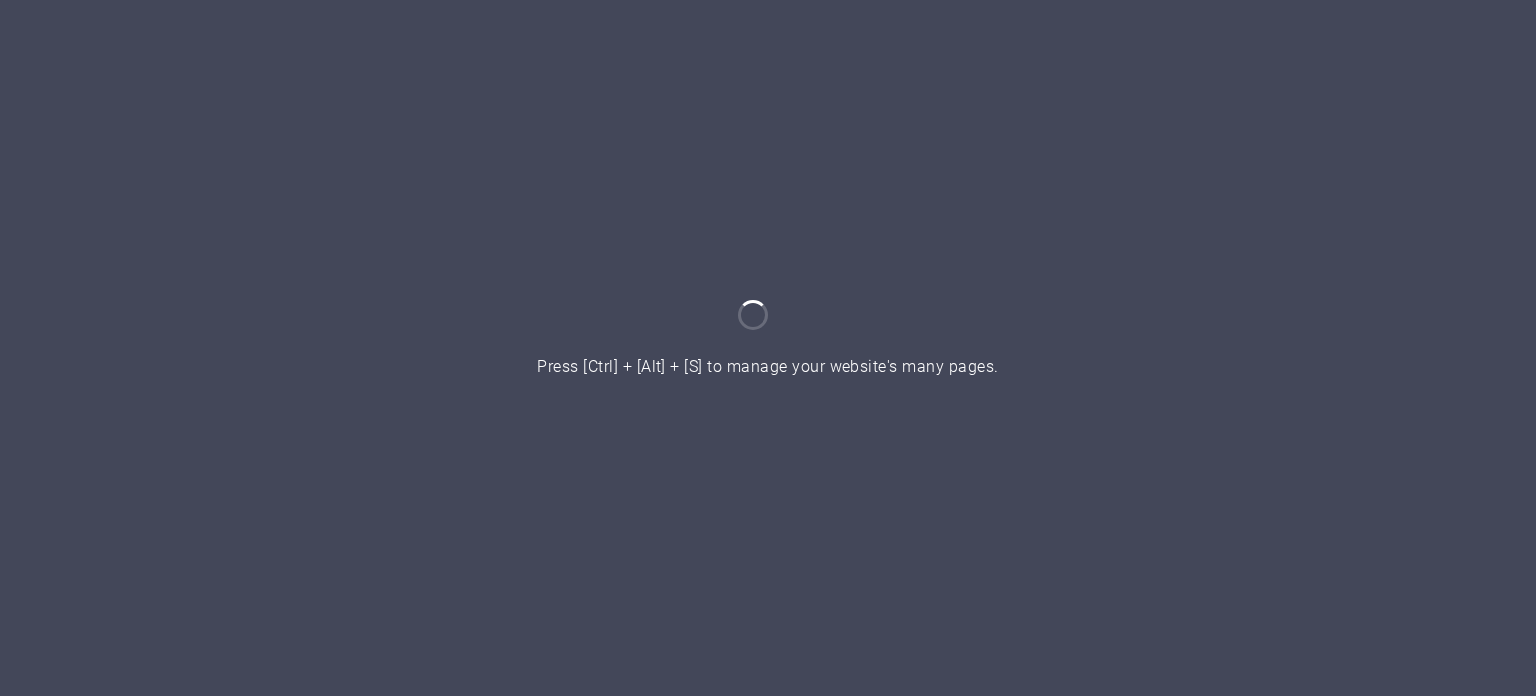 scroll, scrollTop: 0, scrollLeft: 0, axis: both 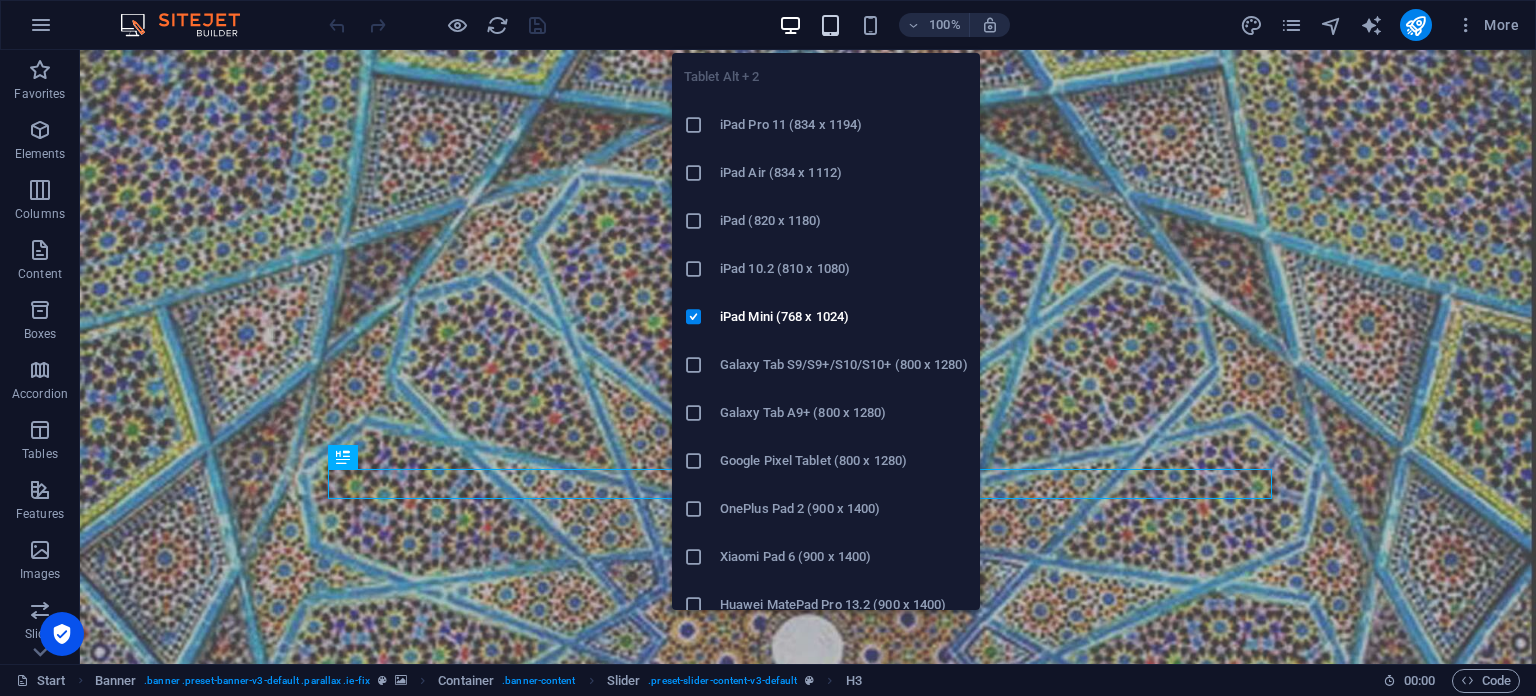 click at bounding box center [830, 25] 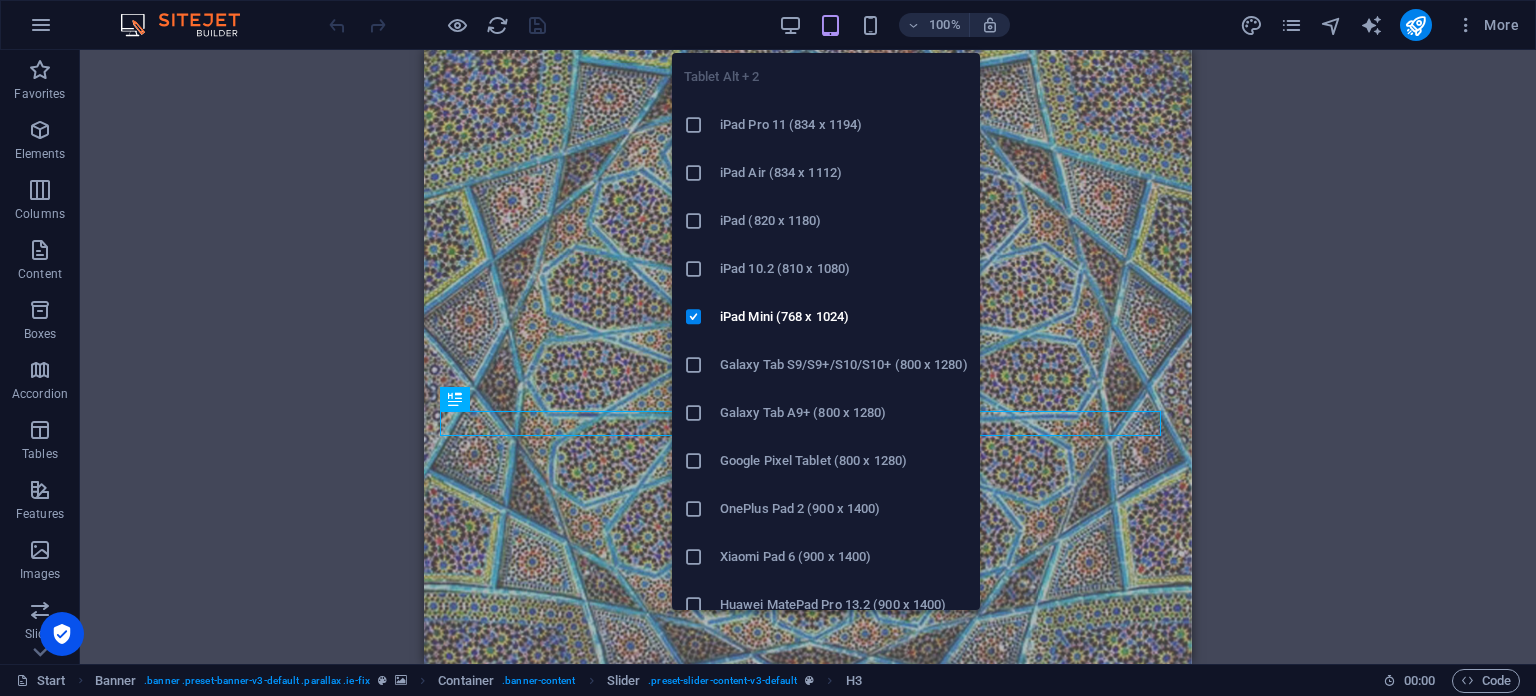 click on "iPad Pro 11 (834 x 1194)" at bounding box center [844, 125] 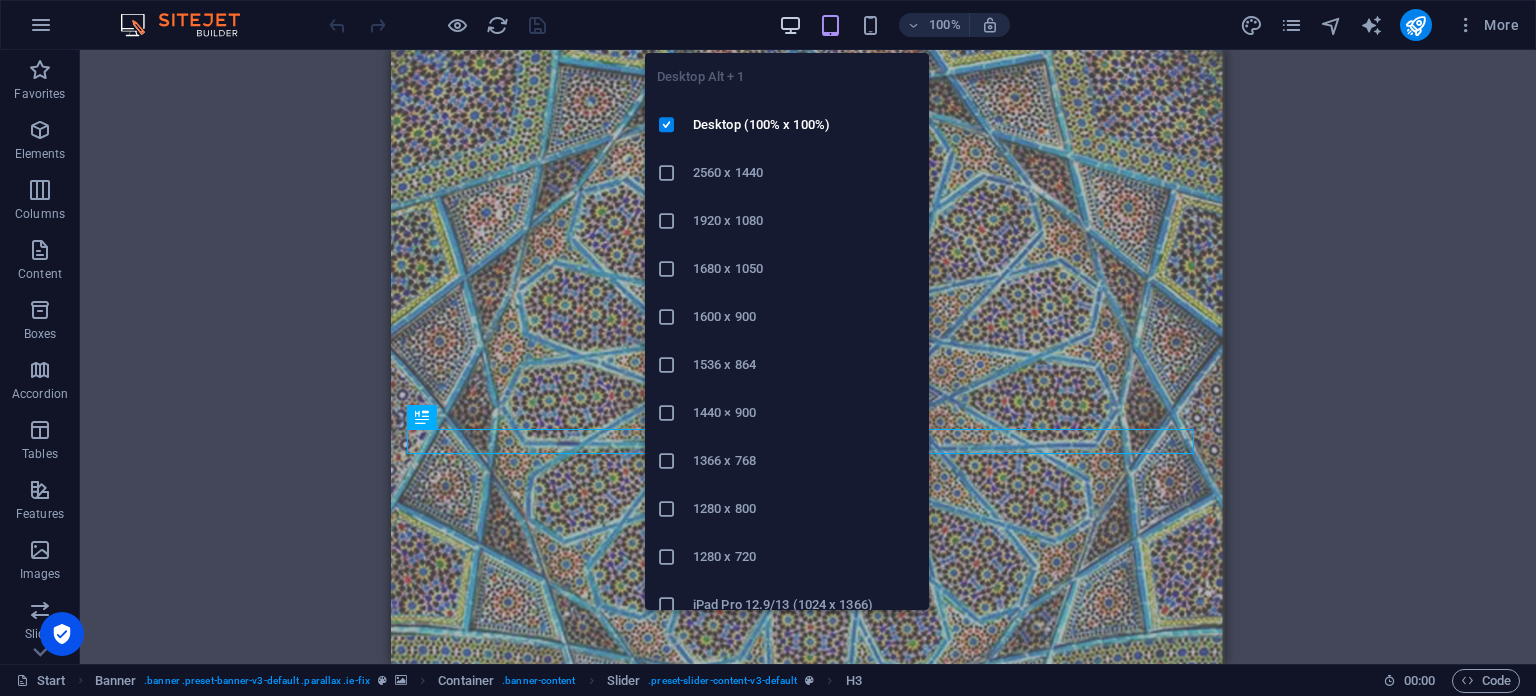 click at bounding box center (790, 25) 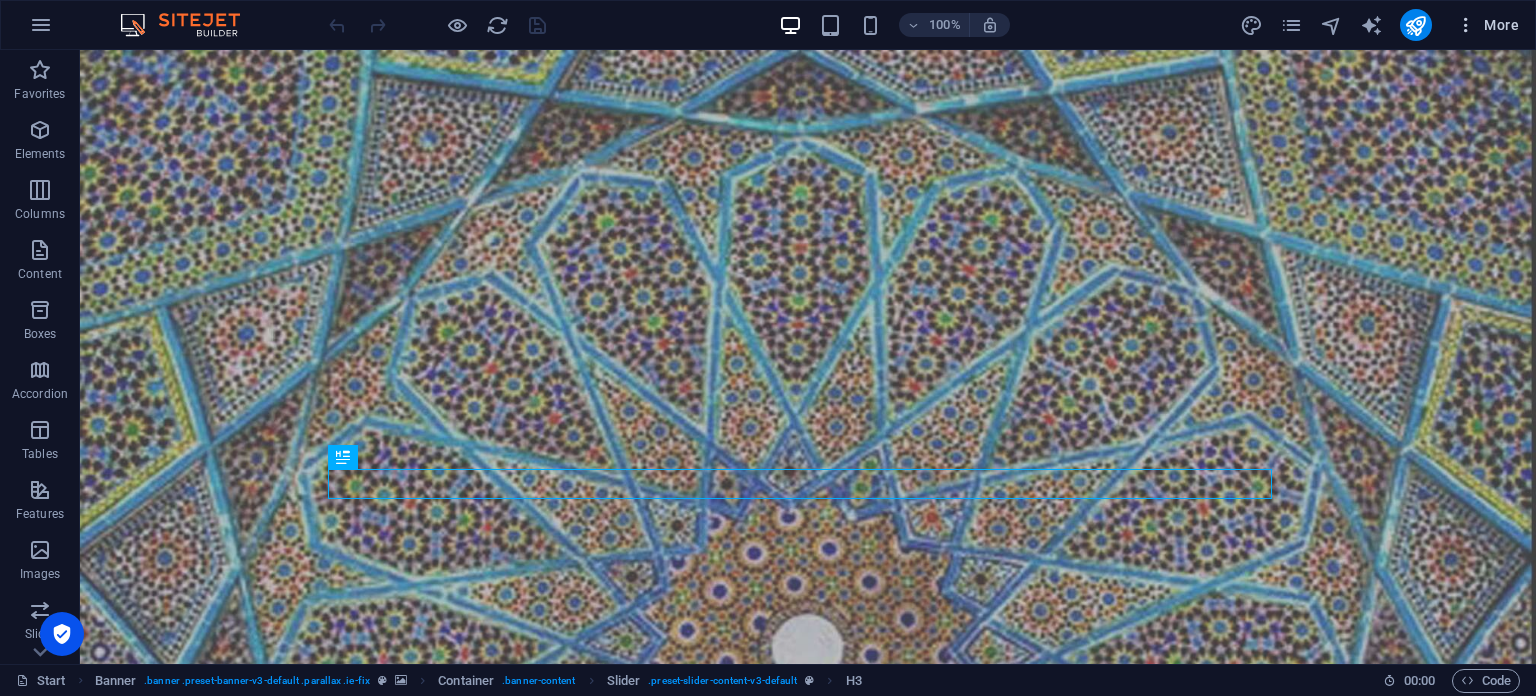 click on "More" at bounding box center [1487, 25] 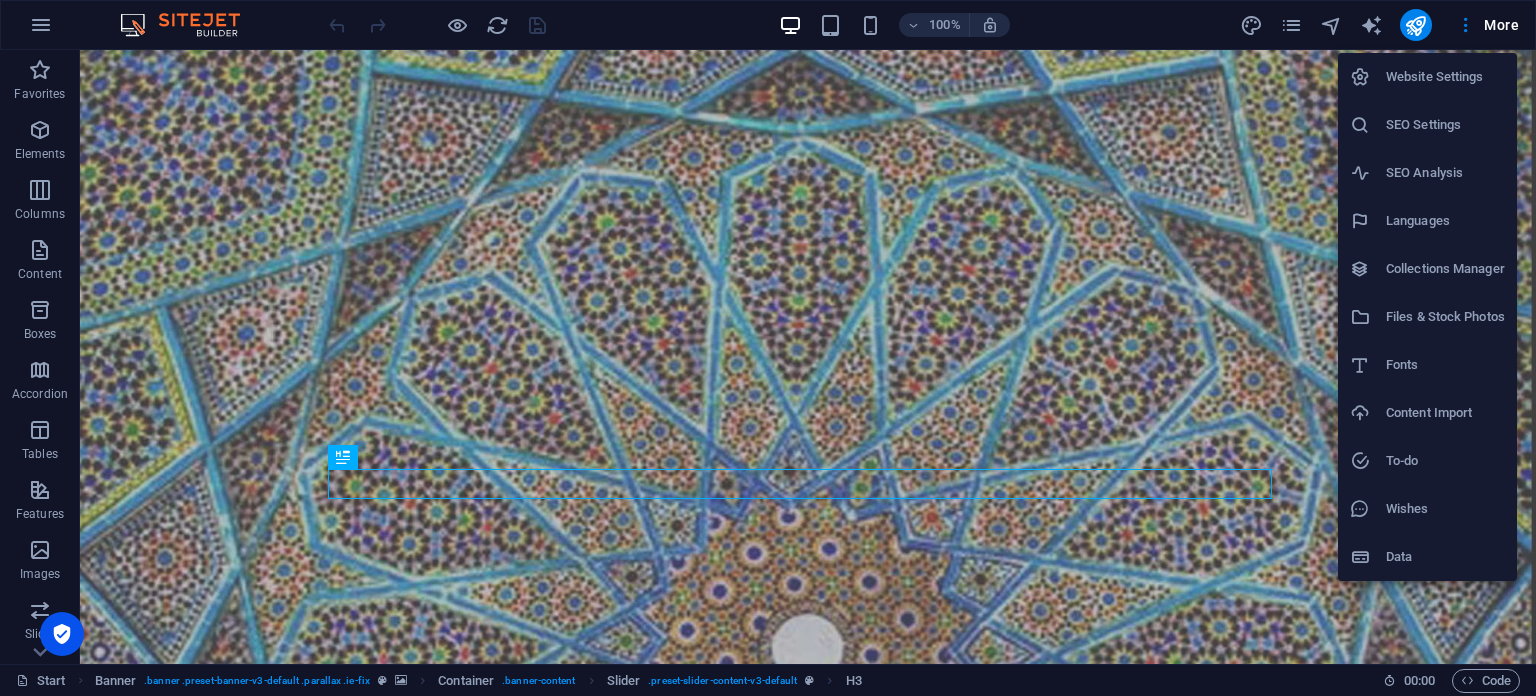 click on "Website Settings" at bounding box center [1445, 77] 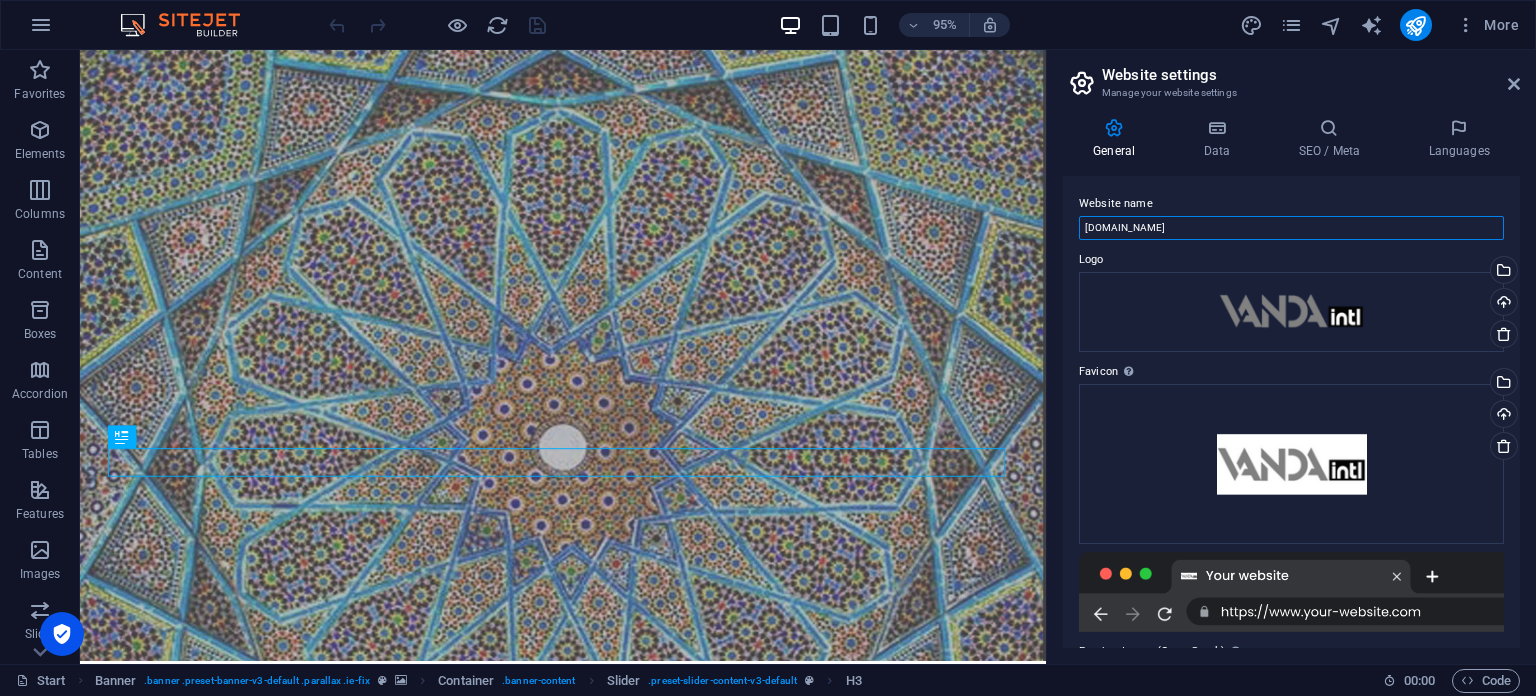 click on "[DOMAIN_NAME]" at bounding box center (1291, 228) 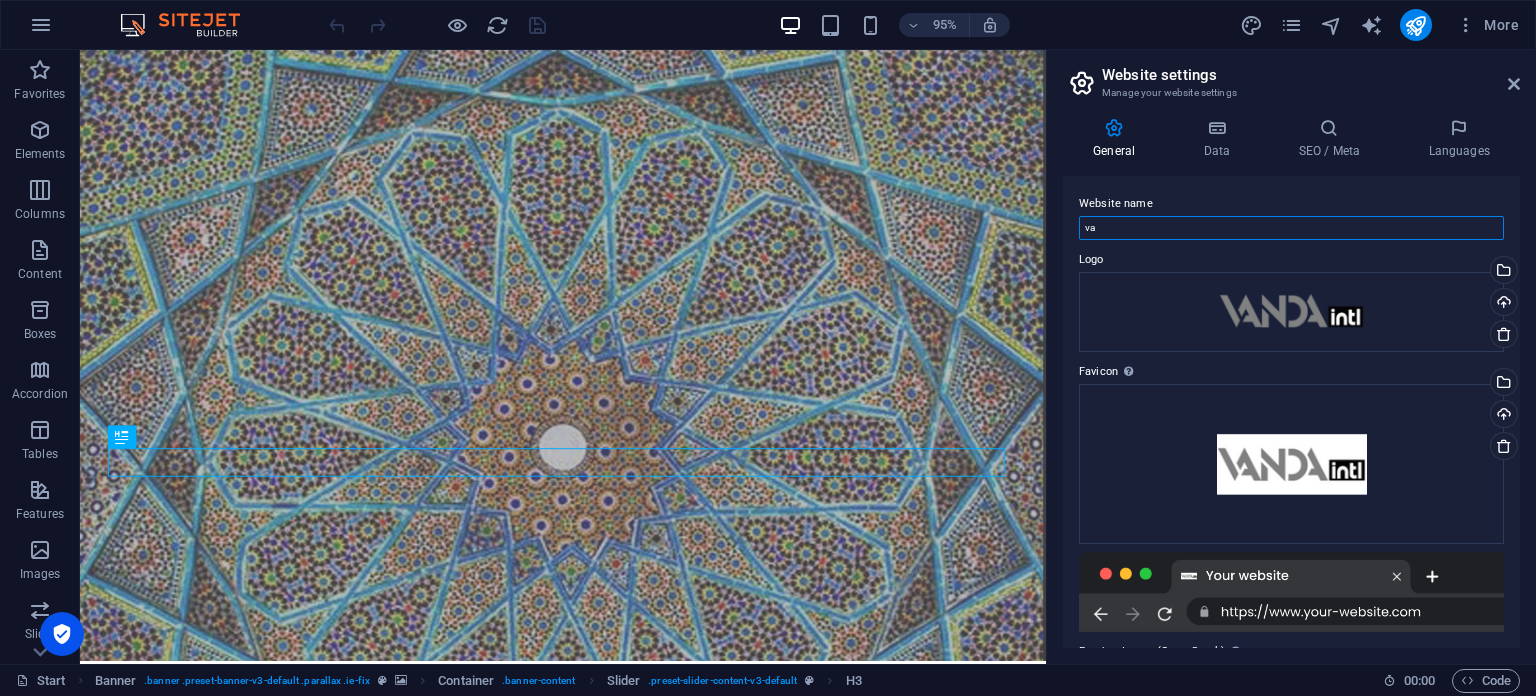 type on "v" 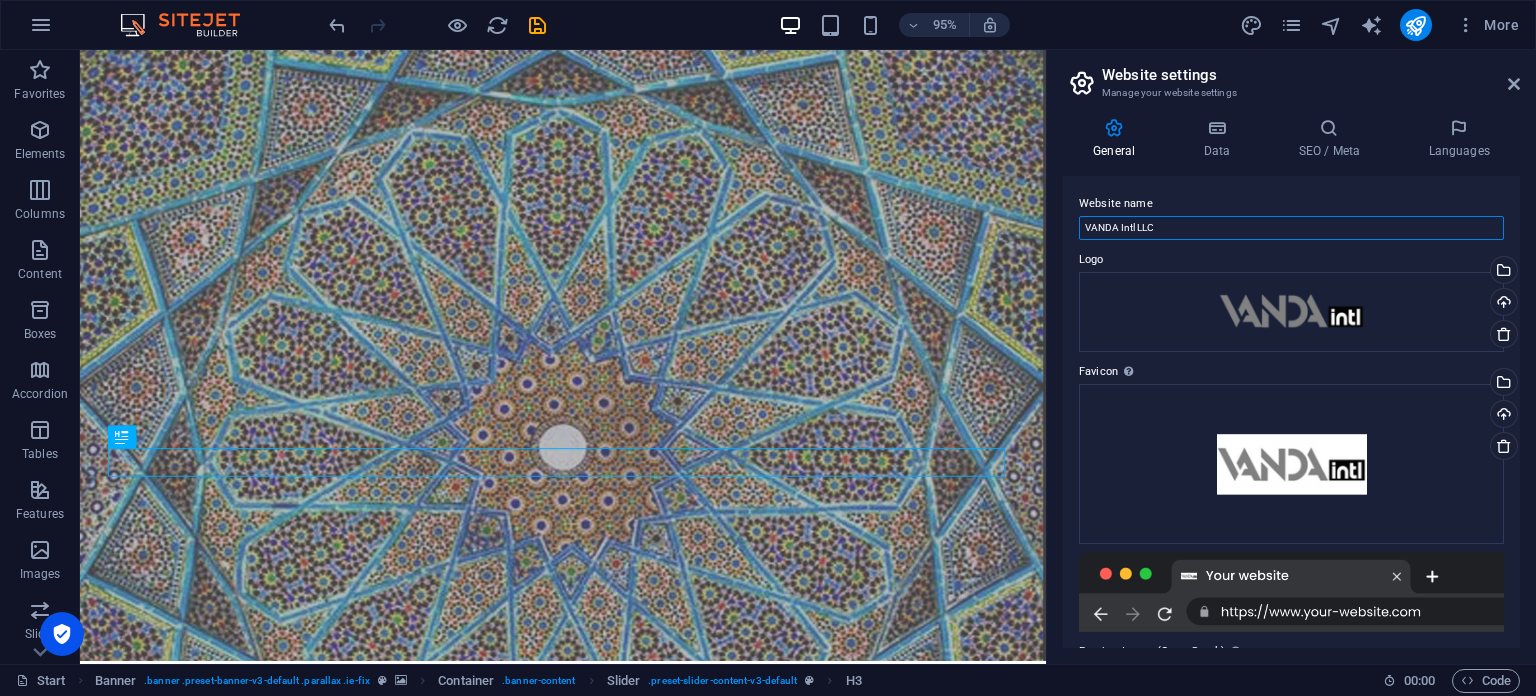type on "VANDA Intl LLC" 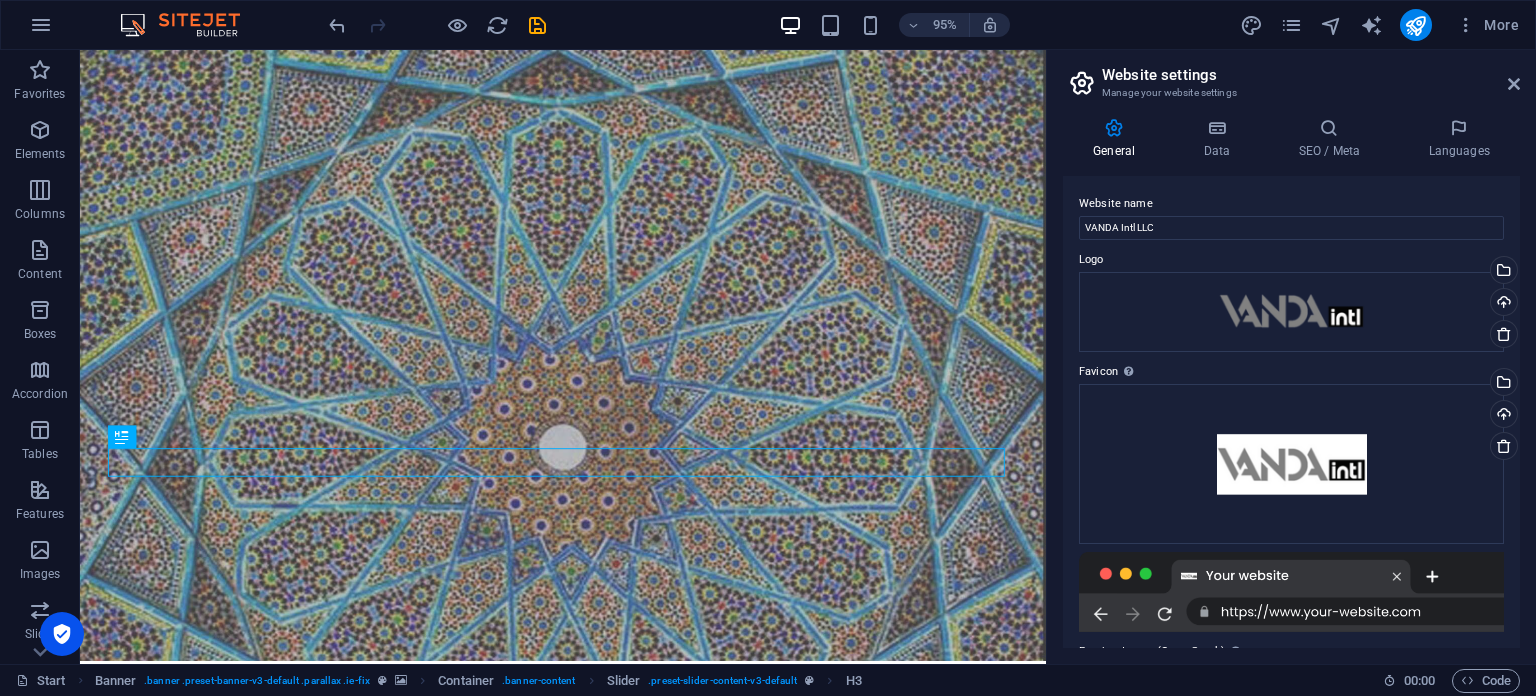 drag, startPoint x: 1519, startPoint y: 221, endPoint x: 1519, endPoint y: 263, distance: 42 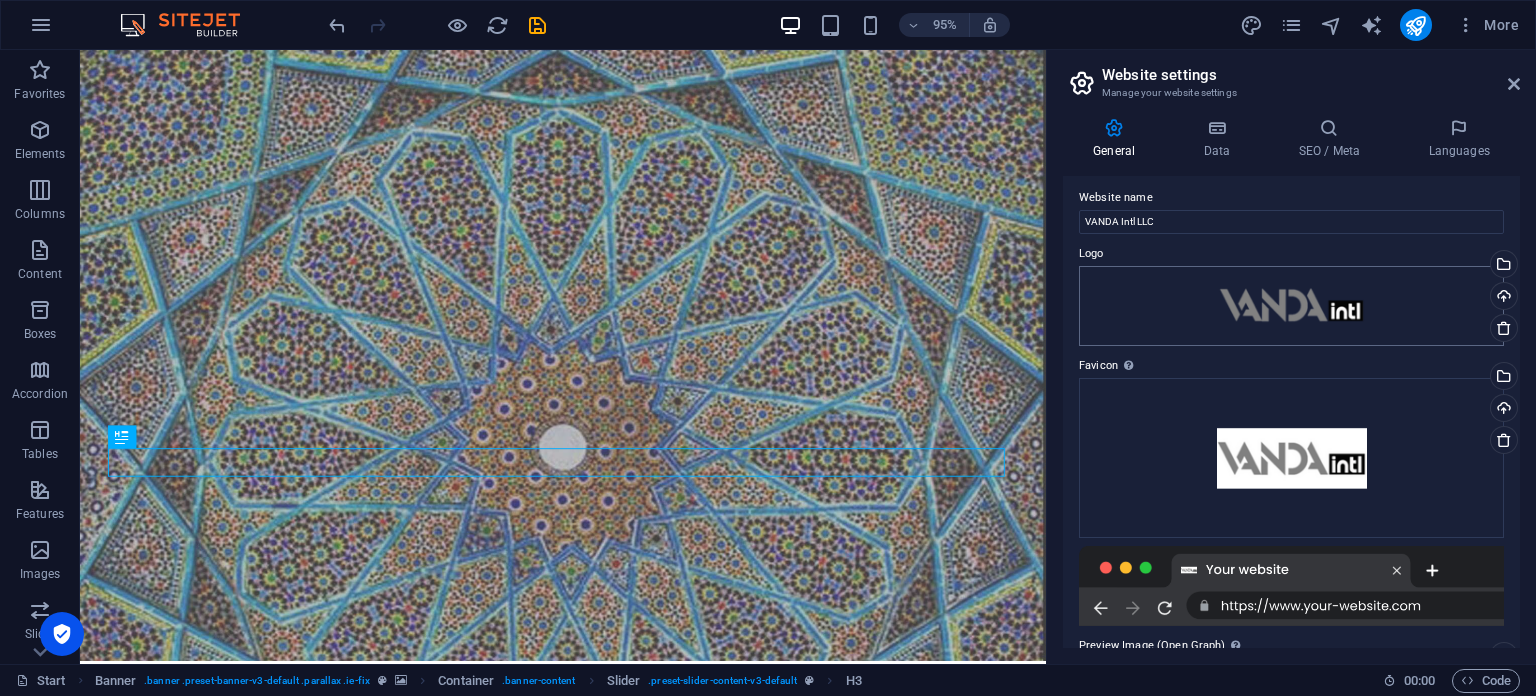 scroll, scrollTop: 0, scrollLeft: 0, axis: both 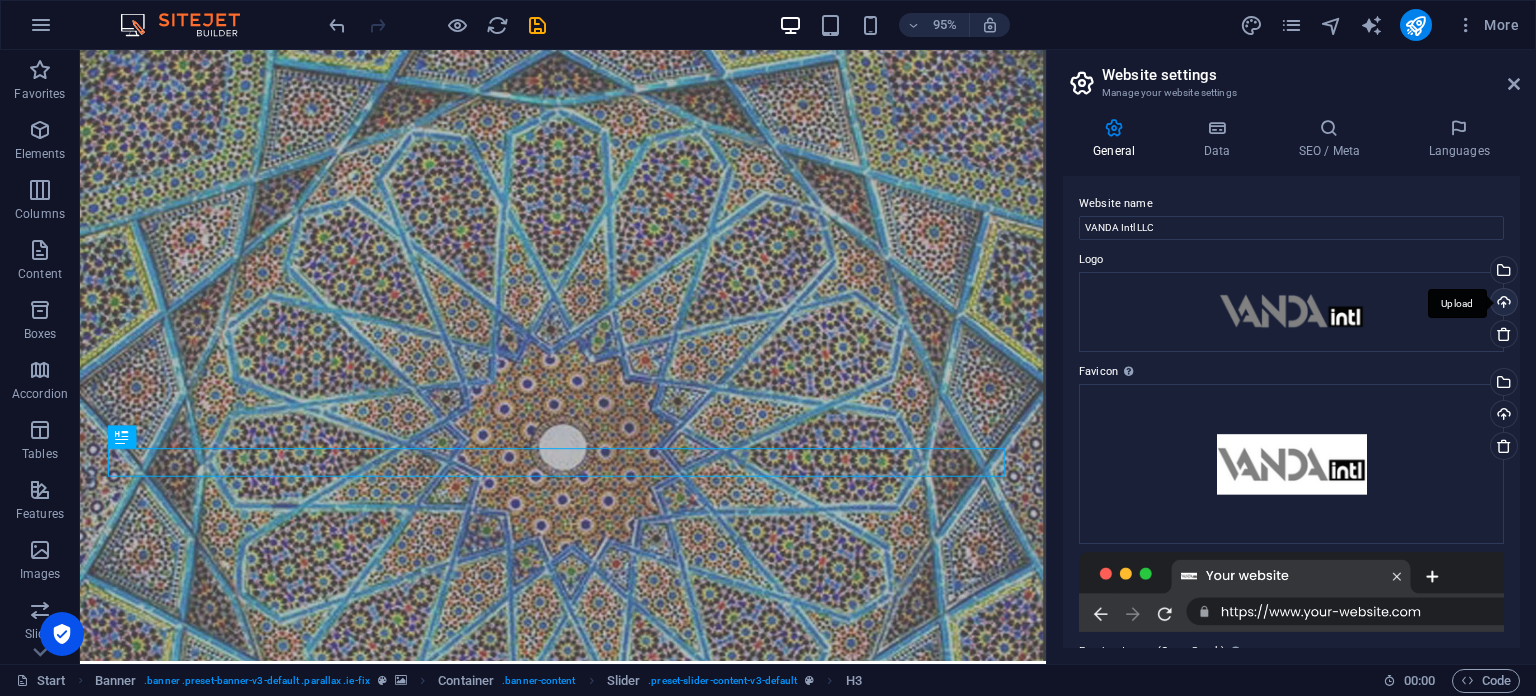 click on "Upload" at bounding box center [1502, 304] 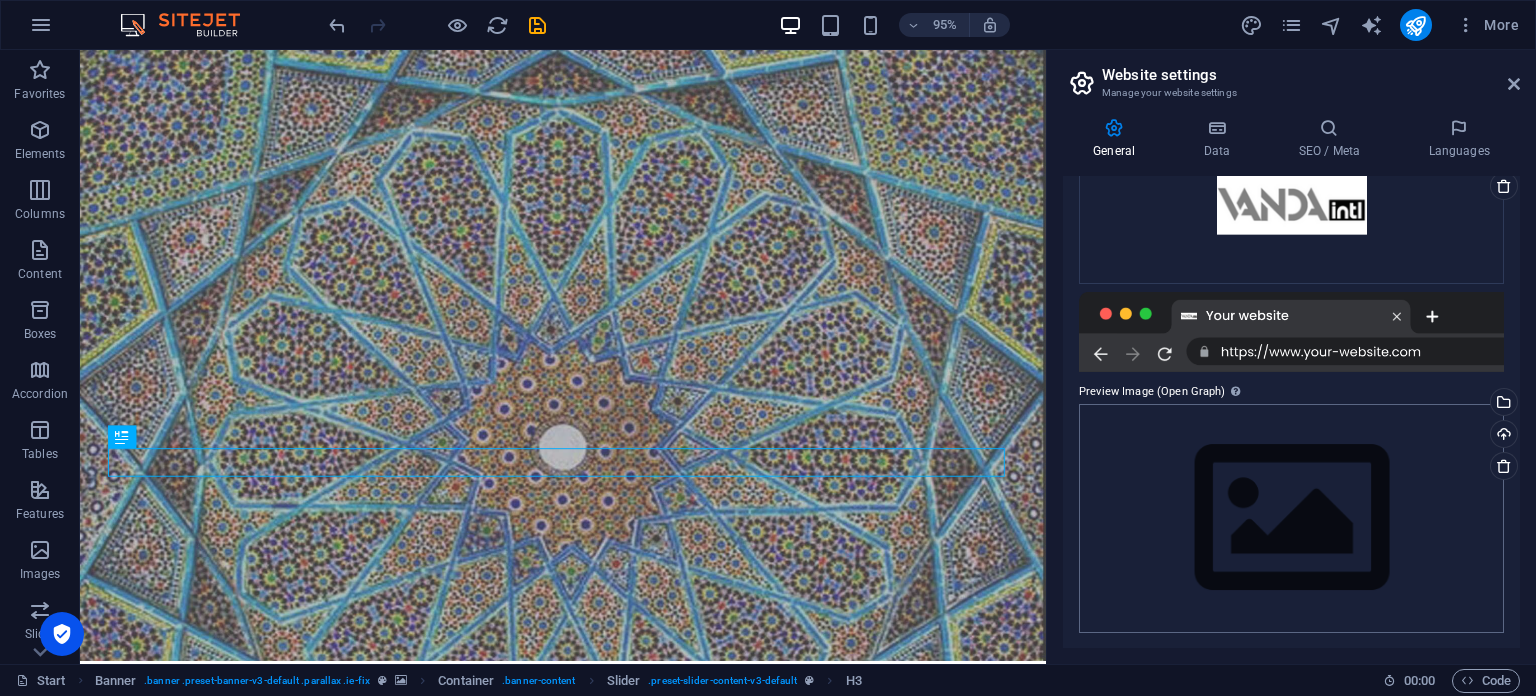 scroll, scrollTop: 0, scrollLeft: 0, axis: both 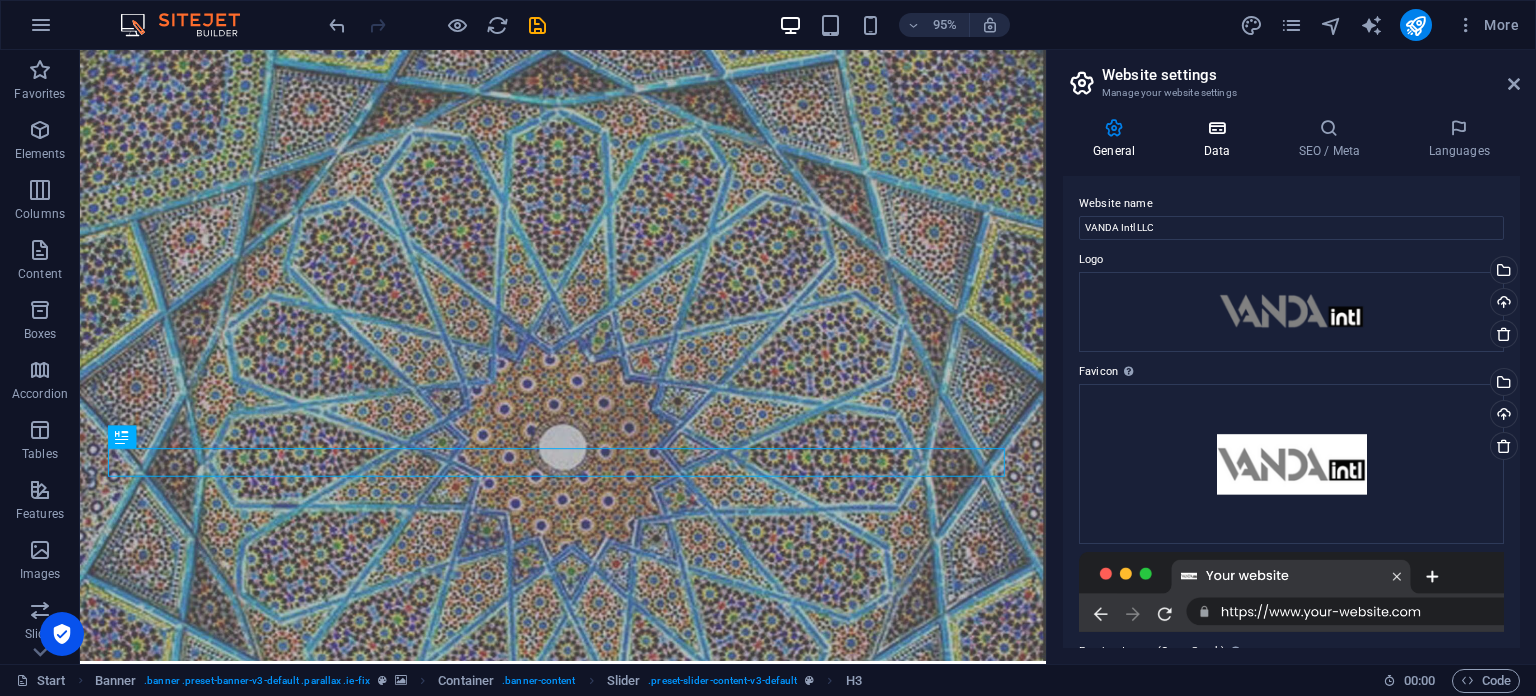 click on "Data" at bounding box center [1220, 139] 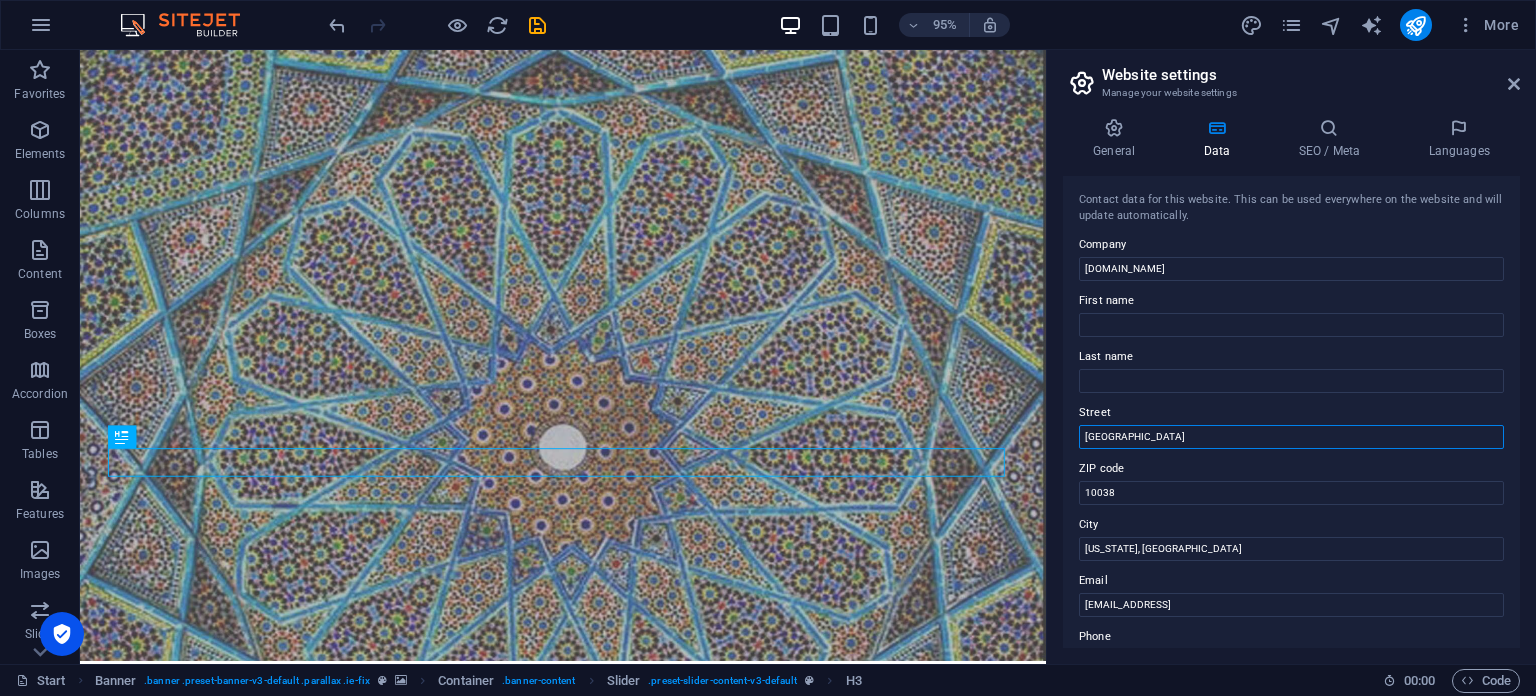 drag, startPoint x: 1256, startPoint y: 484, endPoint x: 1085, endPoint y: 461, distance: 172.53986 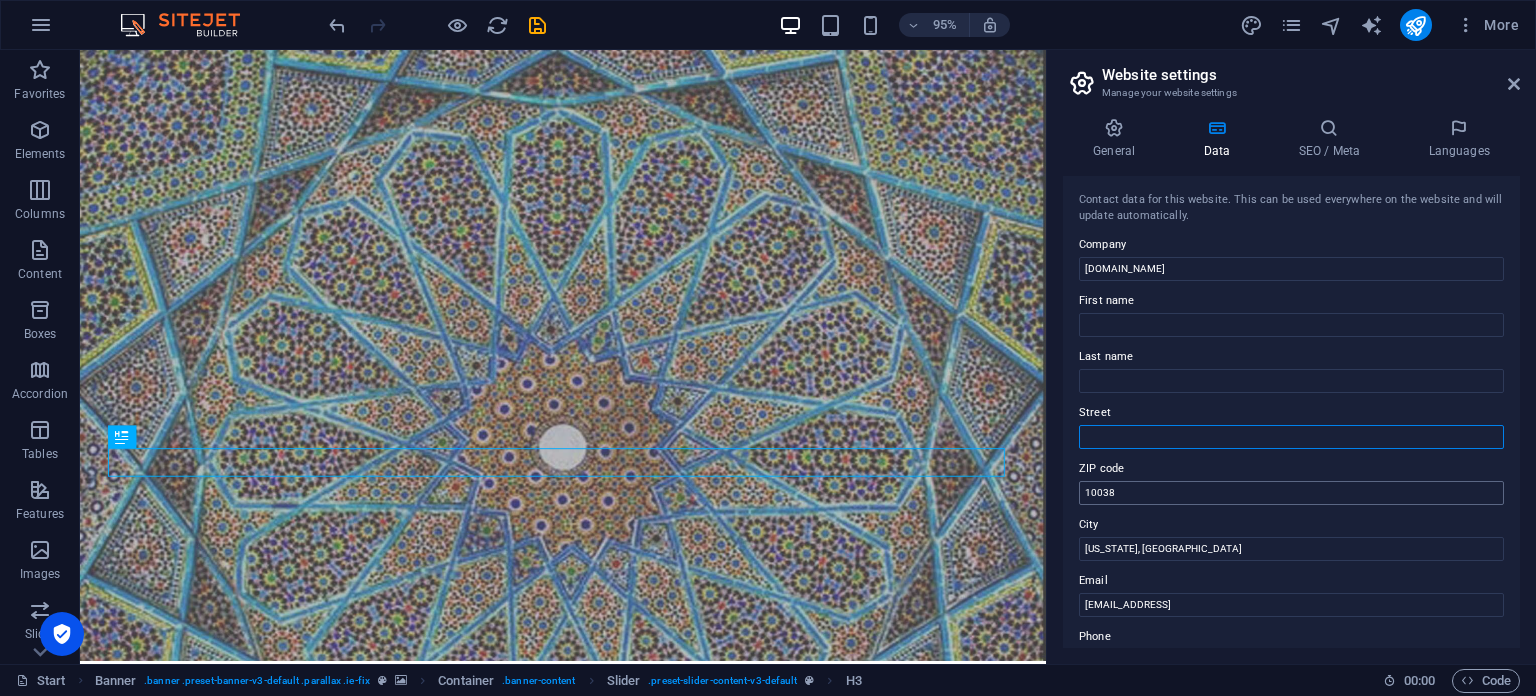 type 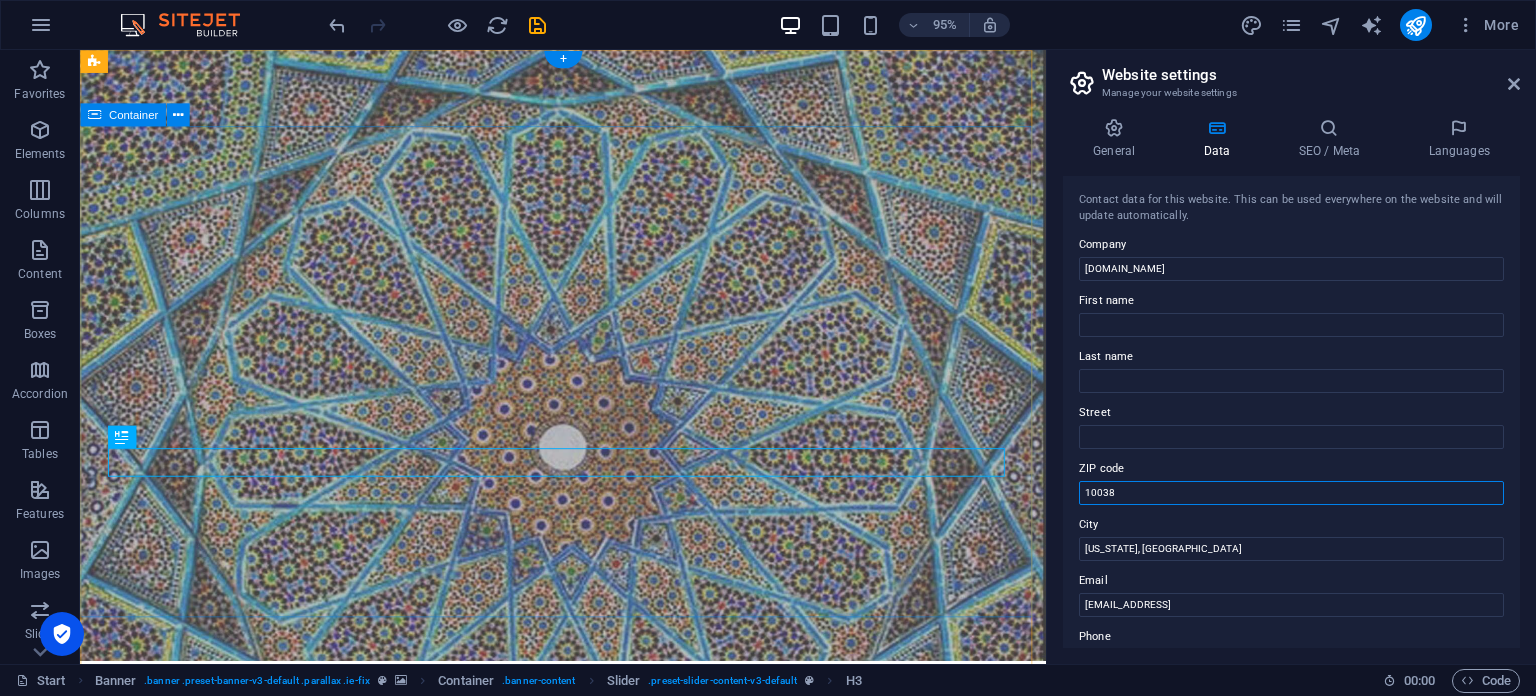 drag, startPoint x: 1236, startPoint y: 540, endPoint x: 1059, endPoint y: 513, distance: 179.04749 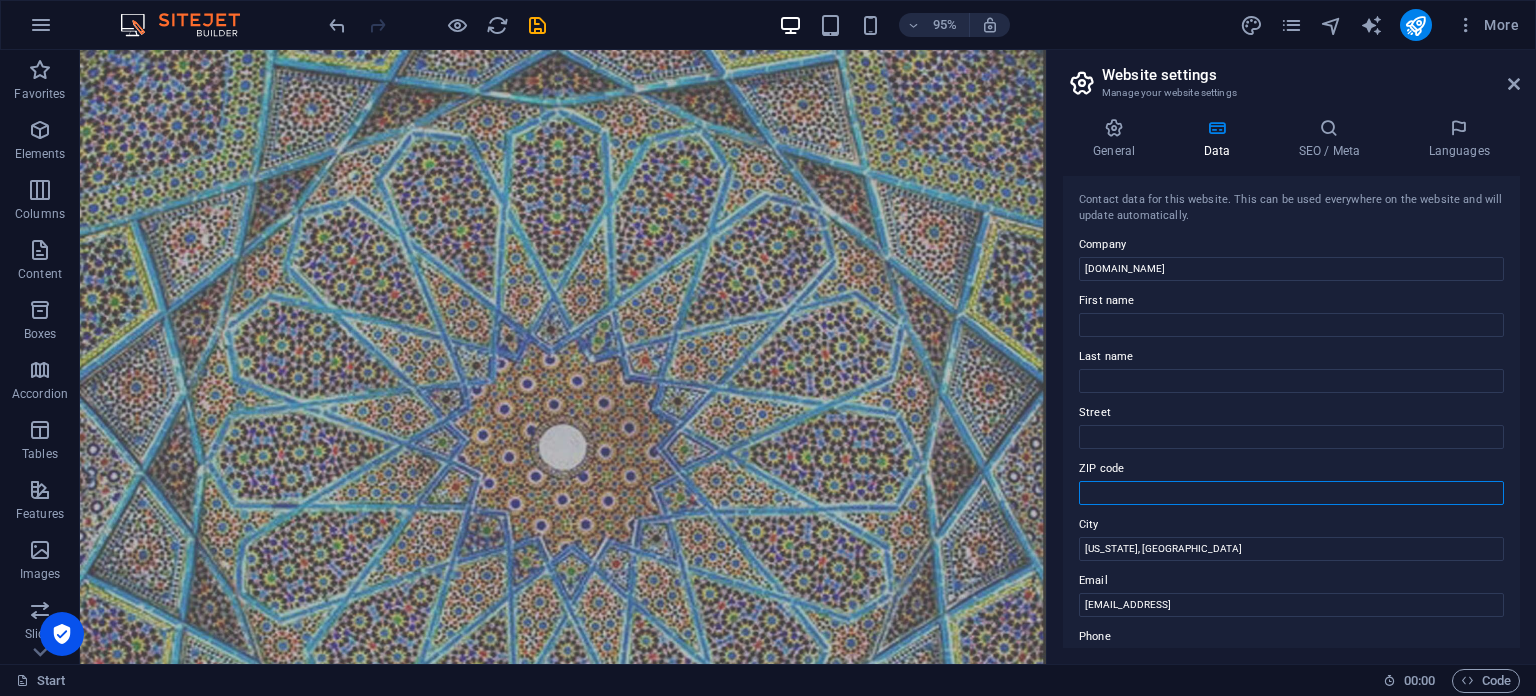 type on "10038" 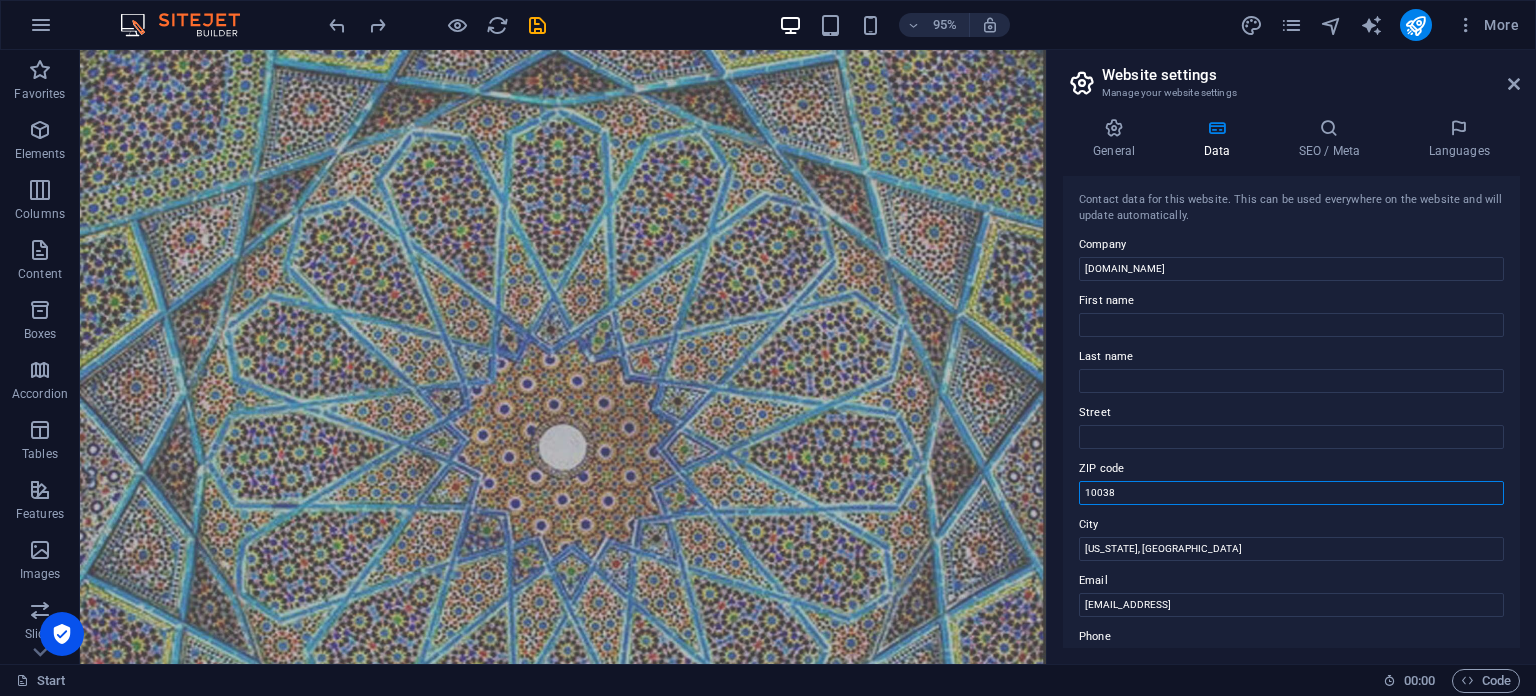 type on "[GEOGRAPHIC_DATA]" 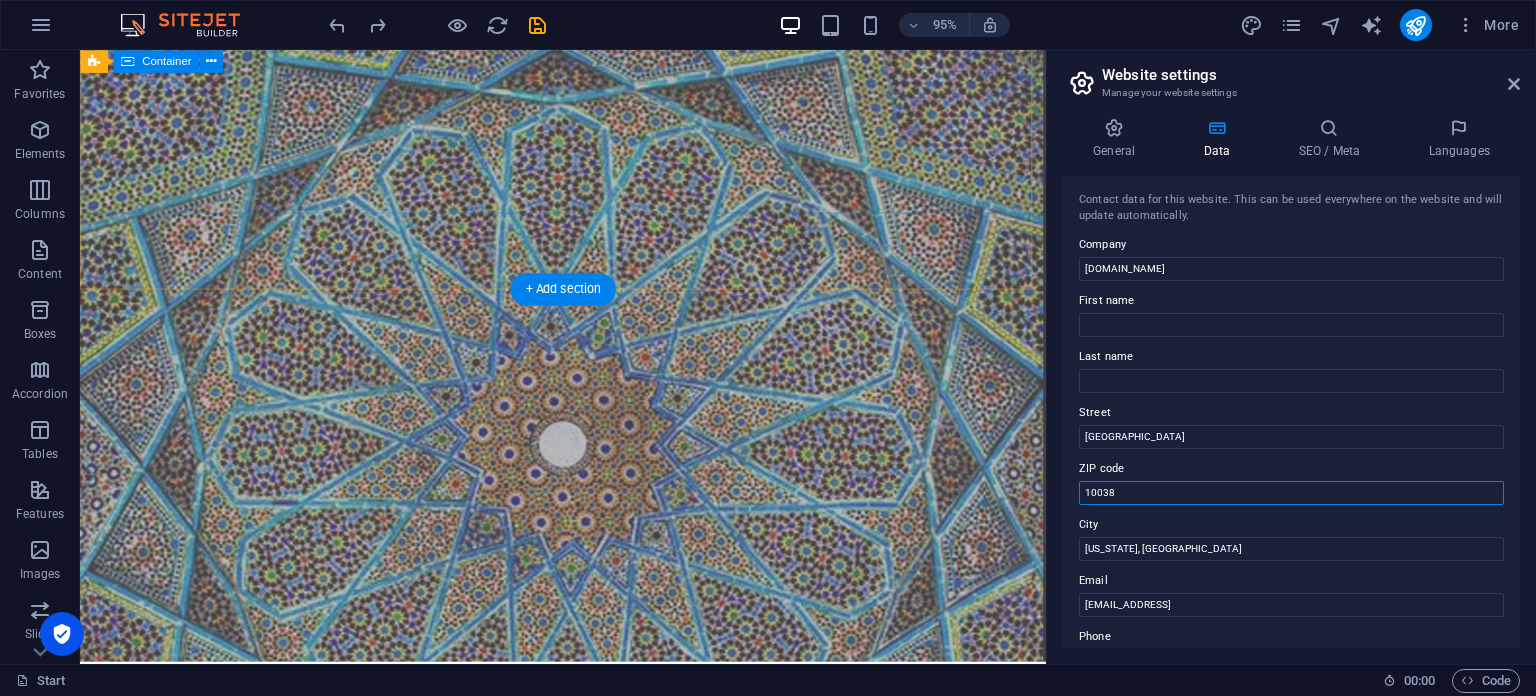 scroll, scrollTop: 0, scrollLeft: 0, axis: both 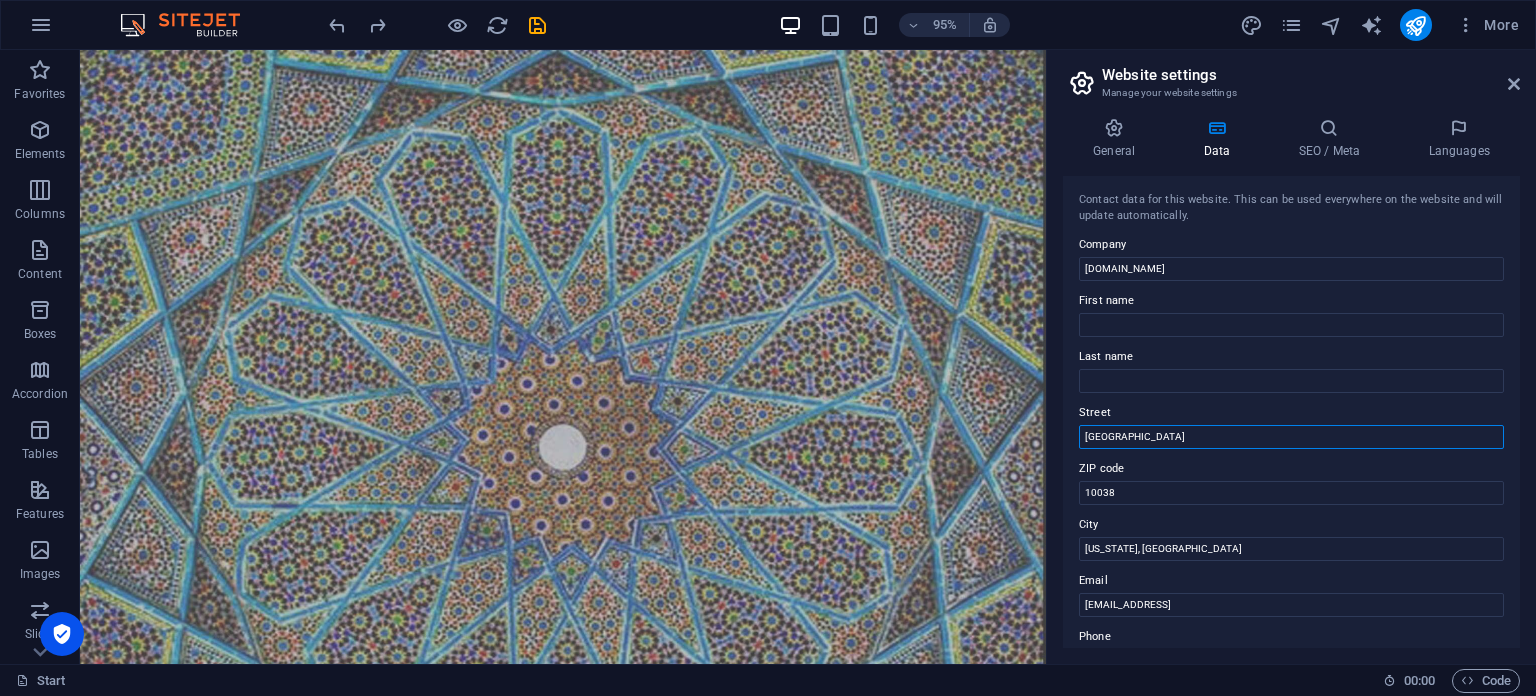drag, startPoint x: 1292, startPoint y: 487, endPoint x: 1088, endPoint y: 459, distance: 205.9126 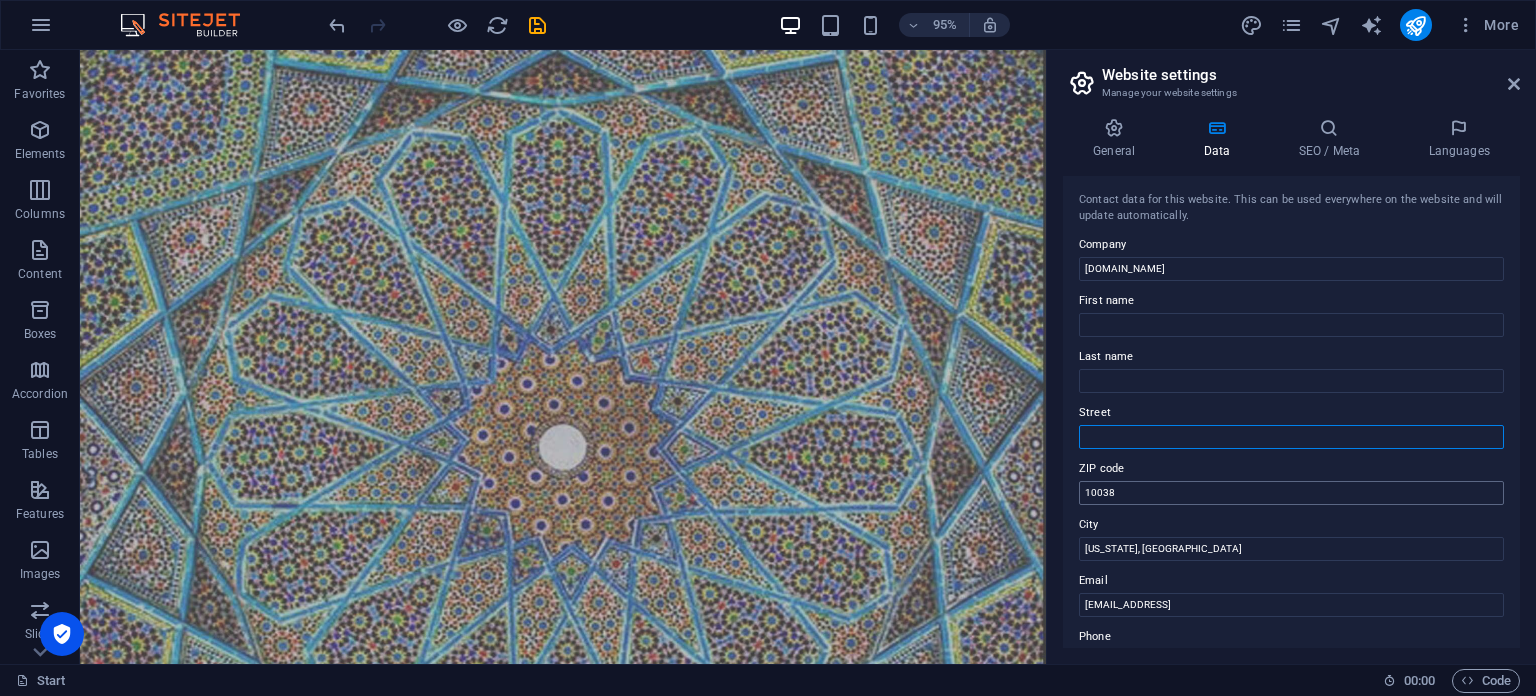 type 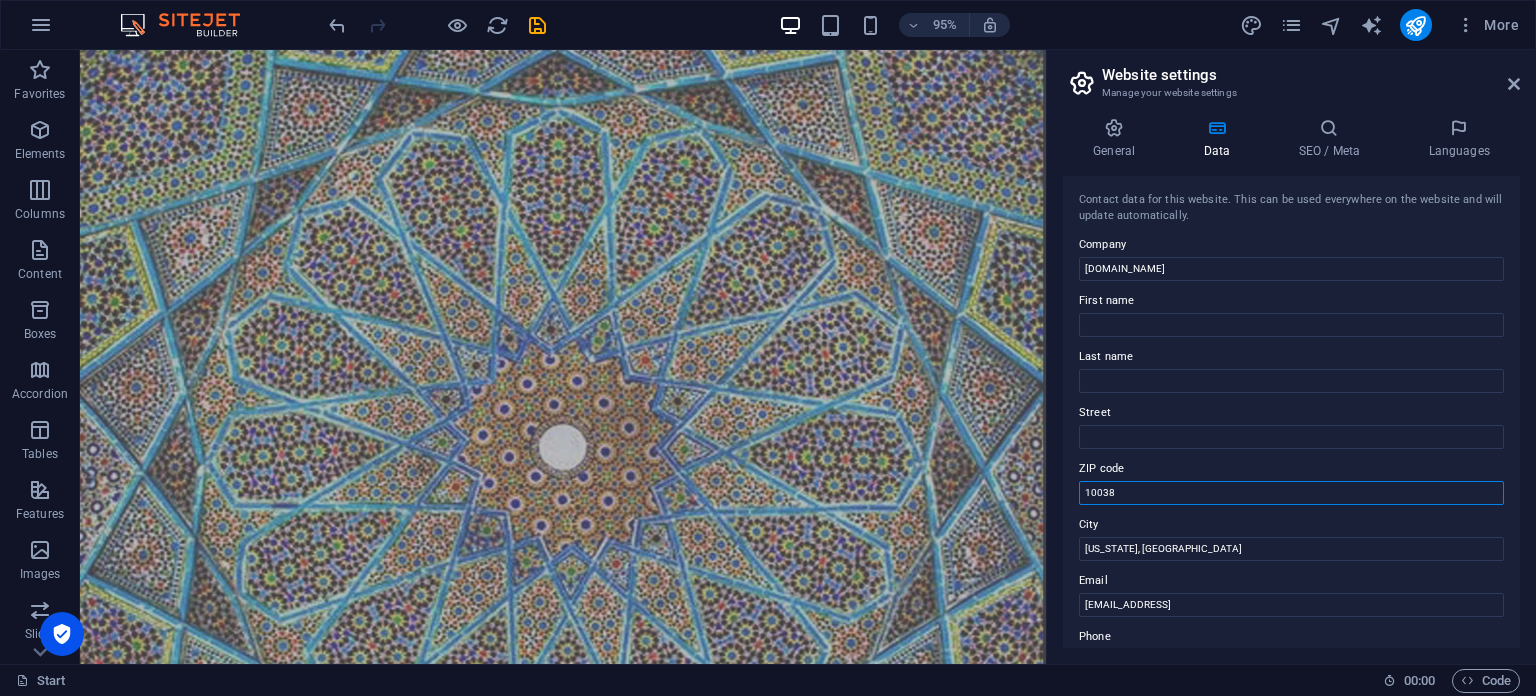 drag, startPoint x: 1128, startPoint y: 491, endPoint x: 1080, endPoint y: 492, distance: 48.010414 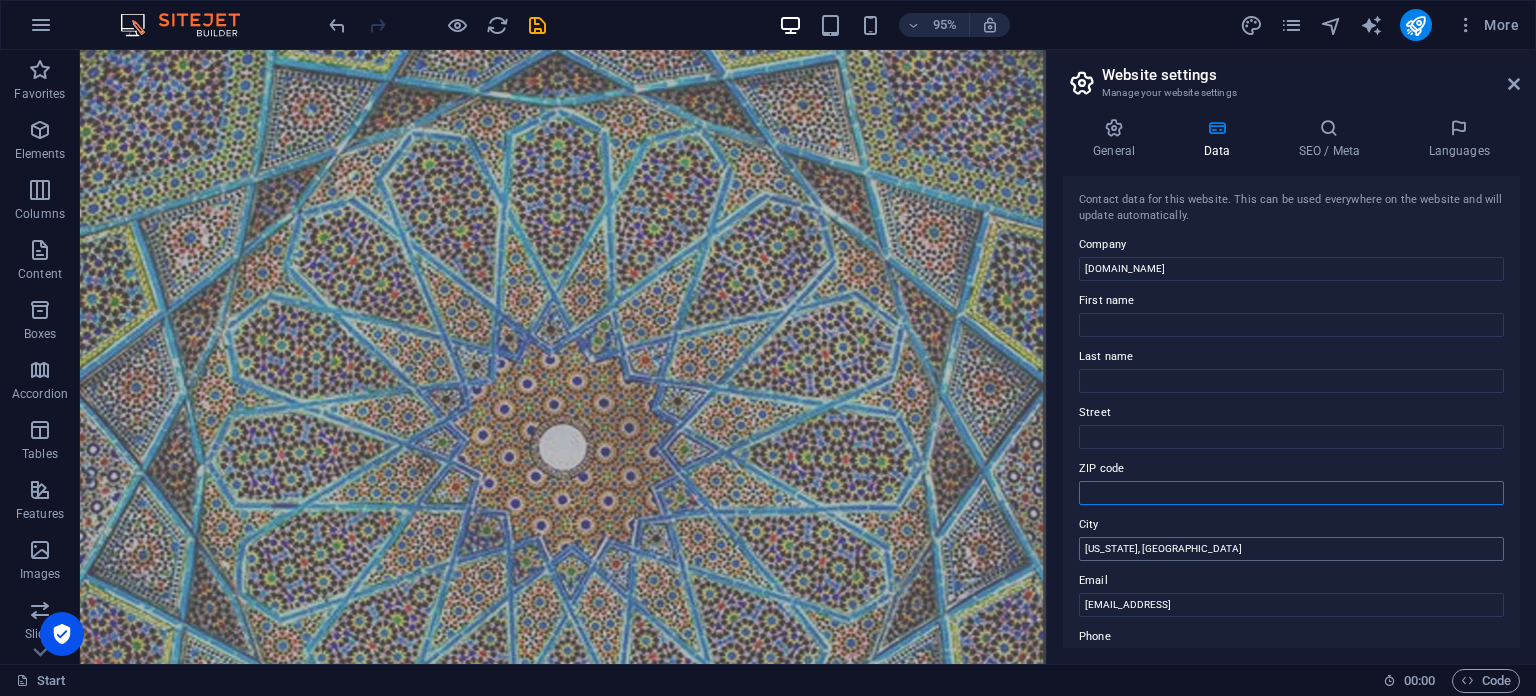 type 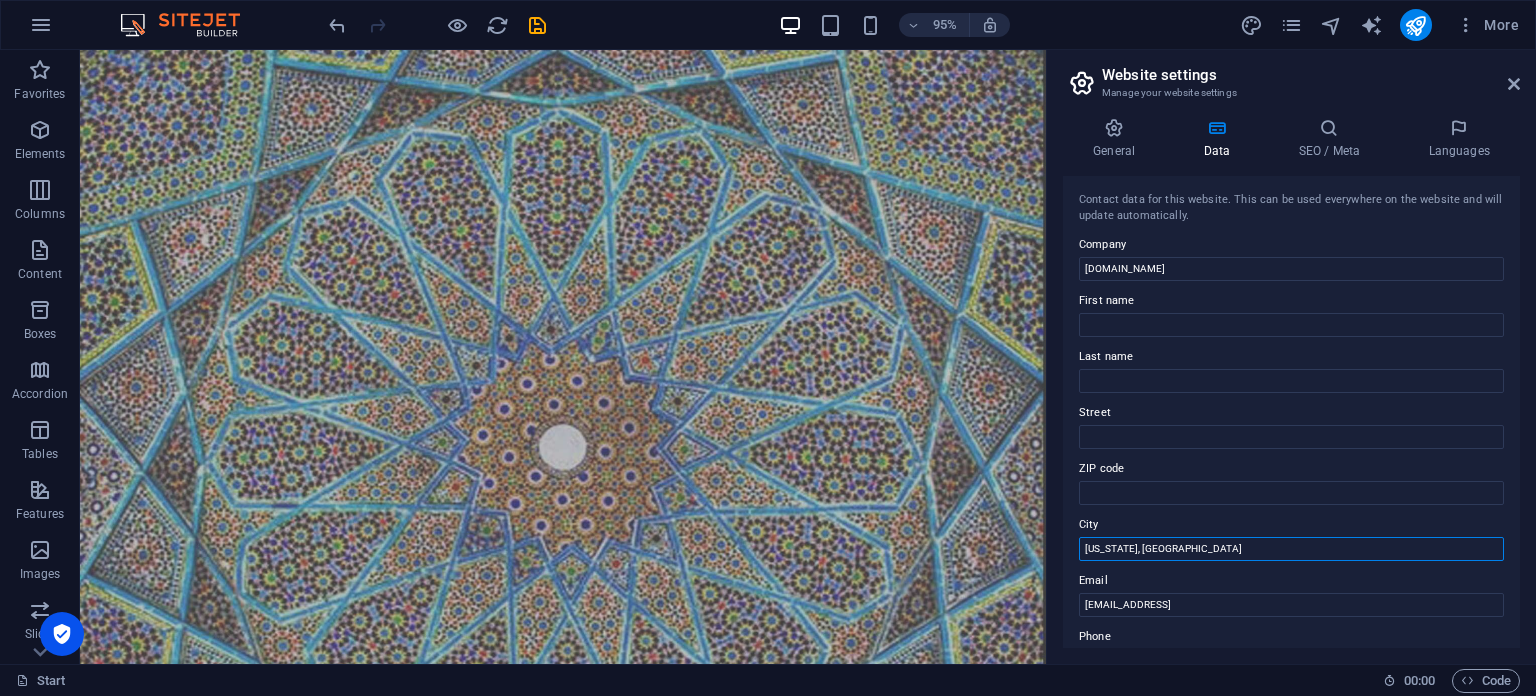 drag, startPoint x: 1168, startPoint y: 548, endPoint x: 1076, endPoint y: 555, distance: 92.26592 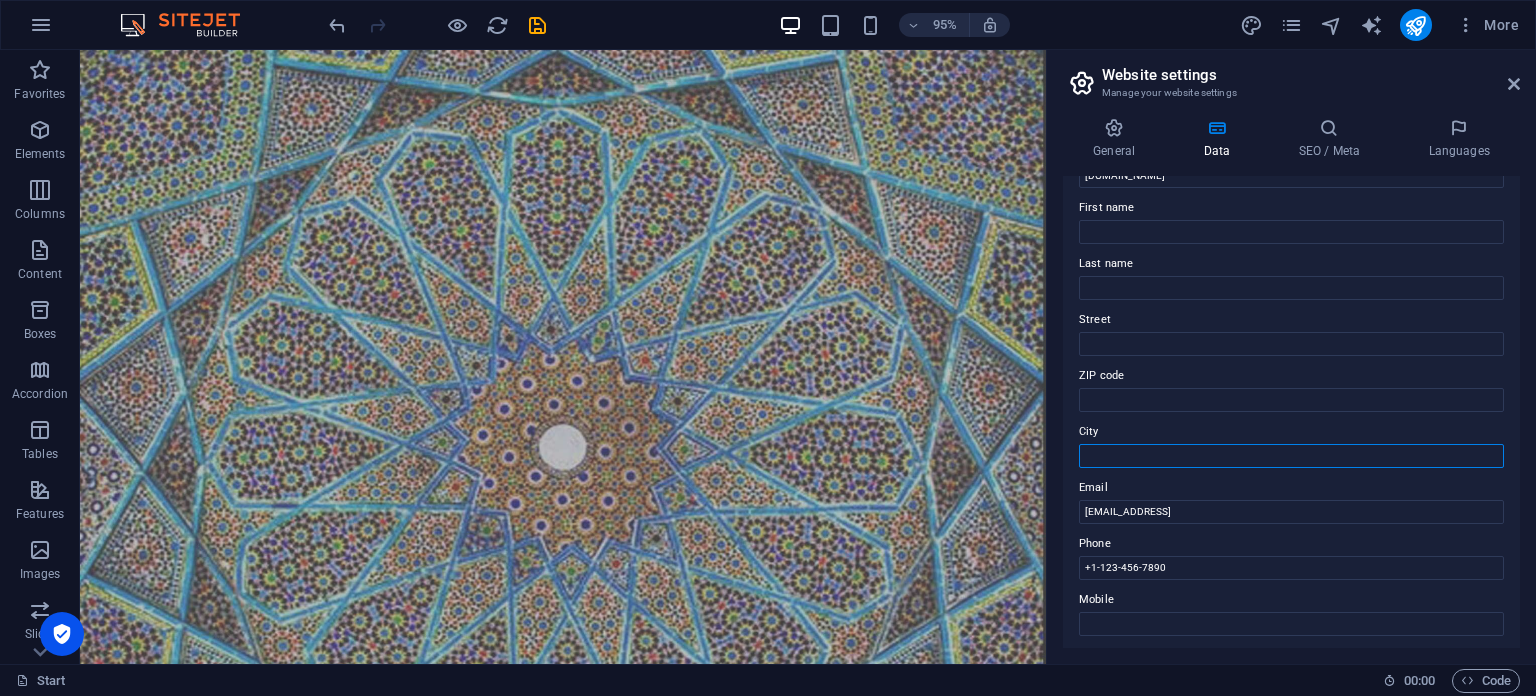 scroll, scrollTop: 200, scrollLeft: 0, axis: vertical 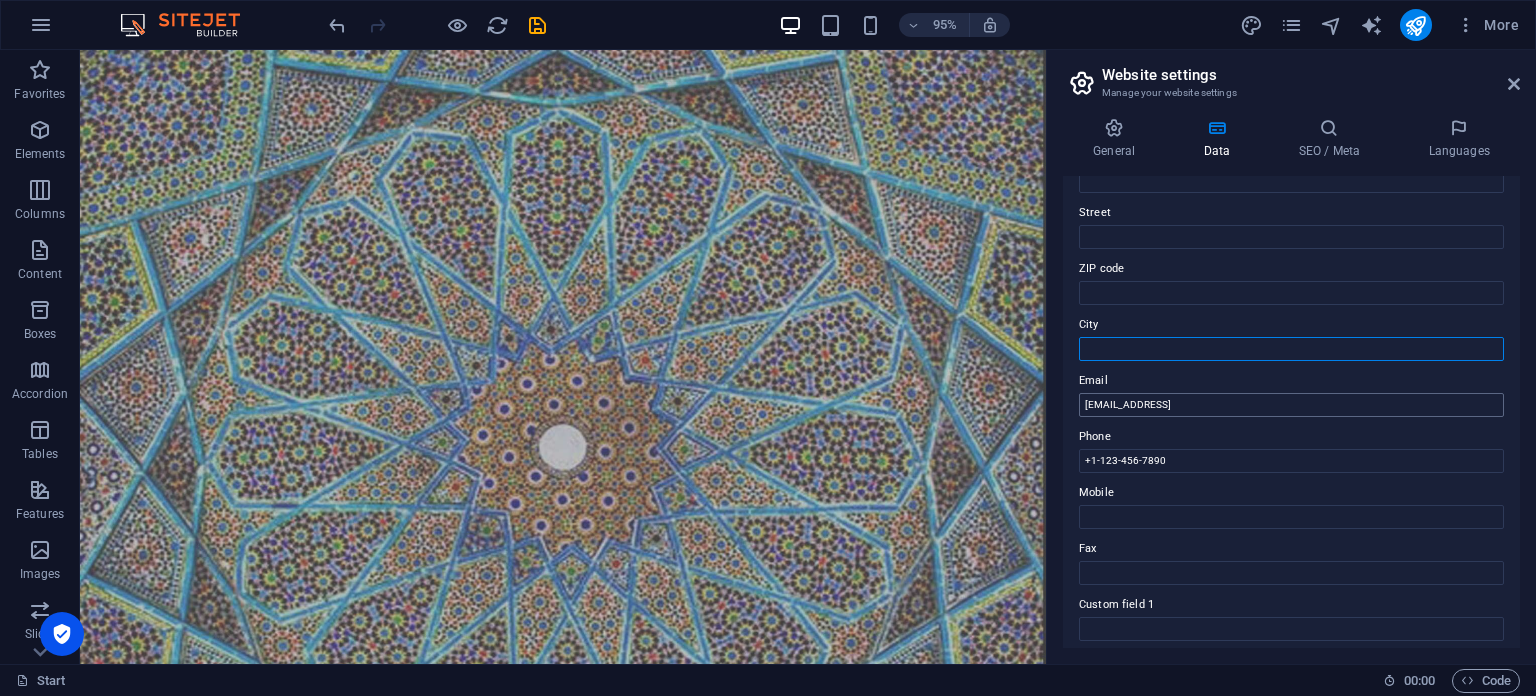 type 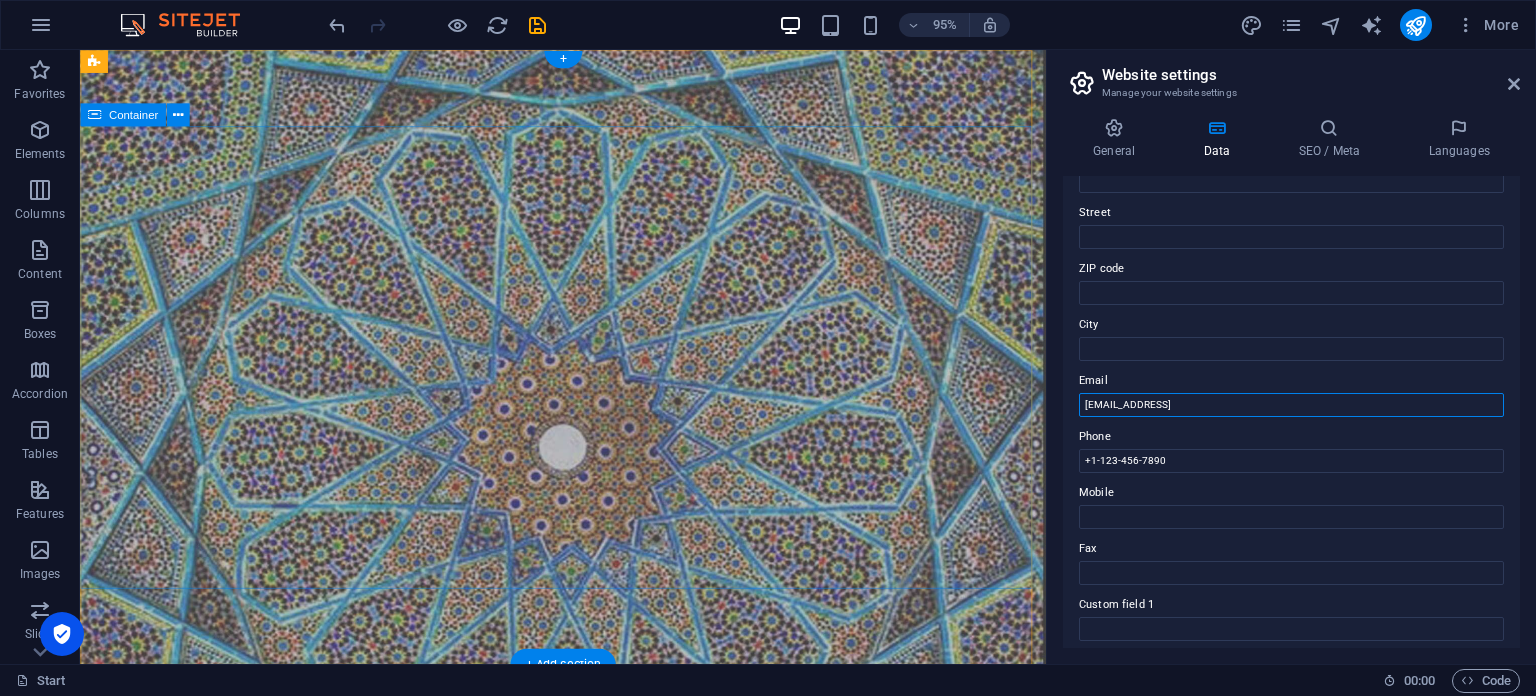 drag, startPoint x: 1407, startPoint y: 451, endPoint x: 1075, endPoint y: 427, distance: 332.86633 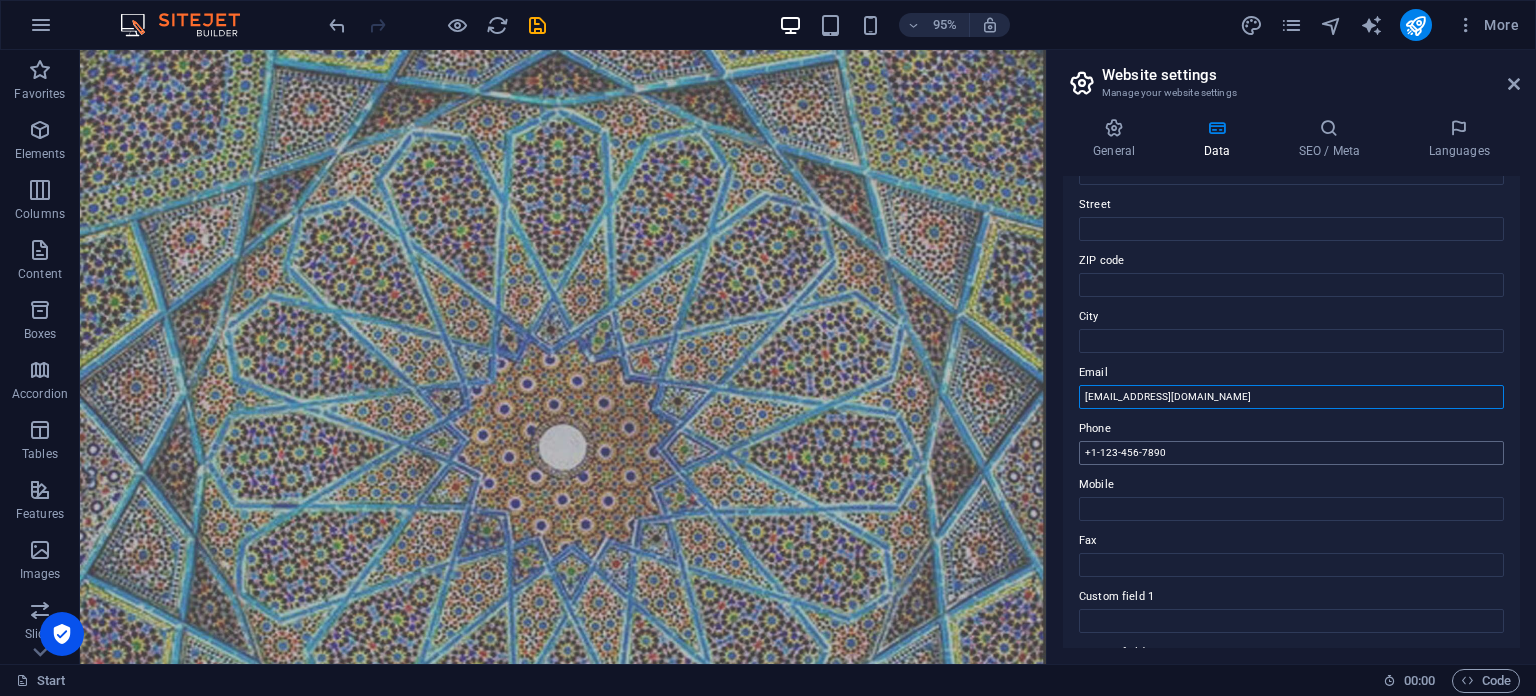 scroll, scrollTop: 188, scrollLeft: 0, axis: vertical 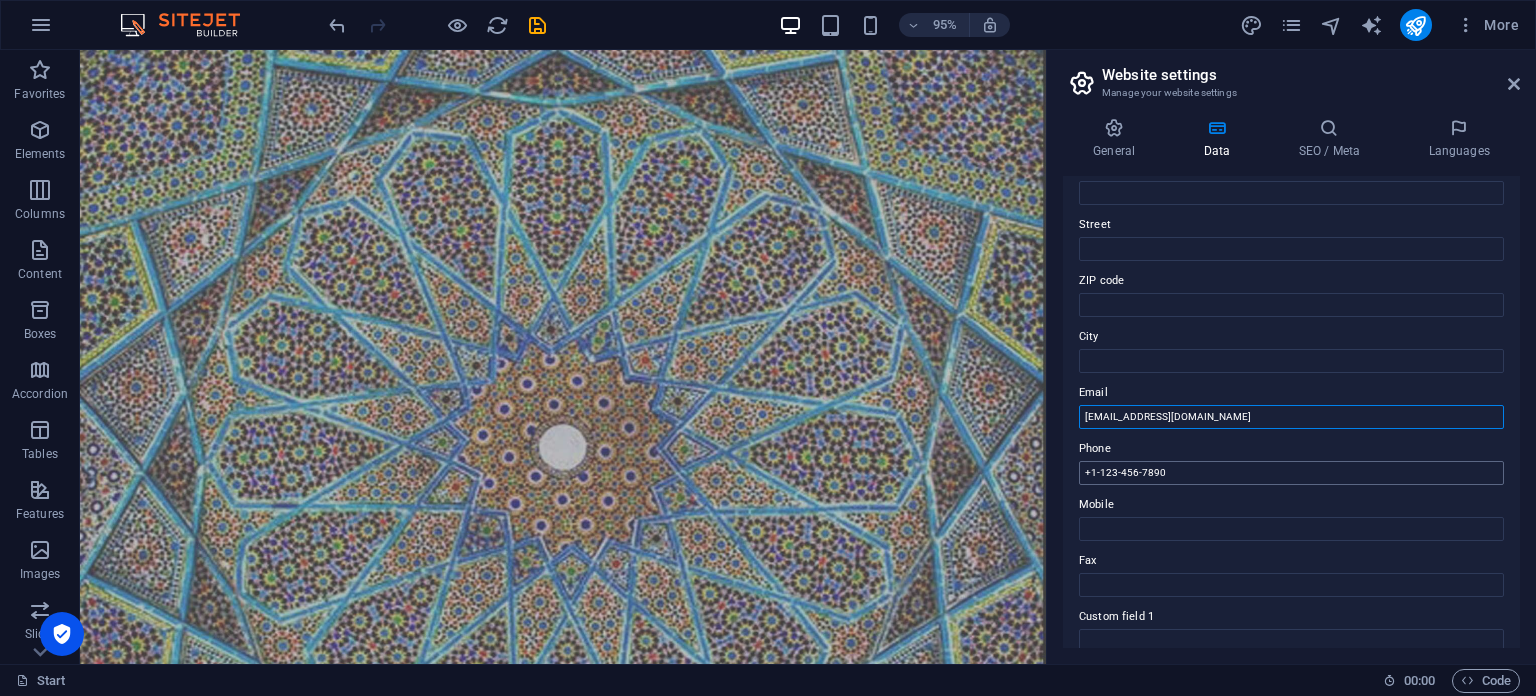 type on "[EMAIL_ADDRESS][DOMAIN_NAME]" 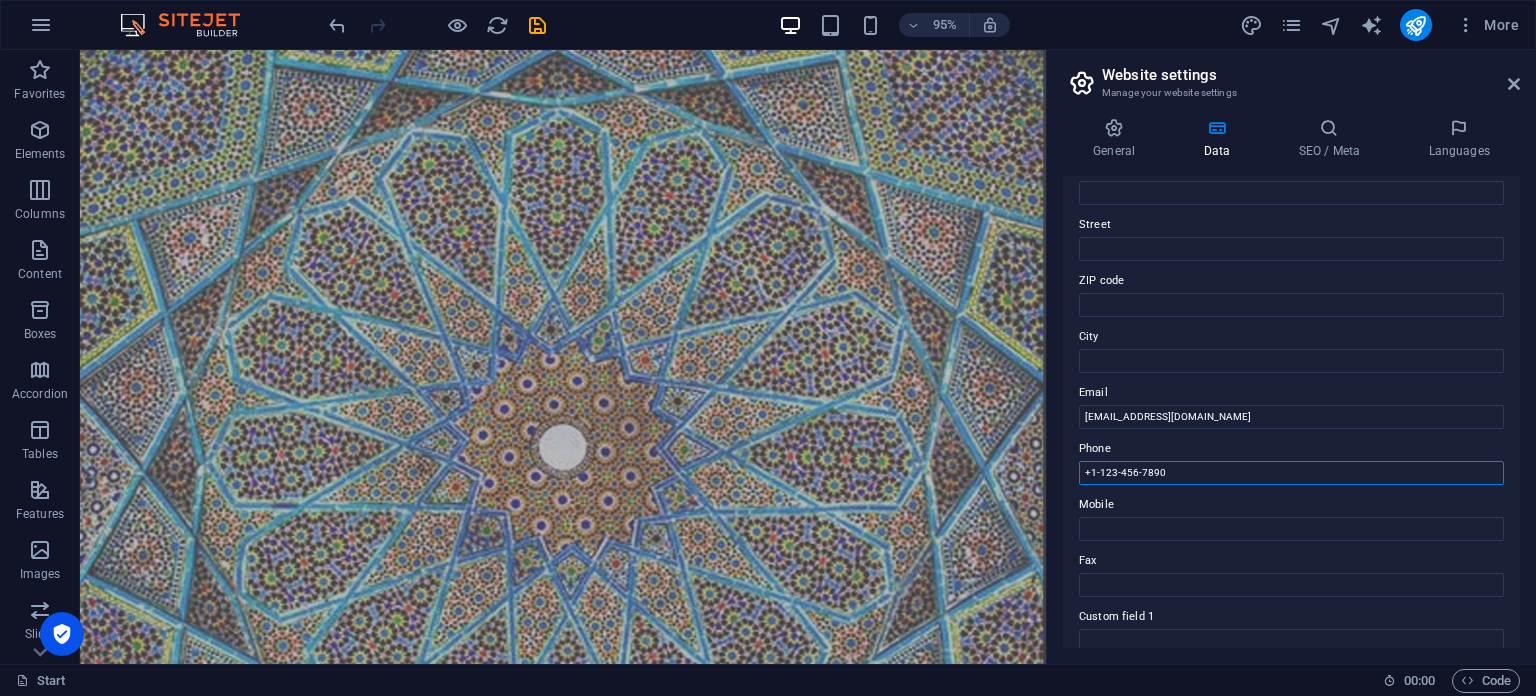 drag, startPoint x: 1218, startPoint y: 474, endPoint x: 1056, endPoint y: 487, distance: 162.52077 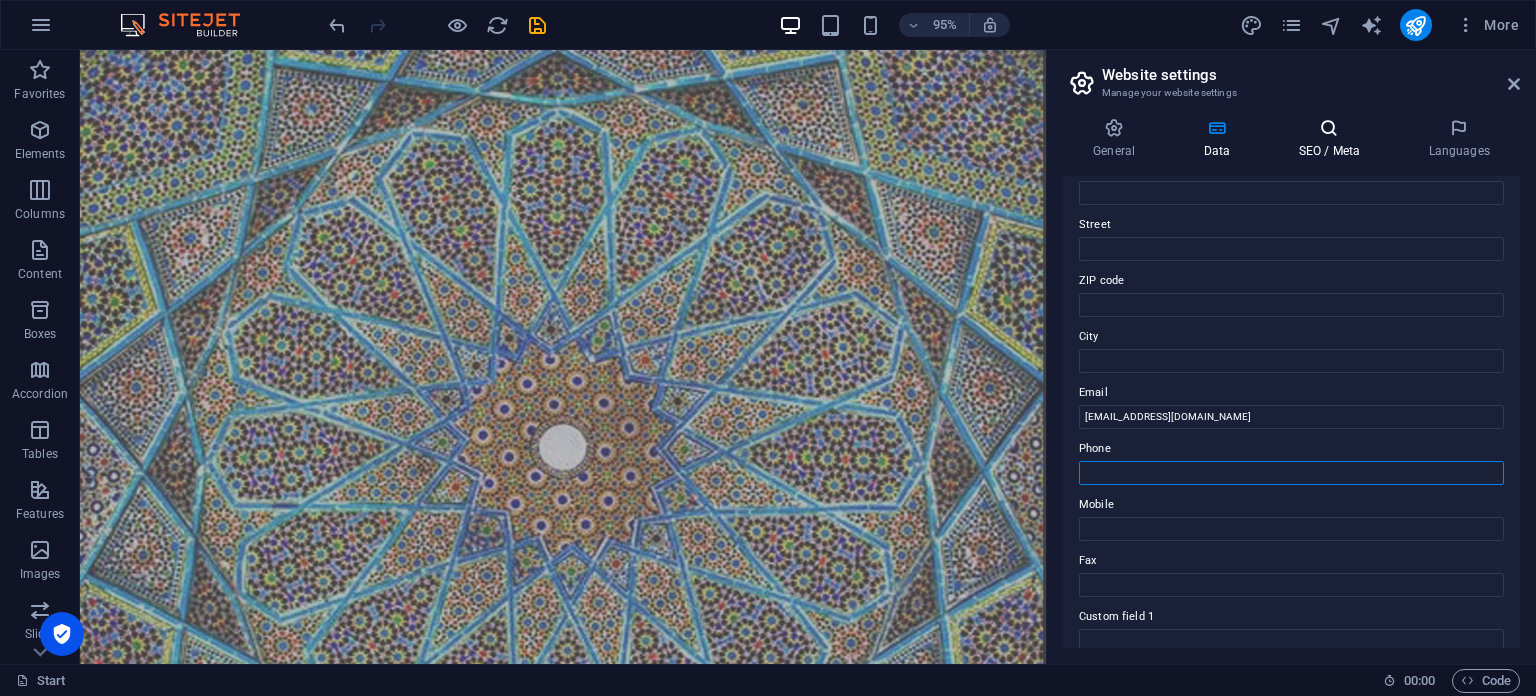 type 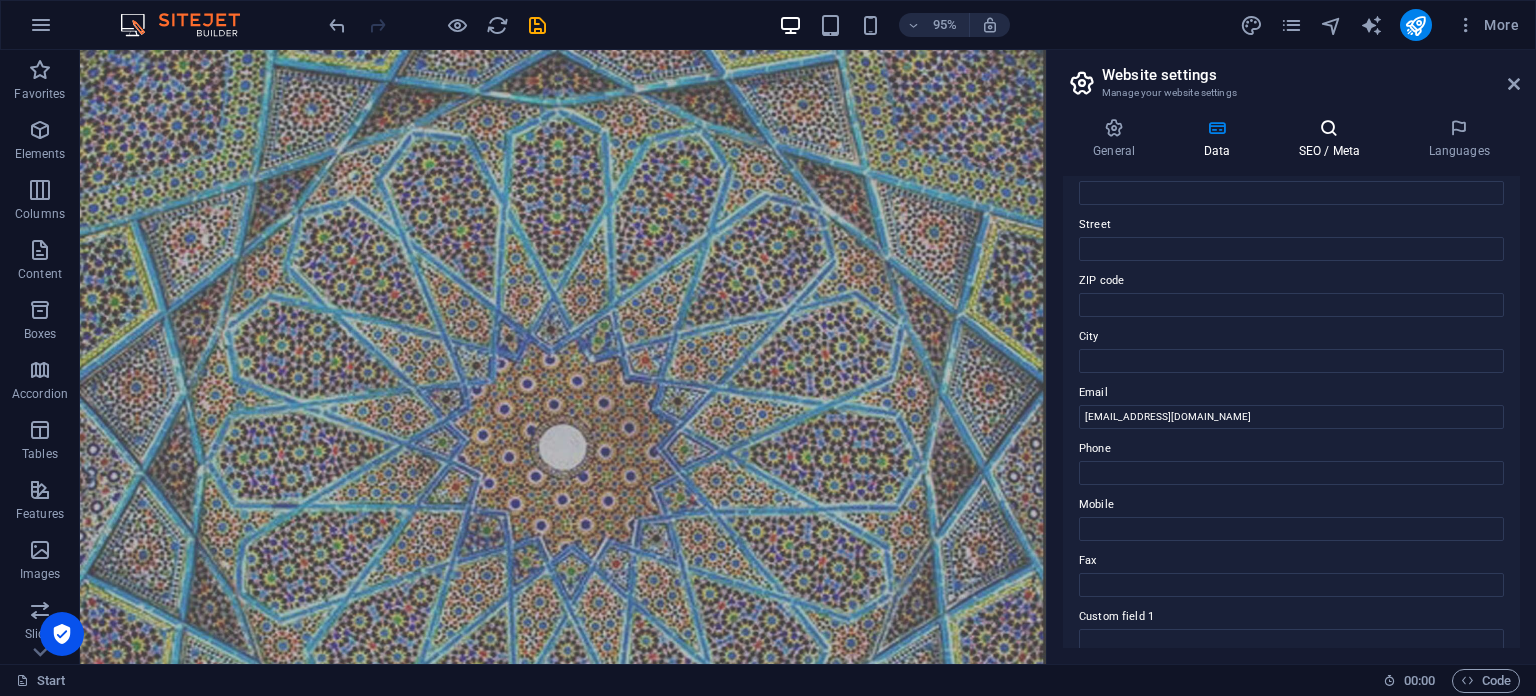 click on "SEO / Meta" at bounding box center (1333, 139) 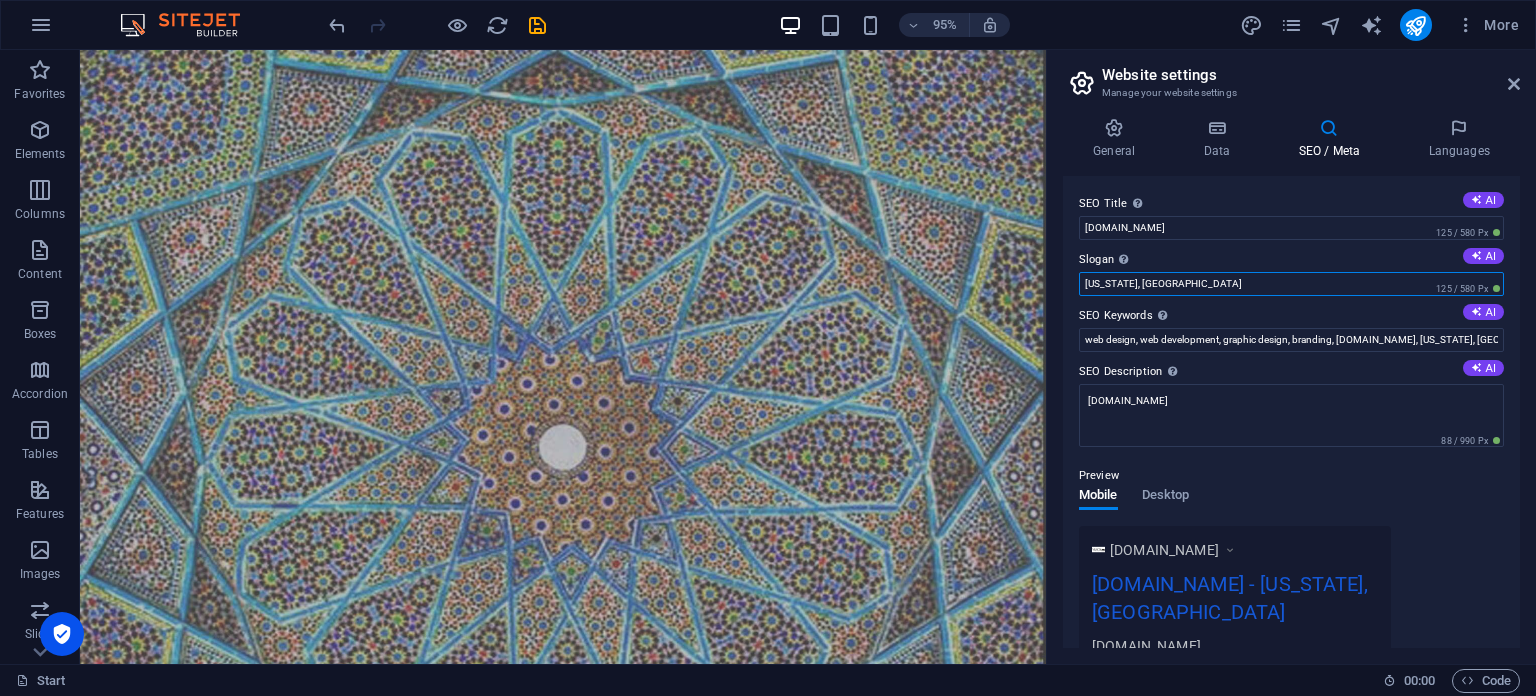 drag, startPoint x: 1313, startPoint y: 334, endPoint x: 1090, endPoint y: 289, distance: 227.49506 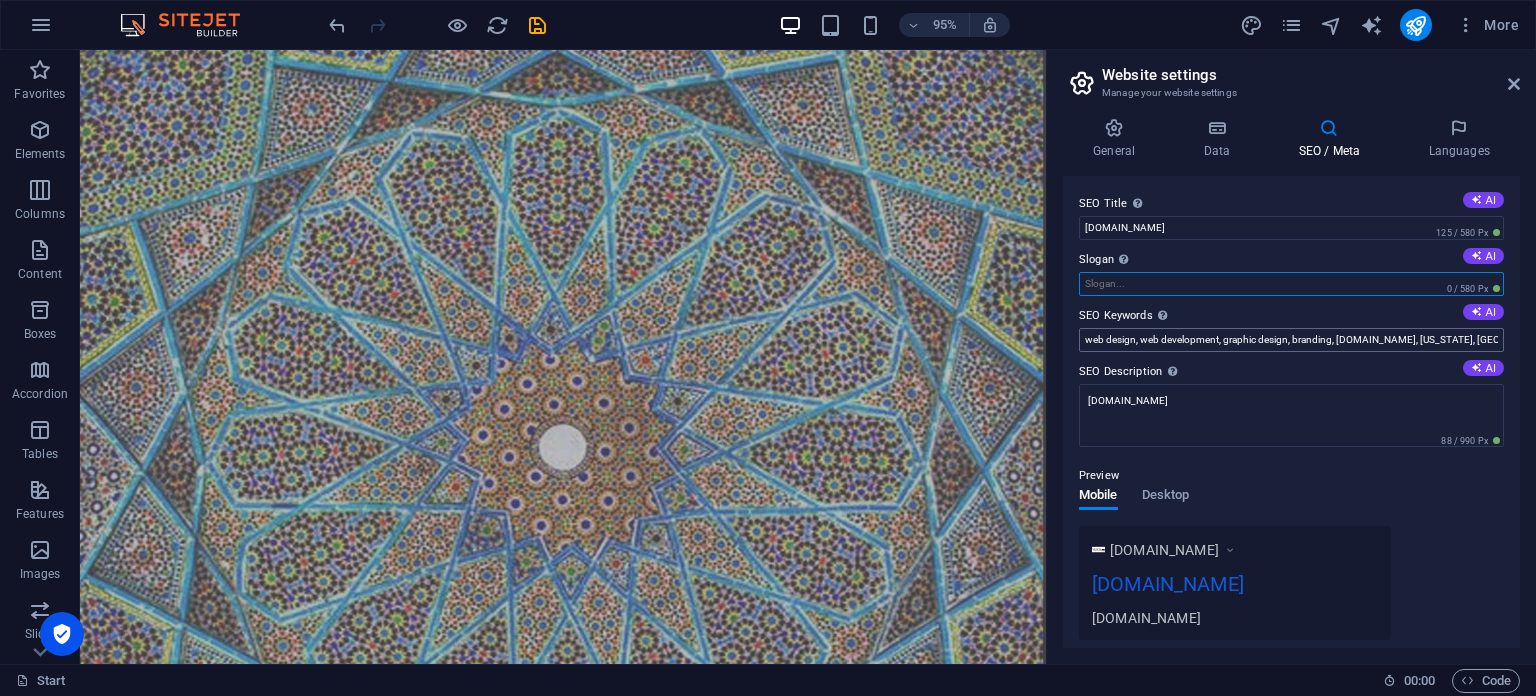 type 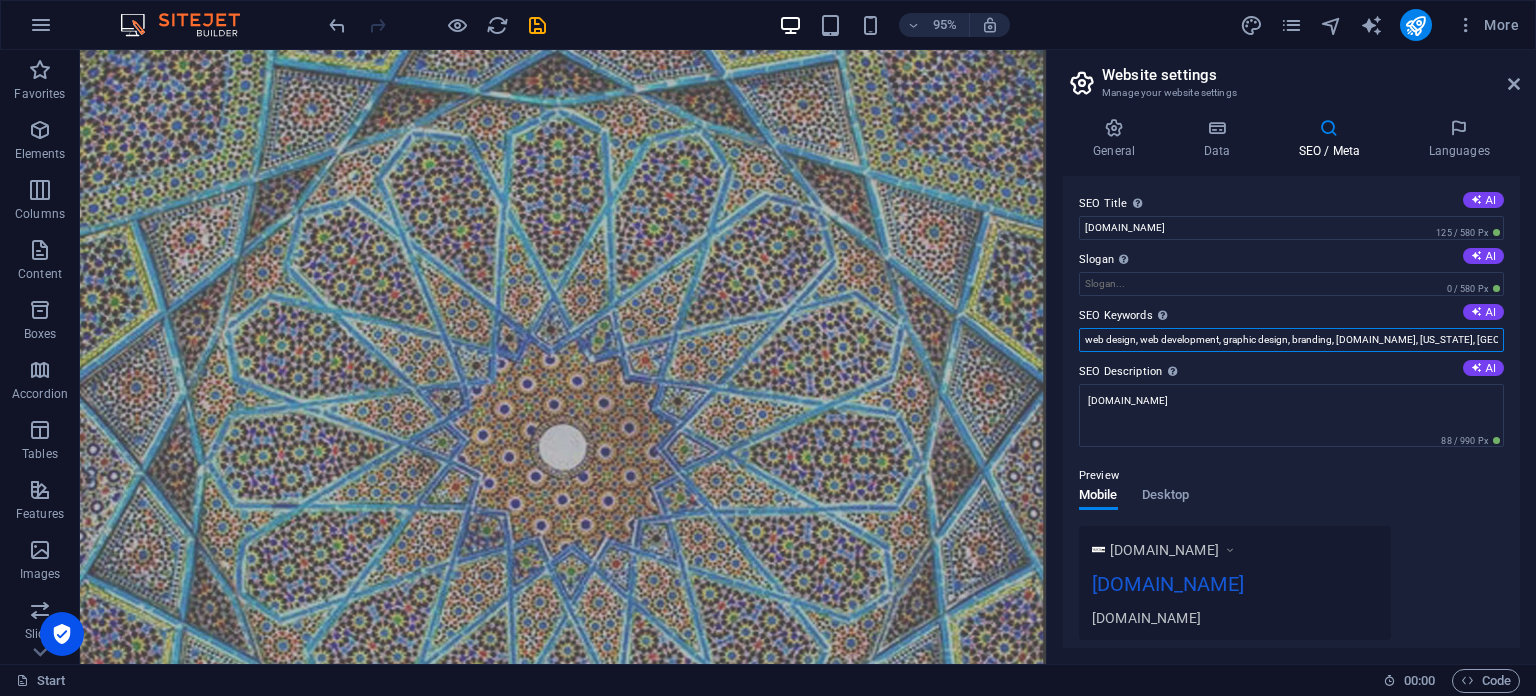 drag, startPoint x: 1555, startPoint y: 389, endPoint x: 1082, endPoint y: 360, distance: 473.88818 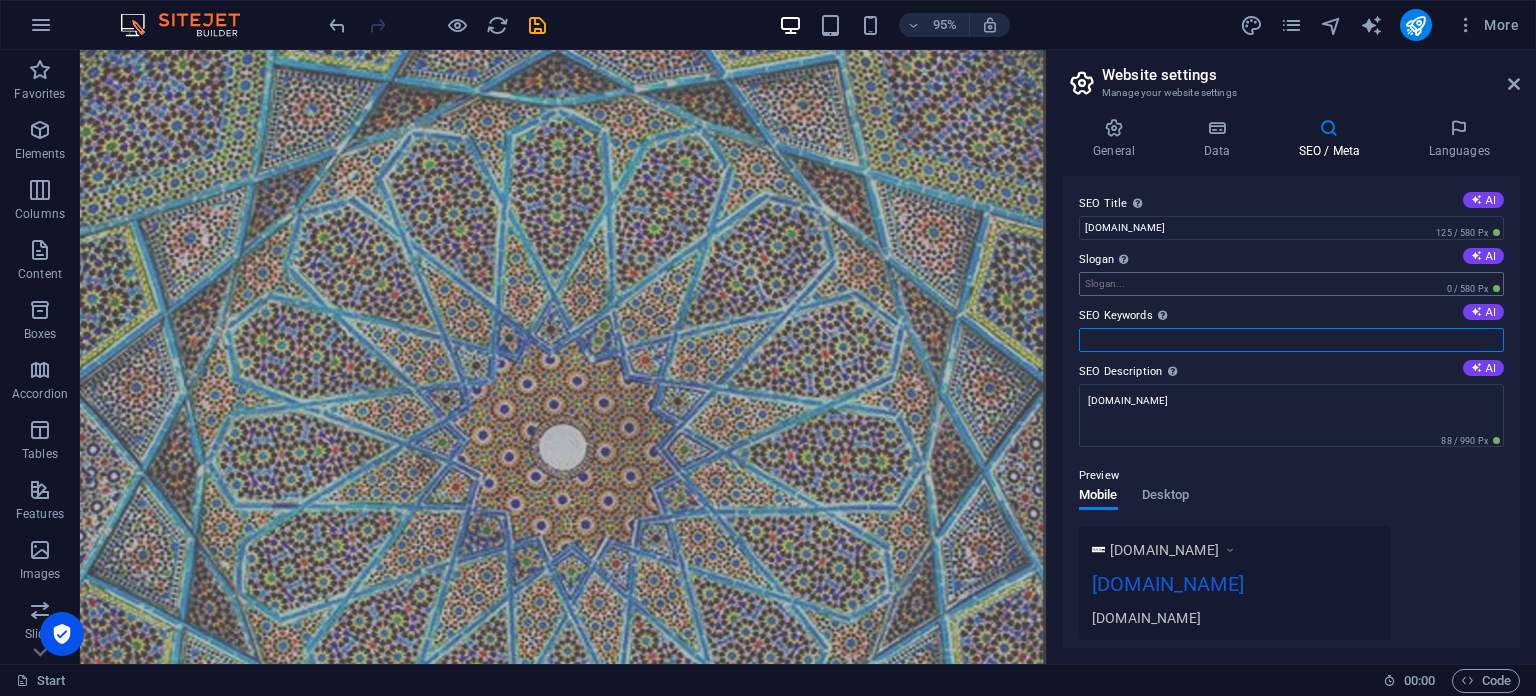 type 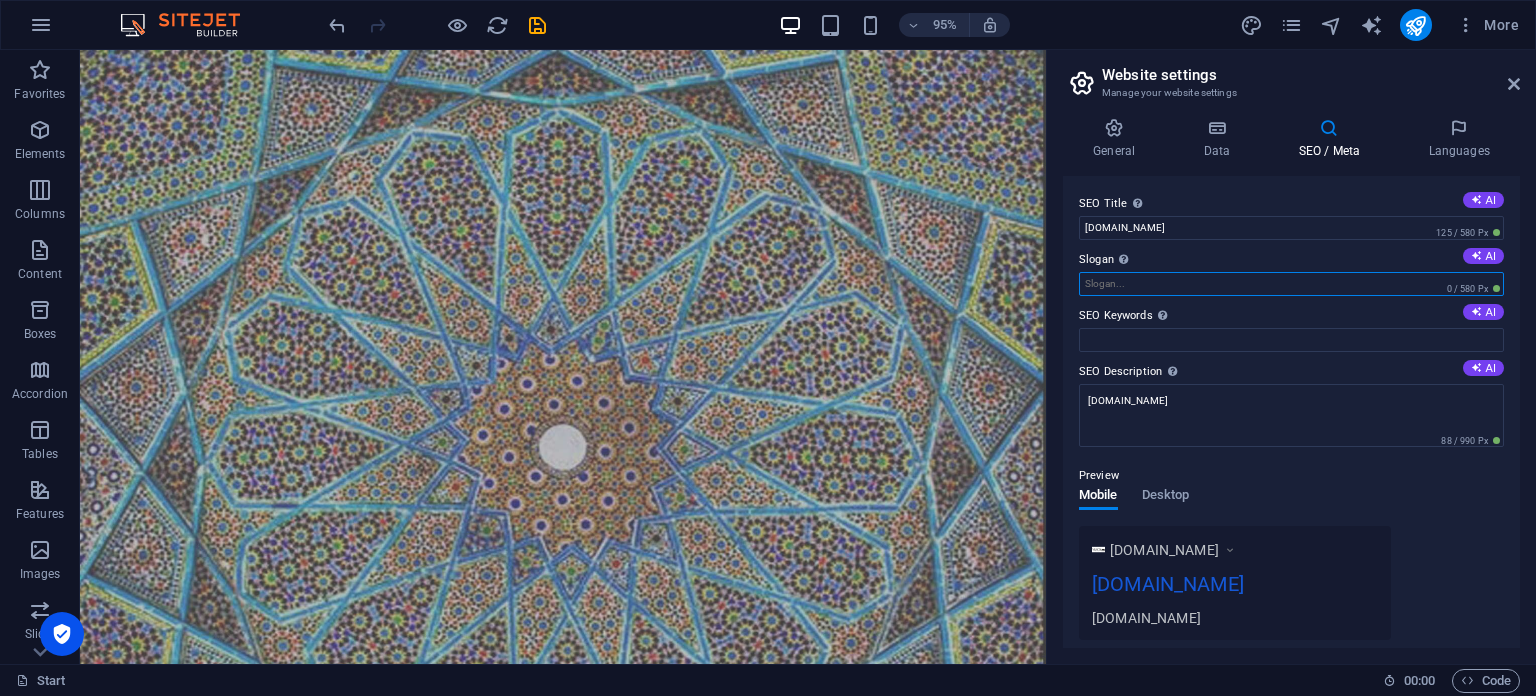 click on "Slogan The slogan of your website. AI" at bounding box center [1291, 284] 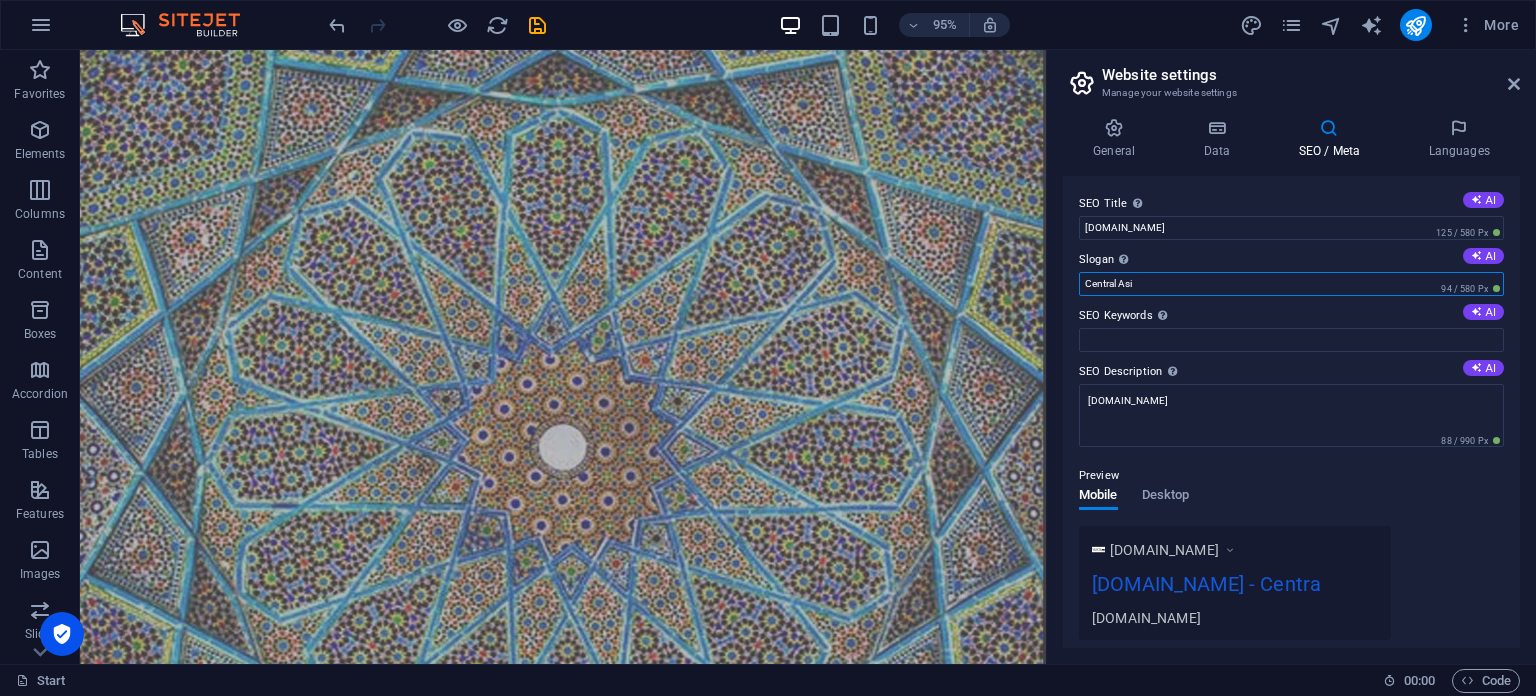 type on "Central Asia" 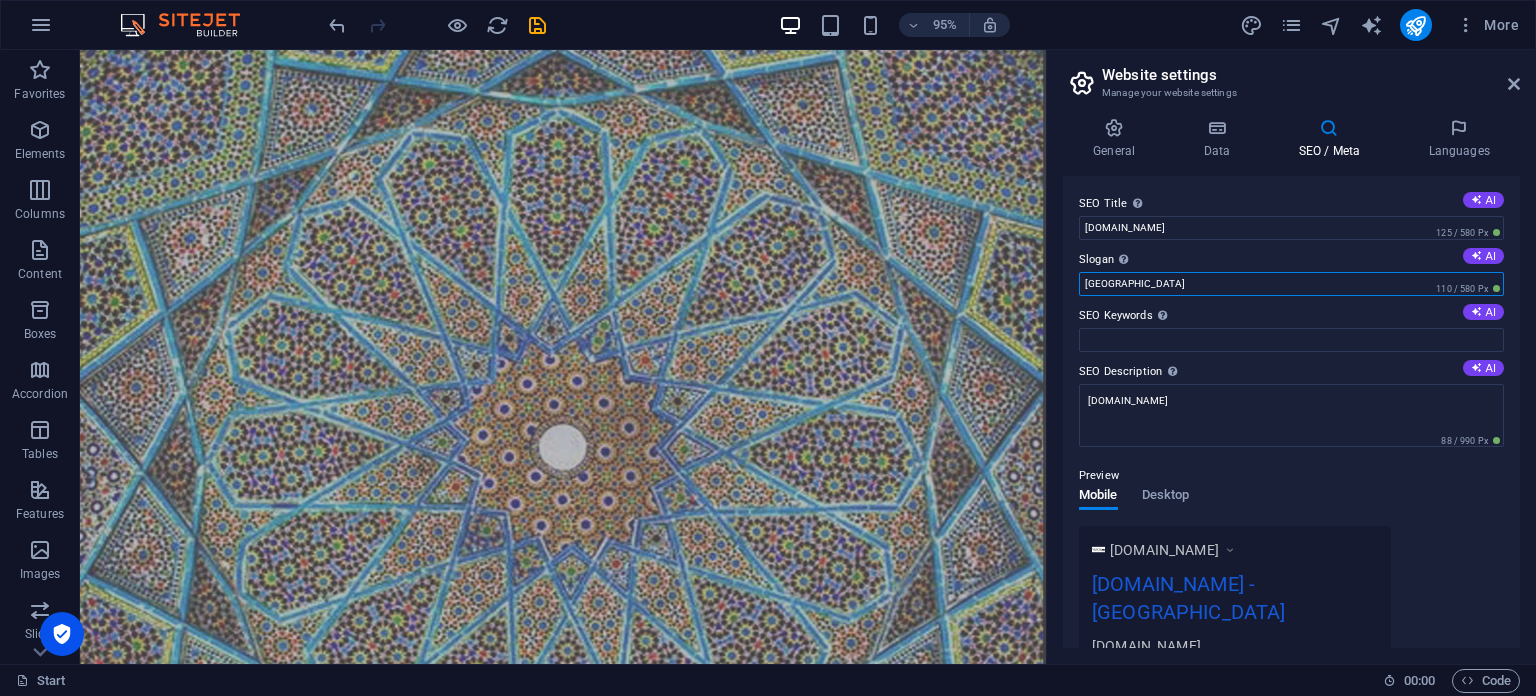 click on "Central Asia" at bounding box center (1291, 284) 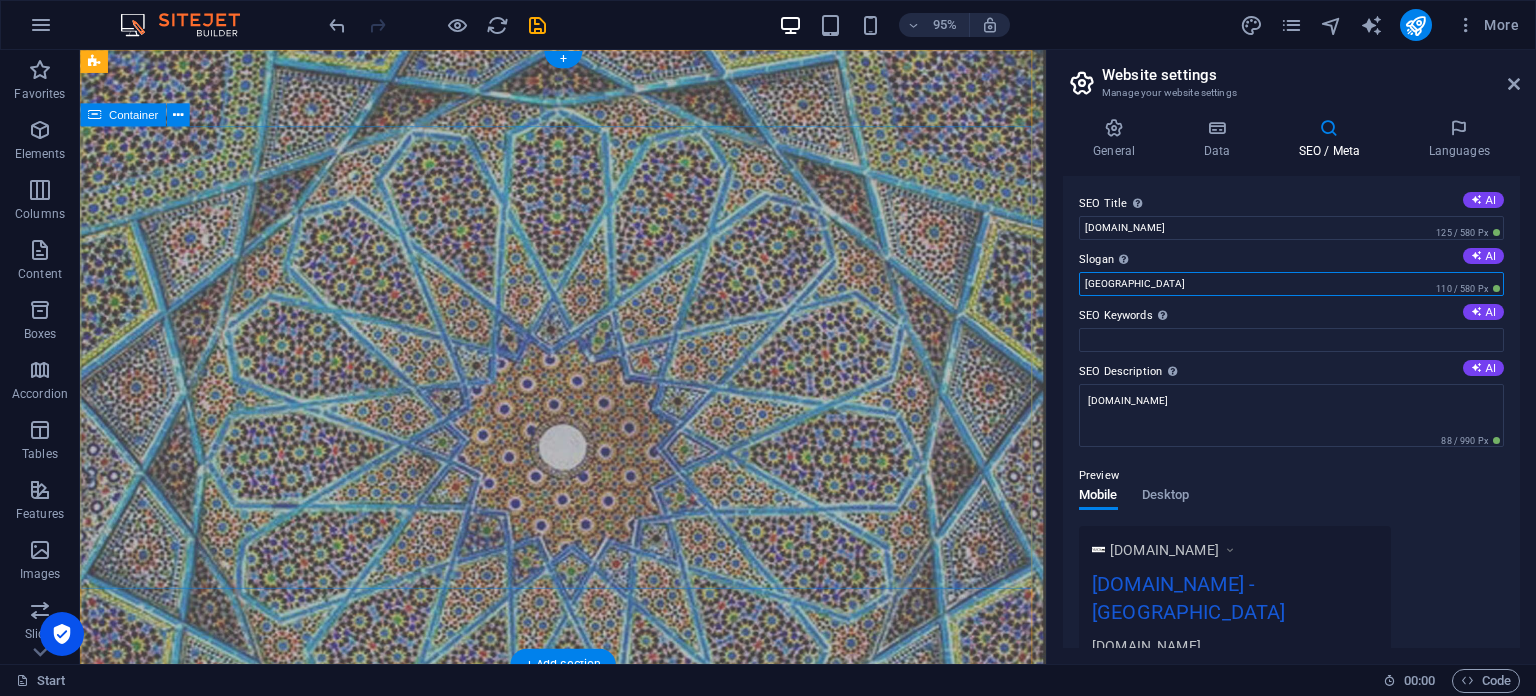 drag, startPoint x: 1229, startPoint y: 332, endPoint x: 1044, endPoint y: 280, distance: 192.16919 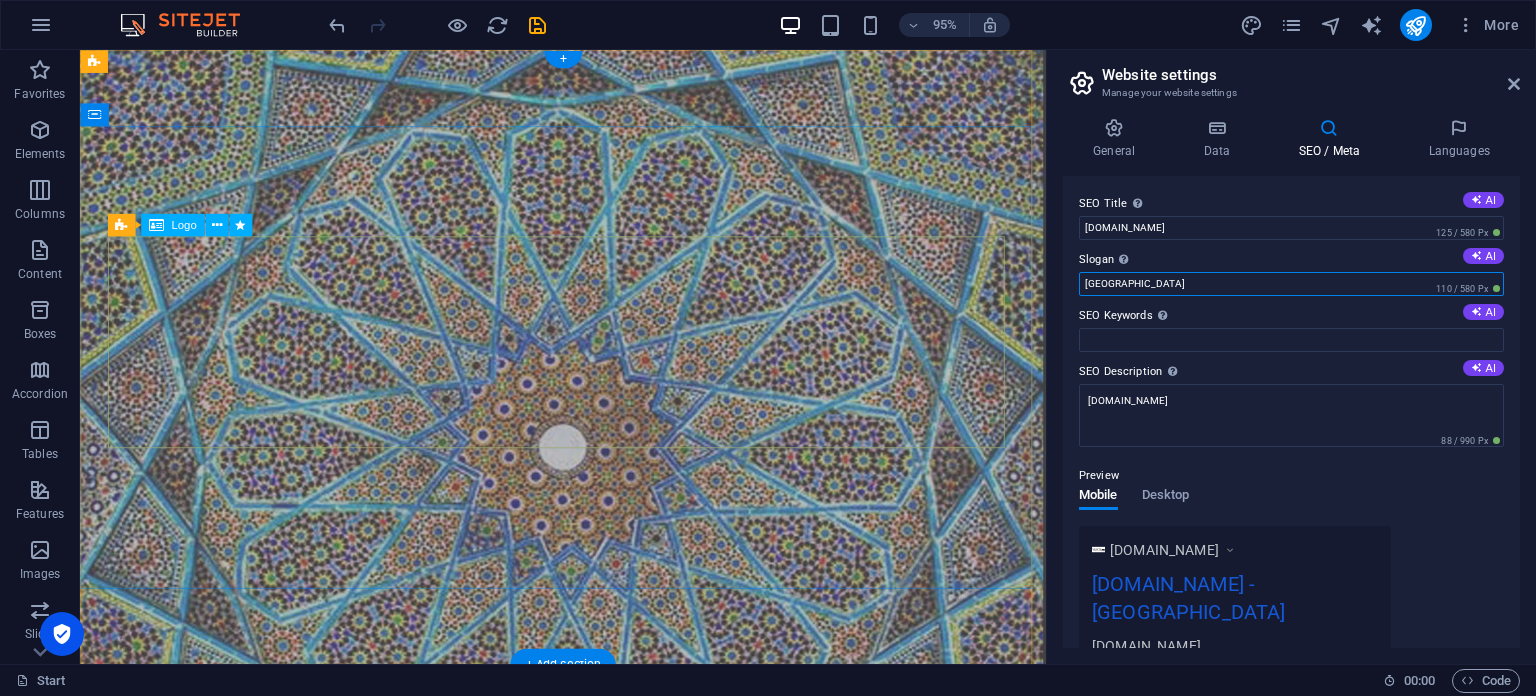 type 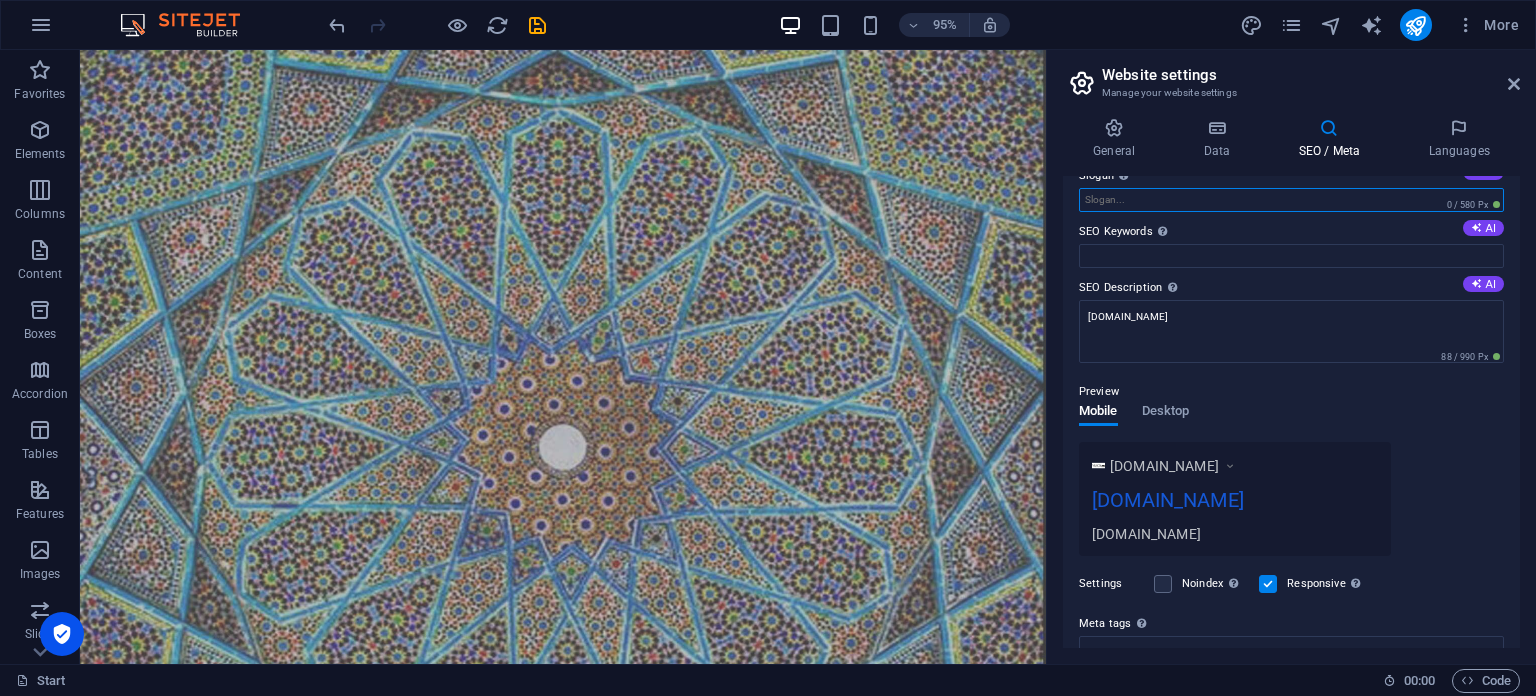 scroll, scrollTop: 0, scrollLeft: 0, axis: both 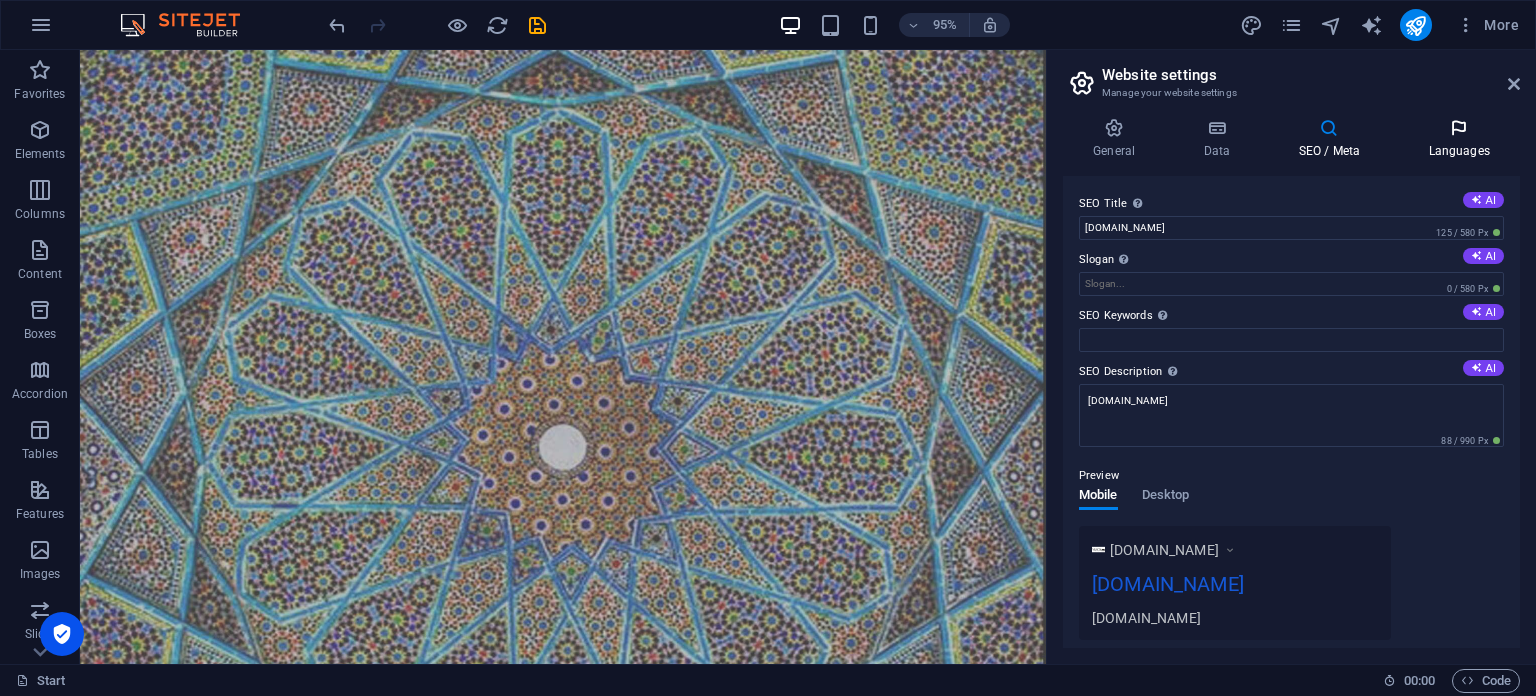 click on "Languages" at bounding box center [1459, 139] 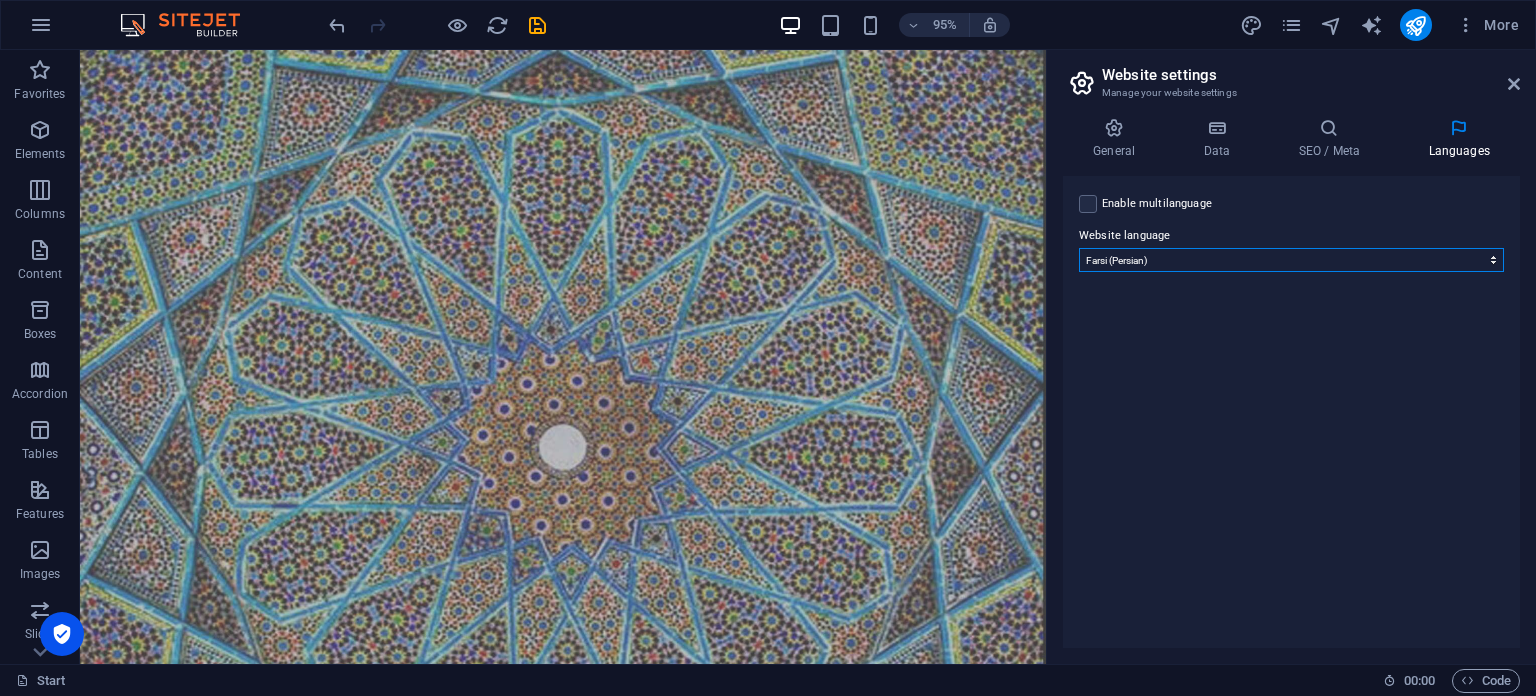 click on "Abkhazian Afar Afrikaans Akan Albanian Amharic Arabic Aragonese Armenian Assamese Avaric Avestan Aymara Azerbaijani Bambara Bashkir Basque Belarusian Bengali Bihari languages Bislama Bokmål Bosnian Breton Bulgarian Burmese Catalan Central Khmer Chamorro Chechen Chinese Church Slavic Chuvash Cornish Corsican Cree Croatian Czech Danish Dutch Dzongkha English Esperanto Estonian Ewe Faroese Farsi (Persian) Fijian Finnish French Fulah Gaelic Galician Ganda Georgian German Greek Greenlandic Guaraní Gujarati Haitian Creole Hausa Hebrew Herero Hindi Hiri Motu Hungarian Icelandic Ido Igbo Indonesian Interlingua Interlingue Inuktitut Inupiaq Irish Italian Japanese Javanese Kannada Kanuri Kashmiri Kazakh Kikuyu Kinyarwanda Komi Kongo Korean Kurdish Kwanyama Kyrgyz Lao Latin Latvian Limburgish Lingala Lithuanian Luba-Katanga Luxembourgish Macedonian Malagasy Malay Malayalam Maldivian Maltese Manx Maori Marathi Marshallese Mongolian Nauru Navajo Ndonga Nepali North Ndebele Northern Sami Norwegian Norwegian Nynorsk Nuosu" at bounding box center (1291, 260) 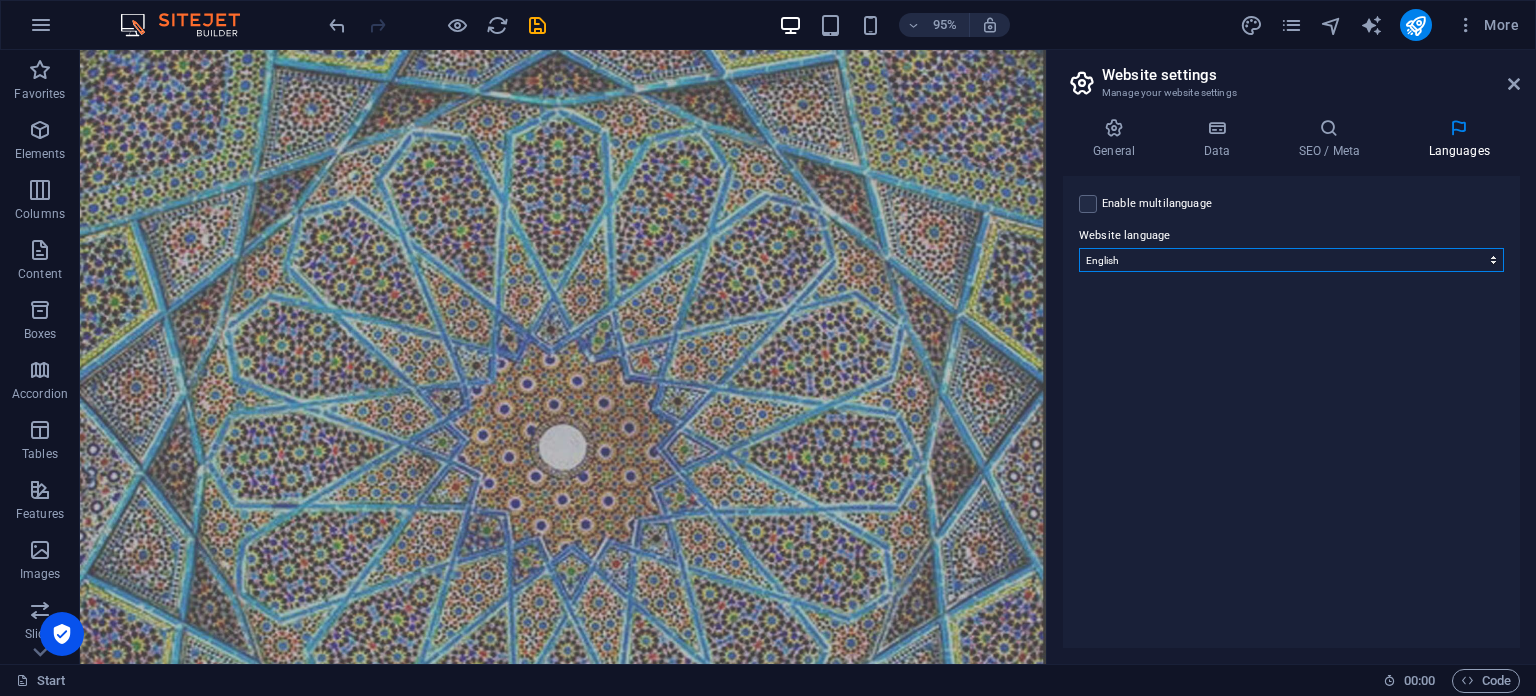 click on "Abkhazian Afar Afrikaans Akan Albanian Amharic Arabic Aragonese Armenian Assamese Avaric Avestan Aymara Azerbaijani Bambara Bashkir Basque Belarusian Bengali Bihari languages Bislama Bokmål Bosnian Breton Bulgarian Burmese Catalan Central Khmer Chamorro Chechen Chinese Church Slavic Chuvash Cornish Corsican Cree Croatian Czech Danish Dutch Dzongkha English Esperanto Estonian Ewe Faroese Farsi (Persian) Fijian Finnish French Fulah Gaelic Galician Ganda Georgian German Greek Greenlandic Guaraní Gujarati Haitian Creole Hausa Hebrew Herero Hindi Hiri Motu Hungarian Icelandic Ido Igbo Indonesian Interlingua Interlingue Inuktitut Inupiaq Irish Italian Japanese Javanese Kannada Kanuri Kashmiri Kazakh Kikuyu Kinyarwanda Komi Kongo Korean Kurdish Kwanyama Kyrgyz Lao Latin Latvian Limburgish Lingala Lithuanian Luba-Katanga Luxembourgish Macedonian Malagasy Malay Malayalam Maldivian Maltese Manx Maori Marathi Marshallese Mongolian Nauru Navajo Ndonga Nepali North Ndebele Northern Sami Norwegian Norwegian Nynorsk Nuosu" at bounding box center [1291, 260] 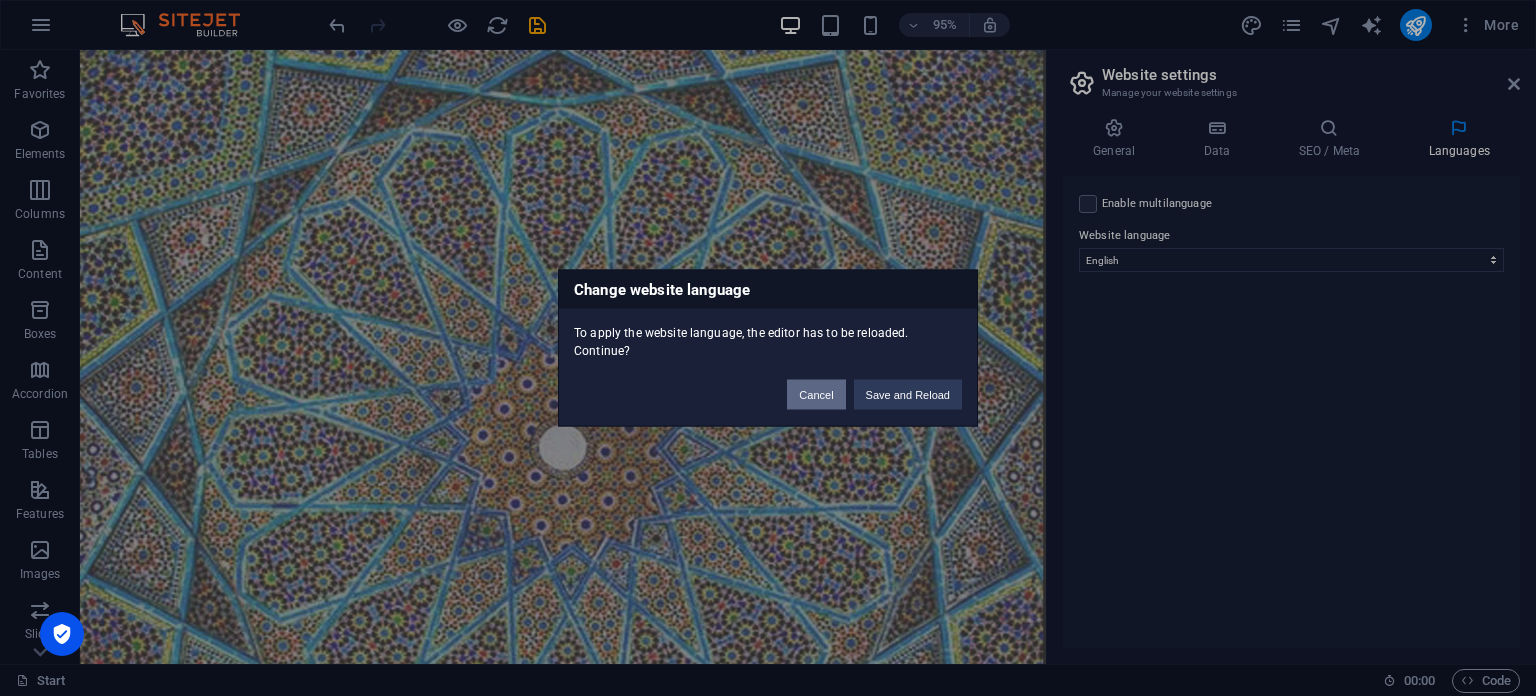 click on "Cancel" at bounding box center [816, 395] 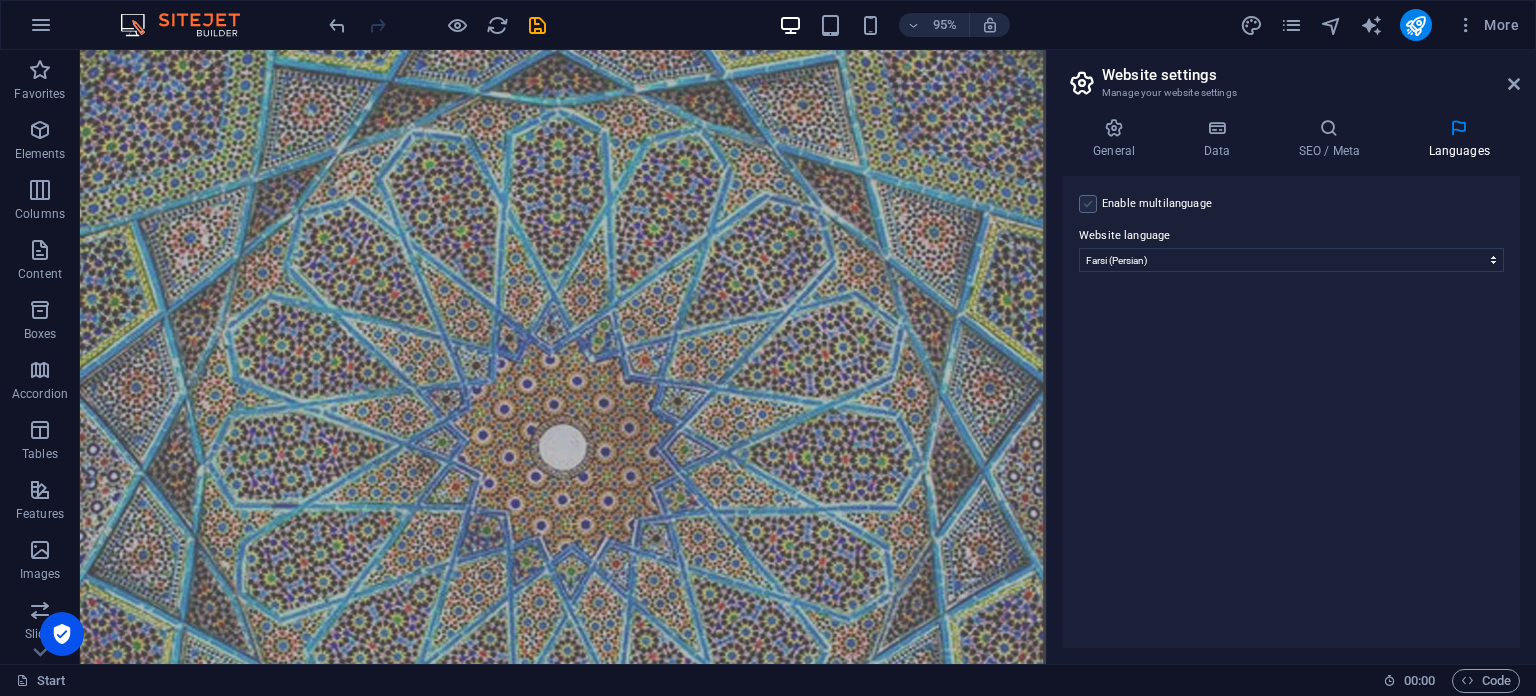 click at bounding box center (1088, 204) 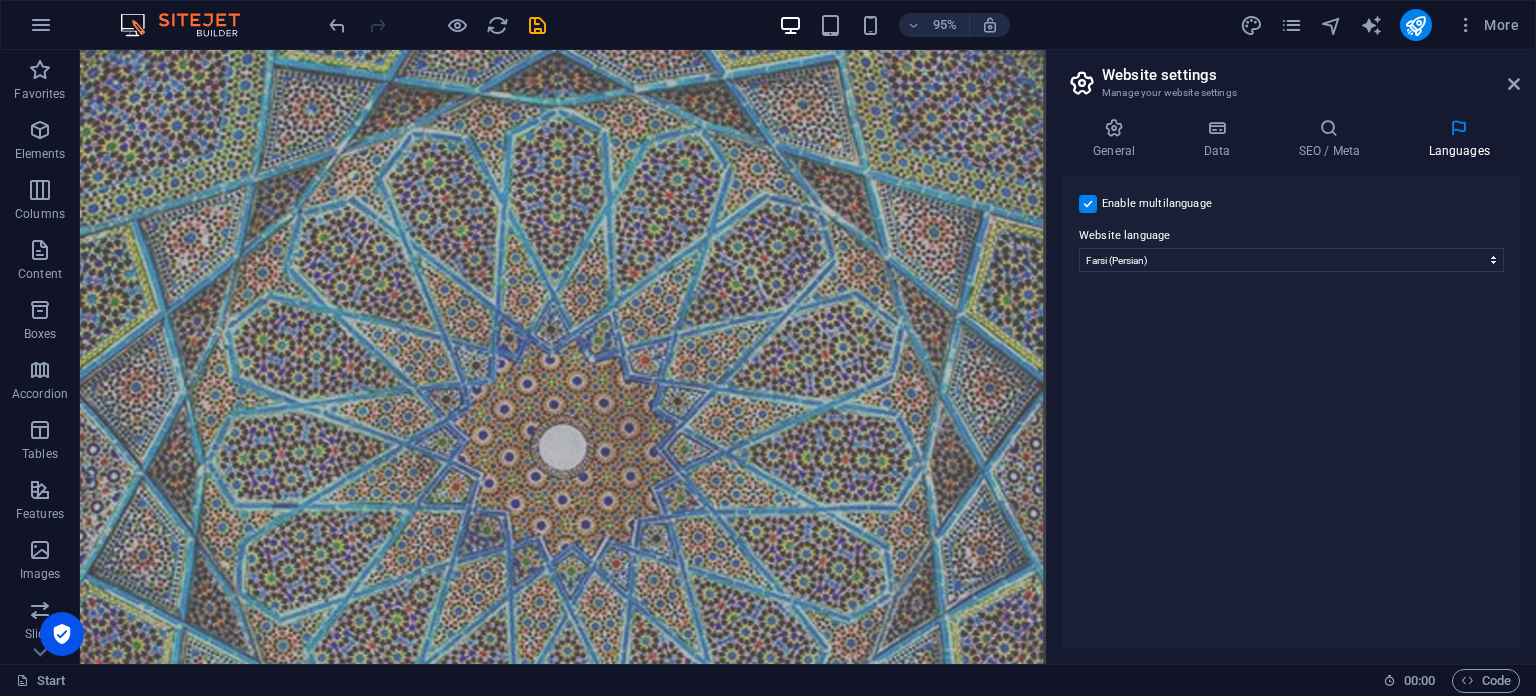 select 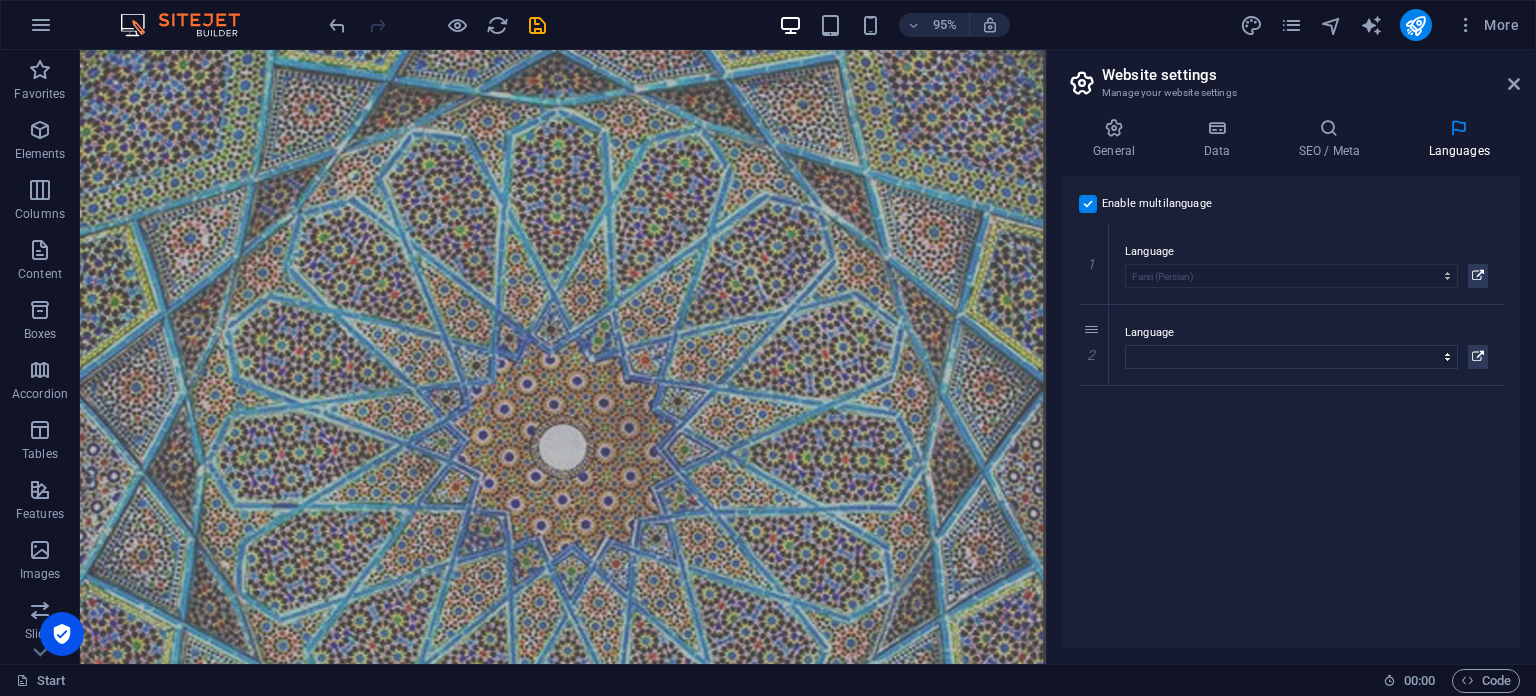 click at bounding box center [1088, 204] 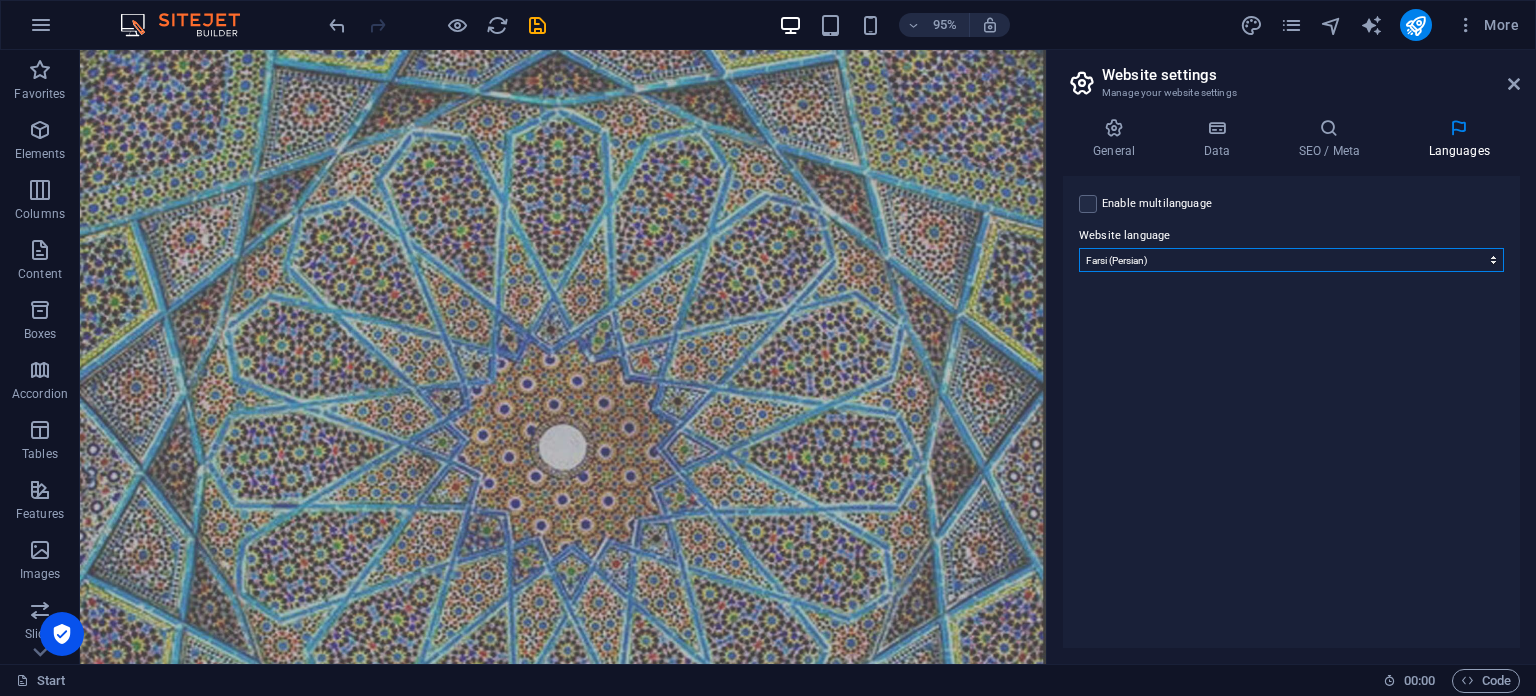 click on "Abkhazian Afar Afrikaans Akan Albanian Amharic Arabic Aragonese Armenian Assamese Avaric Avestan Aymara Azerbaijani Bambara Bashkir Basque Belarusian Bengali Bihari languages Bislama Bokmål Bosnian Breton Bulgarian Burmese Catalan Central Khmer Chamorro Chechen Chinese Church Slavic Chuvash Cornish Corsican Cree Croatian Czech Danish Dutch Dzongkha English Esperanto Estonian Ewe Faroese Farsi (Persian) Fijian Finnish French Fulah Gaelic Galician Ganda Georgian German Greek Greenlandic Guaraní Gujarati Haitian Creole Hausa Hebrew Herero Hindi Hiri Motu Hungarian Icelandic Ido Igbo Indonesian Interlingua Interlingue Inuktitut Inupiaq Irish Italian Japanese Javanese Kannada Kanuri Kashmiri Kazakh Kikuyu Kinyarwanda Komi Kongo Korean Kurdish Kwanyama Kyrgyz Lao Latin Latvian Limburgish Lingala Lithuanian Luba-Katanga Luxembourgish Macedonian Malagasy Malay Malayalam Maldivian Maltese Manx Maori Marathi Marshallese Mongolian Nauru Navajo Ndonga Nepali North Ndebele Northern Sami Norwegian Norwegian Nynorsk Nuosu" at bounding box center (1291, 260) 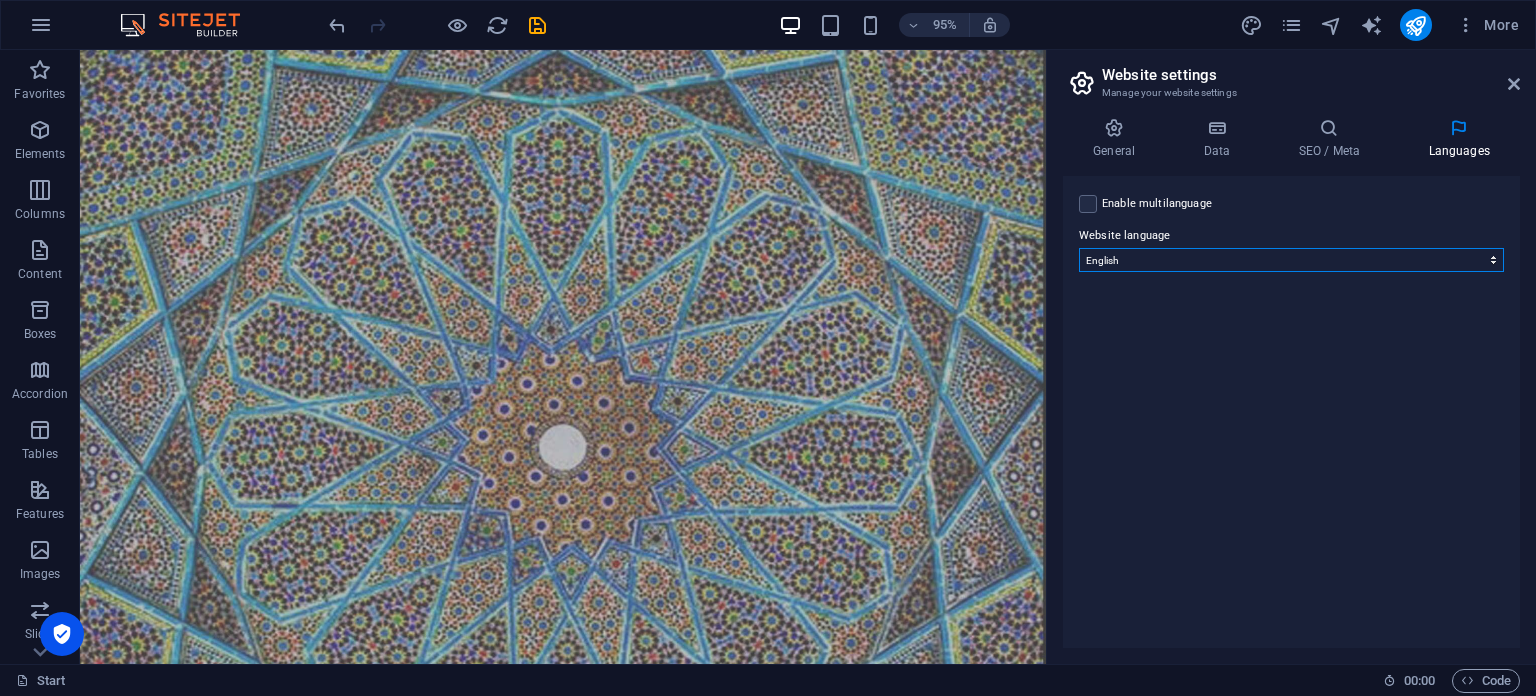 click on "Abkhazian Afar Afrikaans Akan Albanian Amharic Arabic Aragonese Armenian Assamese Avaric Avestan Aymara Azerbaijani Bambara Bashkir Basque Belarusian Bengali Bihari languages Bislama Bokmål Bosnian Breton Bulgarian Burmese Catalan Central Khmer Chamorro Chechen Chinese Church Slavic Chuvash Cornish Corsican Cree Croatian Czech Danish Dutch Dzongkha English Esperanto Estonian Ewe Faroese Farsi (Persian) Fijian Finnish French Fulah Gaelic Galician Ganda Georgian German Greek Greenlandic Guaraní Gujarati Haitian Creole Hausa Hebrew Herero Hindi Hiri Motu Hungarian Icelandic Ido Igbo Indonesian Interlingua Interlingue Inuktitut Inupiaq Irish Italian Japanese Javanese Kannada Kanuri Kashmiri Kazakh Kikuyu Kinyarwanda Komi Kongo Korean Kurdish Kwanyama Kyrgyz Lao Latin Latvian Limburgish Lingala Lithuanian Luba-Katanga Luxembourgish Macedonian Malagasy Malay Malayalam Maldivian Maltese Manx Maori Marathi Marshallese Mongolian Nauru Navajo Ndonga Nepali North Ndebele Northern Sami Norwegian Norwegian Nynorsk Nuosu" at bounding box center (1291, 260) 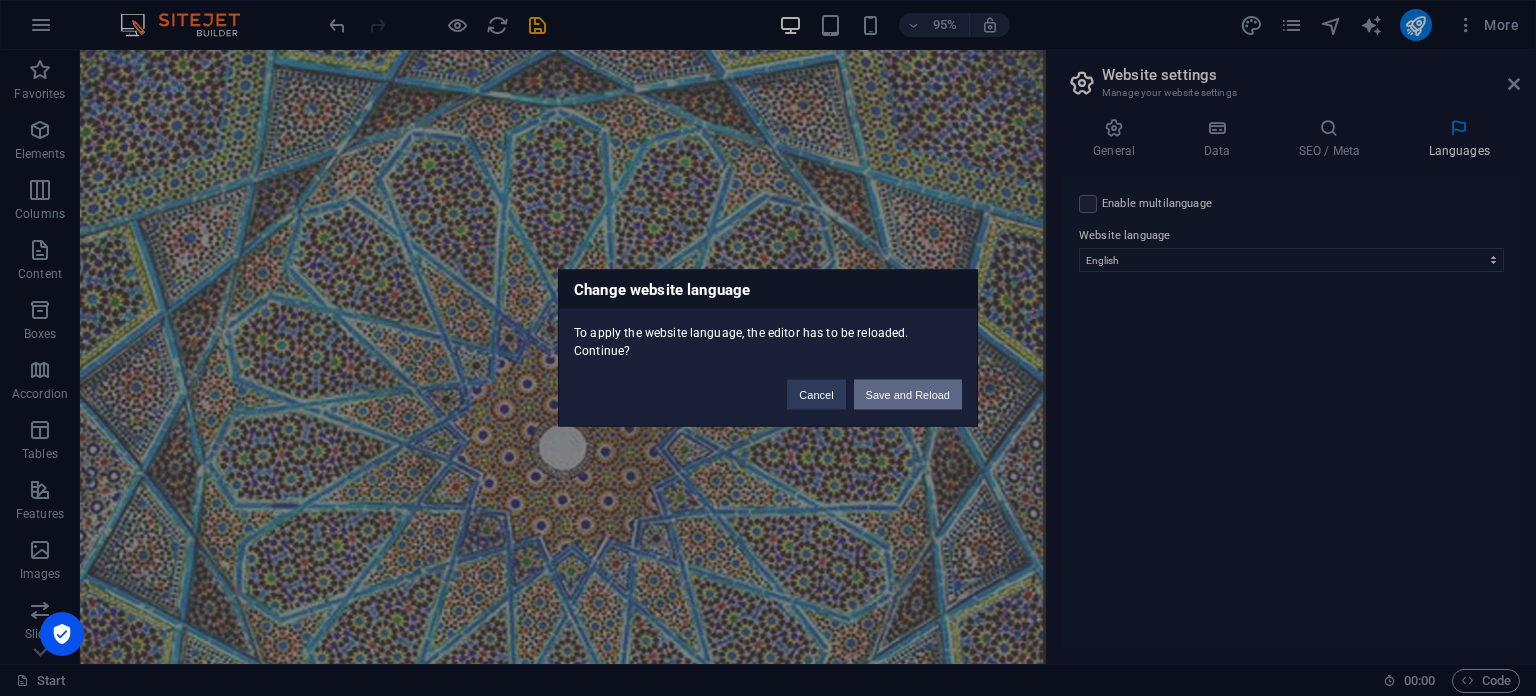 click on "Save and Reload" at bounding box center (908, 395) 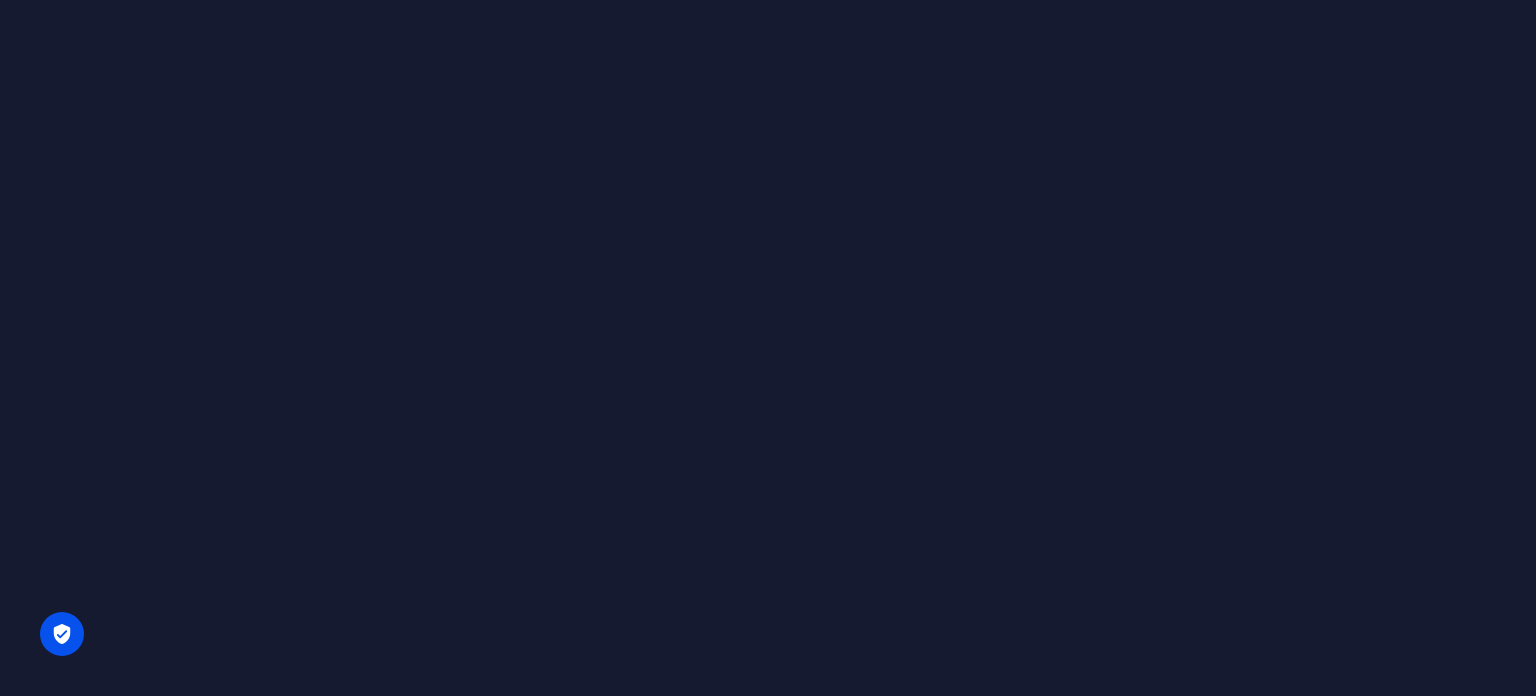 scroll, scrollTop: 0, scrollLeft: 0, axis: both 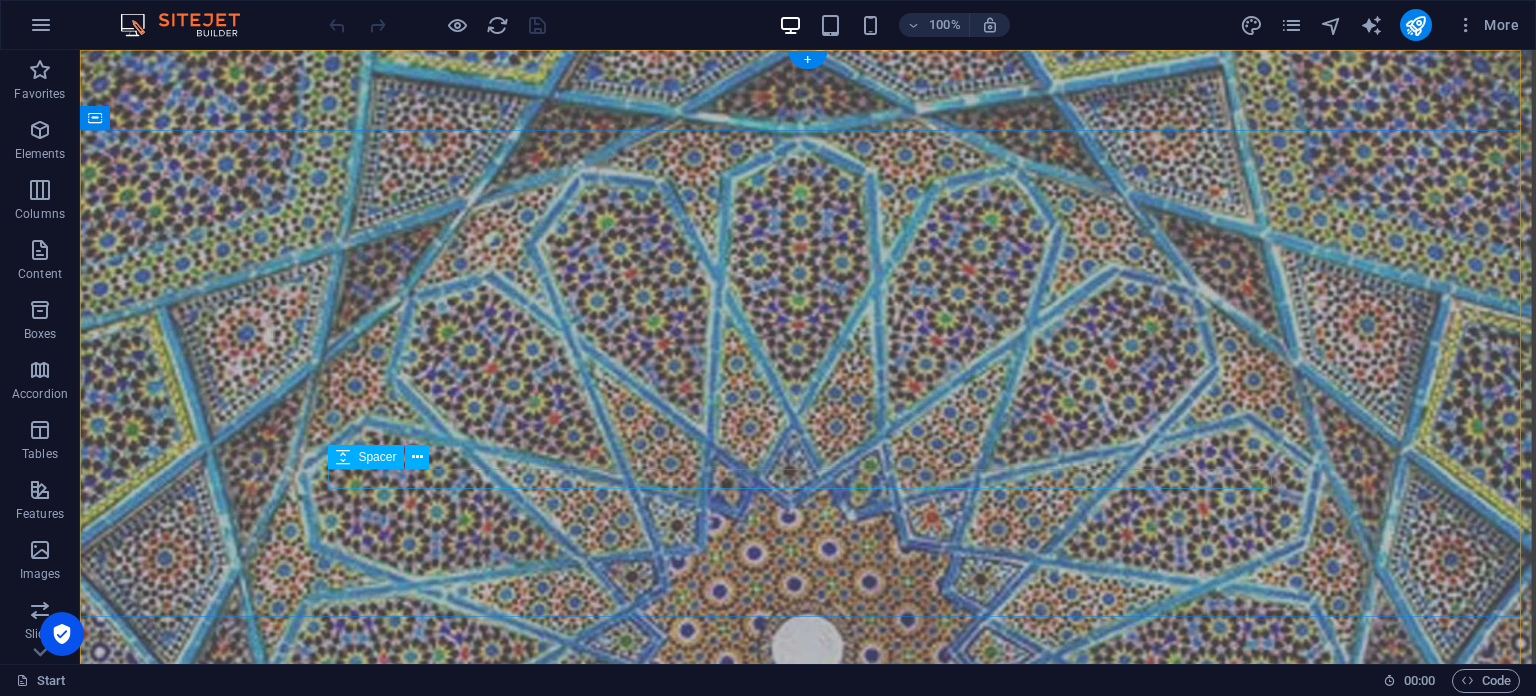 click at bounding box center (808, 1108) 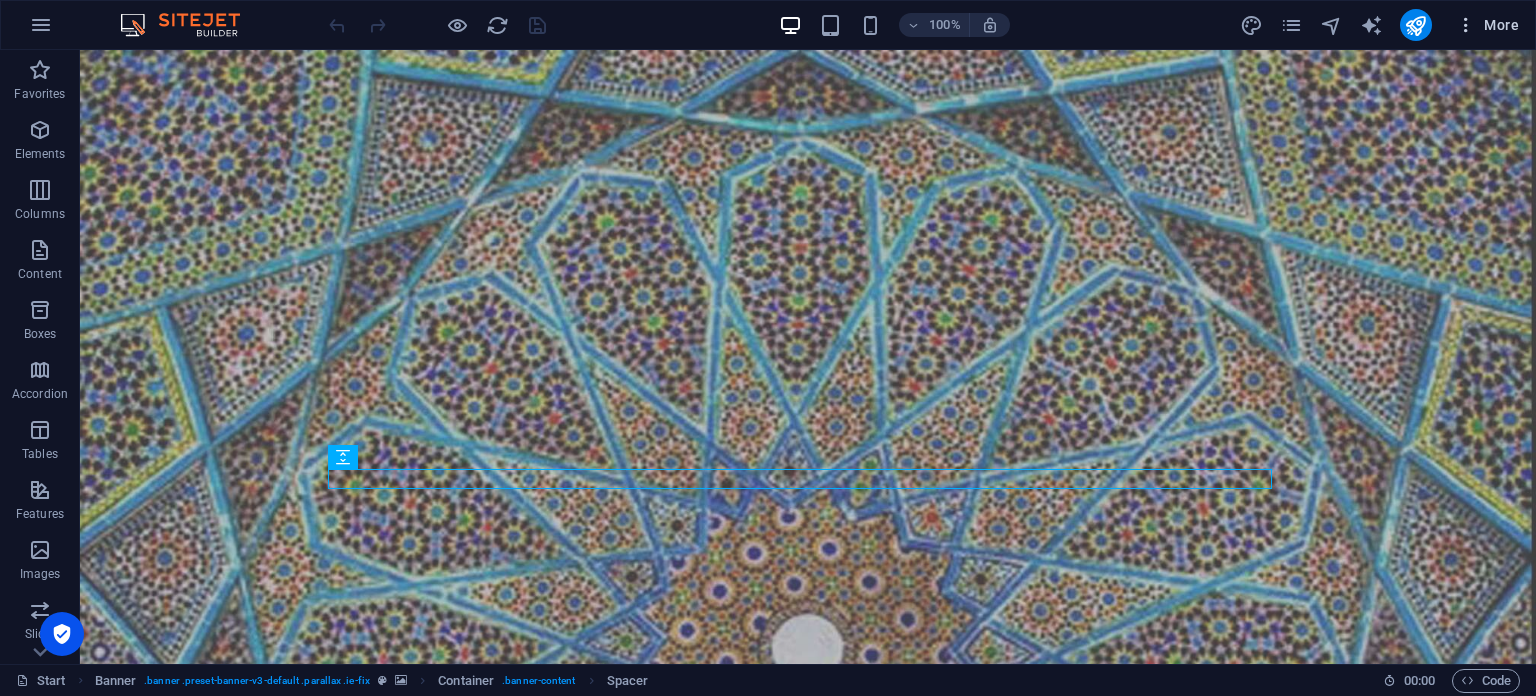 click on "More" at bounding box center [1487, 25] 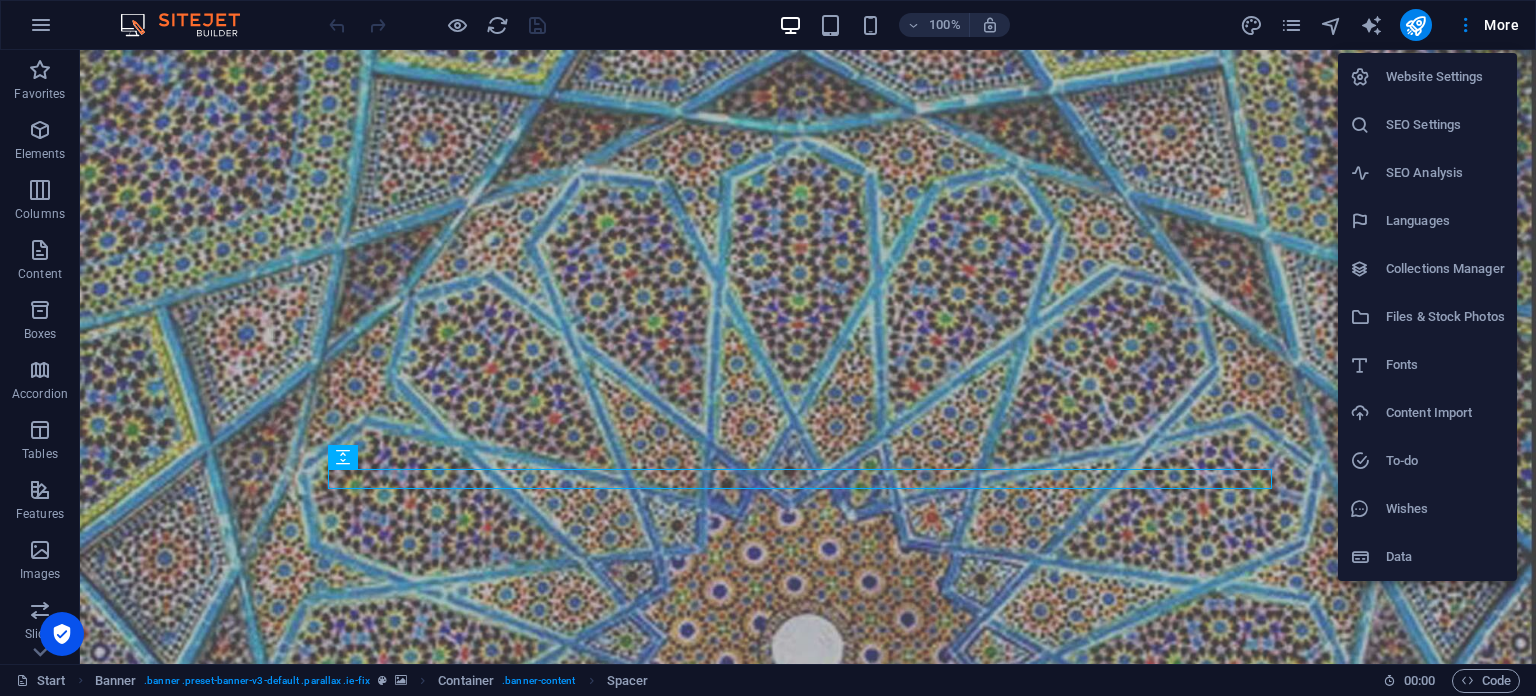 click on "Website Settings" at bounding box center [1445, 77] 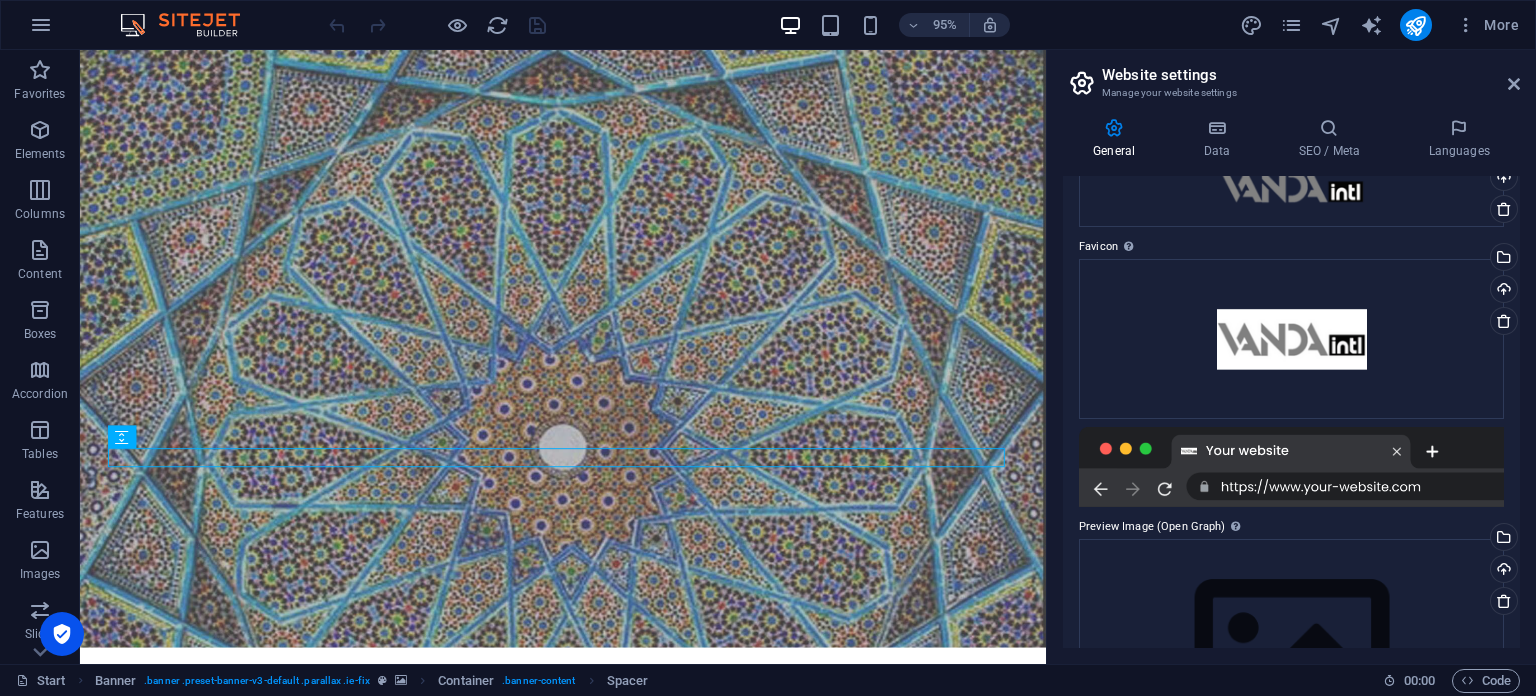 scroll, scrollTop: 0, scrollLeft: 0, axis: both 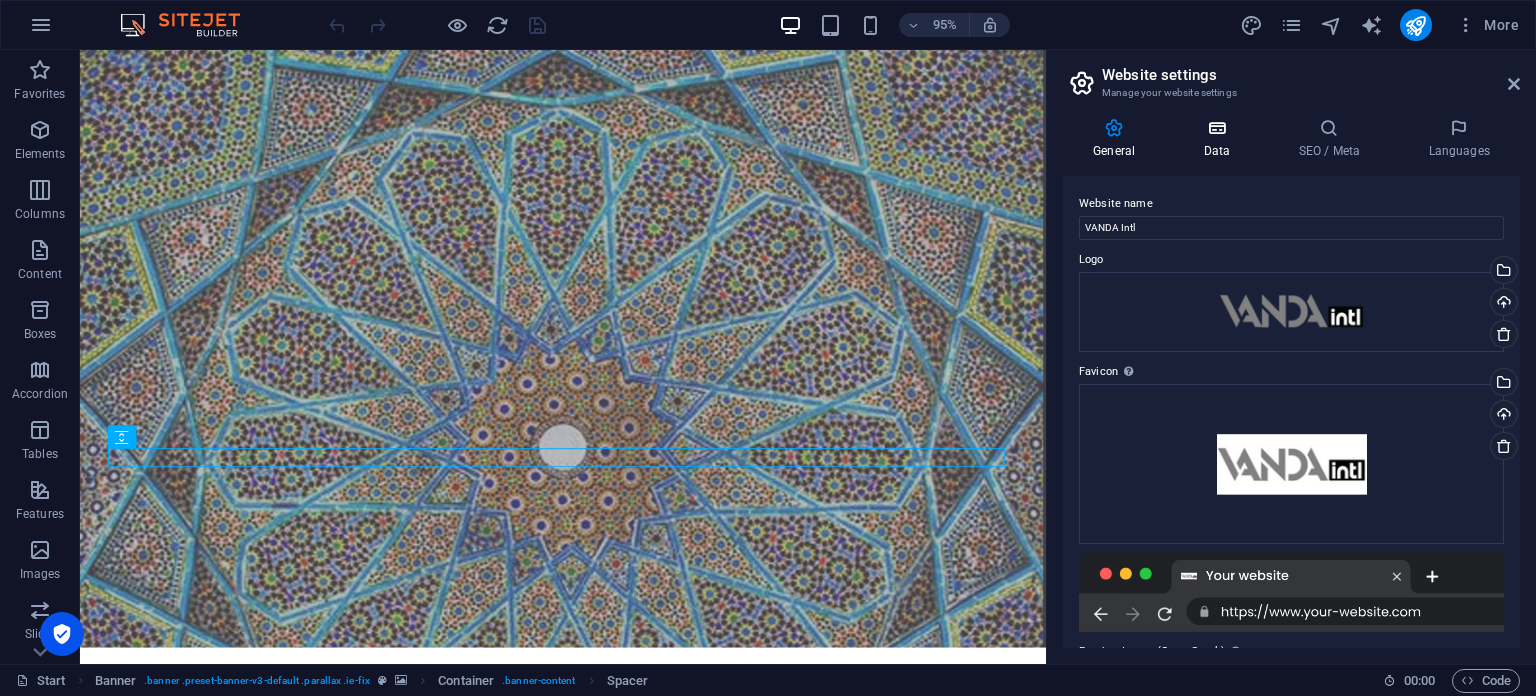 click at bounding box center [1216, 128] 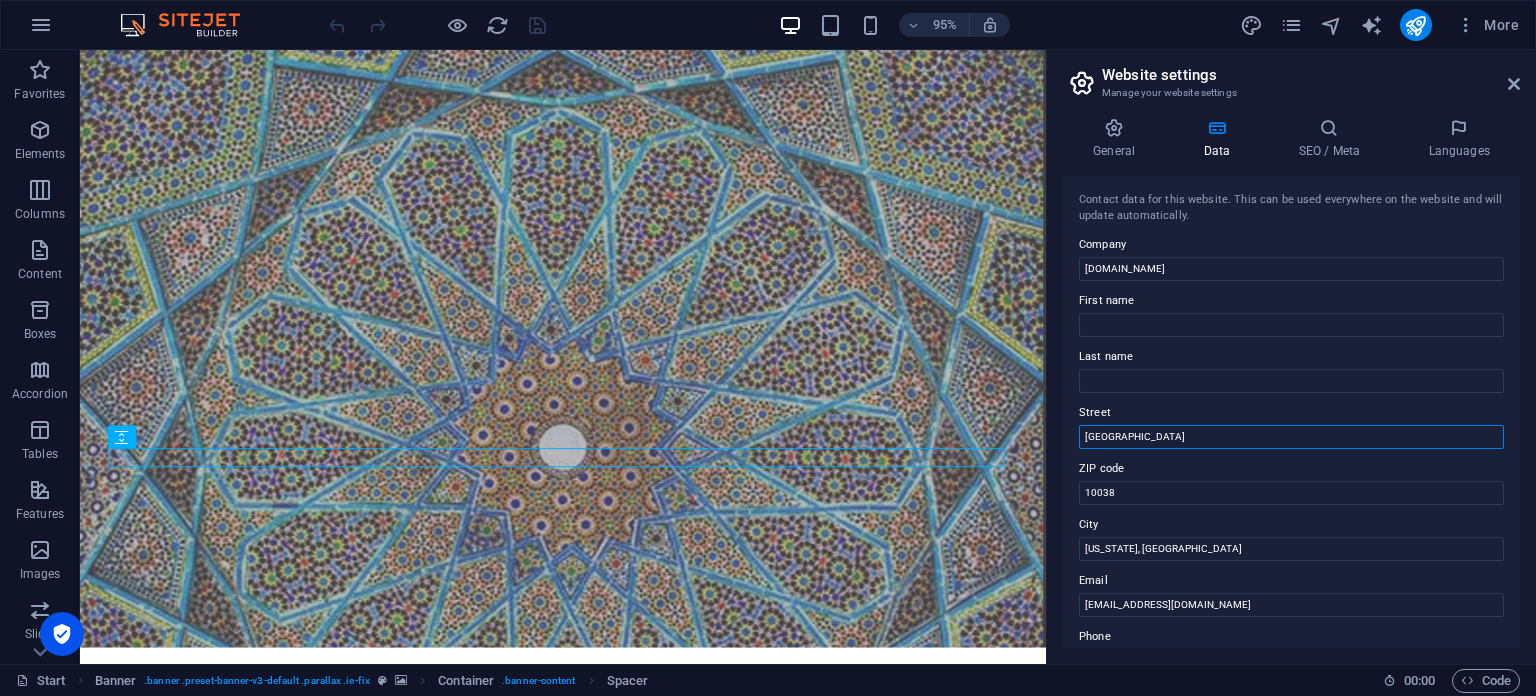 drag, startPoint x: 1312, startPoint y: 483, endPoint x: 1092, endPoint y: 445, distance: 223.2577 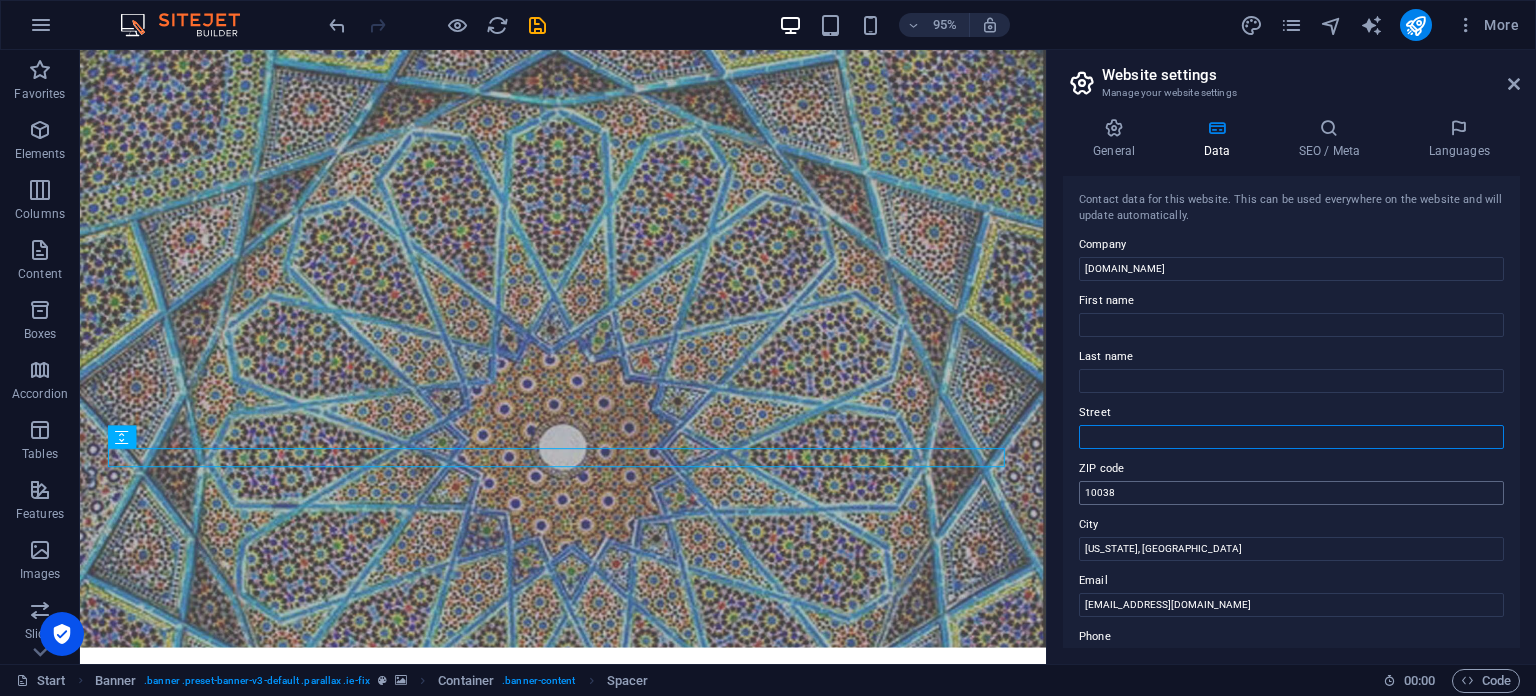 type 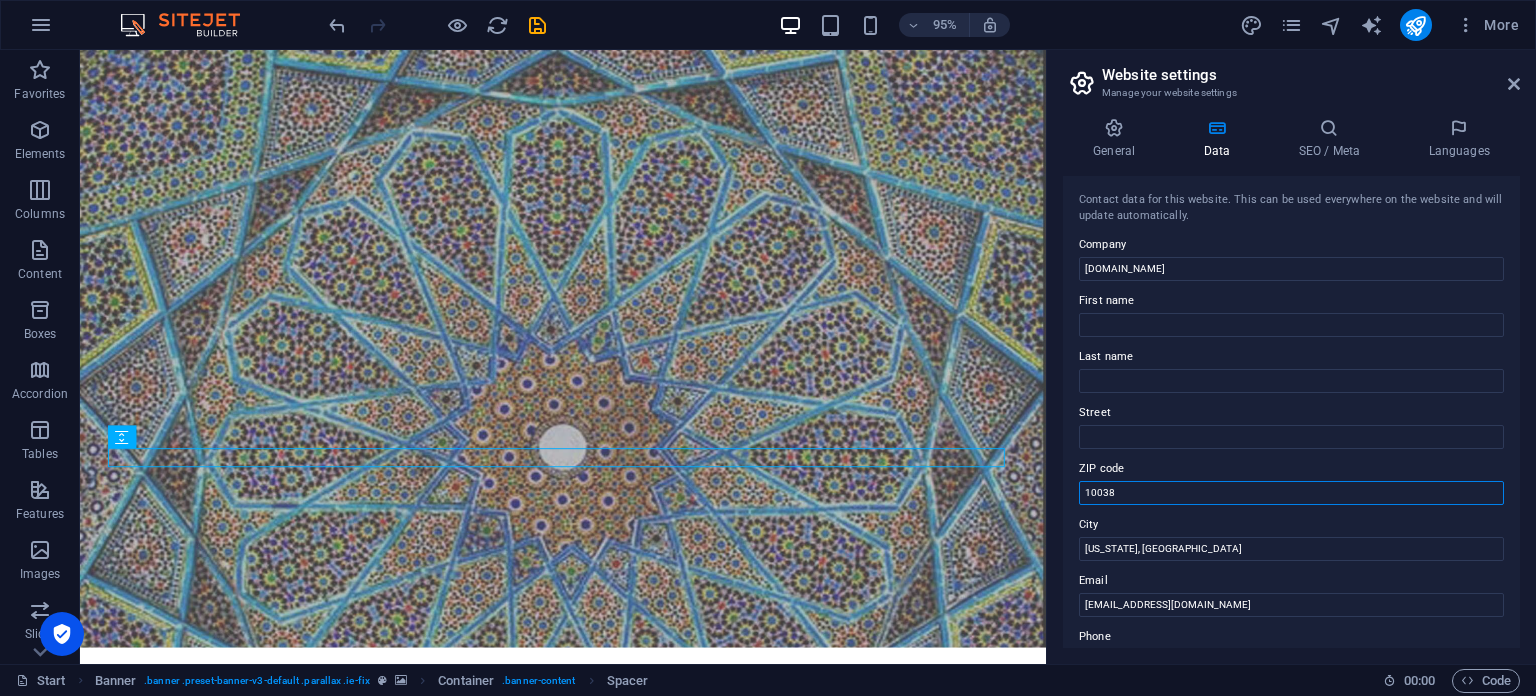 drag, startPoint x: 1140, startPoint y: 494, endPoint x: 1060, endPoint y: 487, distance: 80.305664 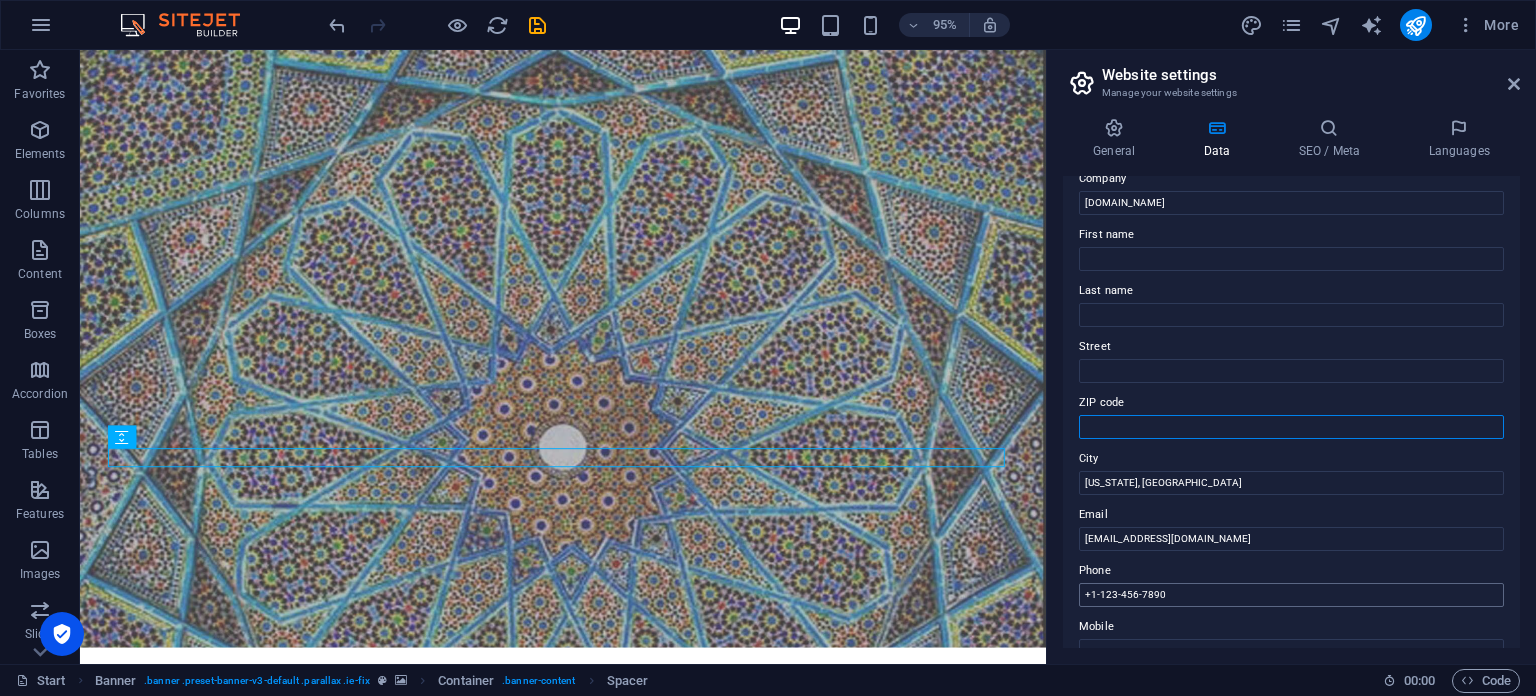 scroll, scrollTop: 100, scrollLeft: 0, axis: vertical 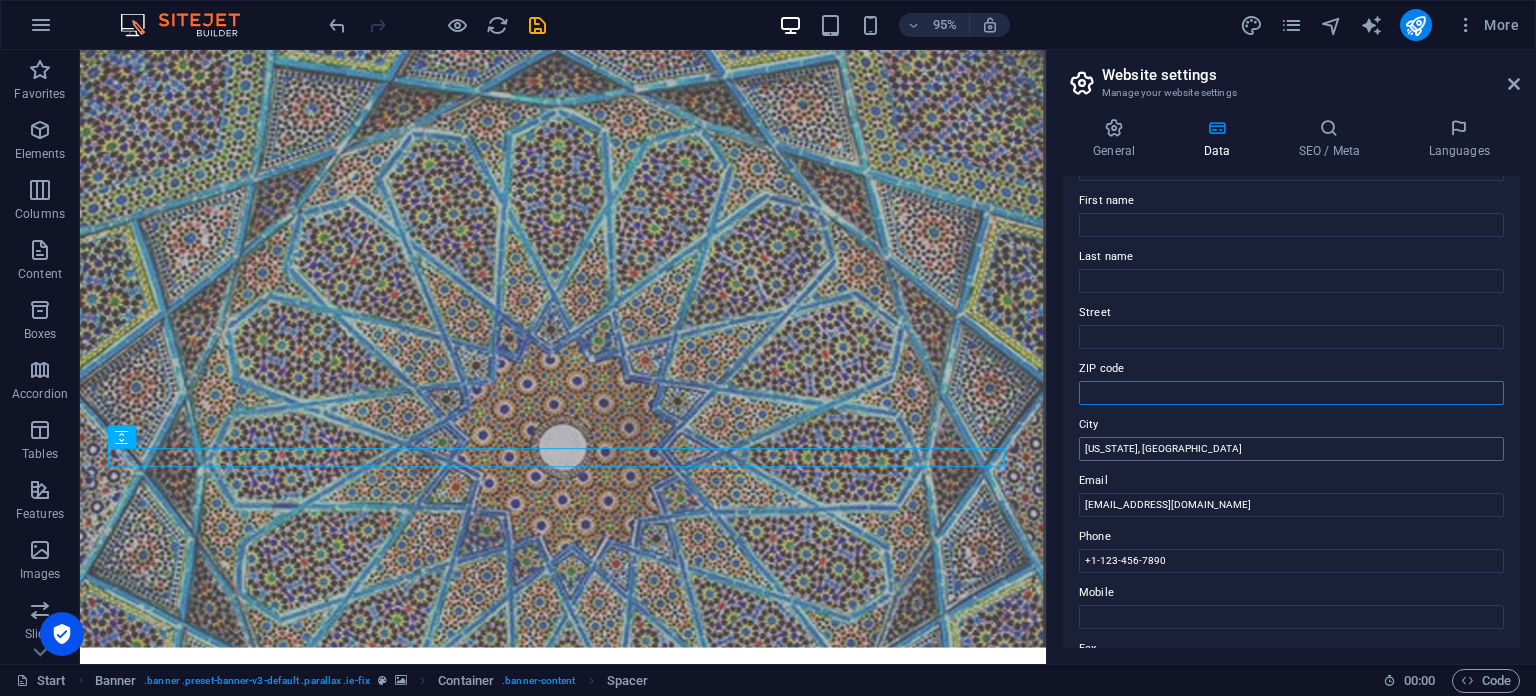 type 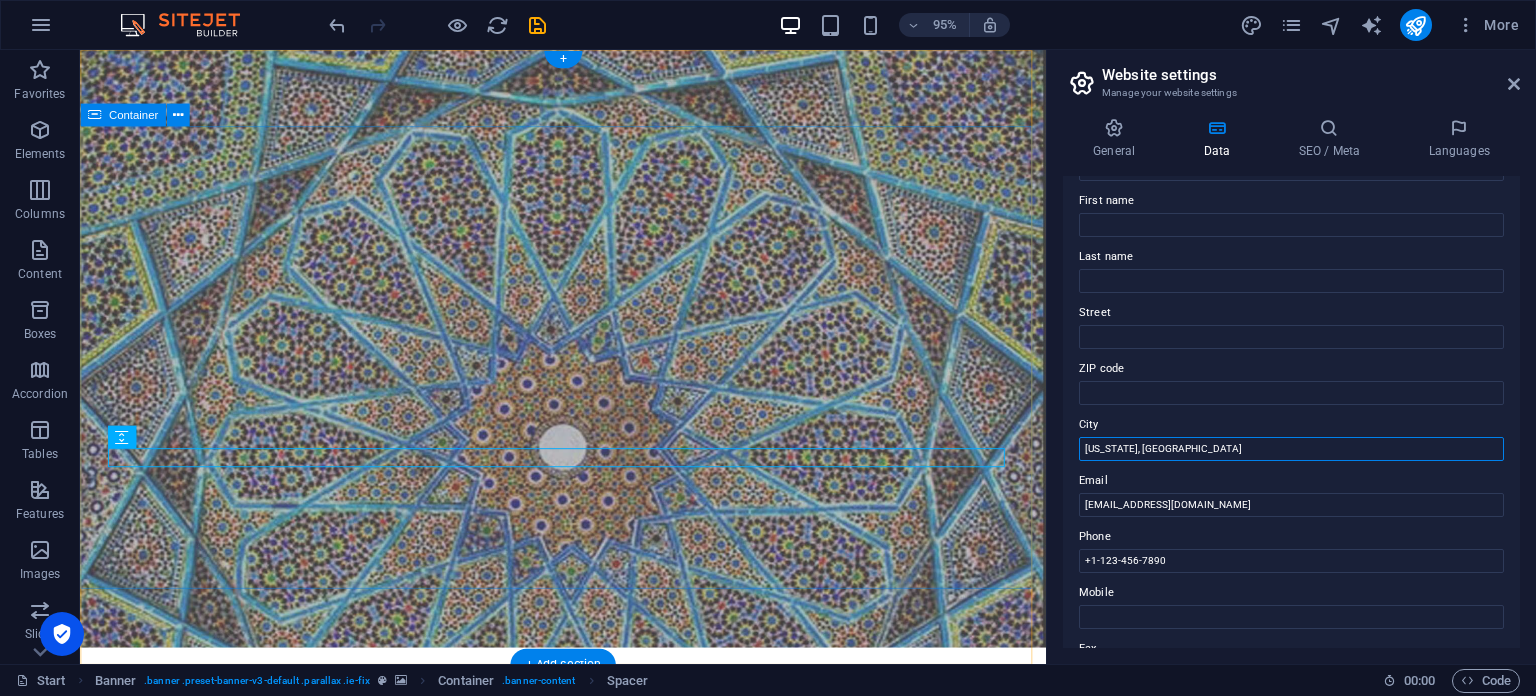 drag, startPoint x: 1257, startPoint y: 501, endPoint x: 1076, endPoint y: 459, distance: 185.80904 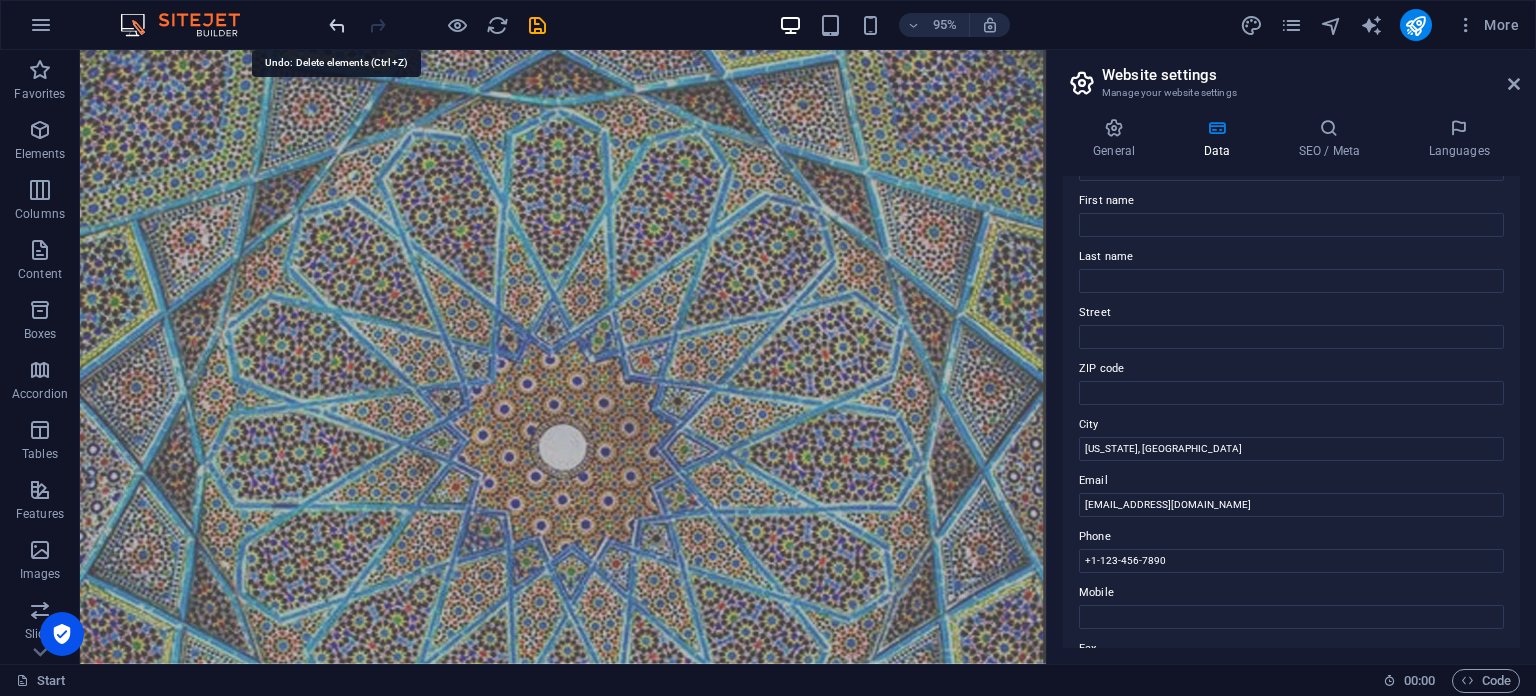 click at bounding box center [337, 25] 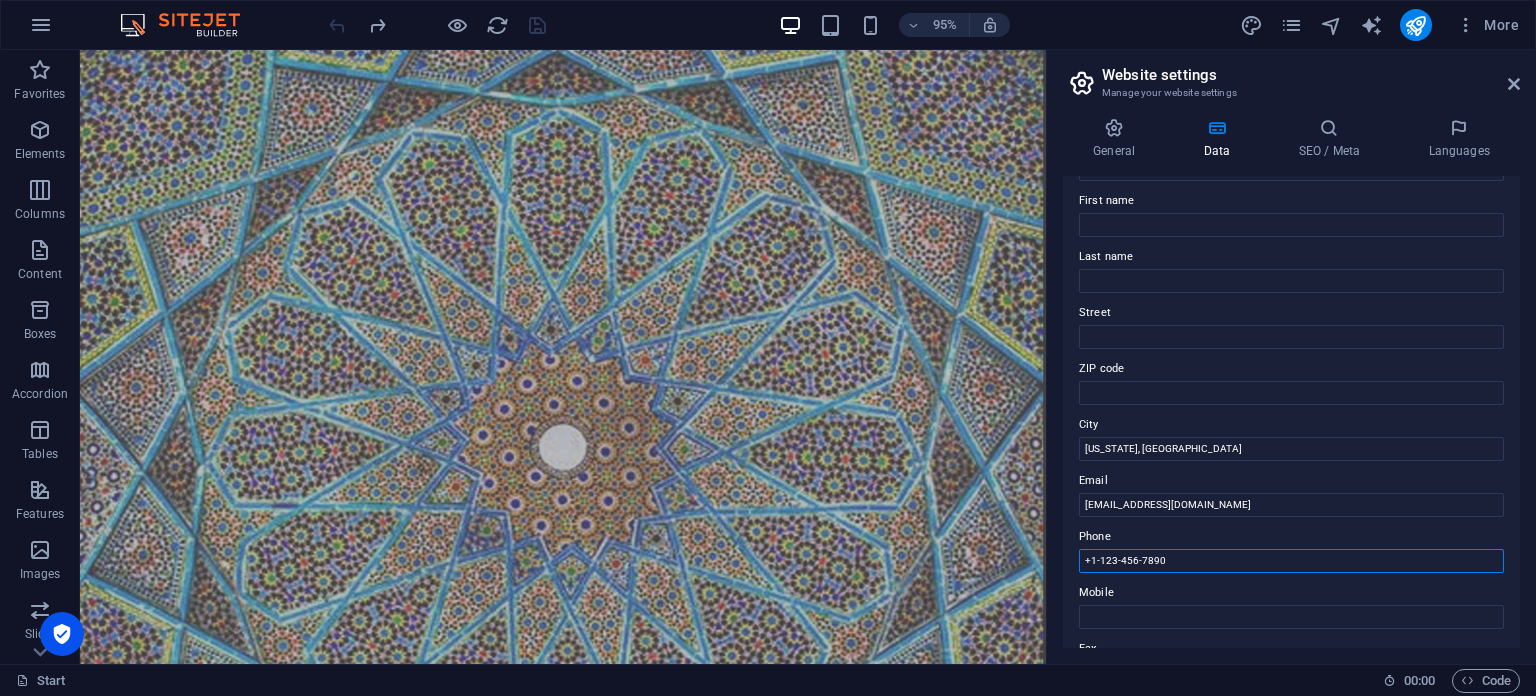 drag, startPoint x: 1170, startPoint y: 556, endPoint x: 1068, endPoint y: 571, distance: 103.09704 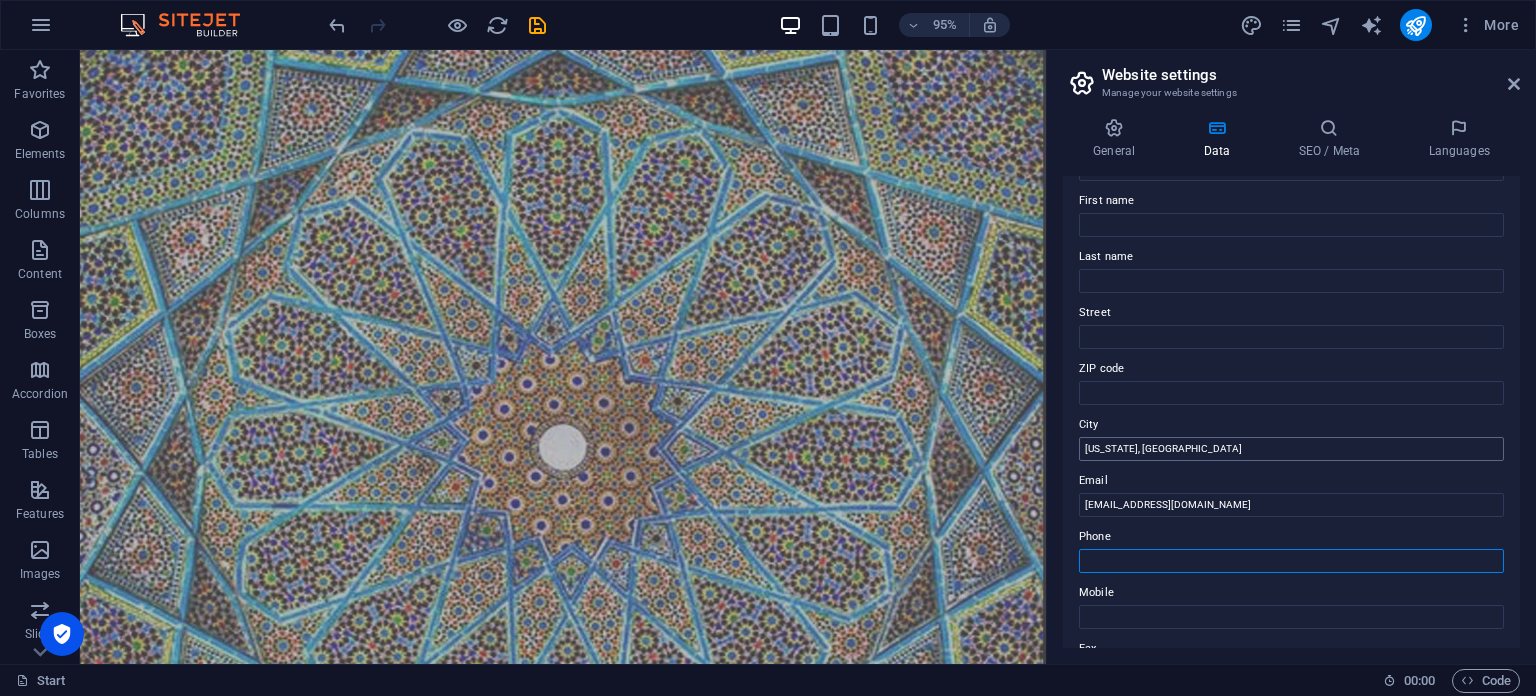 type 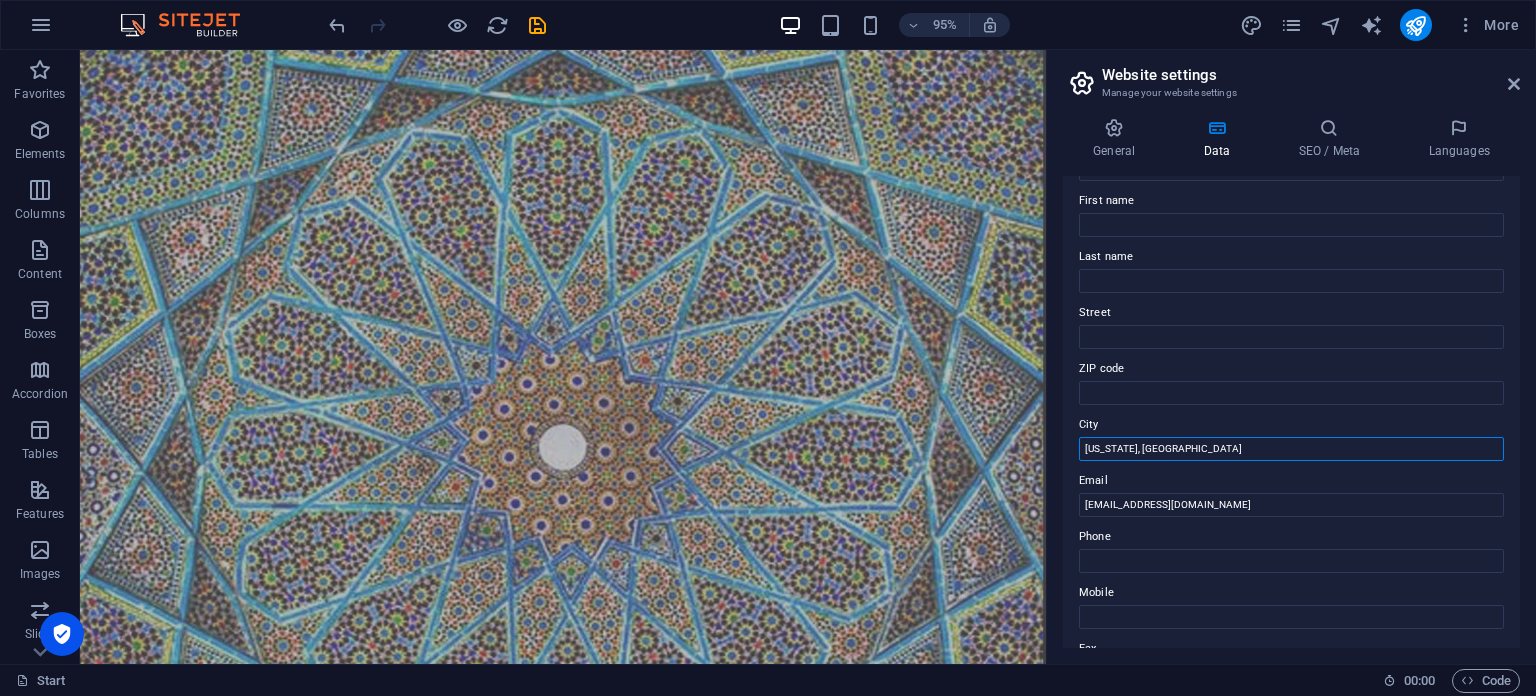 drag, startPoint x: 1155, startPoint y: 446, endPoint x: 1078, endPoint y: 449, distance: 77.05842 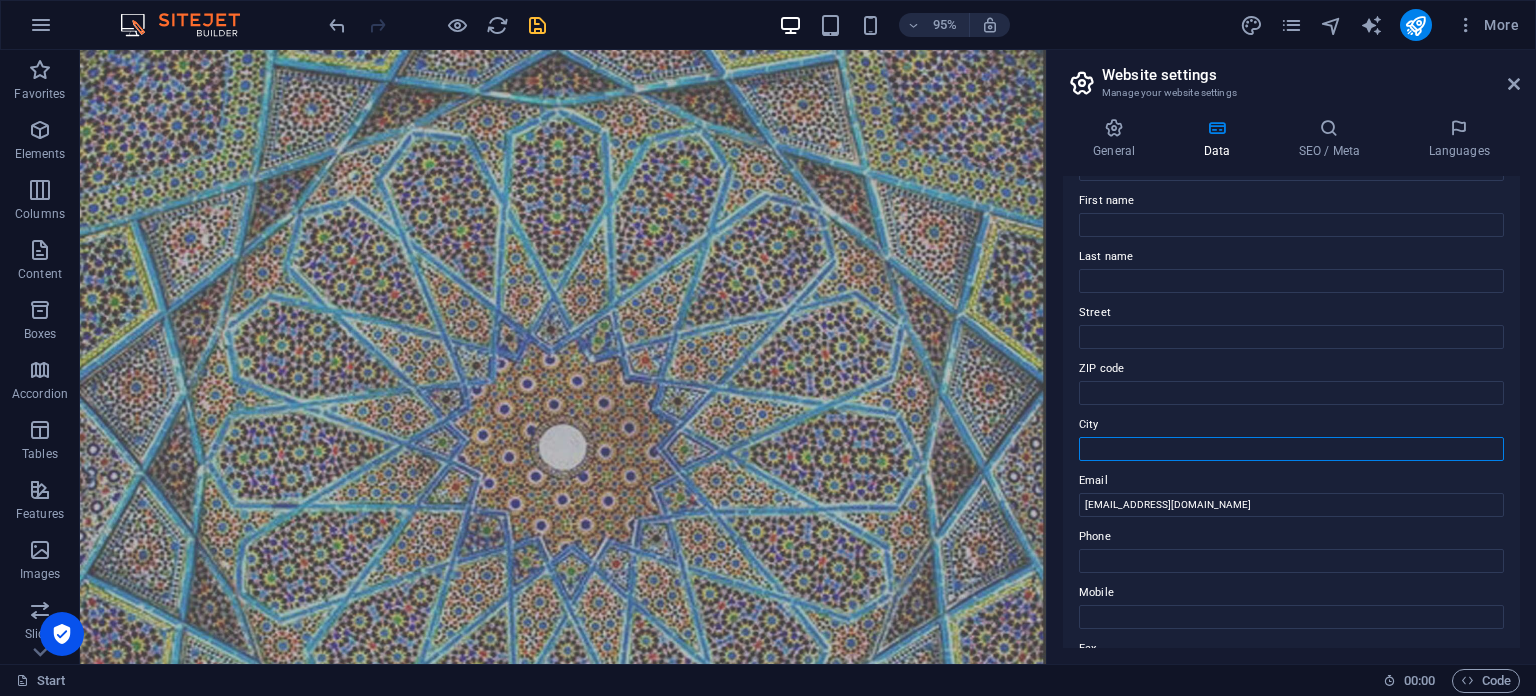 type 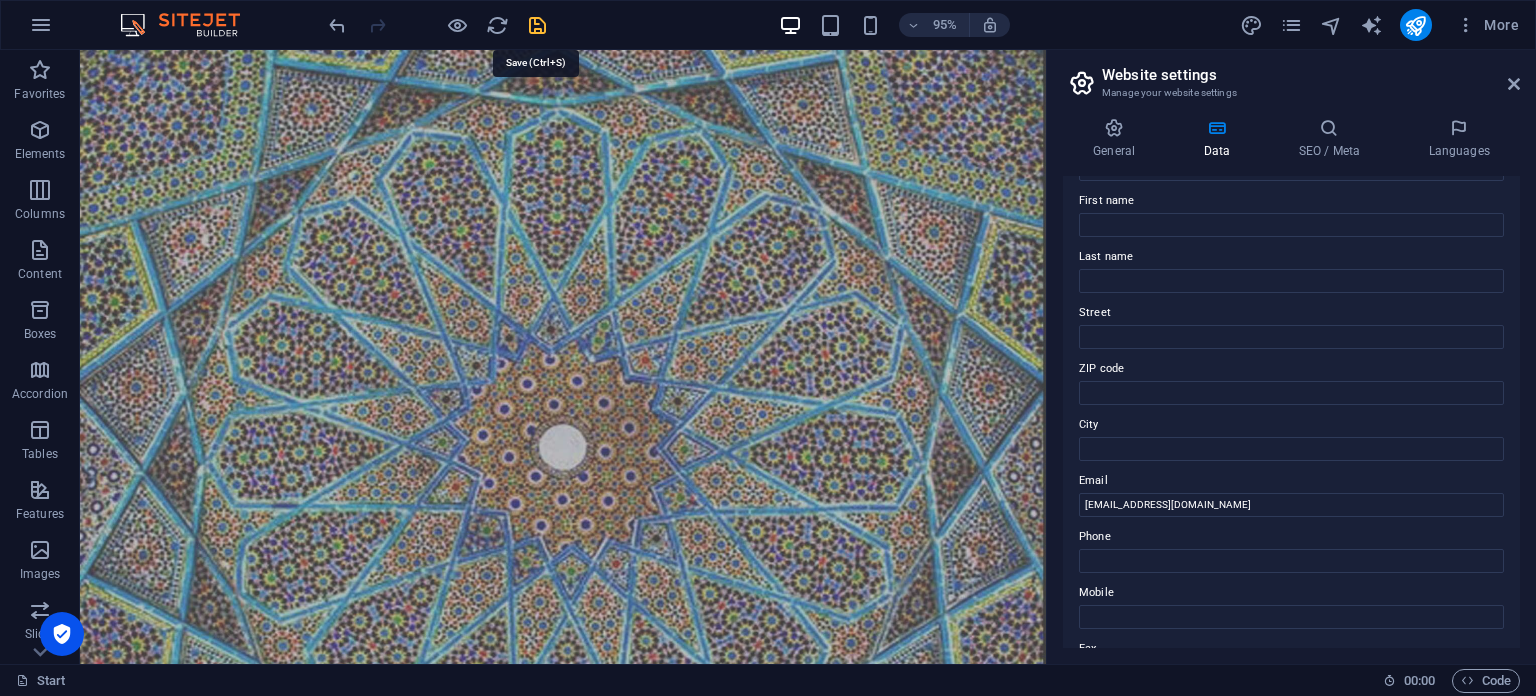 click at bounding box center [537, 25] 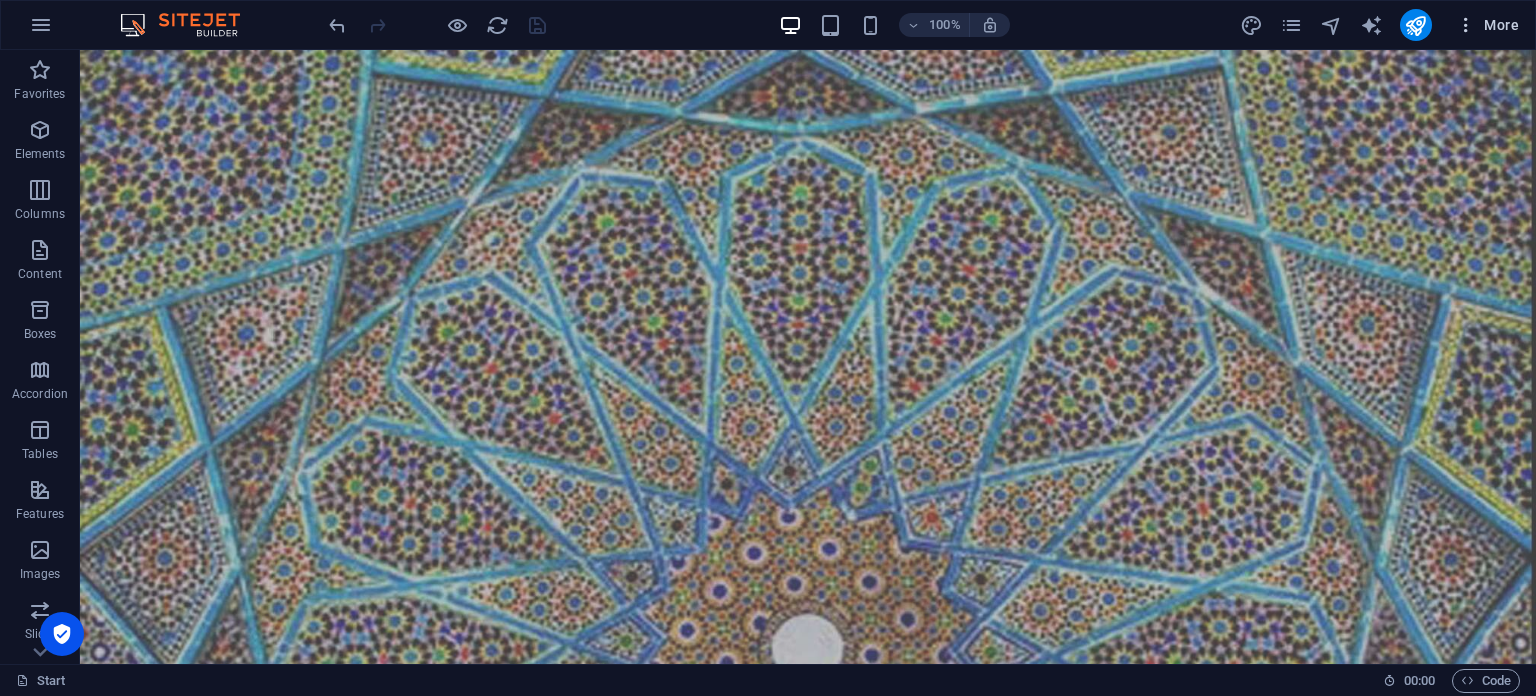 click on "More" at bounding box center (1487, 25) 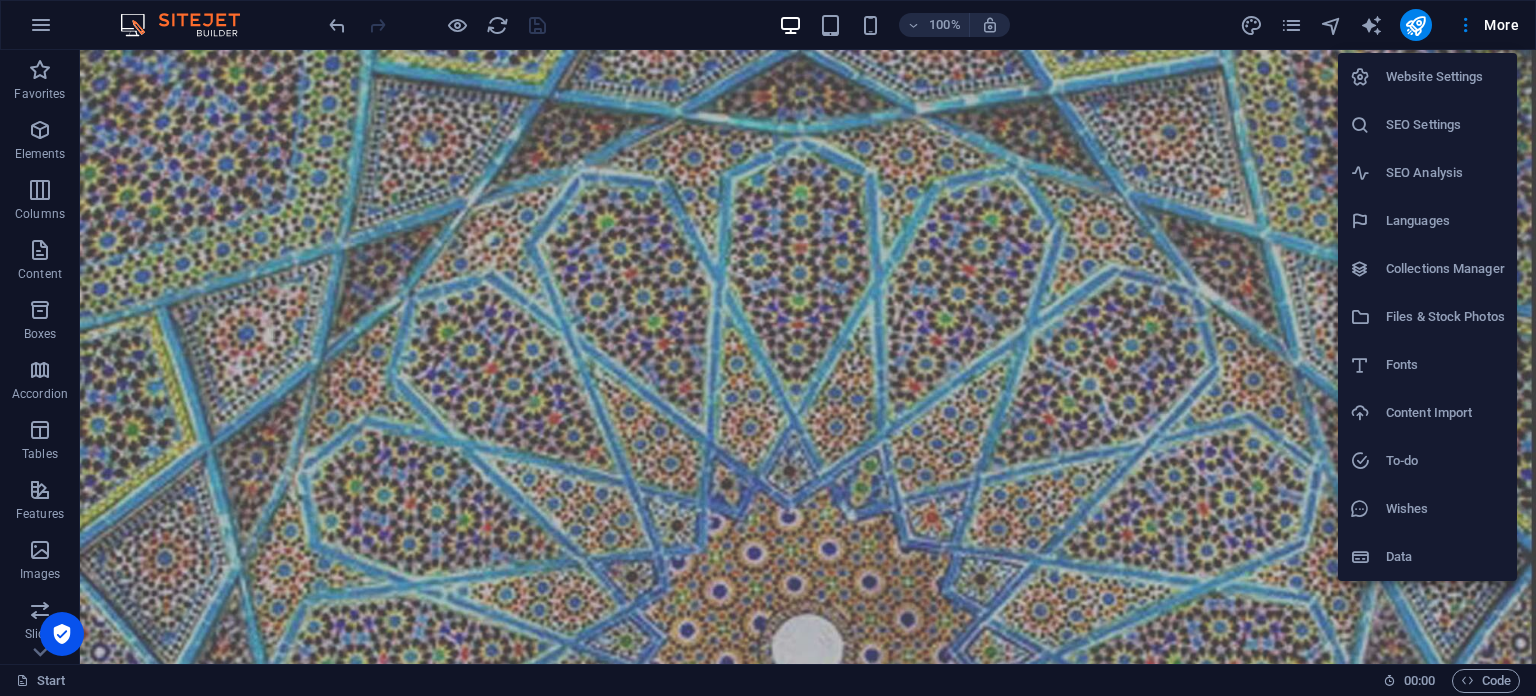 click on "Website Settings" at bounding box center (1445, 77) 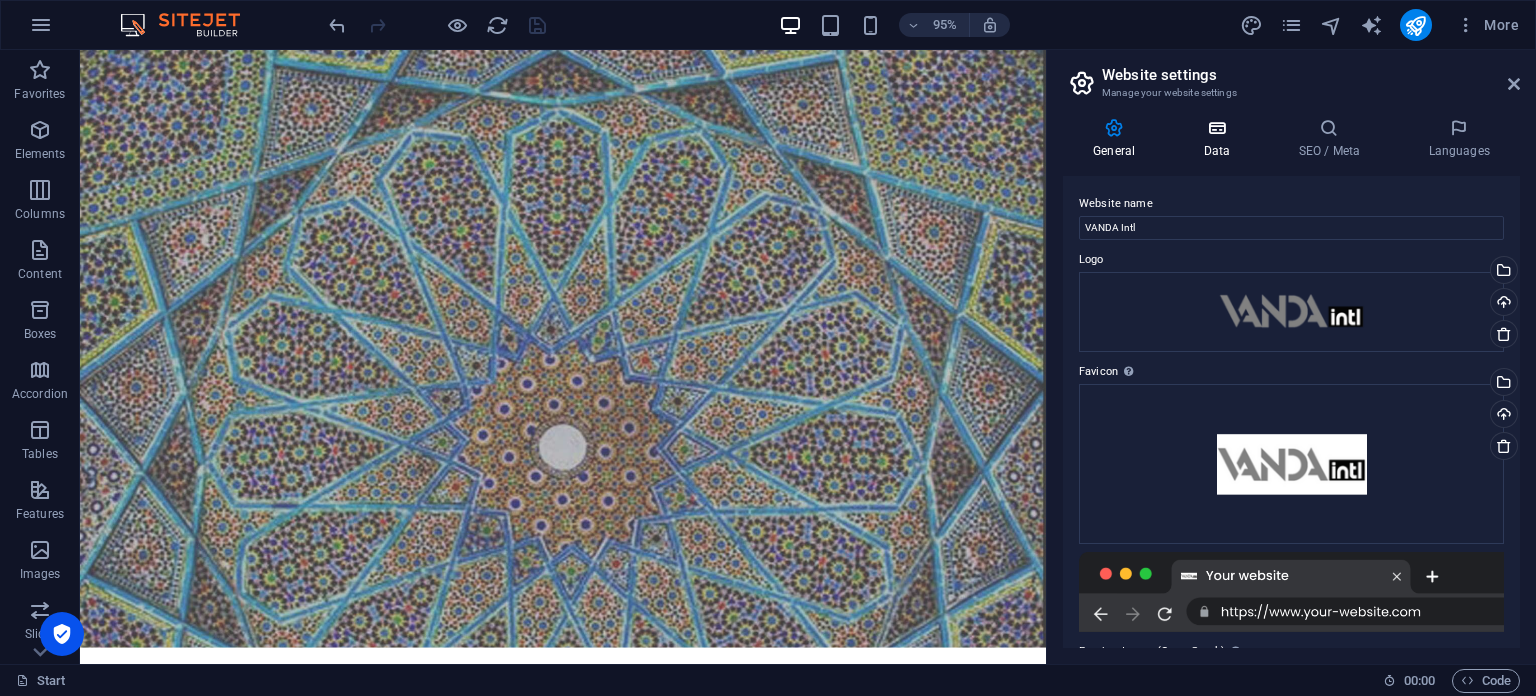 click on "Data" at bounding box center [1220, 139] 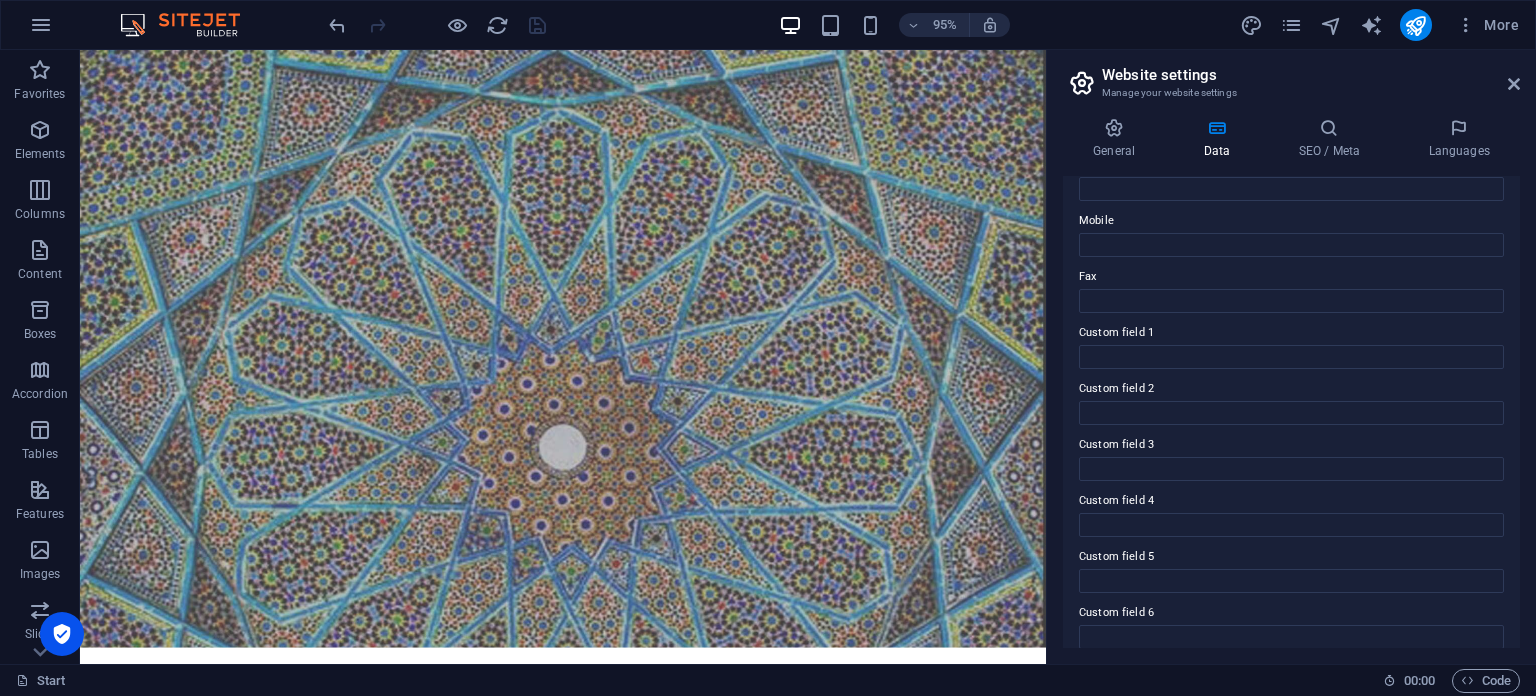 scroll, scrollTop: 488, scrollLeft: 0, axis: vertical 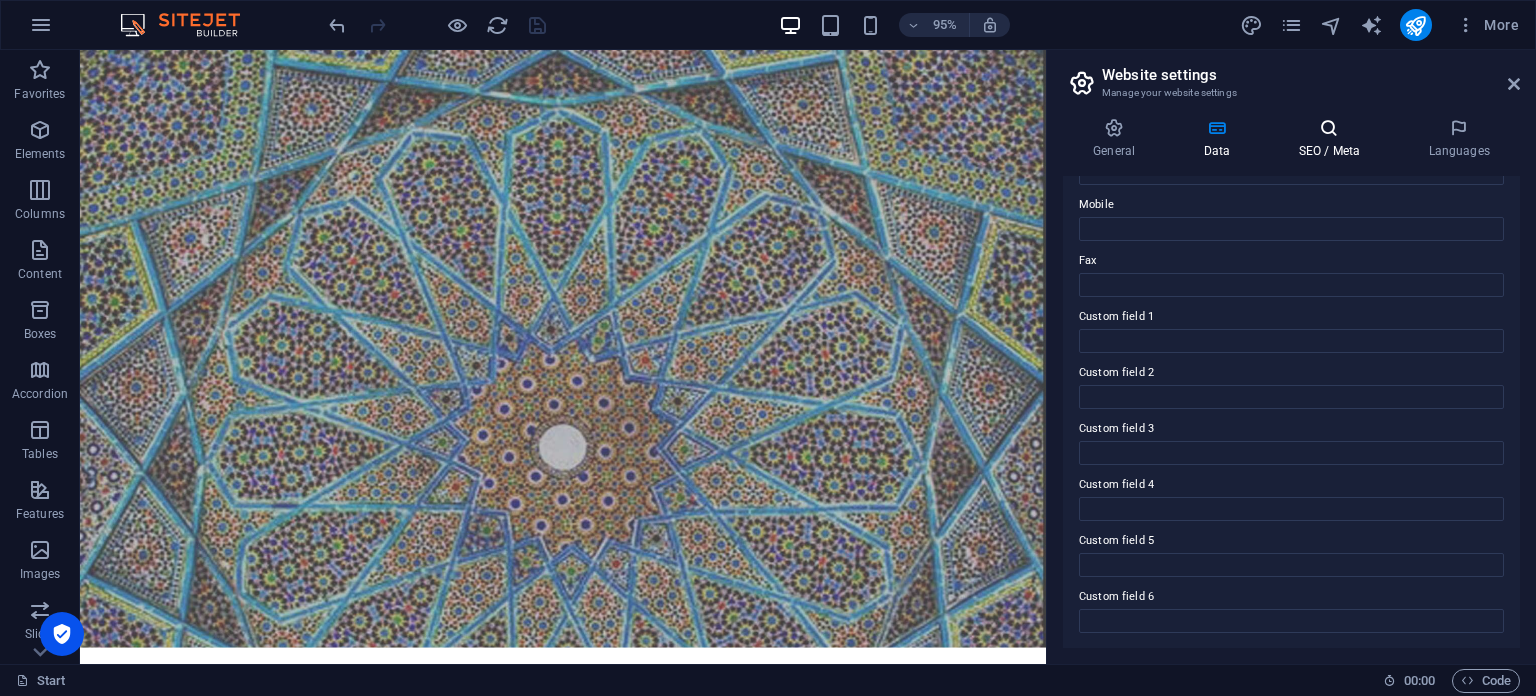 click on "SEO / Meta" at bounding box center [1333, 139] 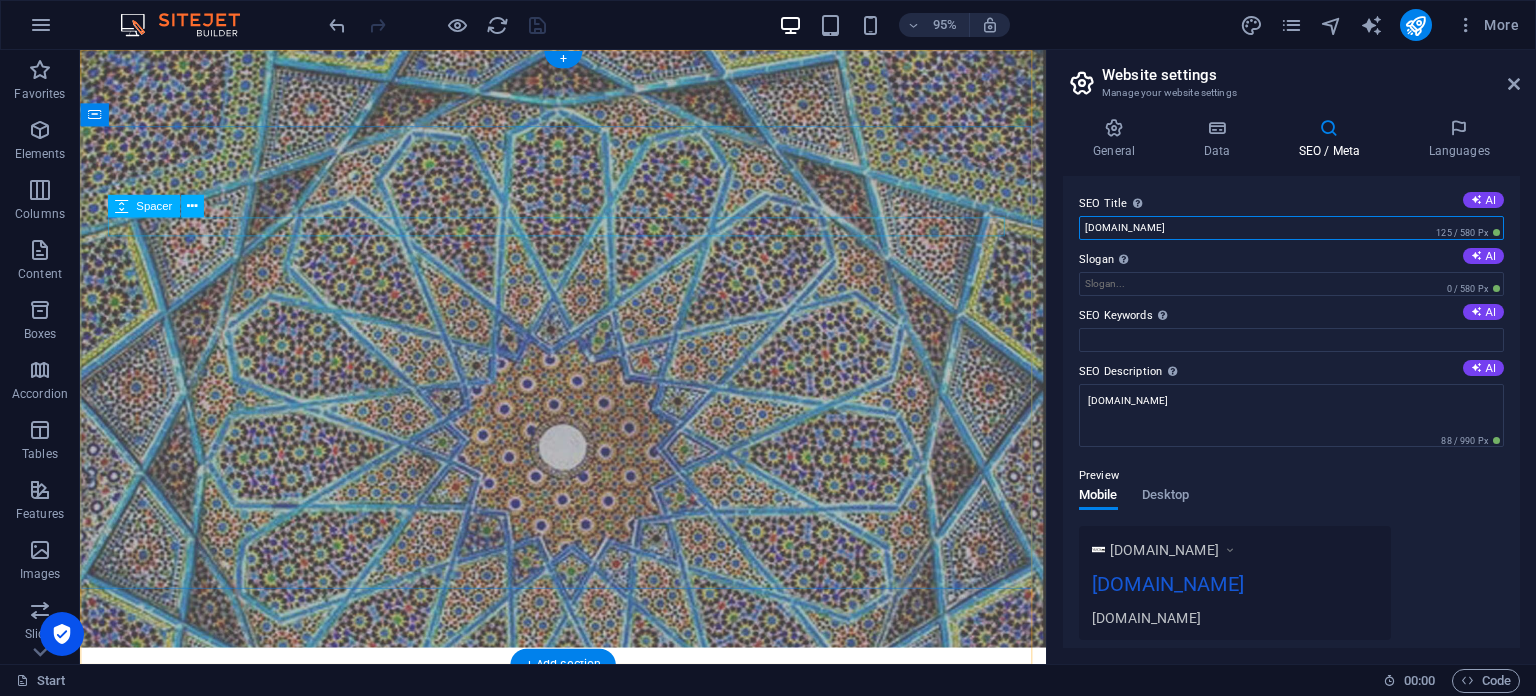 drag, startPoint x: 1139, startPoint y: 271, endPoint x: 1026, endPoint y: 233, distance: 119.218285 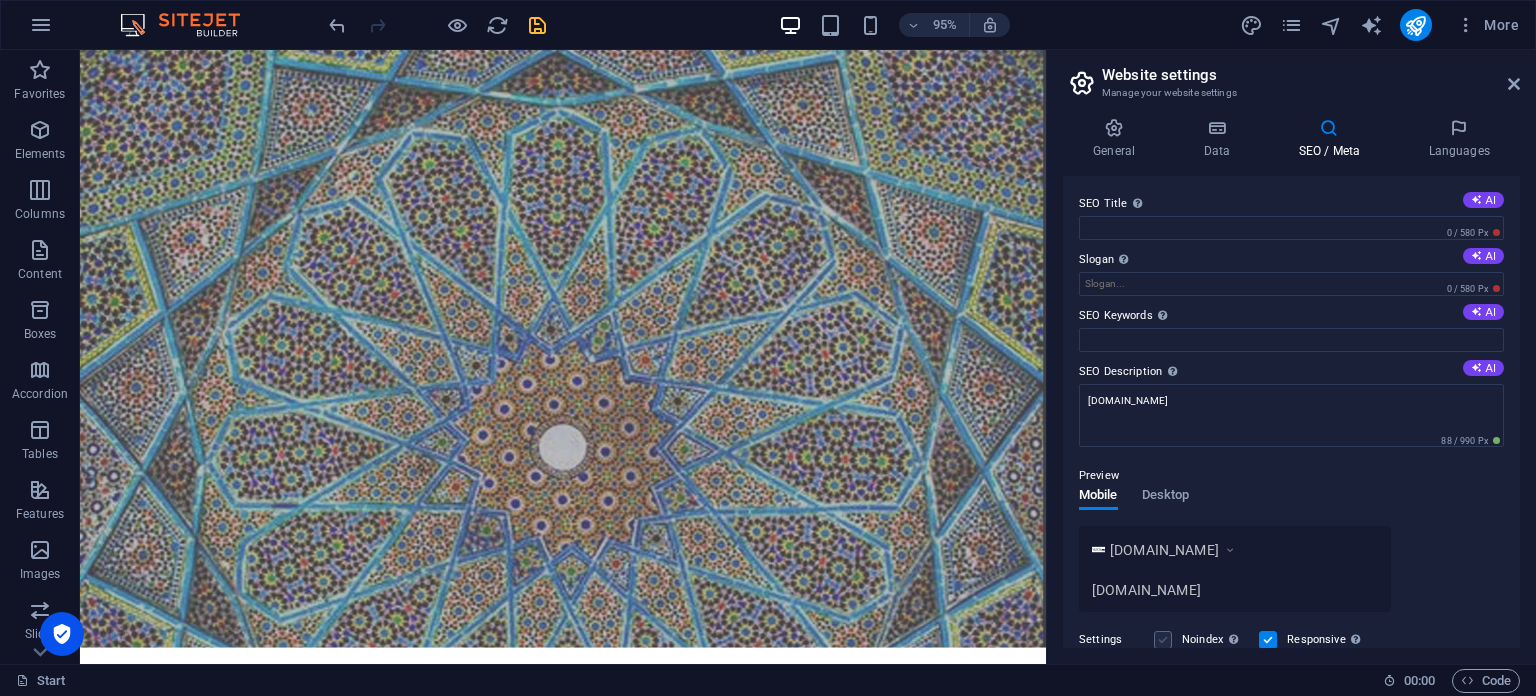 click at bounding box center (1163, 640) 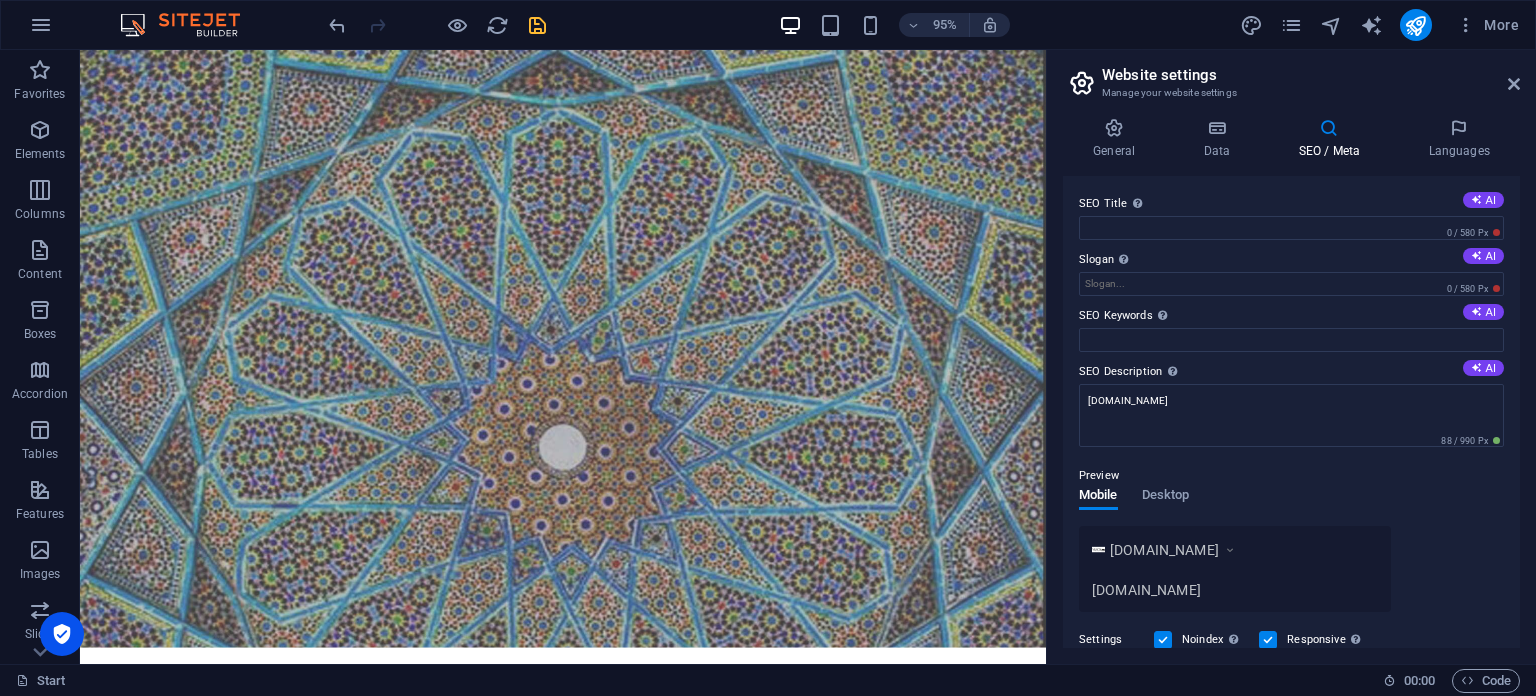 scroll, scrollTop: 100, scrollLeft: 0, axis: vertical 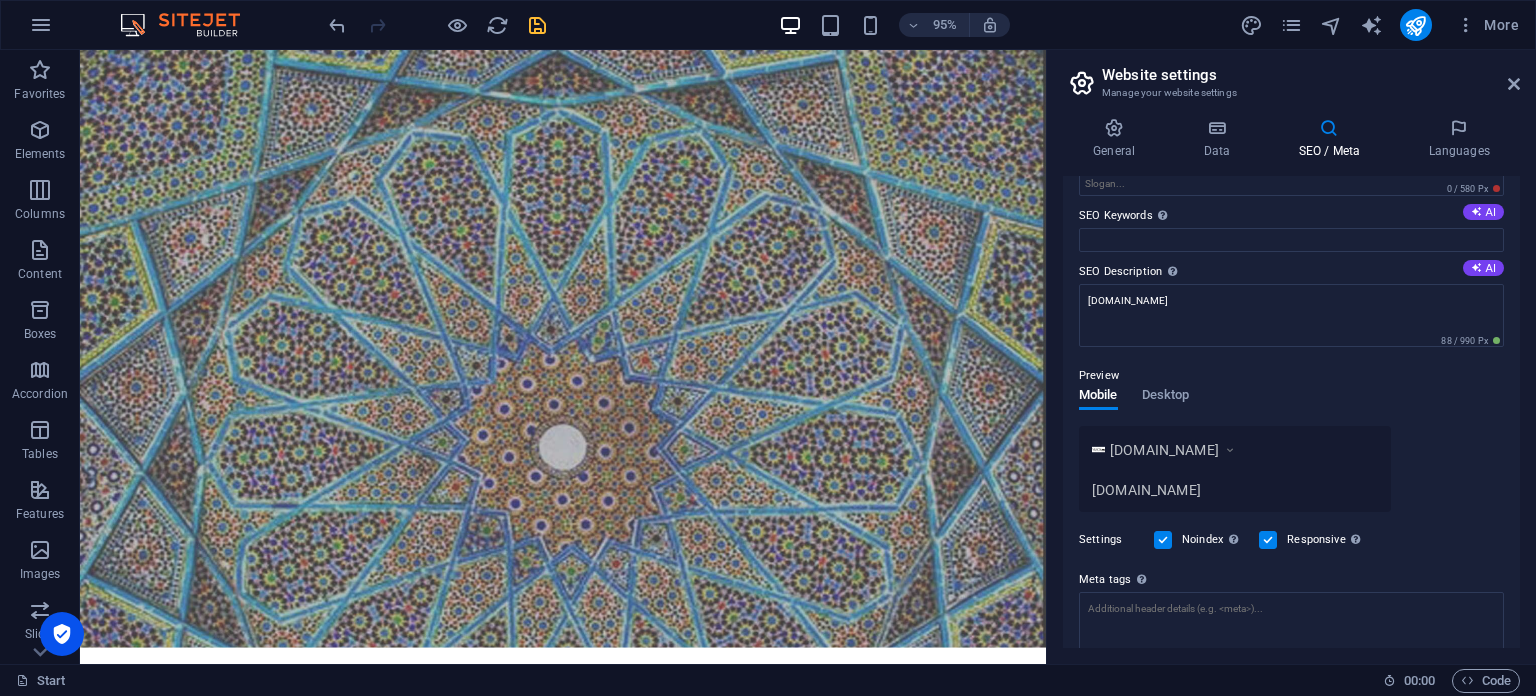 click at bounding box center (1163, 540) 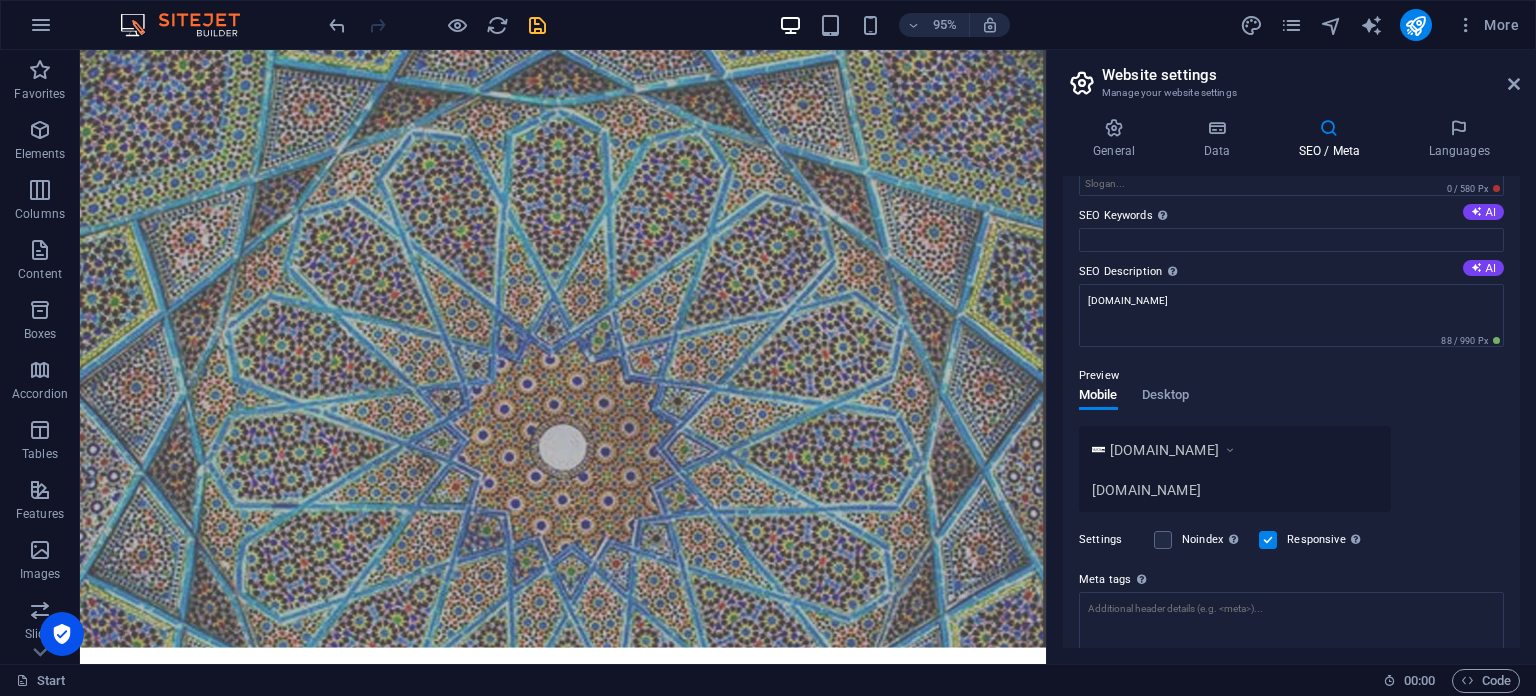 click at bounding box center [1268, 540] 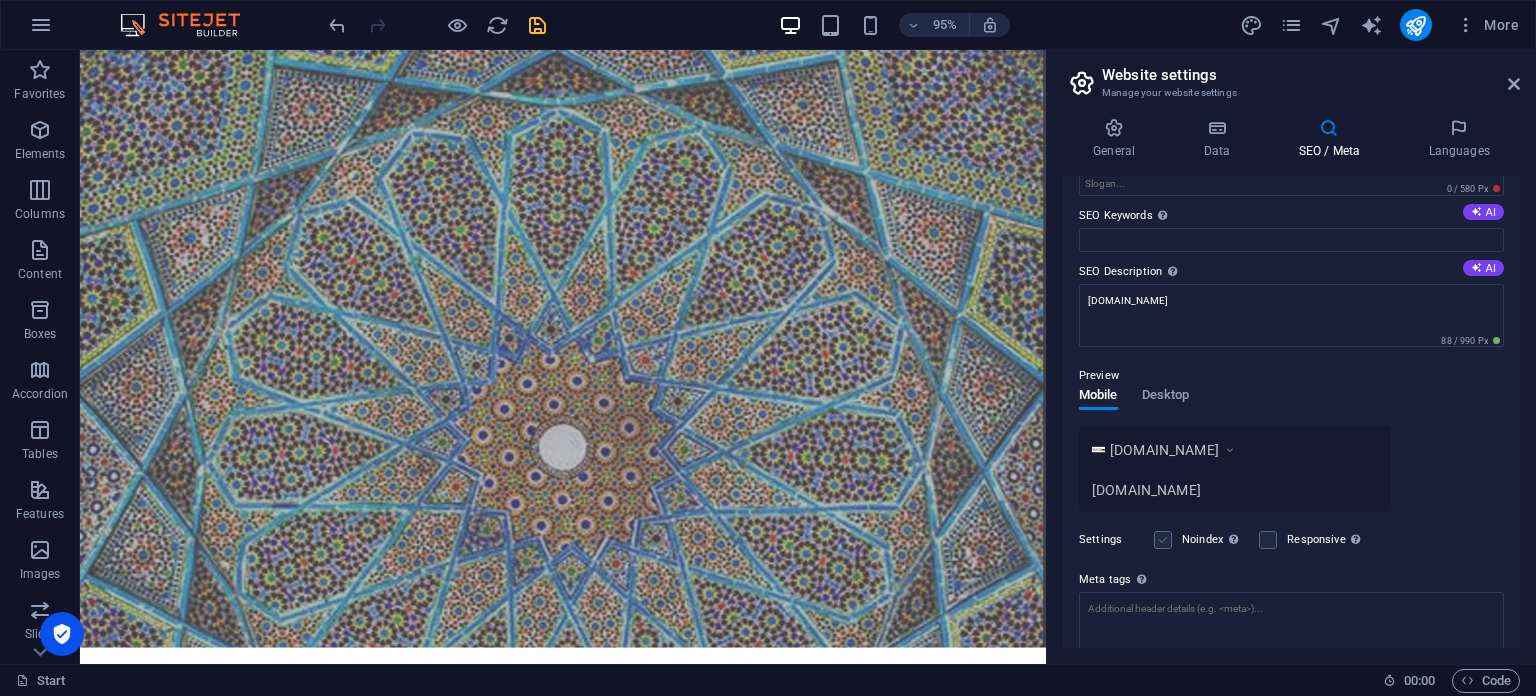 click at bounding box center (1163, 540) 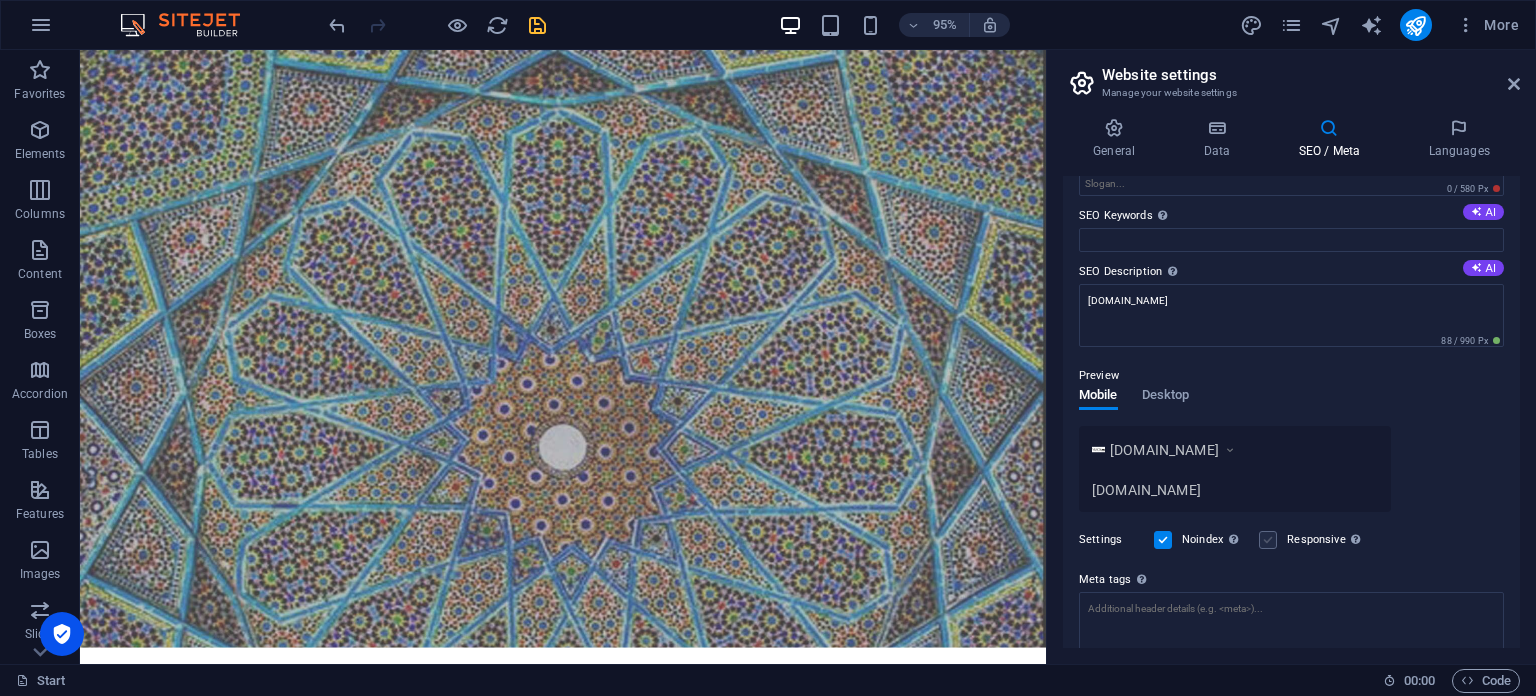 click at bounding box center [1268, 540] 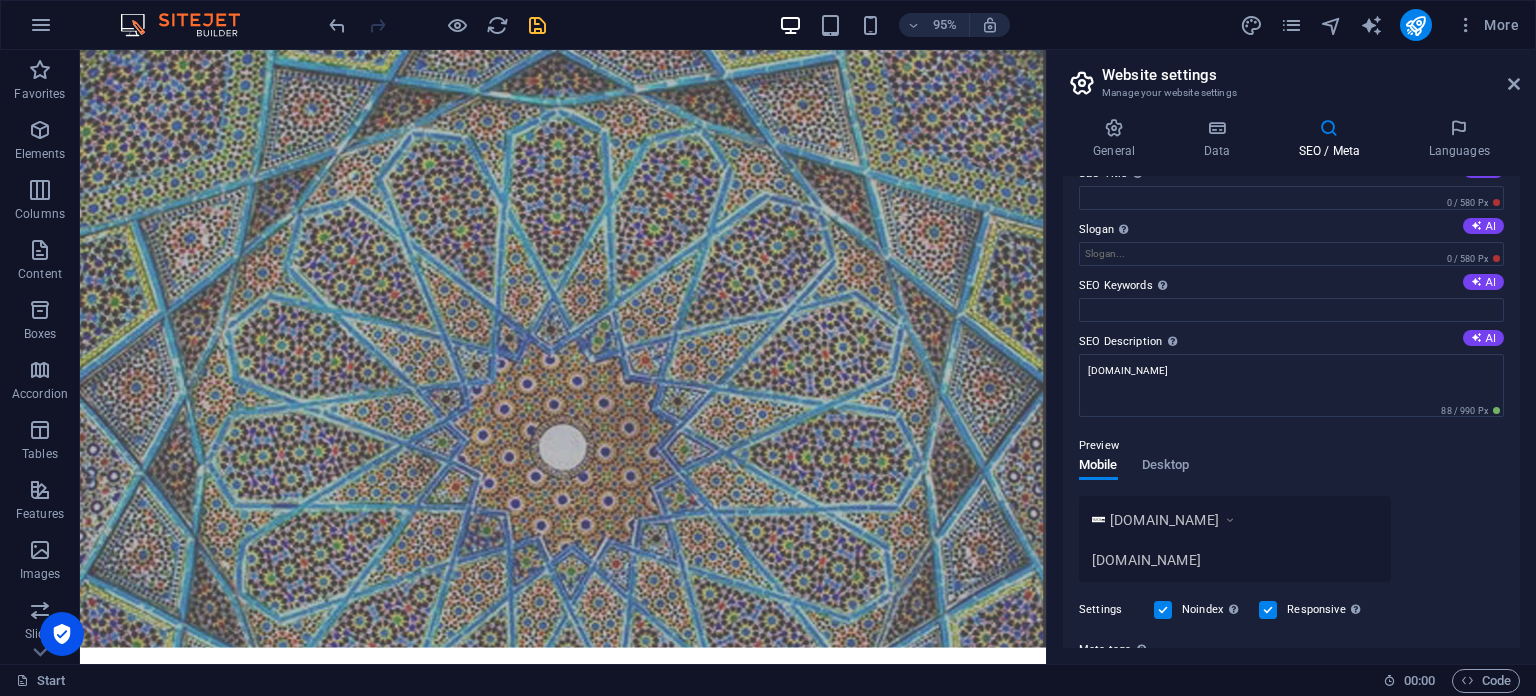 scroll, scrollTop: 0, scrollLeft: 0, axis: both 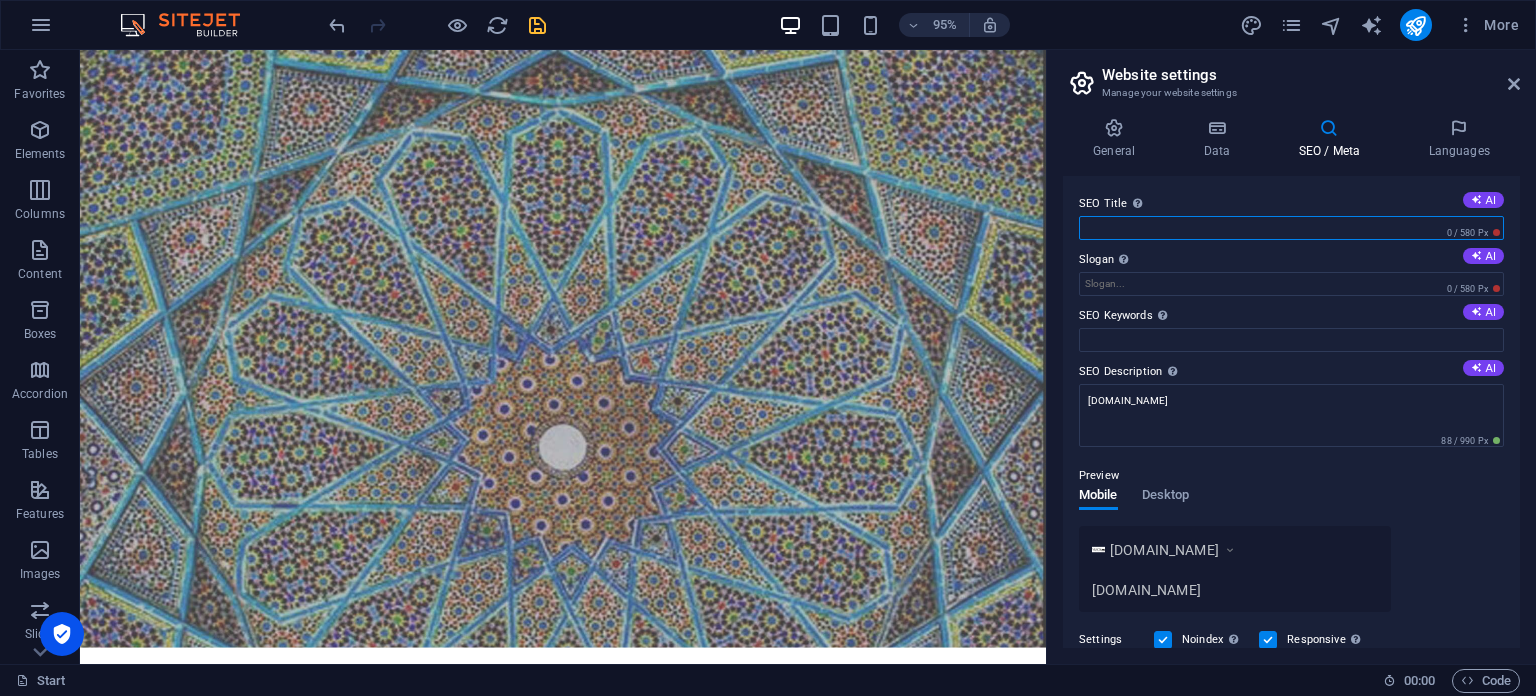 click on "SEO Title The title of your website - make it something that stands out in search engine results. AI" at bounding box center [1291, 228] 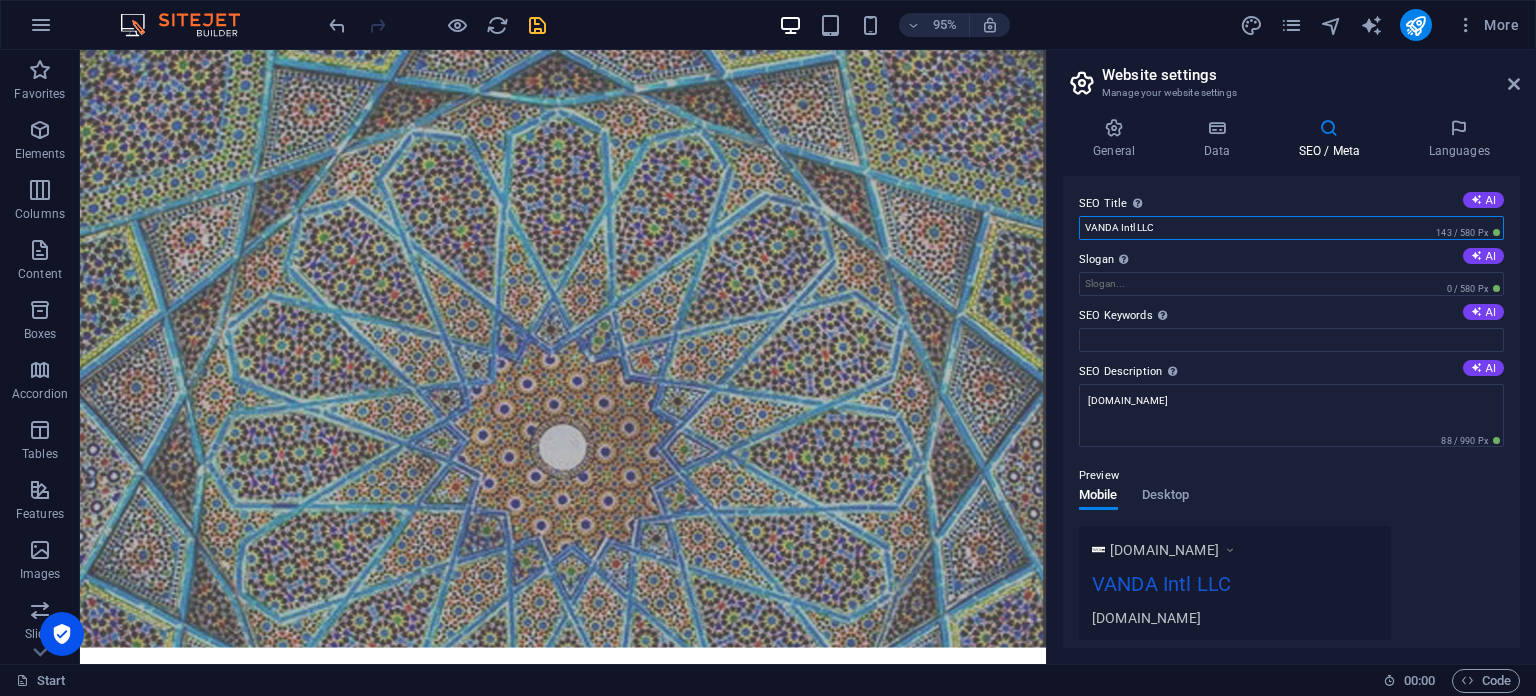 scroll, scrollTop: 100, scrollLeft: 0, axis: vertical 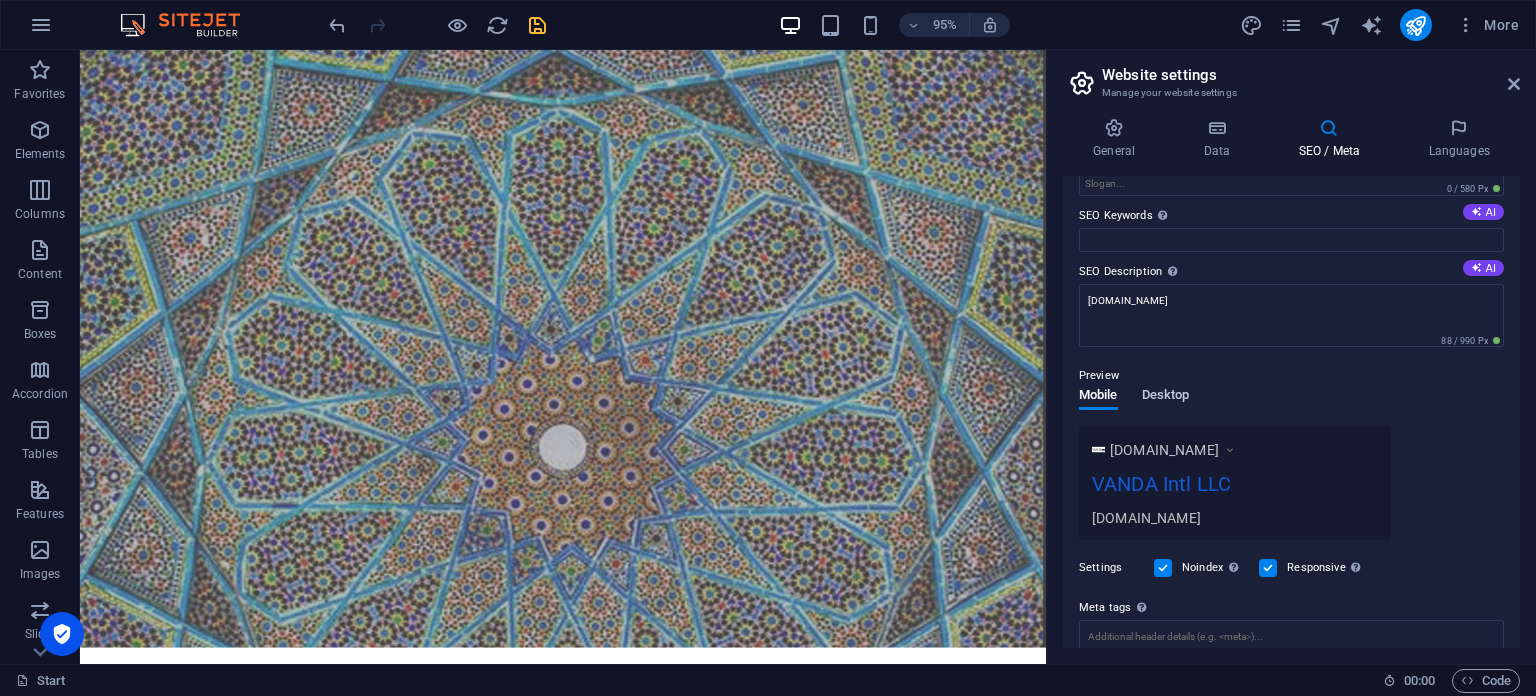type on "VANDA Intl LLC" 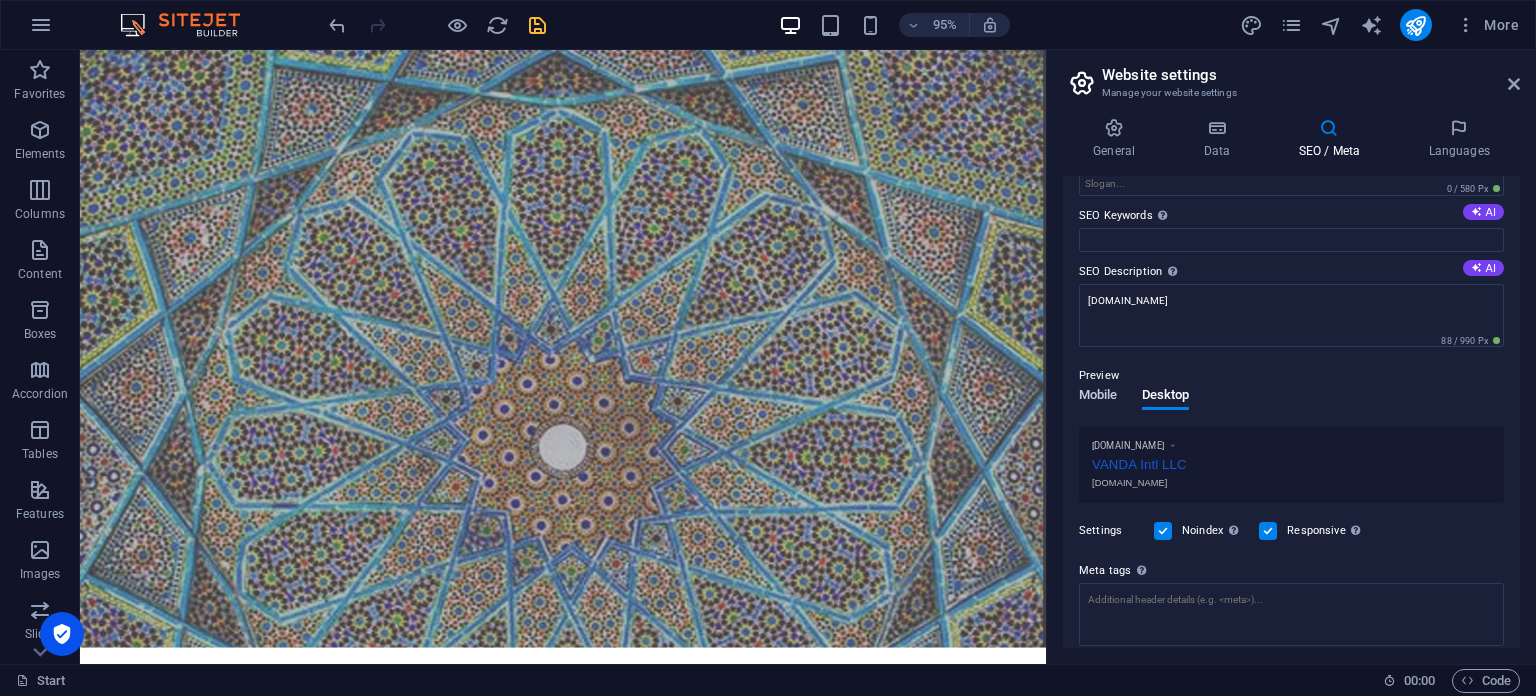 click on "Mobile" at bounding box center [1098, 397] 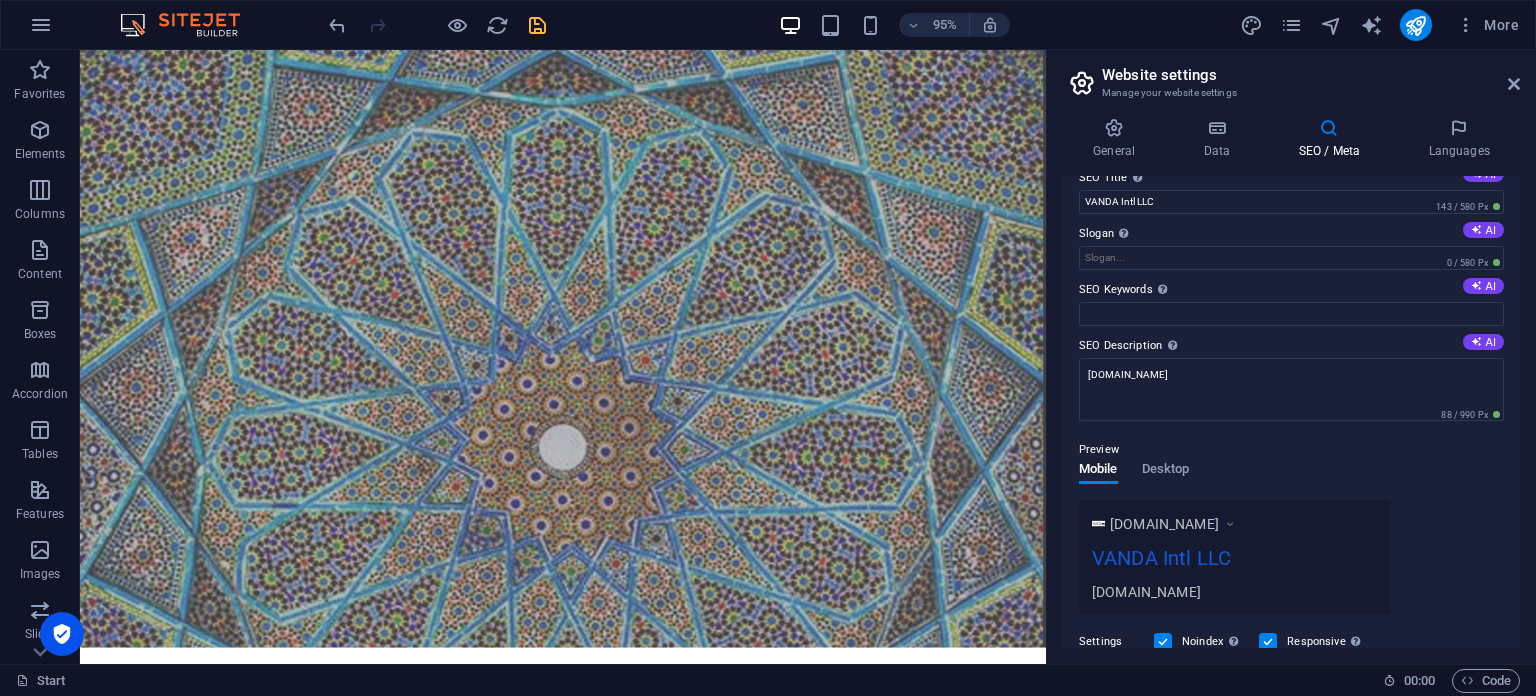 scroll, scrollTop: 0, scrollLeft: 0, axis: both 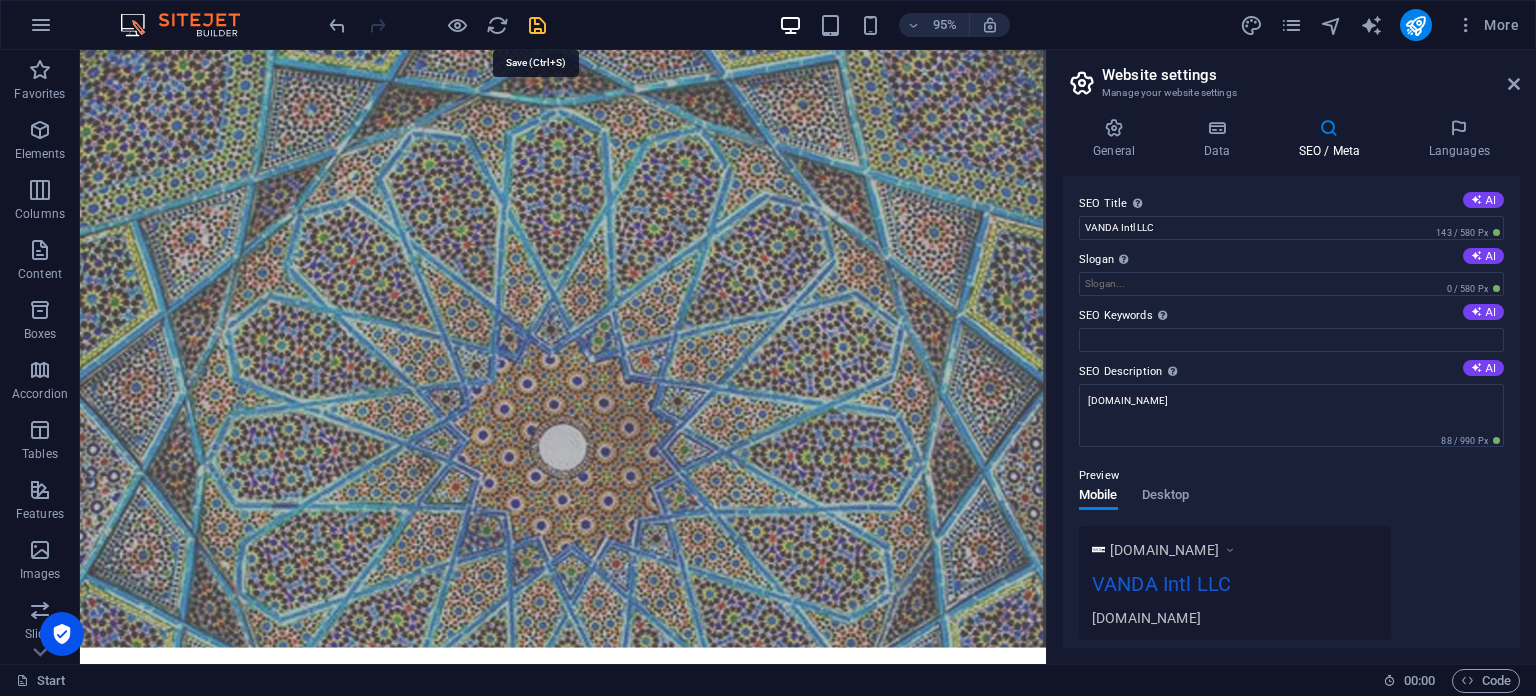 click at bounding box center (537, 25) 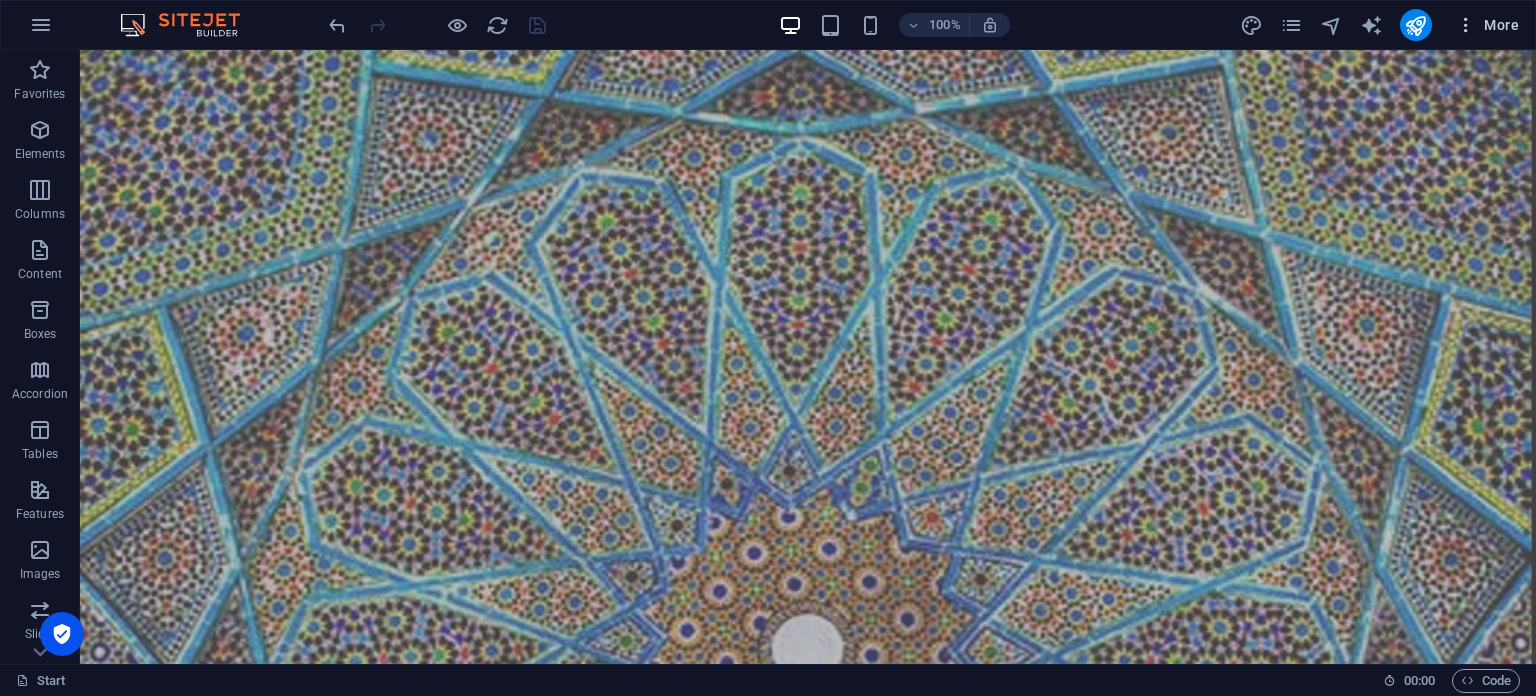 click on "More" at bounding box center [1487, 25] 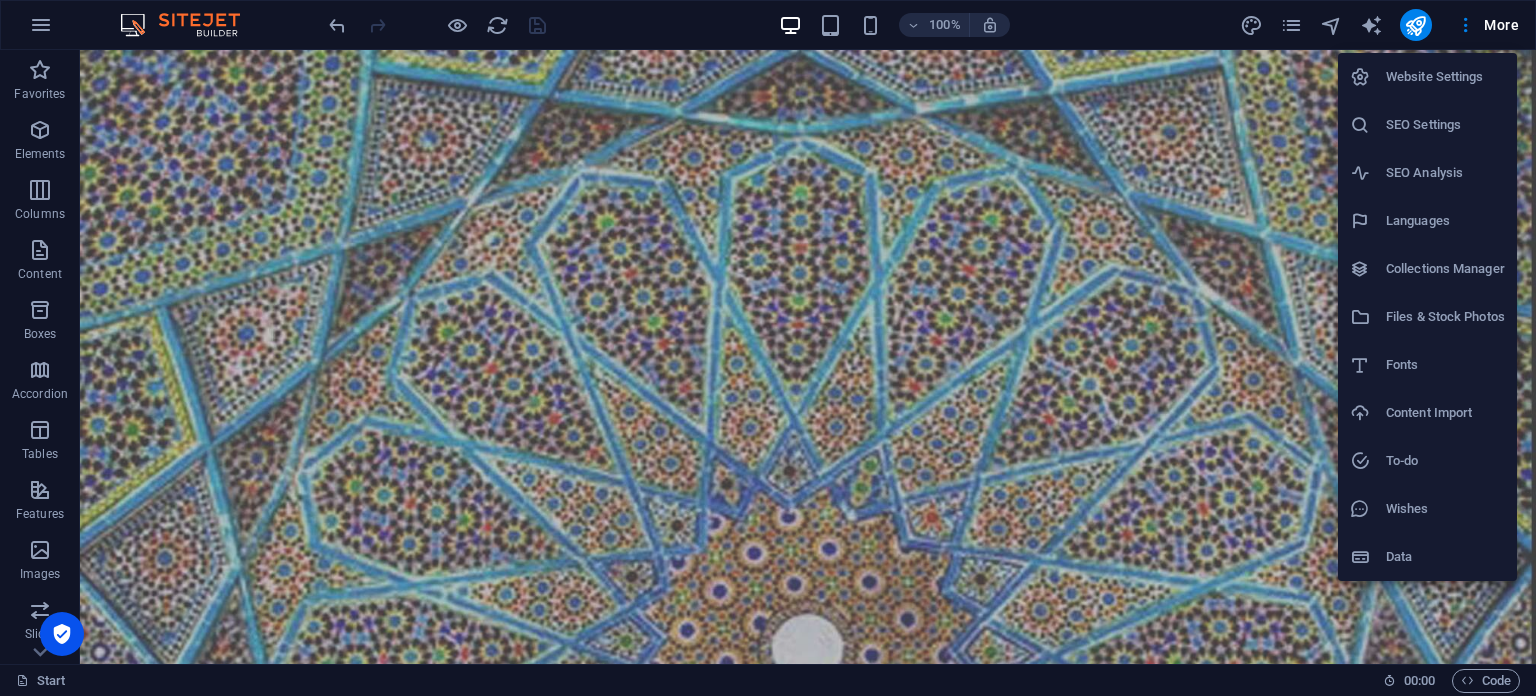 click on "Website Settings" at bounding box center (1445, 77) 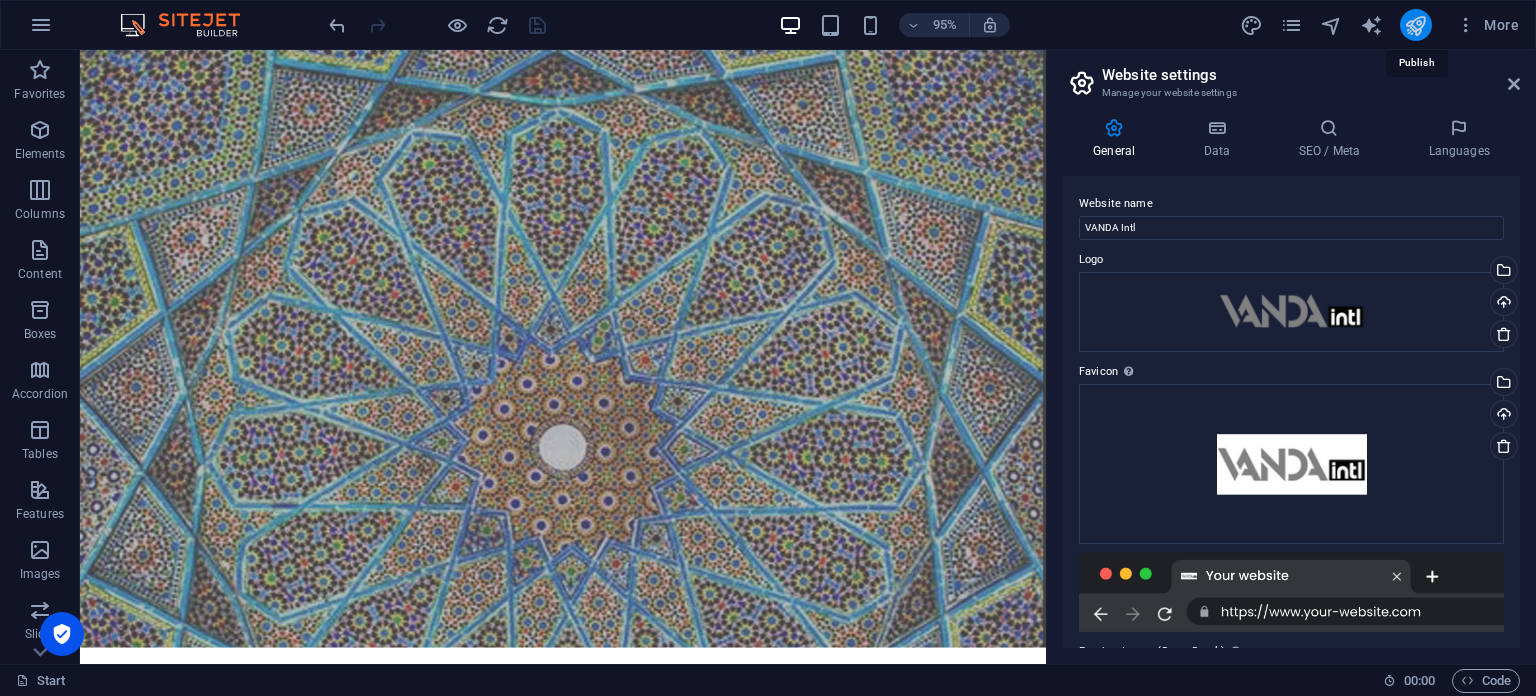 click at bounding box center (1415, 25) 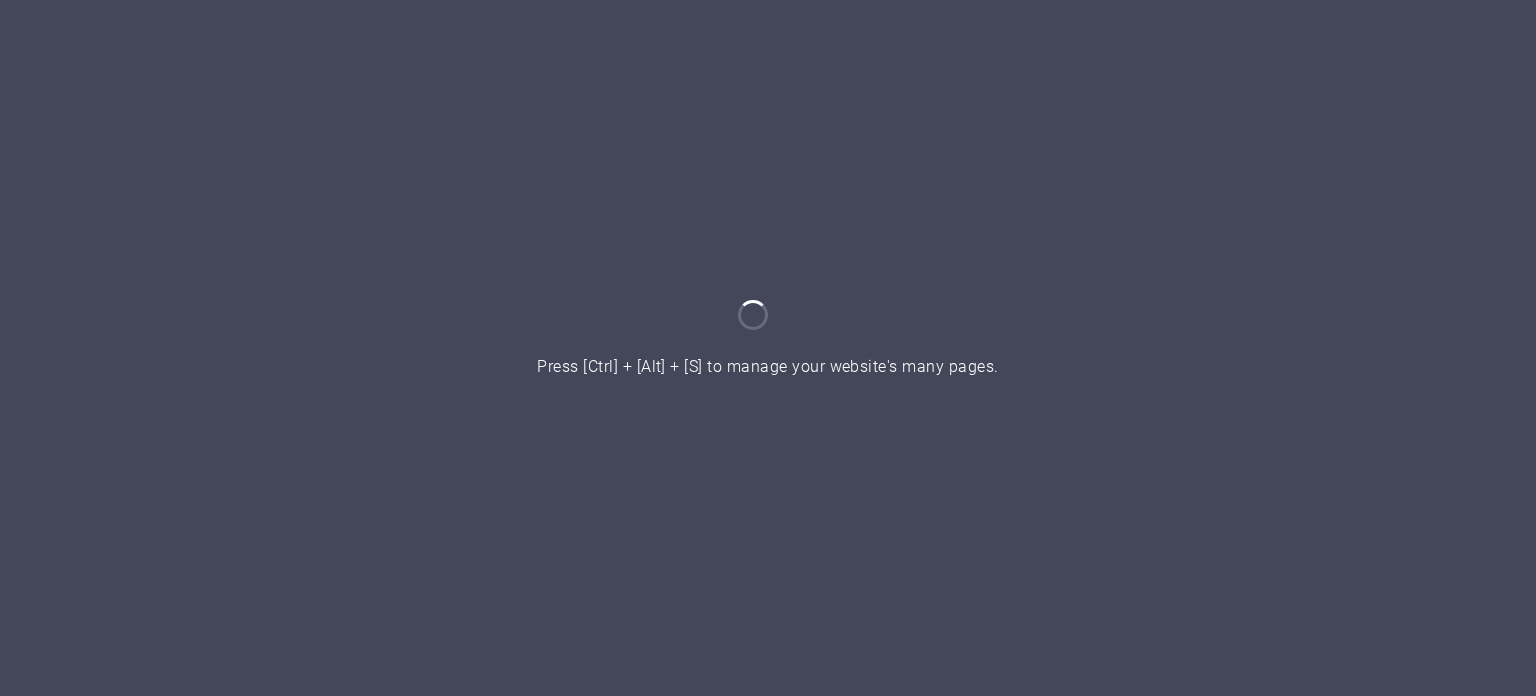scroll, scrollTop: 0, scrollLeft: 0, axis: both 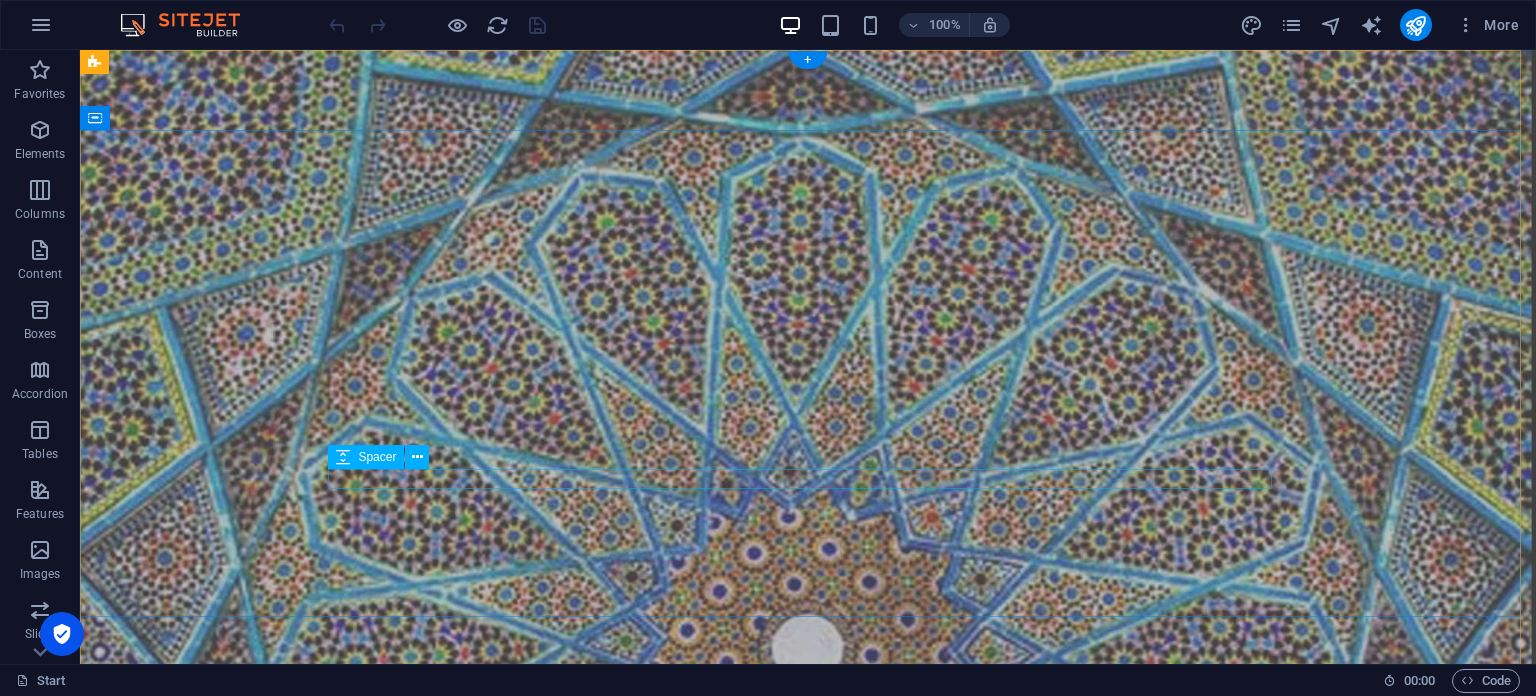 click at bounding box center [808, 1108] 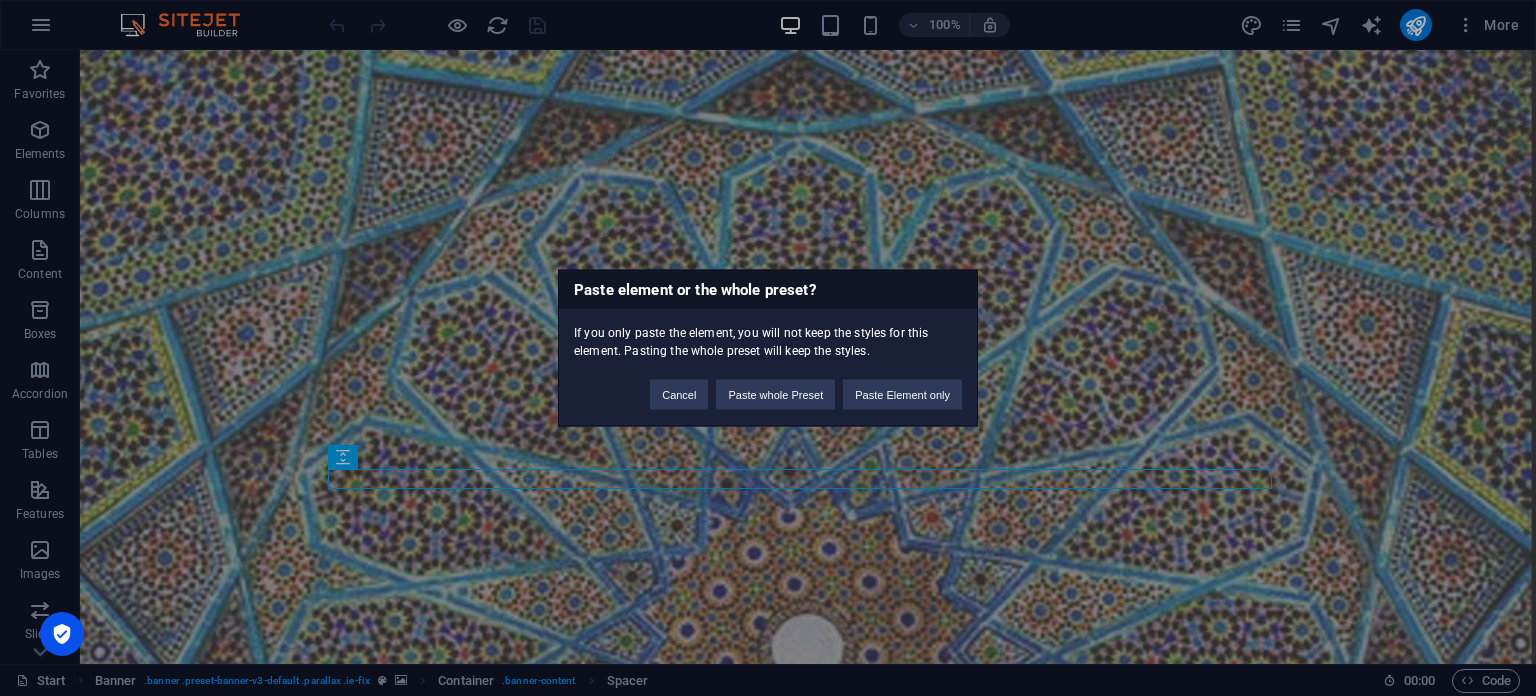type 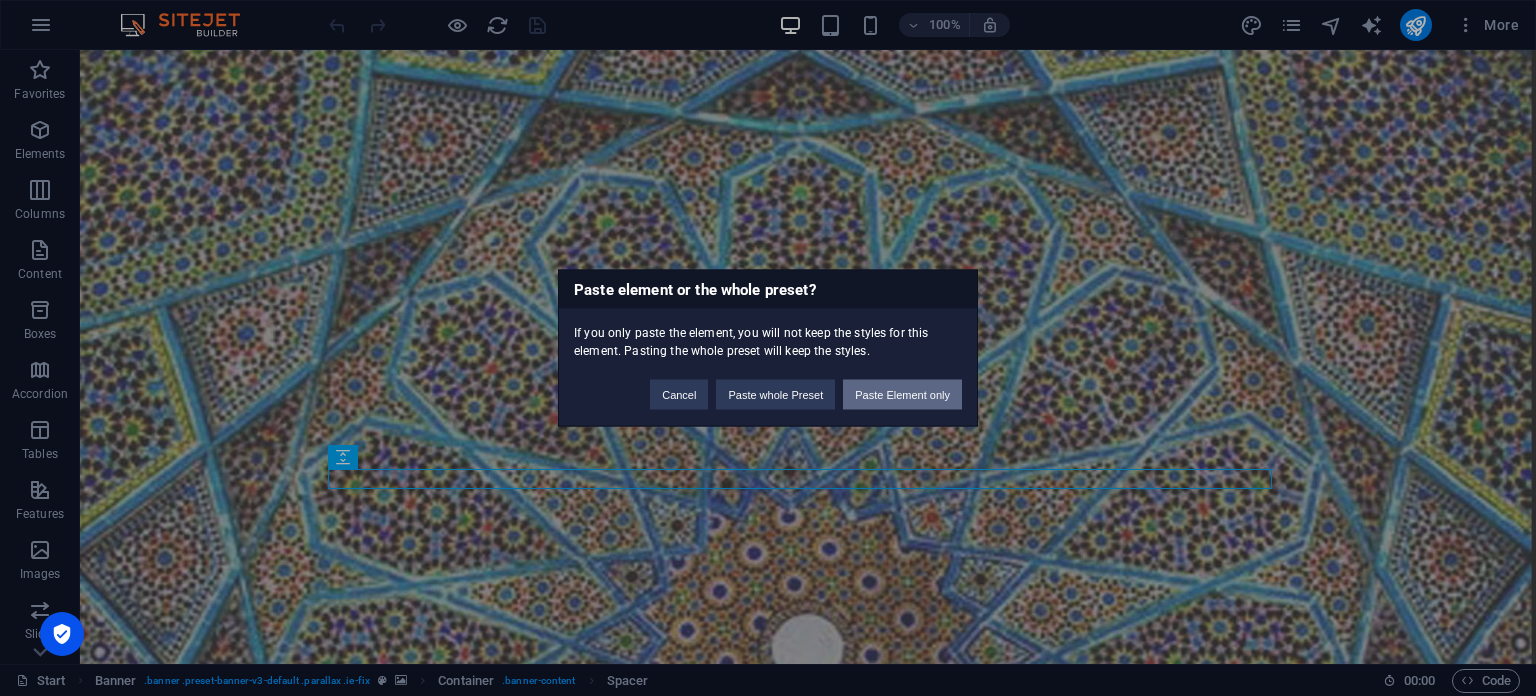 click on "Paste Element only" at bounding box center [902, 395] 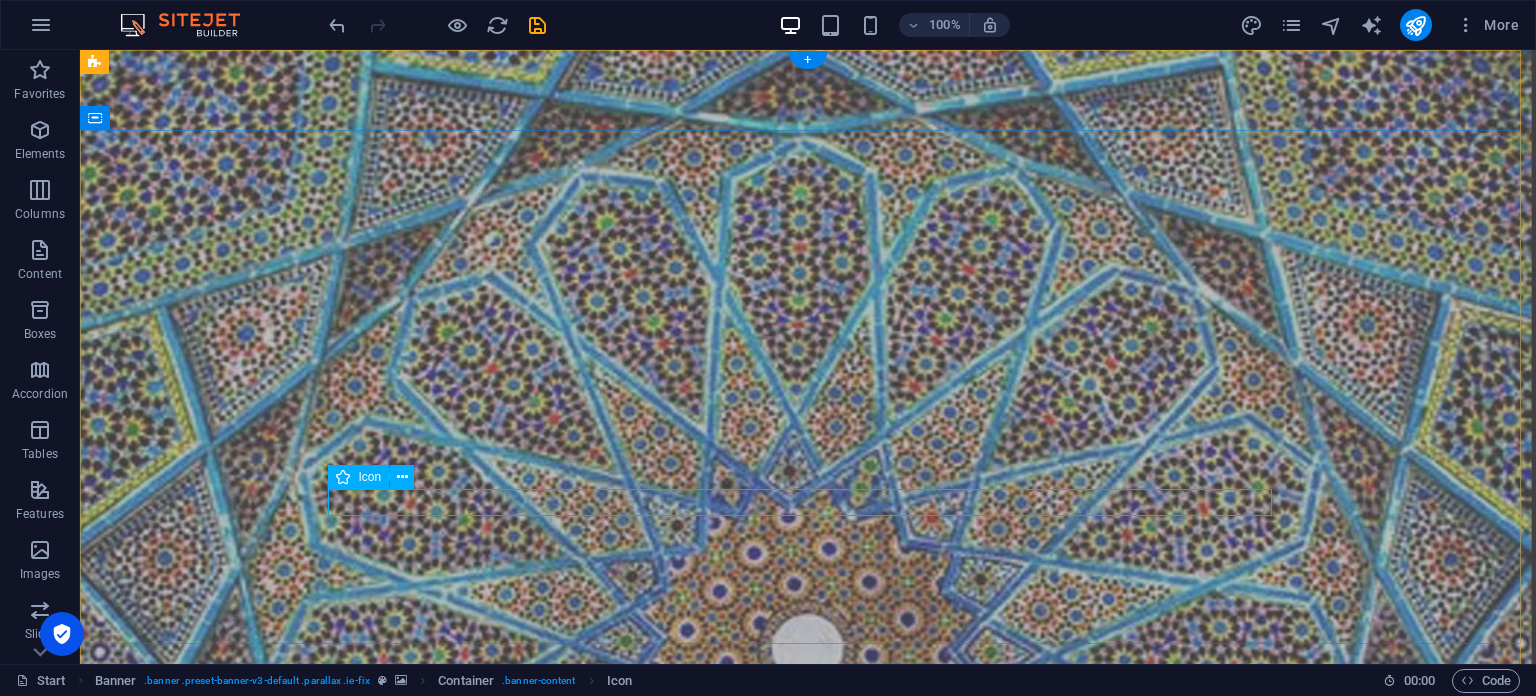 click at bounding box center [808, 1146] 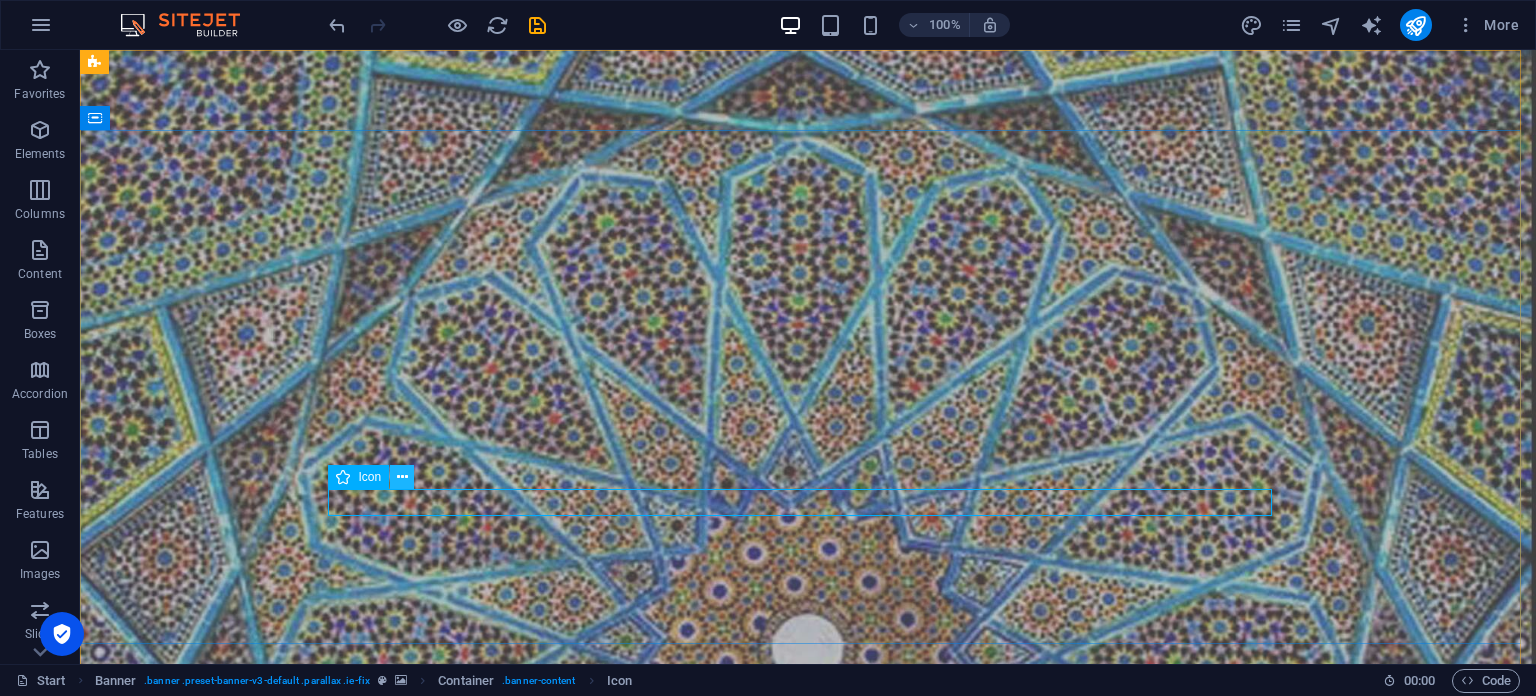 click at bounding box center (402, 477) 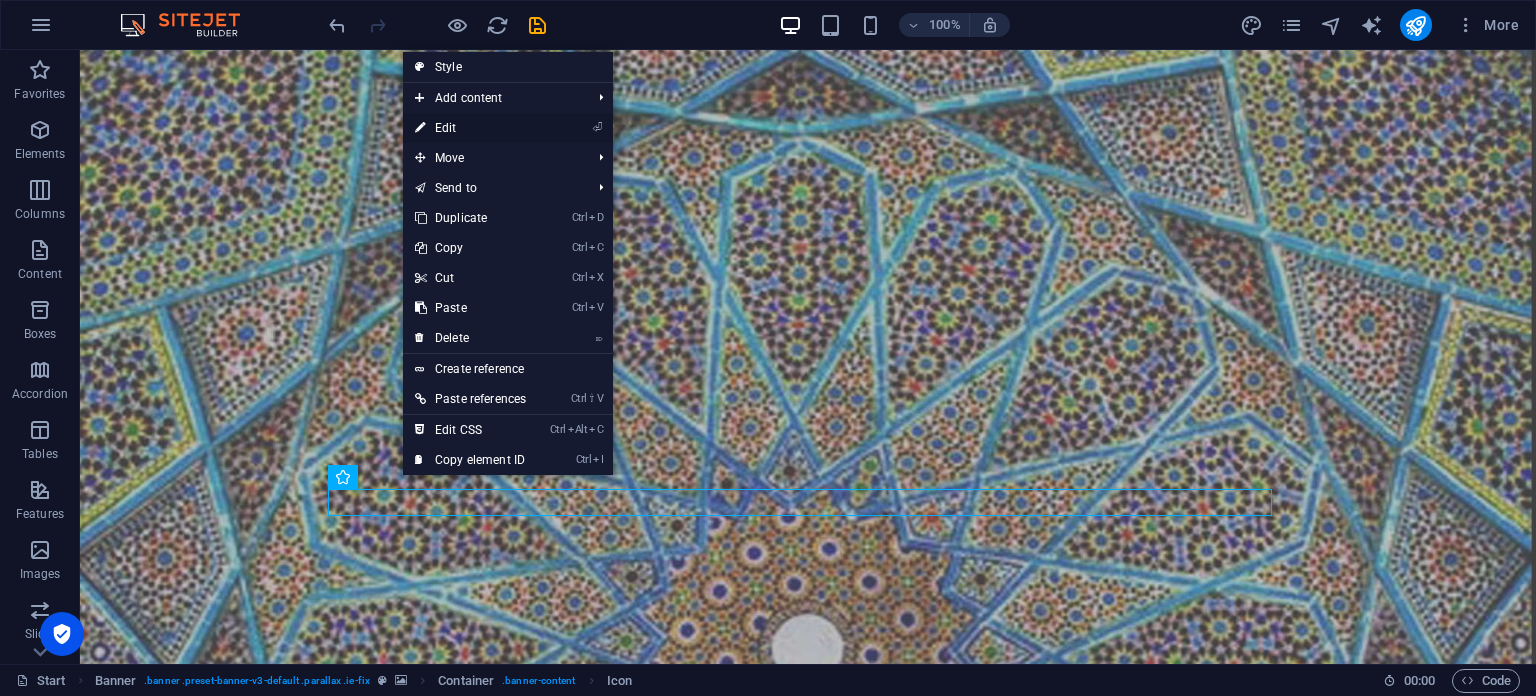 click on "⏎  Edit" at bounding box center (470, 128) 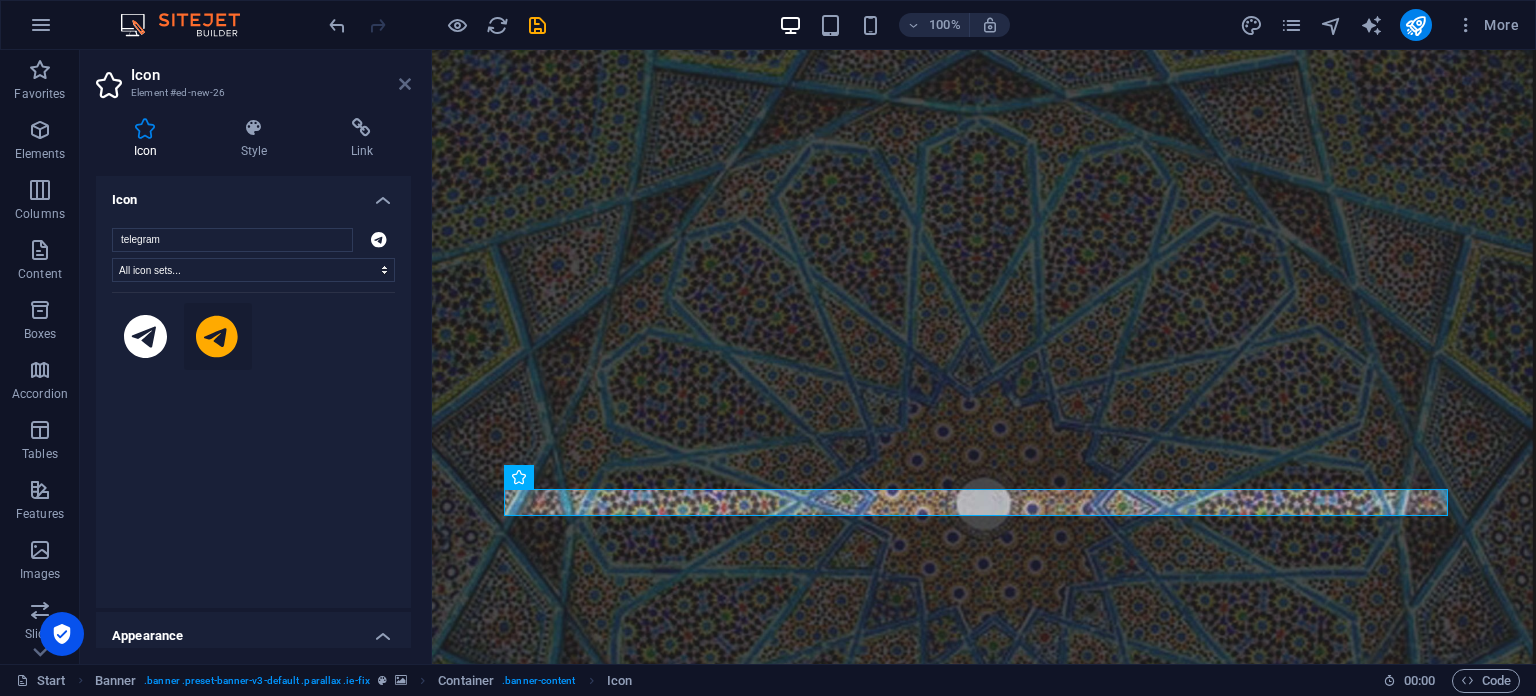 click at bounding box center [405, 84] 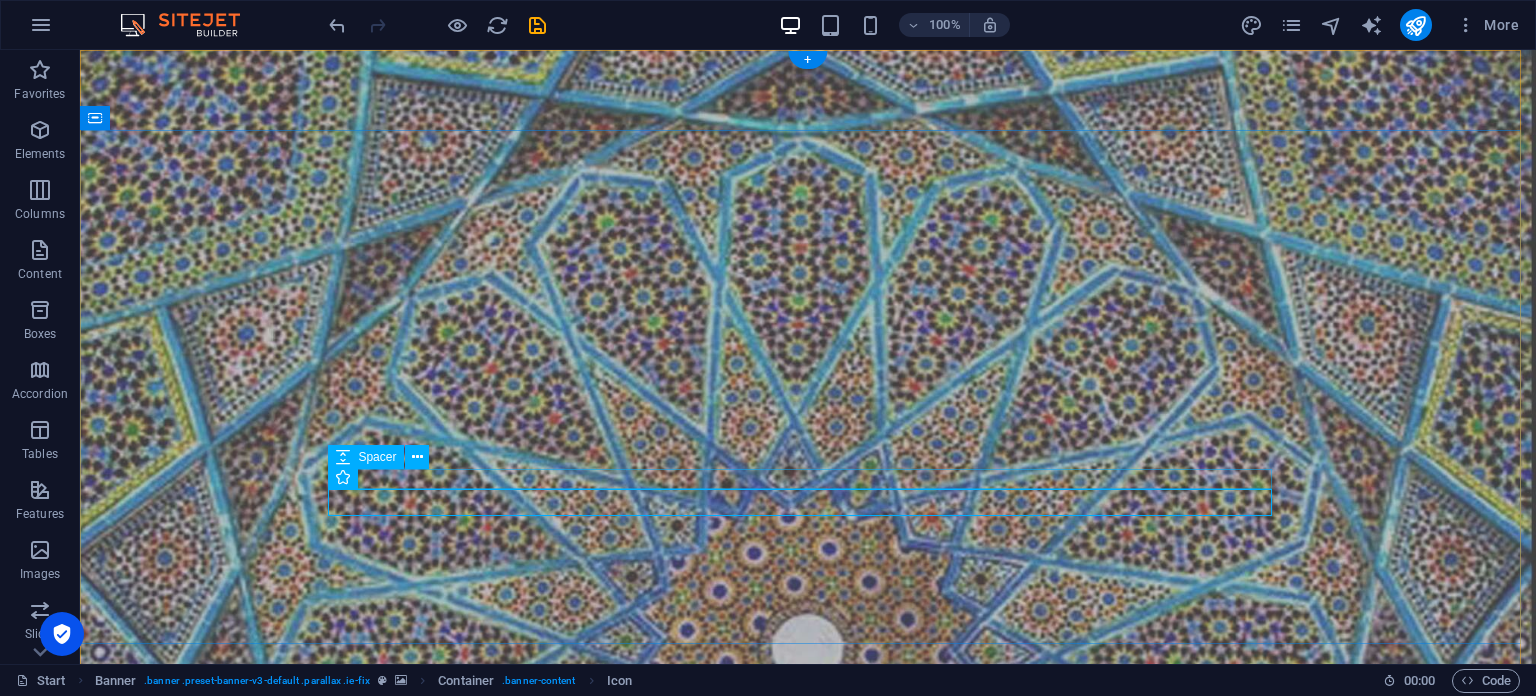 click at bounding box center (808, 1120) 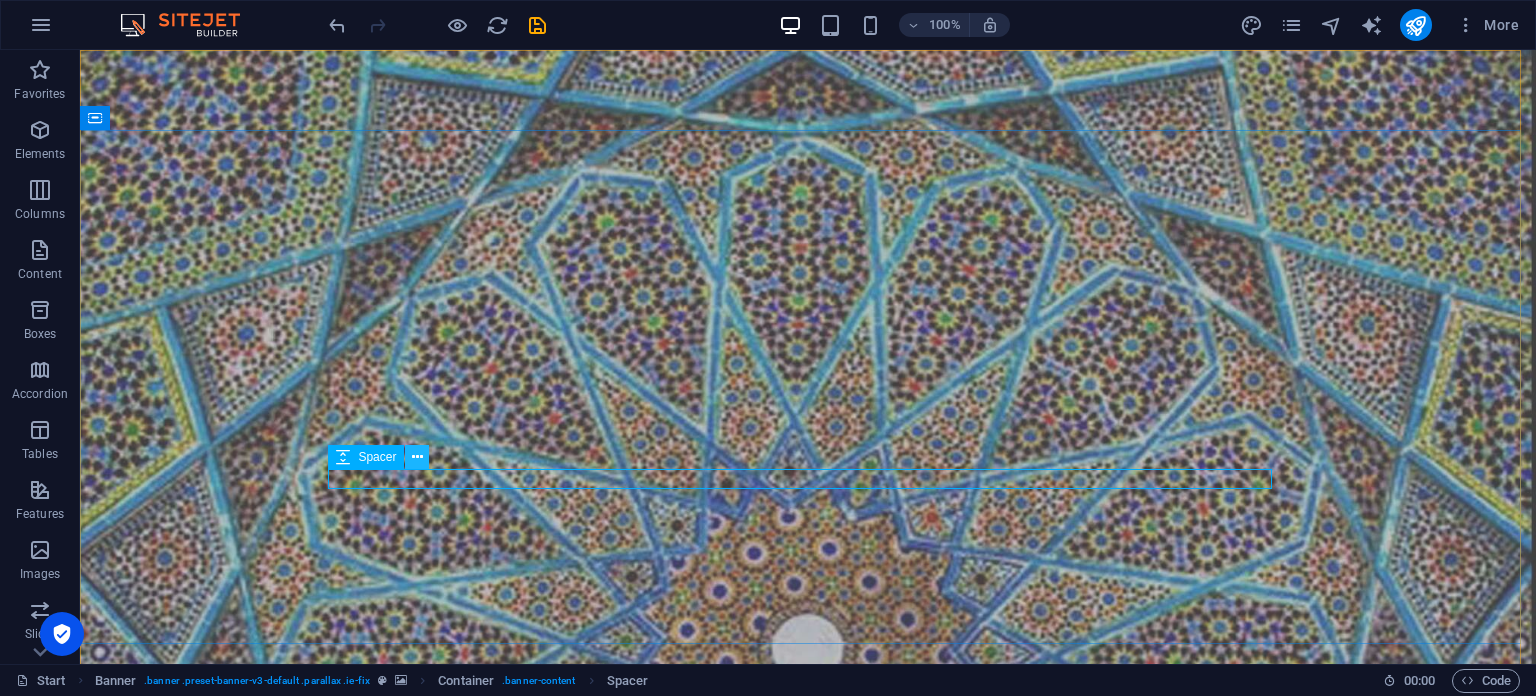 click at bounding box center (417, 457) 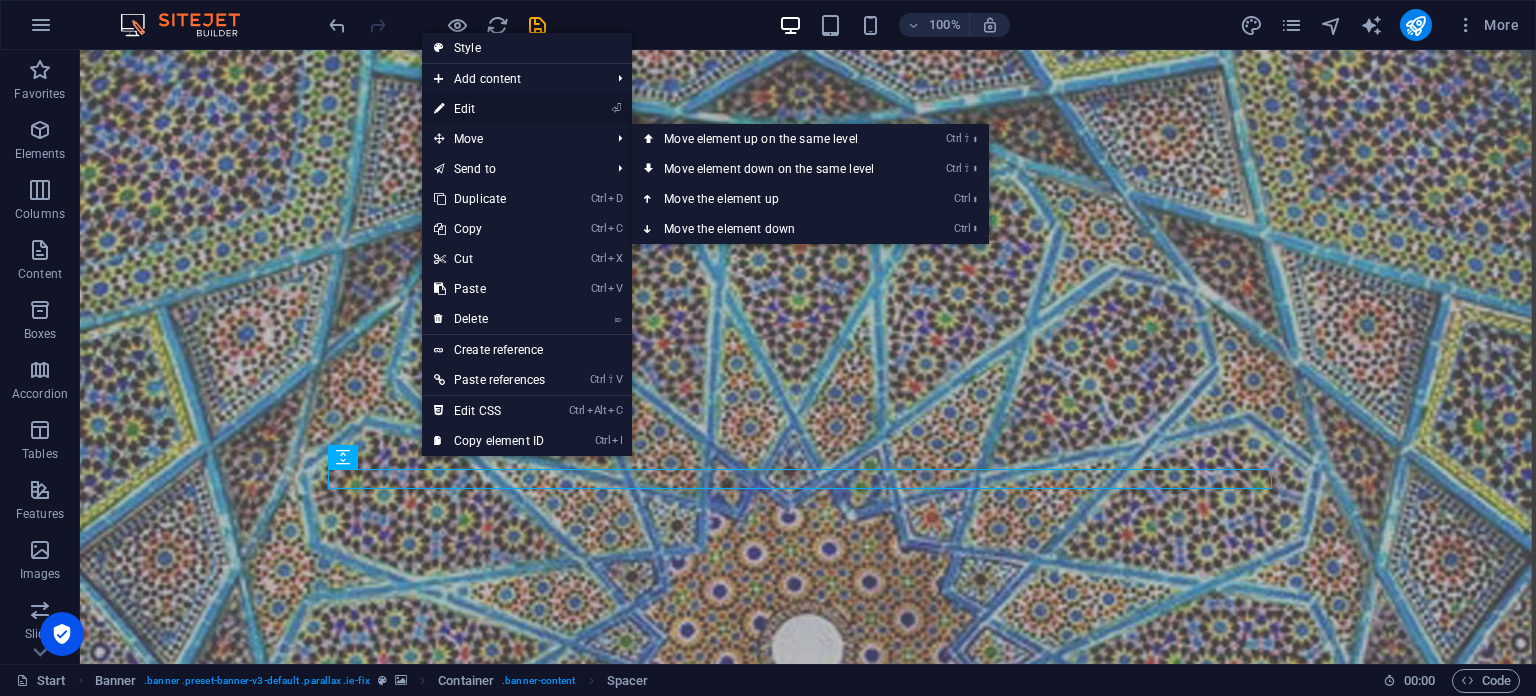 click on "⏎  Edit" at bounding box center (489, 109) 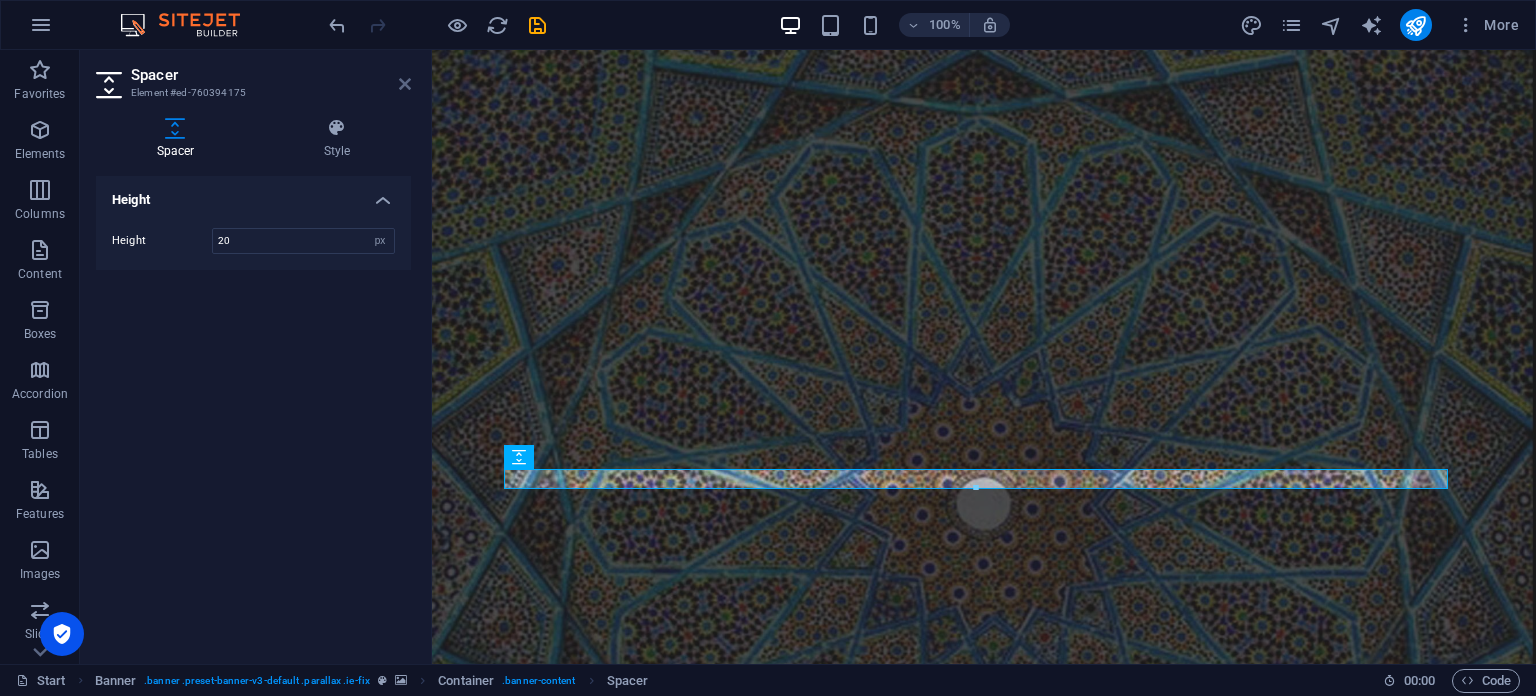 click at bounding box center [405, 84] 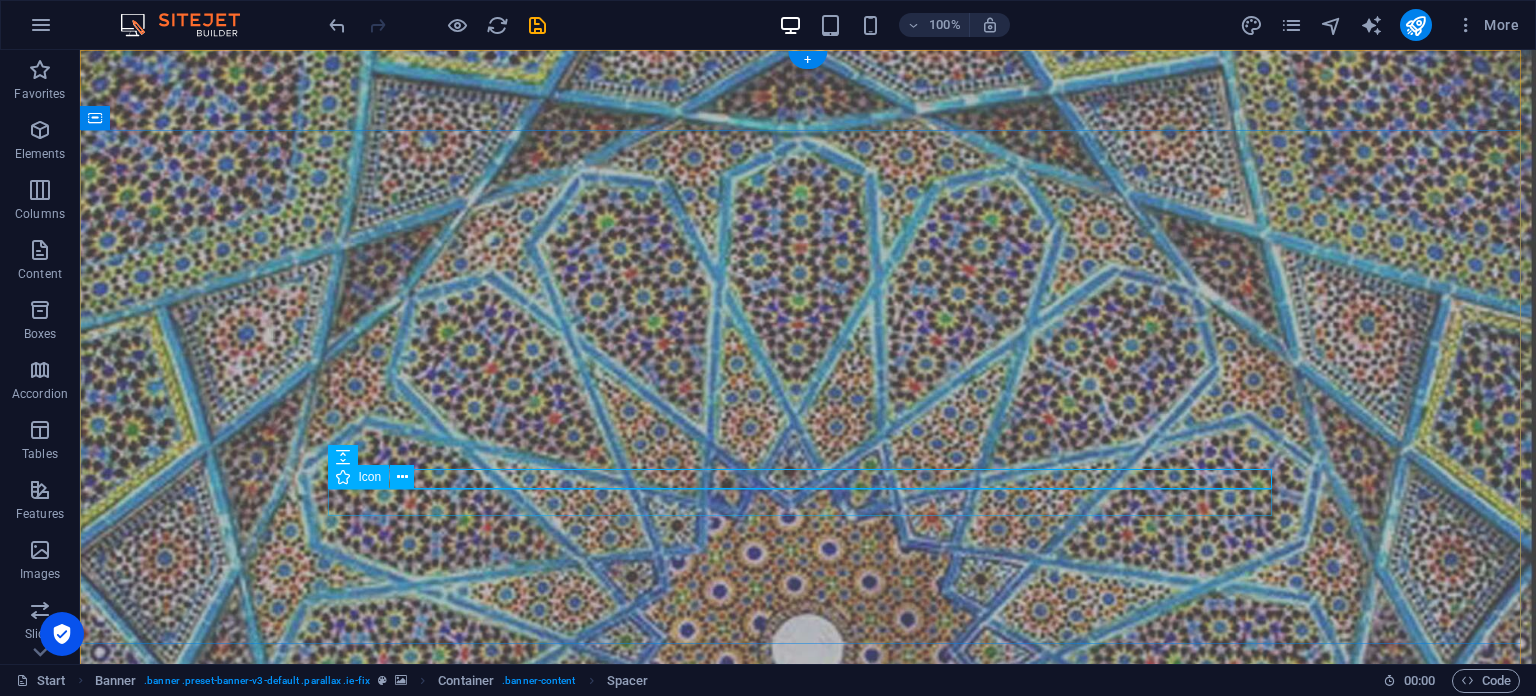 click at bounding box center [808, 1146] 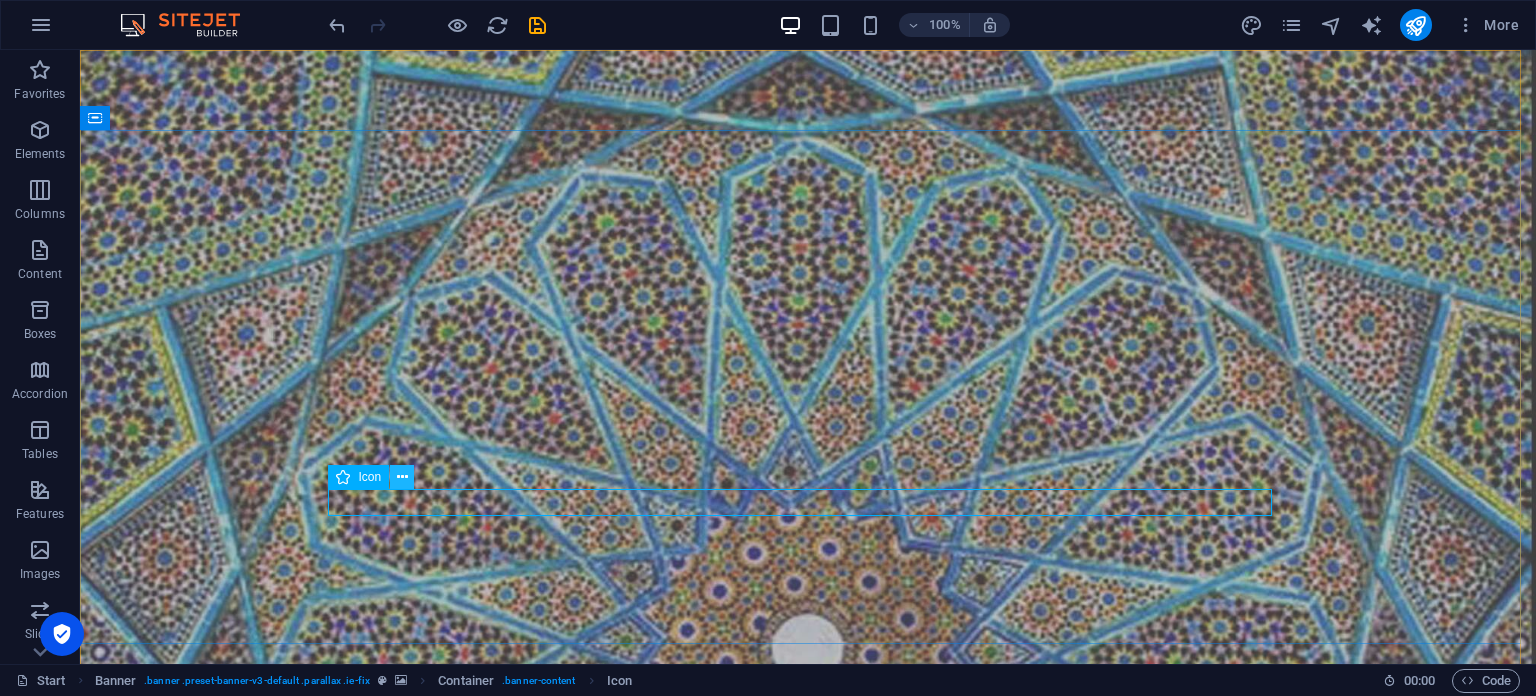 click at bounding box center (402, 477) 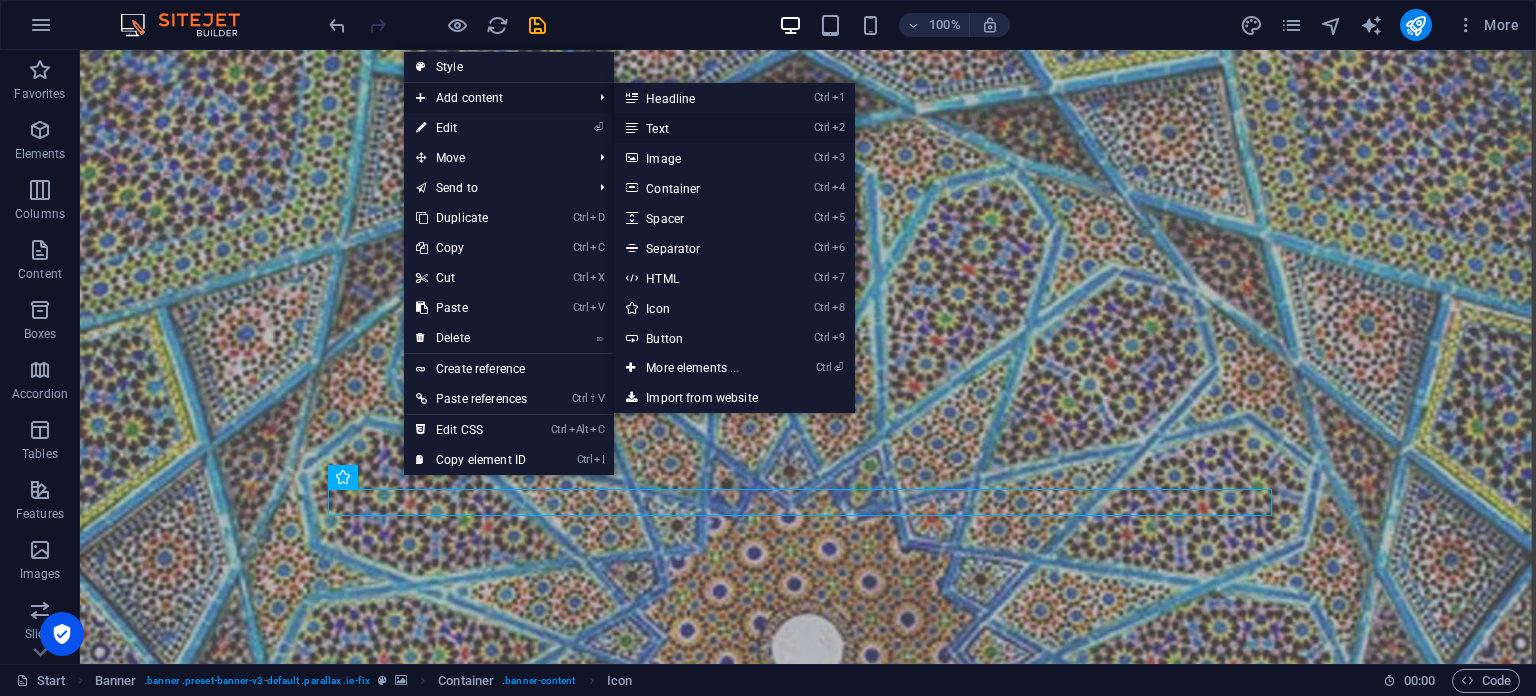 click on "Ctrl 2  Text" at bounding box center [696, 128] 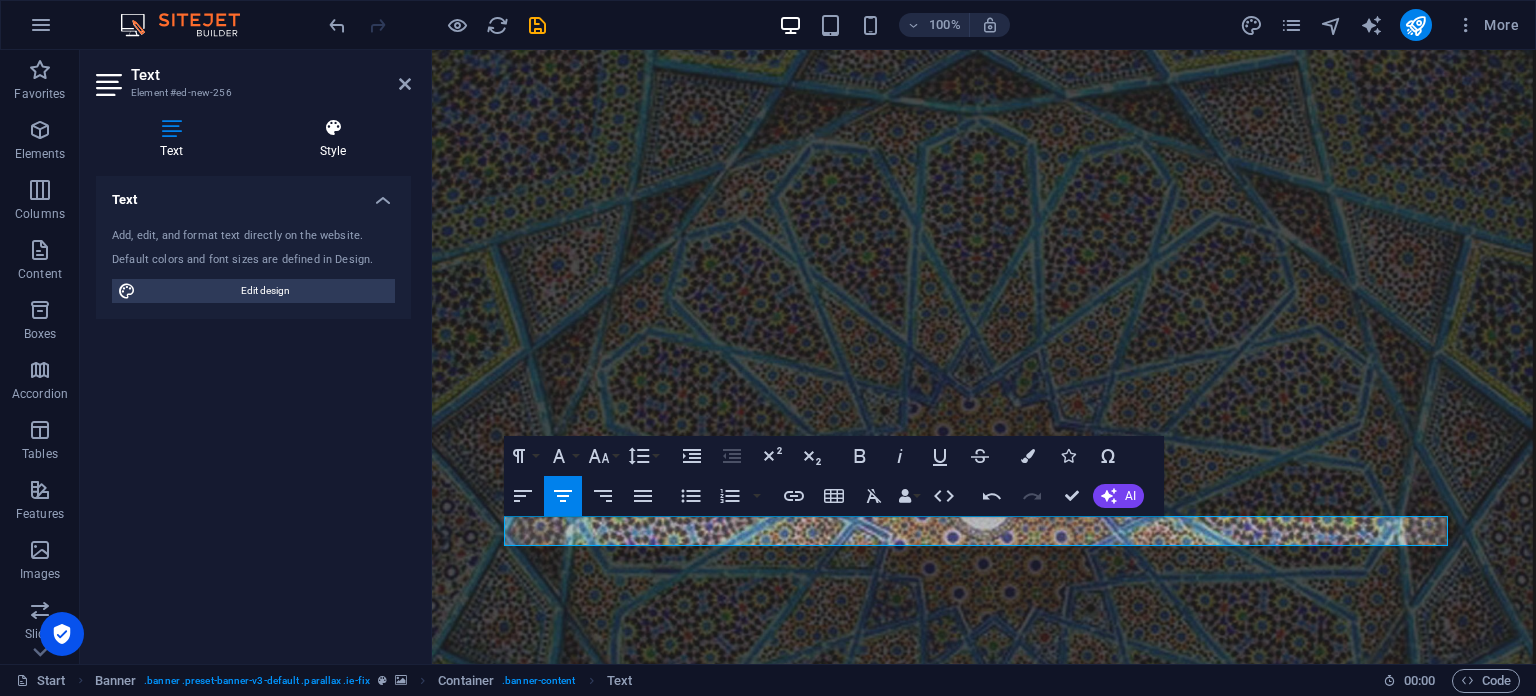click at bounding box center [333, 128] 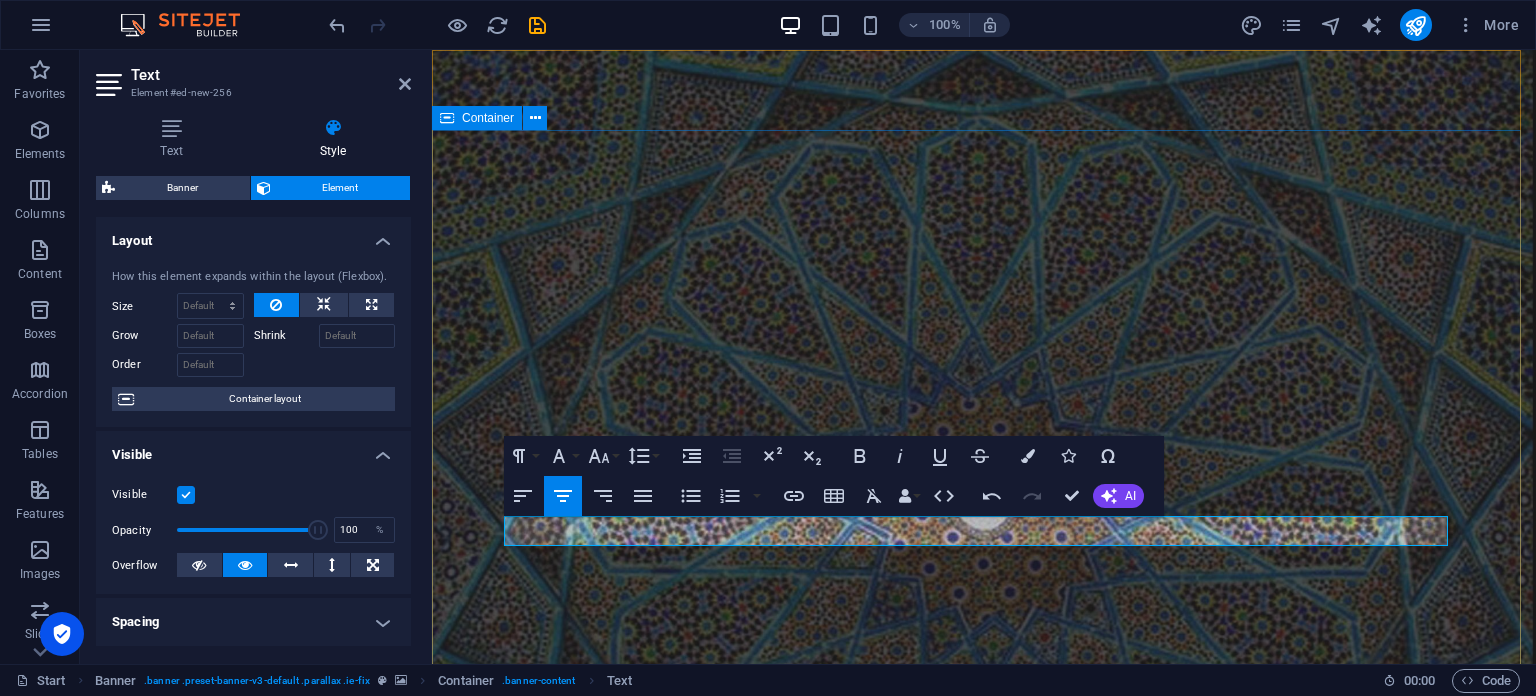 click on "Executive Branding & Positioning Consultant" at bounding box center (984, 1120) 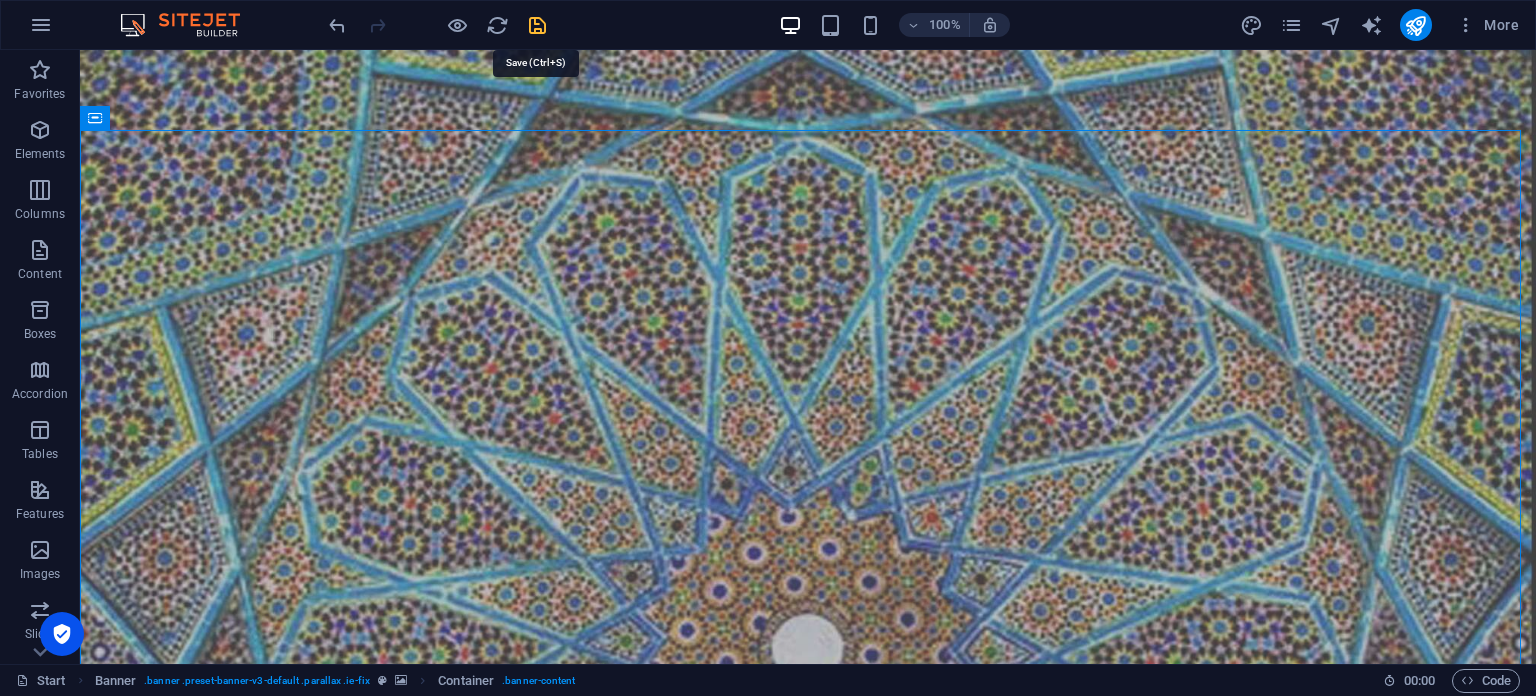 click at bounding box center [537, 25] 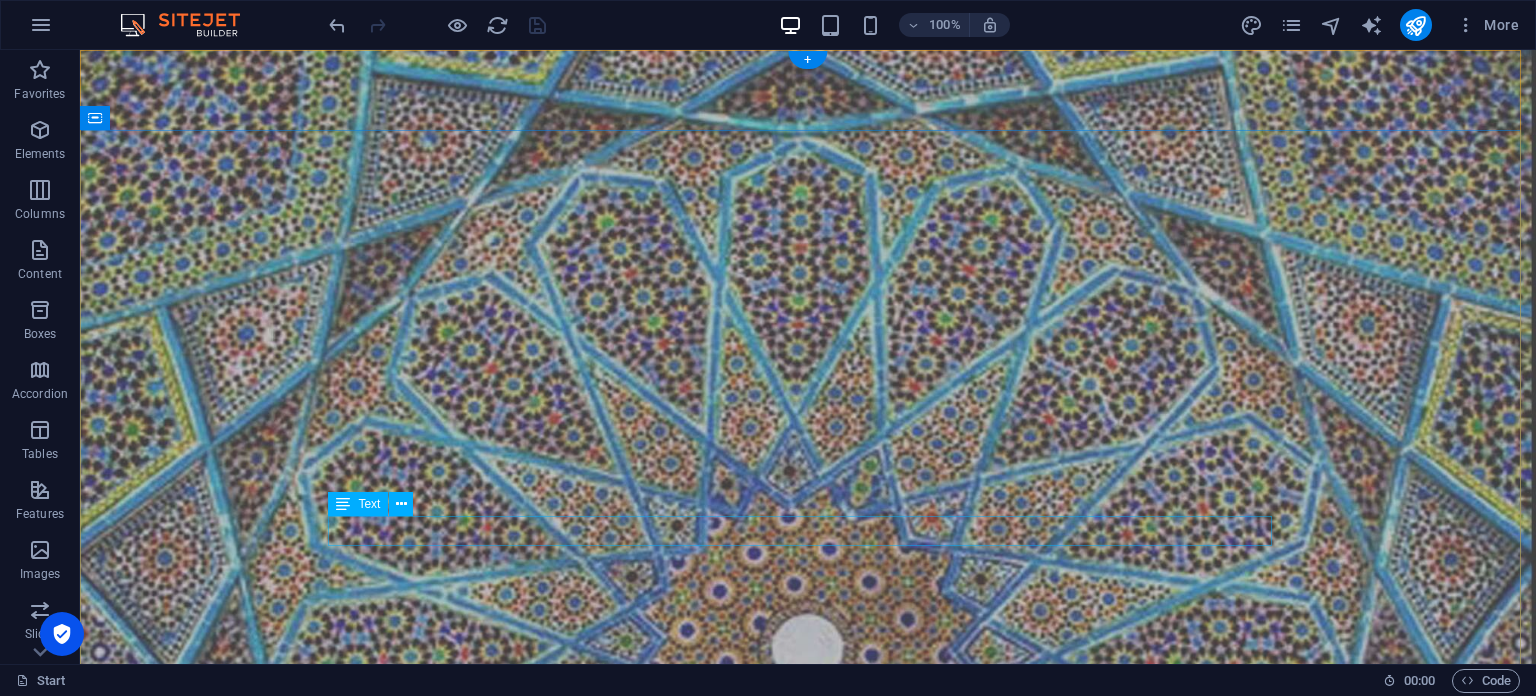 click on "Executive Branding & Positioning Consultant" at bounding box center [808, 1192] 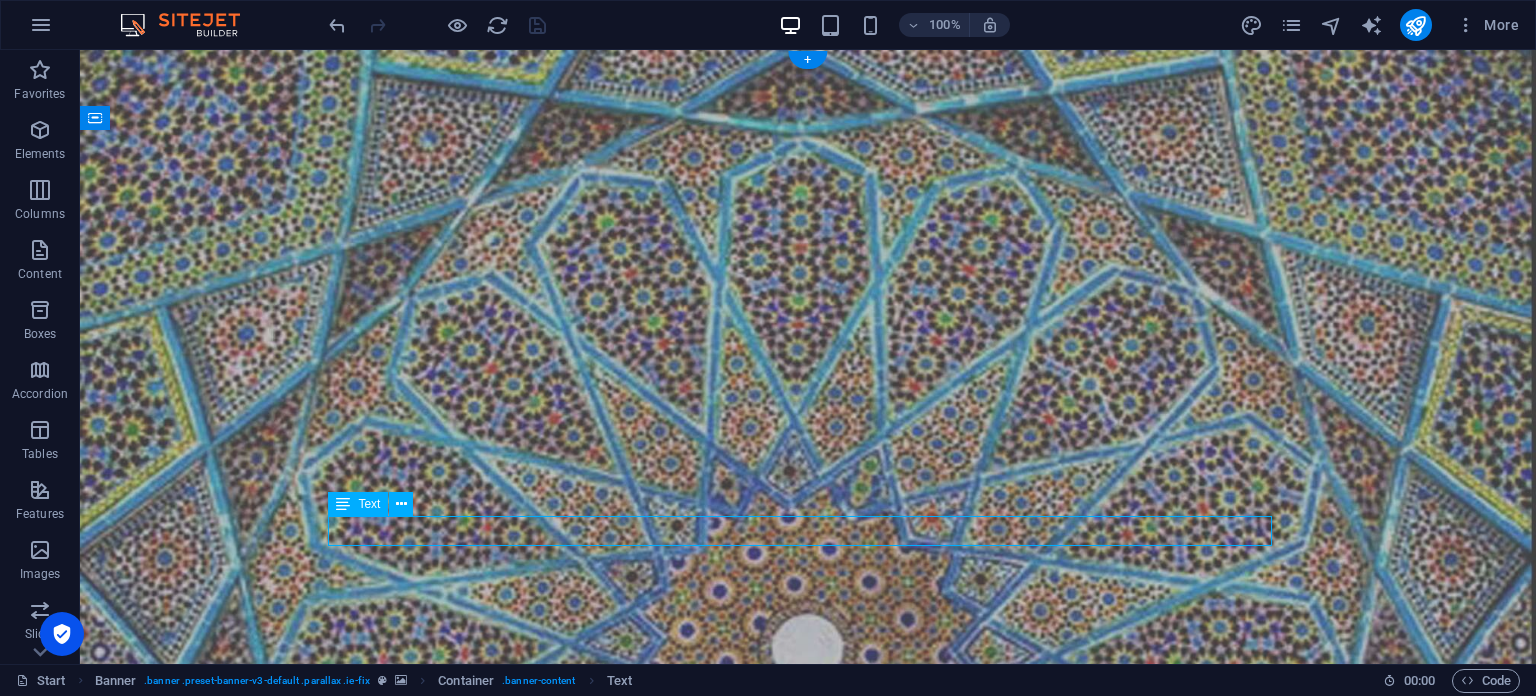 click on "Executive Branding & Positioning Consultant" at bounding box center (808, 1192) 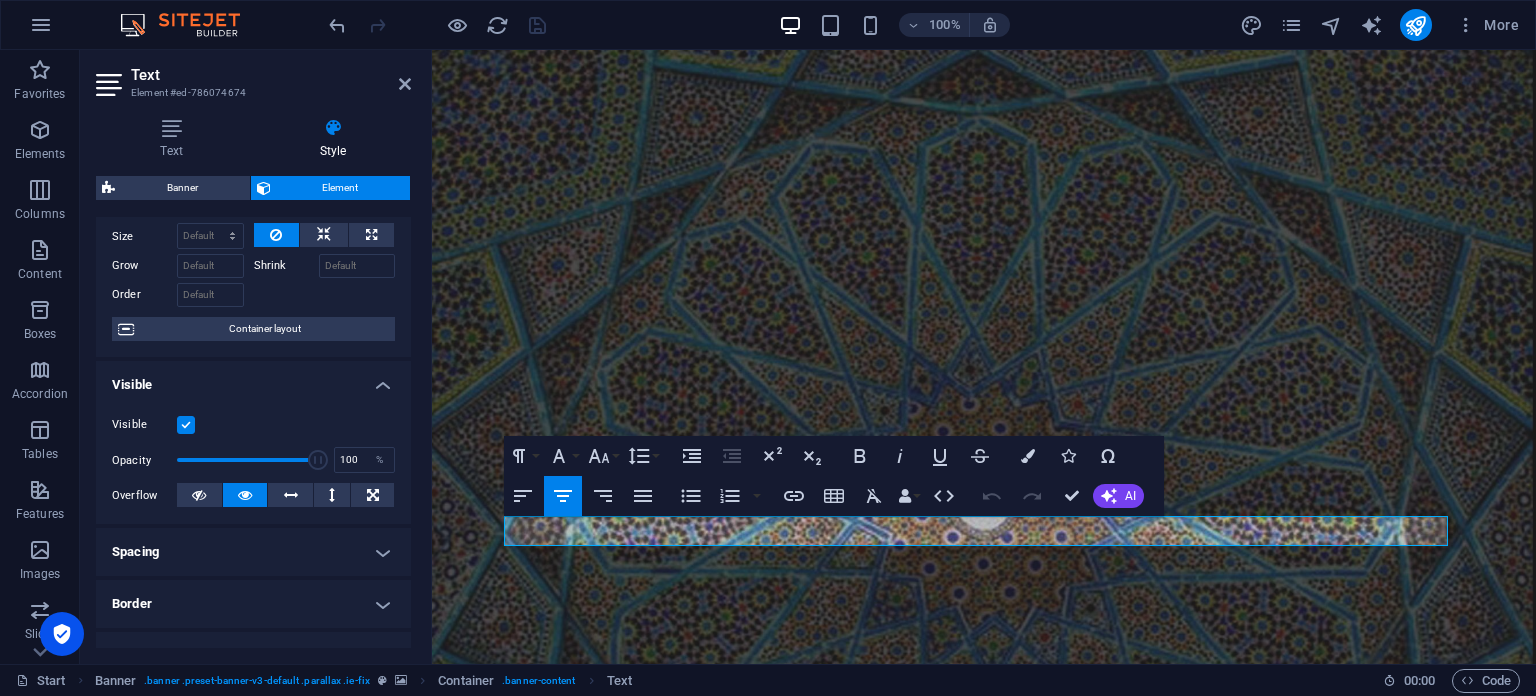 scroll, scrollTop: 200, scrollLeft: 0, axis: vertical 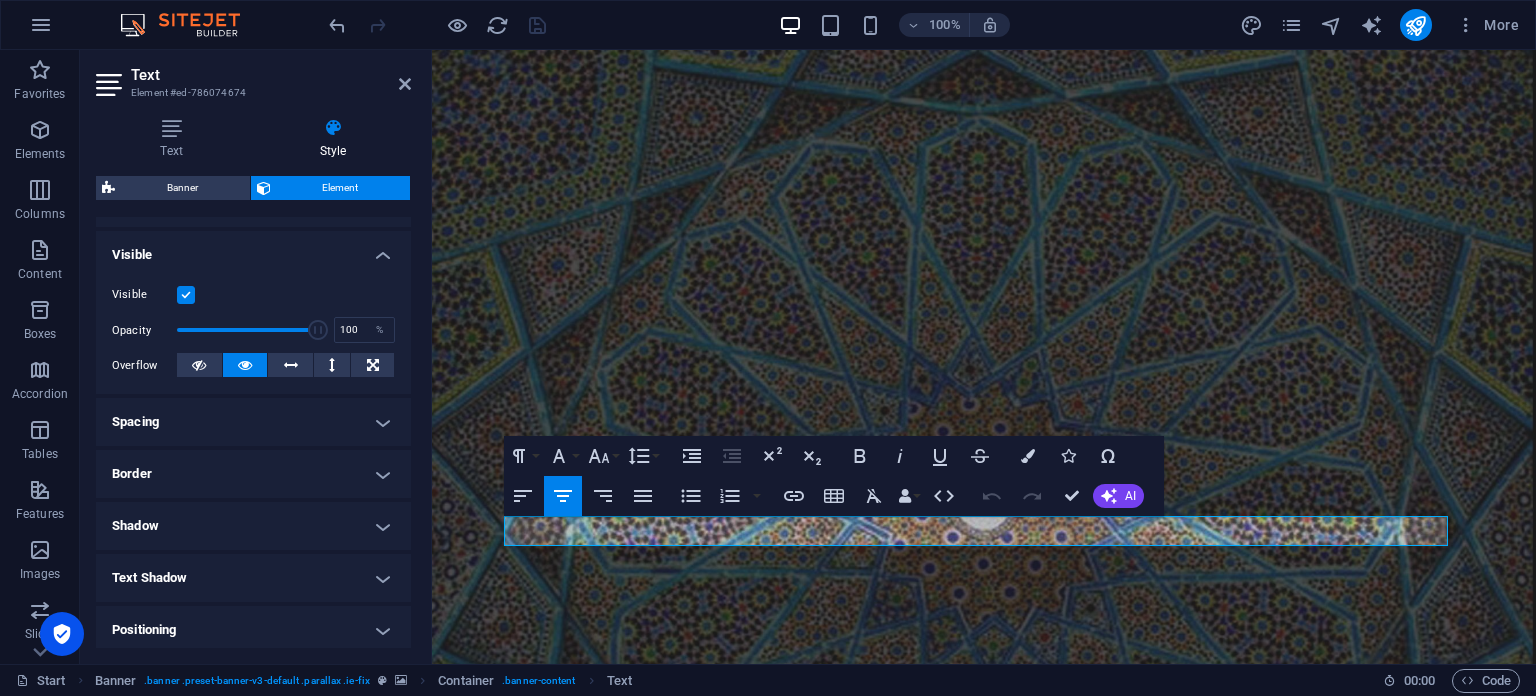click on "Spacing" at bounding box center (253, 422) 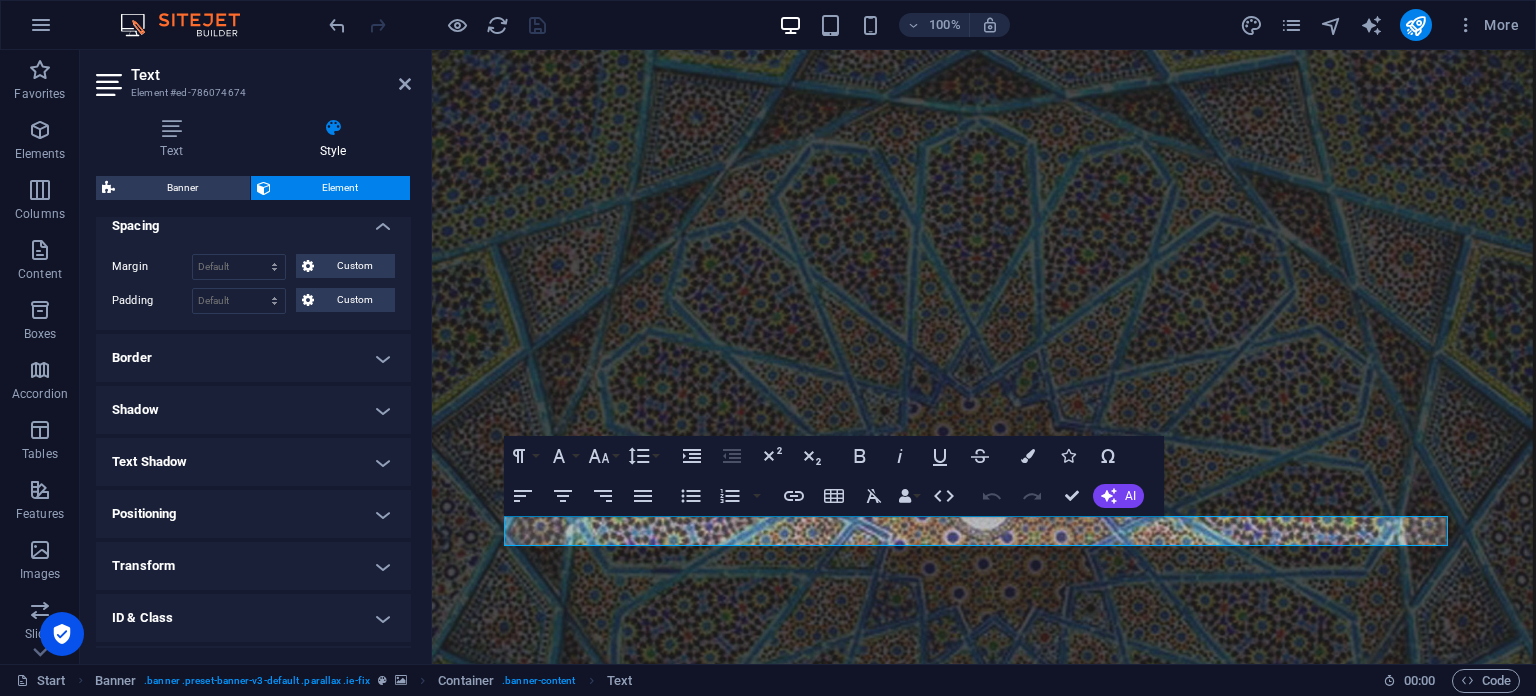 scroll, scrollTop: 400, scrollLeft: 0, axis: vertical 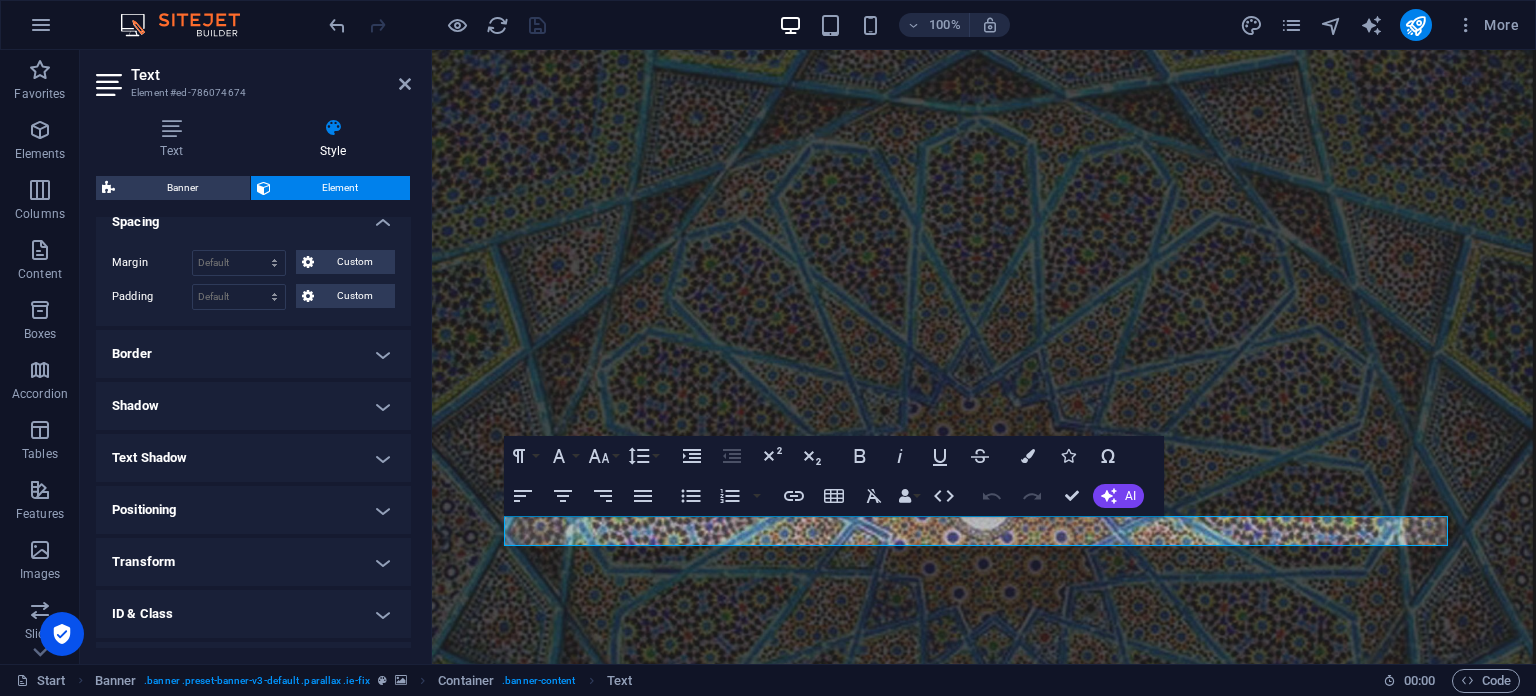 click on "Border" at bounding box center (253, 354) 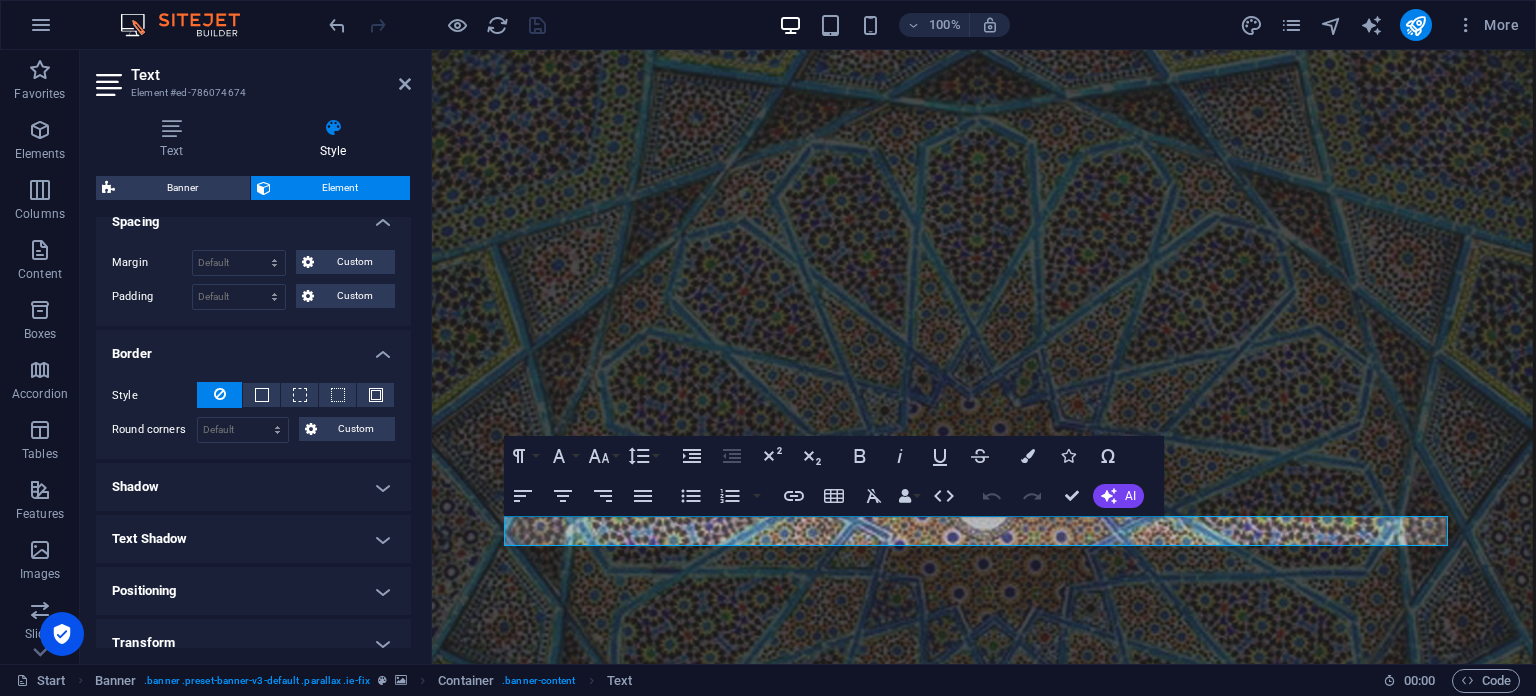 click on "Shadow" at bounding box center (253, 487) 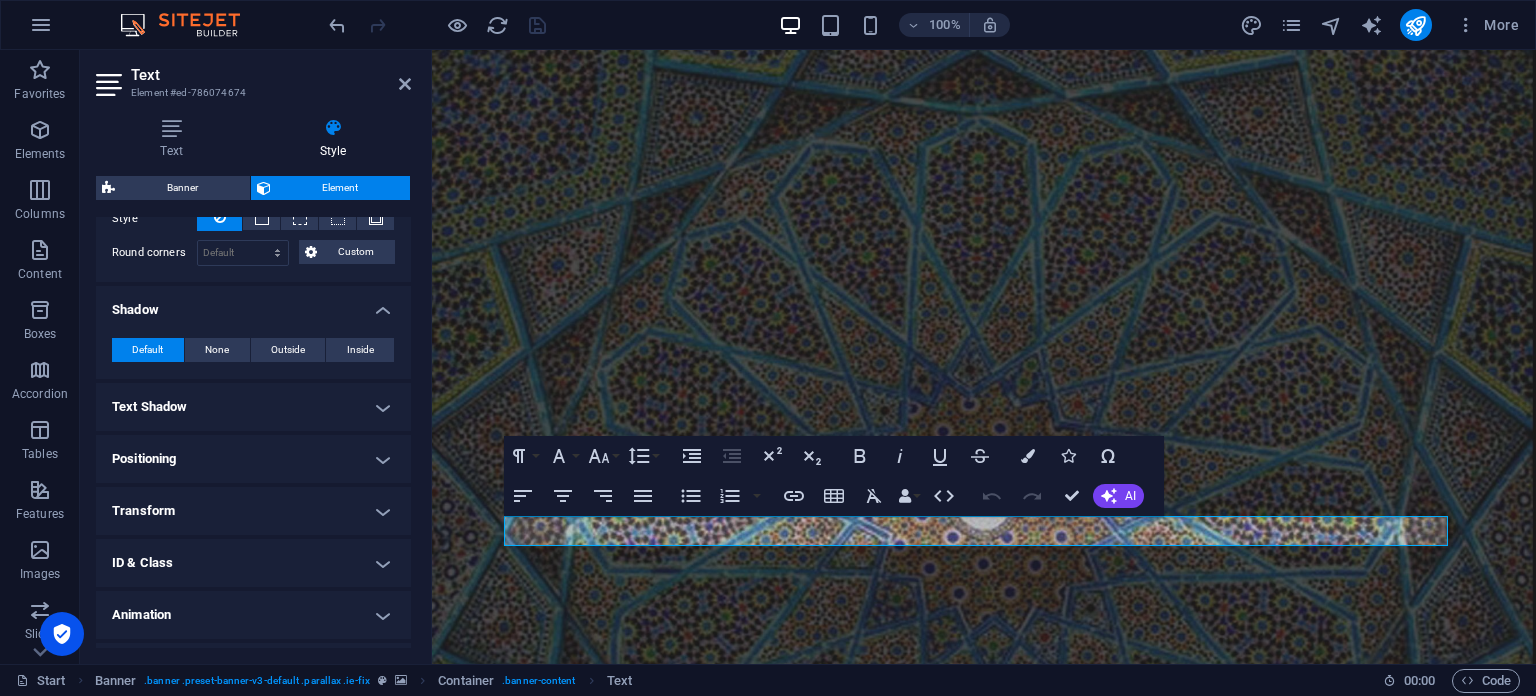 scroll, scrollTop: 600, scrollLeft: 0, axis: vertical 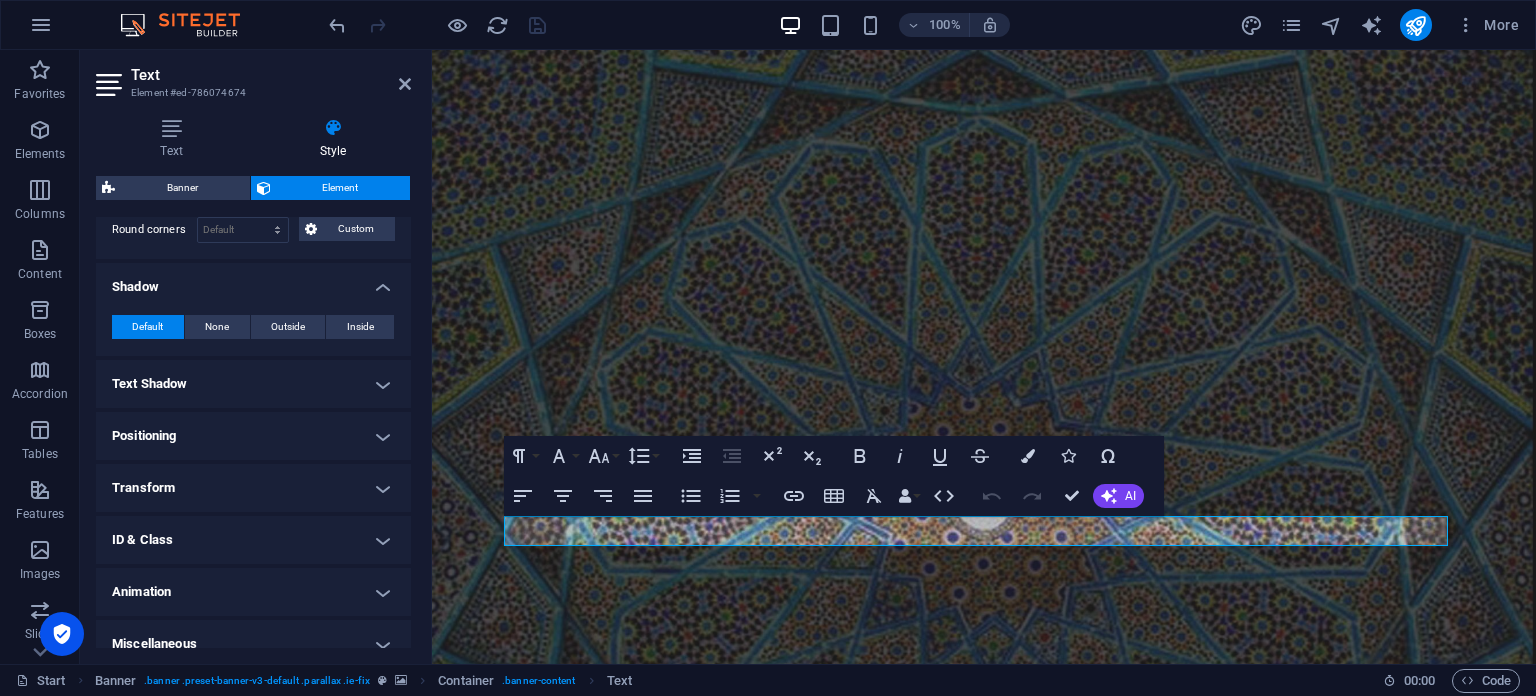 click on "Text Shadow" at bounding box center (253, 384) 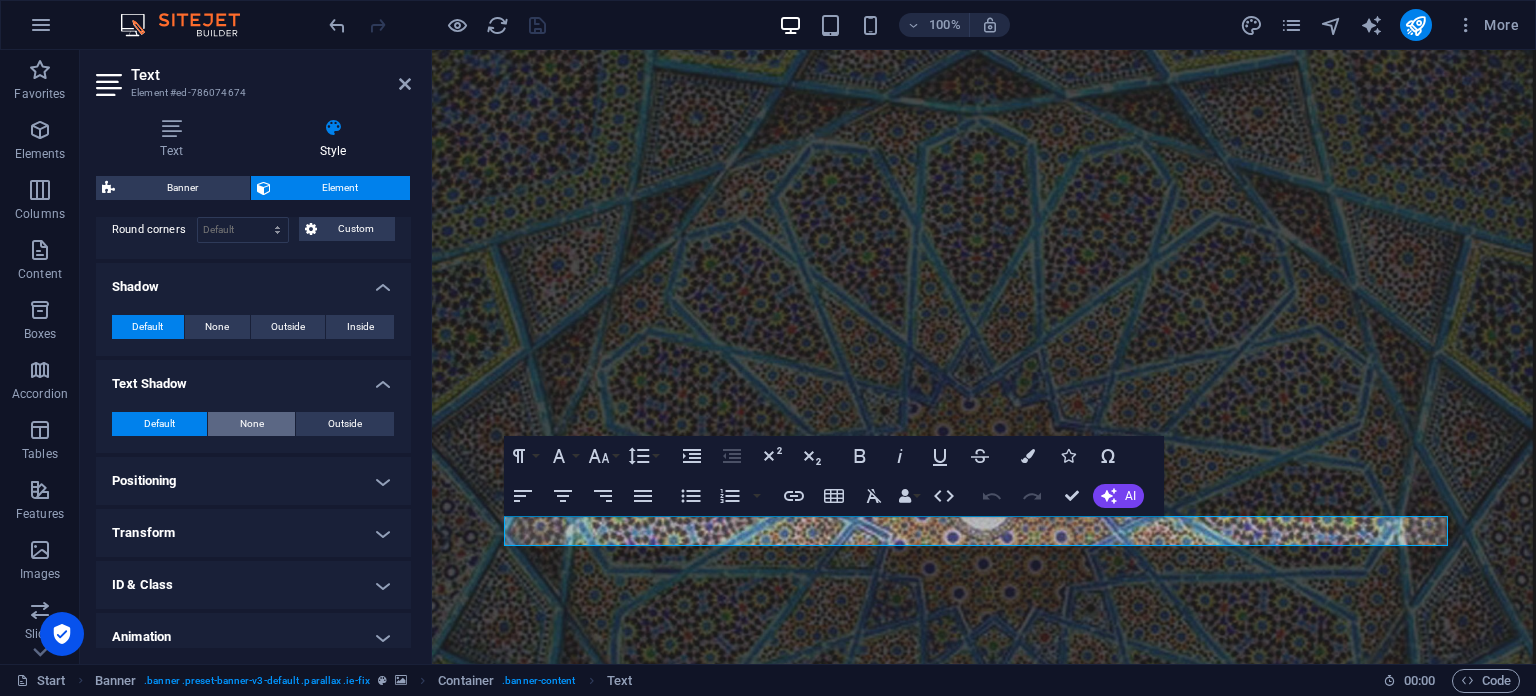 click on "None" at bounding box center [252, 424] 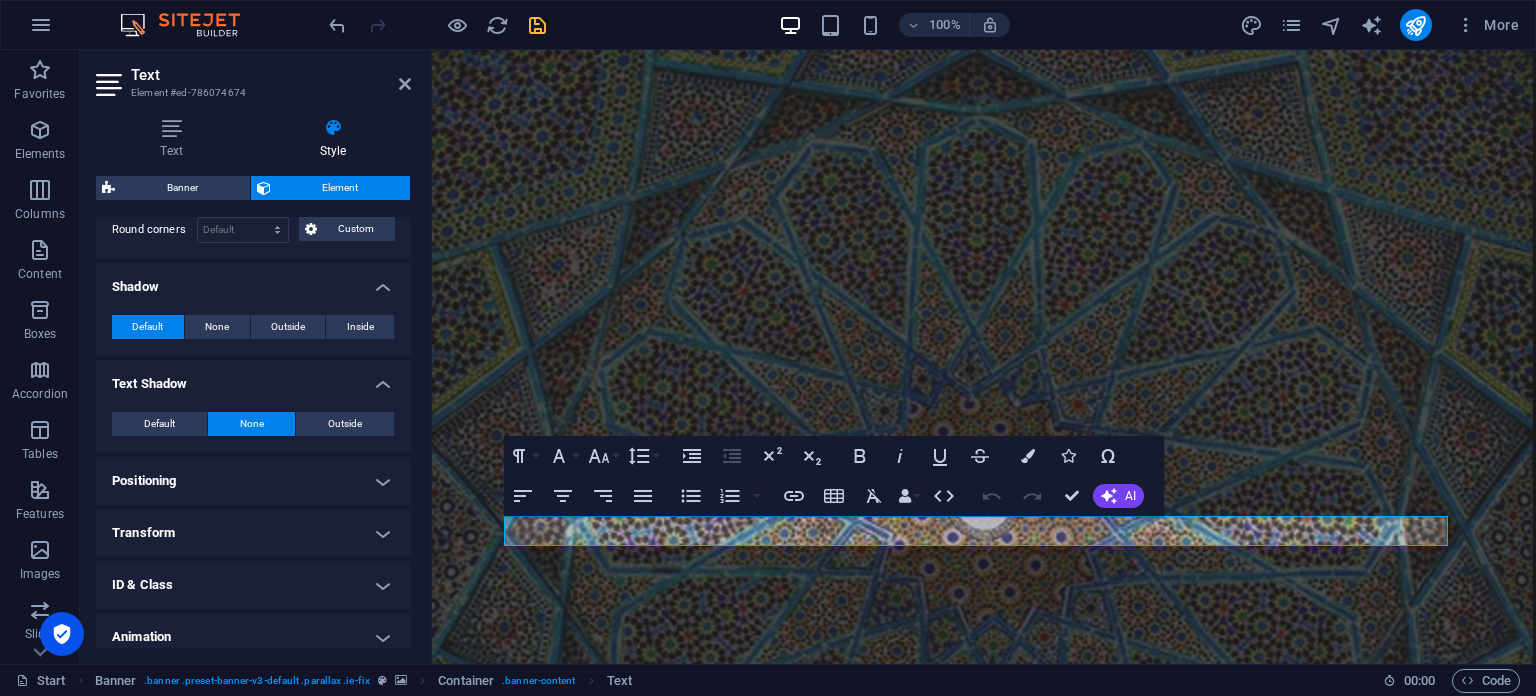 click on "None" at bounding box center (252, 424) 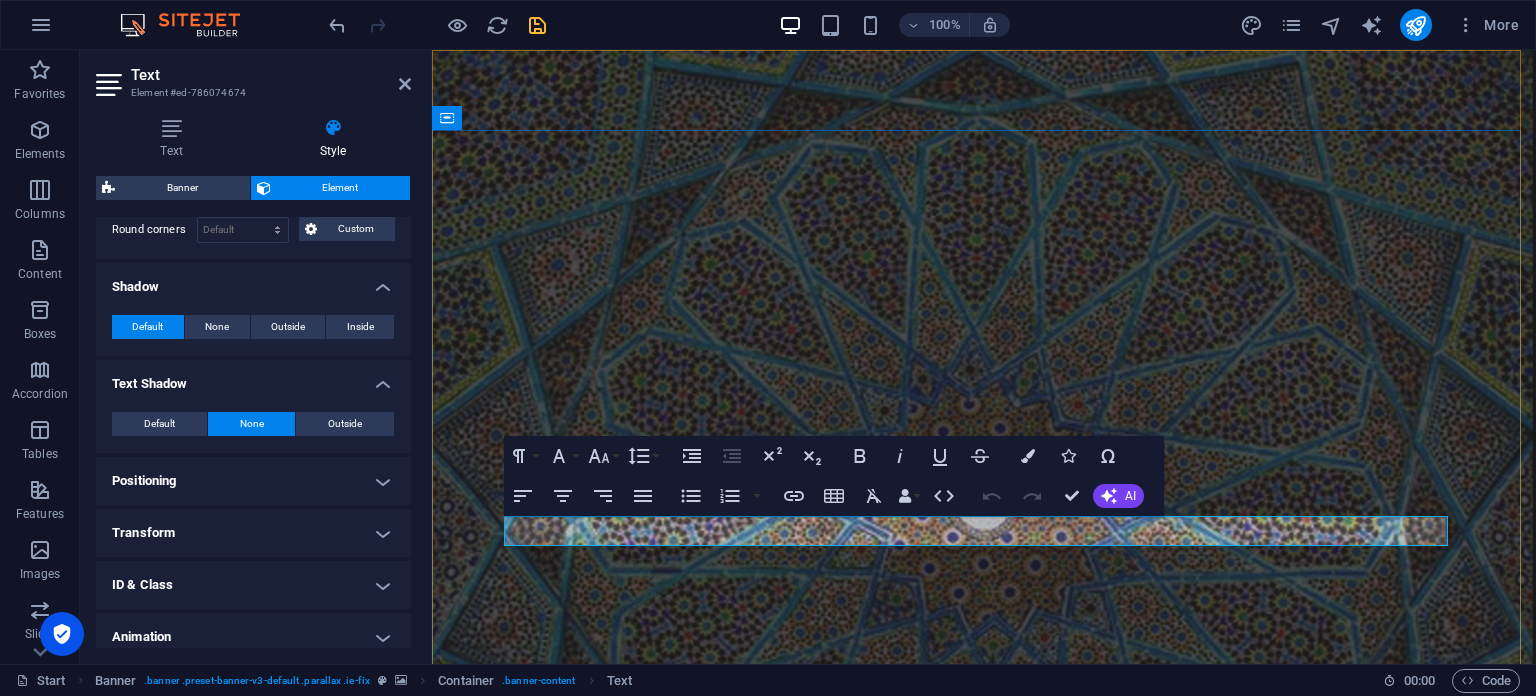 click on "Executive Branding & Positioning Consultant" at bounding box center [984, 1192] 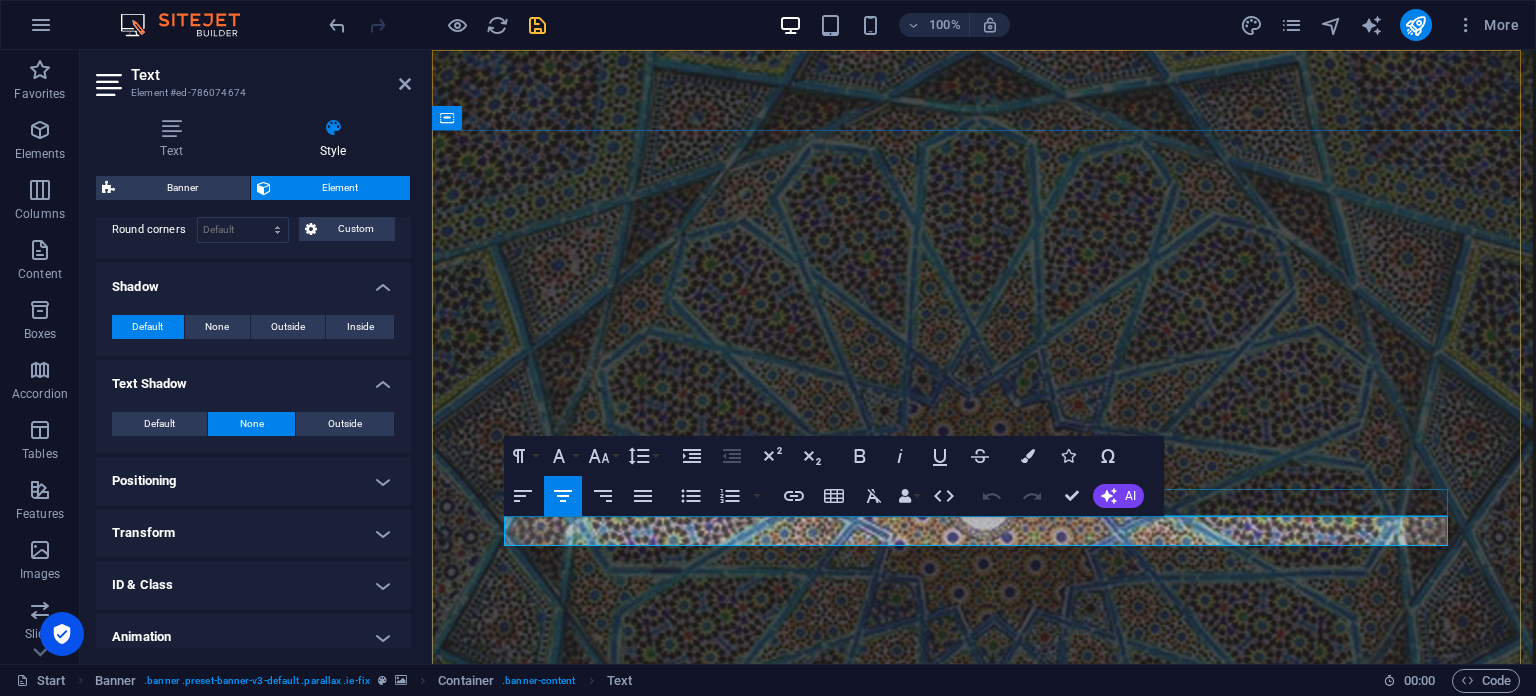 drag, startPoint x: 644, startPoint y: 538, endPoint x: 1405, endPoint y: 507, distance: 761.63116 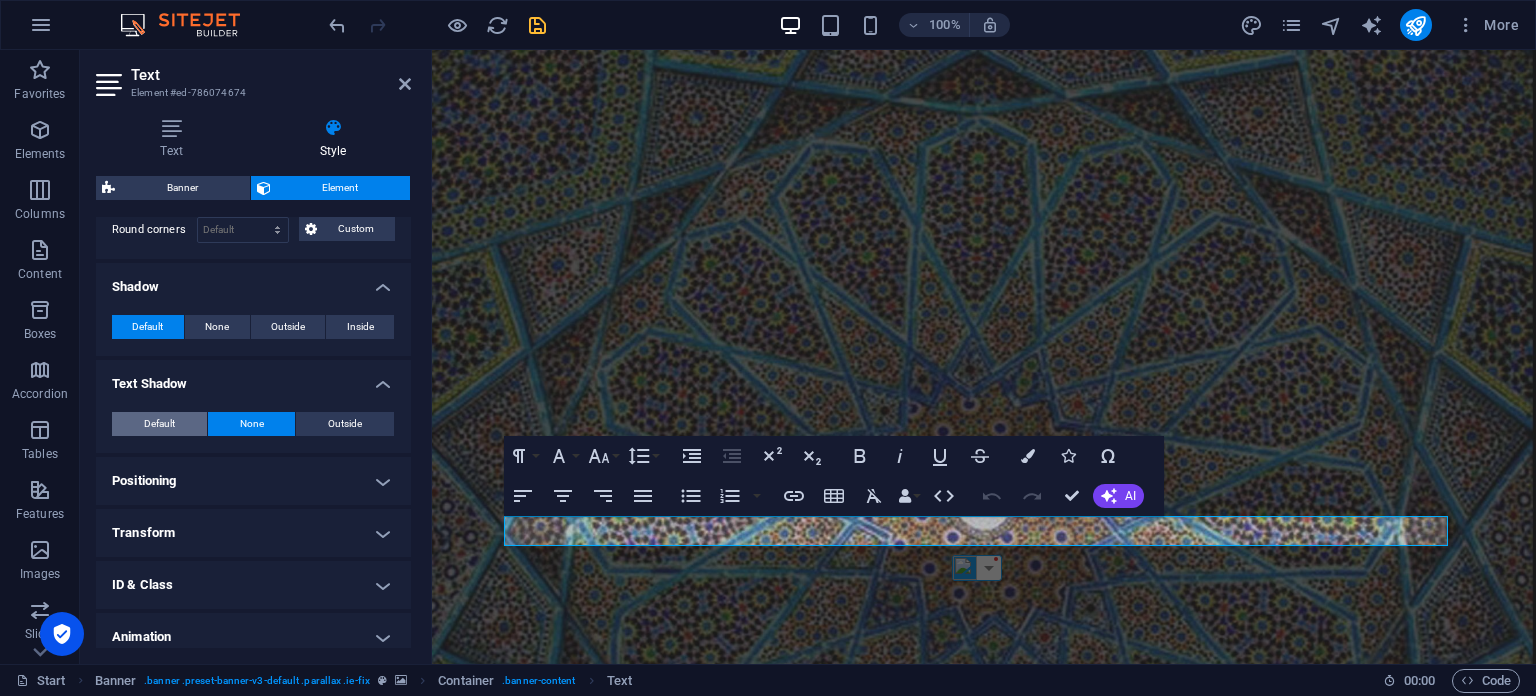 click on "Default" at bounding box center [159, 424] 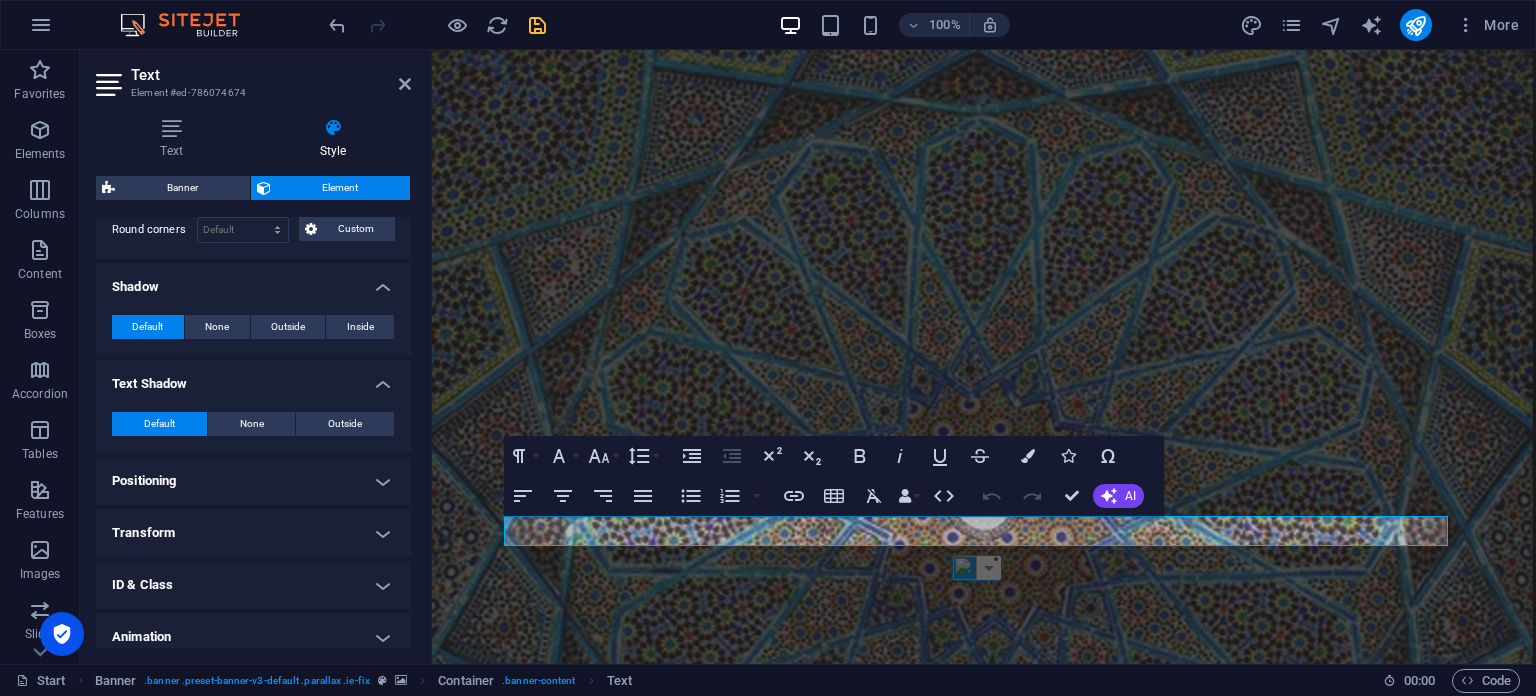 click on "Default" at bounding box center (159, 424) 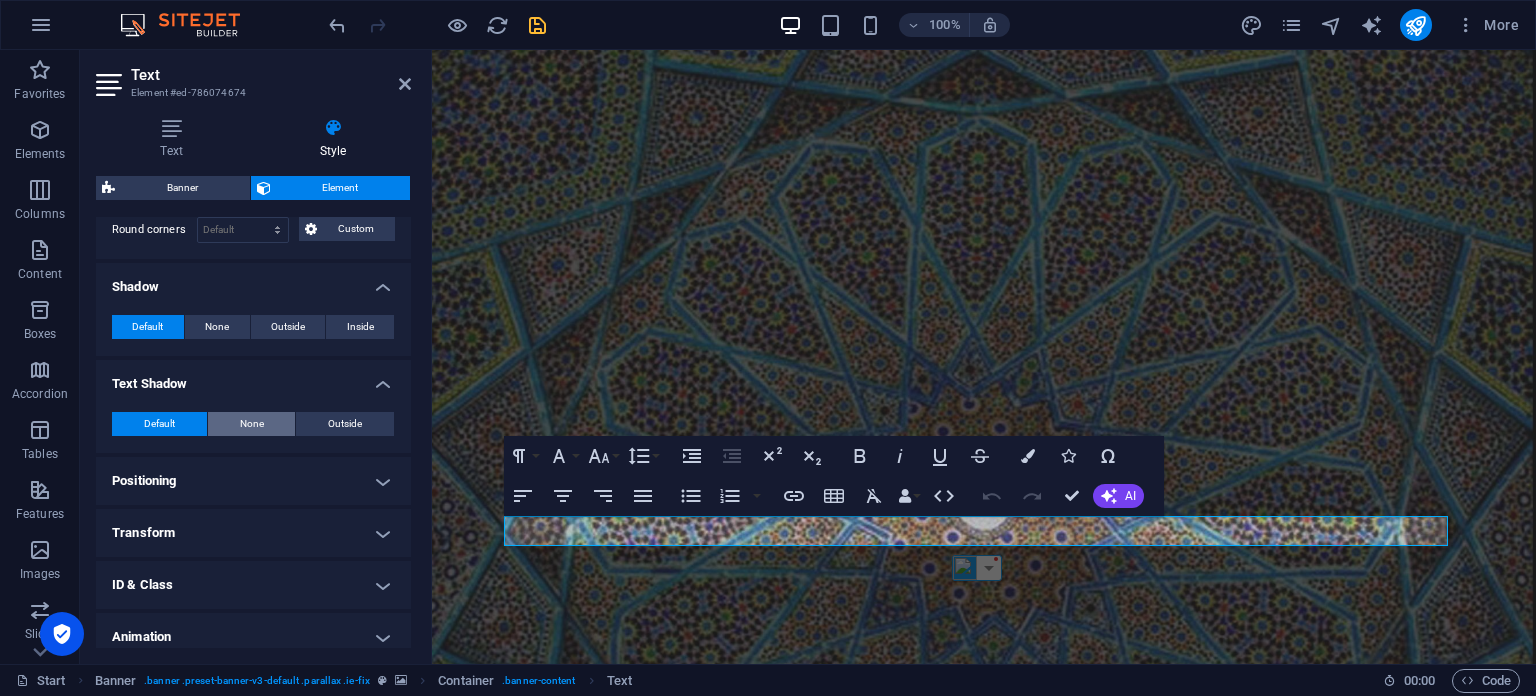 click on "None" at bounding box center (252, 424) 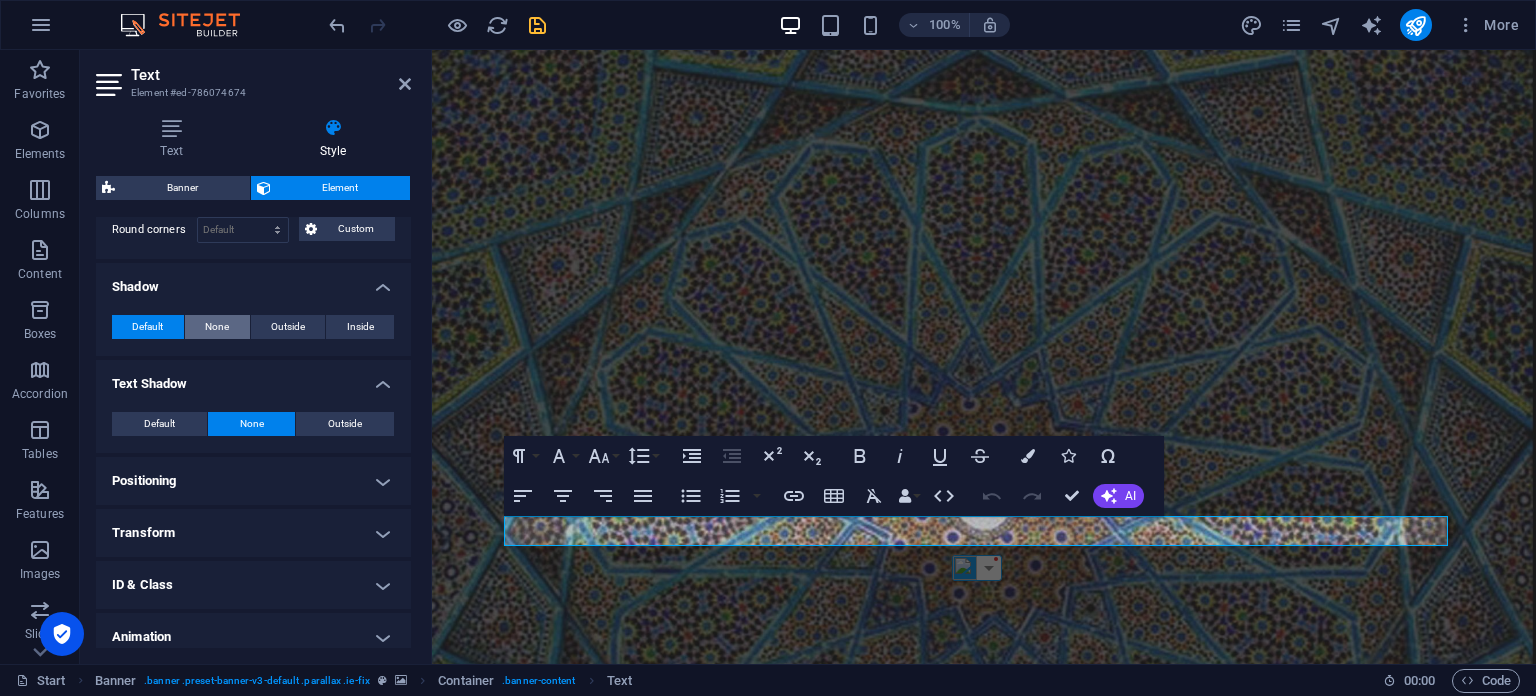click on "None" at bounding box center [217, 327] 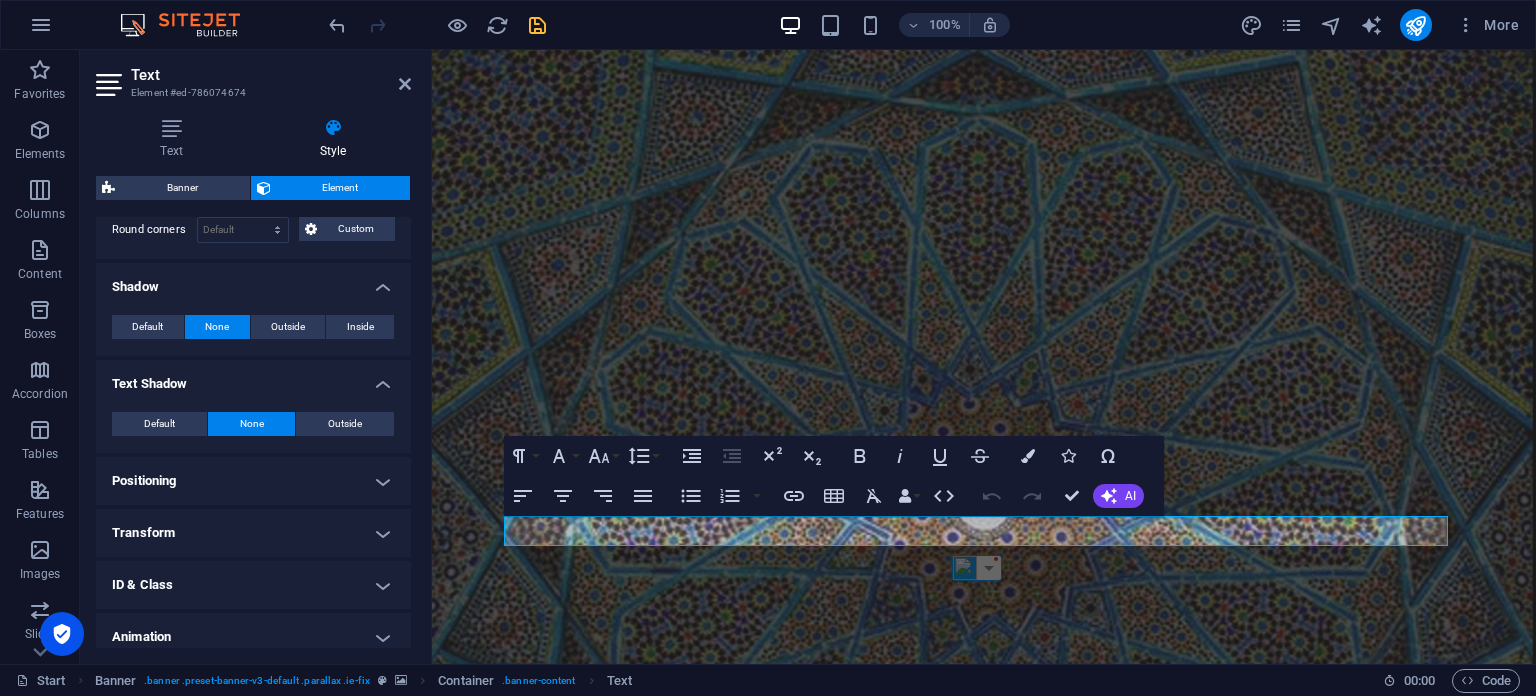 click on "None" at bounding box center [217, 327] 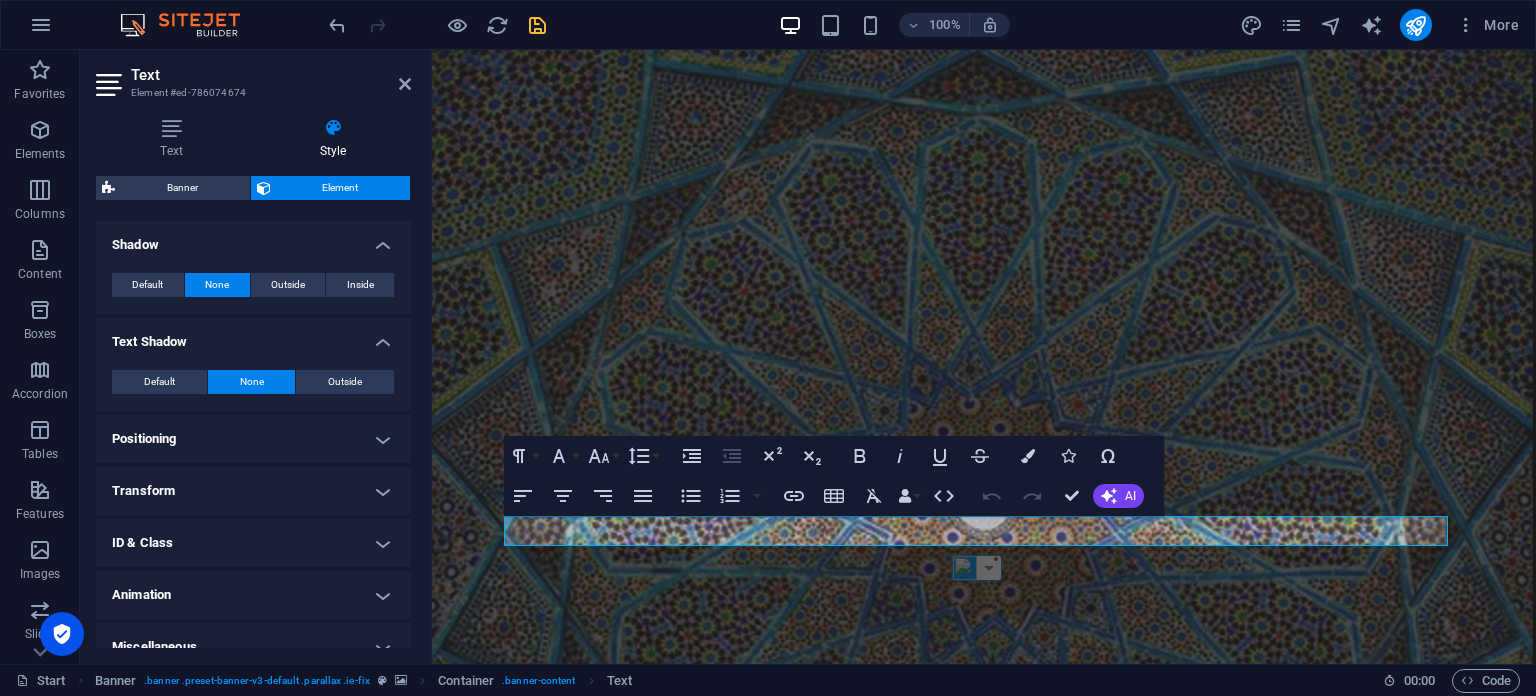 scroll, scrollTop: 663, scrollLeft: 0, axis: vertical 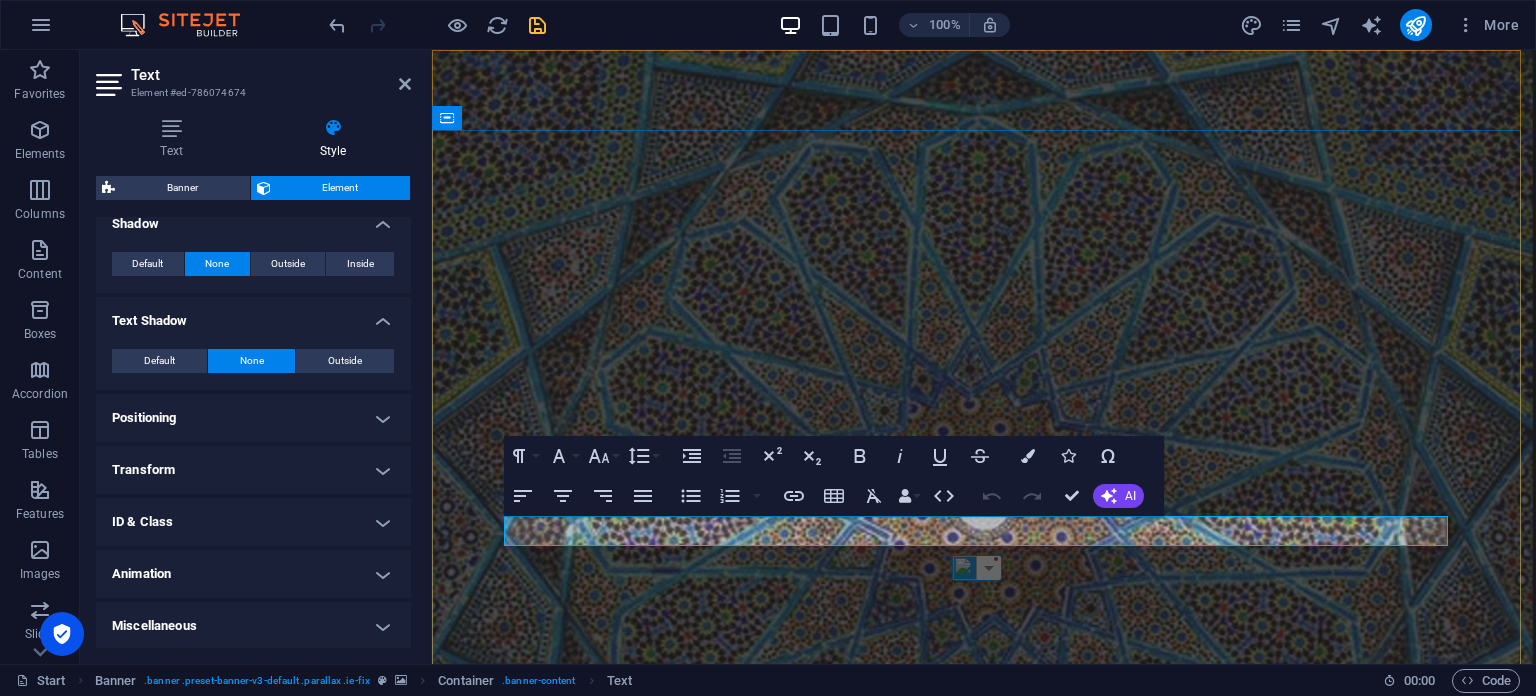 click on "Executive Branding & Positioning Consultant" at bounding box center (984, 1192) 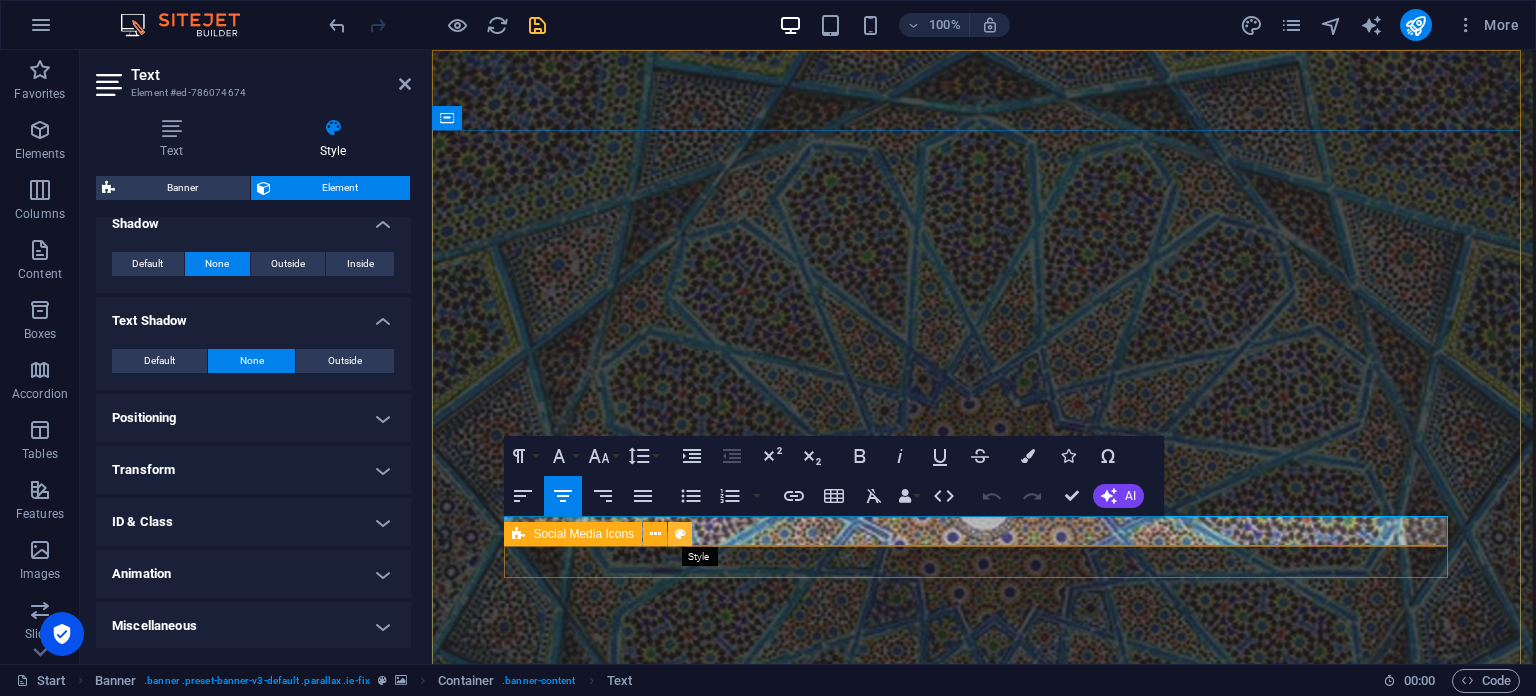 click at bounding box center [680, 534] 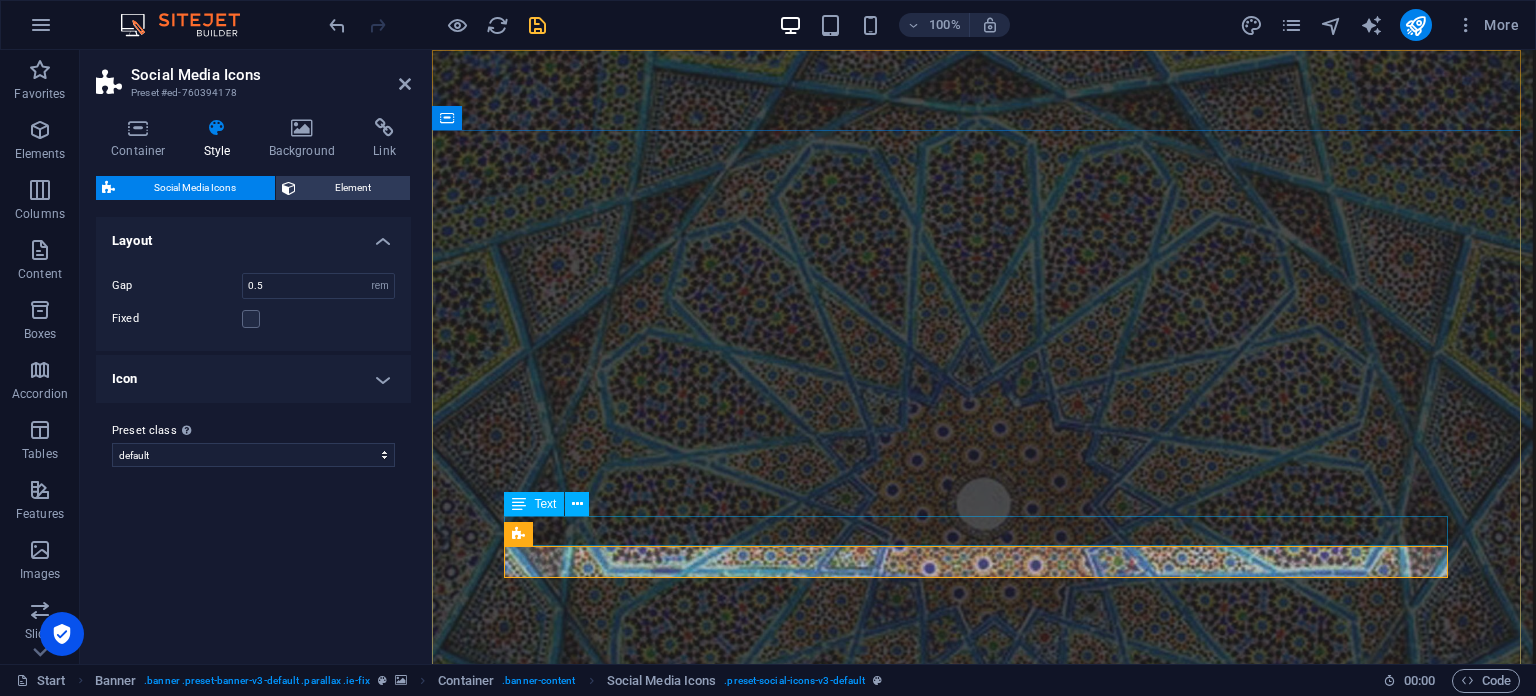 click on "Executive Branding & Positioning Consultant" at bounding box center [984, 1192] 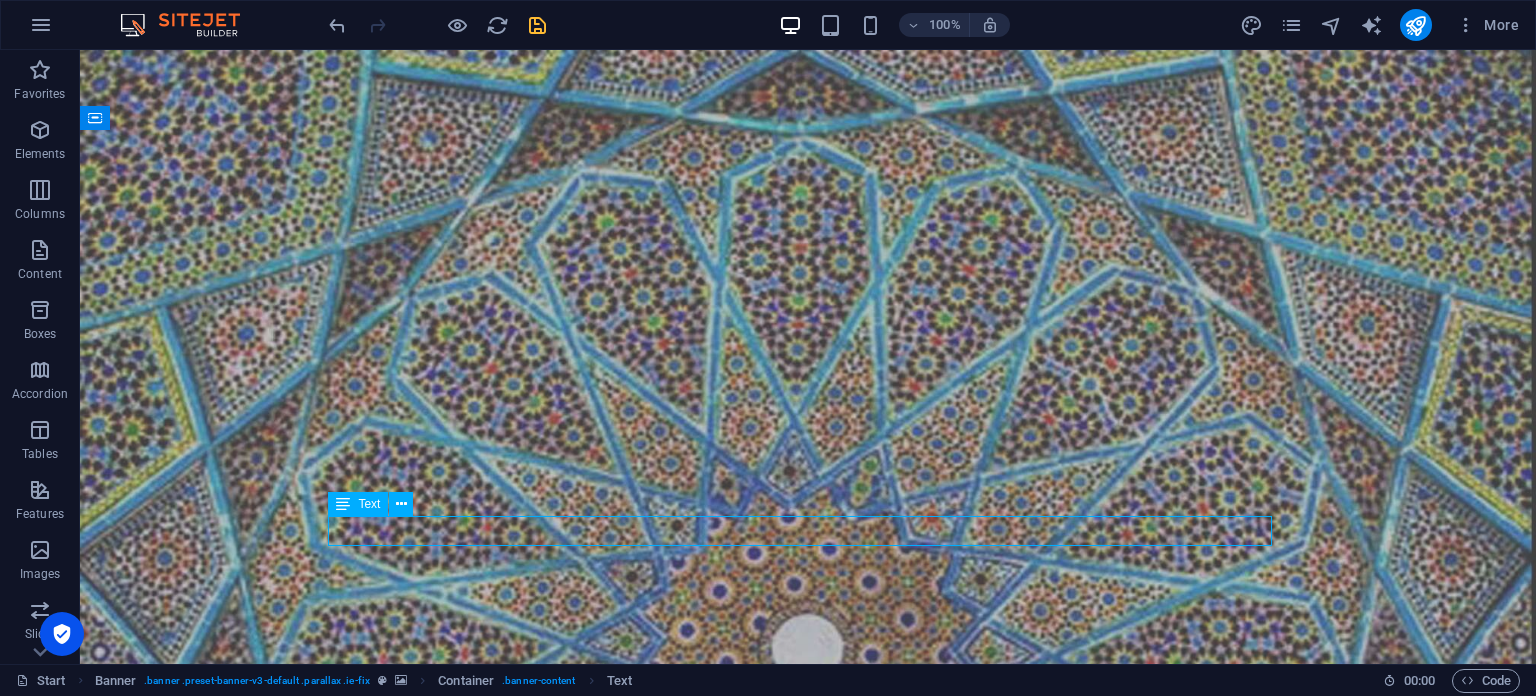 click on "Executive Branding & Positioning Consultant" at bounding box center [808, 1192] 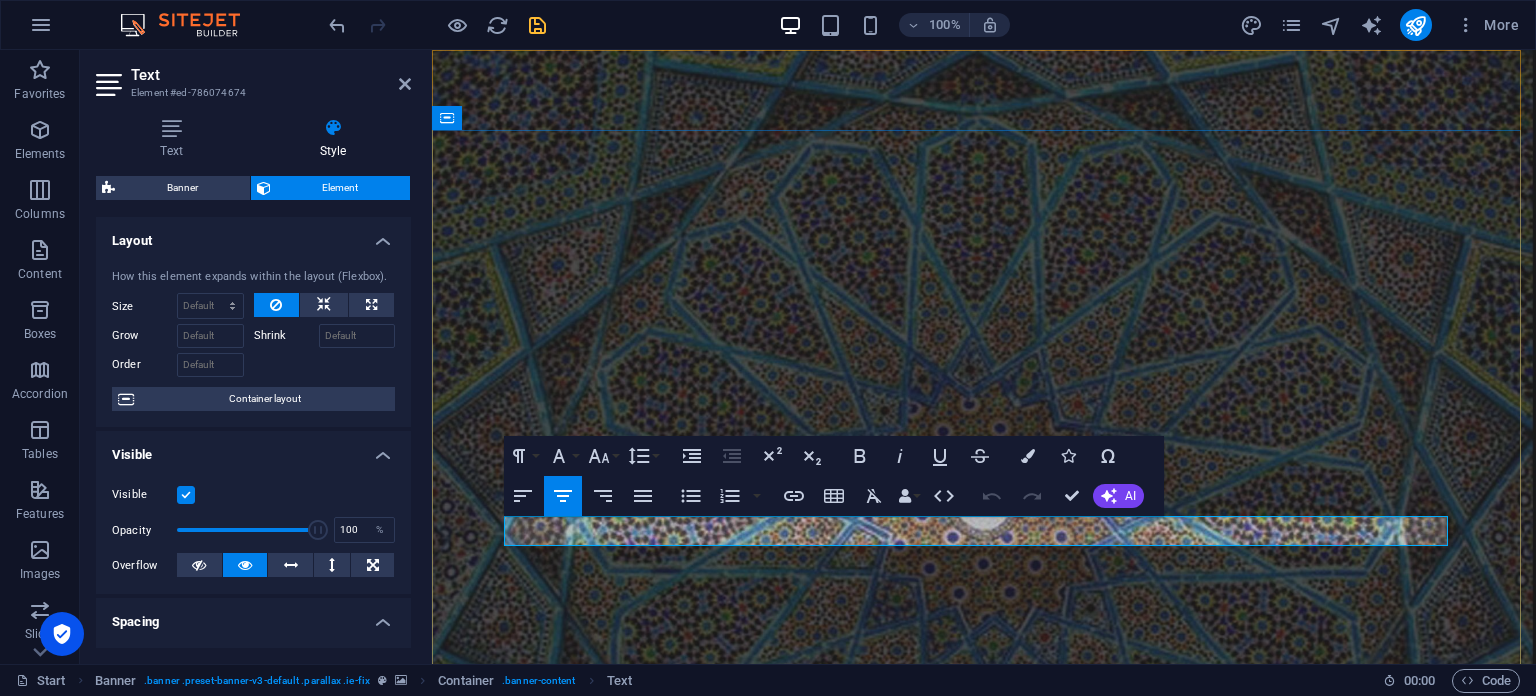click on "Executive Branding & Positioning Consultant" at bounding box center [984, 1192] 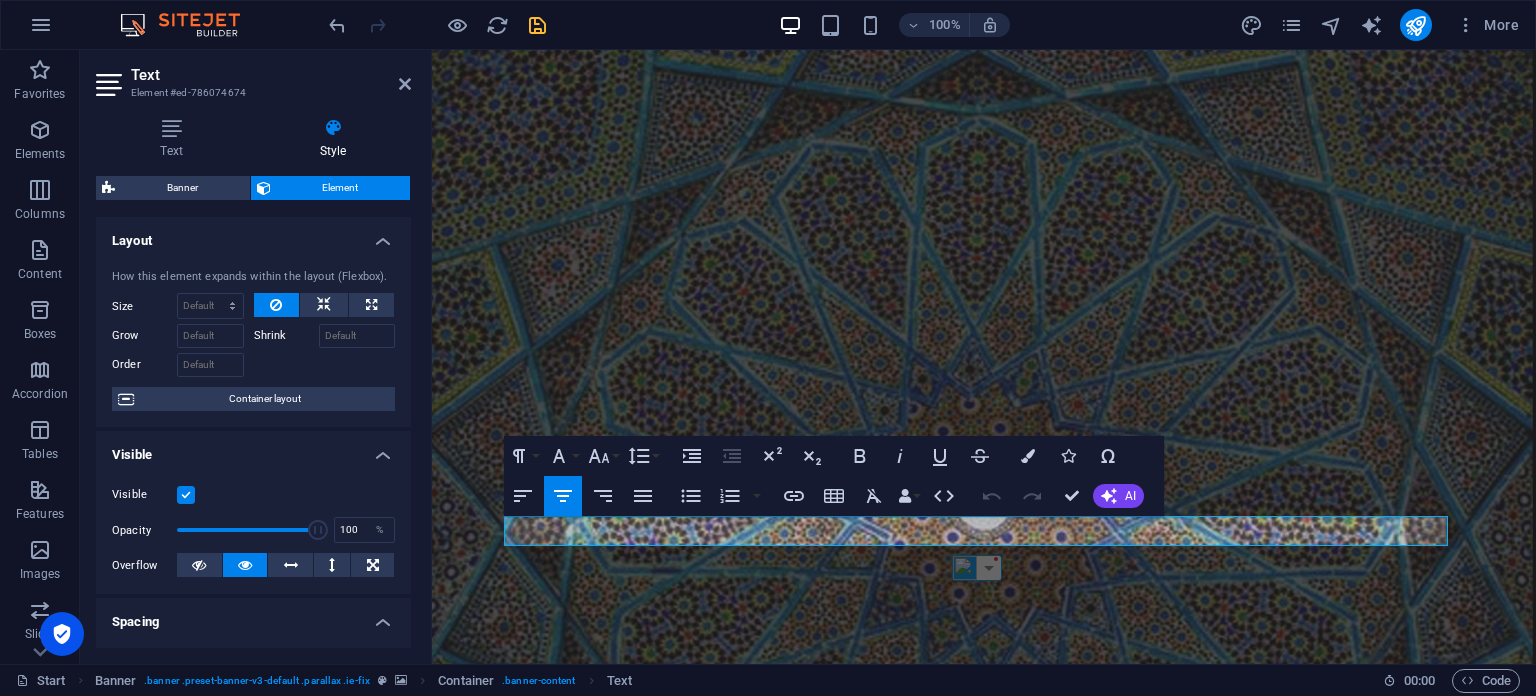 click at bounding box center (186, 495) 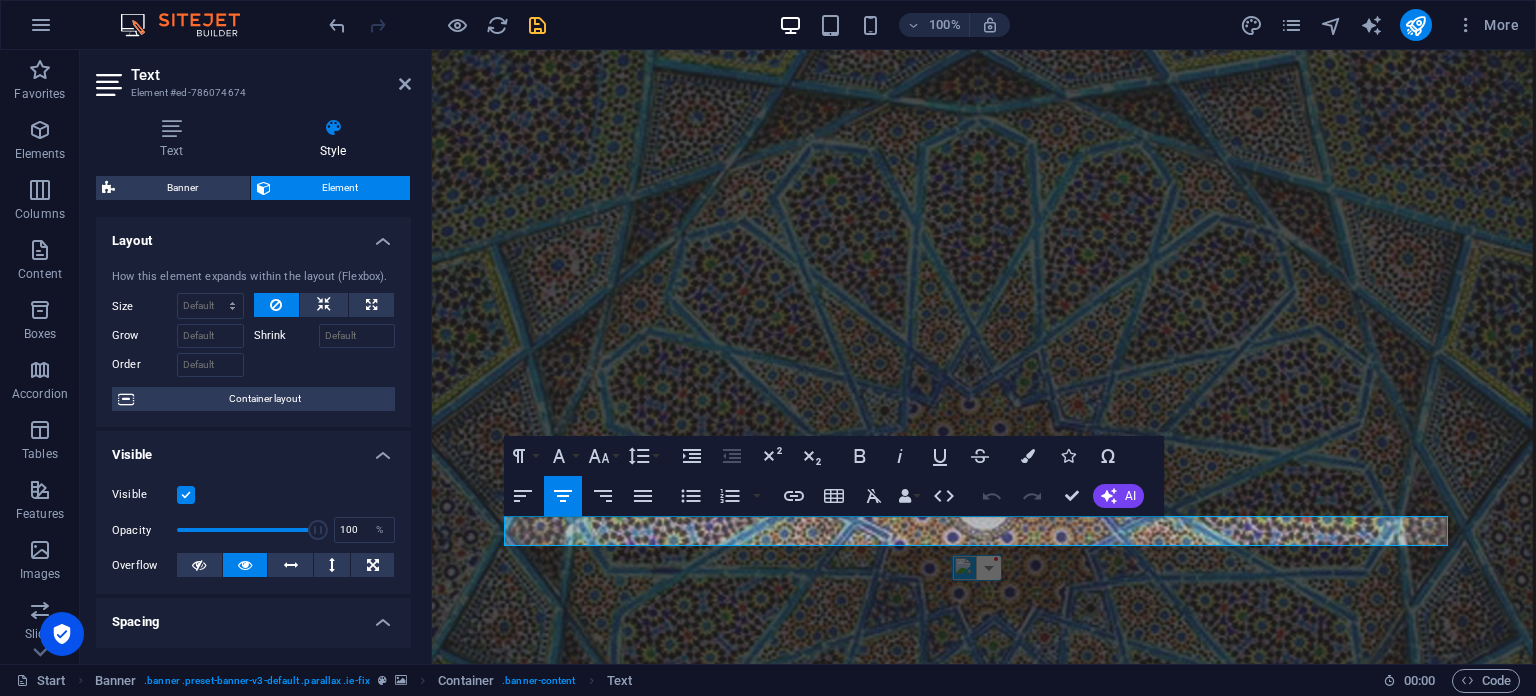 click on "Visible" at bounding box center [0, 0] 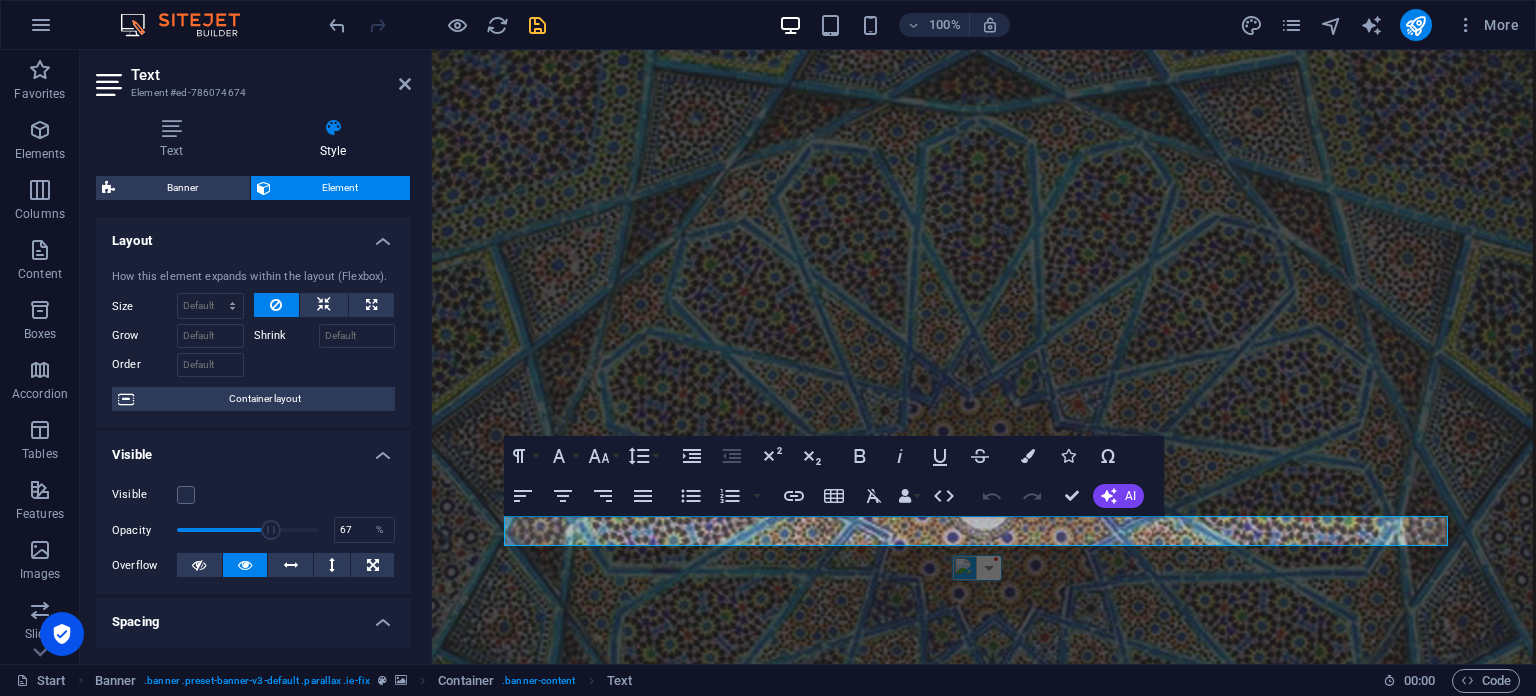 drag, startPoint x: 311, startPoint y: 526, endPoint x: 268, endPoint y: 531, distance: 43.289722 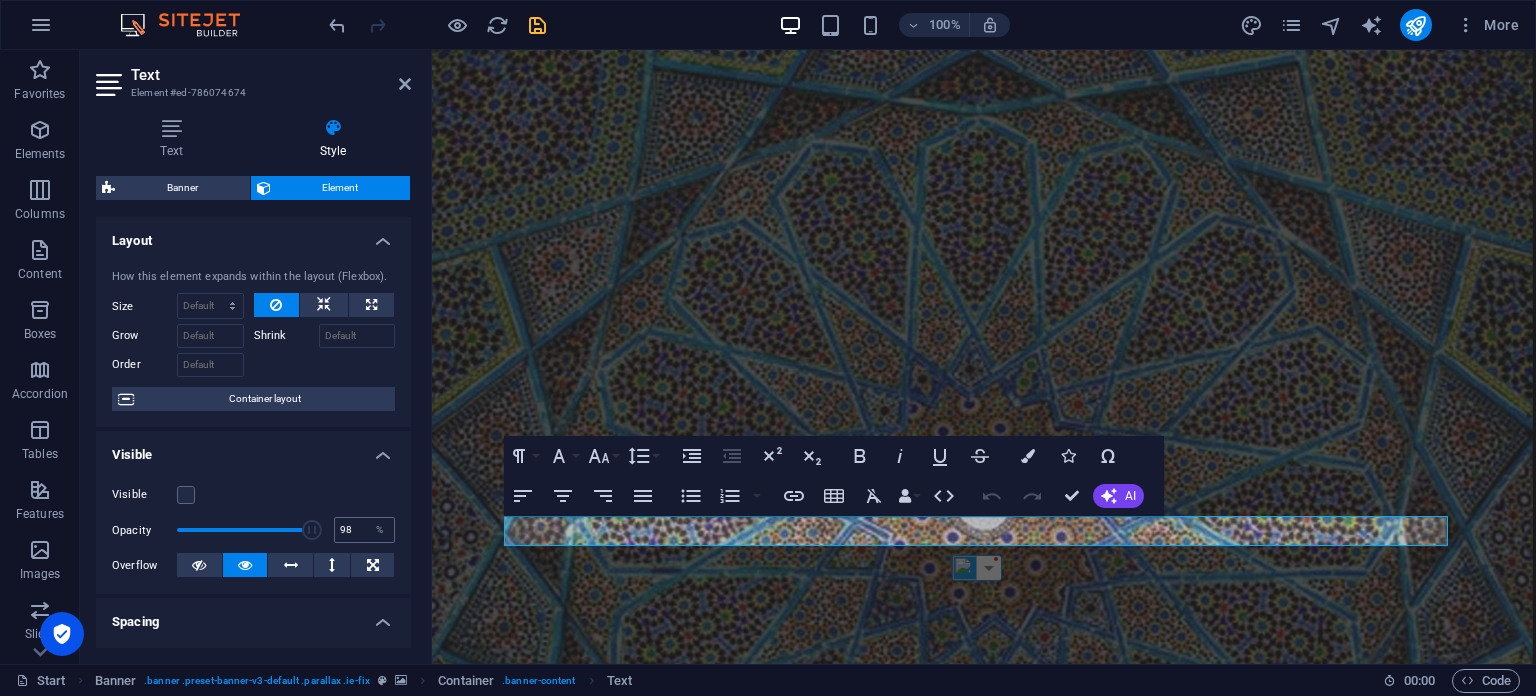 type on "100" 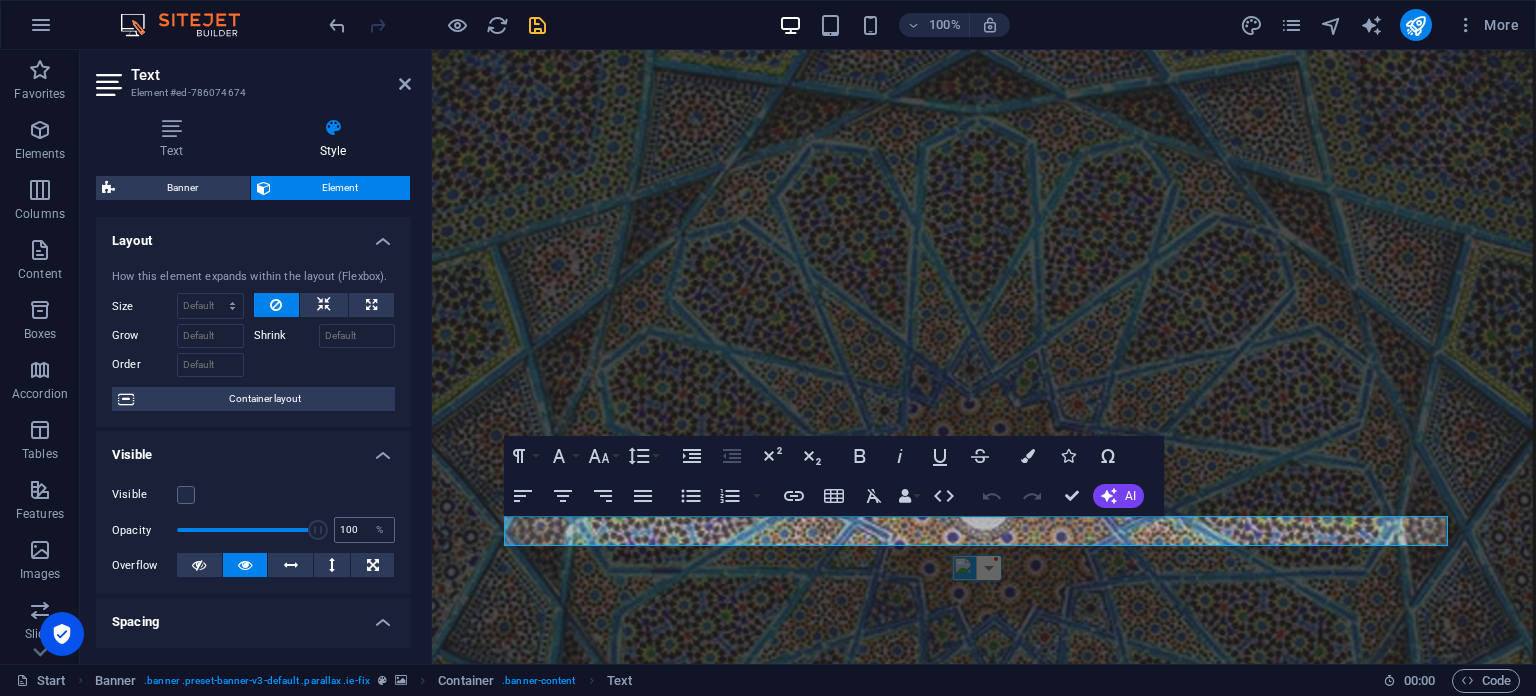 drag, startPoint x: 268, startPoint y: 531, endPoint x: 340, endPoint y: 526, distance: 72.1734 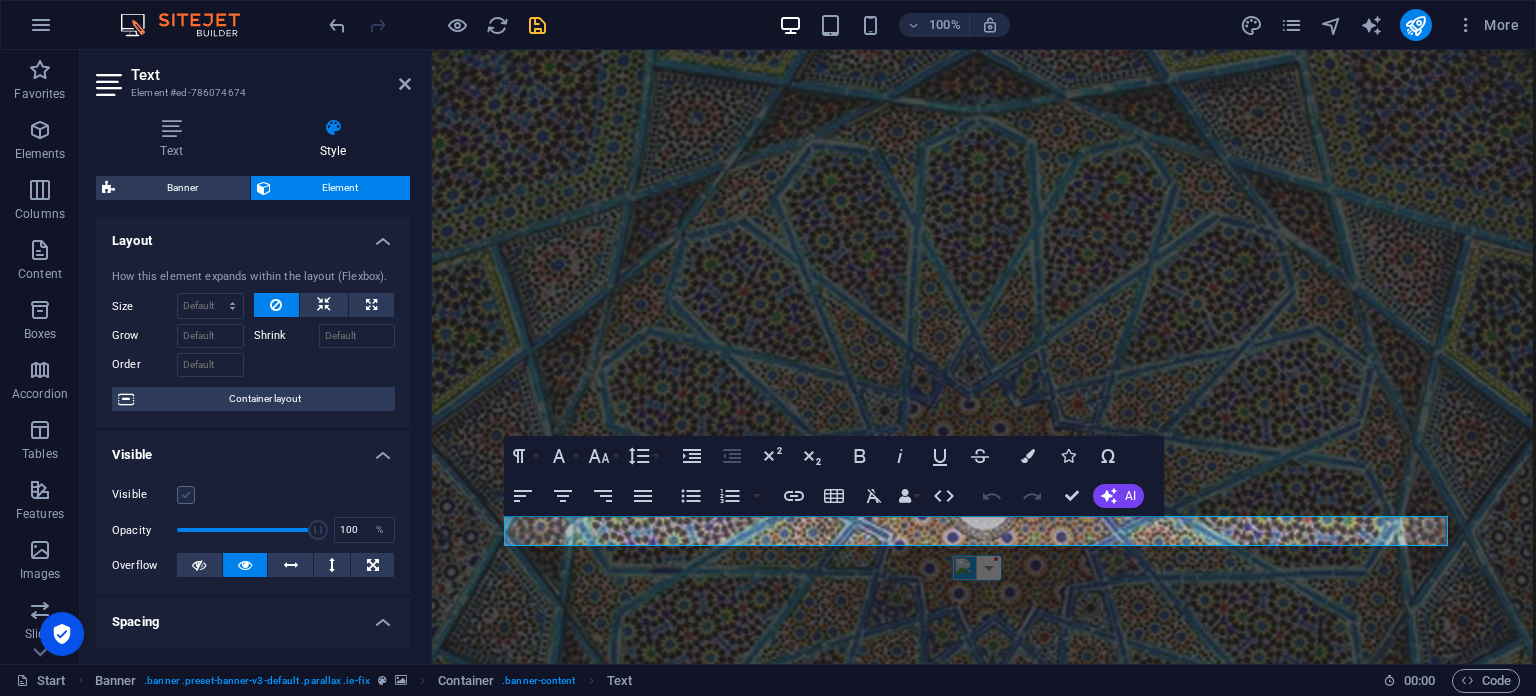 click at bounding box center (186, 495) 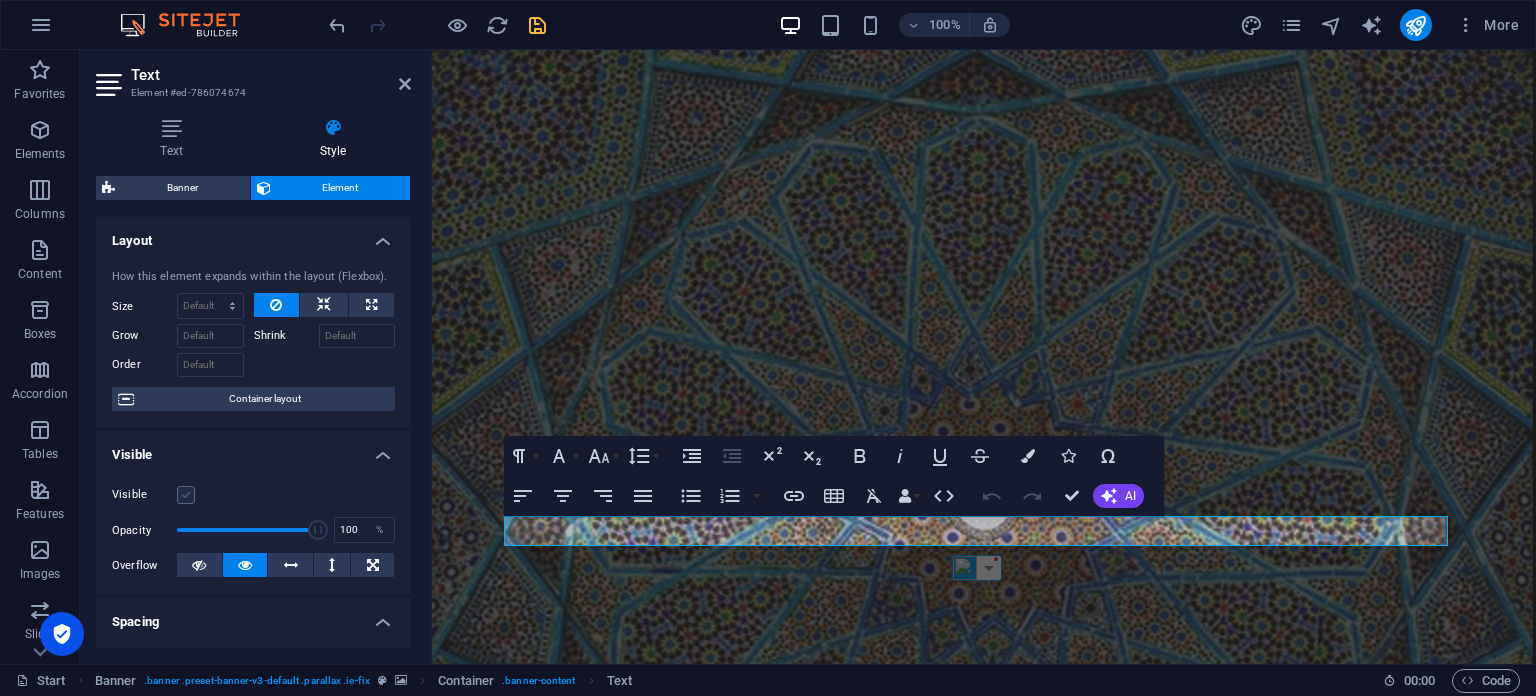 click on "Visible" at bounding box center (0, 0) 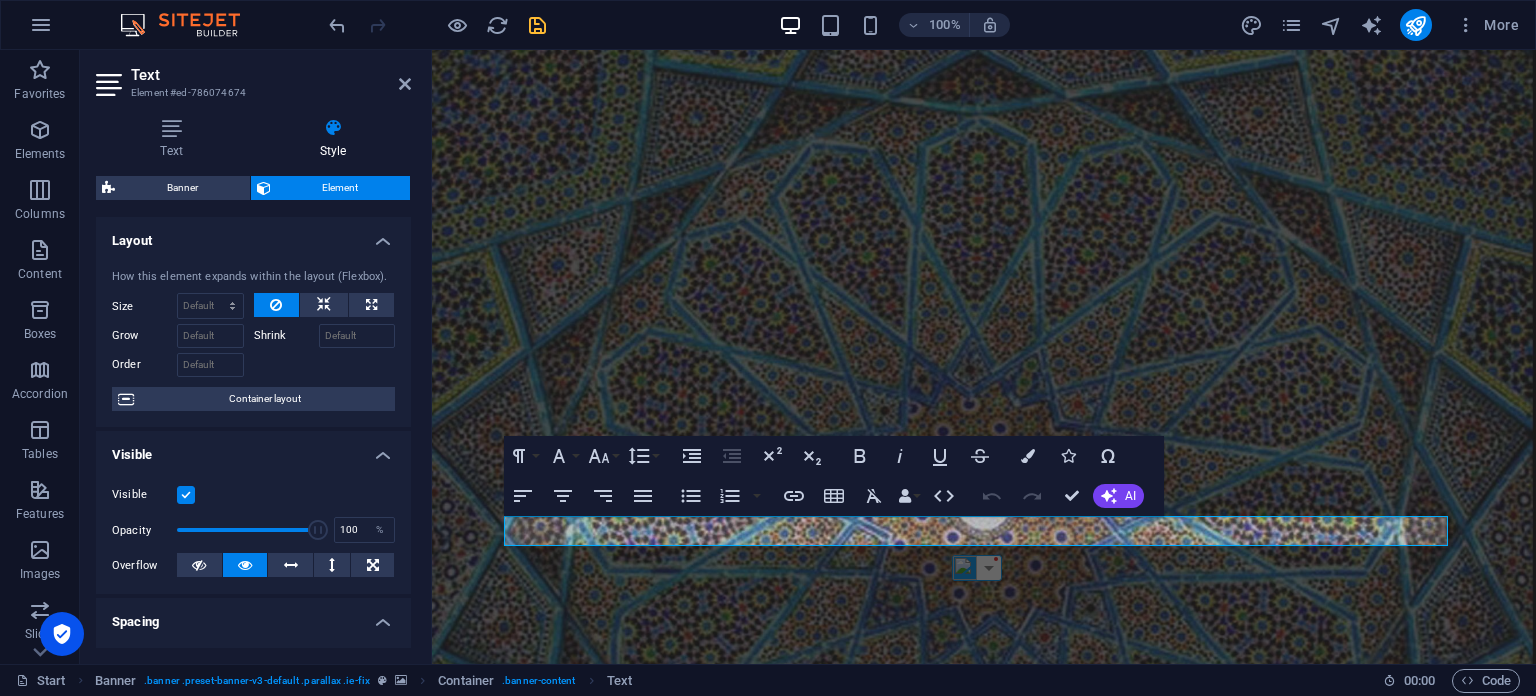 click at bounding box center [186, 495] 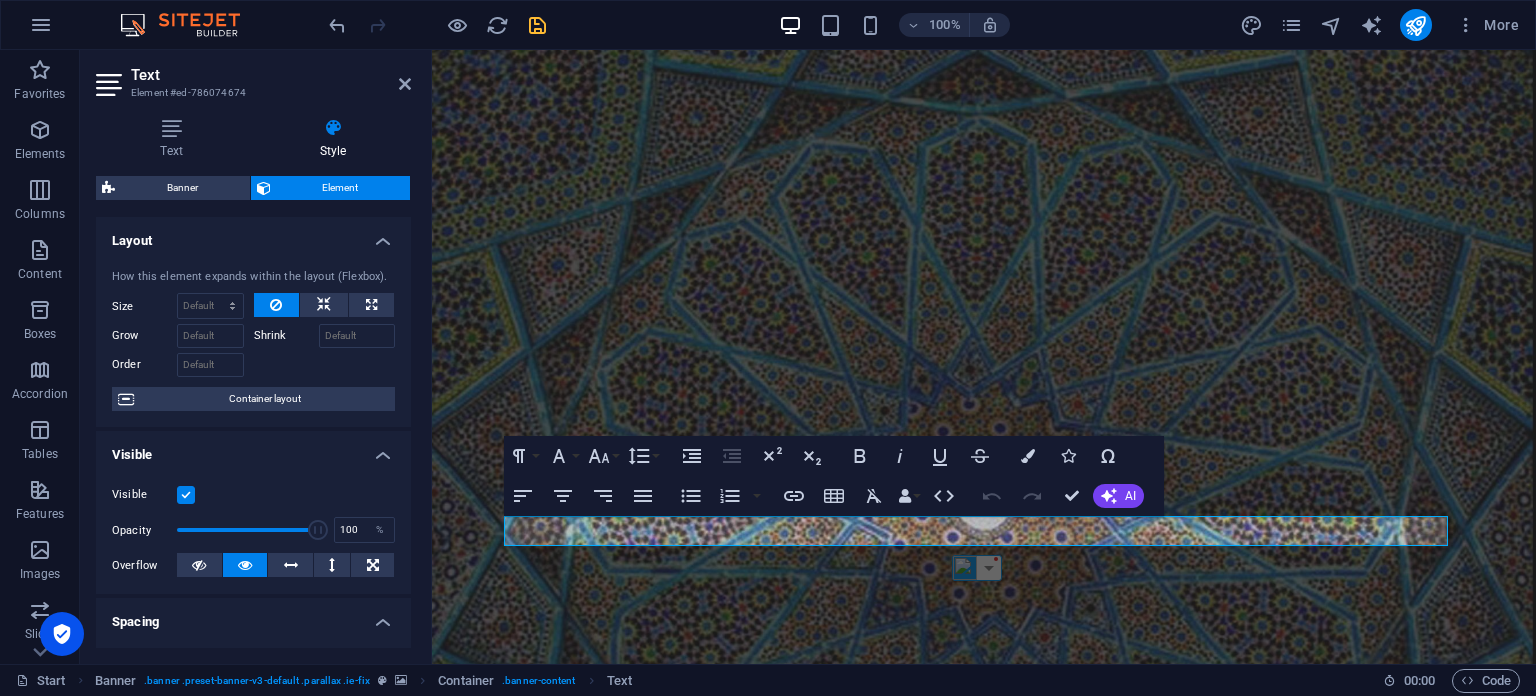 click on "Visible" at bounding box center [0, 0] 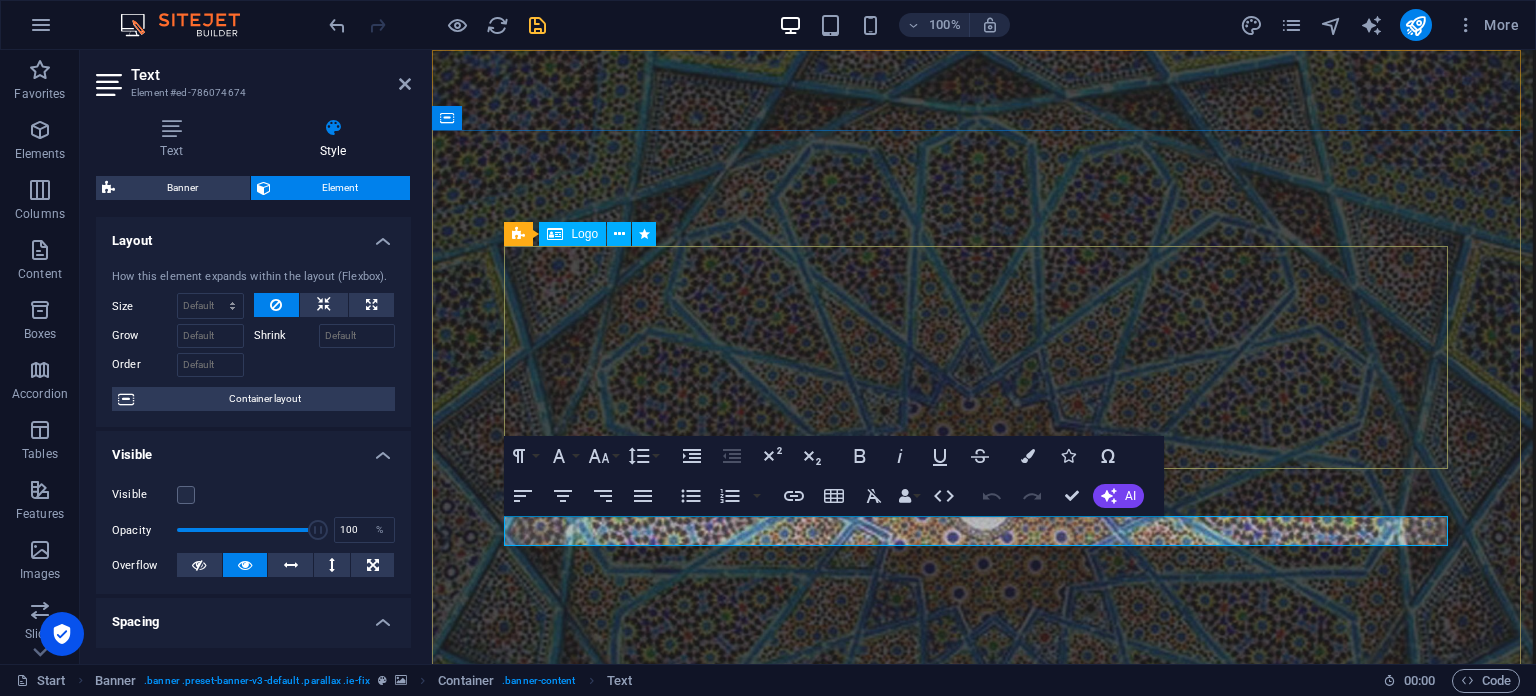 click at bounding box center (984, 1012) 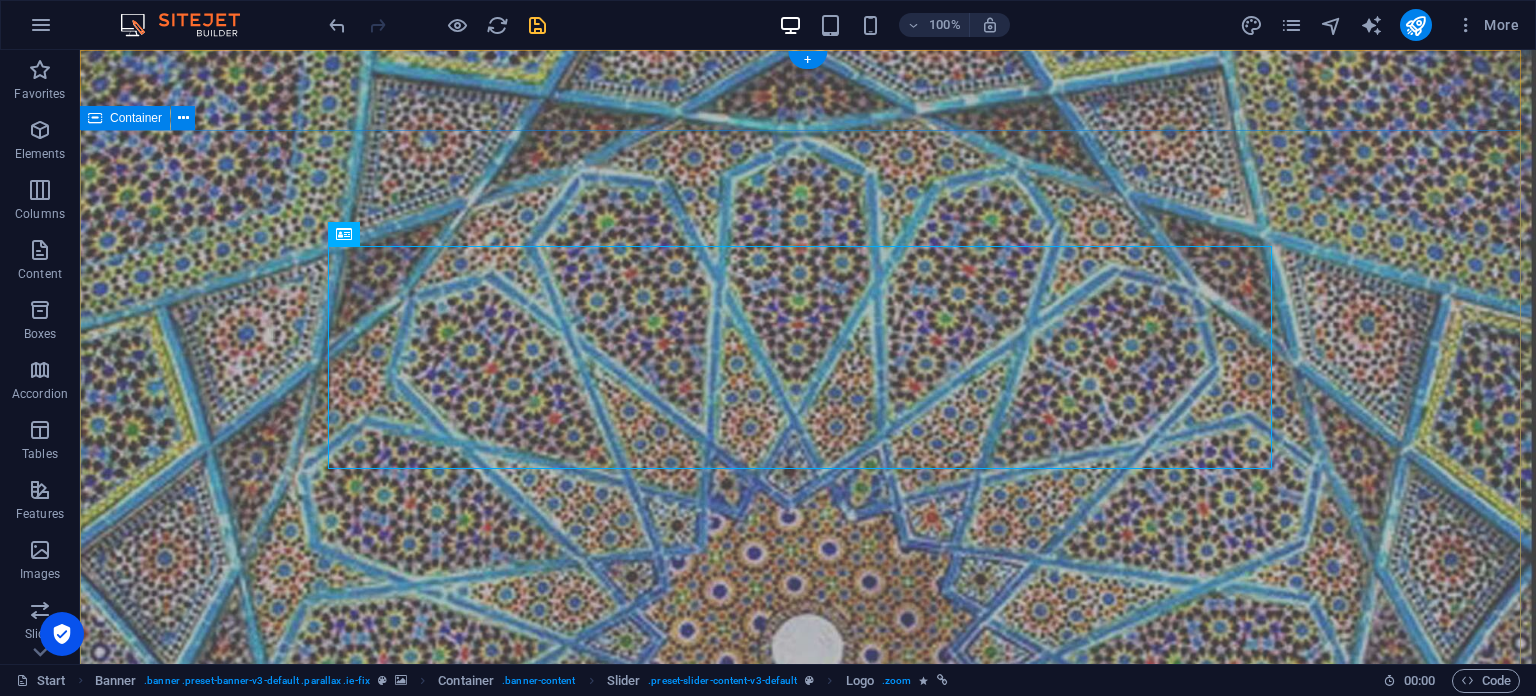 click on "Executive Branding & Positioning Consultant" at bounding box center [808, 1120] 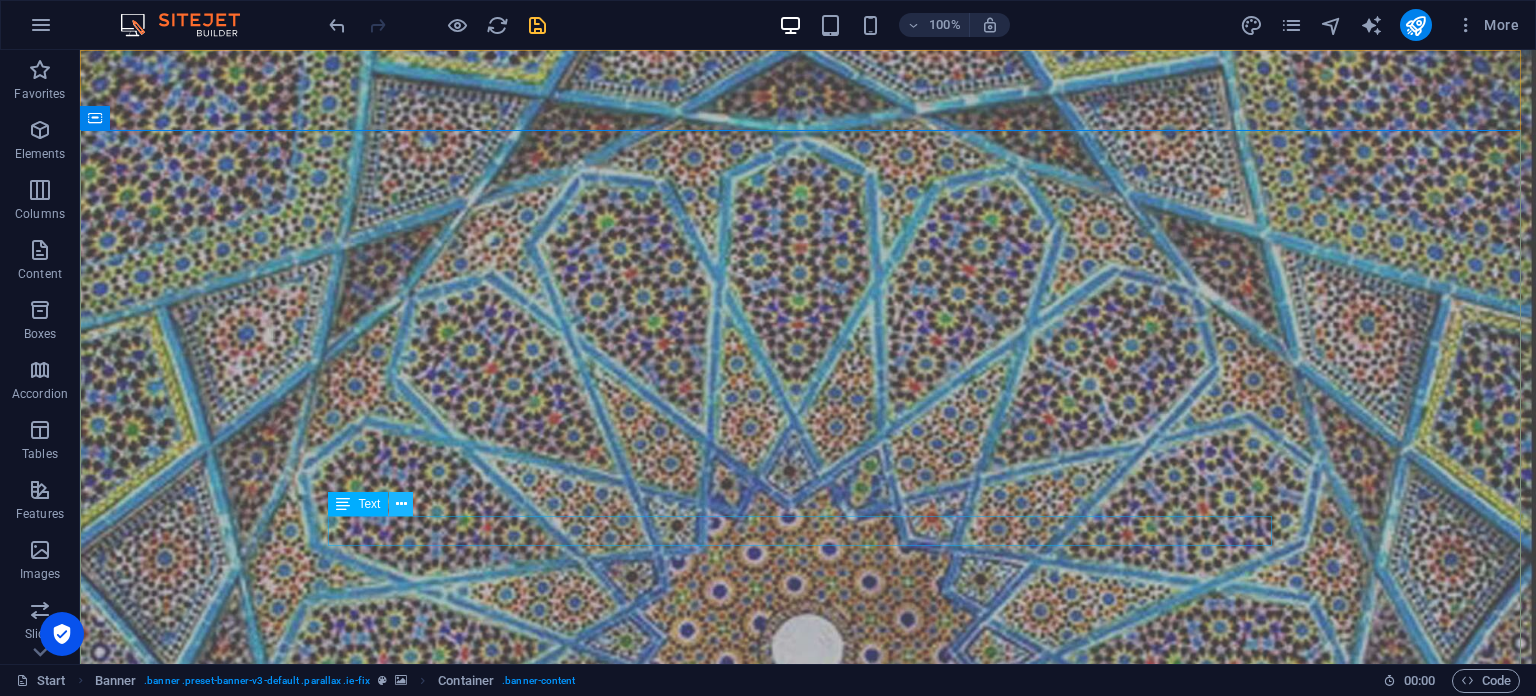 click at bounding box center [401, 504] 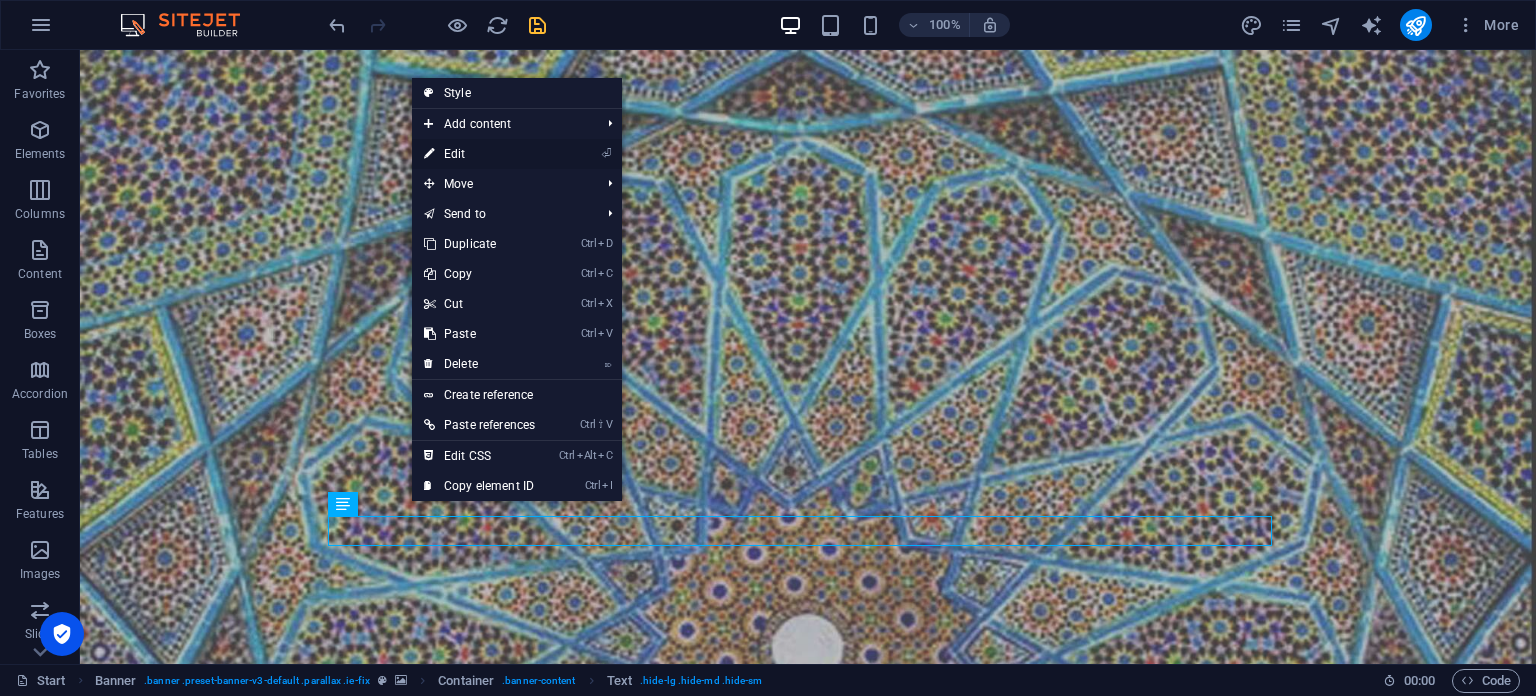 click on "⏎  Edit" at bounding box center (479, 154) 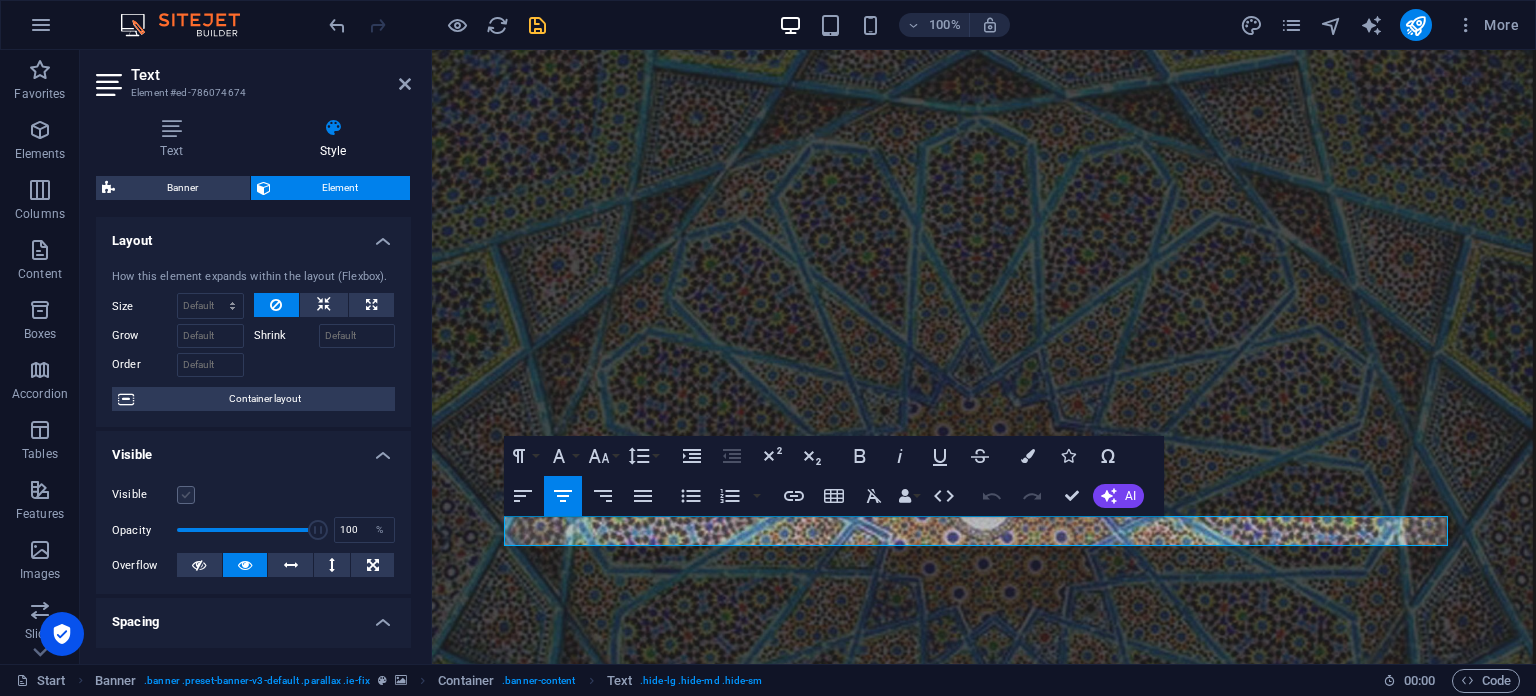 click at bounding box center (186, 495) 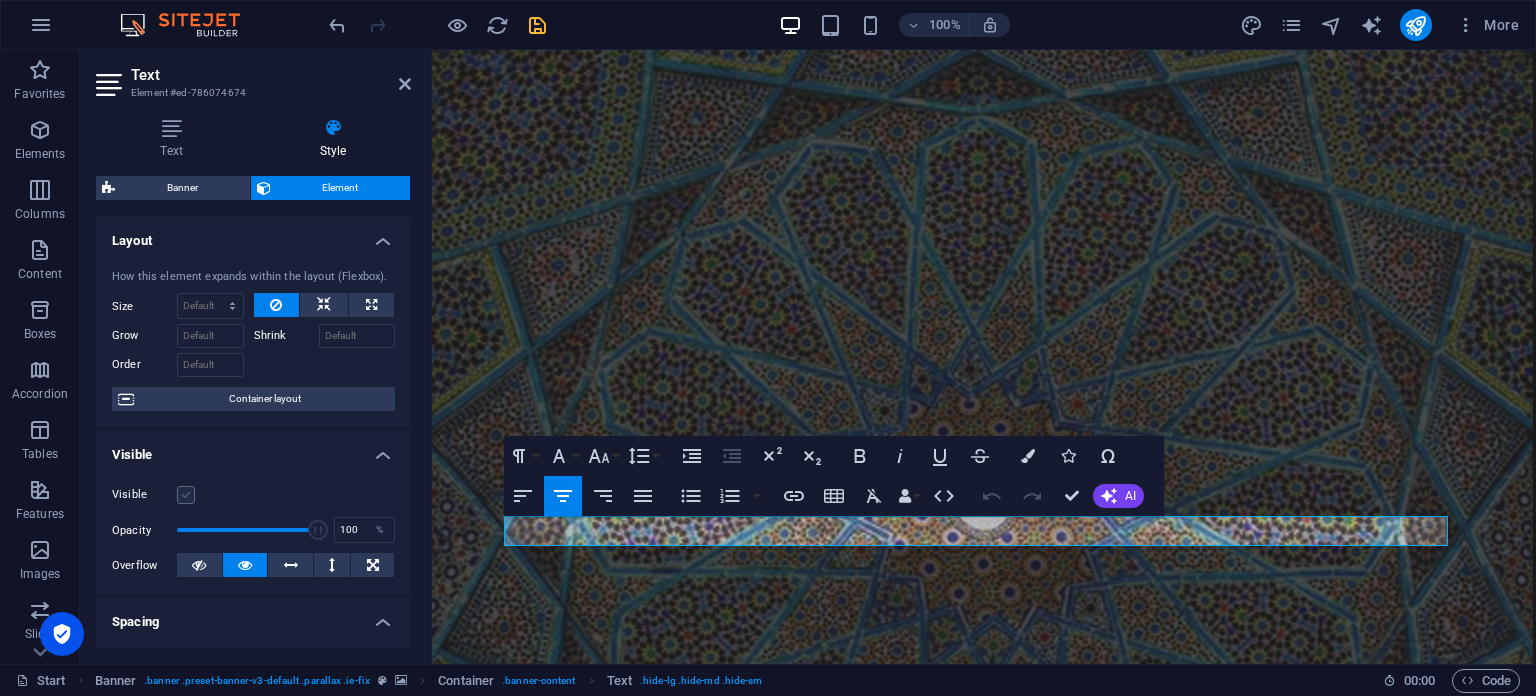 click on "Visible" at bounding box center [0, 0] 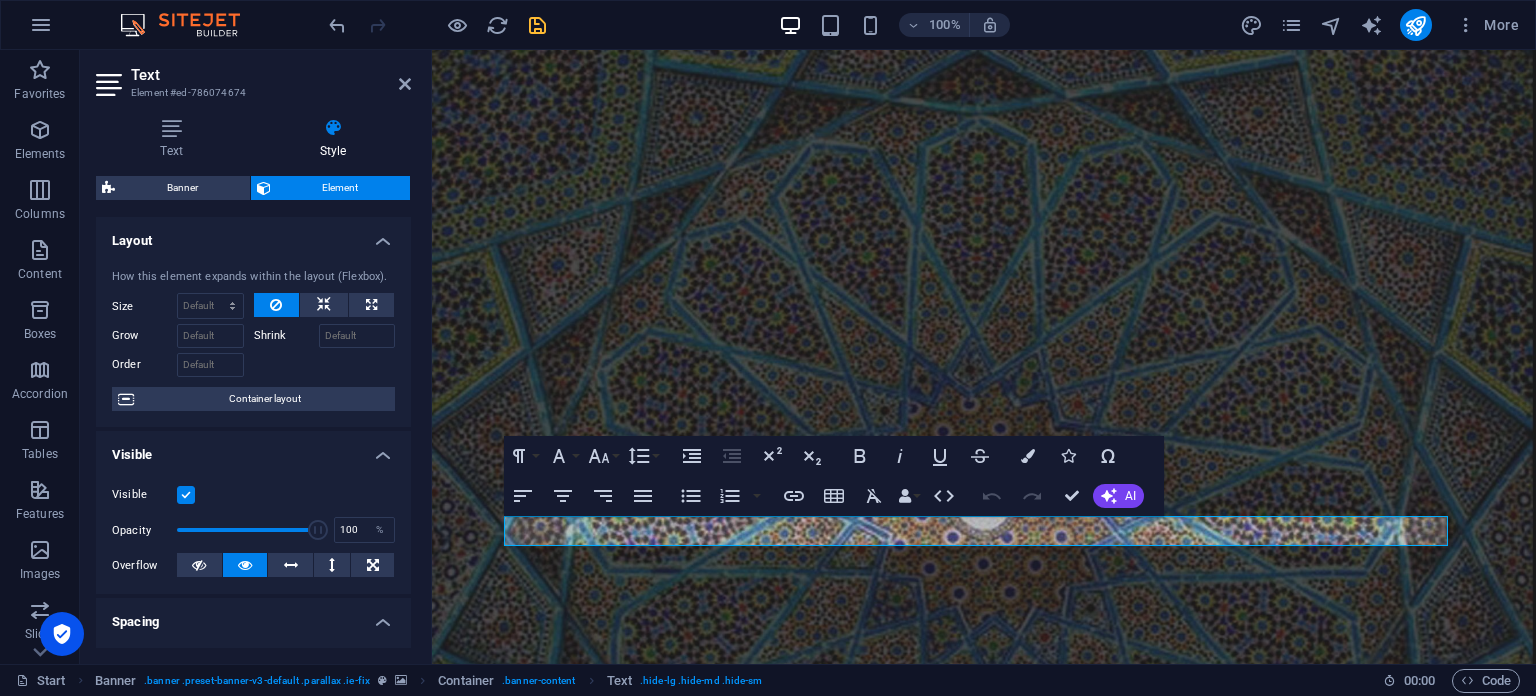click at bounding box center (186, 495) 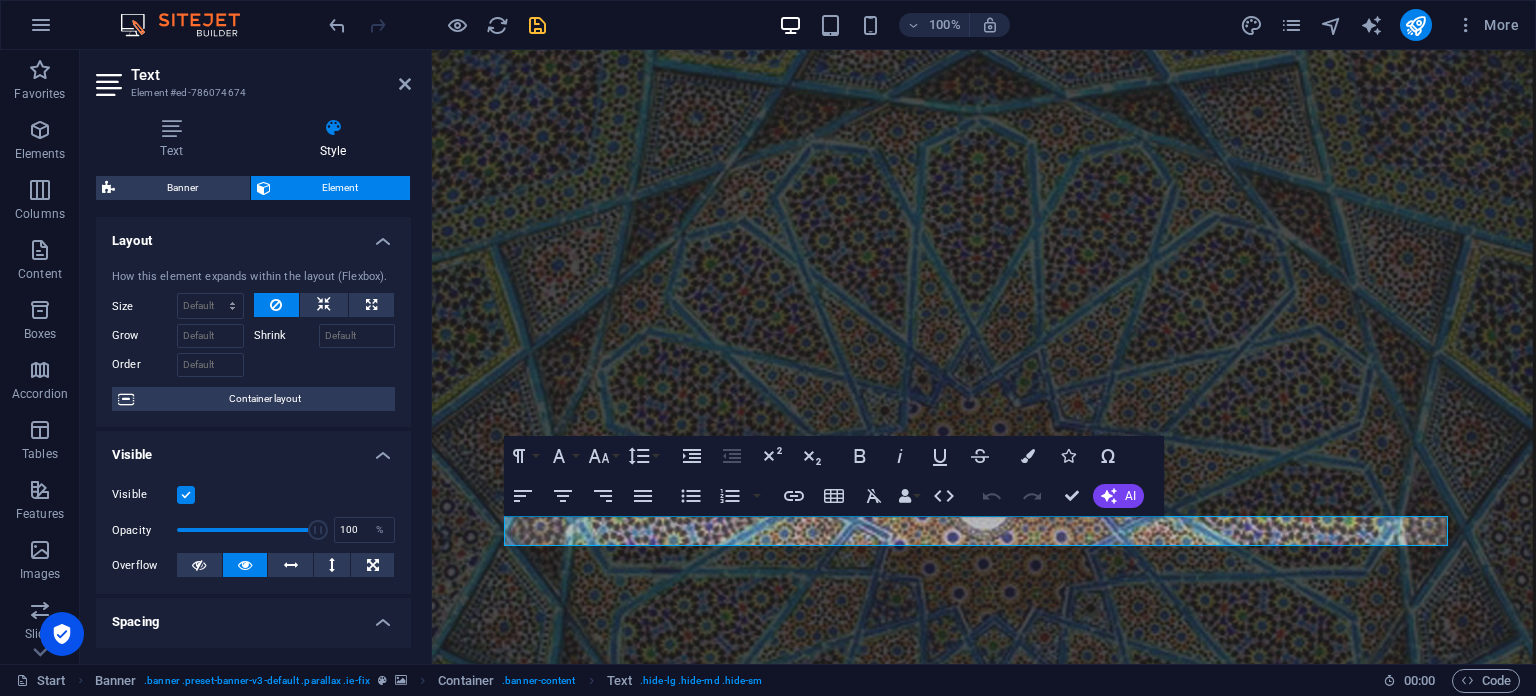 click on "Visible" at bounding box center [0, 0] 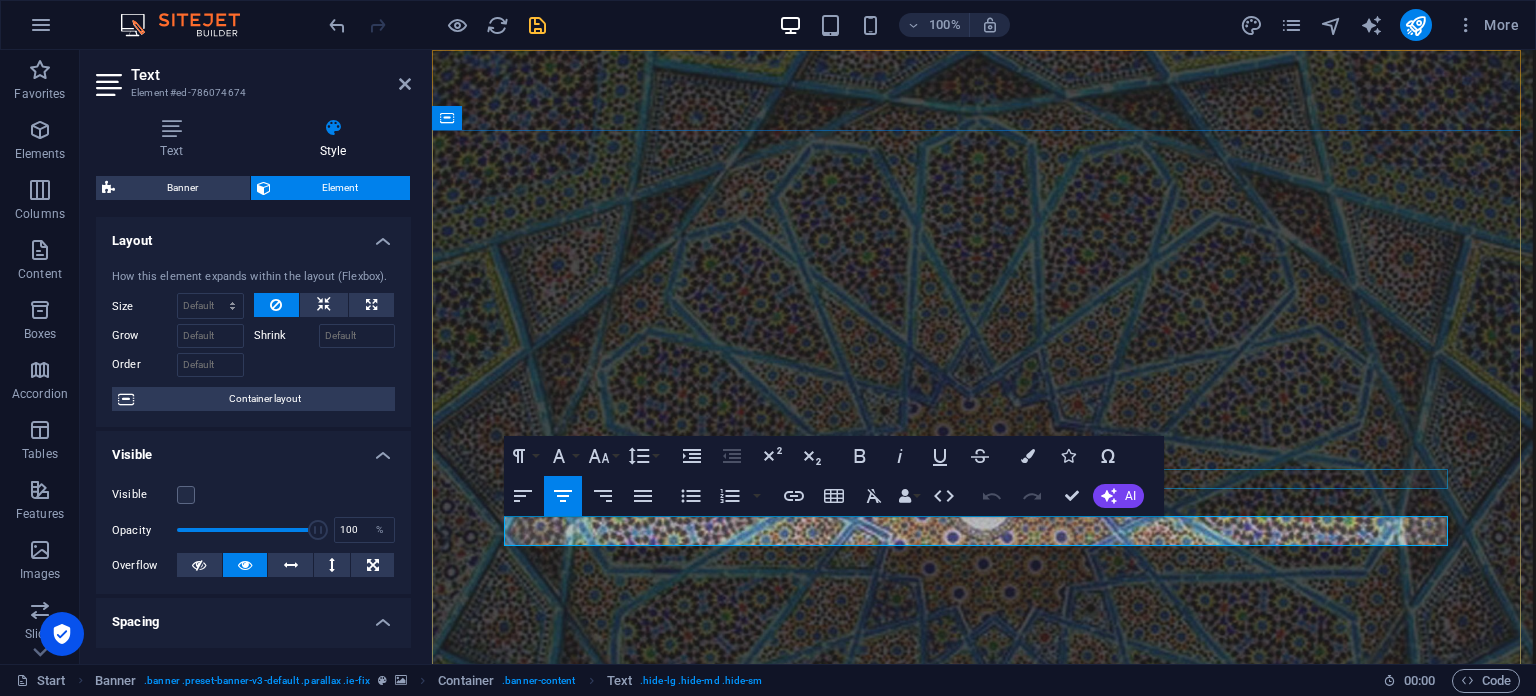 drag, startPoint x: 716, startPoint y: 531, endPoint x: 1310, endPoint y: 473, distance: 596.82495 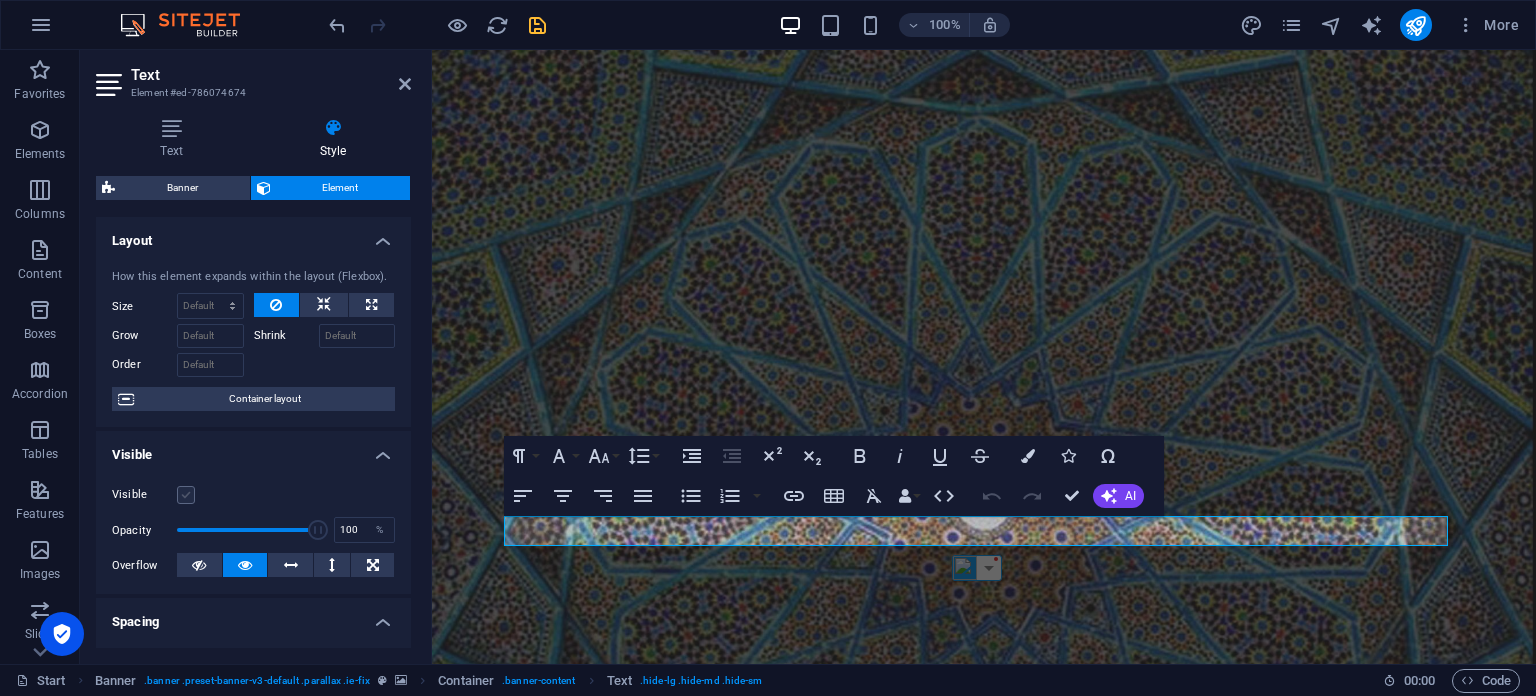 click at bounding box center [186, 495] 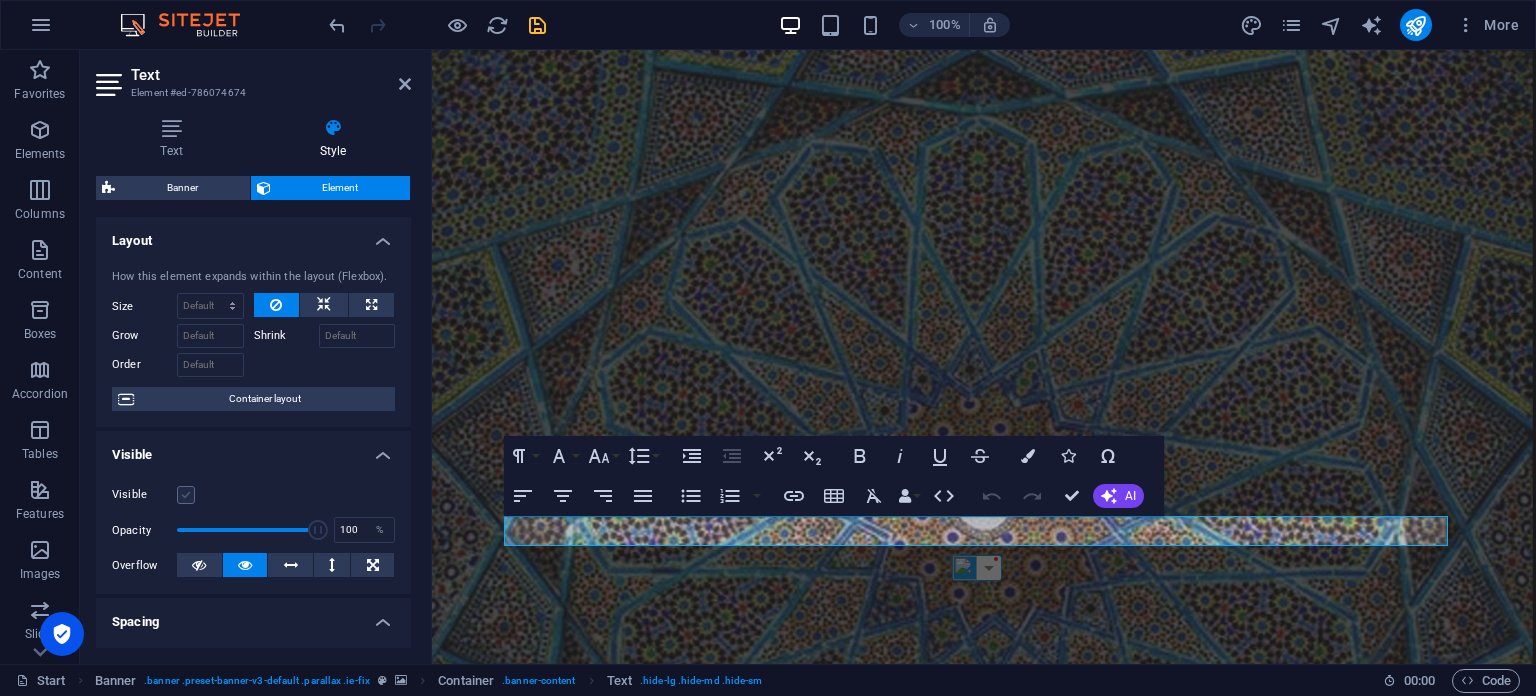 click on "Visible" at bounding box center (0, 0) 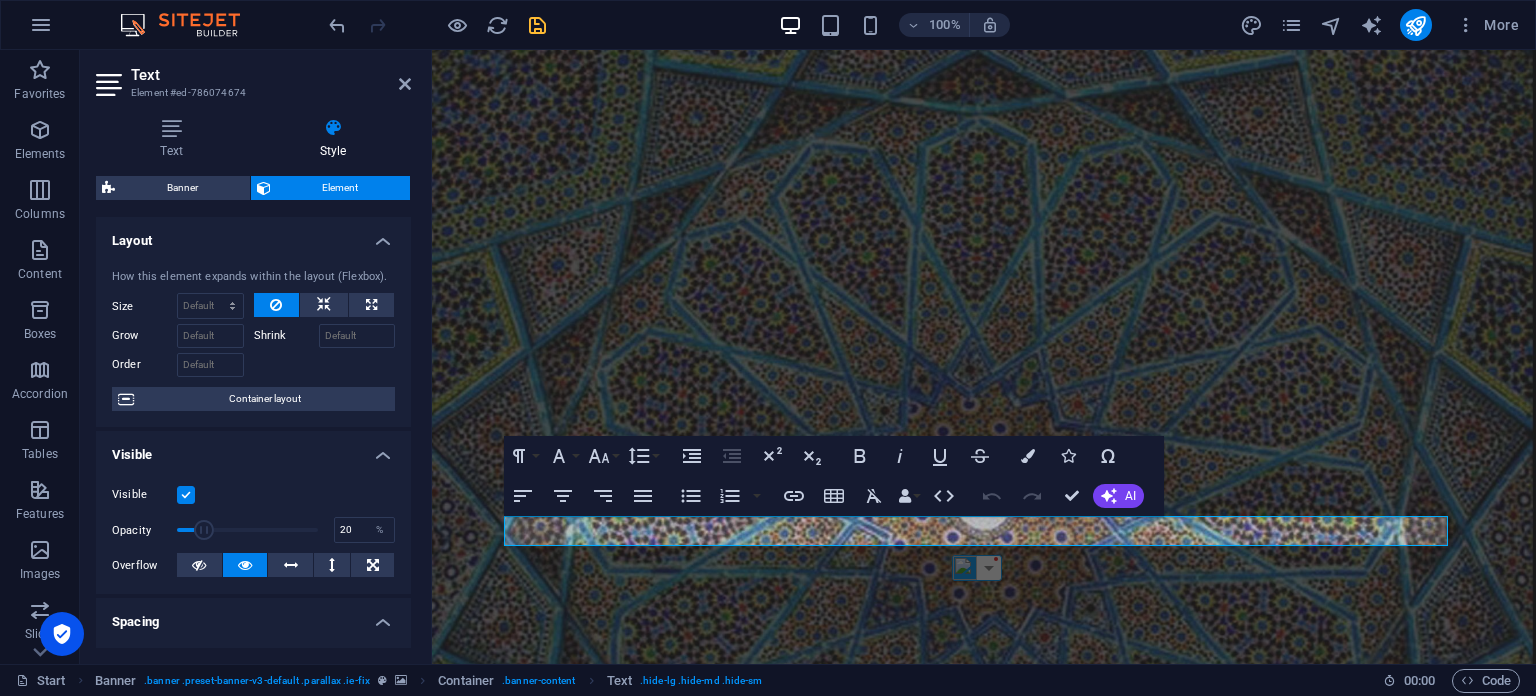 drag, startPoint x: 319, startPoint y: 531, endPoint x: 203, endPoint y: 537, distance: 116.15507 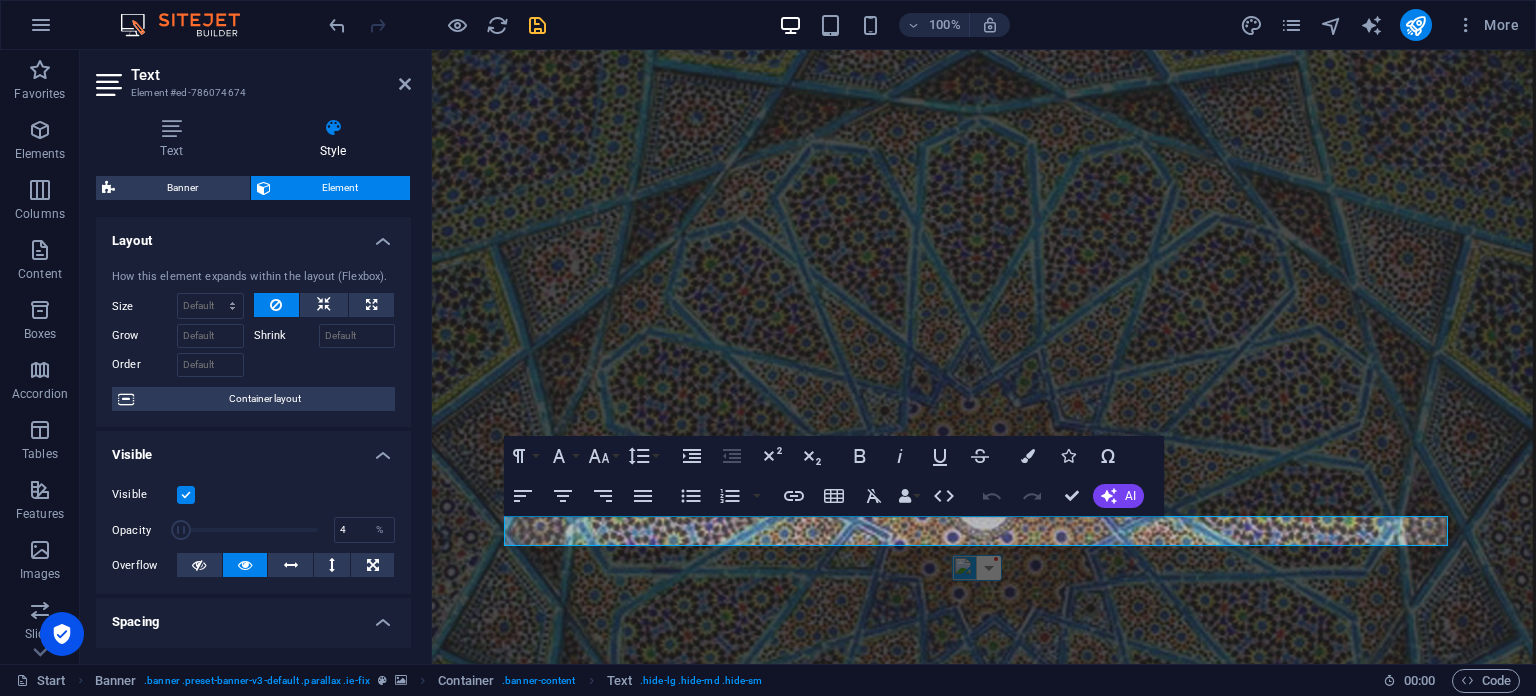 drag, startPoint x: 202, startPoint y: 537, endPoint x: 181, endPoint y: 535, distance: 21.095022 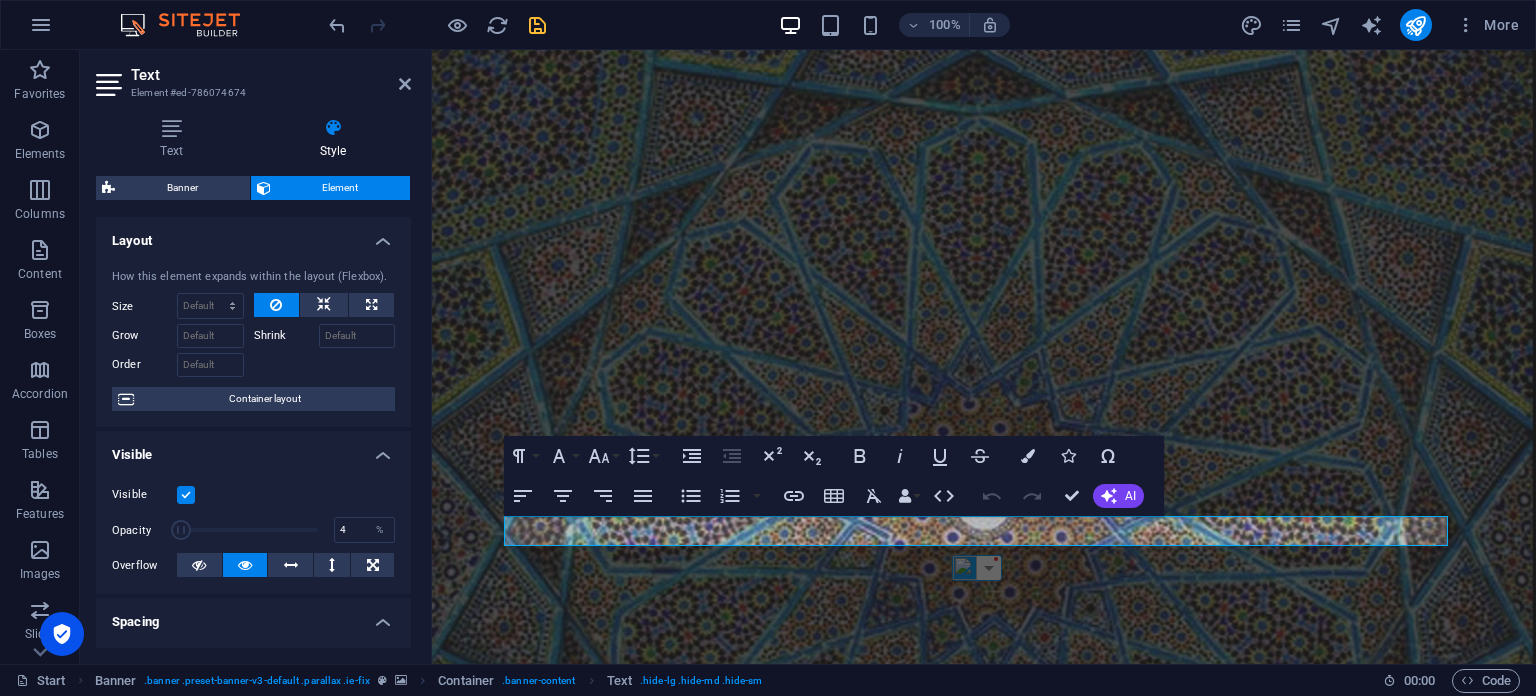 click at bounding box center (181, 530) 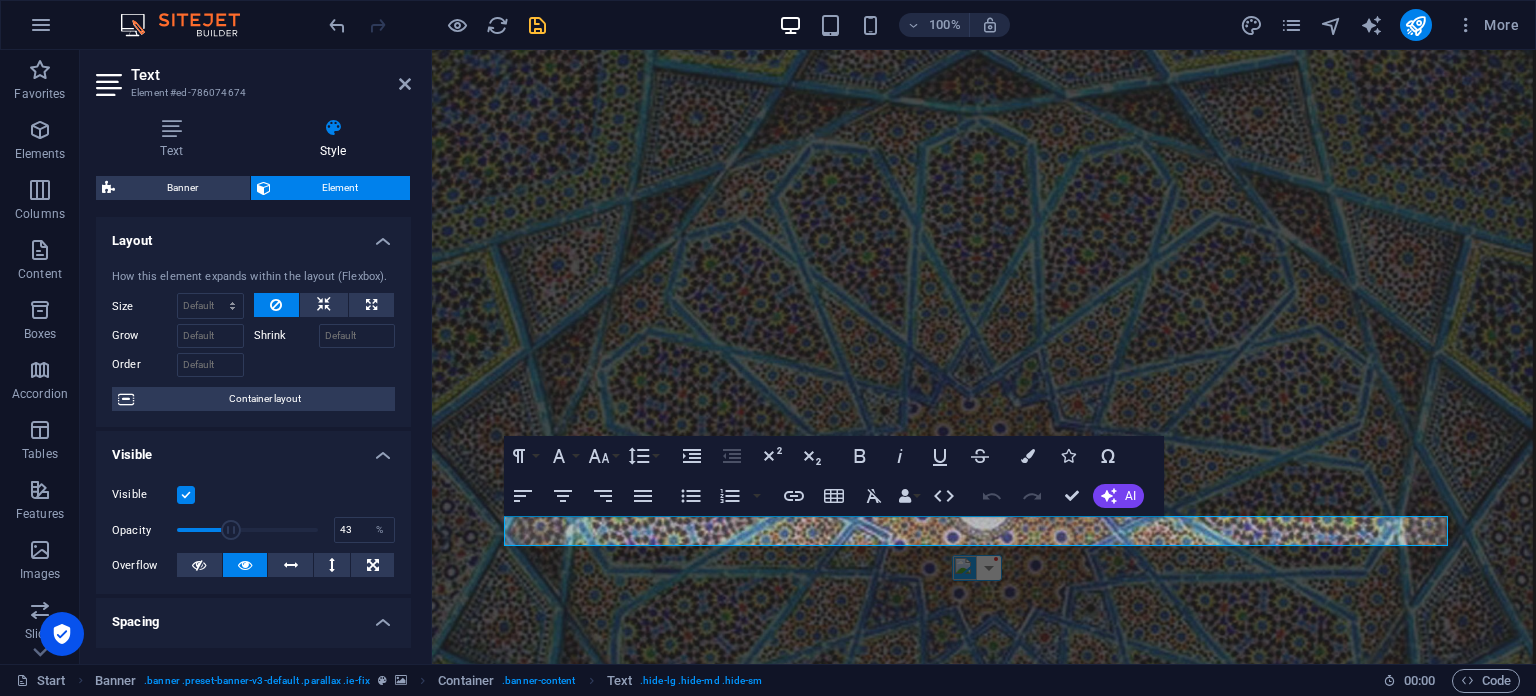 drag, startPoint x: 192, startPoint y: 535, endPoint x: 235, endPoint y: 529, distance: 43.416588 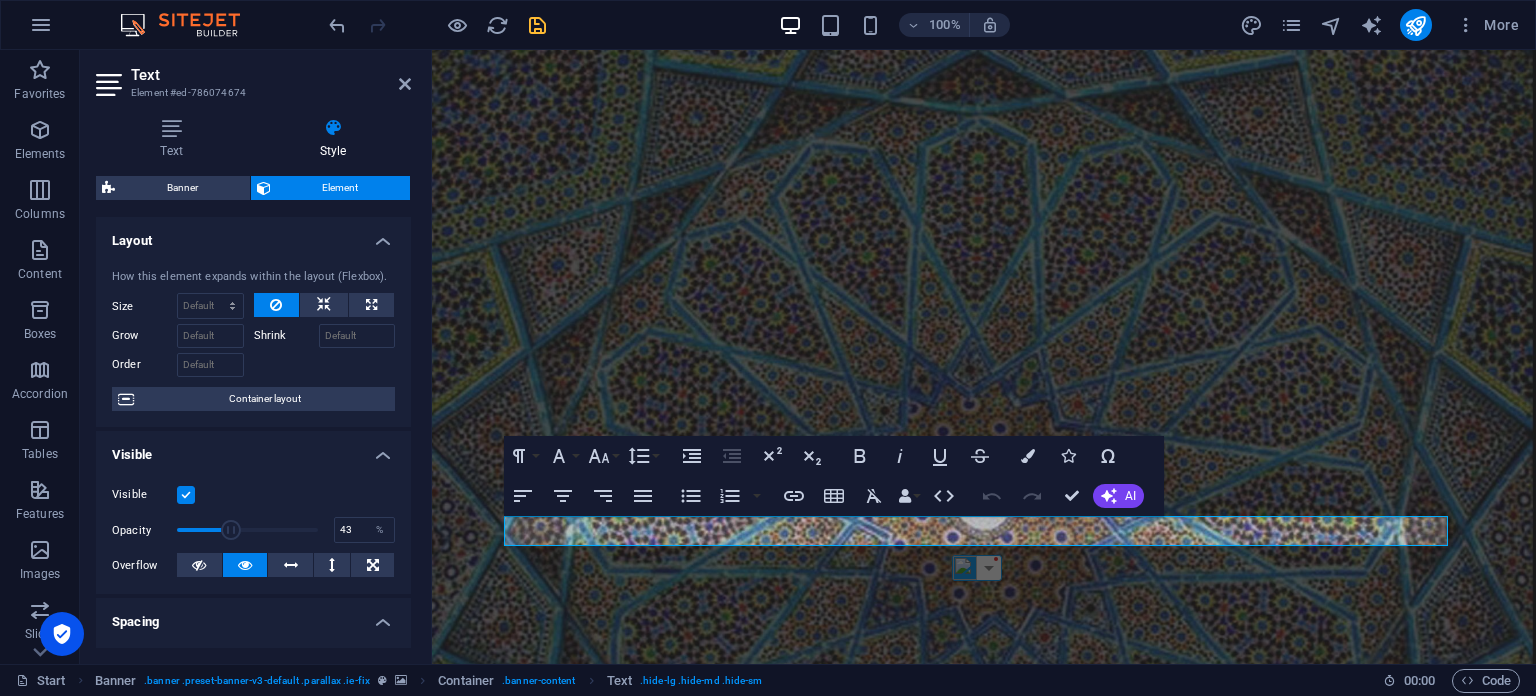 click at bounding box center (231, 530) 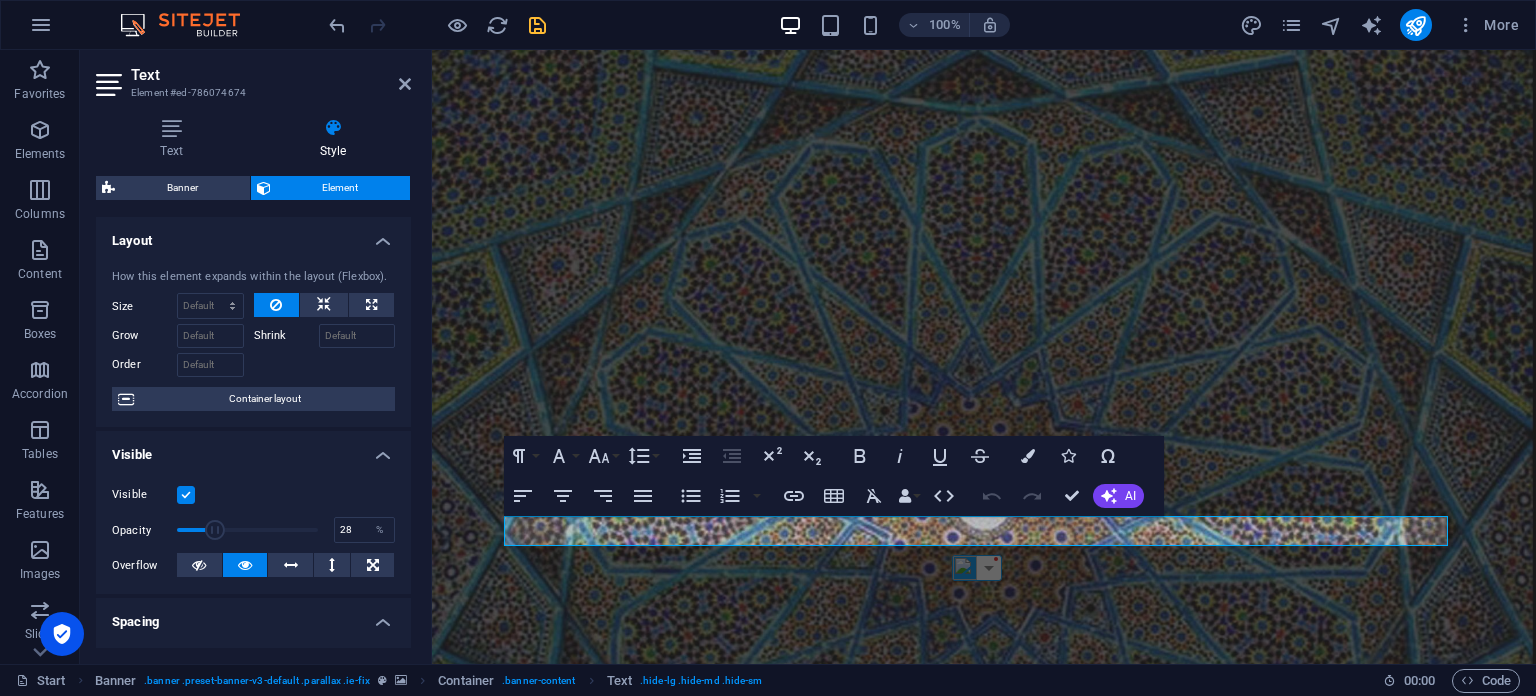 drag, startPoint x: 232, startPoint y: 529, endPoint x: 215, endPoint y: 530, distance: 17.029387 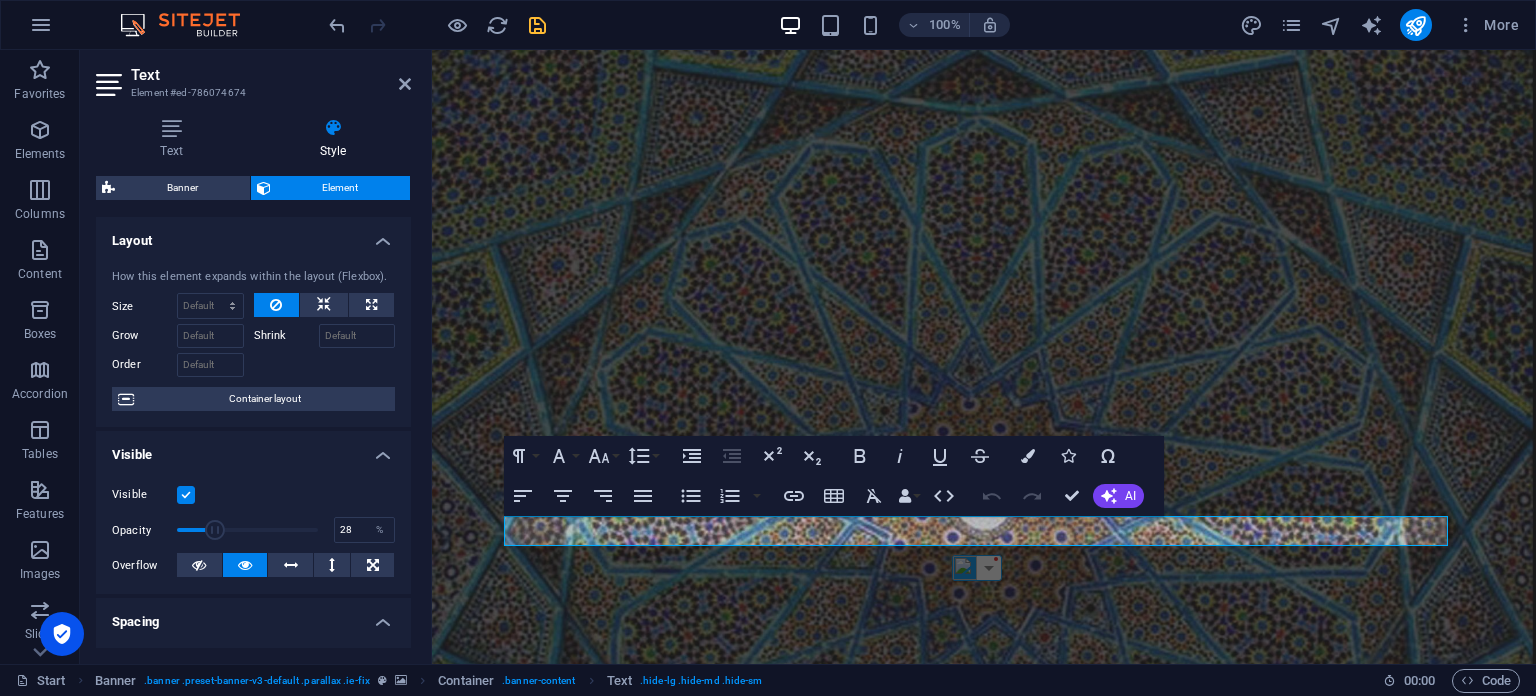 click at bounding box center (215, 530) 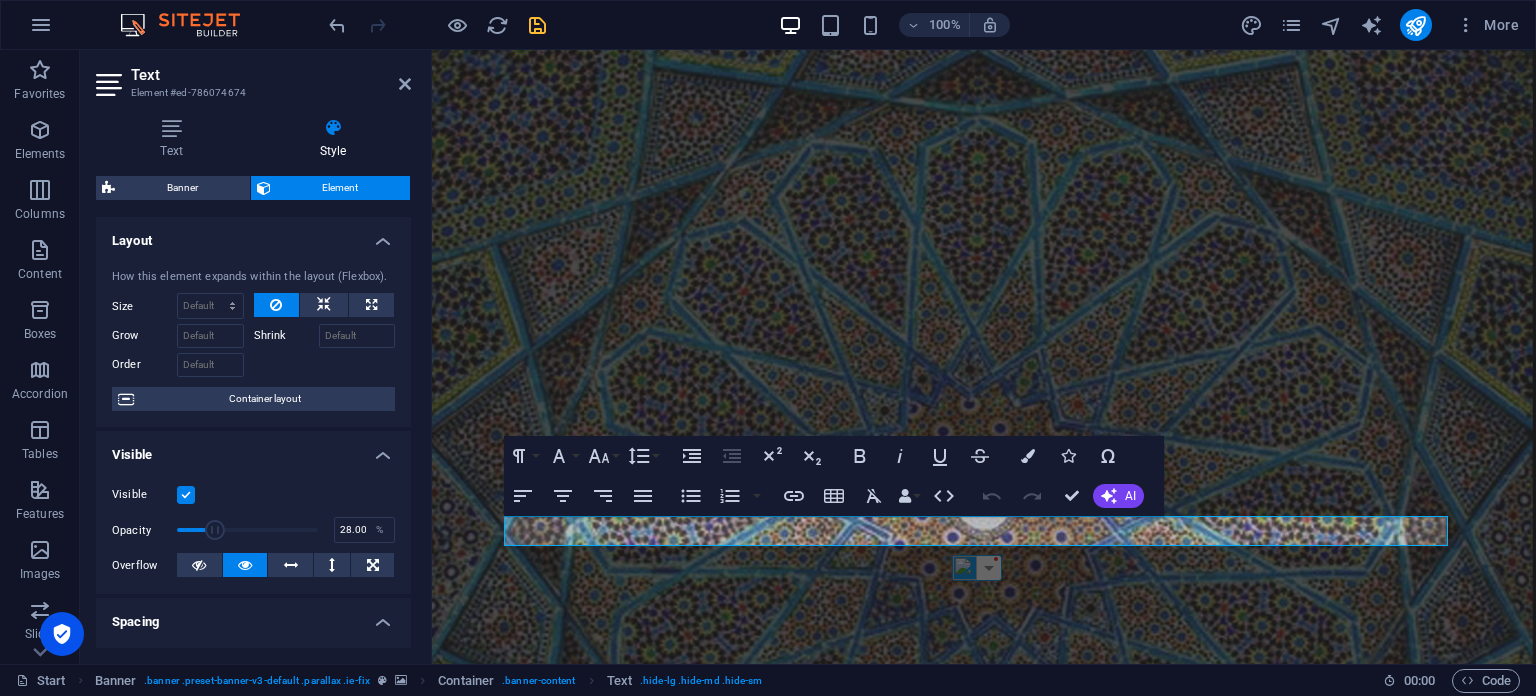 click at bounding box center (186, 495) 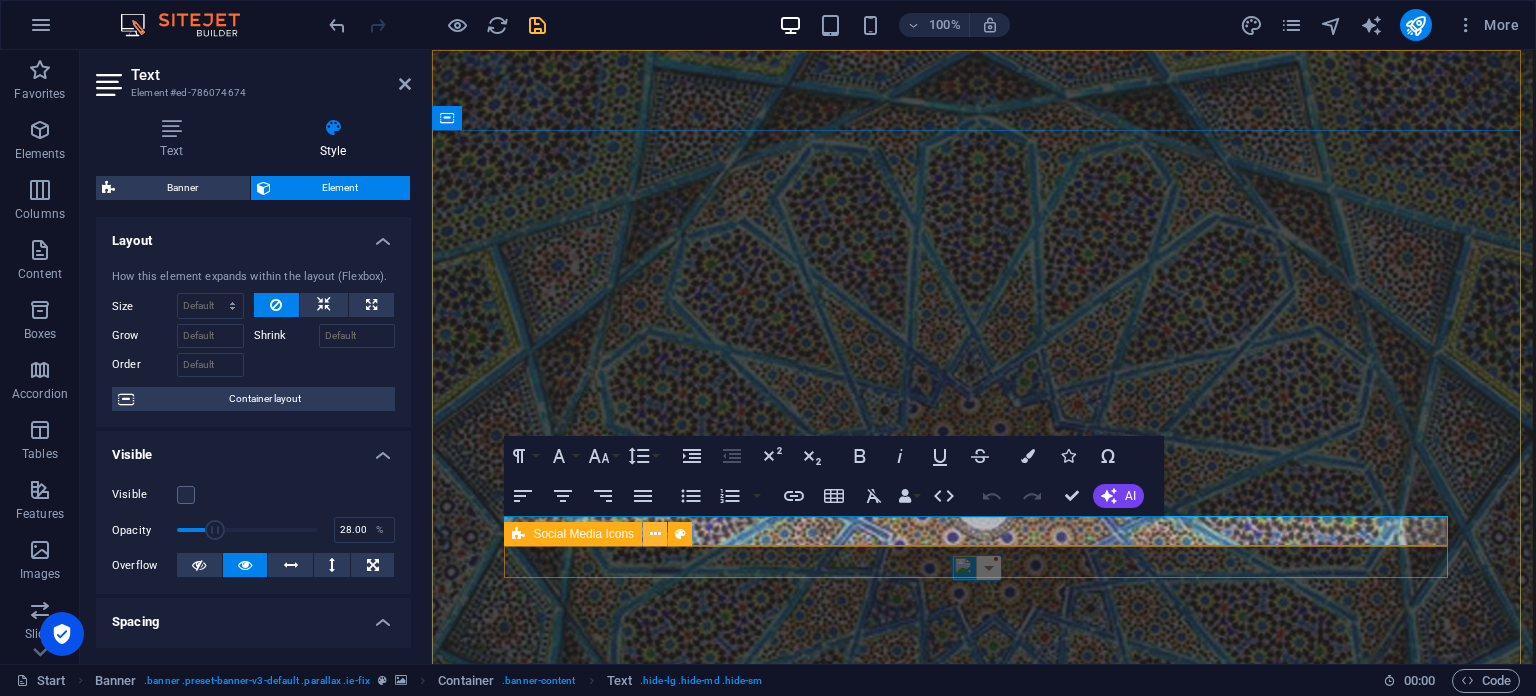 click at bounding box center (655, 534) 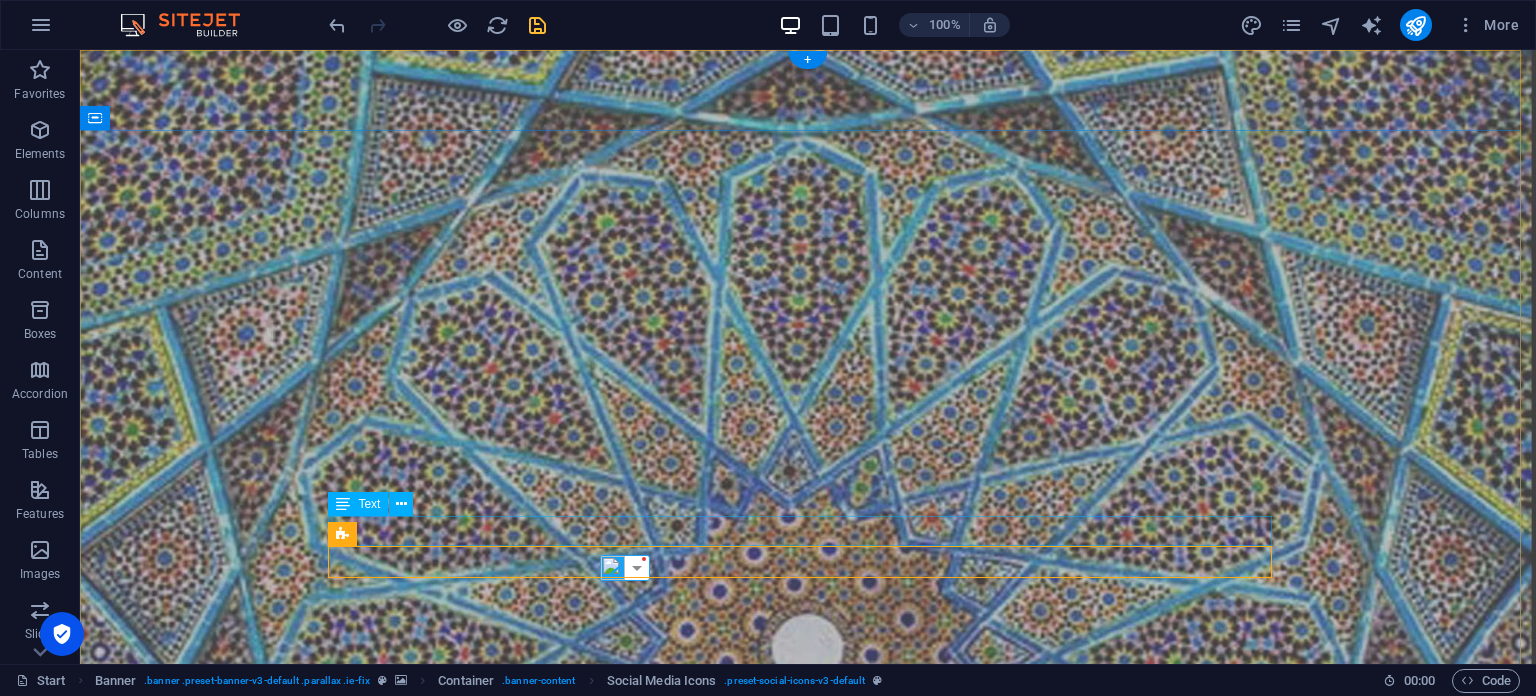 click on "Executive Branding & Positioning Consultant" at bounding box center (808, 1192) 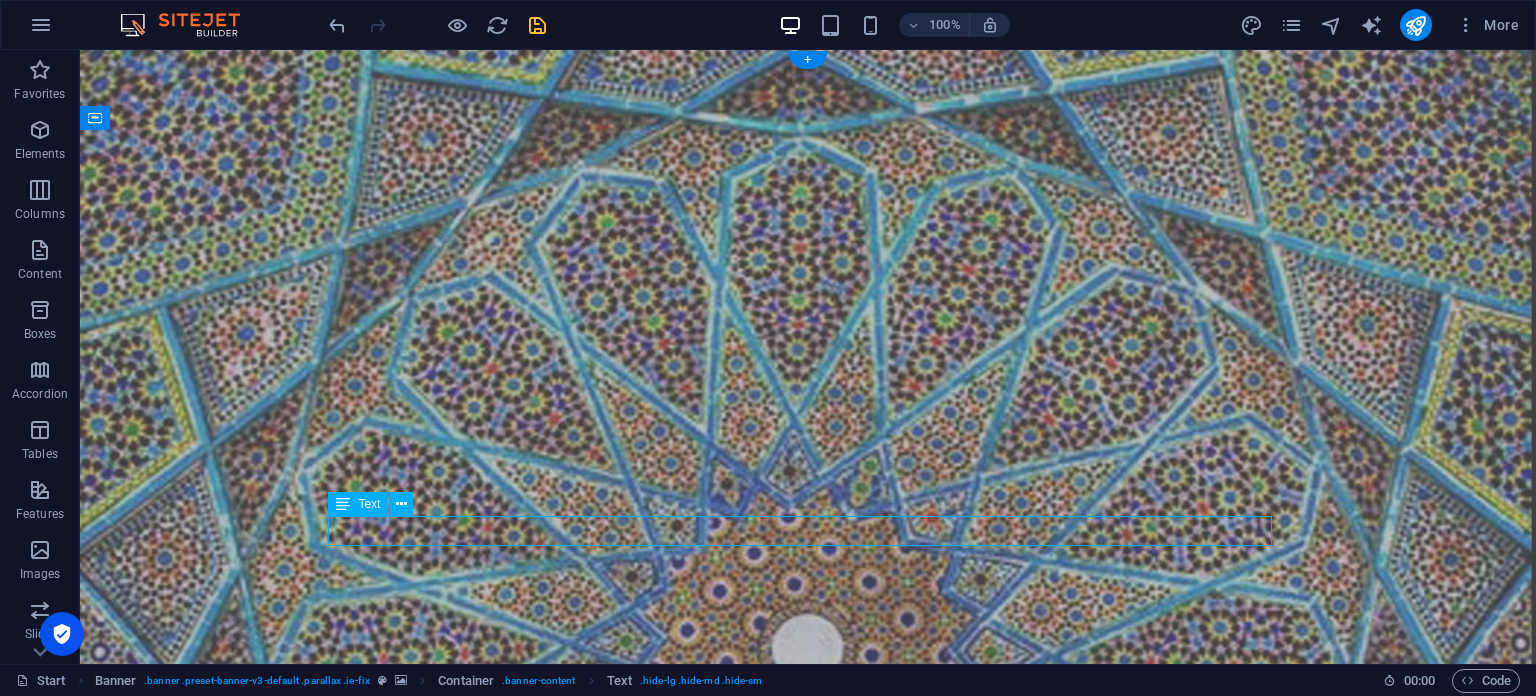 click on "Executive Branding & Positioning Consultant" at bounding box center [808, 1192] 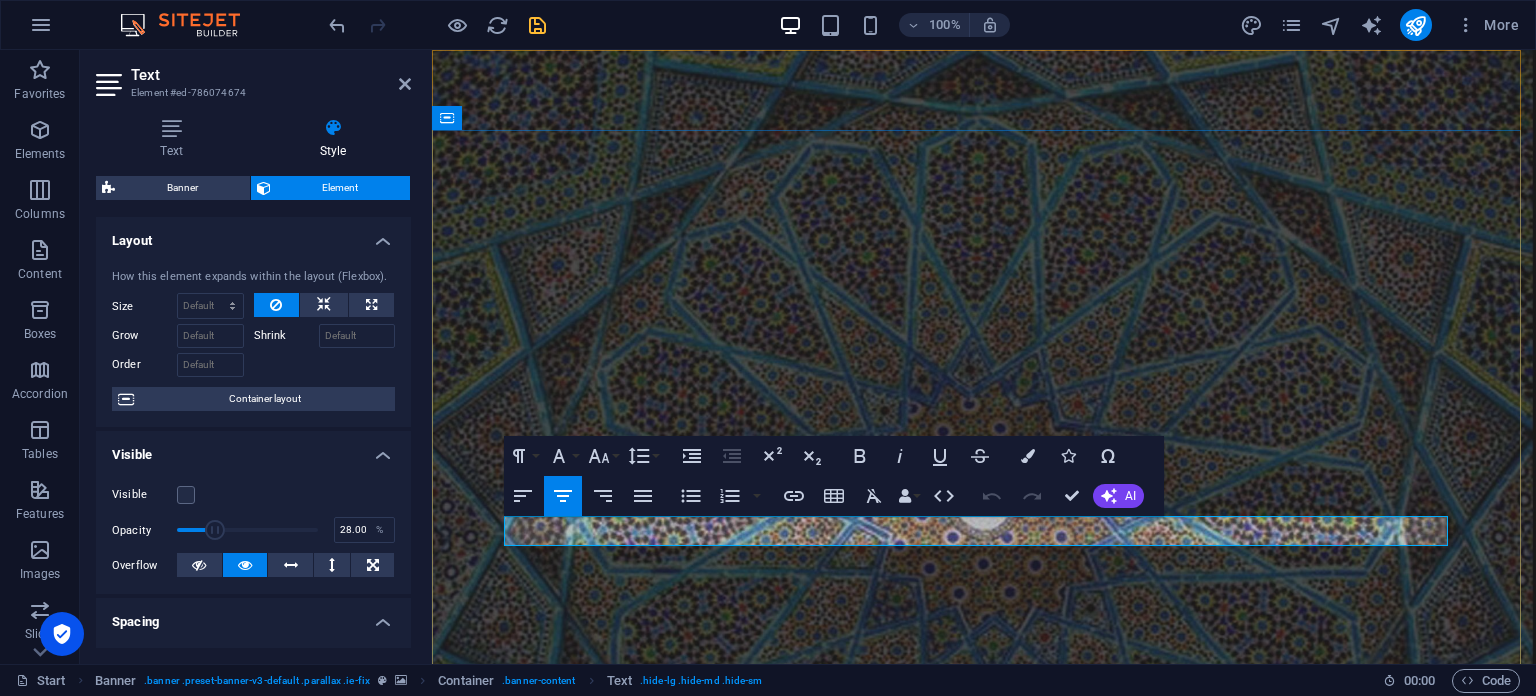 drag, startPoint x: 1256, startPoint y: 531, endPoint x: 637, endPoint y: 542, distance: 619.0977 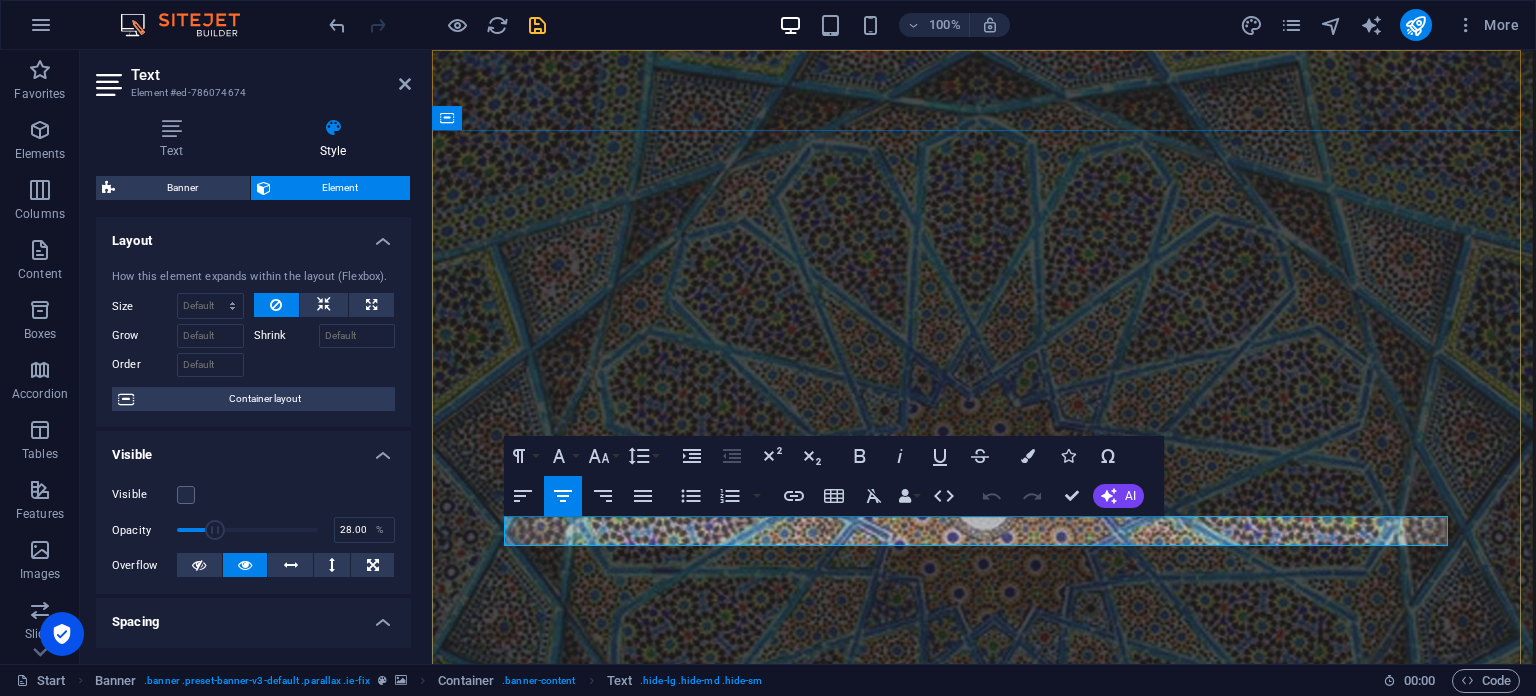 click on "Executive Branding & Positioning Consultant" at bounding box center [984, 1192] 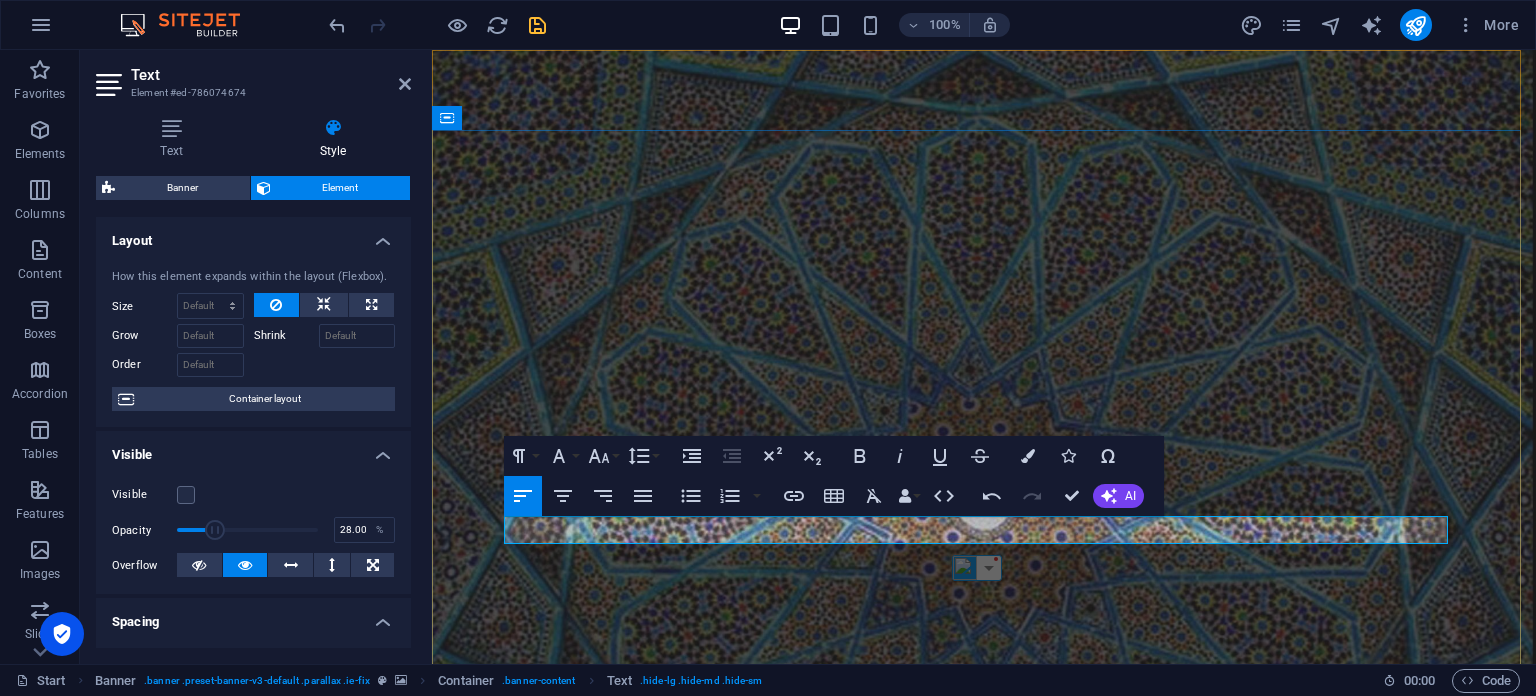 click at bounding box center (984, 1189) 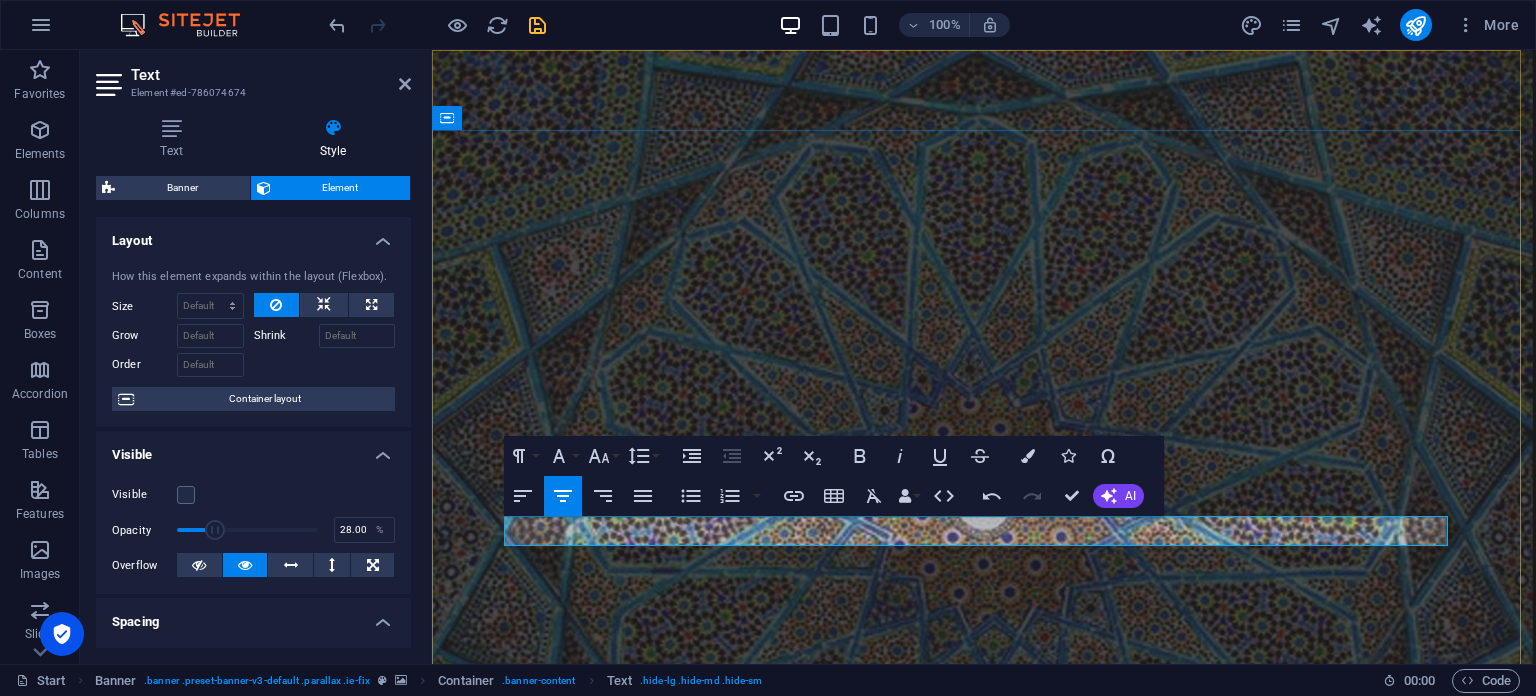 click on "Executive Branding & Positioning Consultant" at bounding box center (984, 1192) 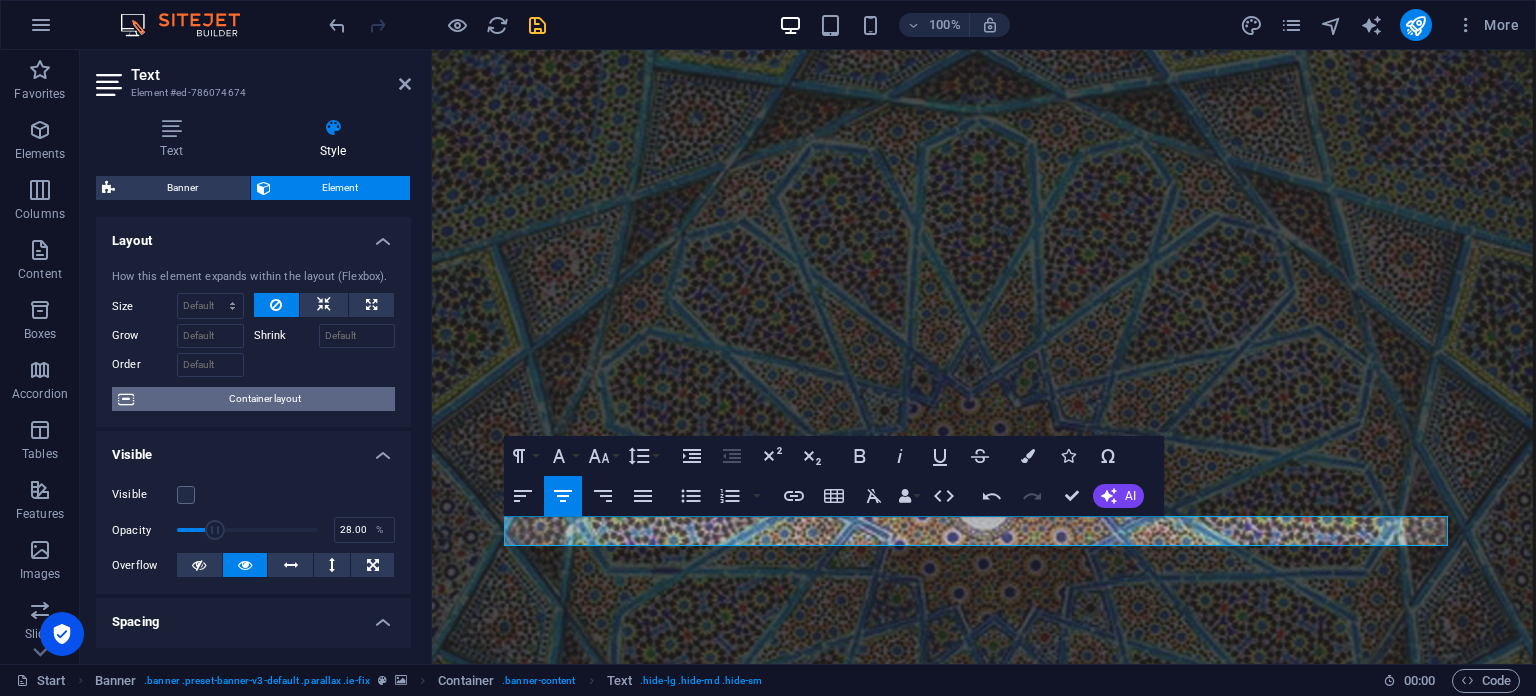 click on "Container layout" at bounding box center (264, 399) 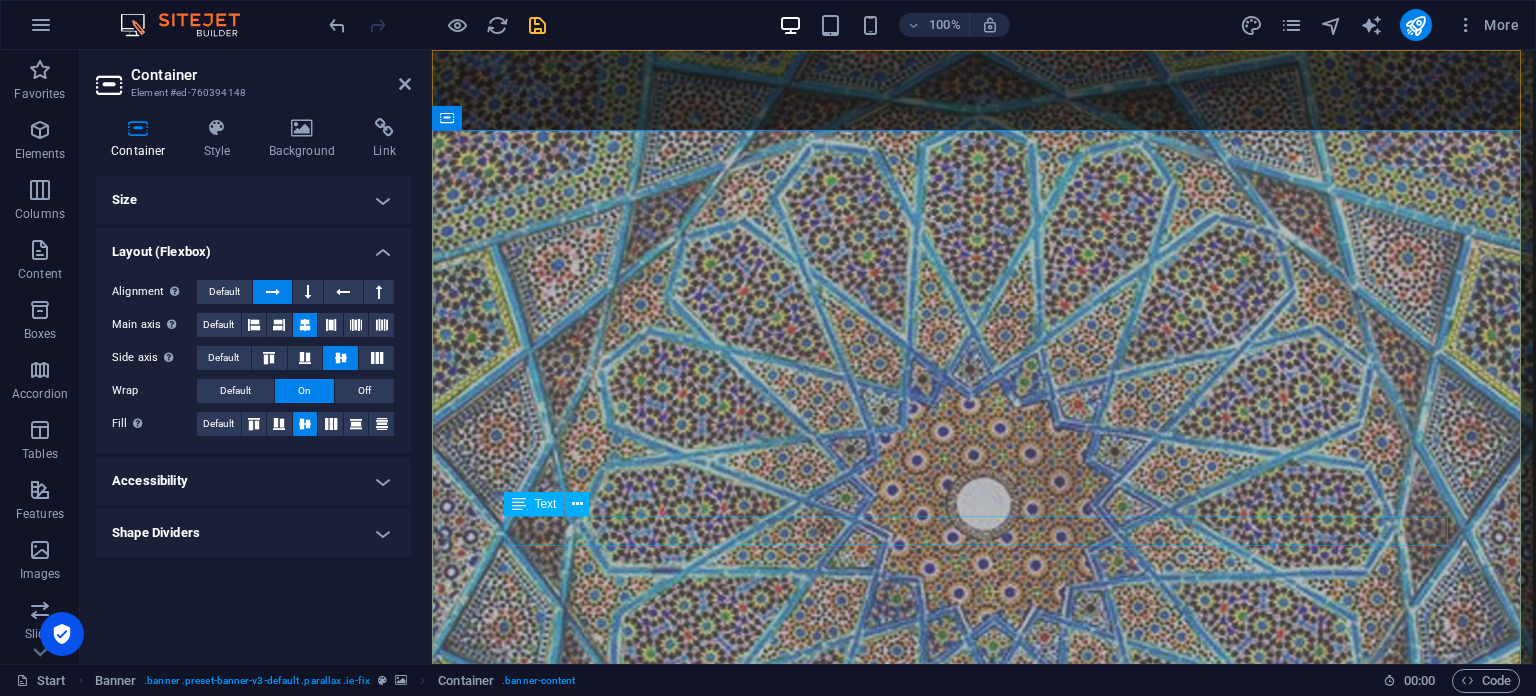 click on "Executive Branding & Positioning Consultant" at bounding box center [984, 1192] 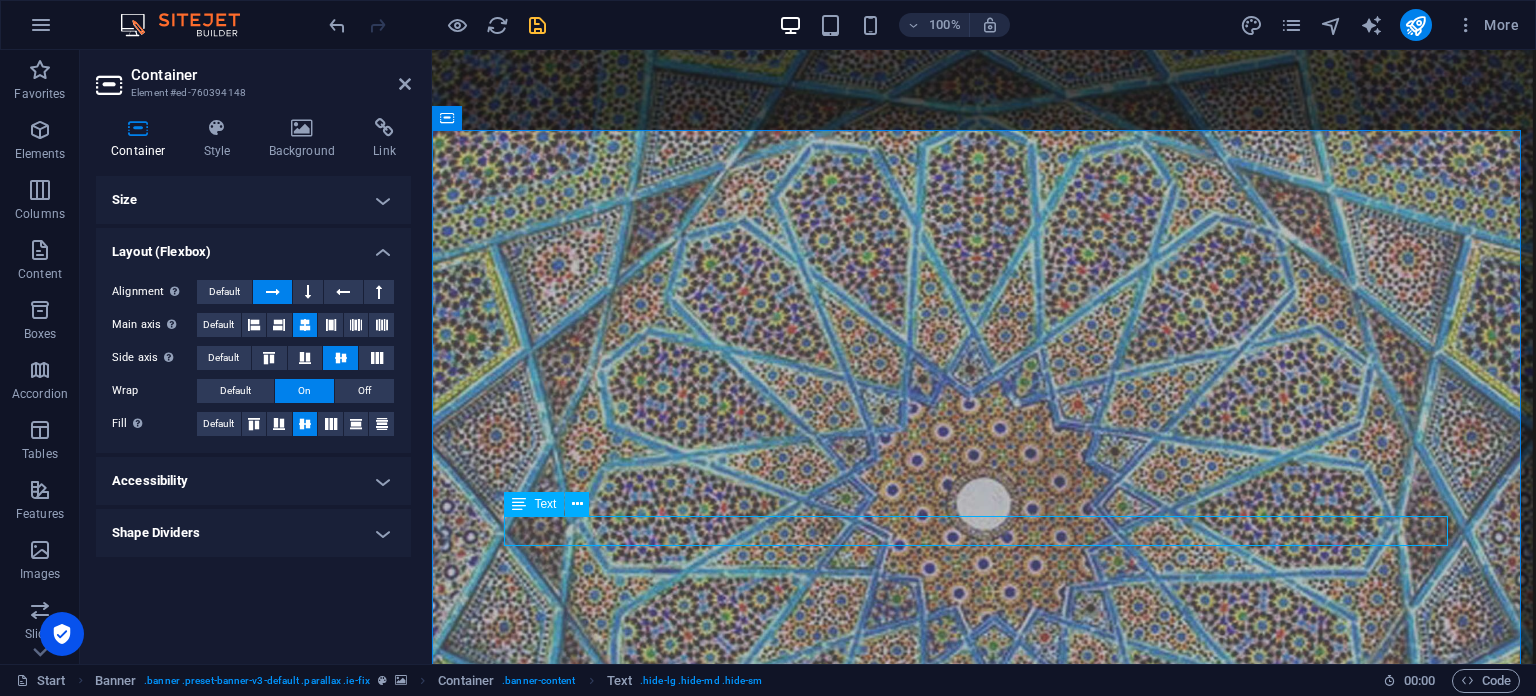click on "Executive Branding & Positioning Consultant" at bounding box center [984, 1192] 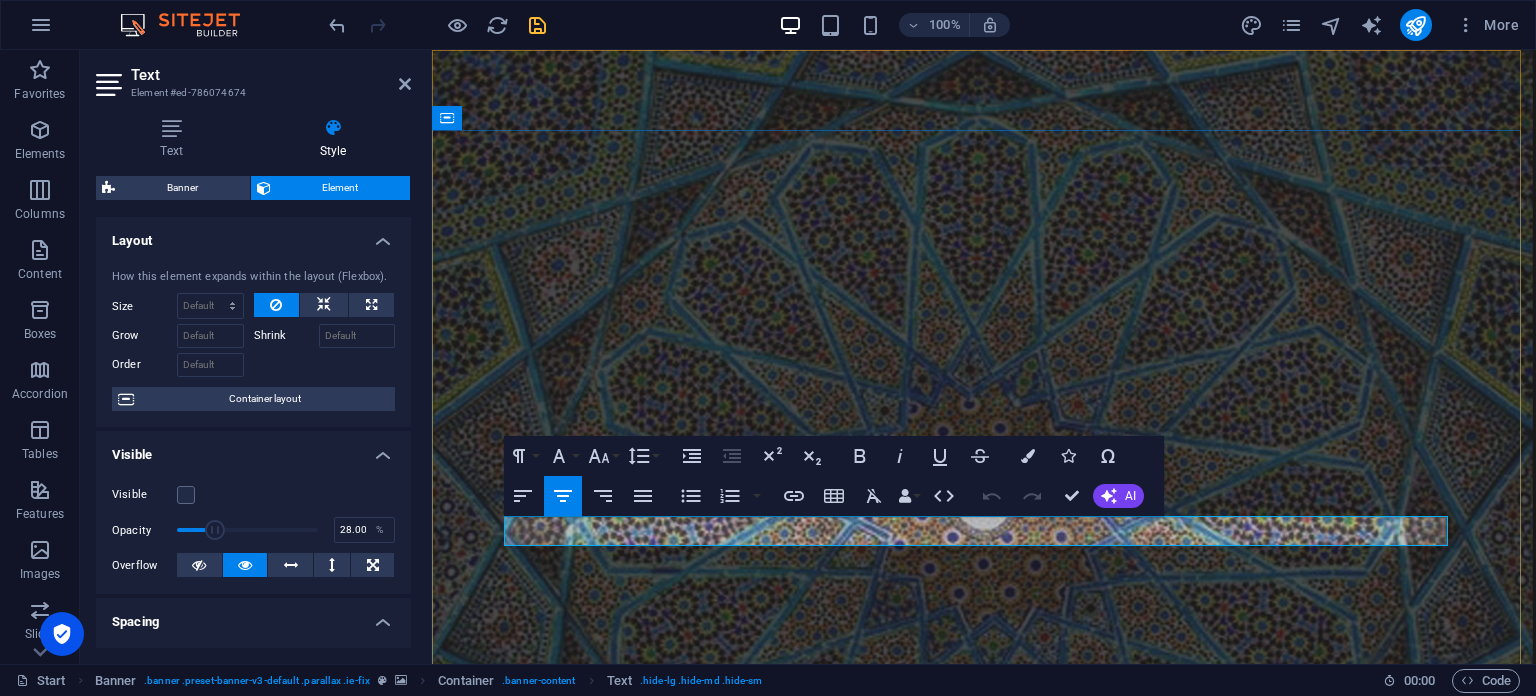 click on "Executive Branding & Positioning Consultant" at bounding box center (984, 1192) 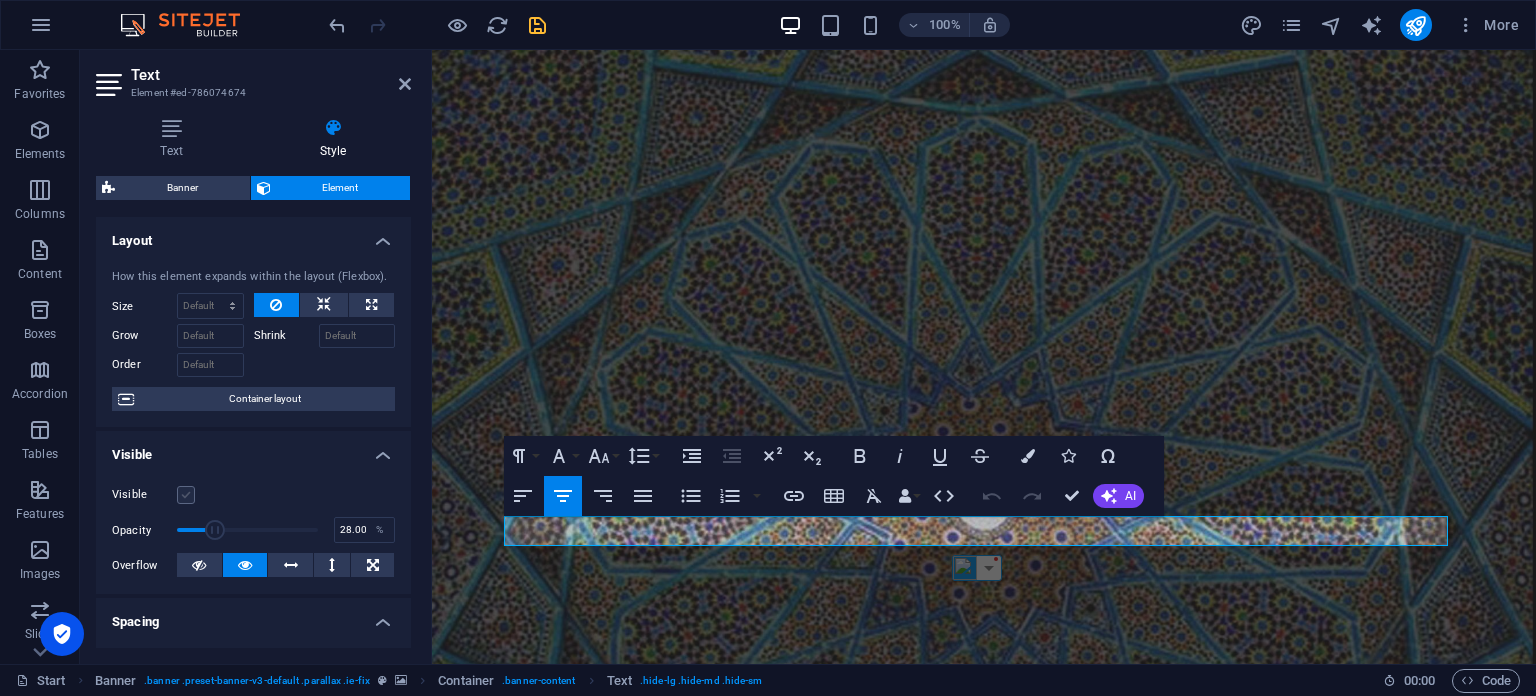 click at bounding box center [186, 495] 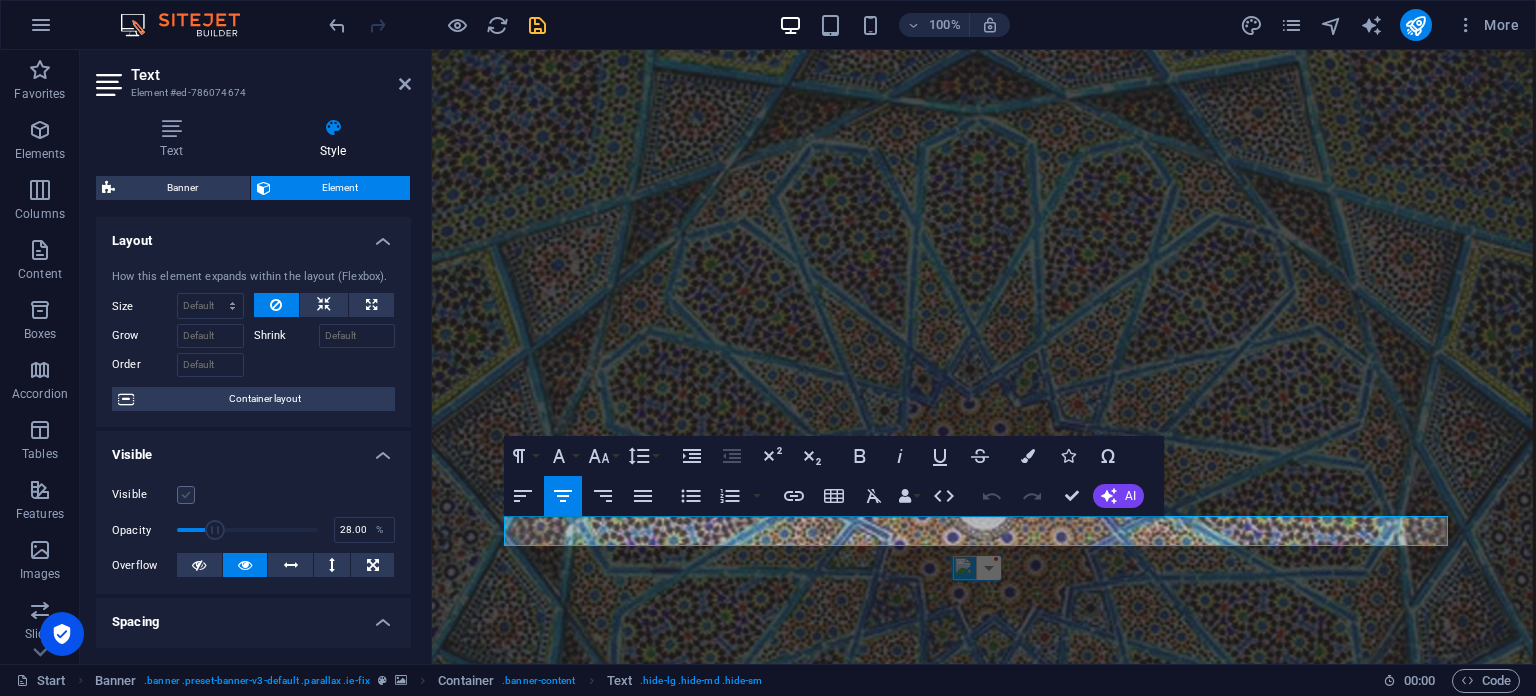 click on "Visible" at bounding box center (0, 0) 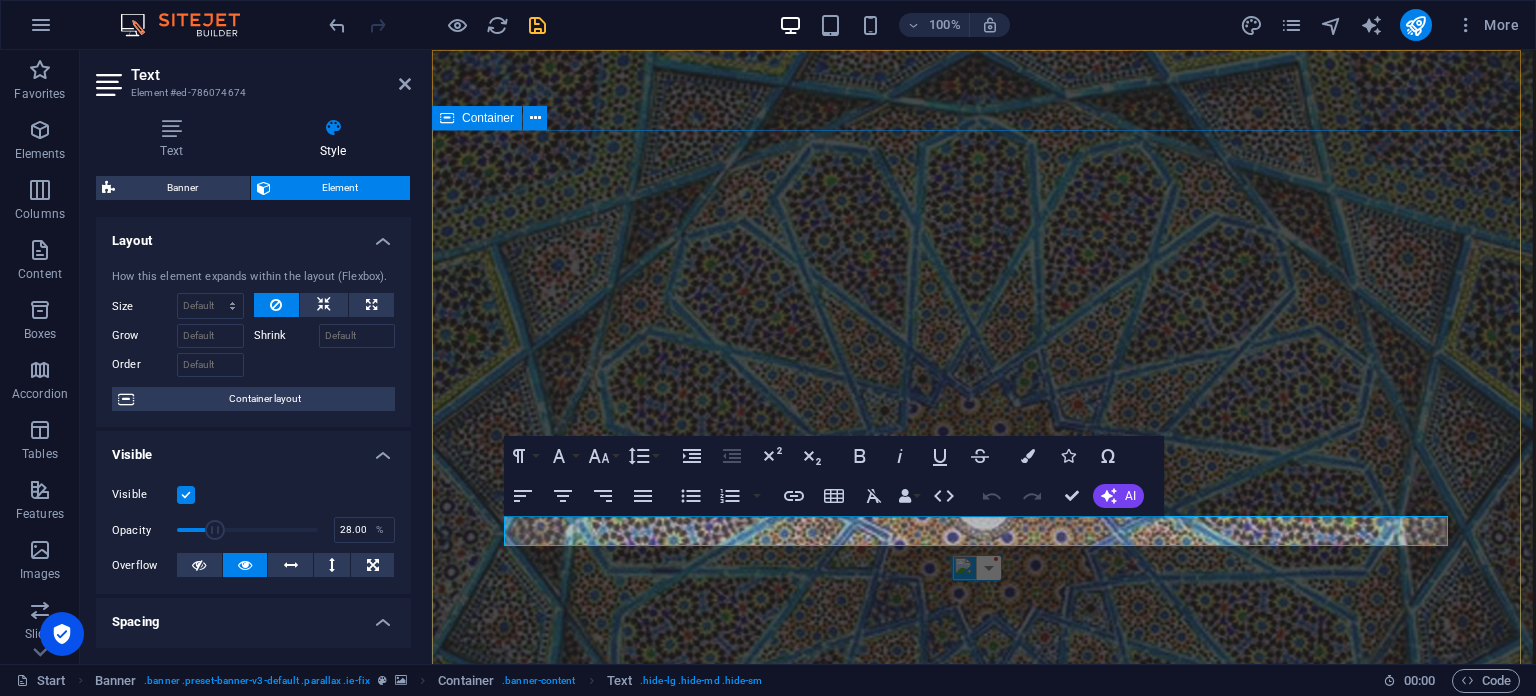 click on "Executive Branding & Positioning Consultant" at bounding box center (984, 1120) 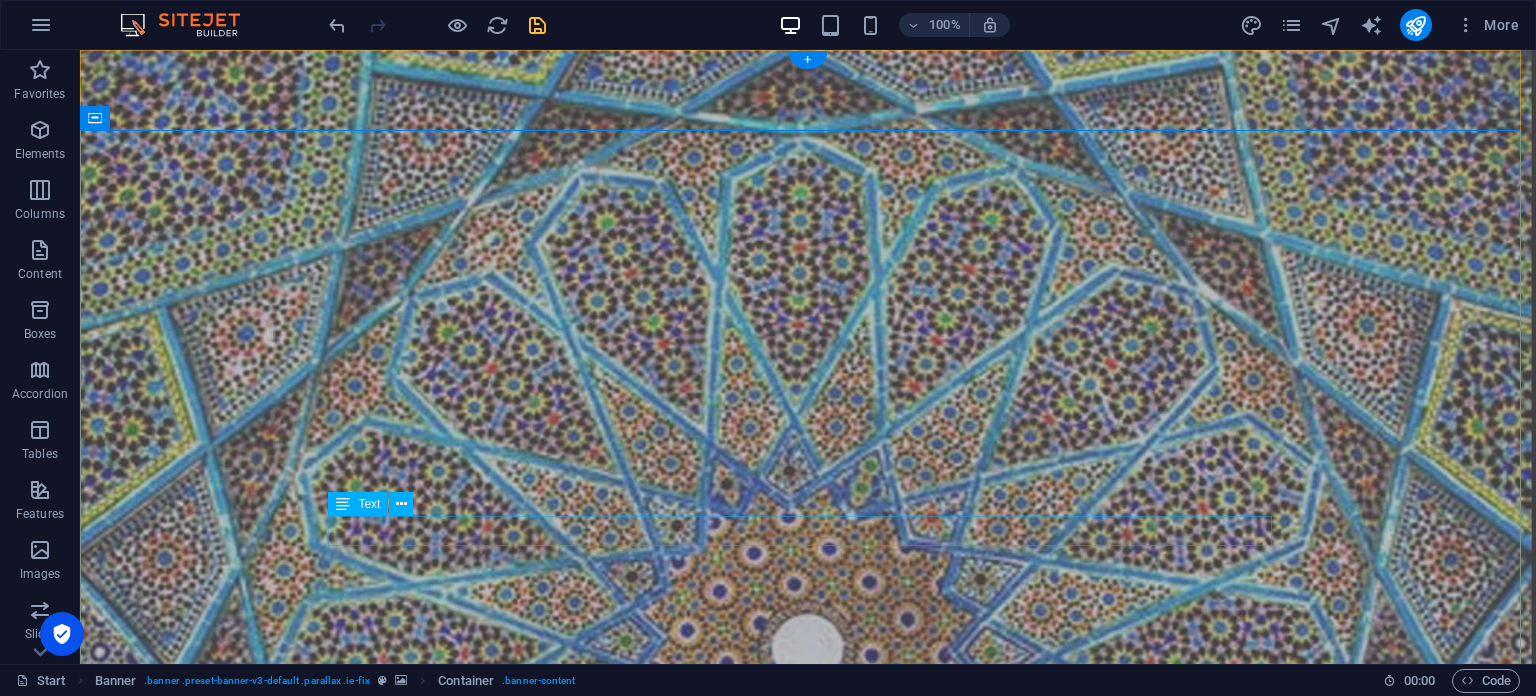 click on "Executive Branding & Positioning Consultant" at bounding box center (808, 1192) 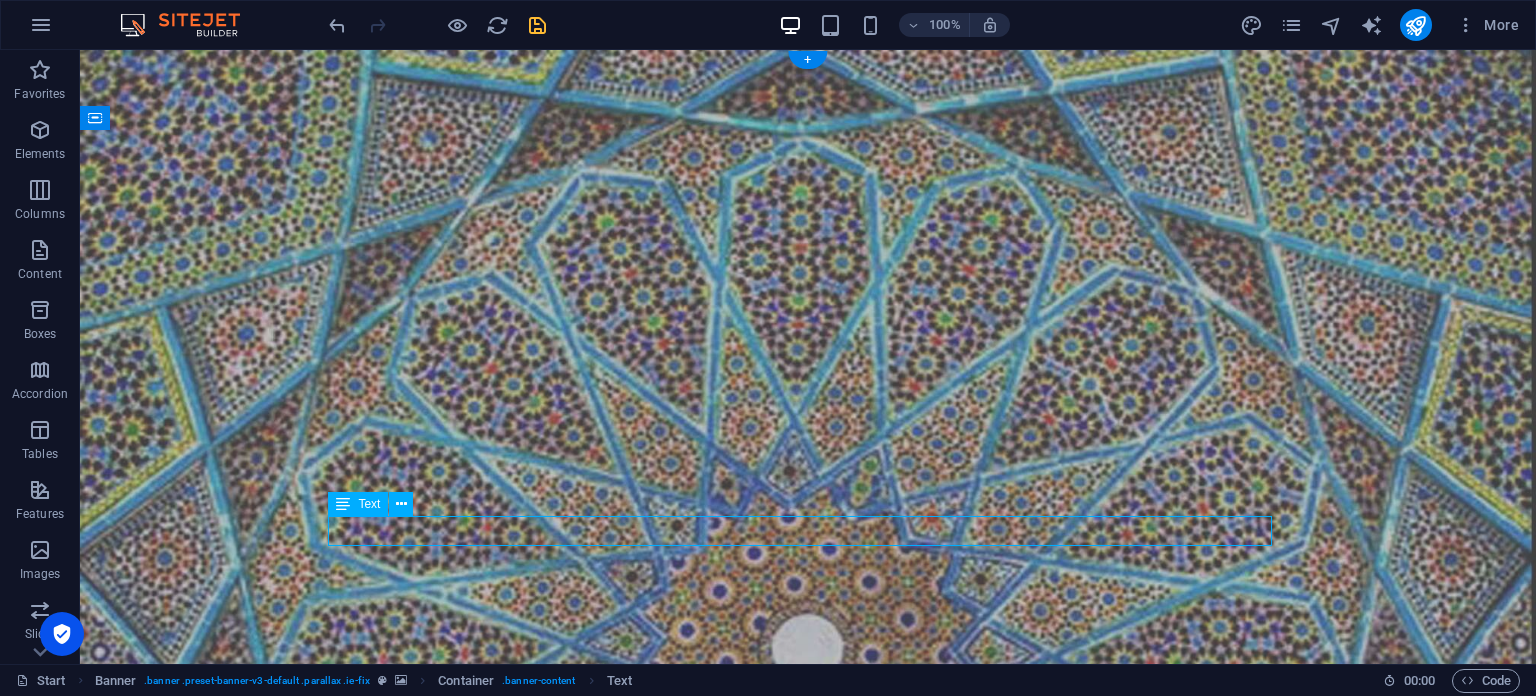 click on "Executive Branding & Positioning Consultant" at bounding box center (808, 1192) 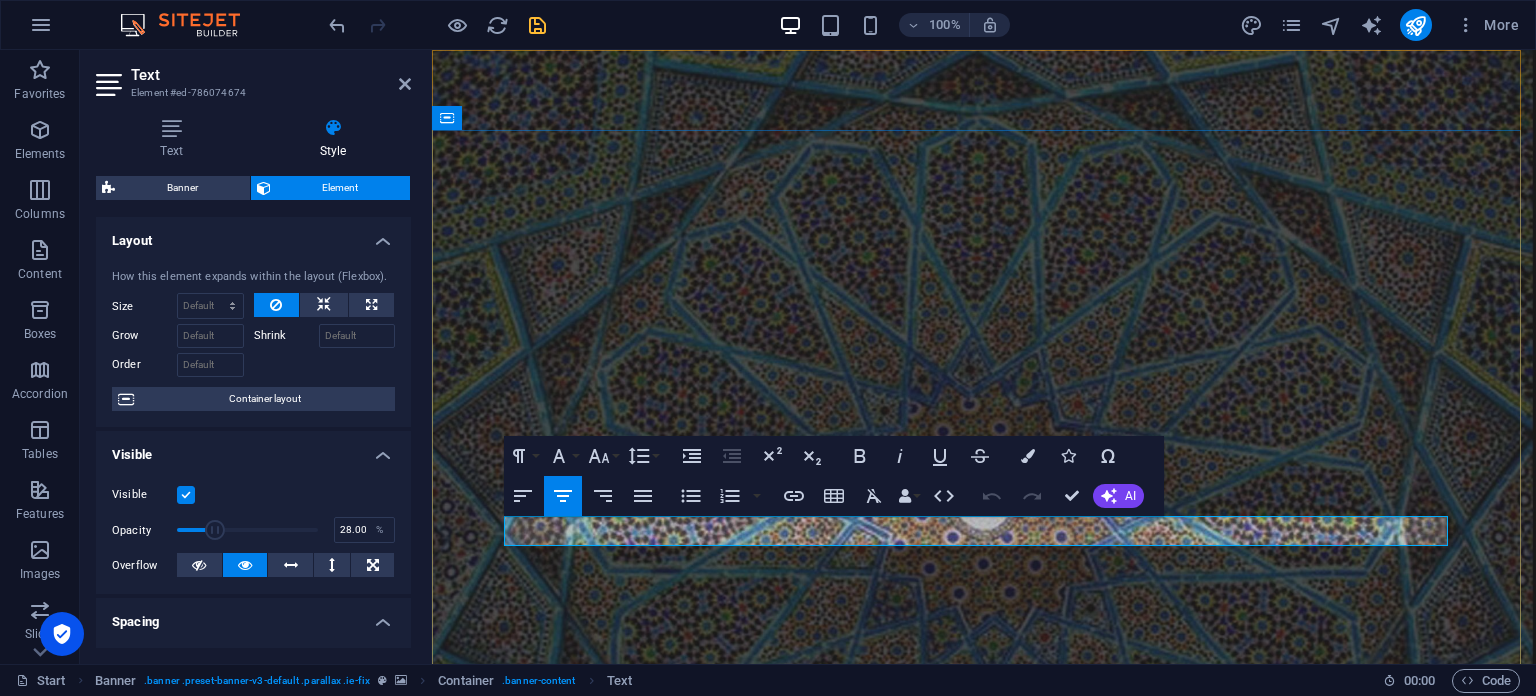 click on "Executive Branding & Positioning Consultant" at bounding box center (984, 1192) 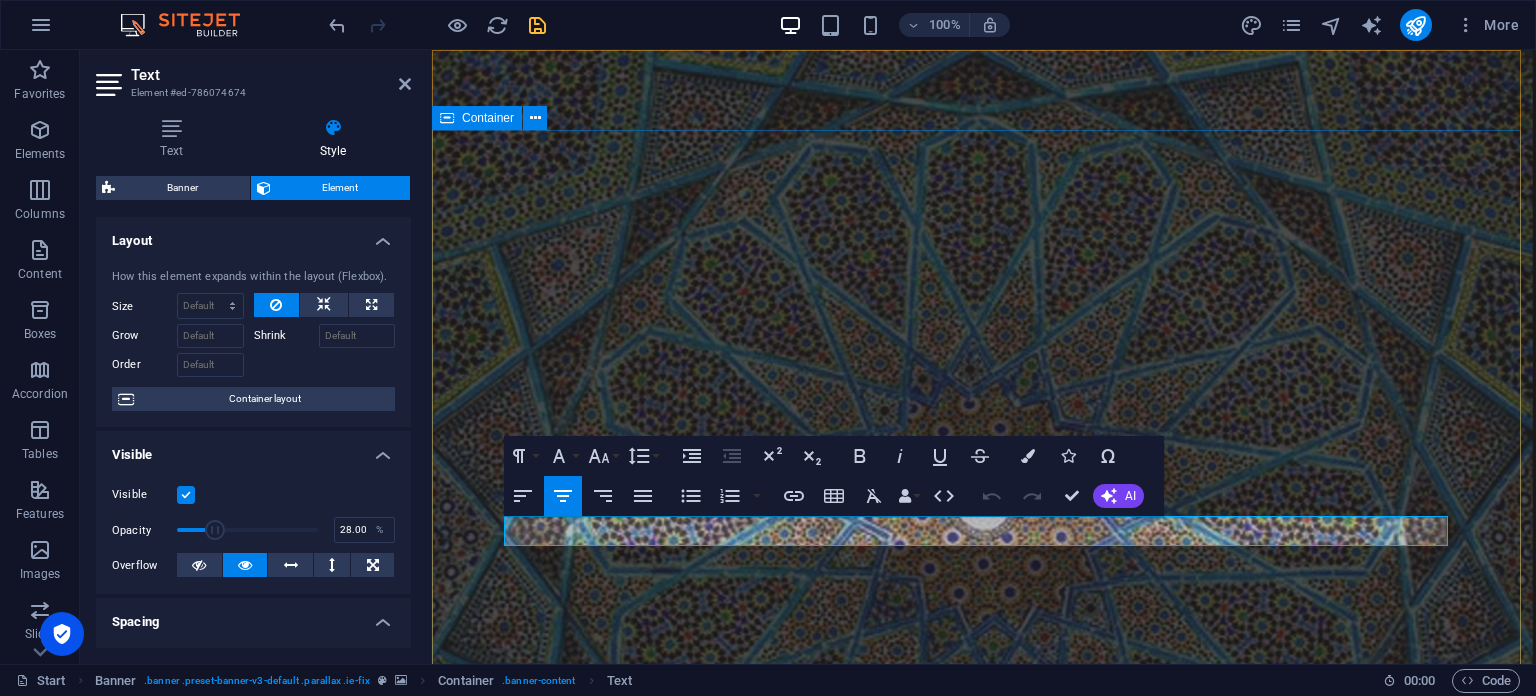 click on "Executive Branding & Positioning Consultant" at bounding box center (984, 1120) 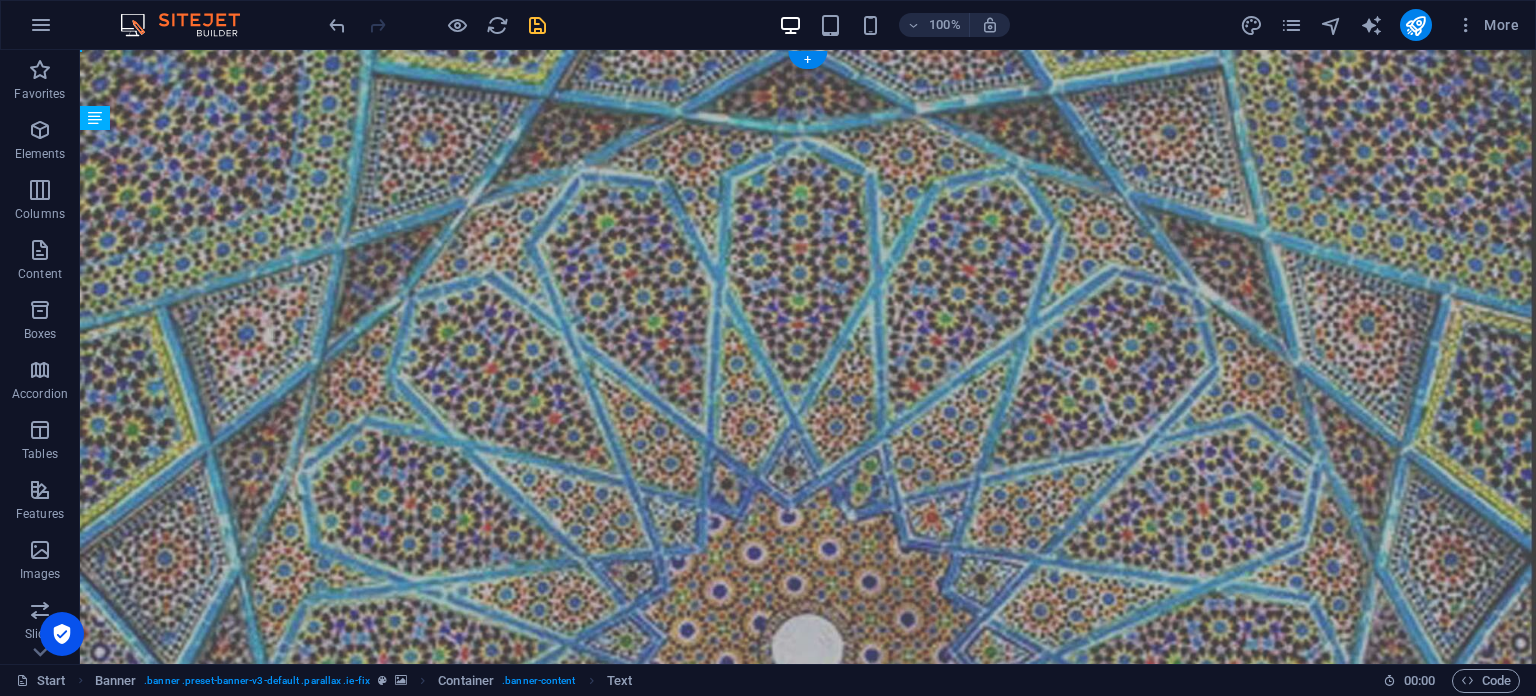 drag, startPoint x: 423, startPoint y: 560, endPoint x: 347, endPoint y: 511, distance: 90.426765 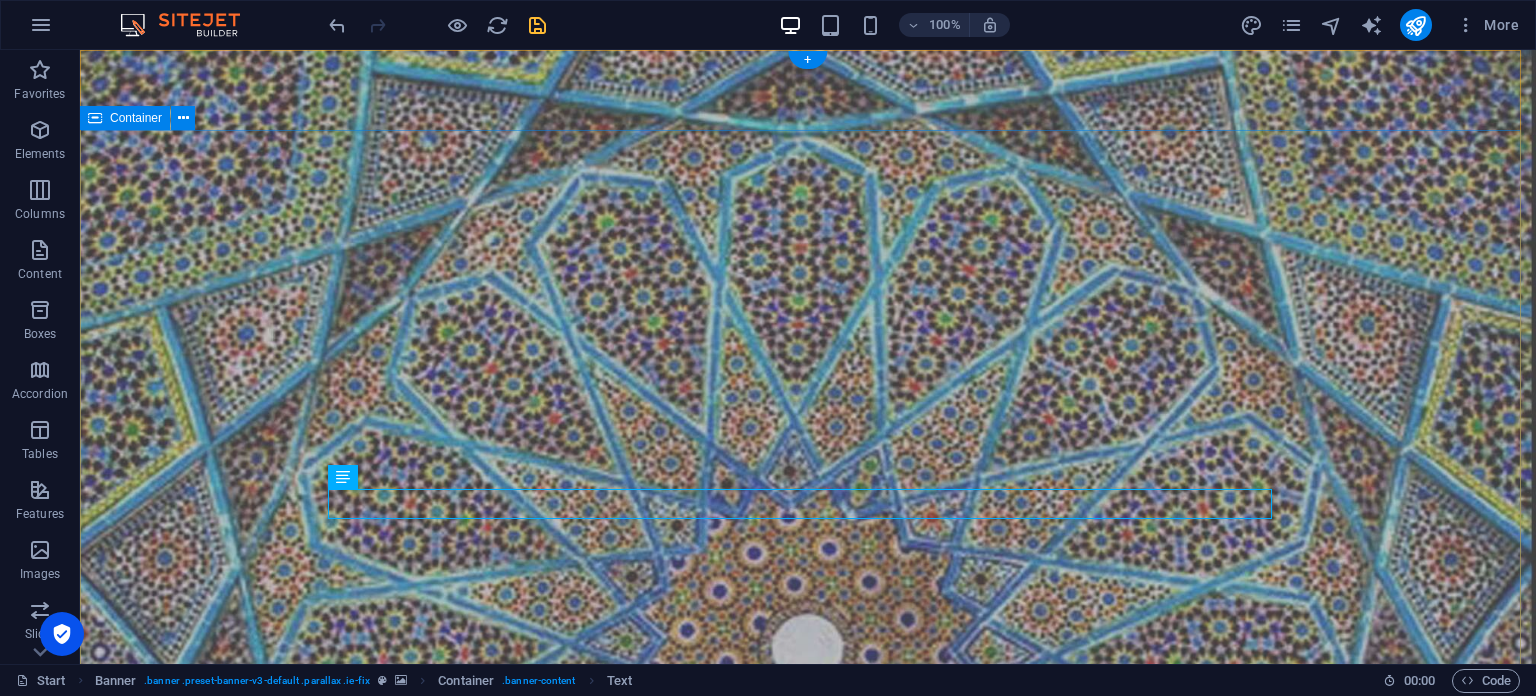 click on "Executive Branding & Positioning Consultant" at bounding box center (808, 1133) 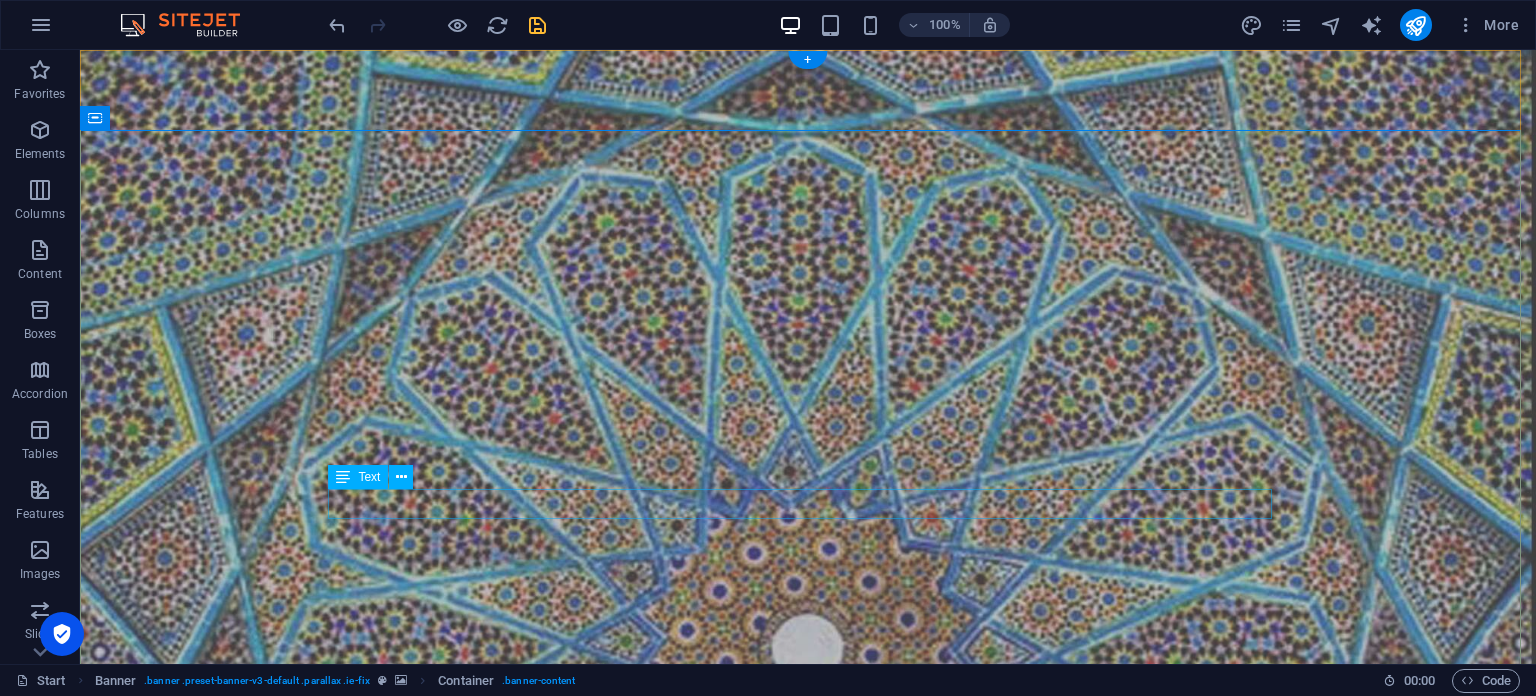 click on "Executive Branding & Positioning Consultant" at bounding box center (808, 1172) 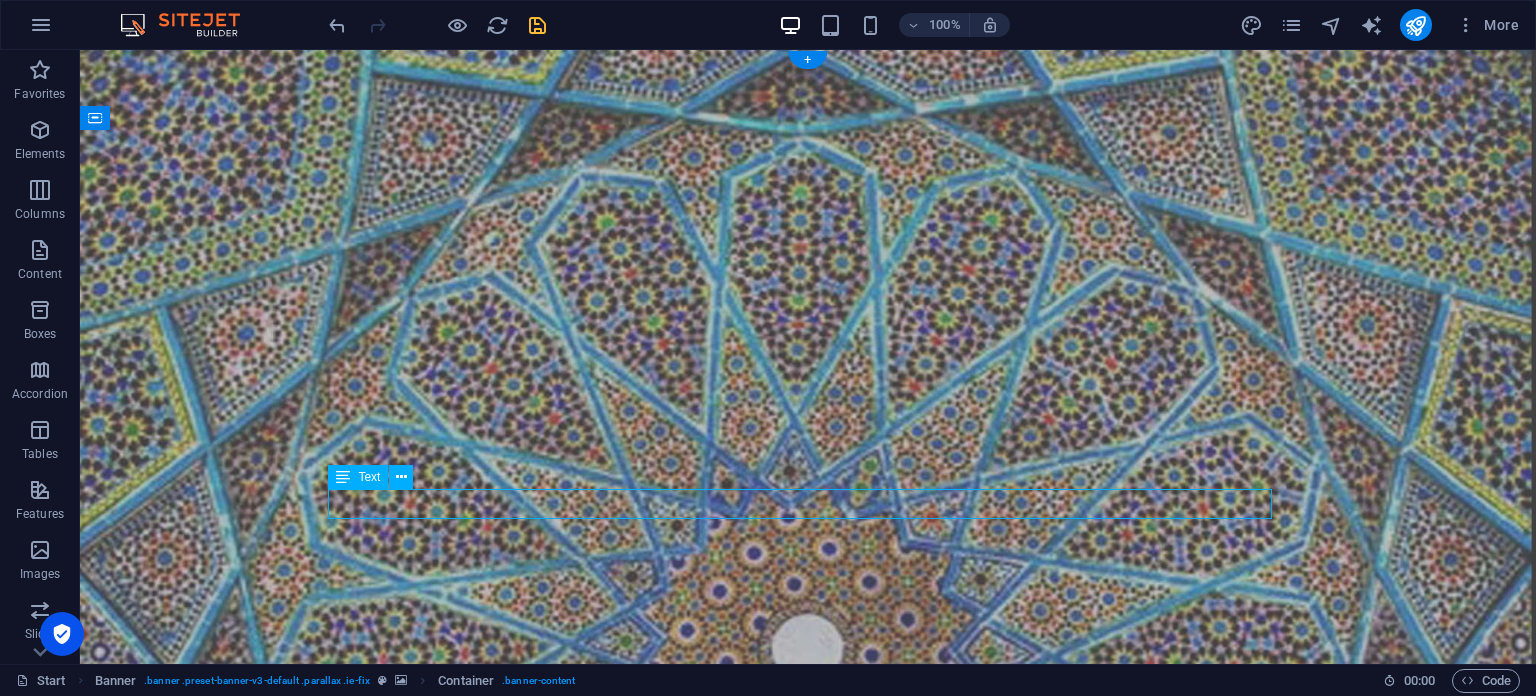 click on "Executive Branding & Positioning Consultant" at bounding box center [808, 1172] 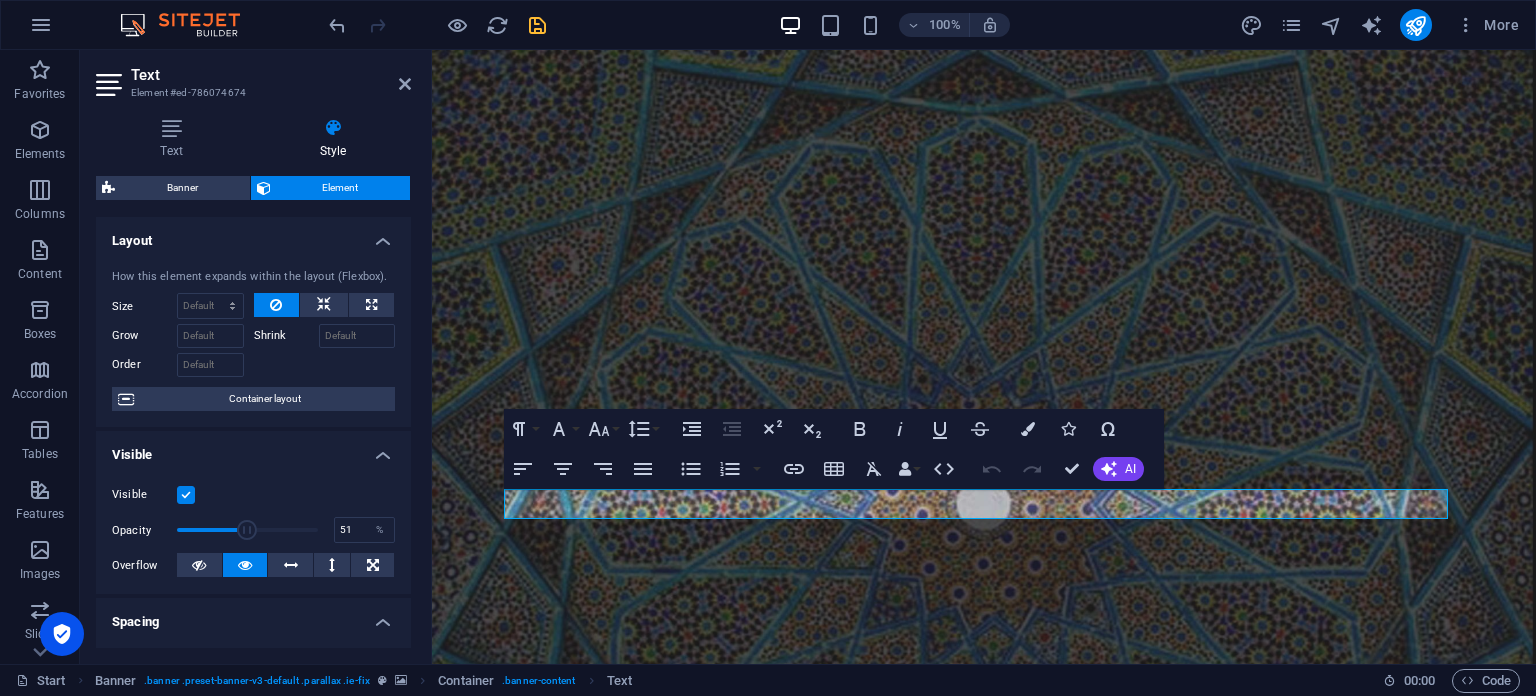 drag, startPoint x: 216, startPoint y: 527, endPoint x: 246, endPoint y: 528, distance: 30.016663 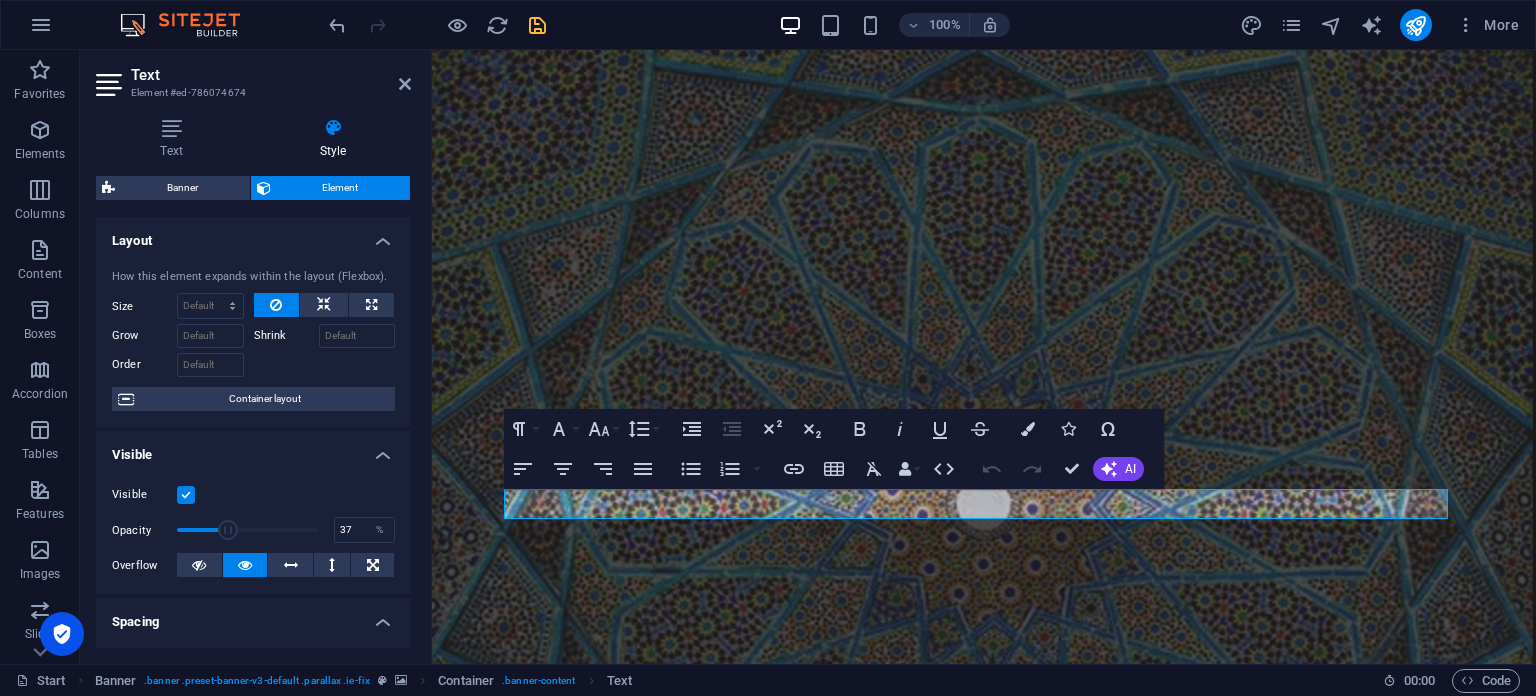 type on "36" 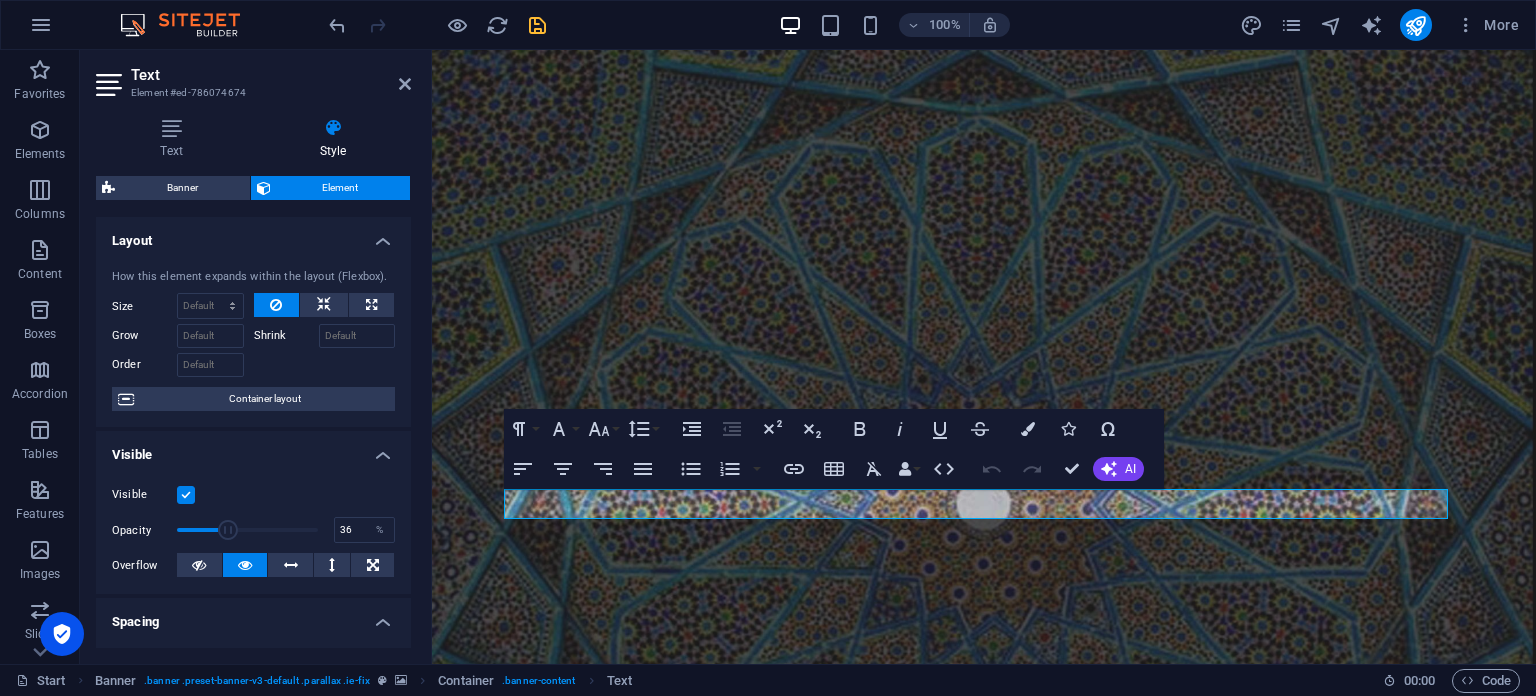 click at bounding box center (228, 530) 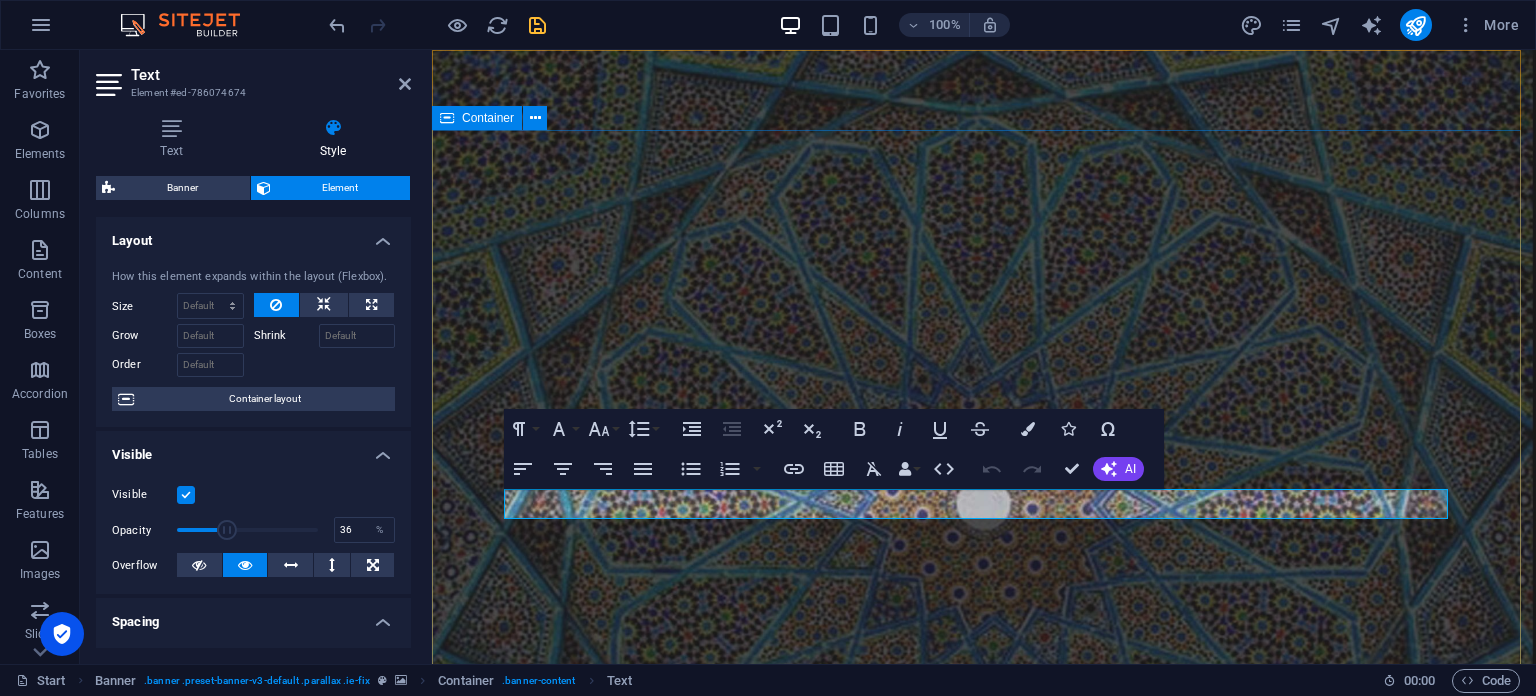 drag, startPoint x: 522, startPoint y: 248, endPoint x: 875, endPoint y: 250, distance: 353.00568 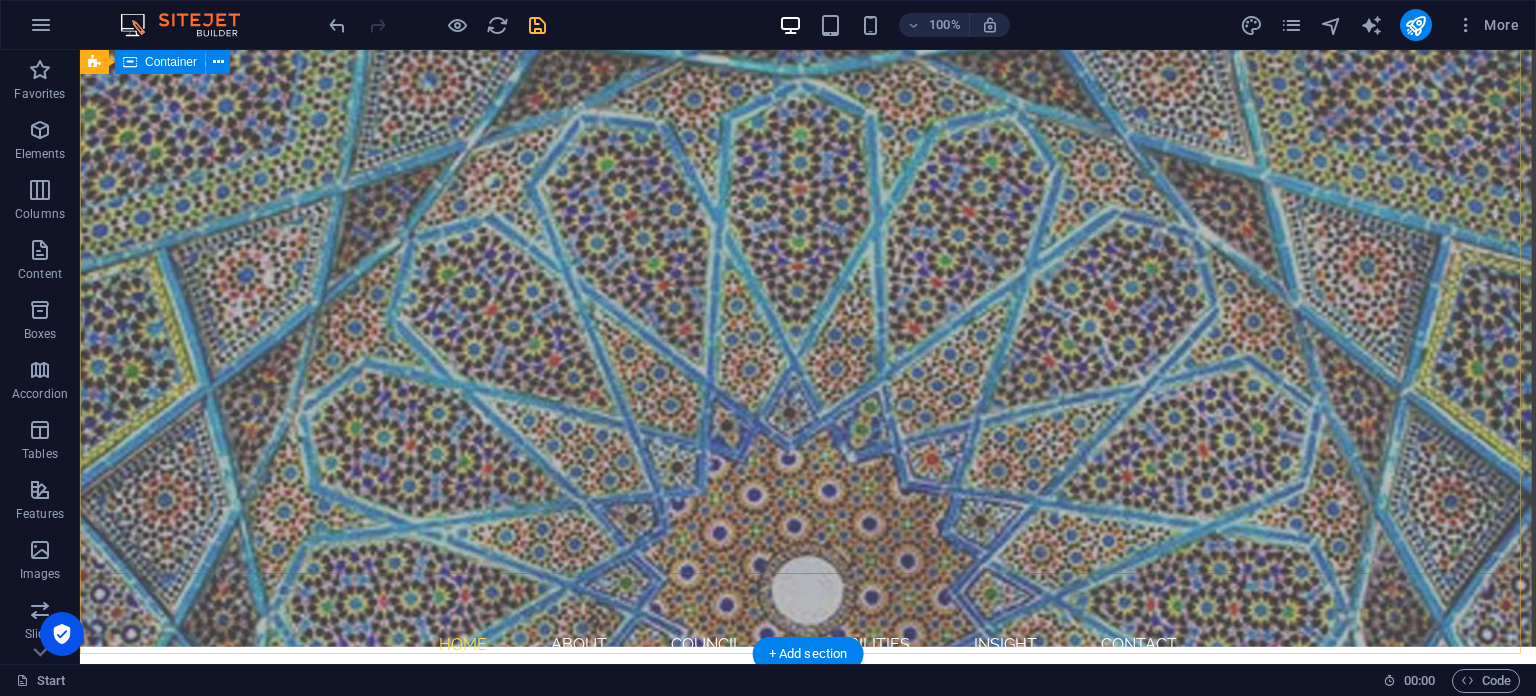 scroll, scrollTop: 0, scrollLeft: 0, axis: both 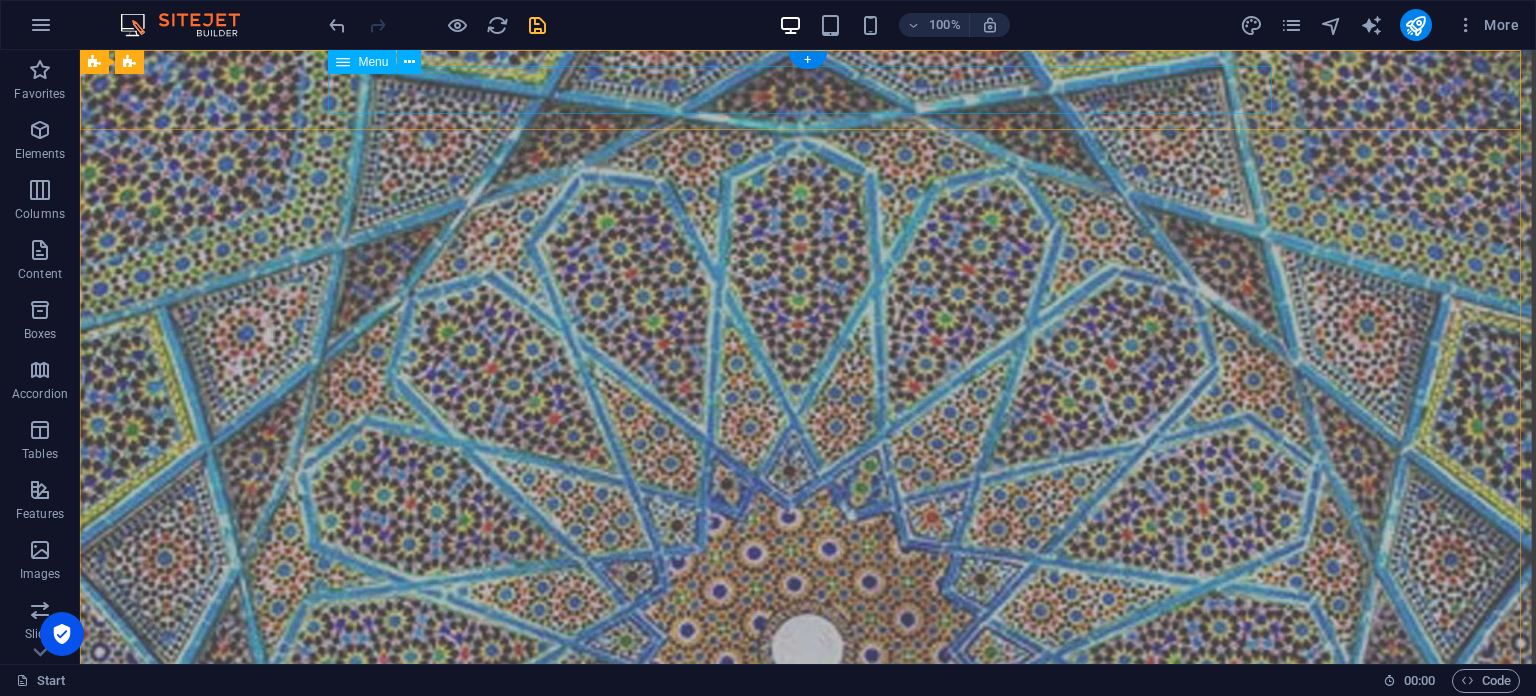 click on "Home About council Capabilities Insight Contact" at bounding box center [808, 745] 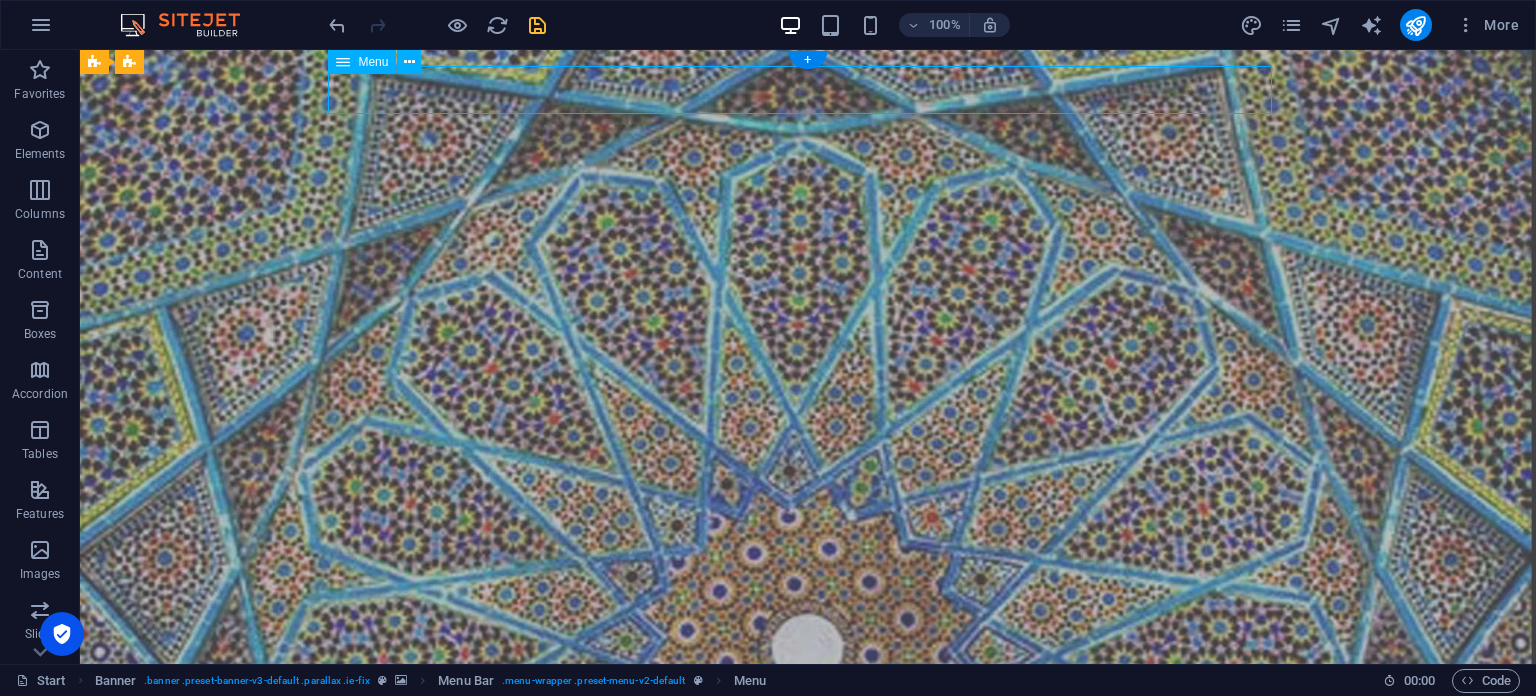 click on "Home About council Capabilities Insight Contact" at bounding box center [808, 745] 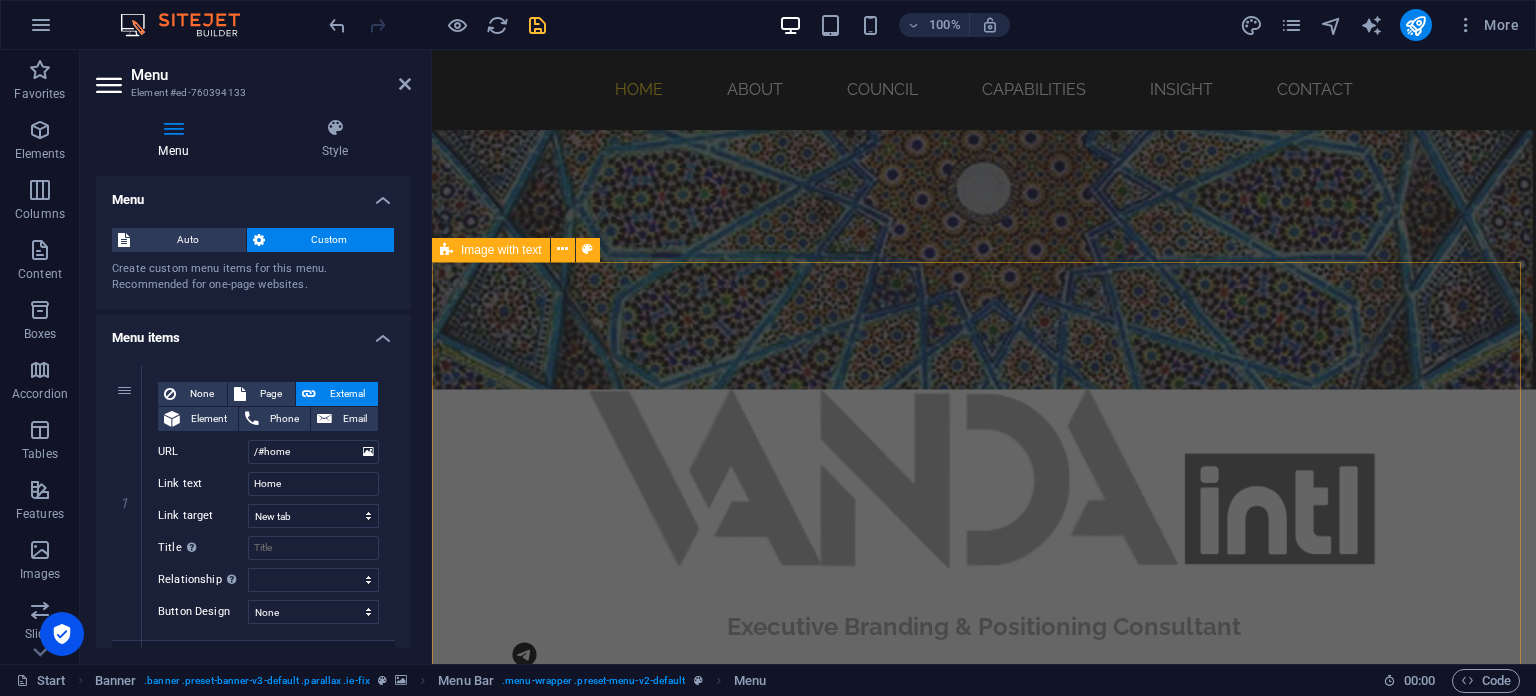 scroll, scrollTop: 600, scrollLeft: 0, axis: vertical 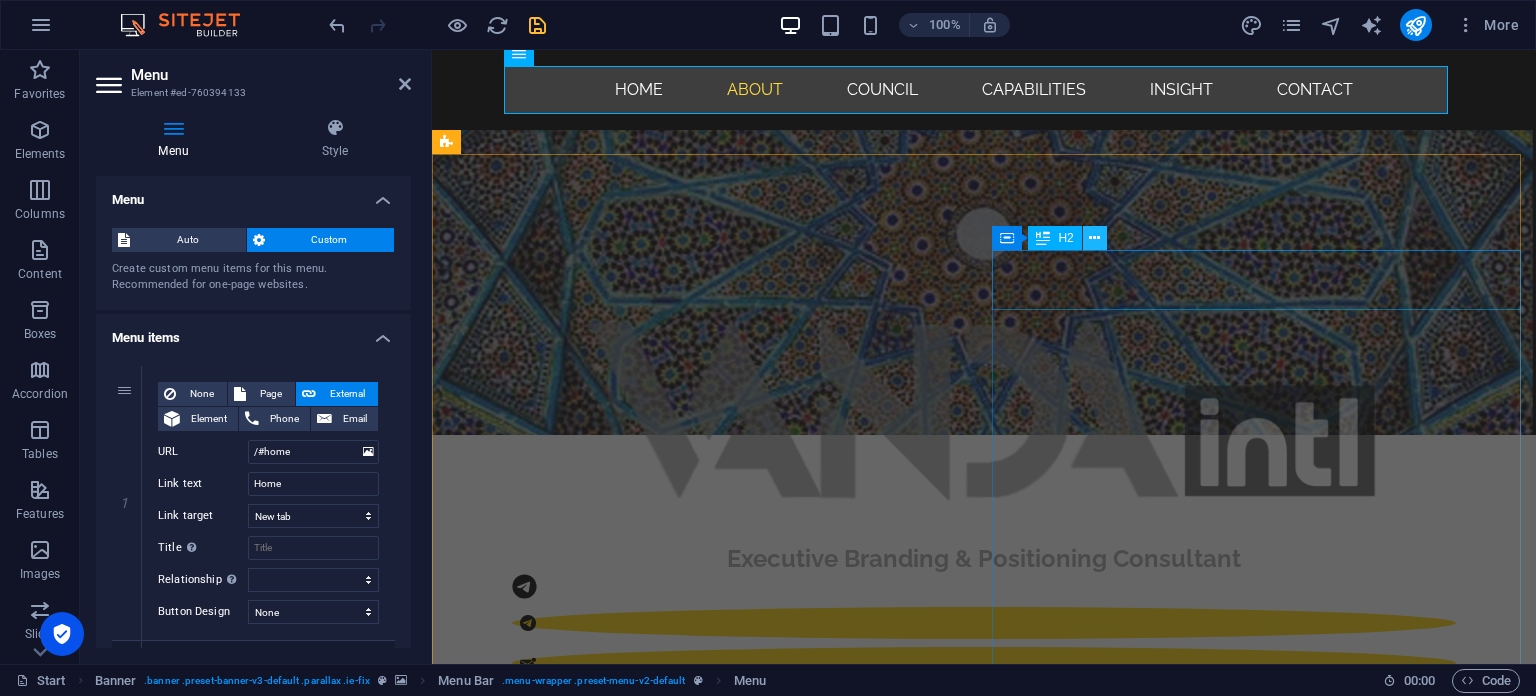 click at bounding box center (1094, 238) 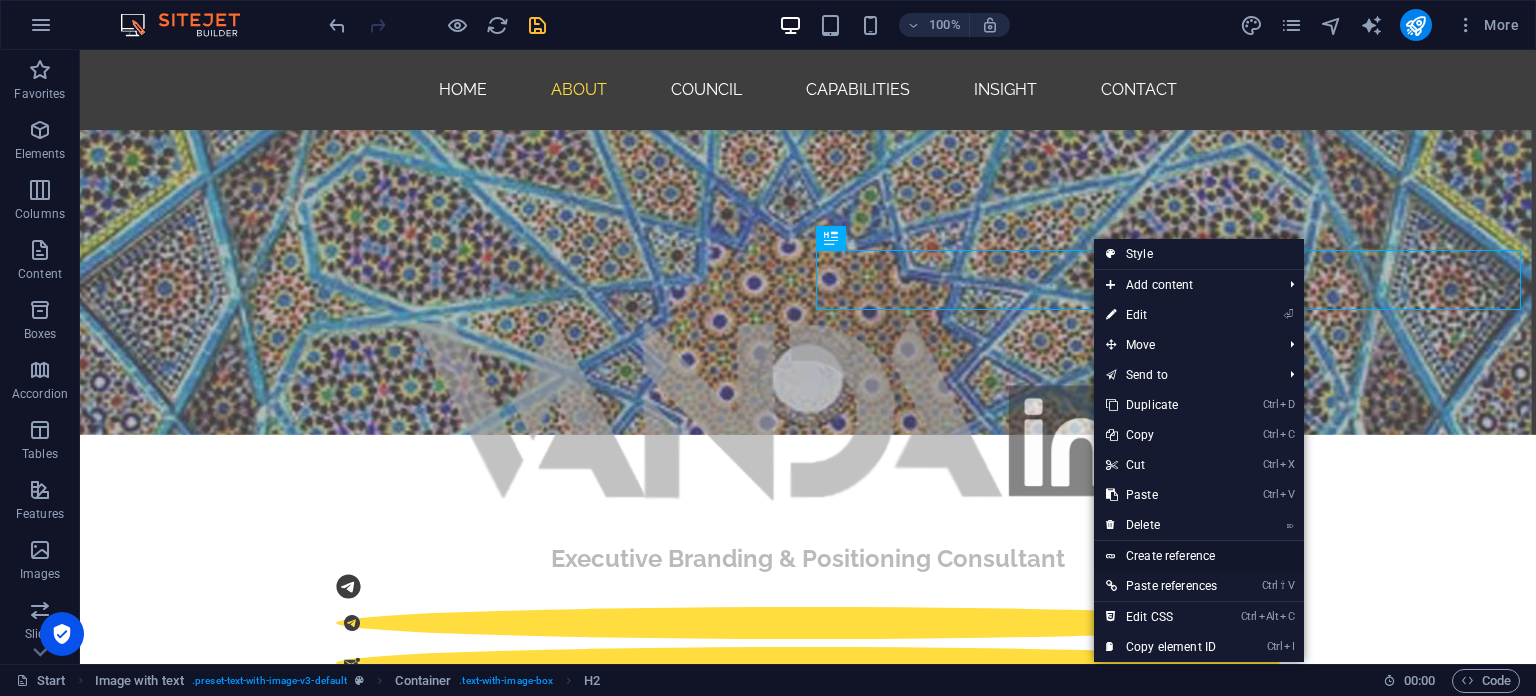 click on "Create reference" at bounding box center [1199, 556] 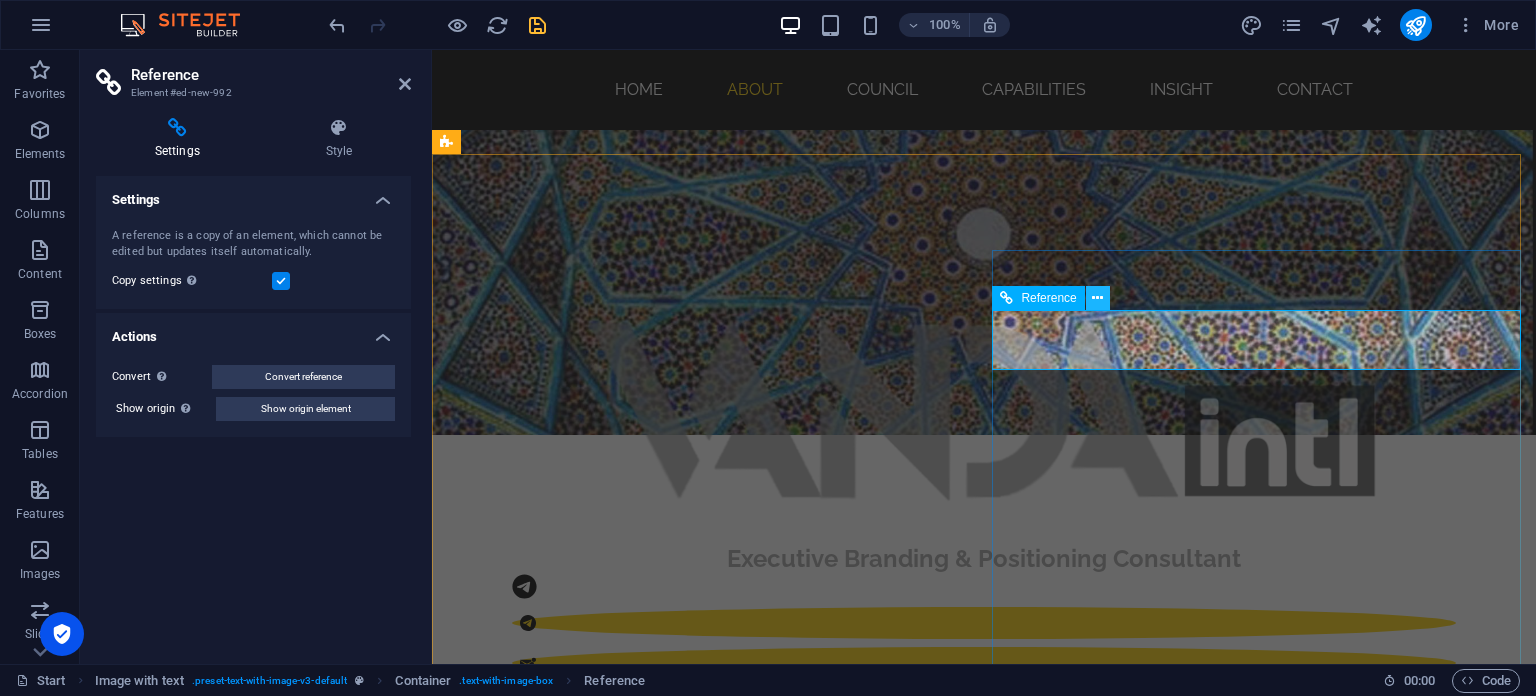 click at bounding box center (1097, 298) 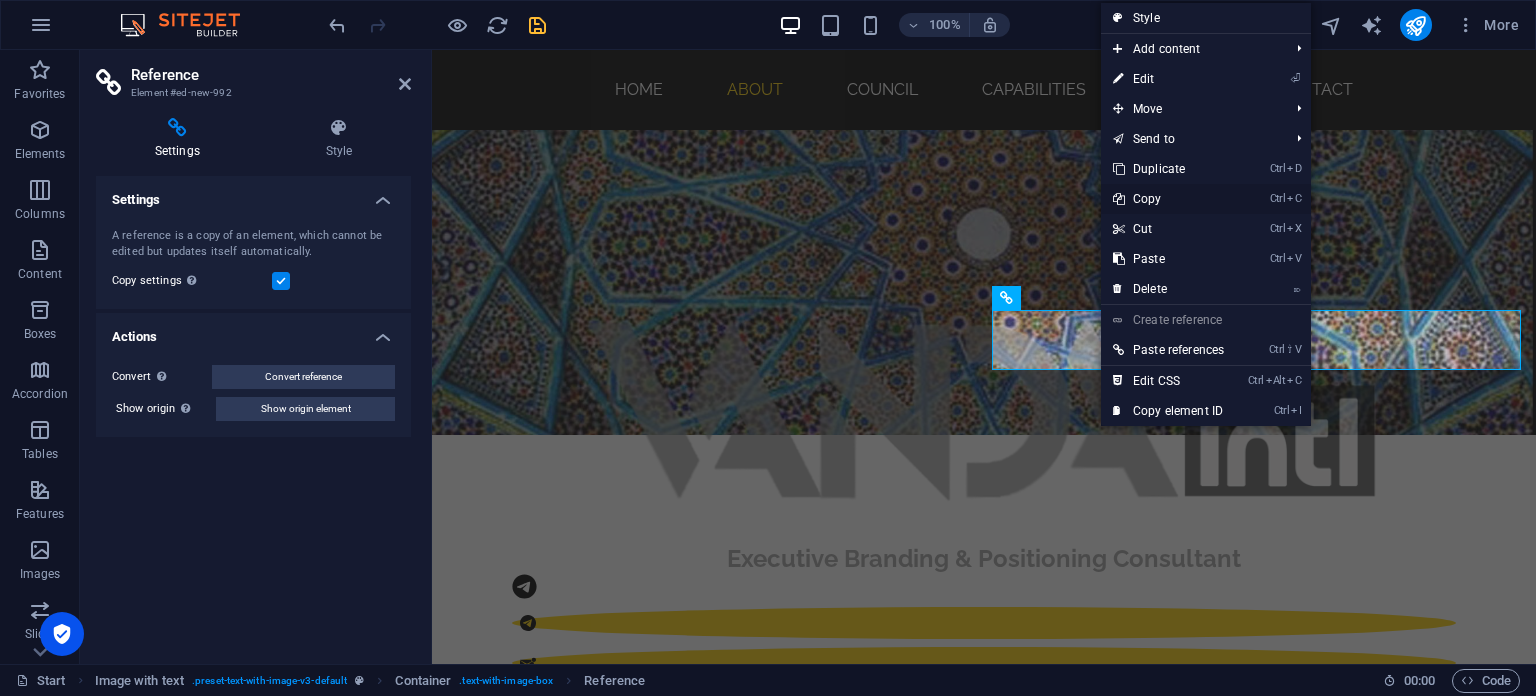 click on "Ctrl C  Copy" at bounding box center (1168, 199) 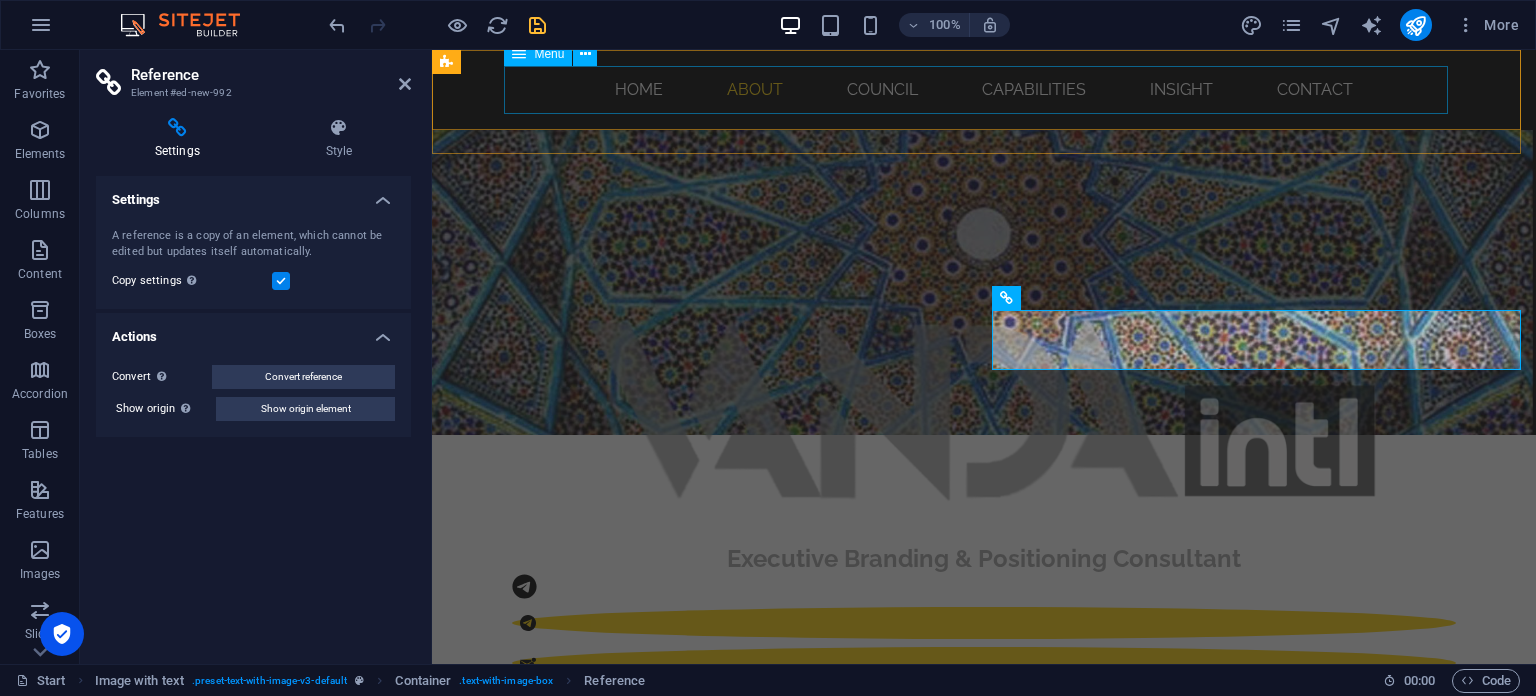 click on "Home About council Capabilities Insight Contact" at bounding box center (984, 90) 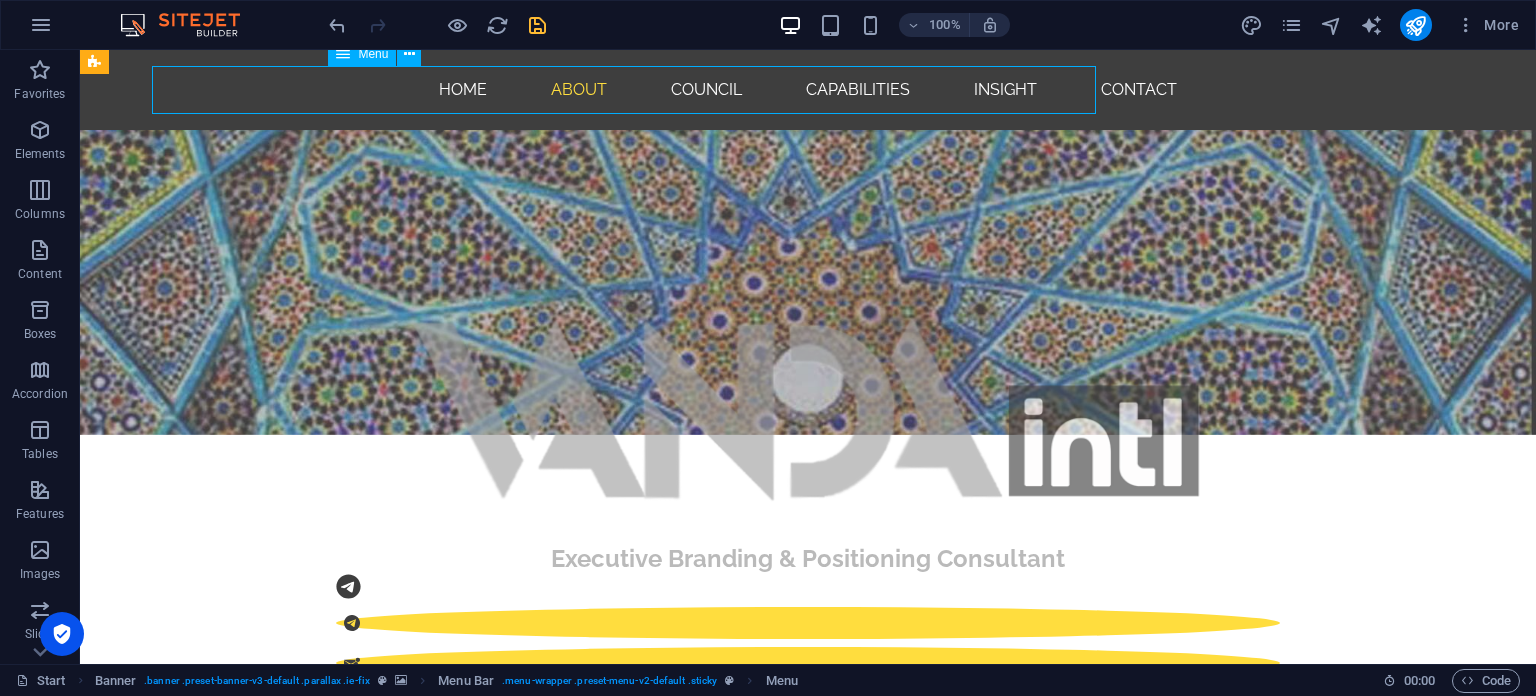 click on "Home About council Capabilities Insight Contact" at bounding box center (808, 90) 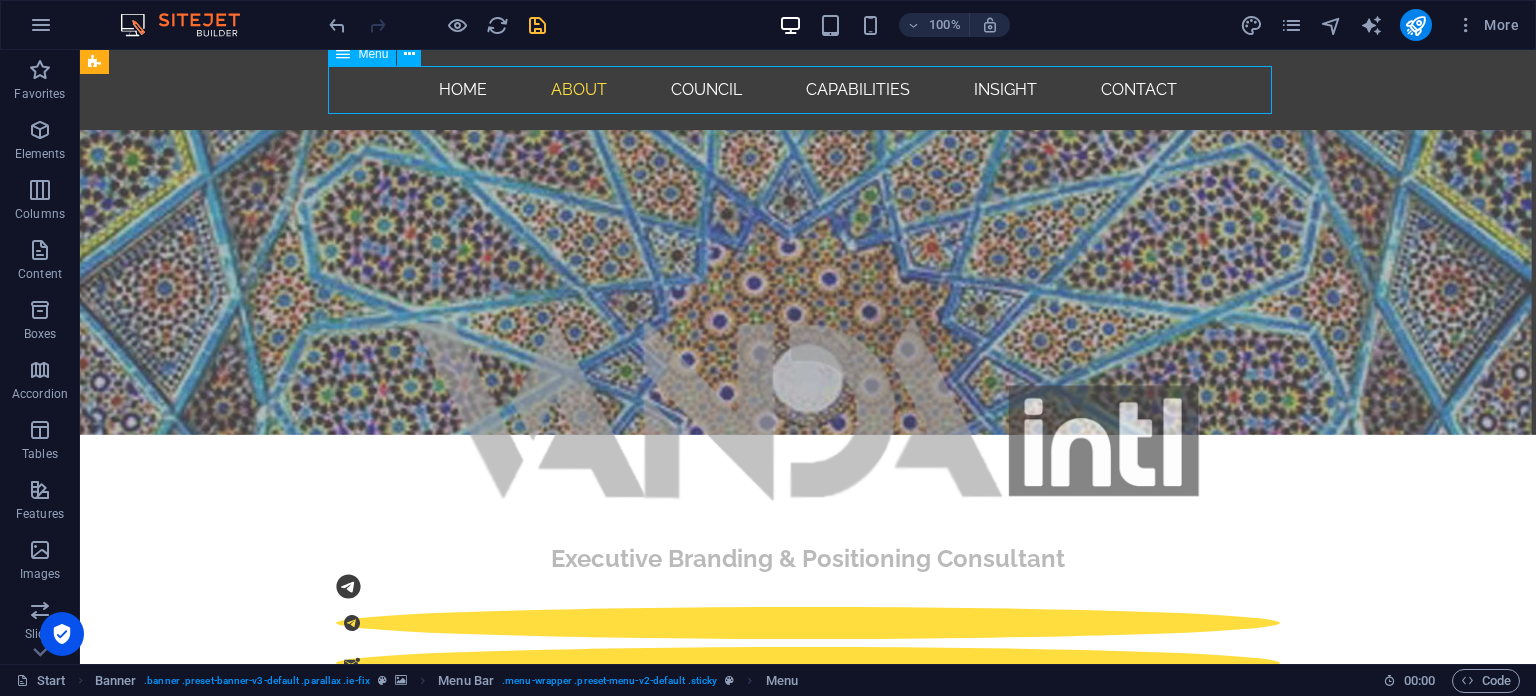 click on "Home About council Capabilities Insight Contact" at bounding box center [808, 90] 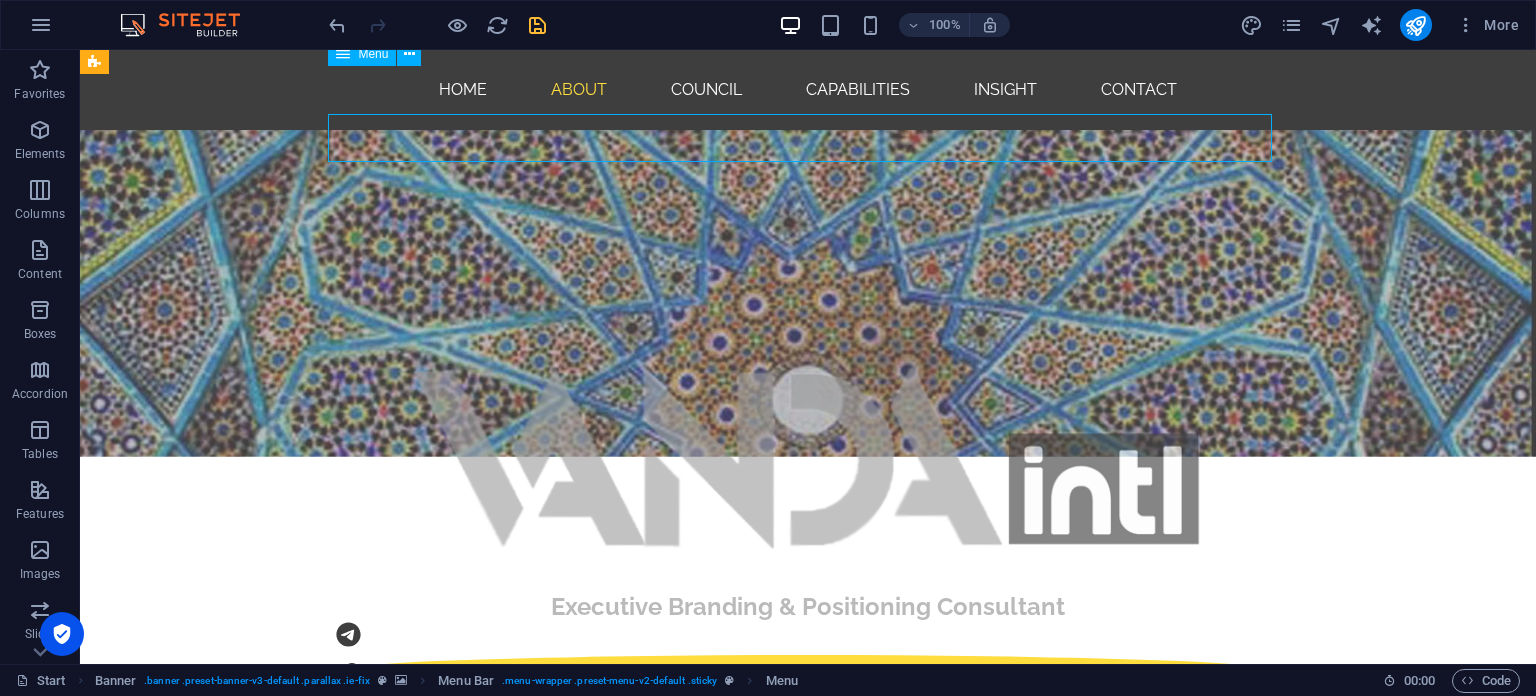 click on "Home About council Capabilities Insight Contact" at bounding box center (808, 90) 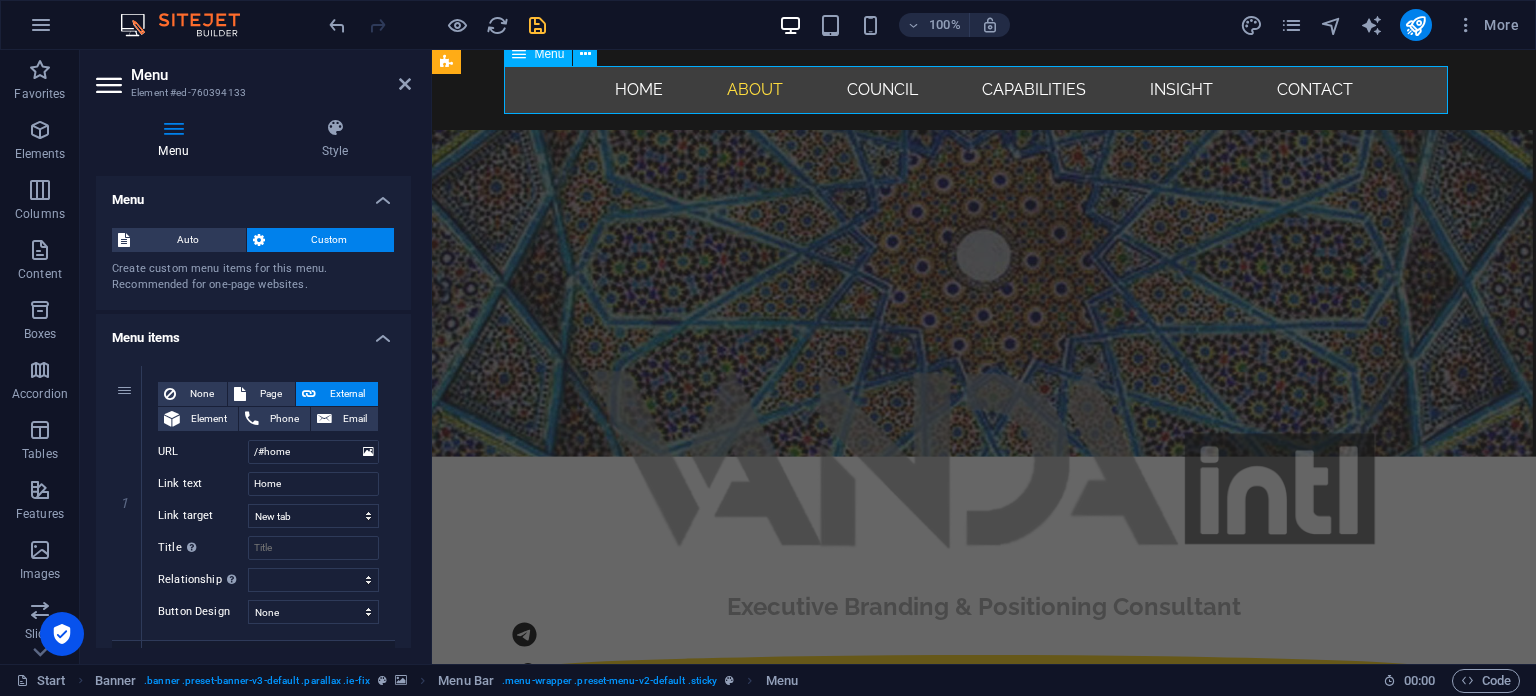 click on "Home About council Capabilities Insight Contact" at bounding box center (984, 90) 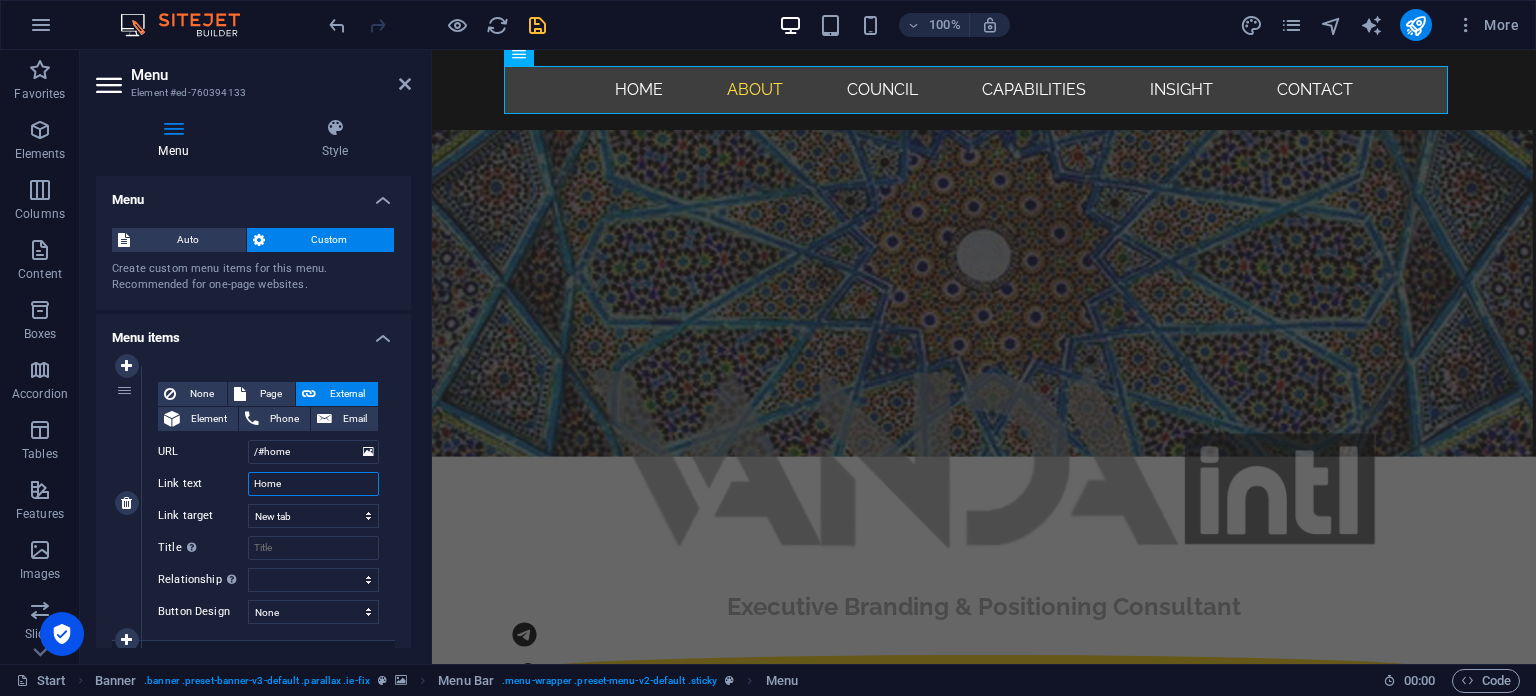 drag, startPoint x: 316, startPoint y: 481, endPoint x: 244, endPoint y: 484, distance: 72.06247 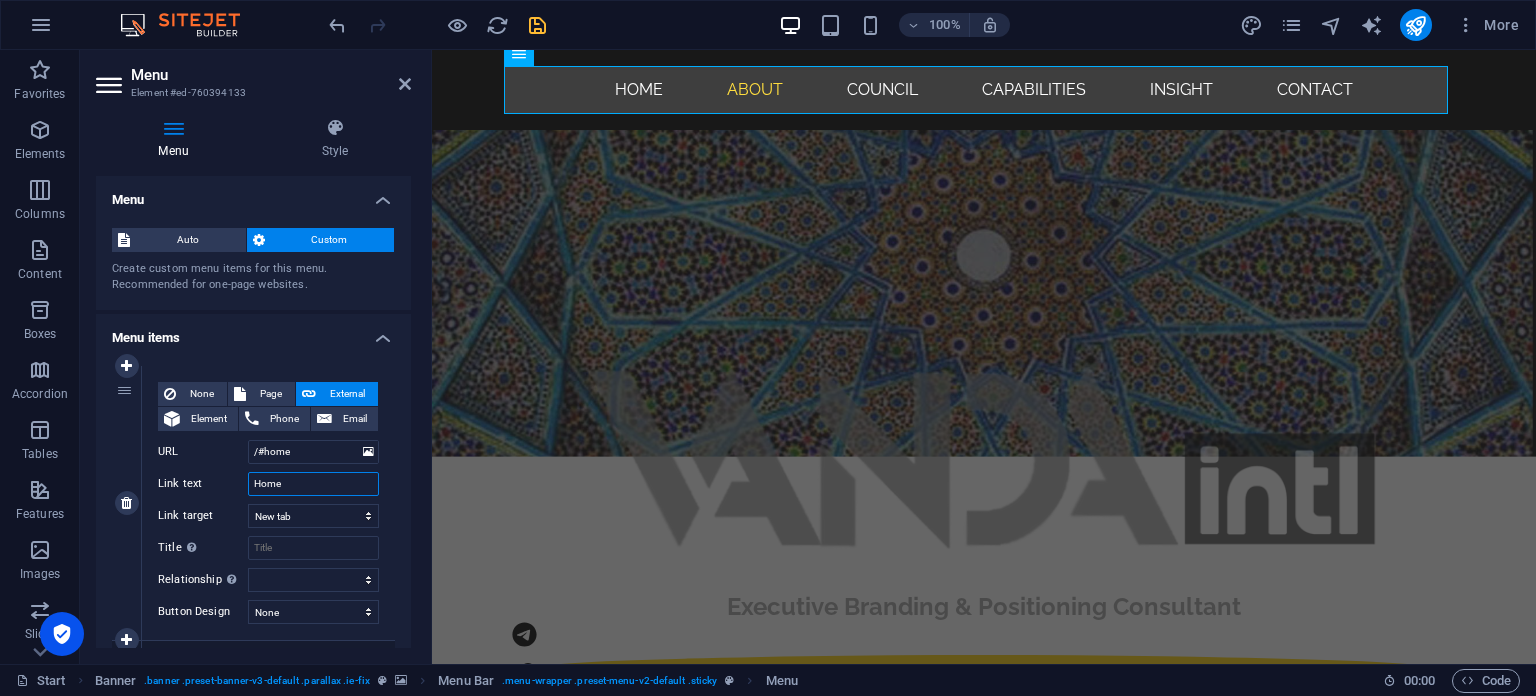 paste on "Executive Branding & Positioning Consultant" 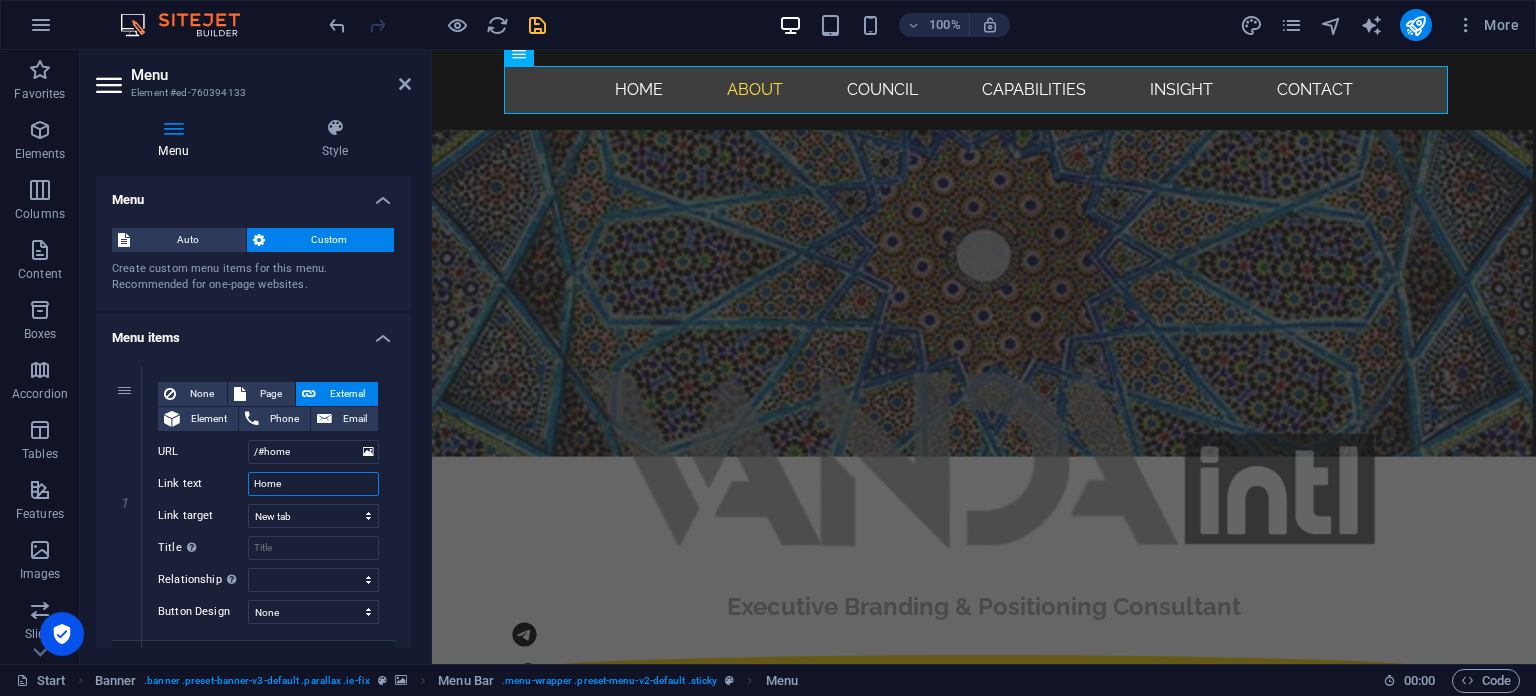 type on "Executive Branding & Positioning Consultant" 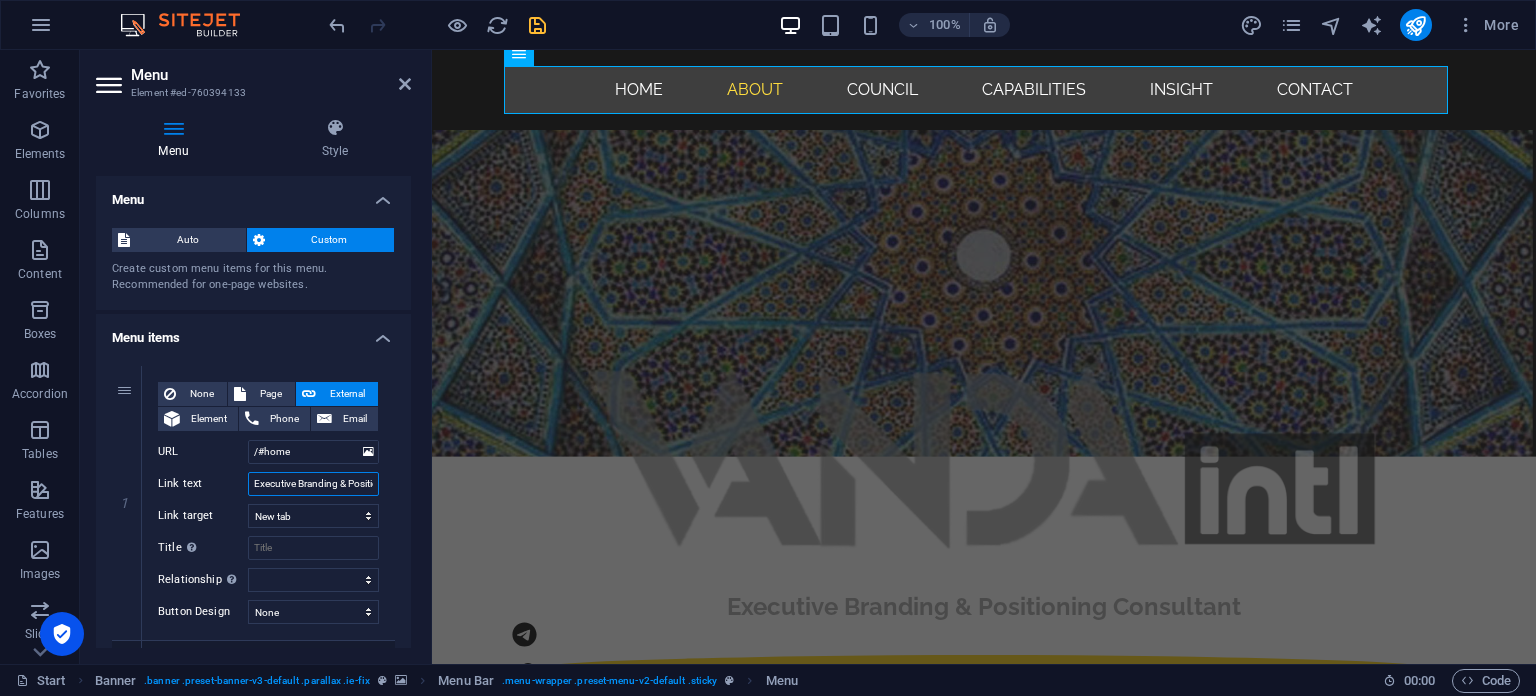 scroll, scrollTop: 0, scrollLeft: 80, axis: horizontal 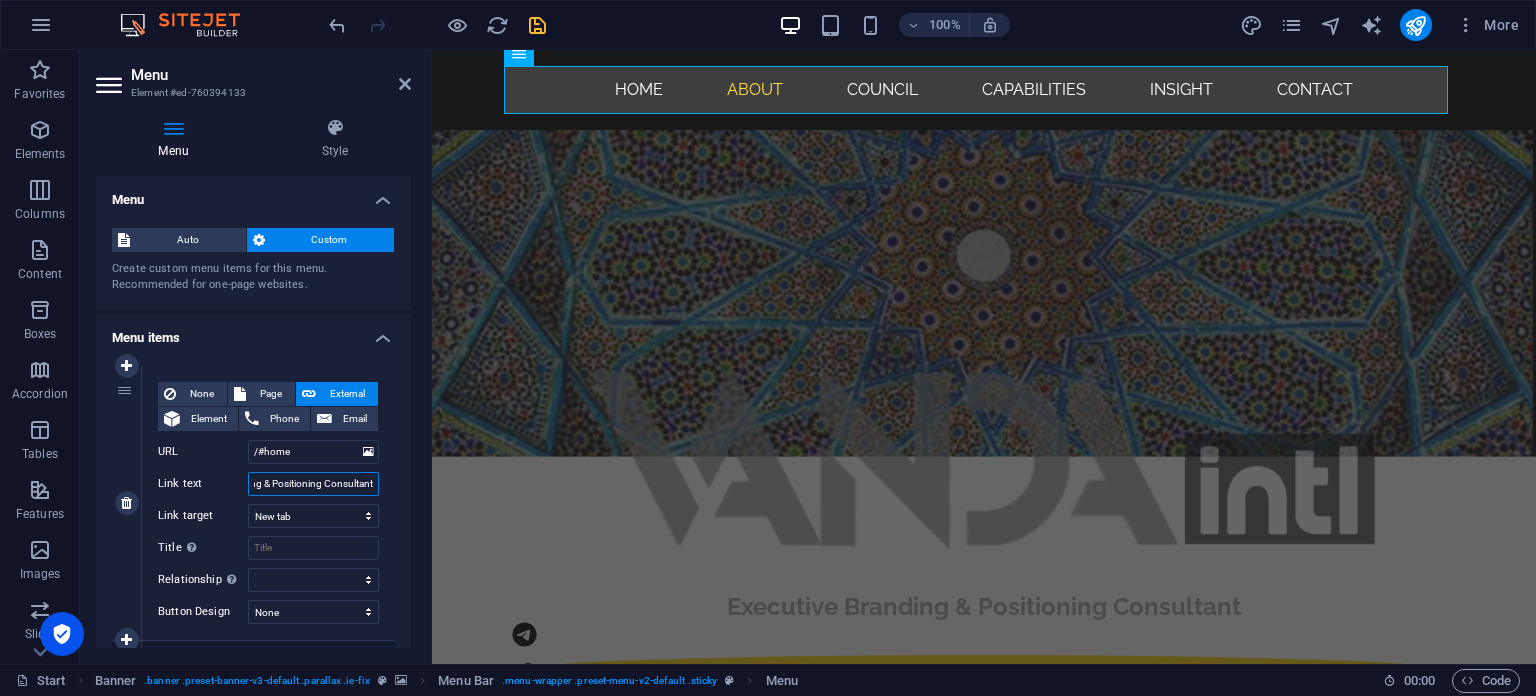 select 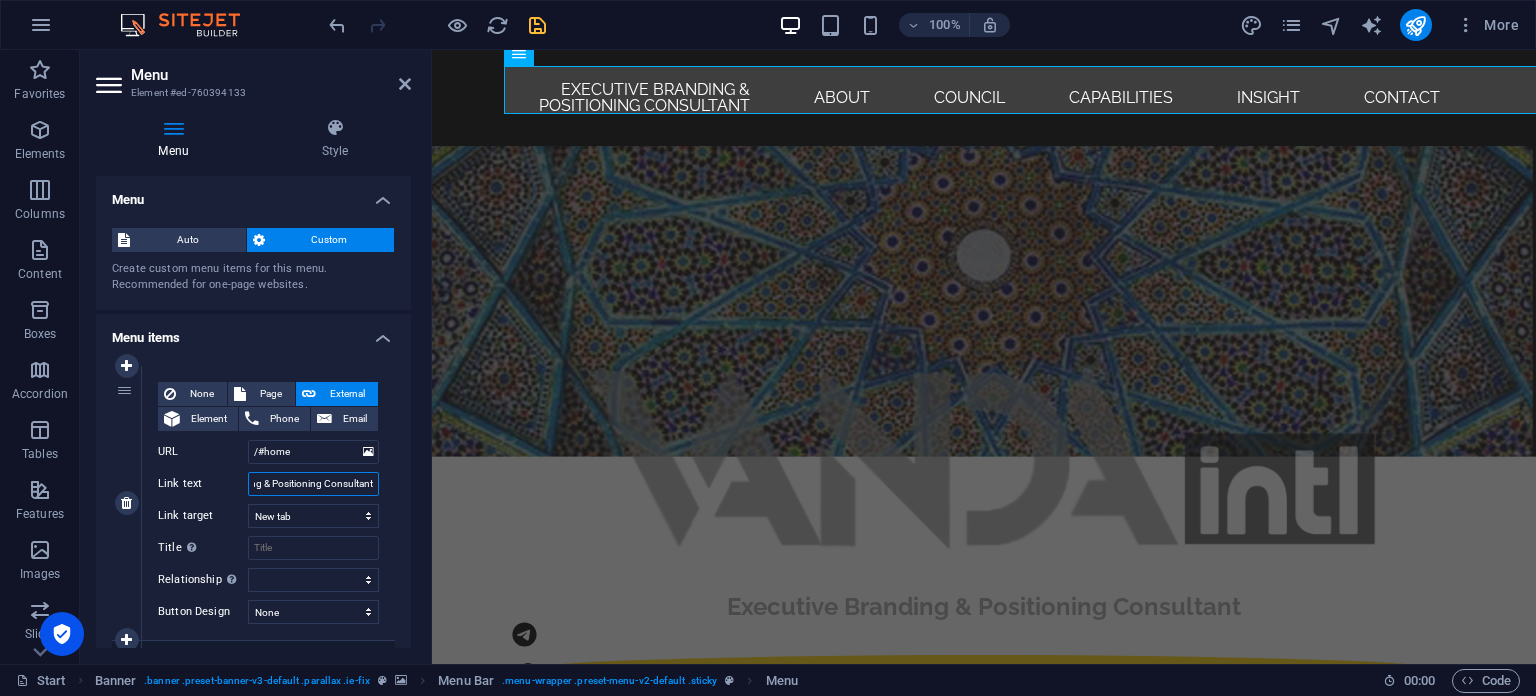 type on "Home" 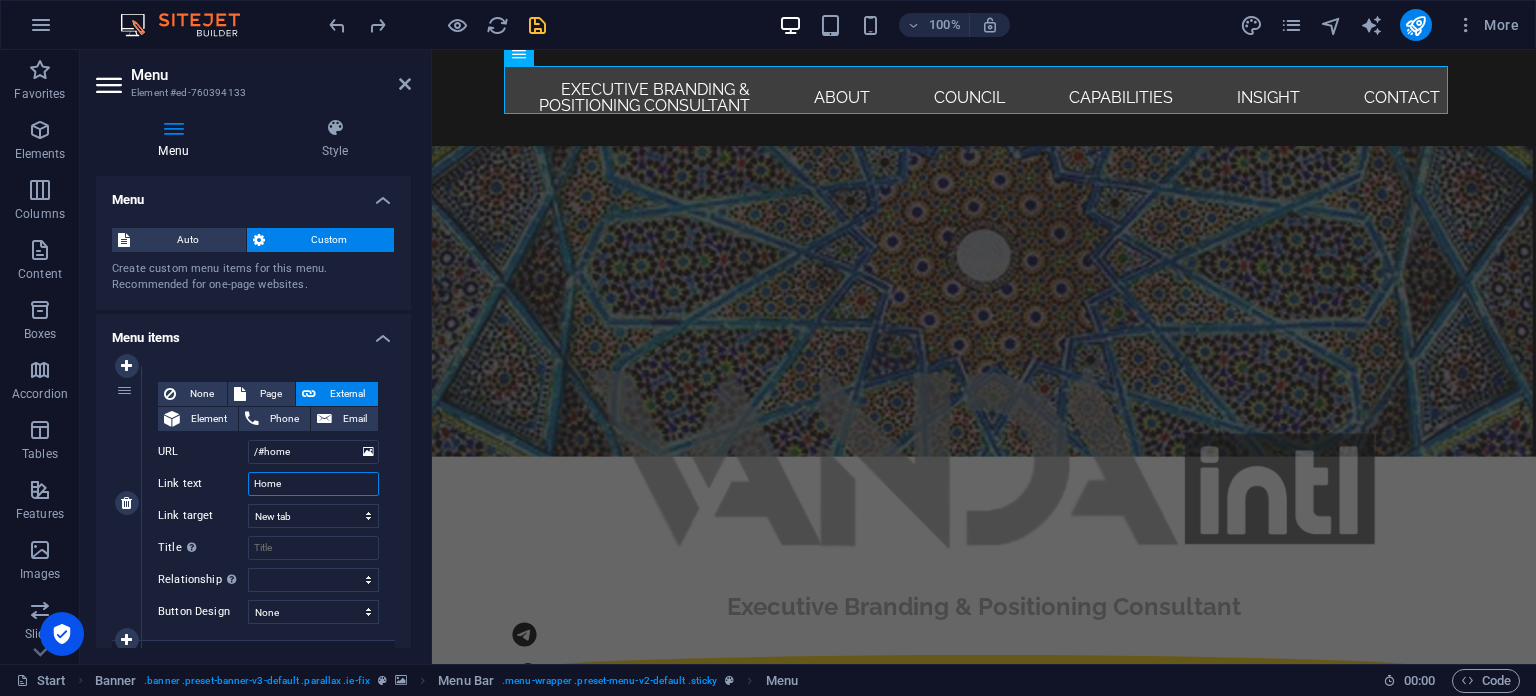 scroll, scrollTop: 0, scrollLeft: 0, axis: both 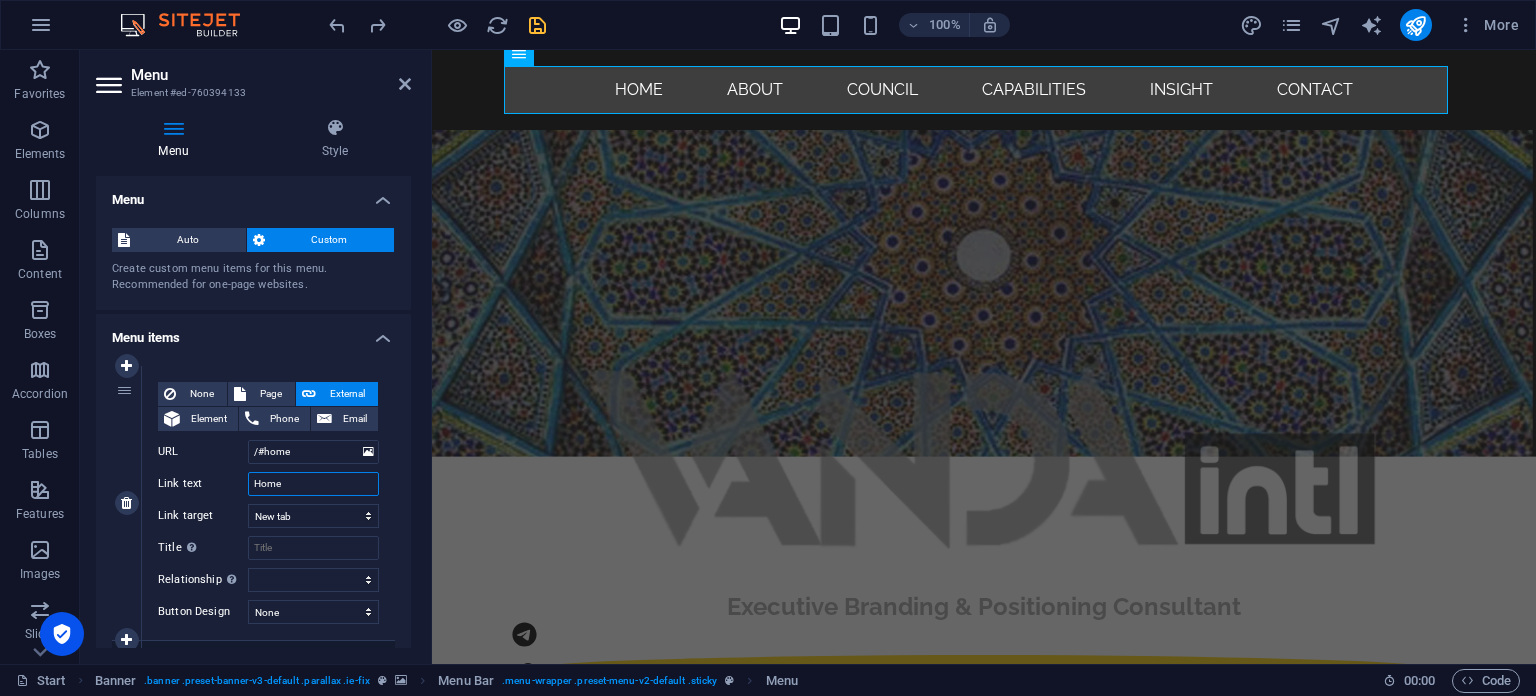 click on "Home" at bounding box center [313, 484] 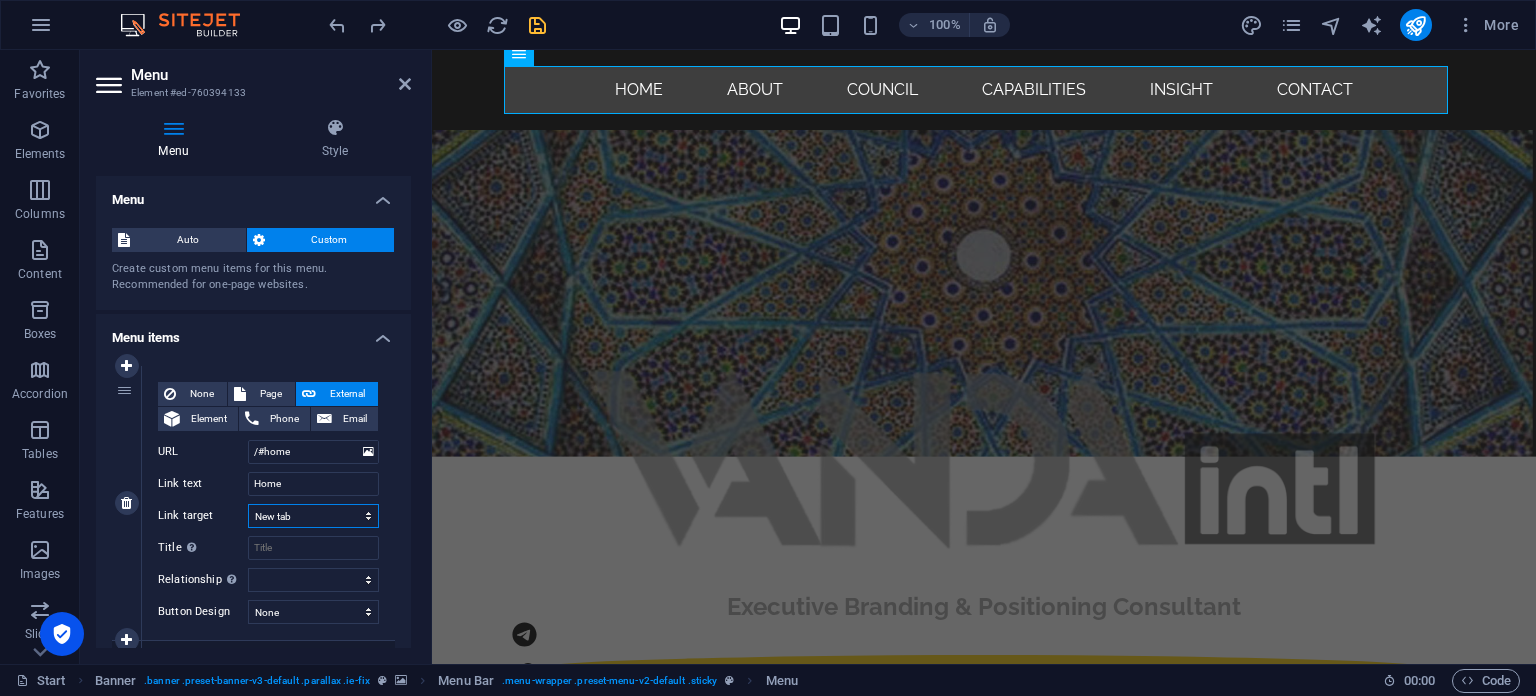 click on "New tab Same tab Overlay" at bounding box center [313, 516] 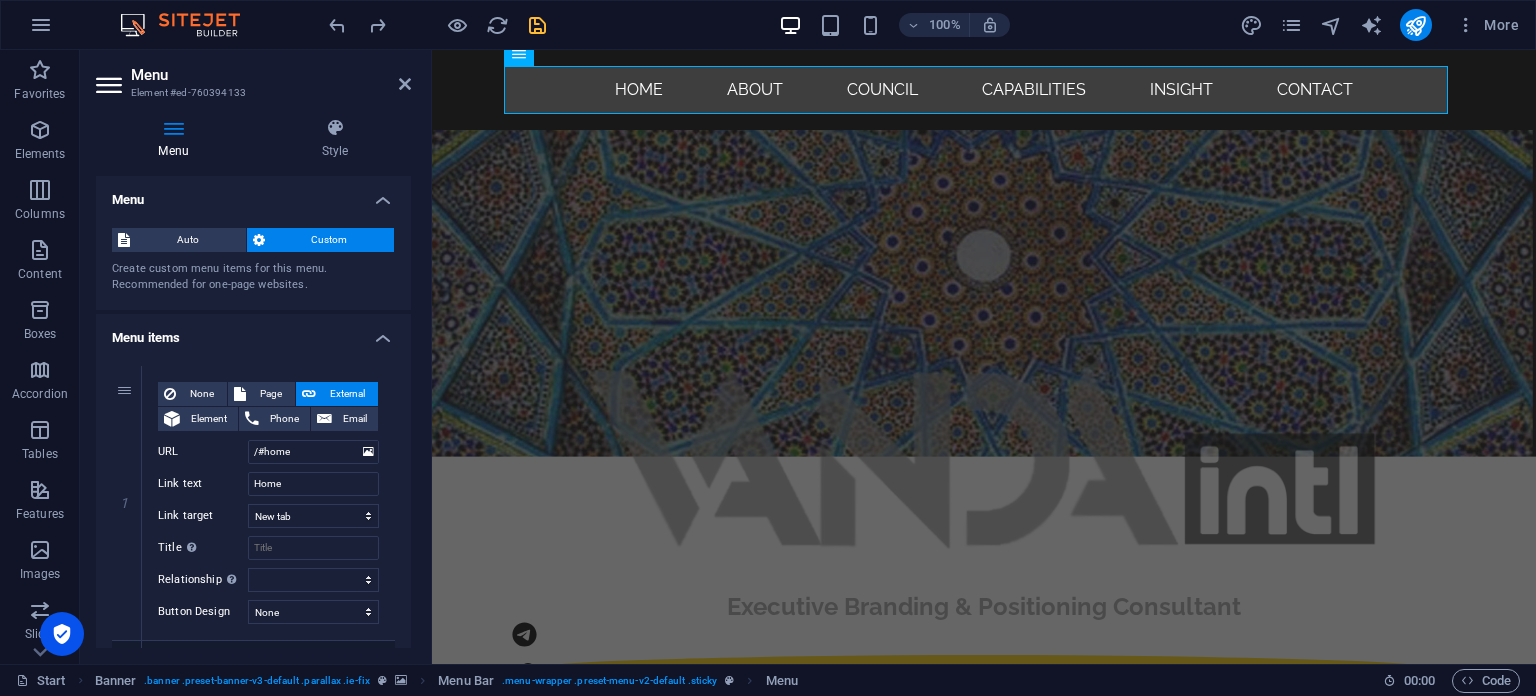 click on "Menu Style Menu Auto Custom Create custom menu items for this menu. Recommended for one-page websites. Manage pages Menu items 1 None Page External Element Phone Email Page Start Subpage Legal Notice Privacy Element
URL /#home Phone Email Link text Home Link target New tab Same tab Overlay Title Additional link description, should not be the same as the link text. The title is most often shown as a tooltip text when the mouse moves over the element. Leave empty if uncertain. Relationship Sets the  relationship of this link to the link target . For example, the value "nofollow" instructs search engines not to follow the link. Can be left empty. alternate author bookmark external help license next nofollow noreferrer noopener prev search tag Button Design None Default Primary Secondary 2 None Page External Element Phone Email Page Start Subpage Legal Notice Privacy Element
URL /#about Phone Email Link text About Link target New tab Same tab Overlay Title Sets the" at bounding box center [253, 383] 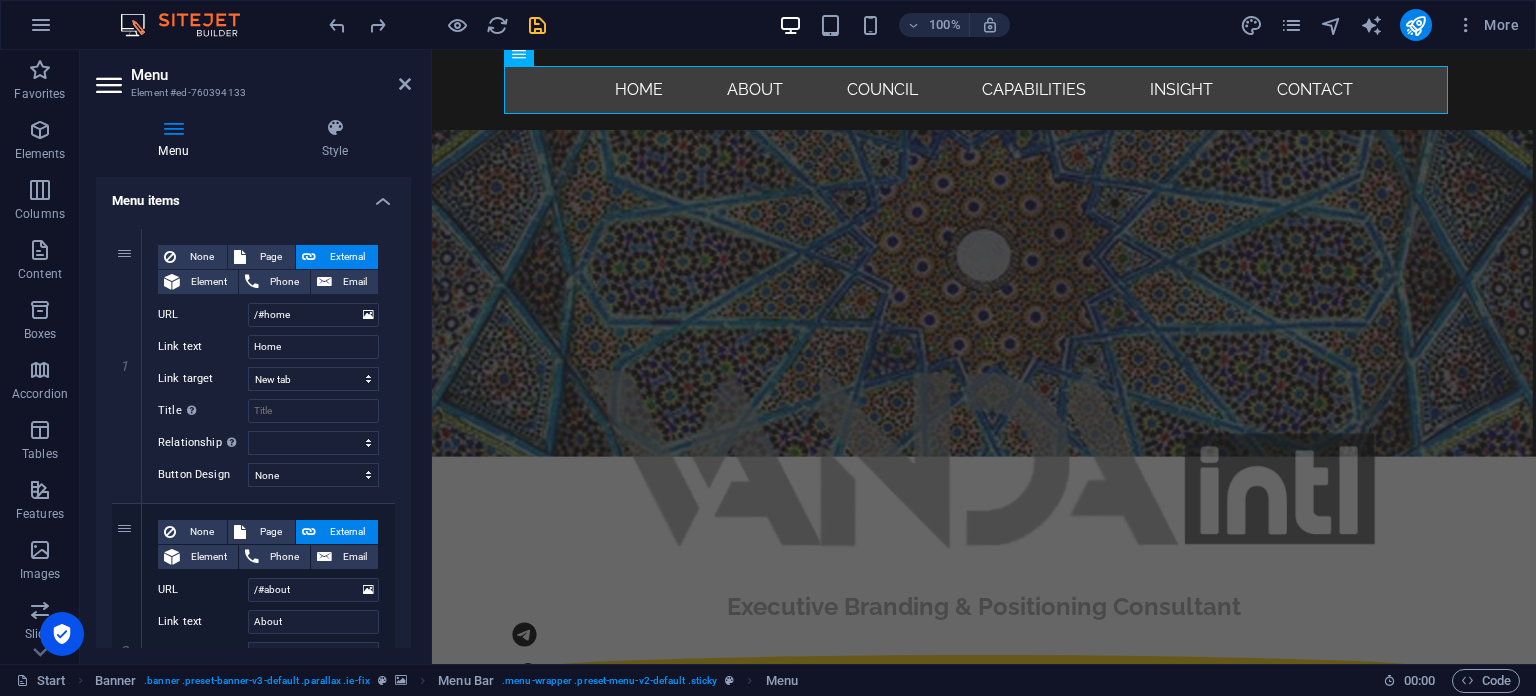 scroll, scrollTop: 0, scrollLeft: 0, axis: both 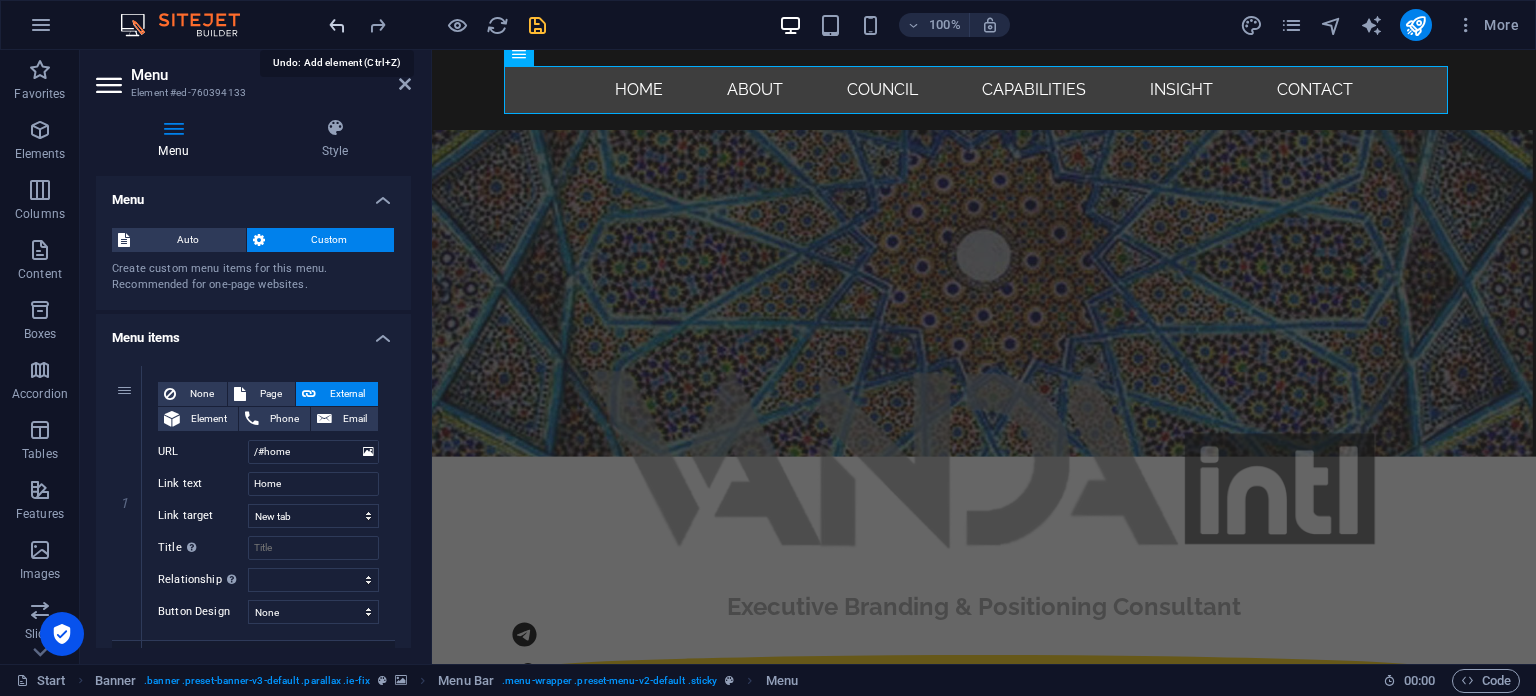 click at bounding box center [337, 25] 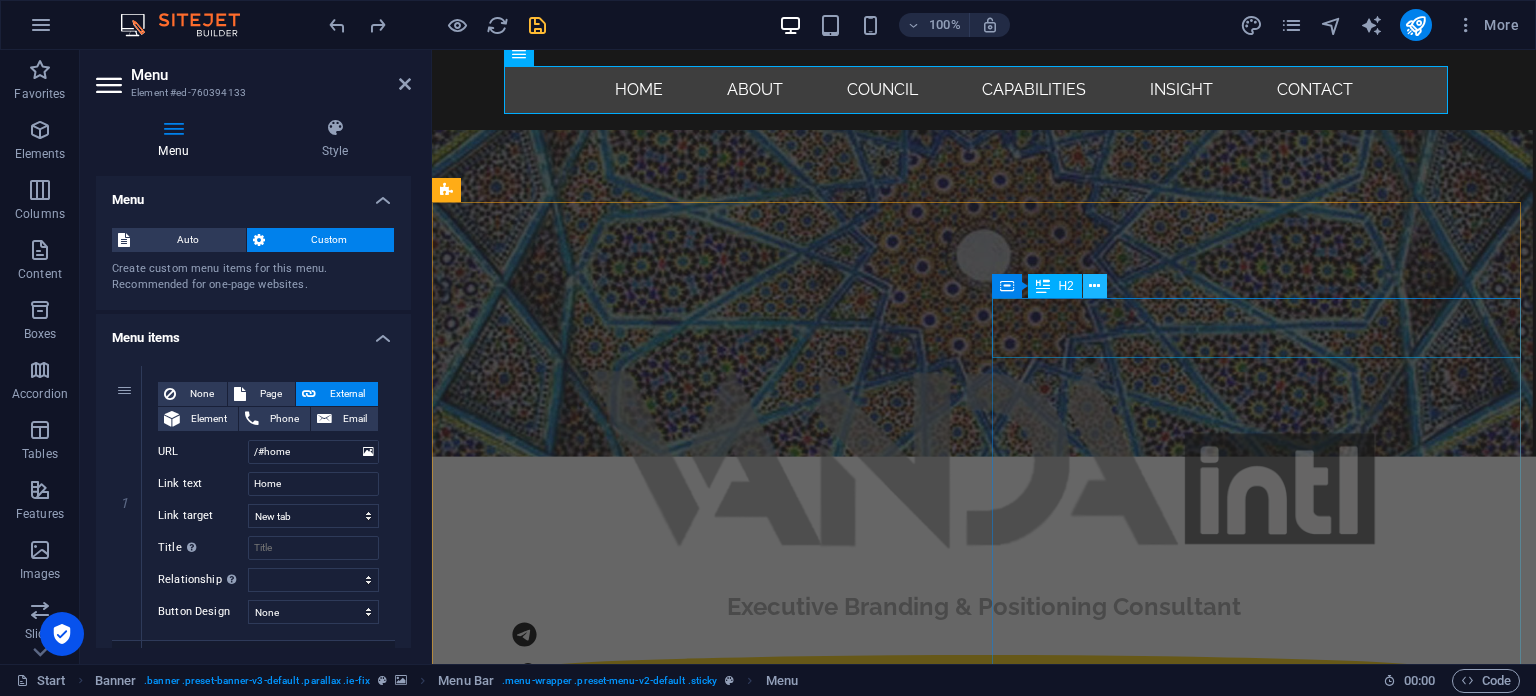 click at bounding box center (1094, 286) 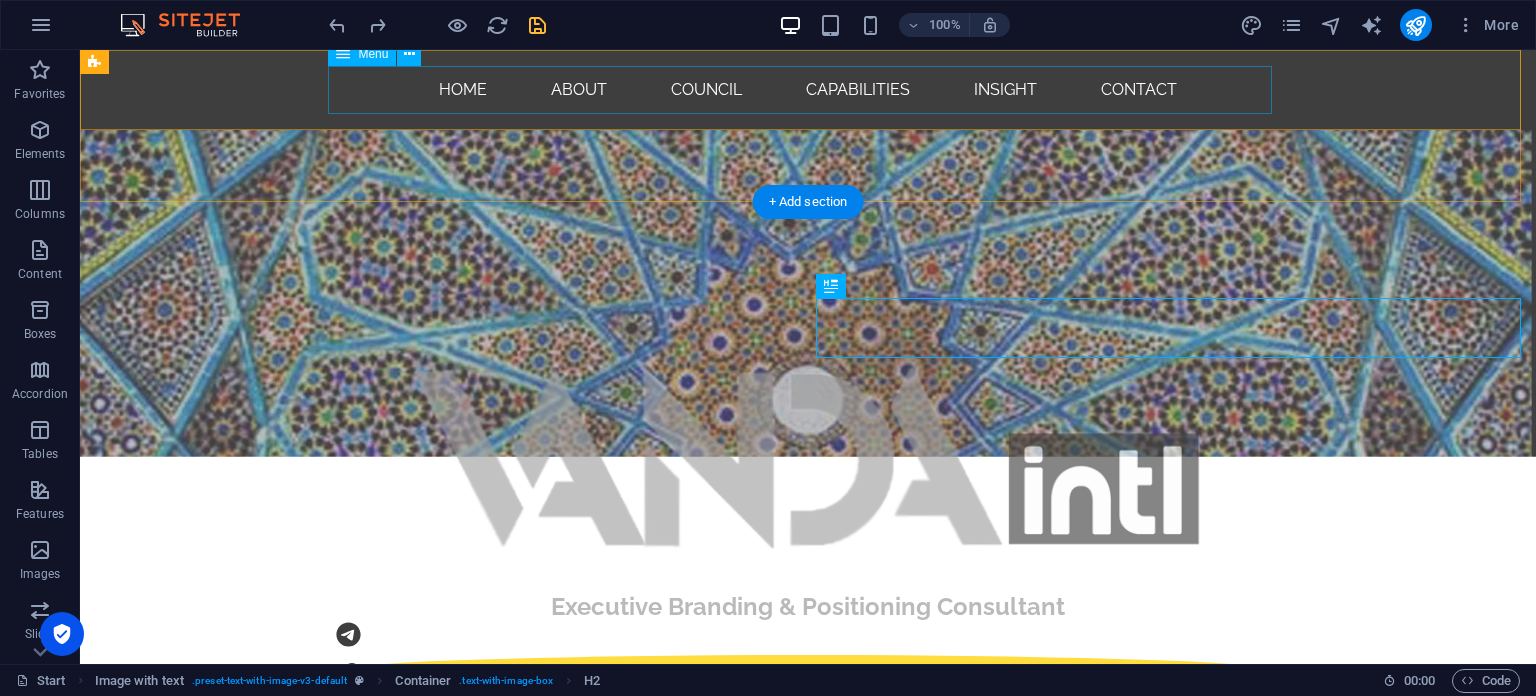 click on "Home About council Capabilities Insight Contact" at bounding box center (808, 90) 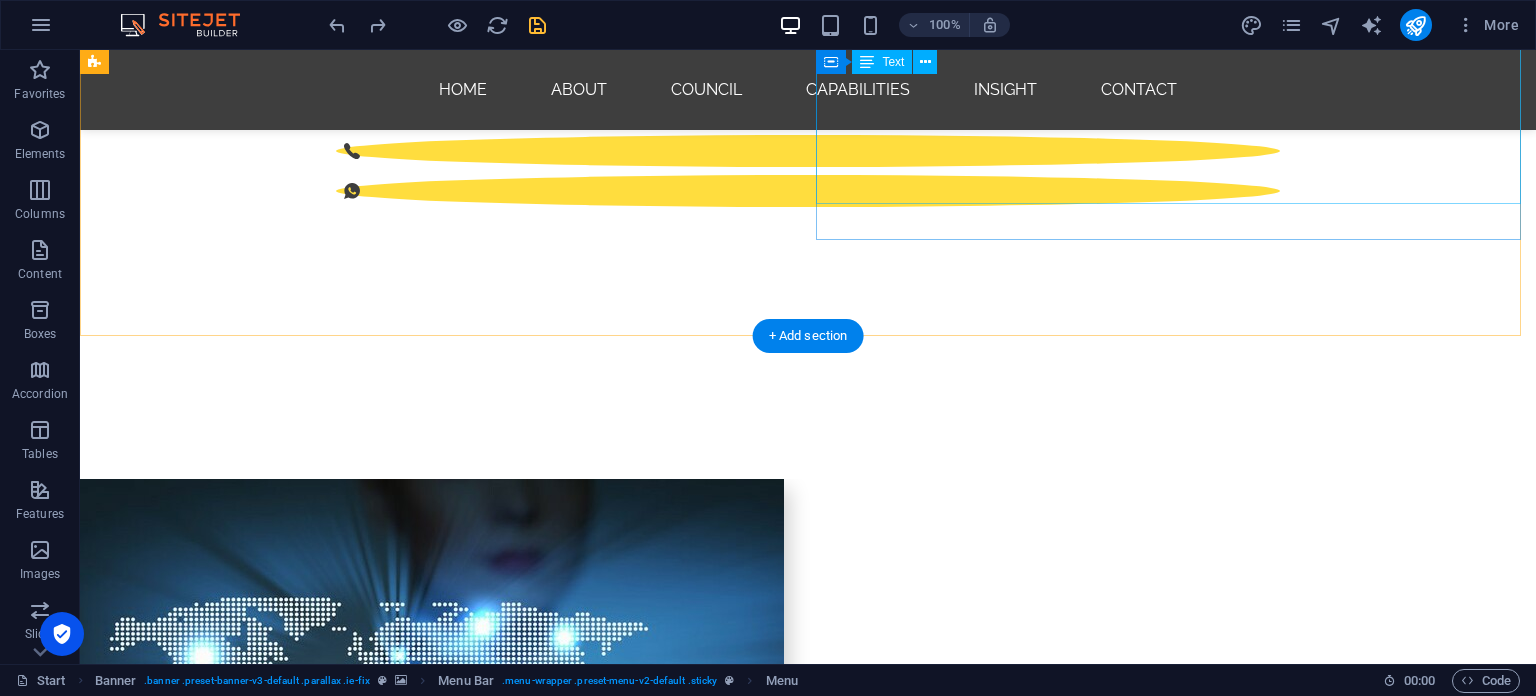 scroll, scrollTop: 1252, scrollLeft: 0, axis: vertical 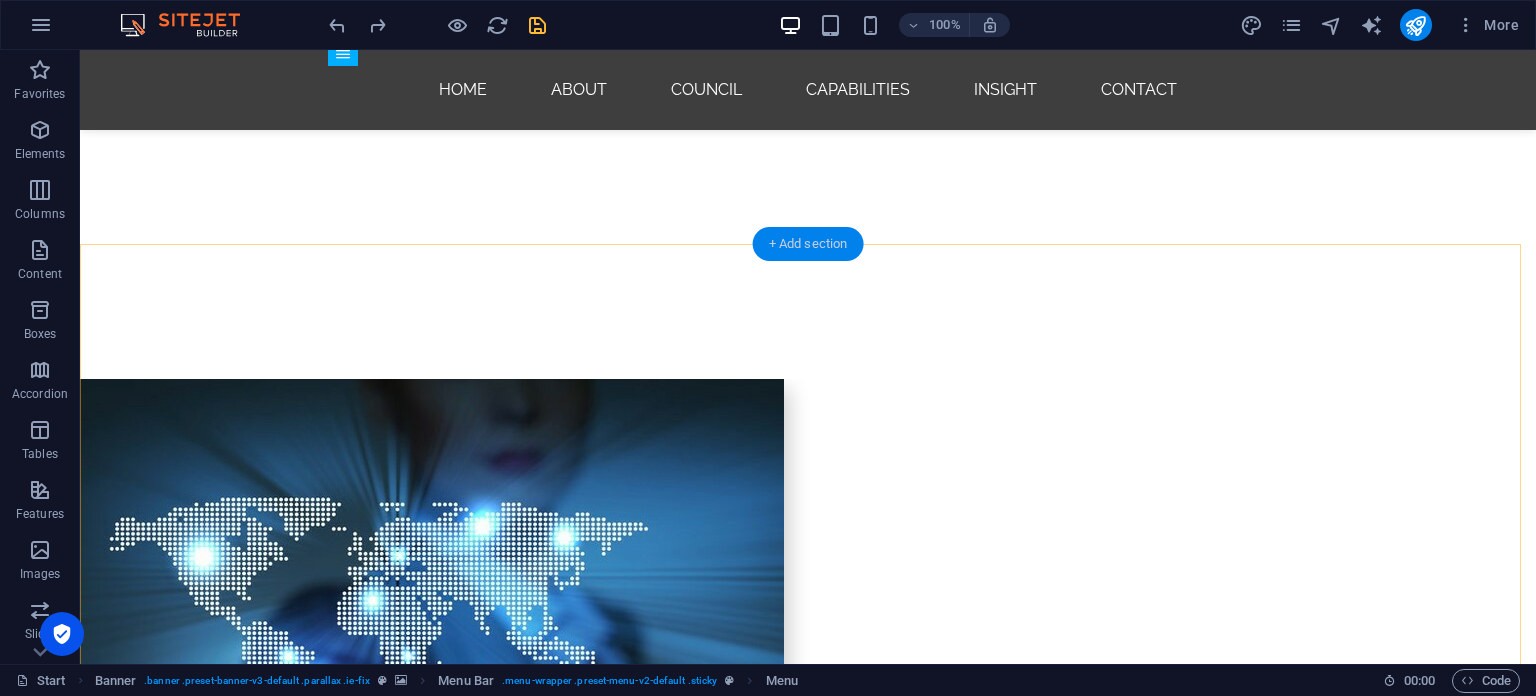 click on "+ Add section" at bounding box center [808, 244] 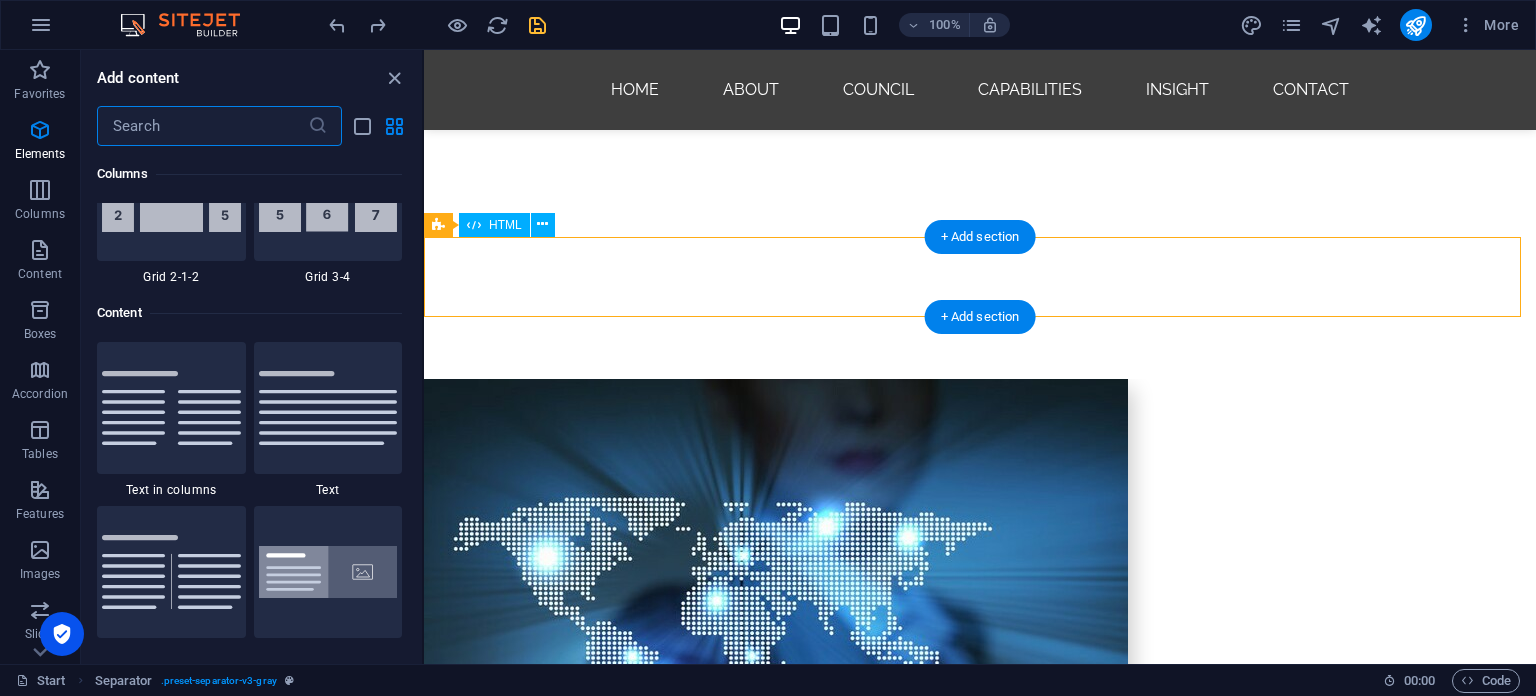 scroll, scrollTop: 3499, scrollLeft: 0, axis: vertical 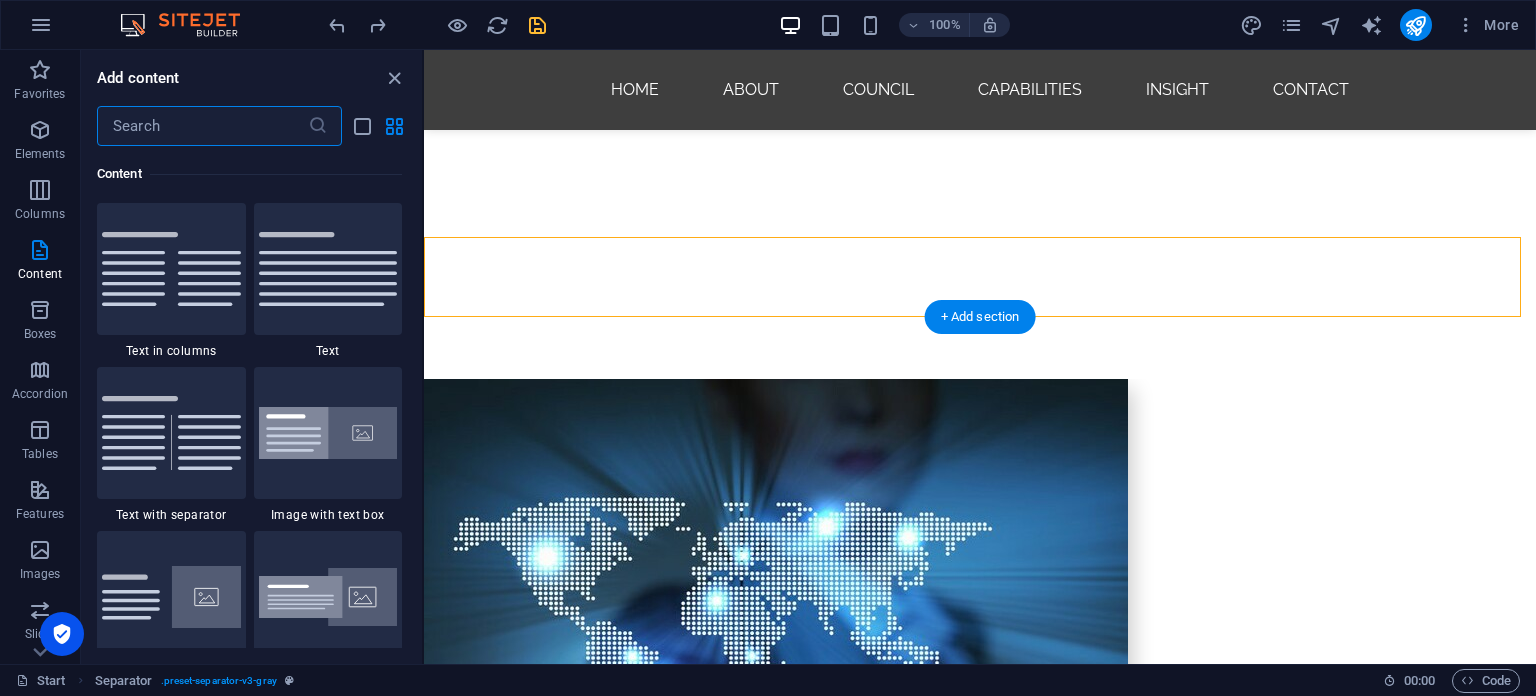 click at bounding box center (980, 1928) 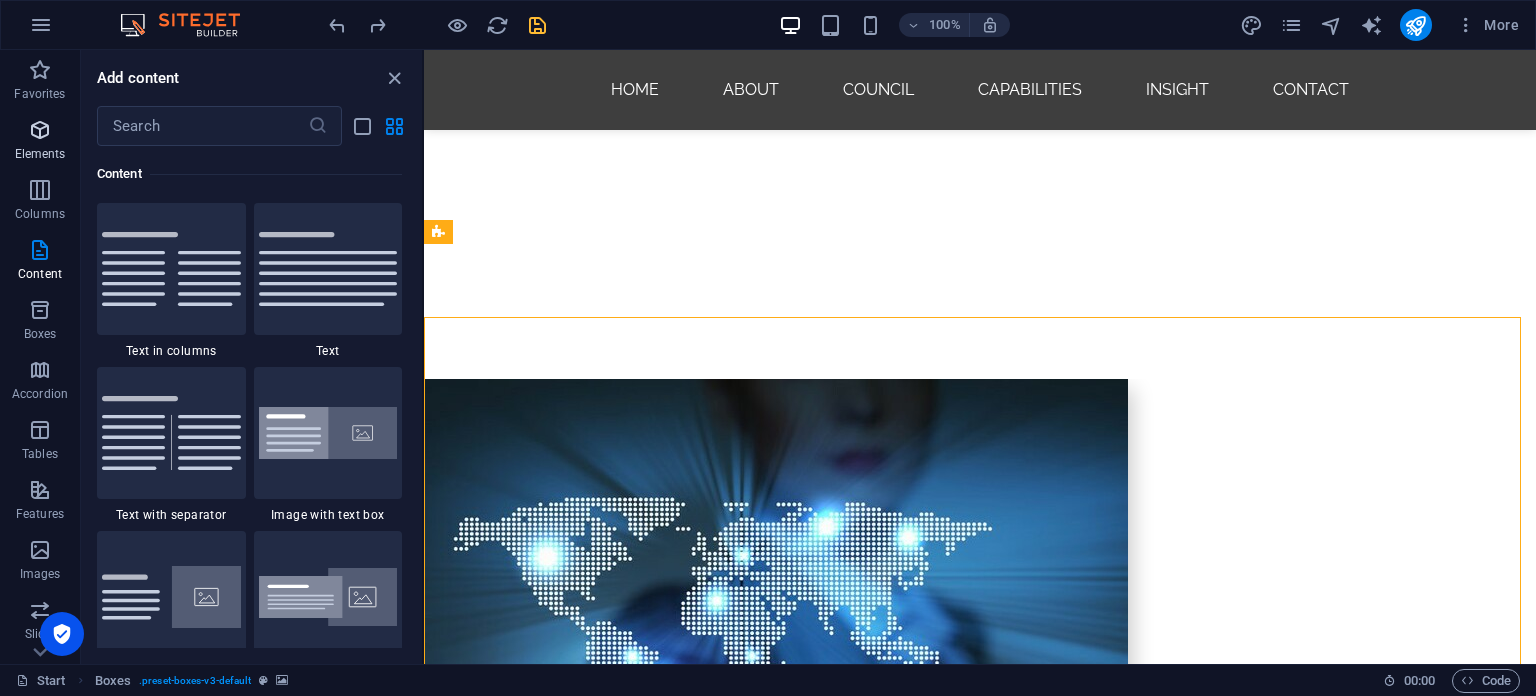 click on "Elements" at bounding box center (40, 142) 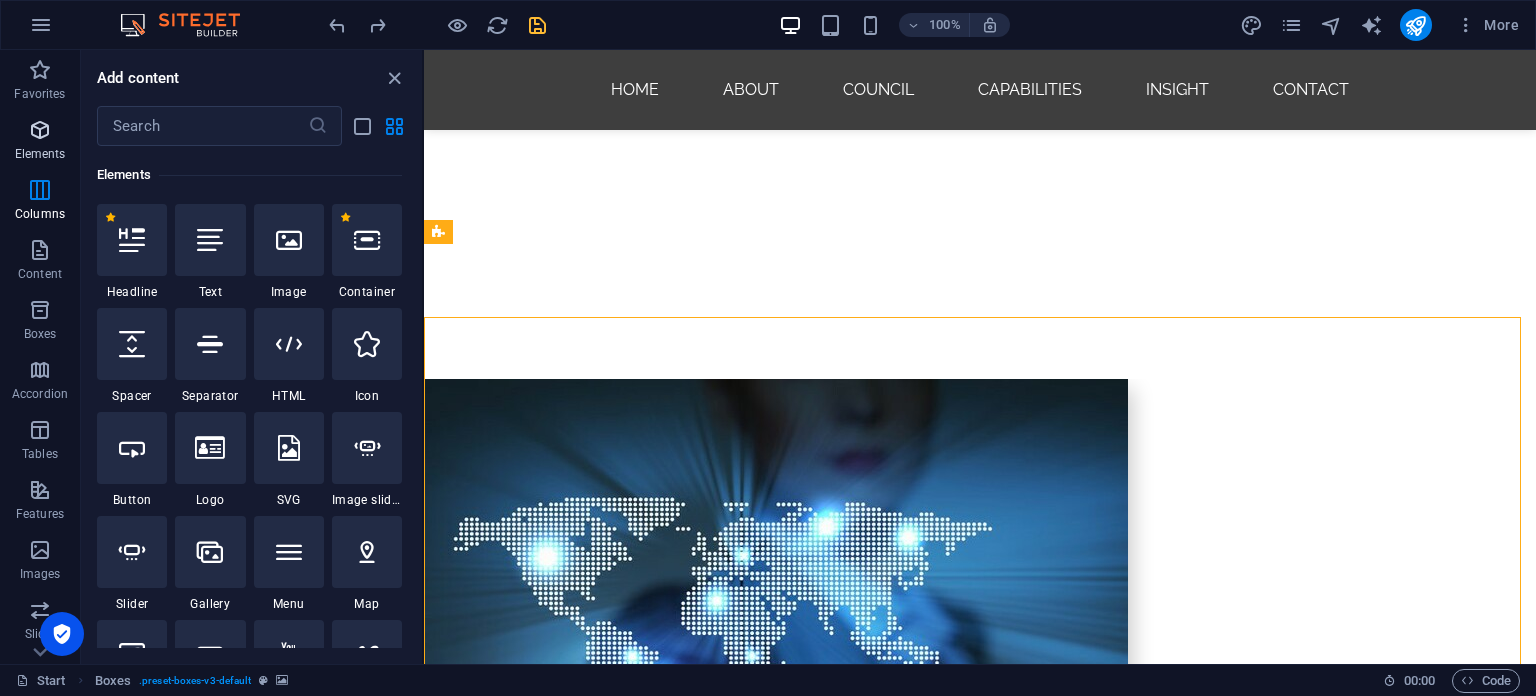 scroll, scrollTop: 212, scrollLeft: 0, axis: vertical 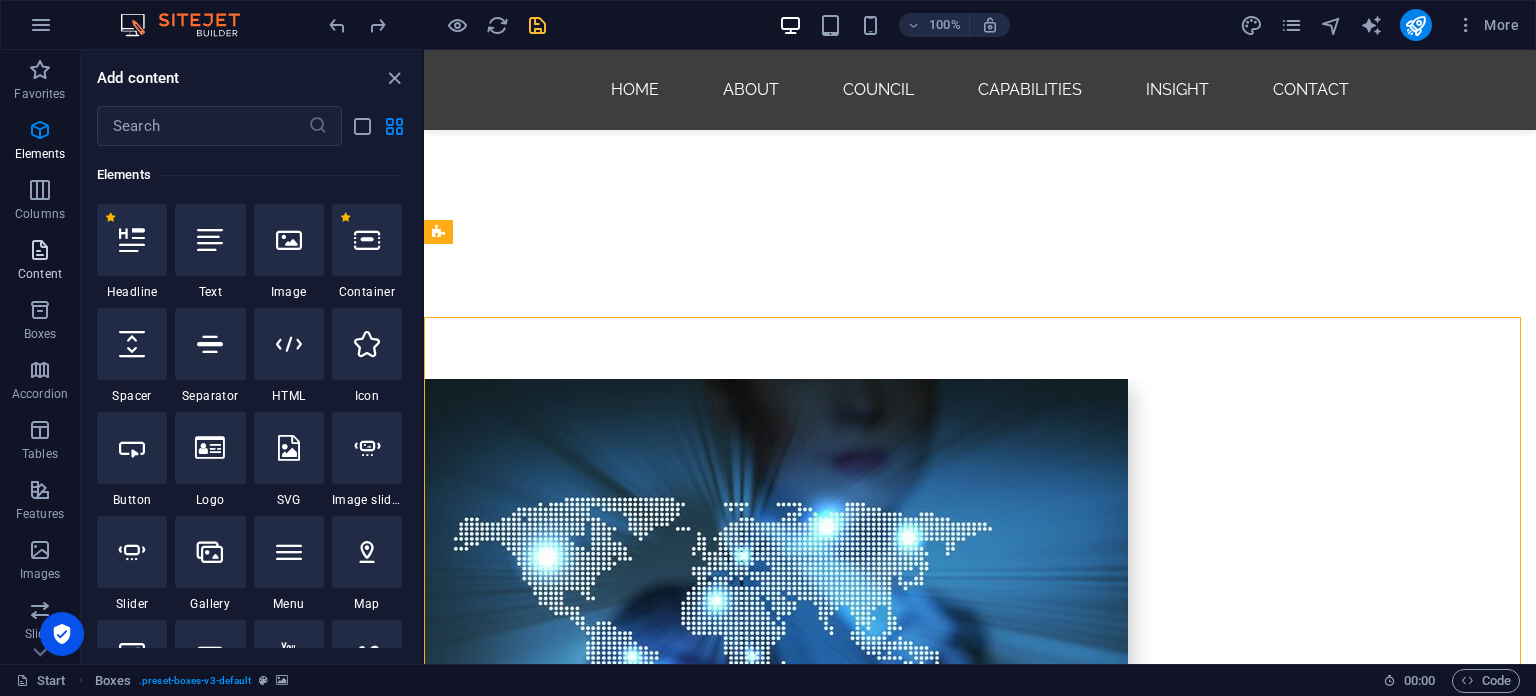 click at bounding box center (40, 250) 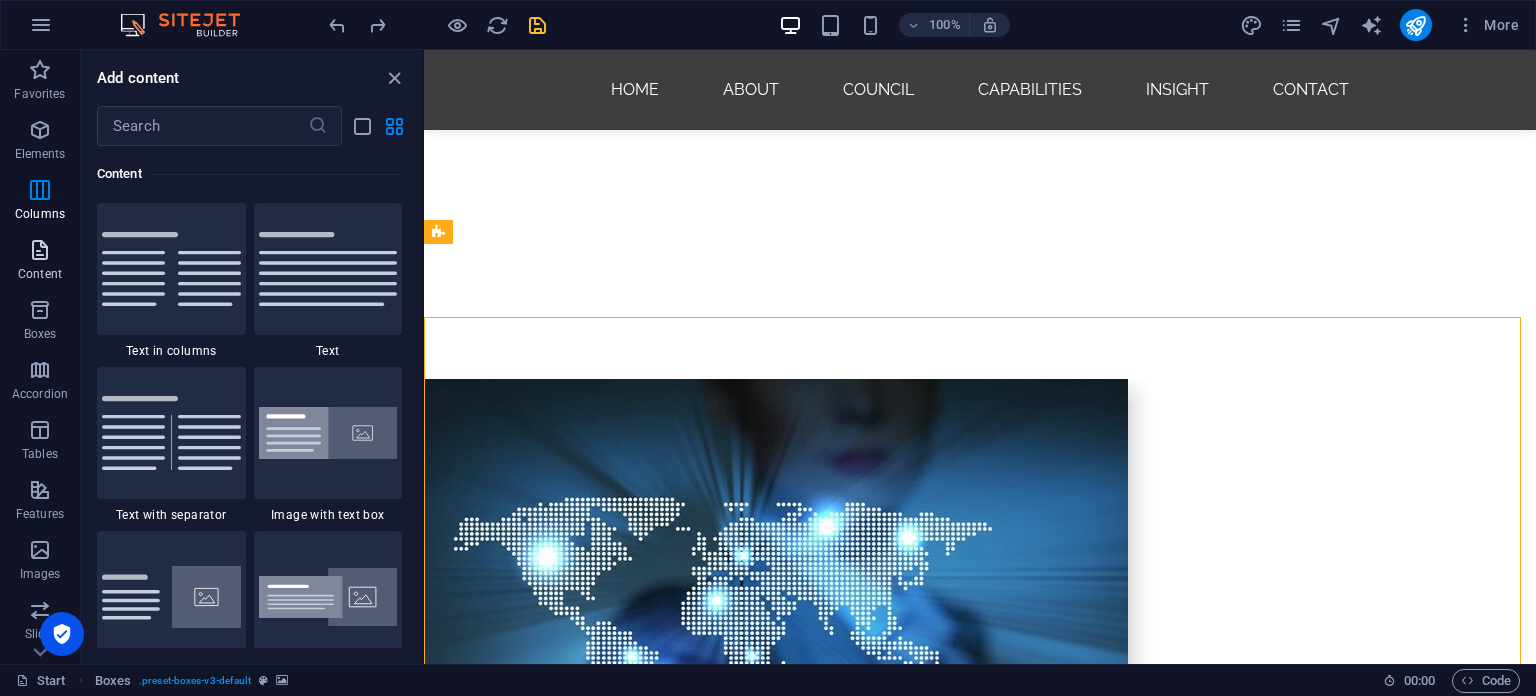 scroll, scrollTop: 3499, scrollLeft: 0, axis: vertical 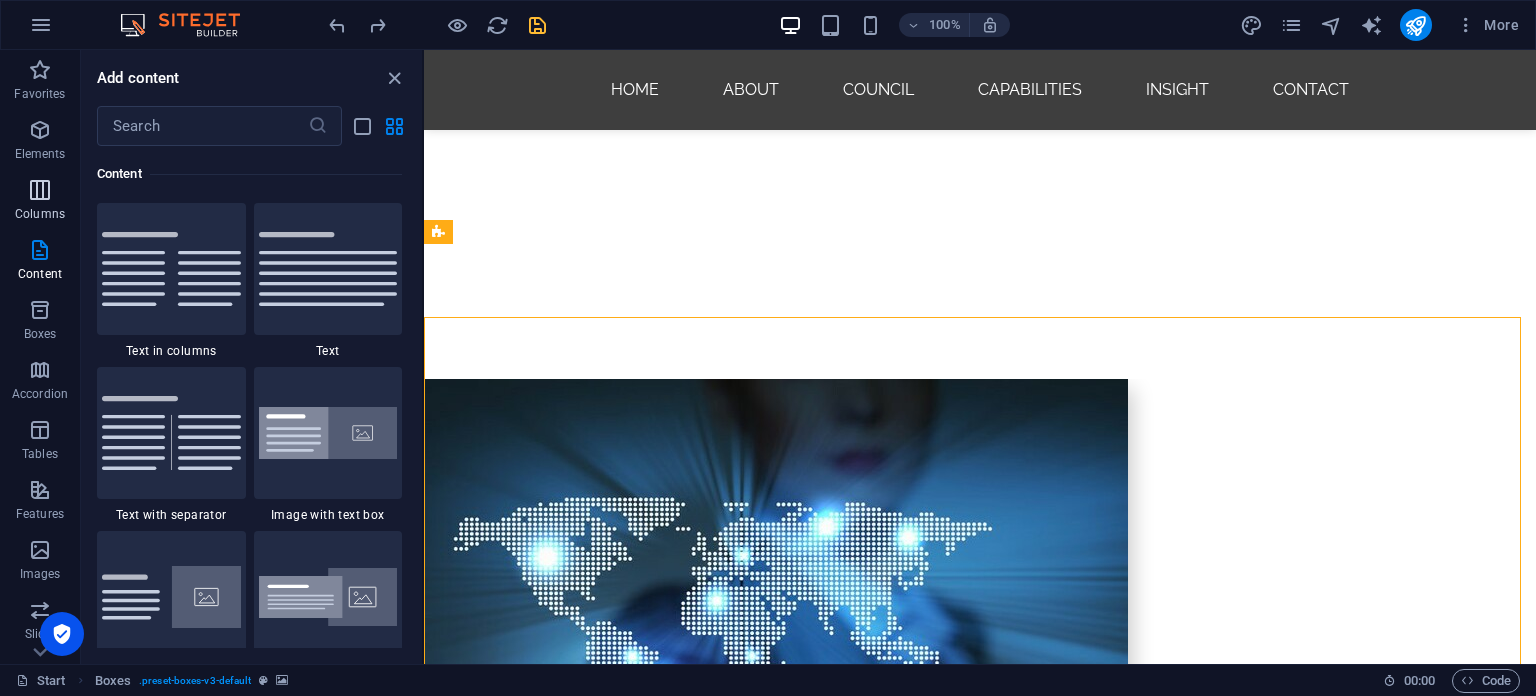 click at bounding box center (40, 190) 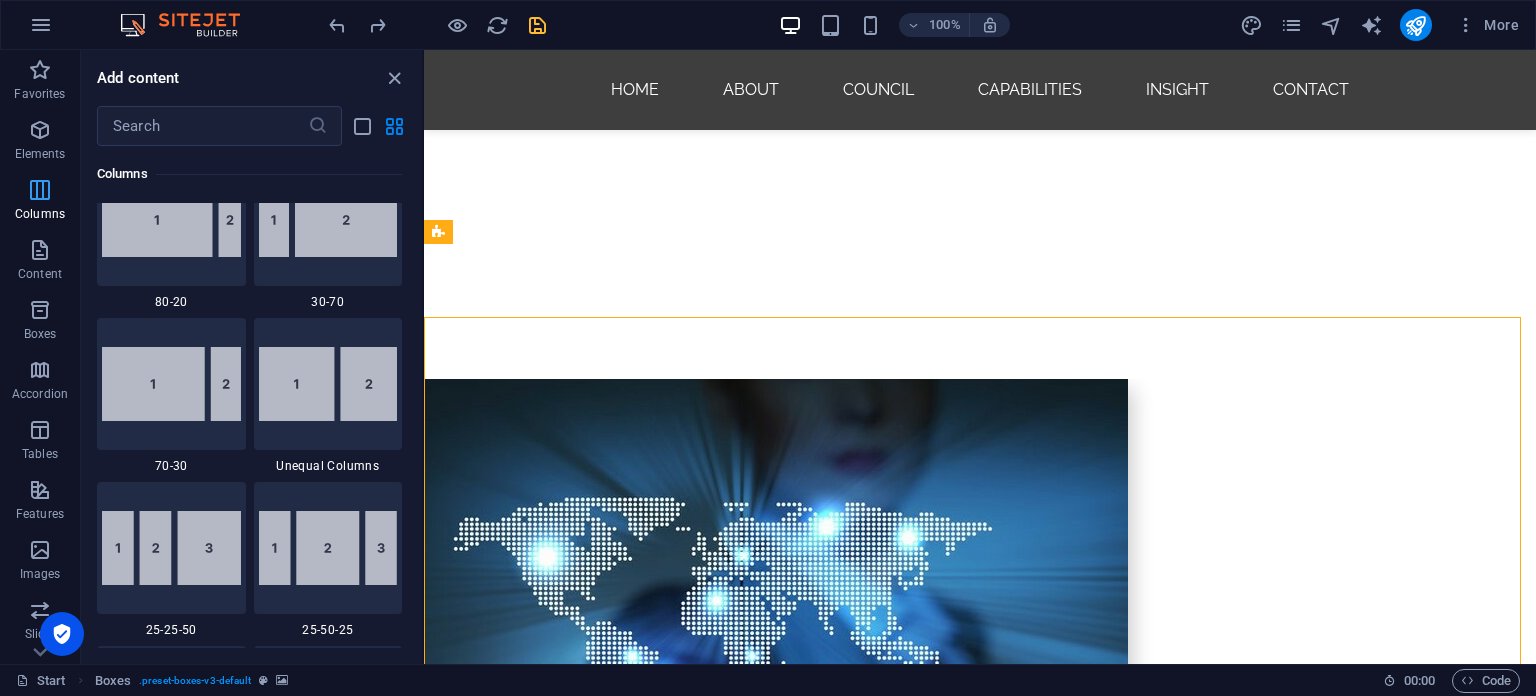 scroll, scrollTop: 990, scrollLeft: 0, axis: vertical 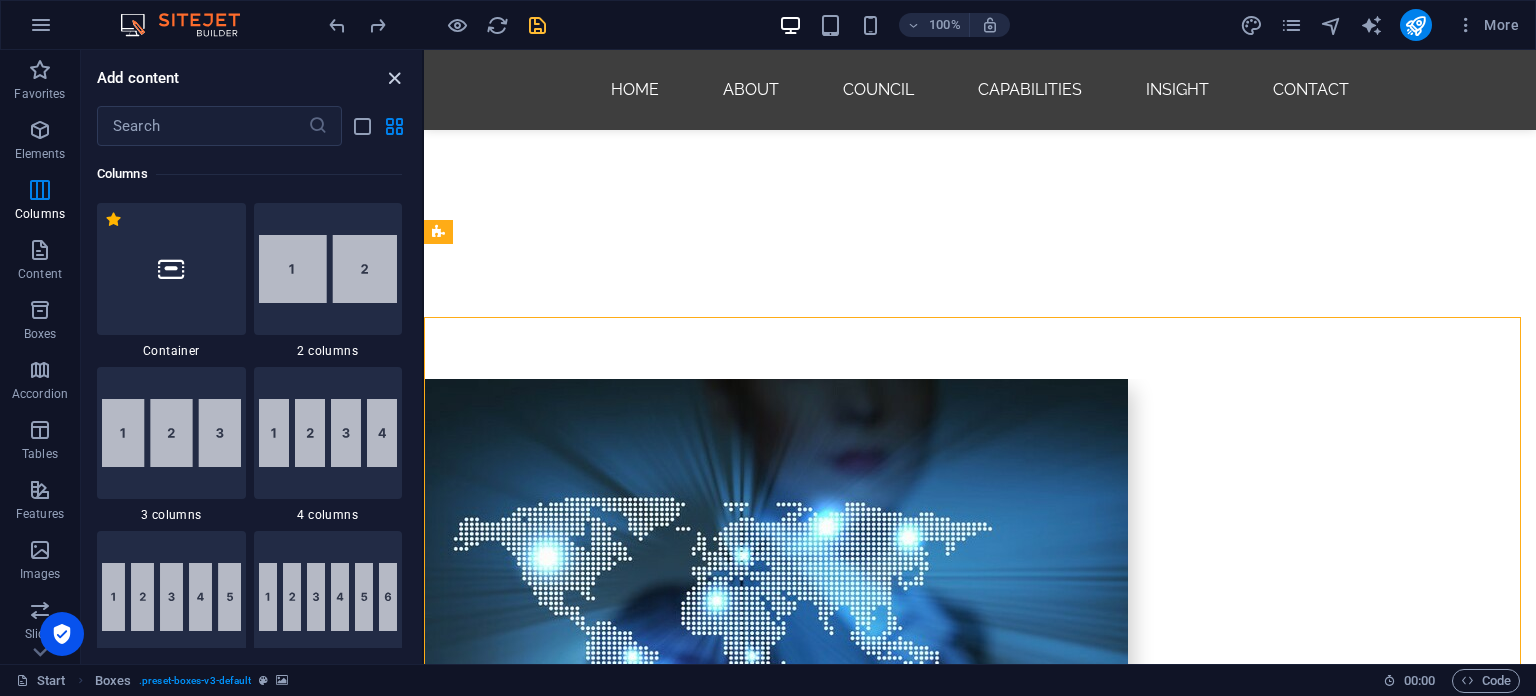 click at bounding box center (394, 78) 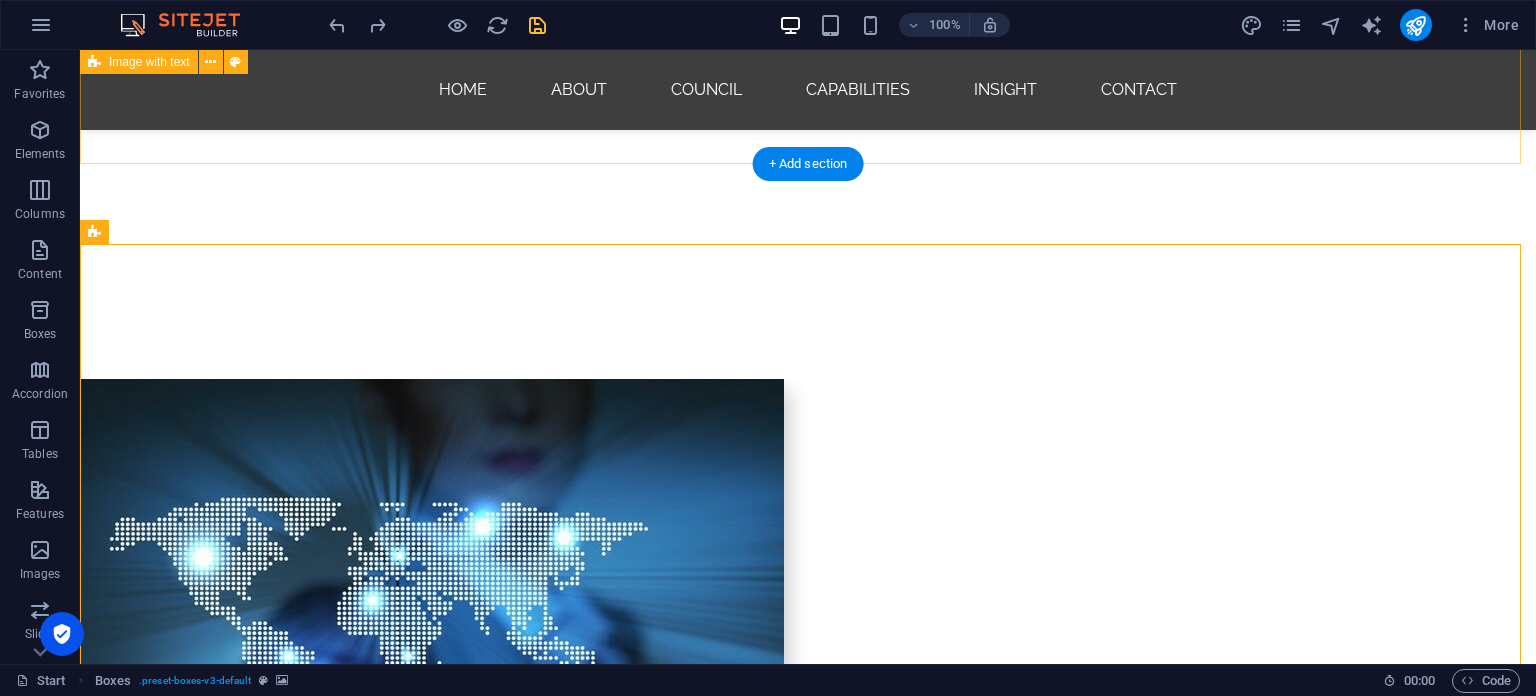 click on "Why Us? Traditional, outdated, and repetitive approaches to branding and positioning are no longer sufficient for successful product market entry. Today, even innovative and unique ideas face significant risks, with their creators unable to justify potential failure without the support of expert consulting teams. VANDA Intel has strategically positioned itself within a unique and untapped market space.  We concurrently focus on branding, positioning, market analysis and expert assessment, customer psychology, and innovative advertising methods, all while cultivating robust customer networks. Our decade of experience is rooted in exploring untapped markets, engaging with attractive countries, and collaborating with nations rich in ancient traditions.  Our core approach integrates the best and most current human technologies.  We transform your novel opportunities and ideas into a presence within modern markets and customer networks." at bounding box center (808, 757) 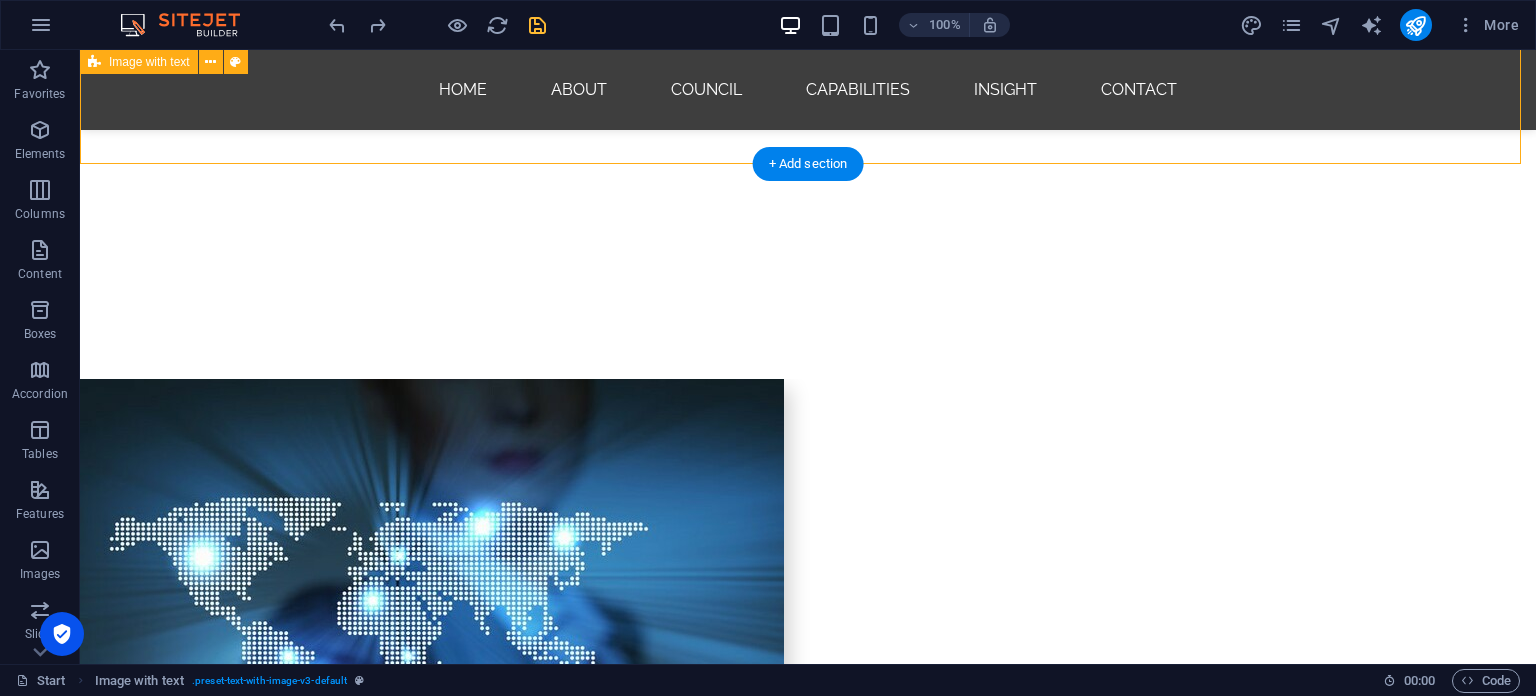 click on "Why Us? Traditional, outdated, and repetitive approaches to branding and positioning are no longer sufficient for successful product market entry. Today, even innovative and unique ideas face significant risks, with their creators unable to justify potential failure without the support of expert consulting teams. VANDA Intel has strategically positioned itself within a unique and untapped market space.  We concurrently focus on branding, positioning, market analysis and expert assessment, customer psychology, and innovative advertising methods, all while cultivating robust customer networks. Our decade of experience is rooted in exploring untapped markets, engaging with attractive countries, and collaborating with nations rich in ancient traditions.  Our core approach integrates the best and most current human technologies.  We transform your novel opportunities and ideas into a presence within modern markets and customer networks." at bounding box center (808, 757) 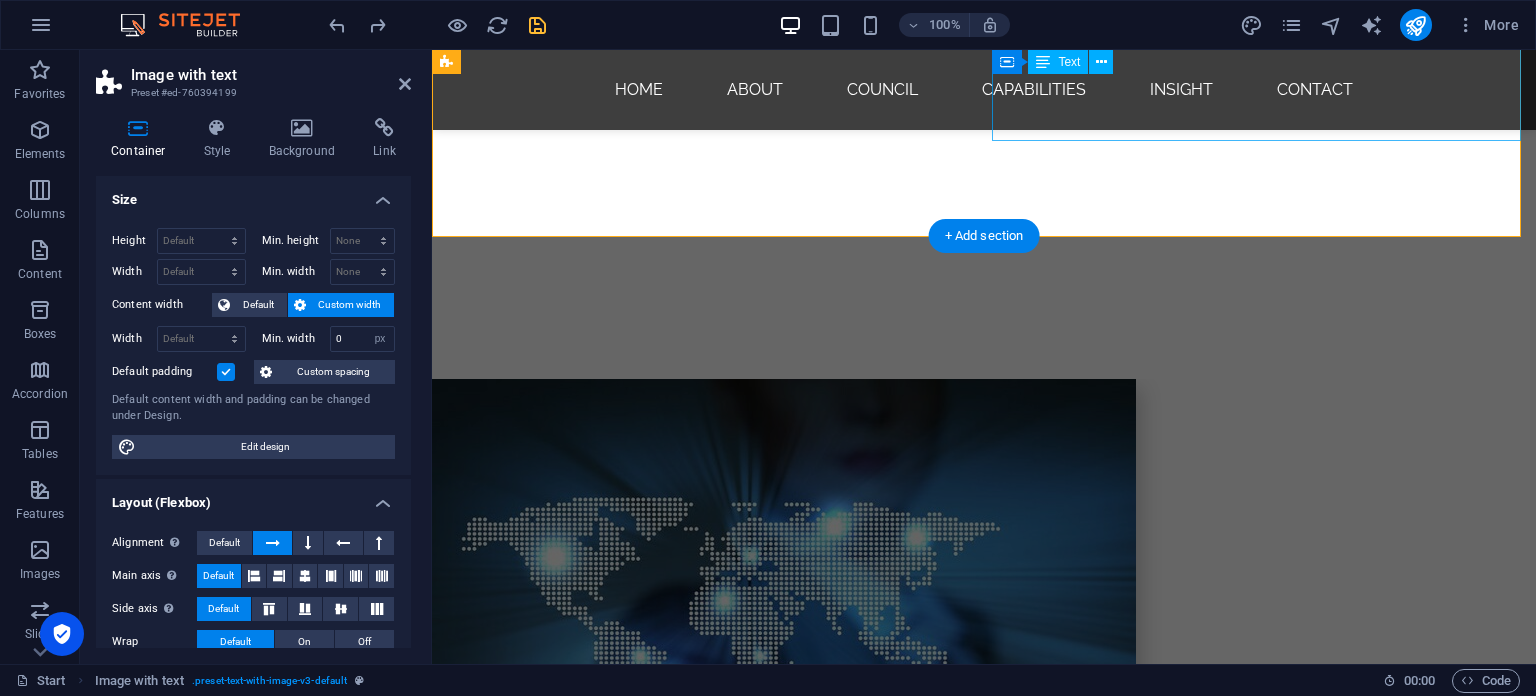 click on "Traditional, outdated, and repetitive approaches to branding and positioning are no longer sufficient for successful product market entry. Today, even innovative and unique ideas face significant risks, with their creators unable to justify potential failure without the support of expert consulting teams. VANDA Intel has strategically positioned itself within a unique and untapped market space.  We concurrently focus on branding, positioning, market analysis and expert assessment, customer psychology, and innovative advertising methods, all while cultivating robust customer networks. Our decade of experience is rooted in exploring untapped markets, engaging with attractive countries, and collaborating with nations rich in ancient traditions.  Our core approach integrates the best and most current human technologies.  We transform your novel opportunities and ideas into a presence within modern markets and customer networks." at bounding box center [984, 1067] 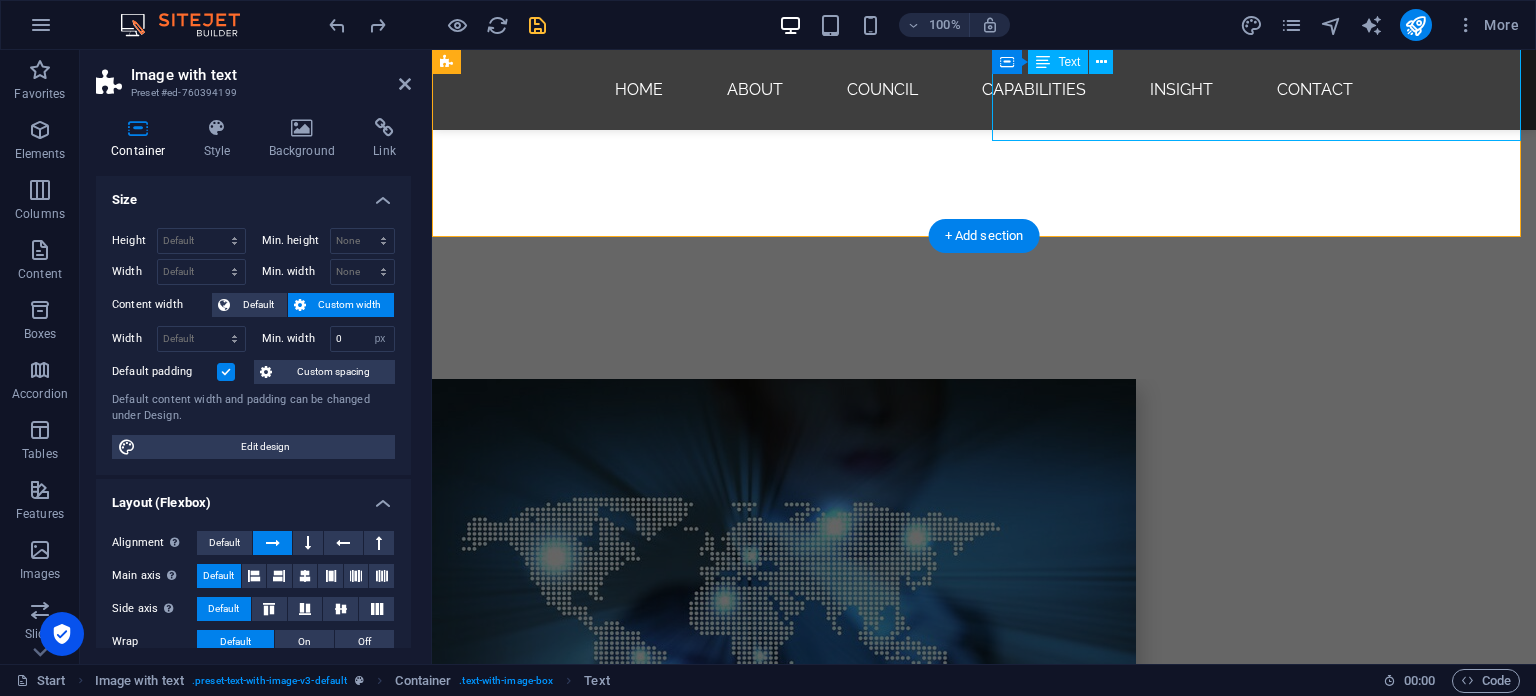 click on "Traditional, outdated, and repetitive approaches to branding and positioning are no longer sufficient for successful product market entry. Today, even innovative and unique ideas face significant risks, with their creators unable to justify potential failure without the support of expert consulting teams. VANDA Intel has strategically positioned itself within a unique and untapped market space.  We concurrently focus on branding, positioning, market analysis and expert assessment, customer psychology, and innovative advertising methods, all while cultivating robust customer networks. Our decade of experience is rooted in exploring untapped markets, engaging with attractive countries, and collaborating with nations rich in ancient traditions.  Our core approach integrates the best and most current human technologies.  We transform your novel opportunities and ideas into a presence within modern markets and customer networks." at bounding box center (984, 1067) 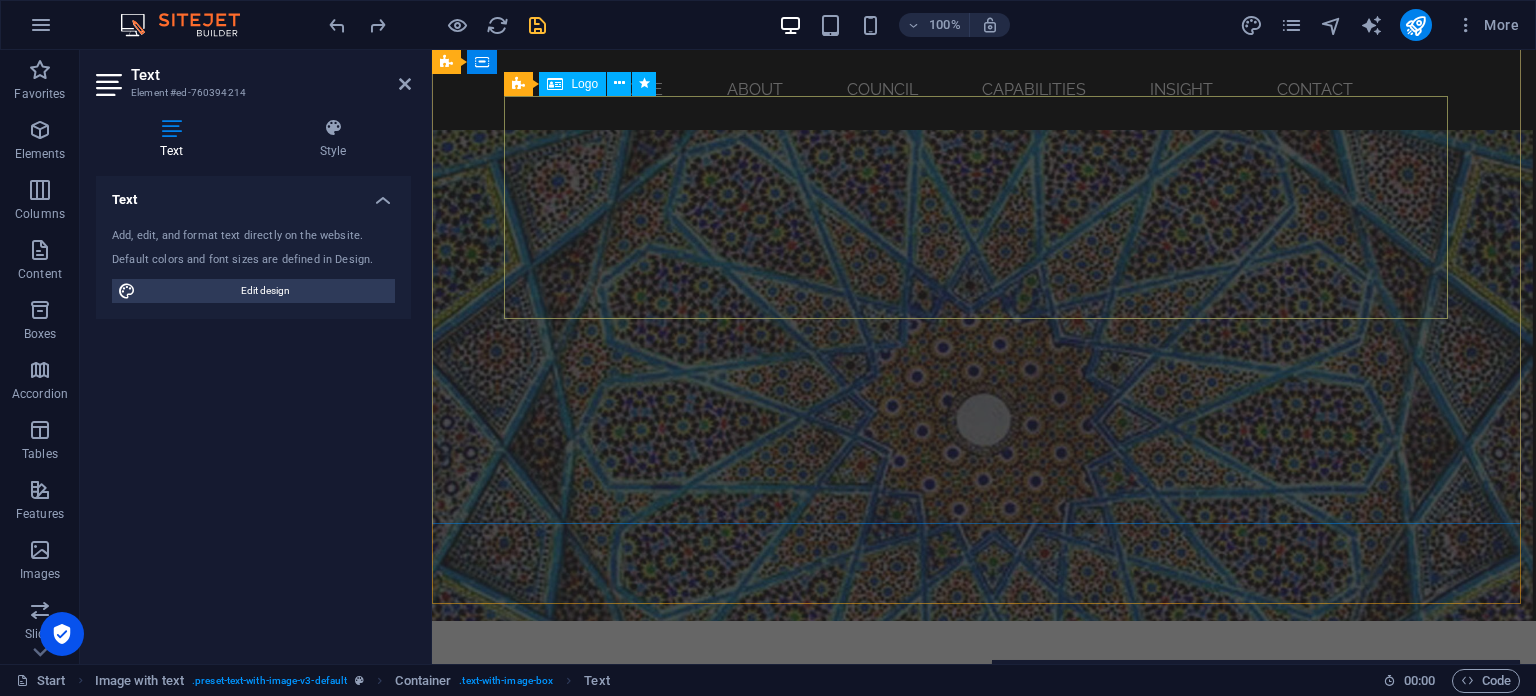 scroll, scrollTop: 0, scrollLeft: 0, axis: both 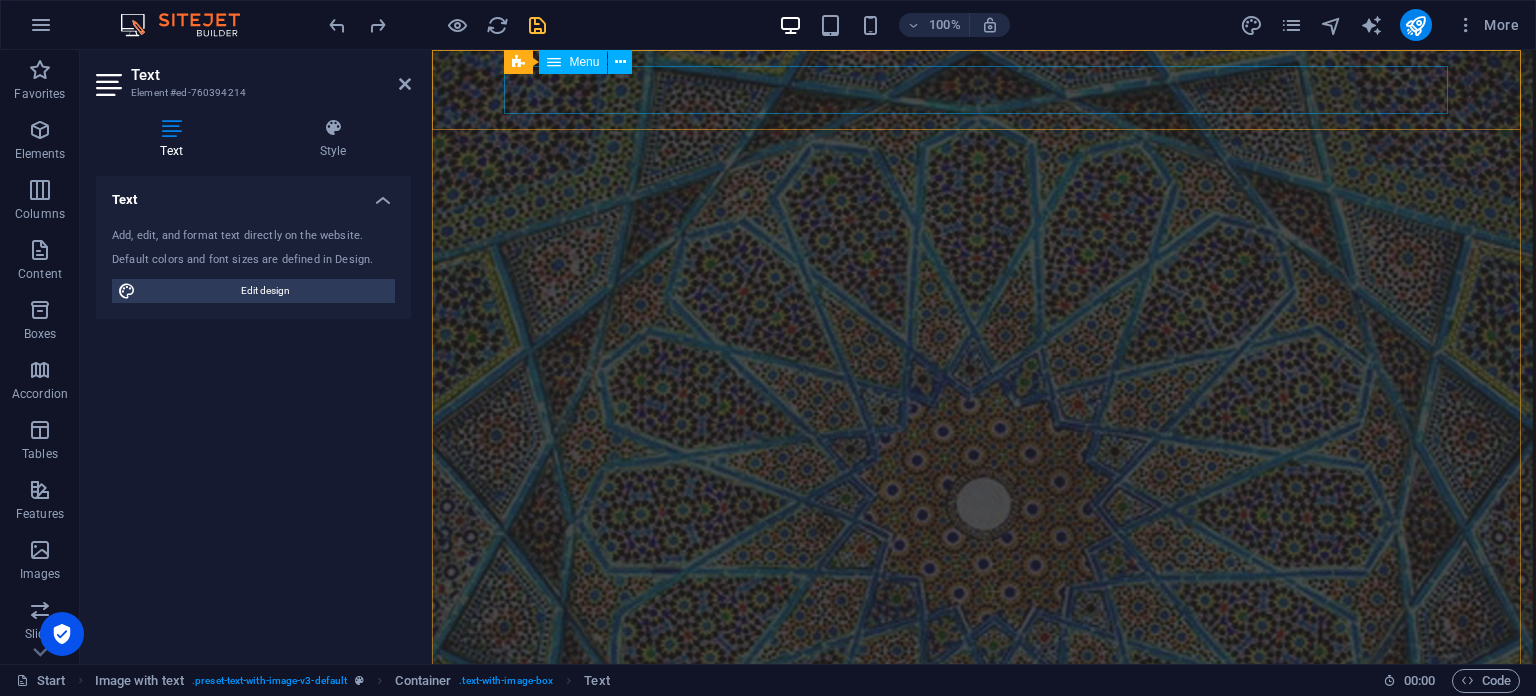 click on "Home About council Capabilities Insight Contact" at bounding box center [984, 745] 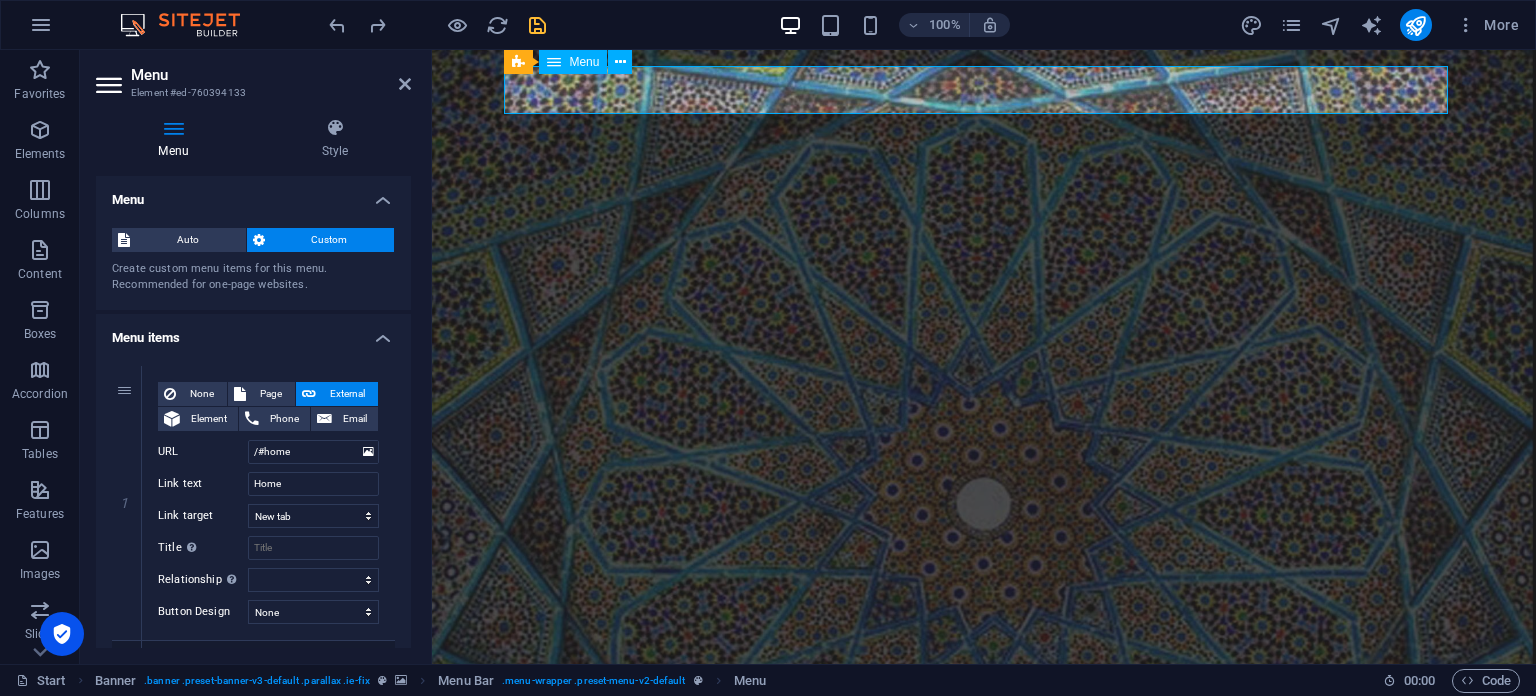 click on "Home About council Capabilities Insight Contact" at bounding box center [984, 745] 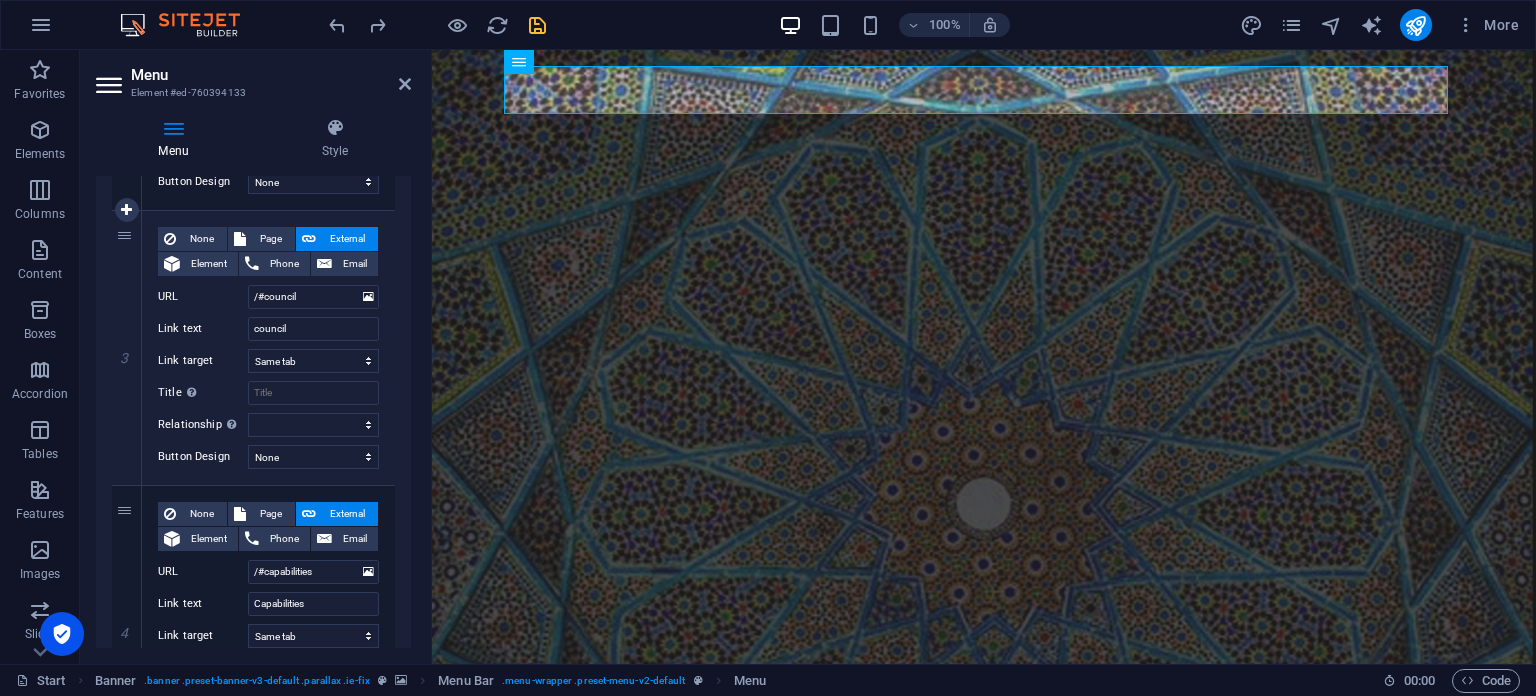 scroll, scrollTop: 800, scrollLeft: 0, axis: vertical 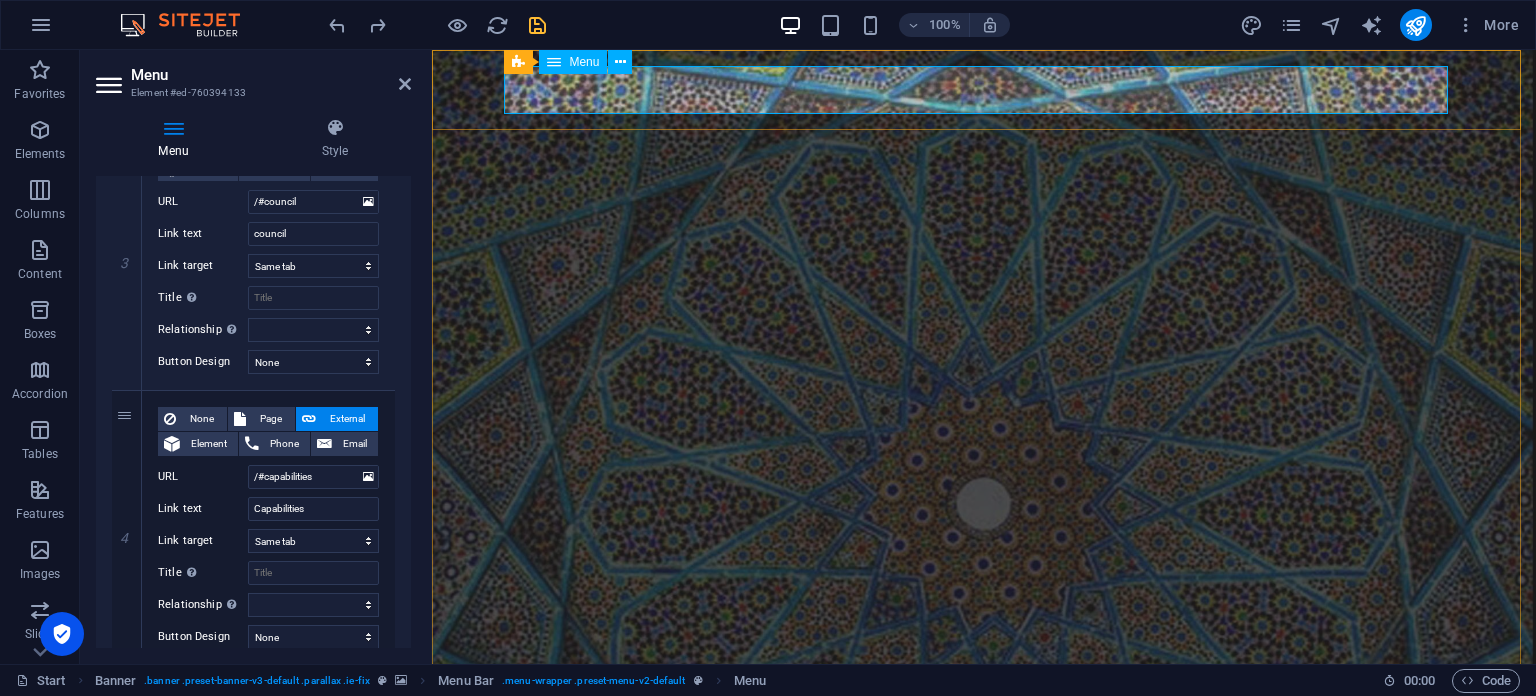 click on "Home About council Capabilities Insight Contact" at bounding box center [984, 745] 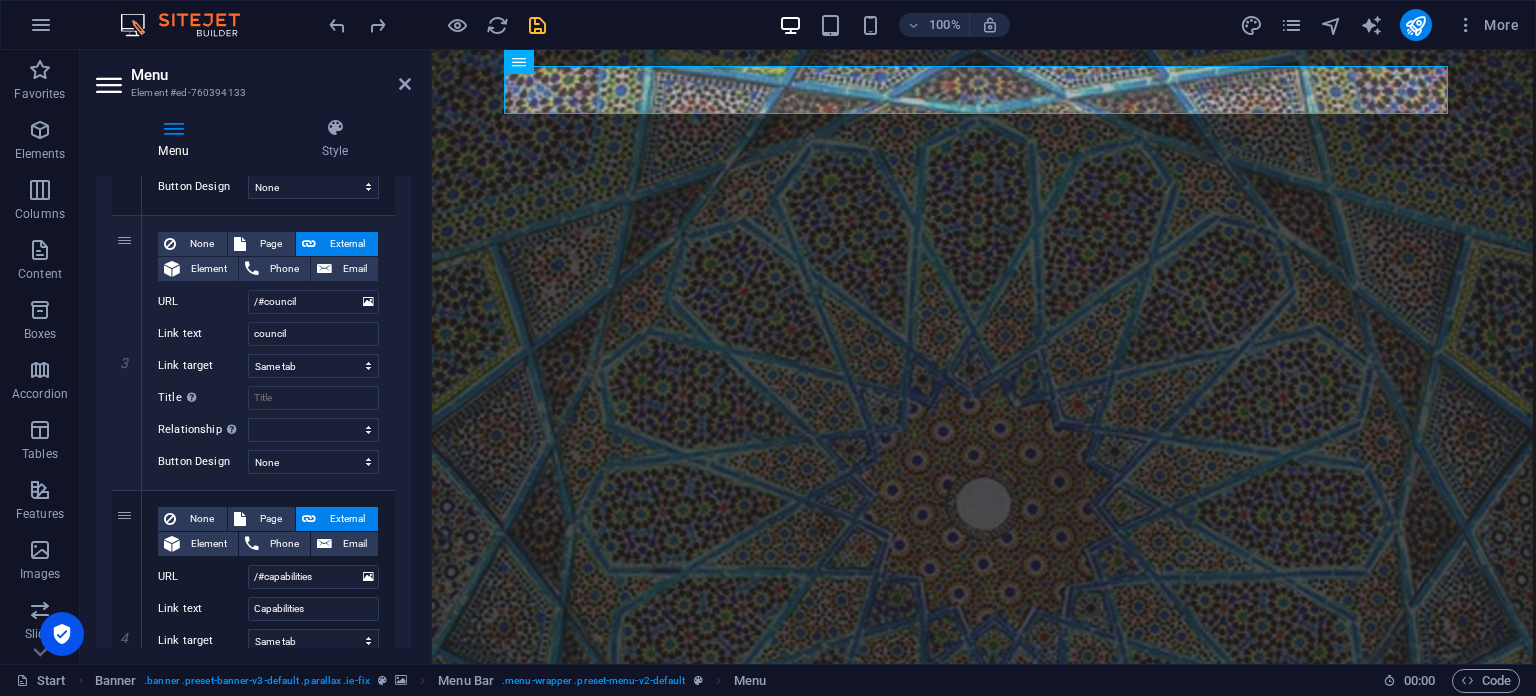 scroll, scrollTop: 700, scrollLeft: 0, axis: vertical 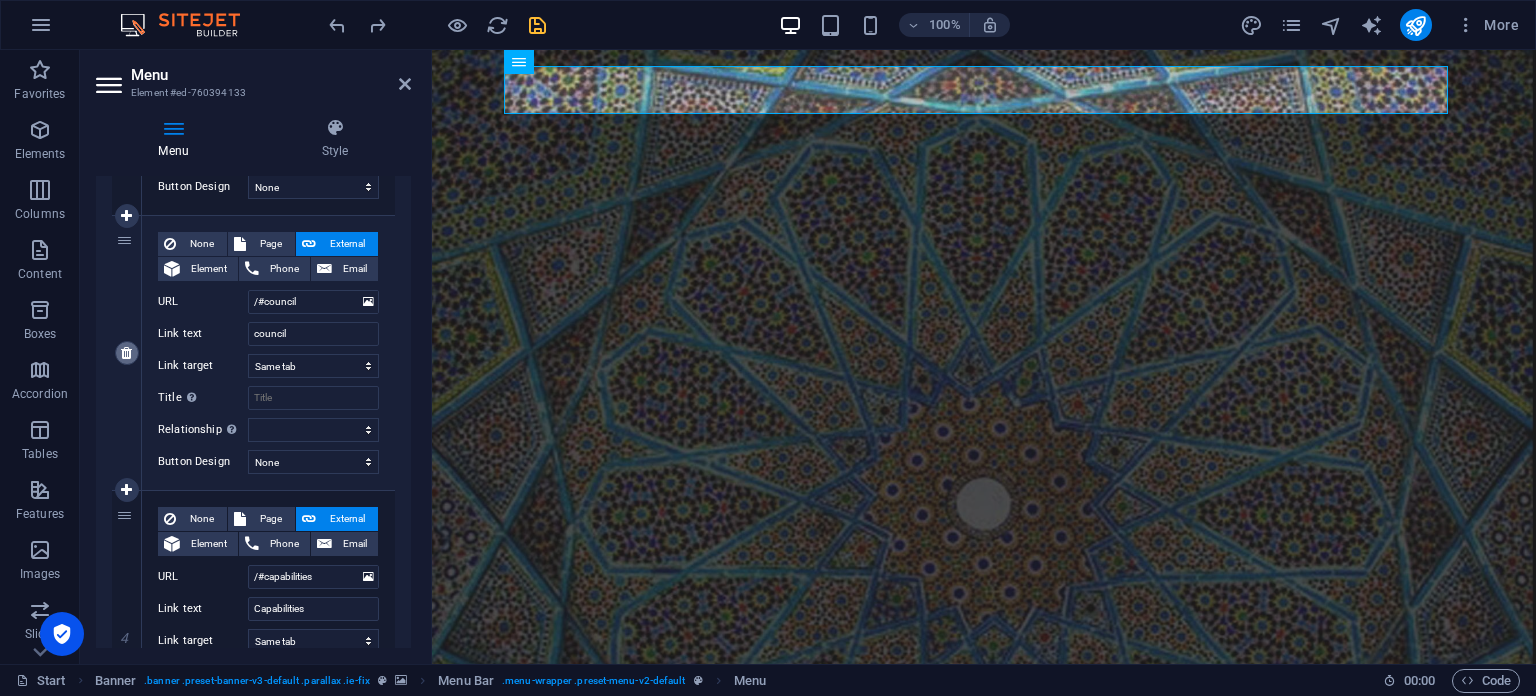 click at bounding box center [126, 353] 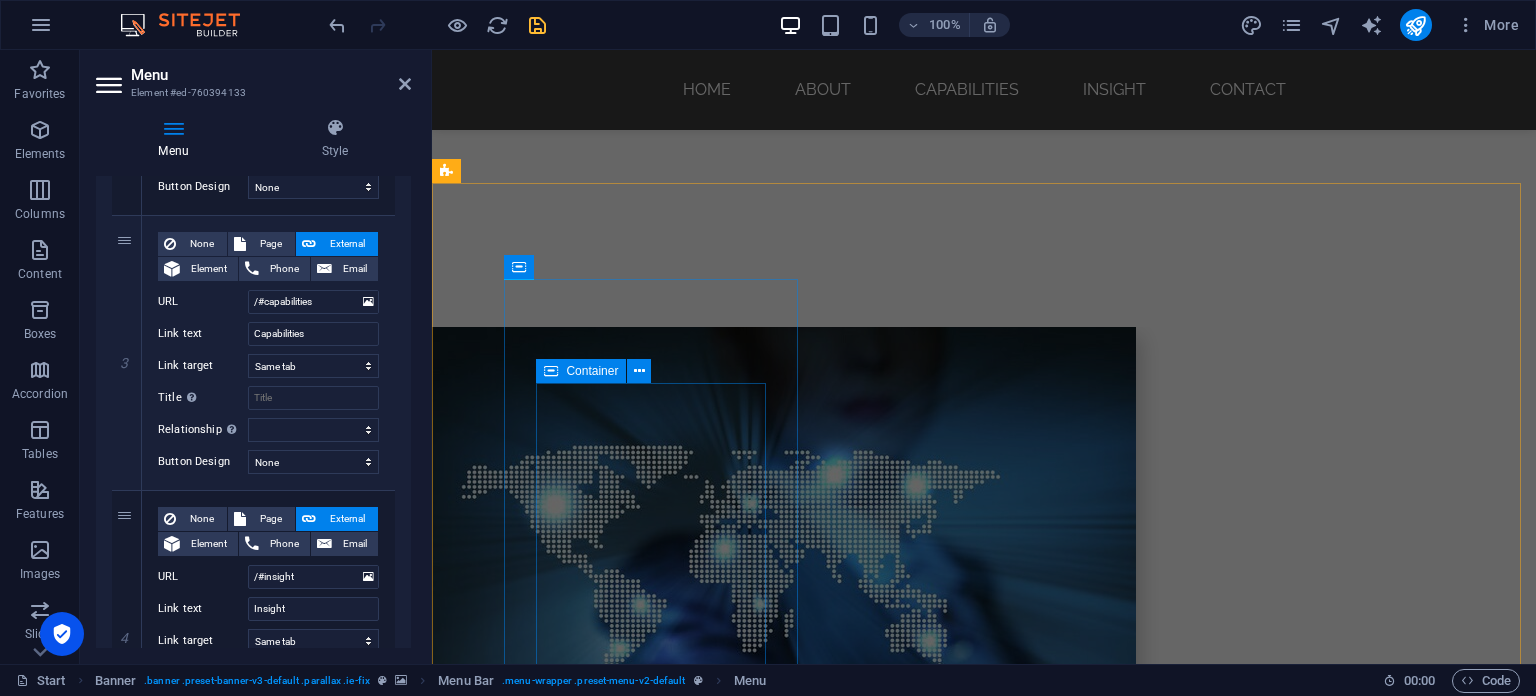 scroll, scrollTop: 1300, scrollLeft: 0, axis: vertical 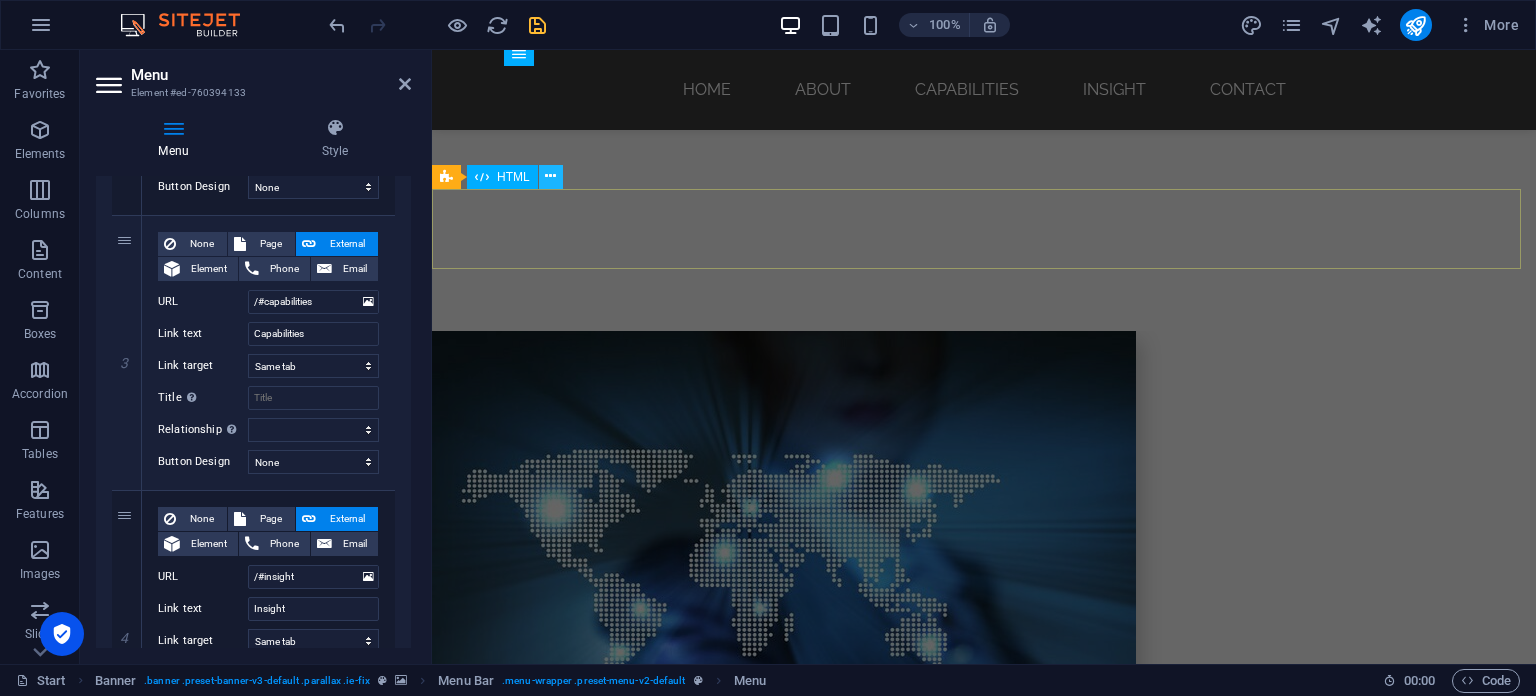 click at bounding box center [550, 176] 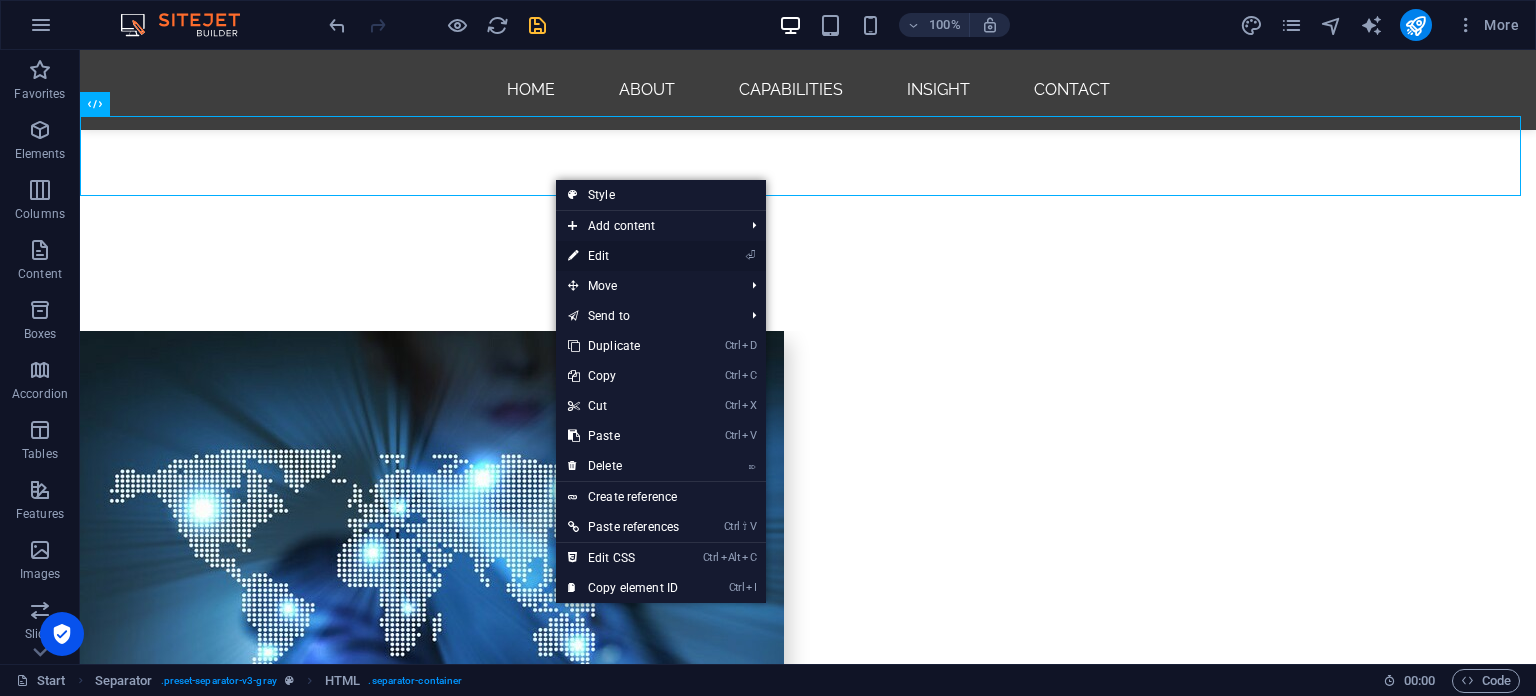 click on "⏎  Edit" at bounding box center [623, 256] 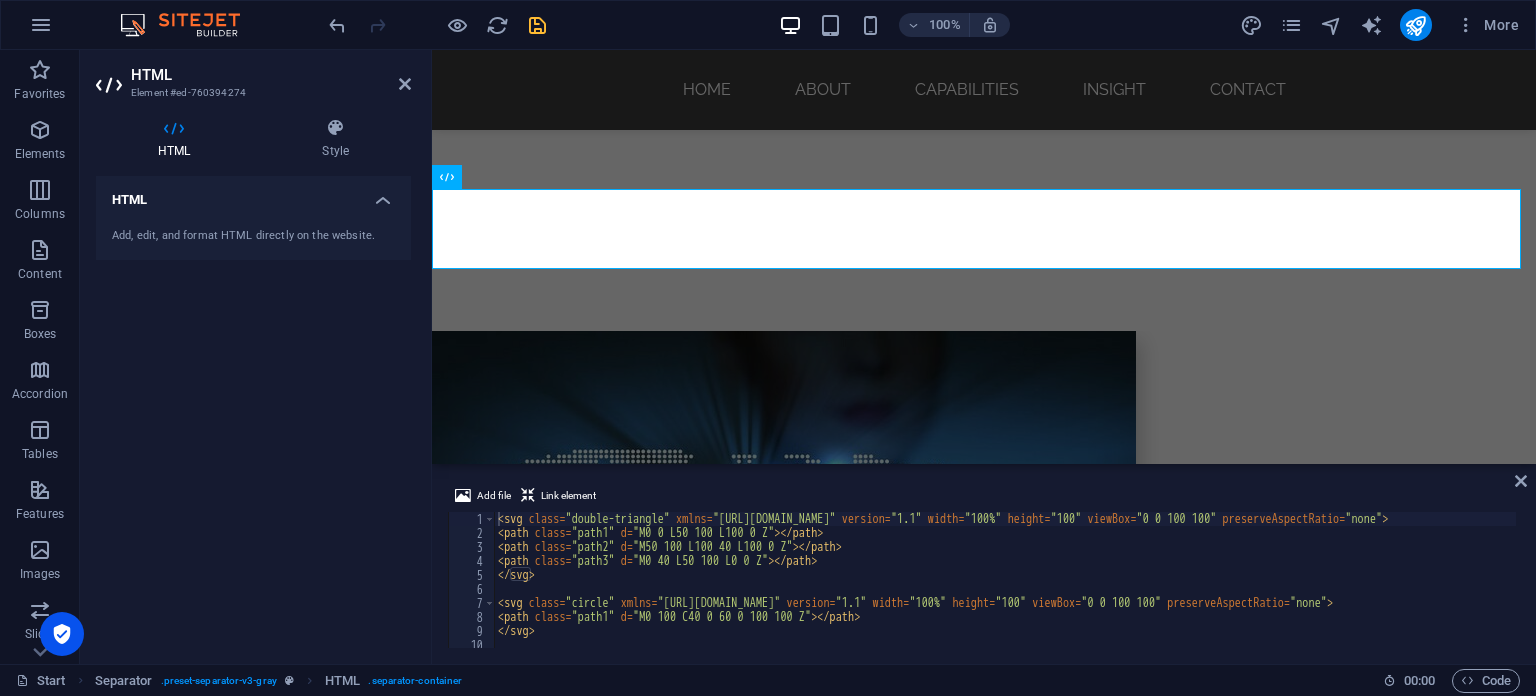 click on "HTML" at bounding box center [253, 194] 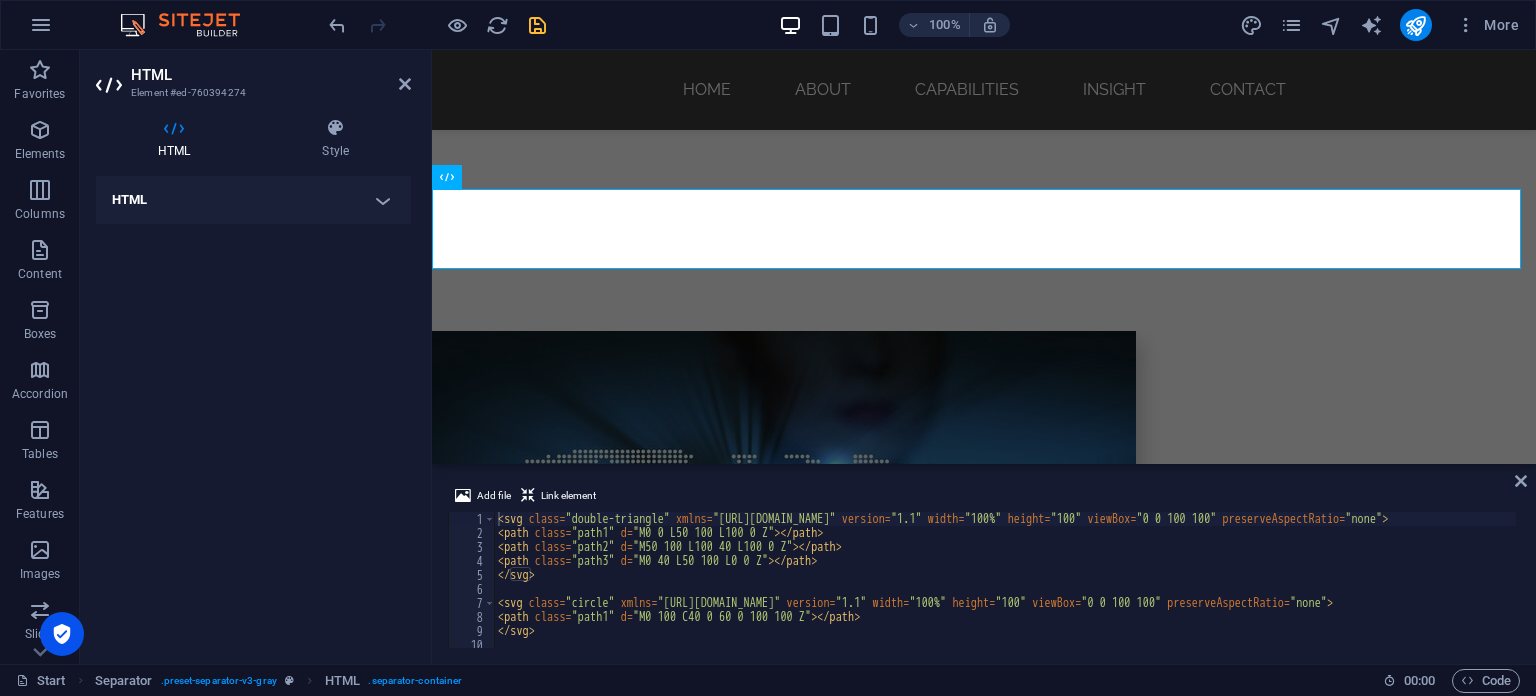 click on "HTML" at bounding box center (253, 200) 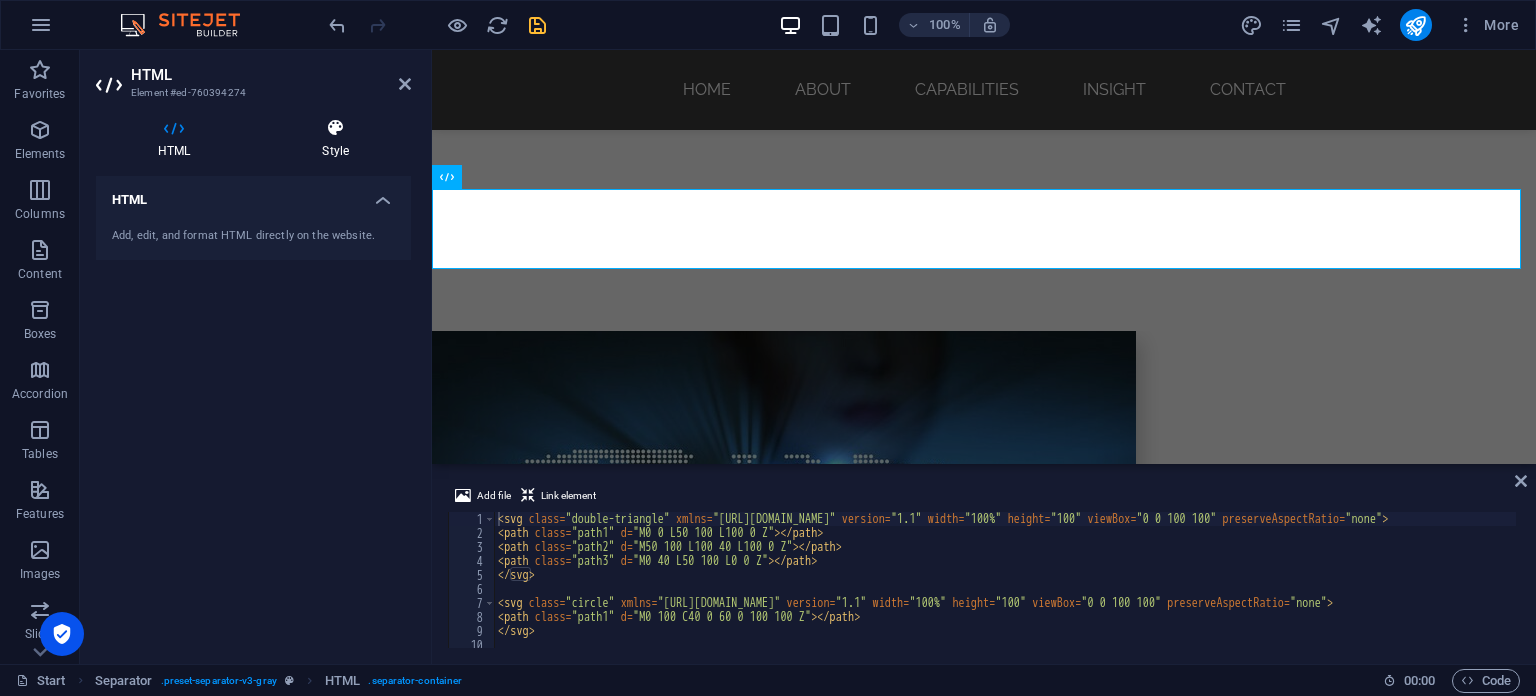 click on "Style" at bounding box center [335, 139] 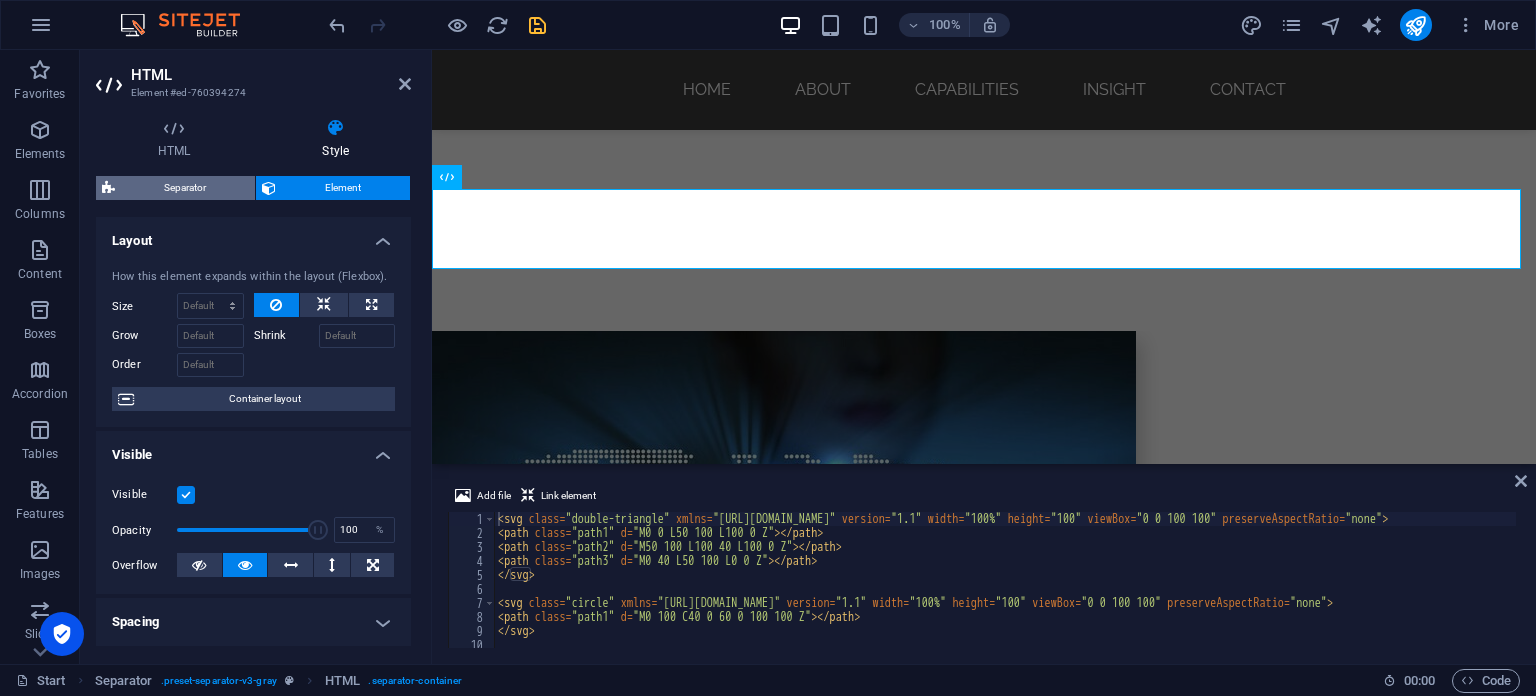 click on "Separator" at bounding box center [185, 188] 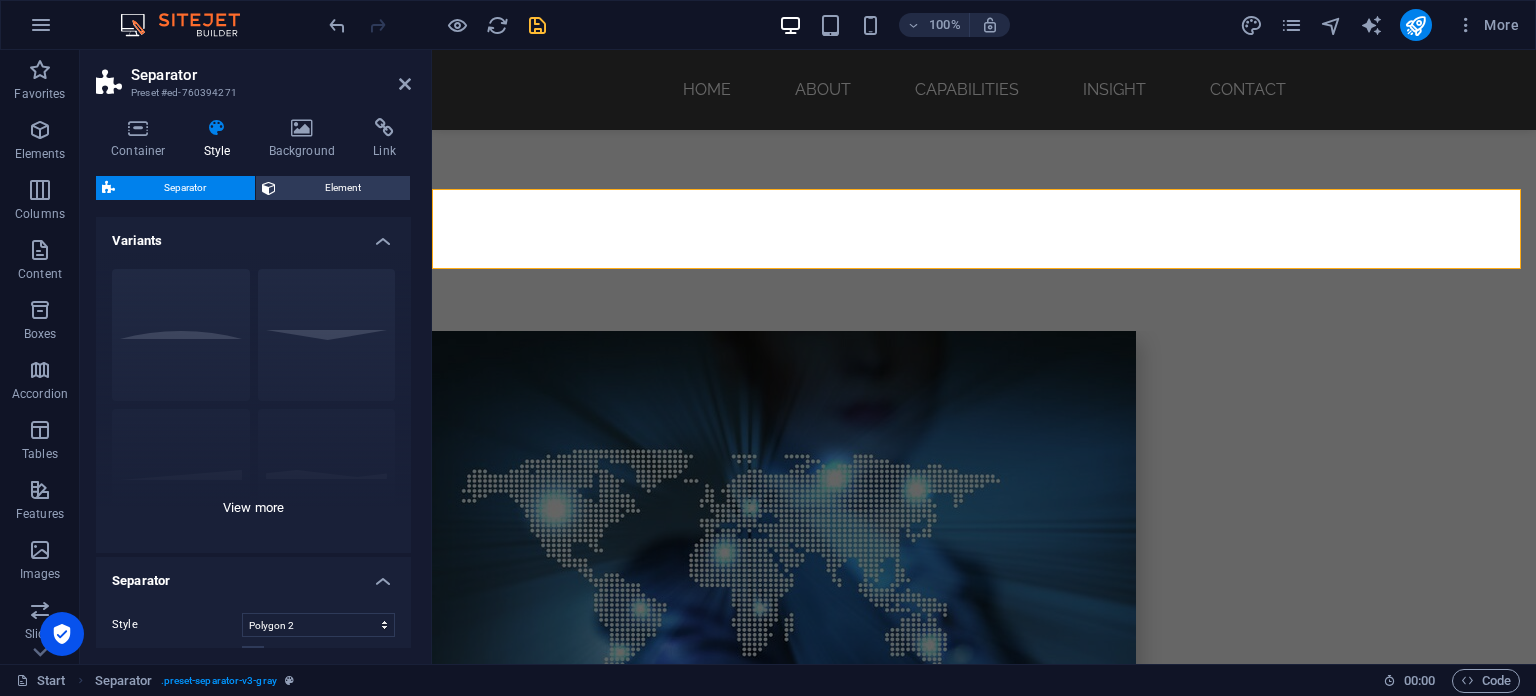 click on "Circle Default Diagonal Polygon 1 Polygon 2 Square Zigzag" at bounding box center (253, 403) 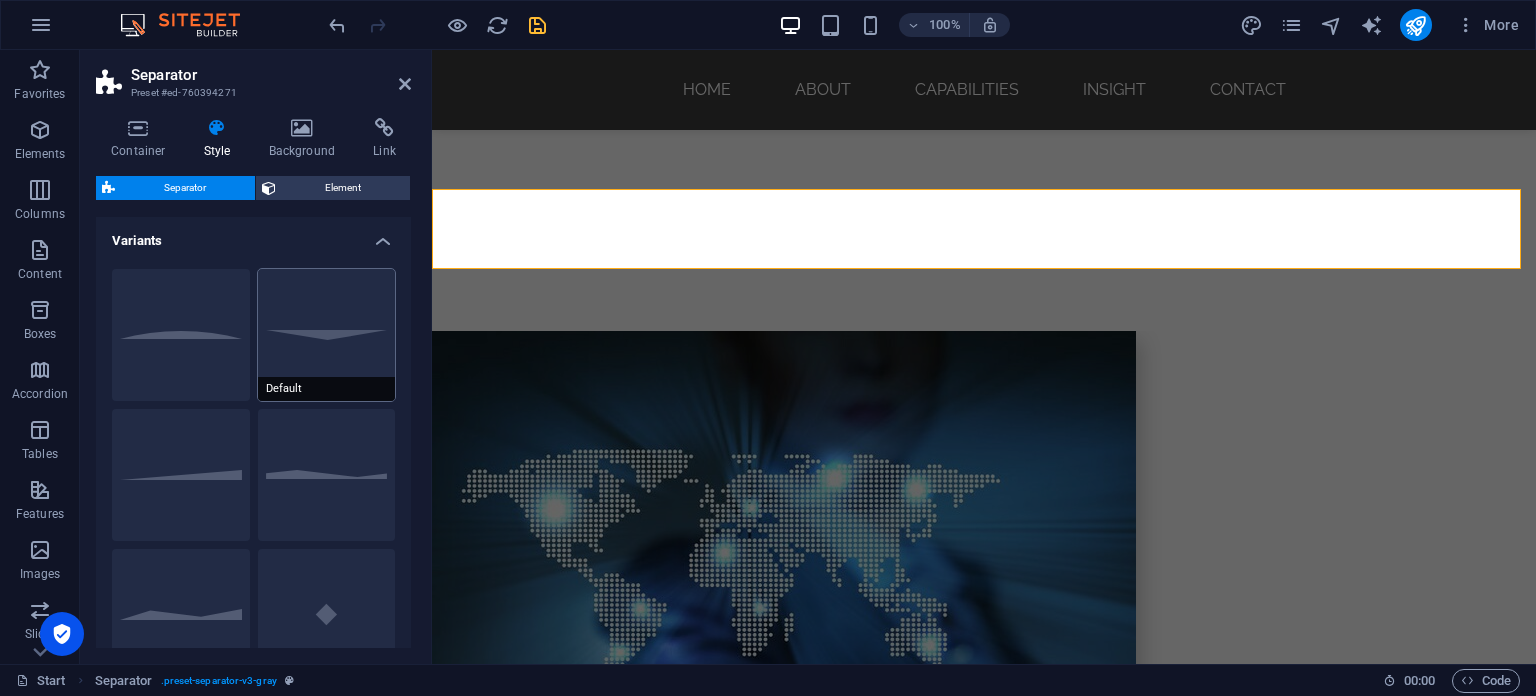 click on "Default" at bounding box center (327, 335) 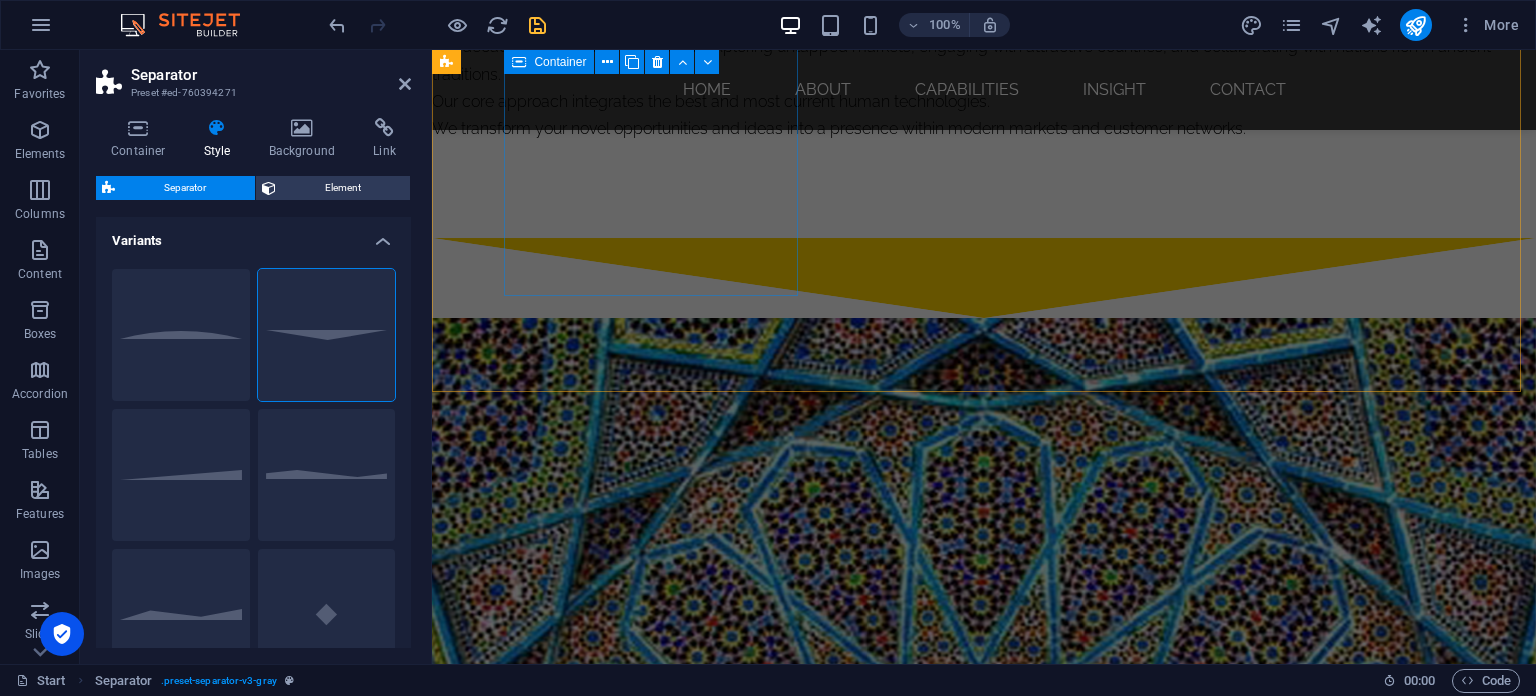 scroll, scrollTop: 2200, scrollLeft: 0, axis: vertical 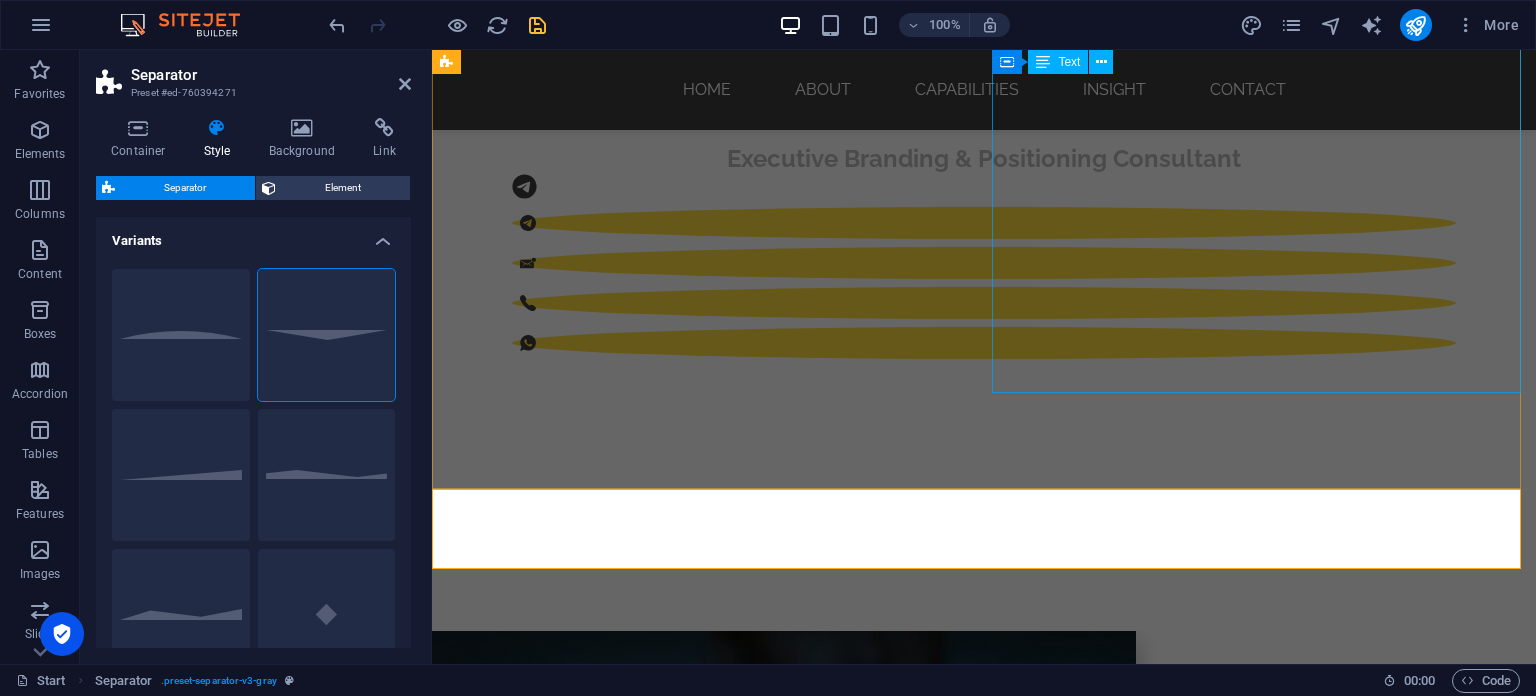 click on "Traditional, outdated, and repetitive approaches to branding and positioning are no longer sufficient for successful product market entry. Today, even innovative and unique ideas face significant risks, with their creators unable to justify potential failure without the support of expert consulting teams. VANDA Intel has strategically positioned itself within a unique and untapped market space.  We concurrently focus on branding, positioning, market analysis and expert assessment, customer psychology, and innovative advertising methods, all while cultivating robust customer networks. Our decade of experience is rooted in exploring untapped markets, engaging with attractive countries, and collaborating with nations rich in ancient traditions.  Our core approach integrates the best and most current human technologies.  We transform your novel opportunities and ideas into a presence within modern markets and customer networks." at bounding box center [984, 1319] 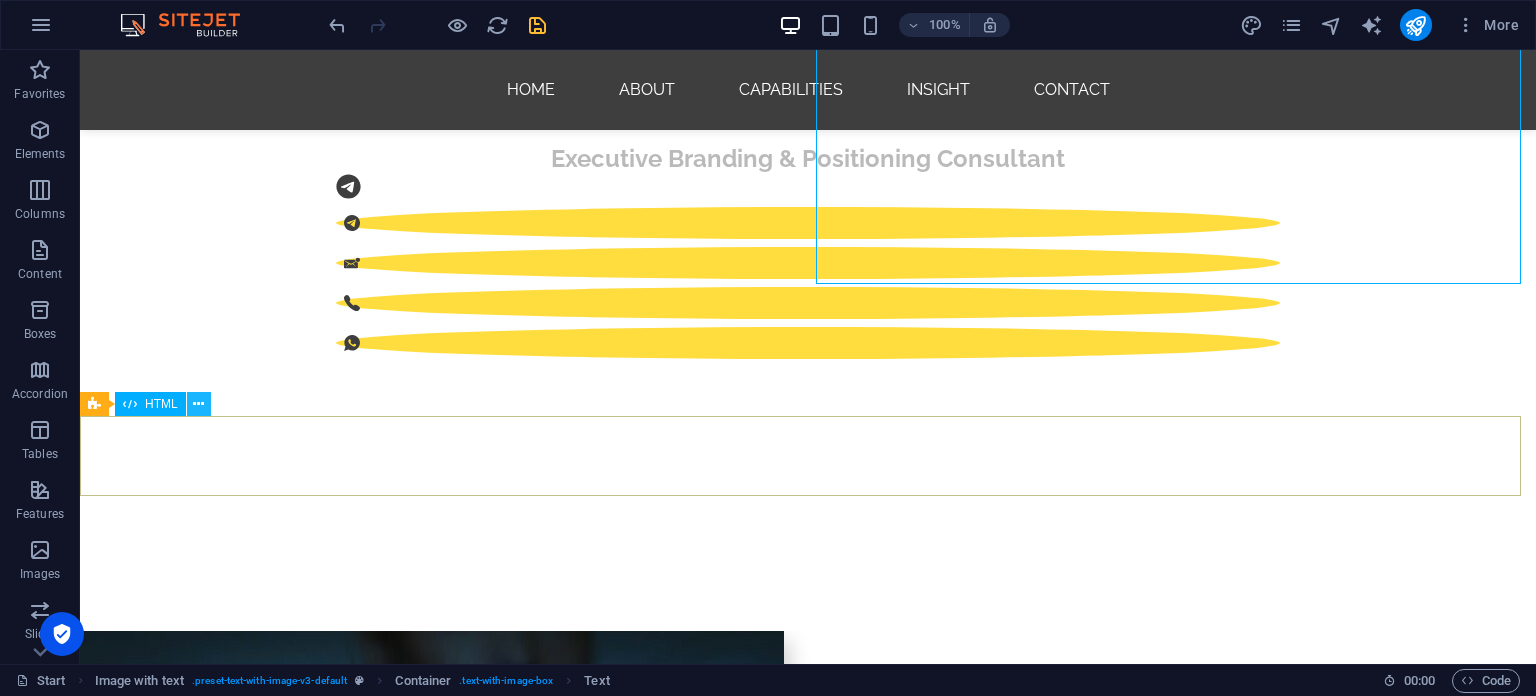 click at bounding box center (198, 404) 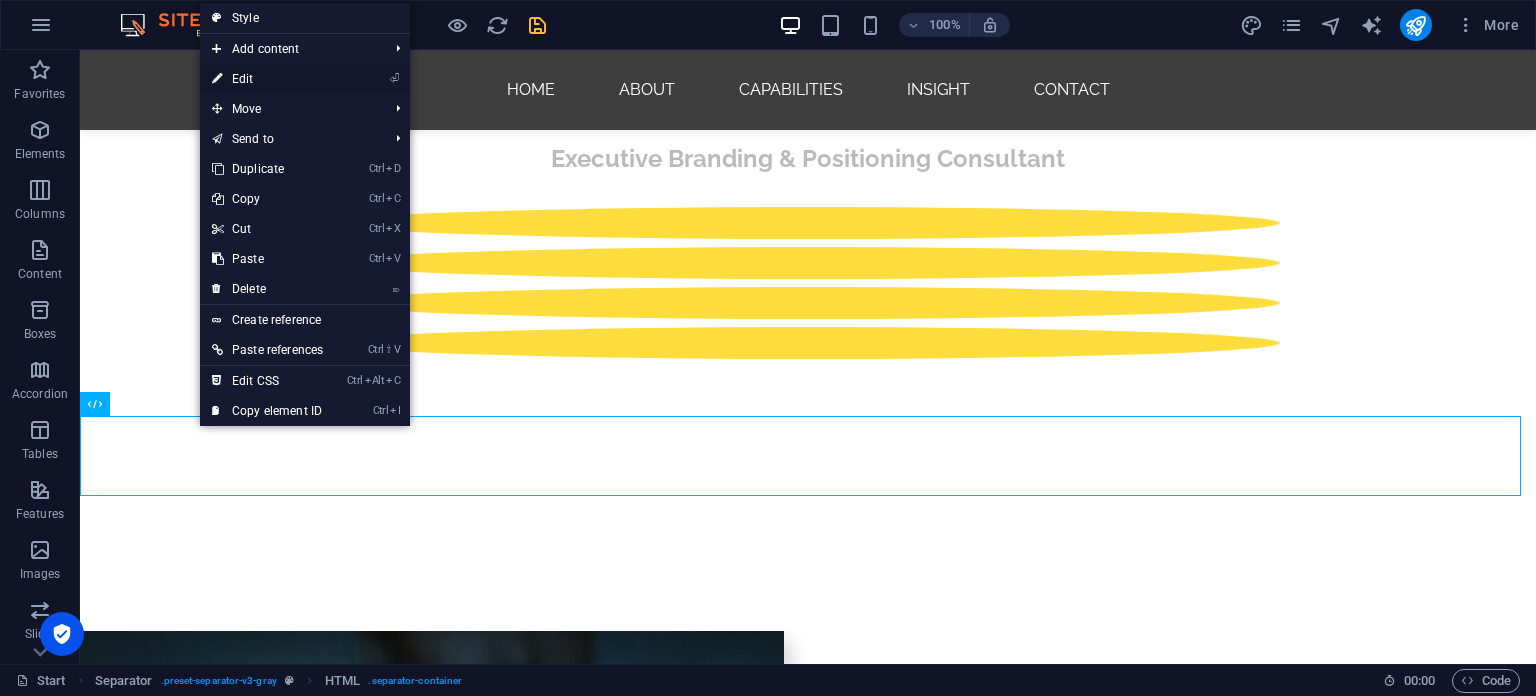click on "⏎  Edit" at bounding box center (267, 79) 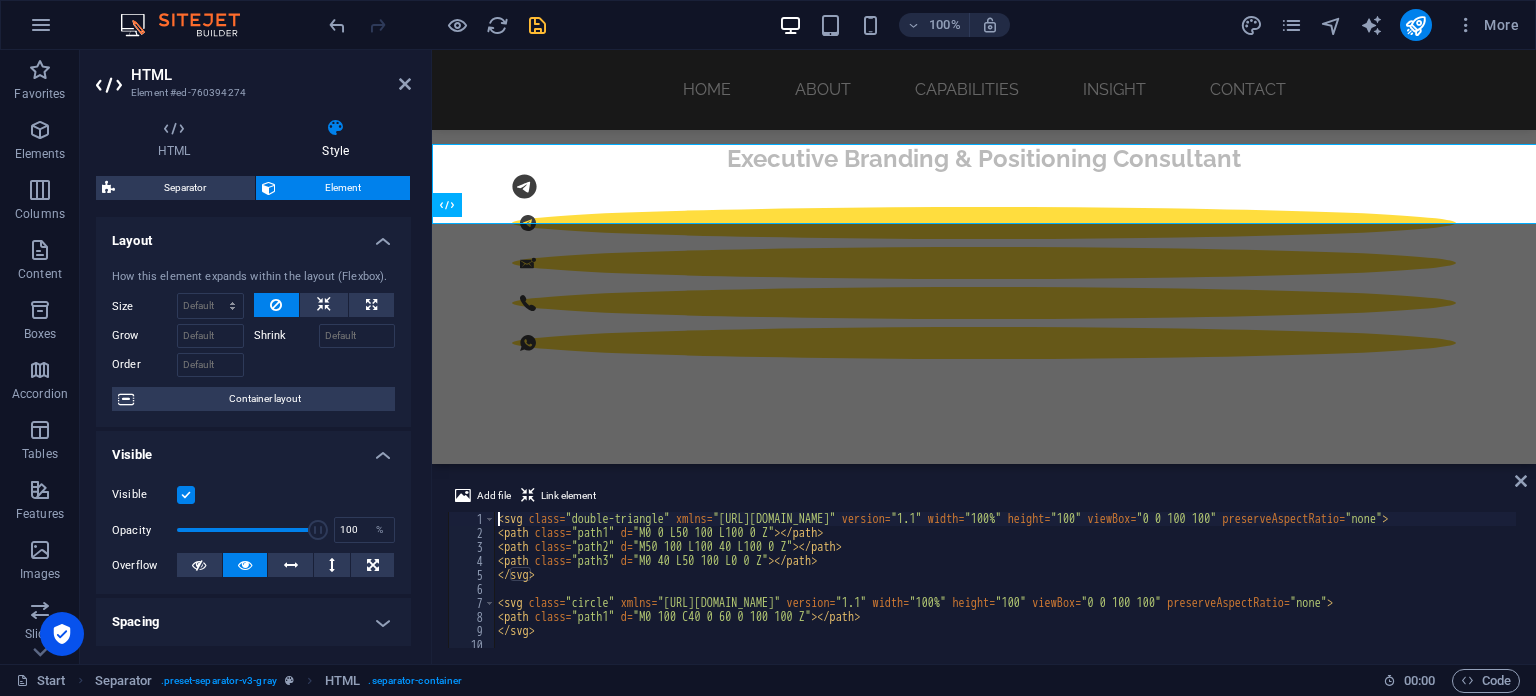 scroll, scrollTop: 1272, scrollLeft: 0, axis: vertical 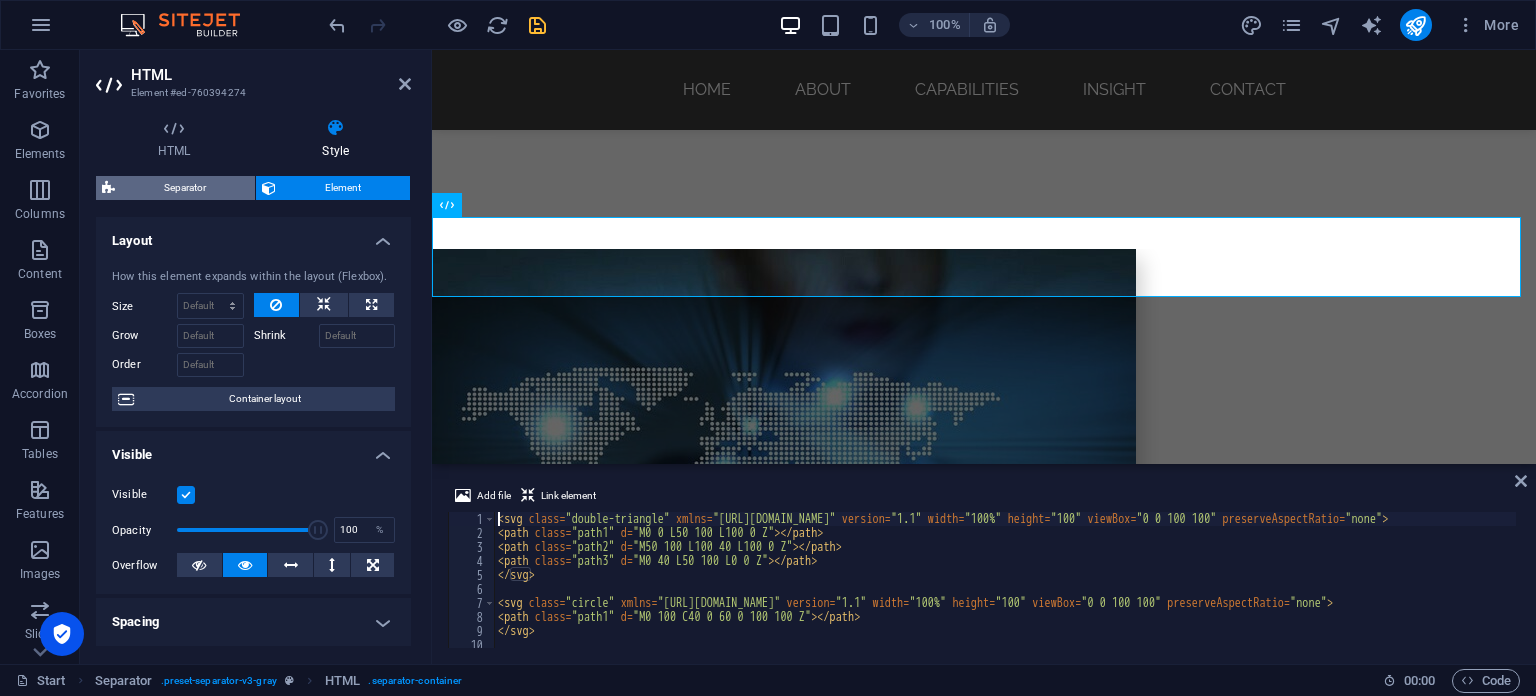 click on "Separator" at bounding box center [185, 188] 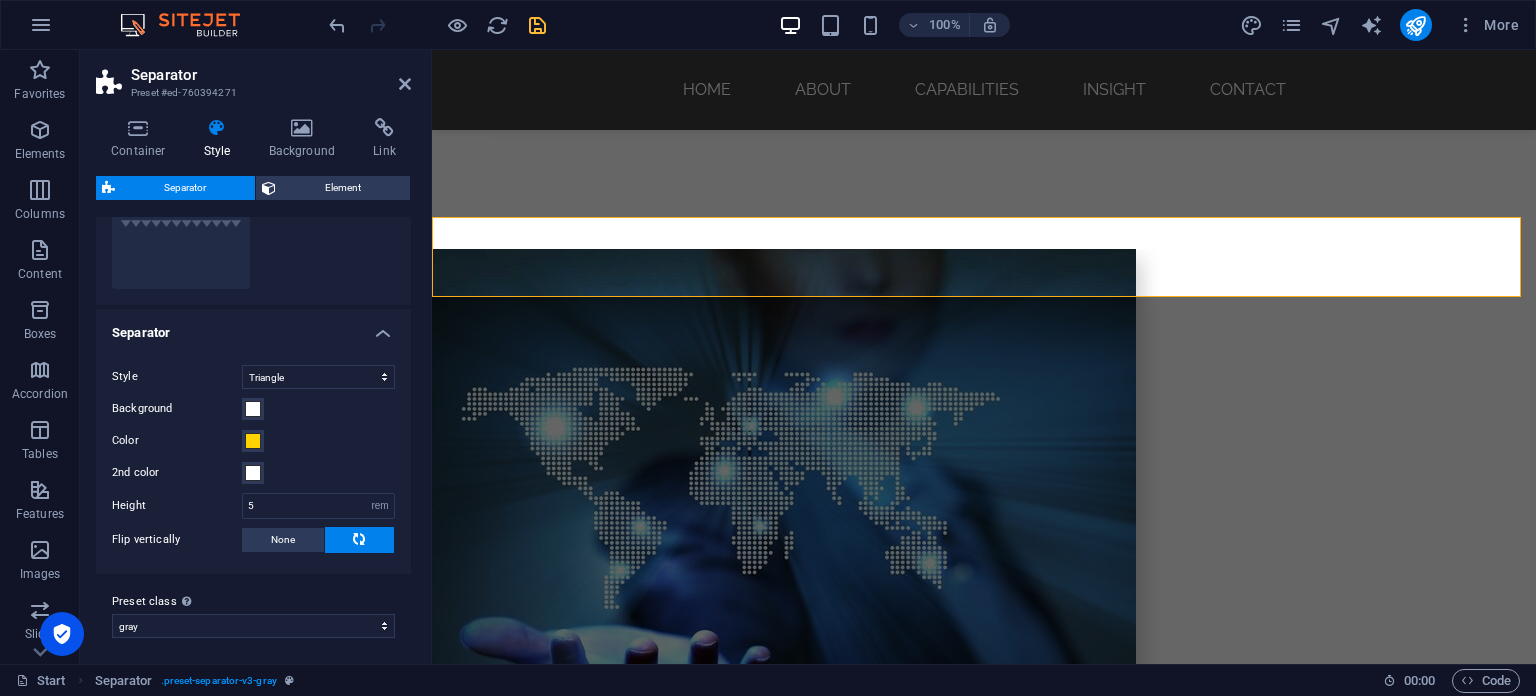 scroll, scrollTop: 536, scrollLeft: 0, axis: vertical 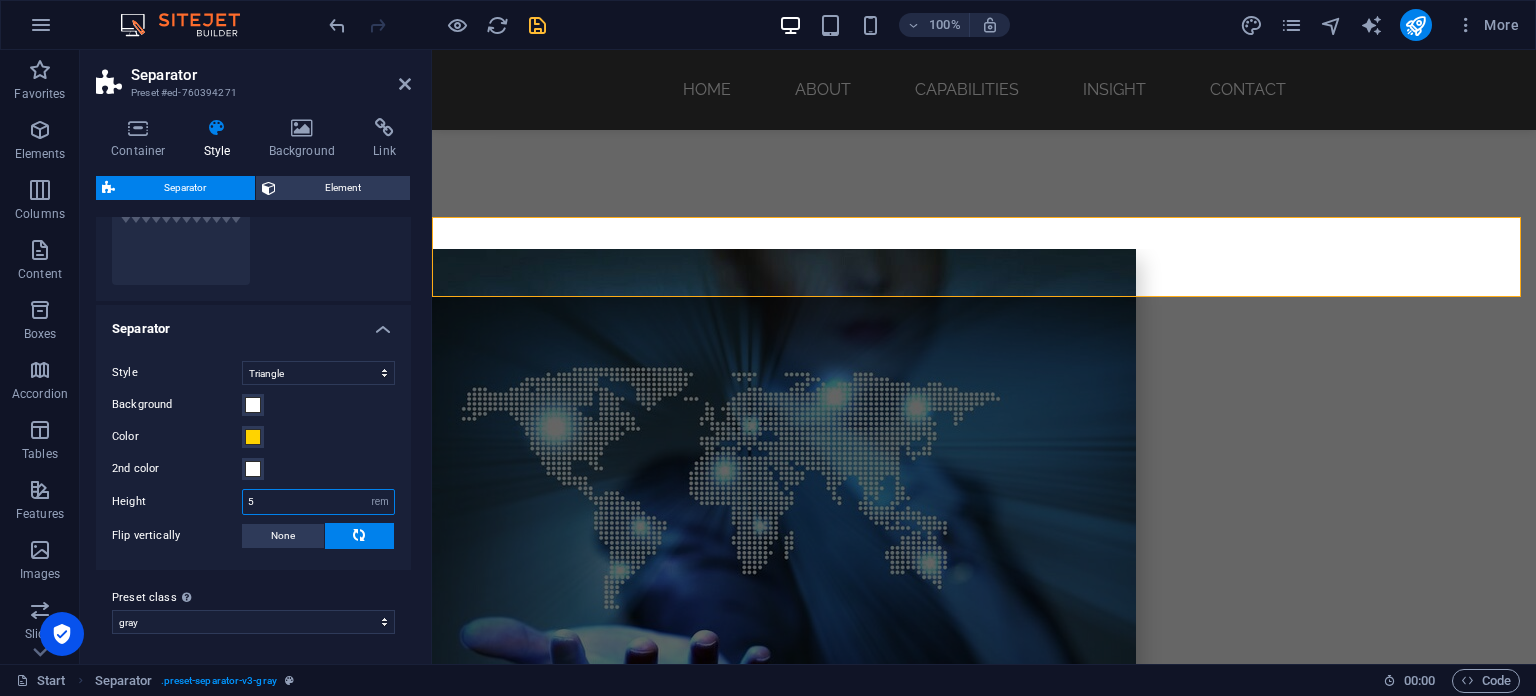 drag, startPoint x: 276, startPoint y: 498, endPoint x: 231, endPoint y: 501, distance: 45.099888 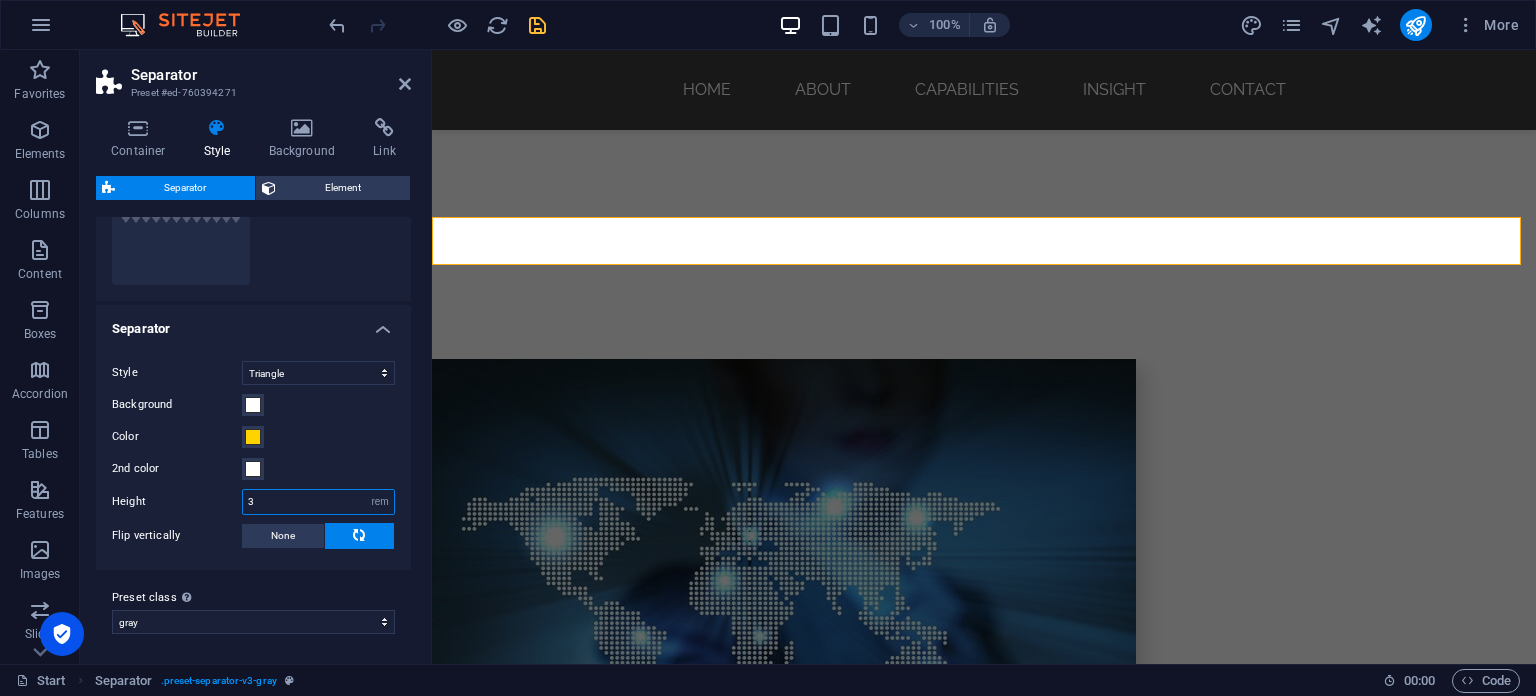 drag, startPoint x: 312, startPoint y: 505, endPoint x: 234, endPoint y: 495, distance: 78.63841 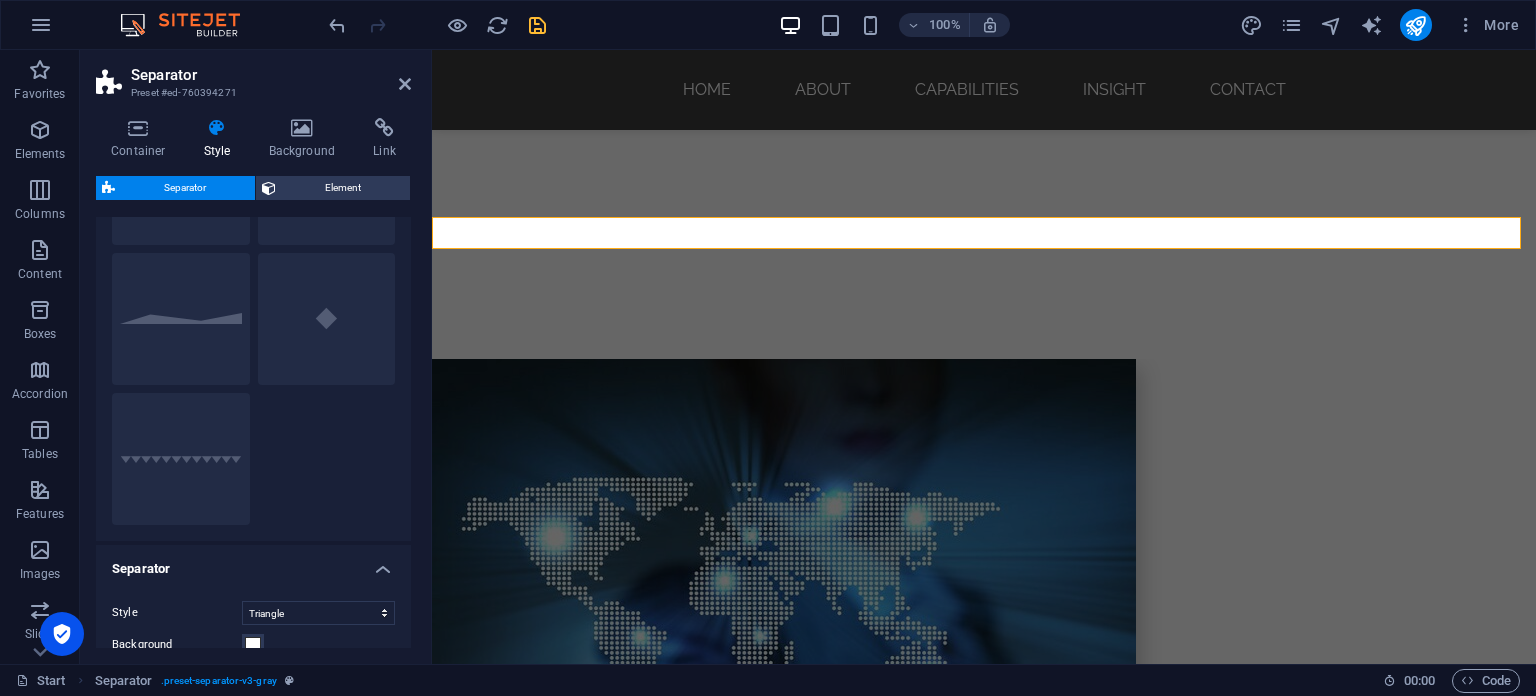 scroll, scrollTop: 336, scrollLeft: 0, axis: vertical 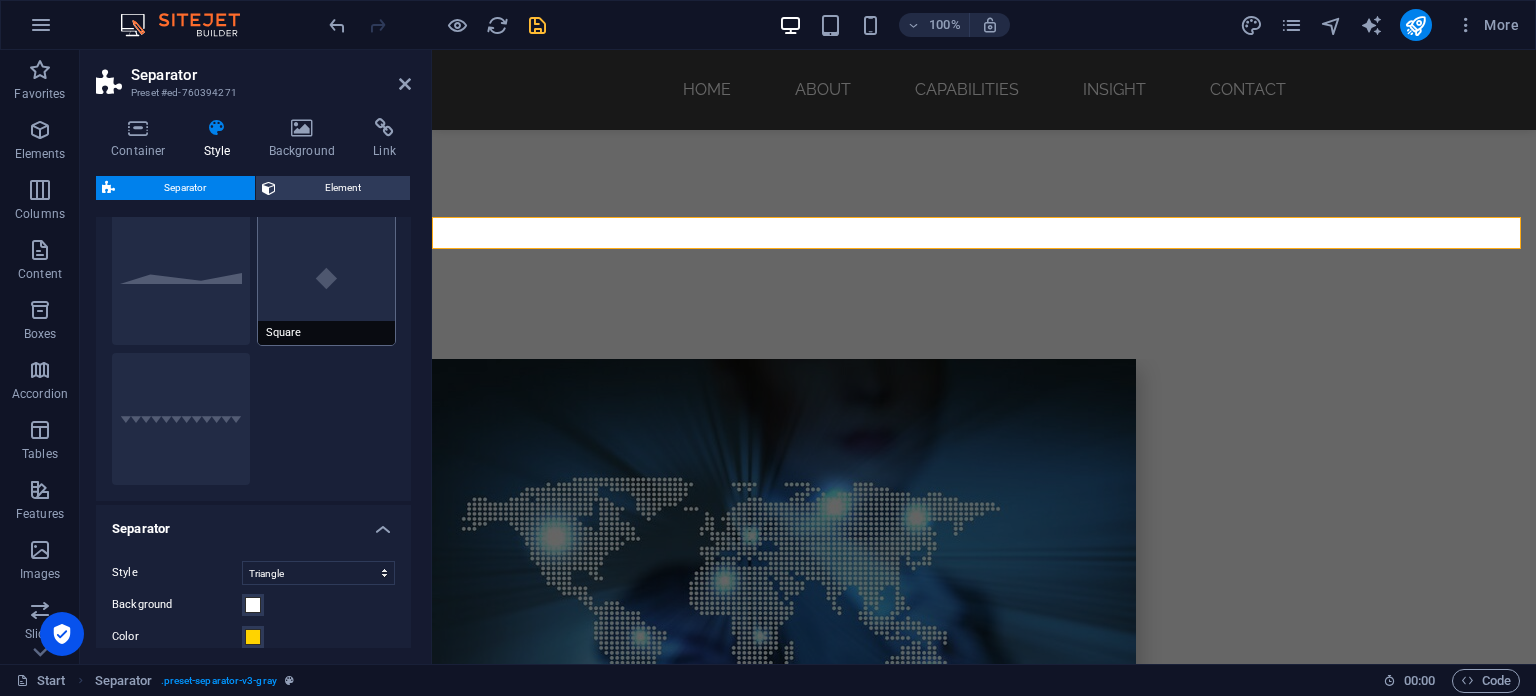 type on "2" 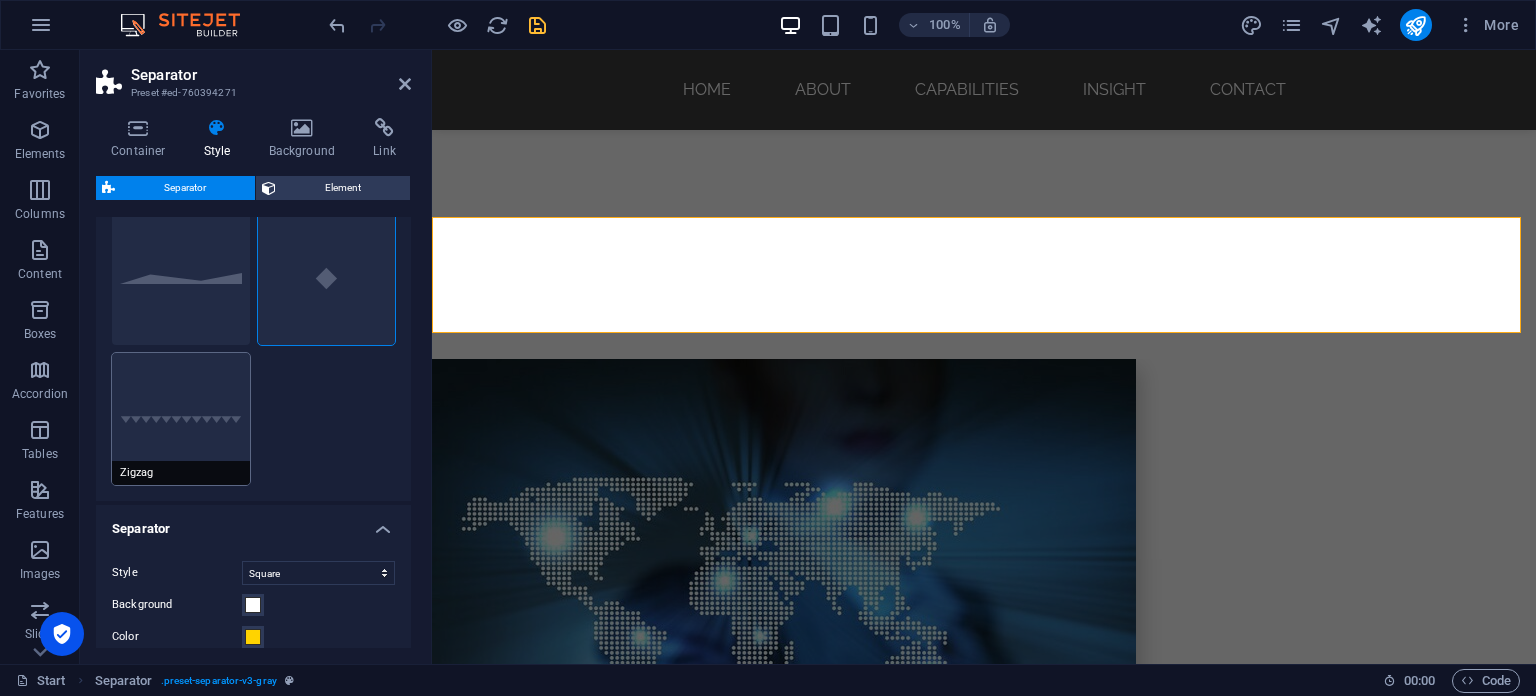 click on "Zigzag" at bounding box center [181, 419] 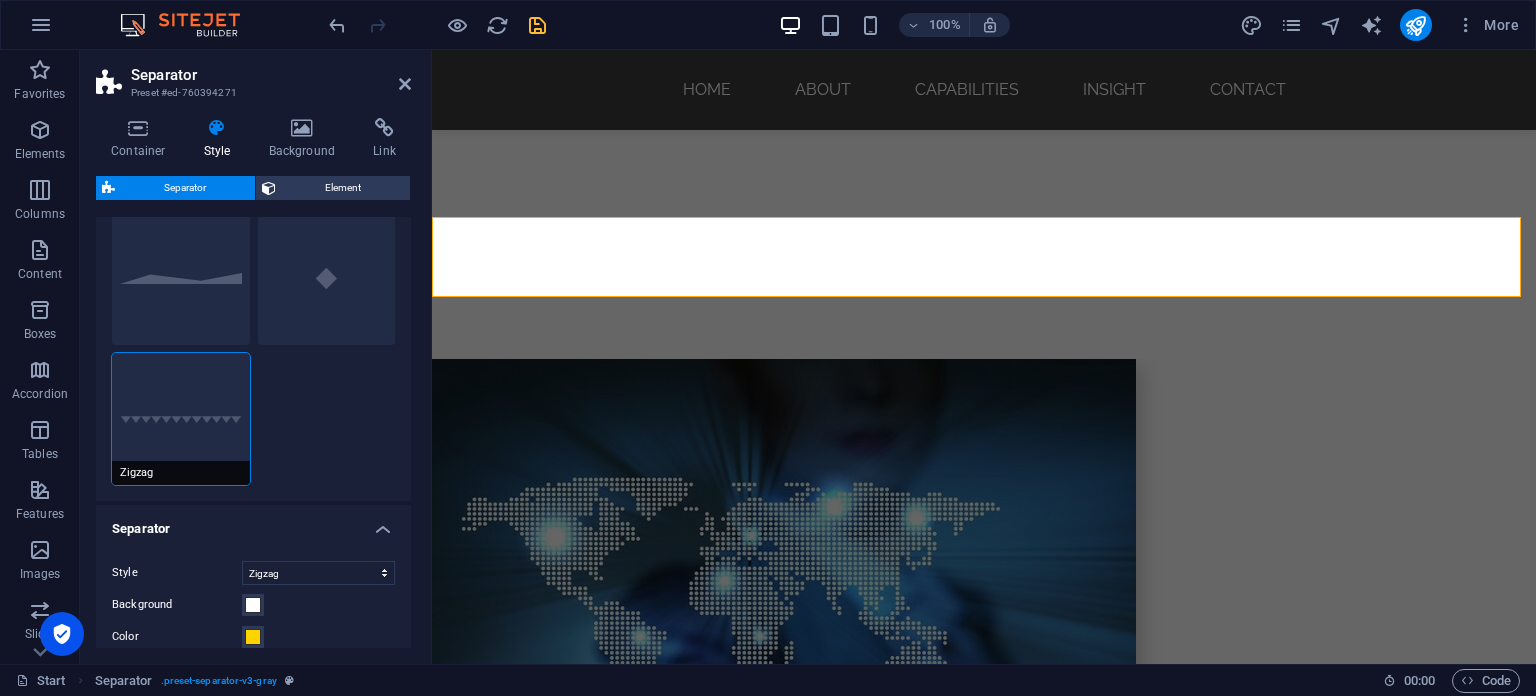 scroll, scrollTop: 0, scrollLeft: 0, axis: both 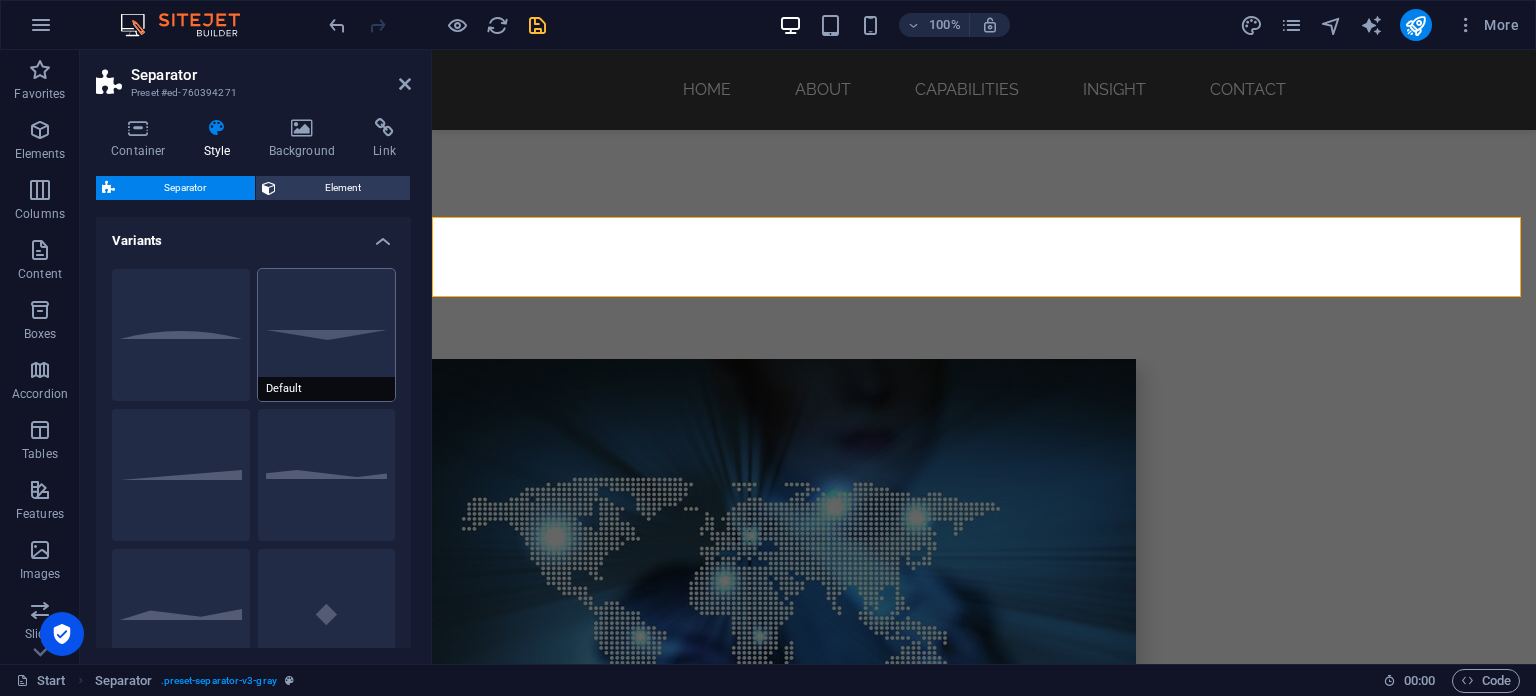 click on "Default" at bounding box center (327, 335) 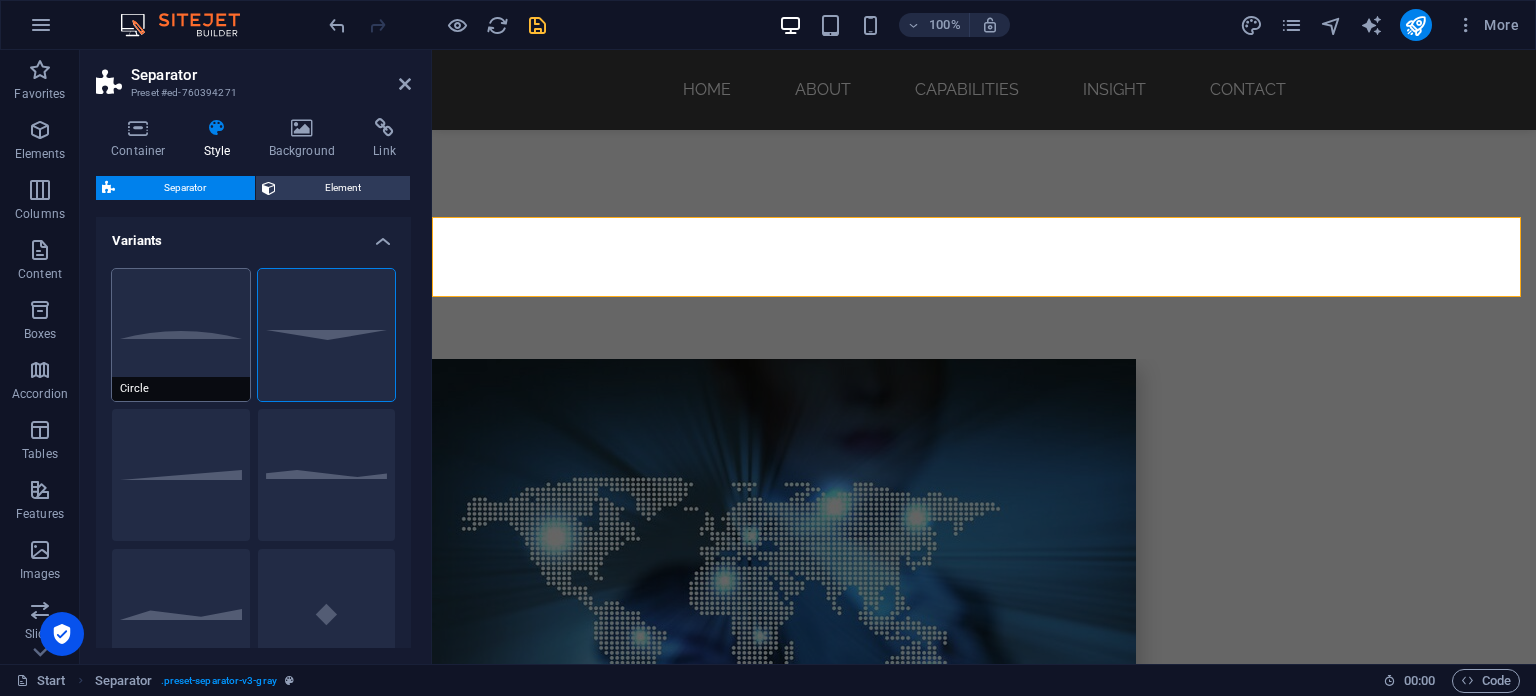 click on "Circle" at bounding box center [181, 335] 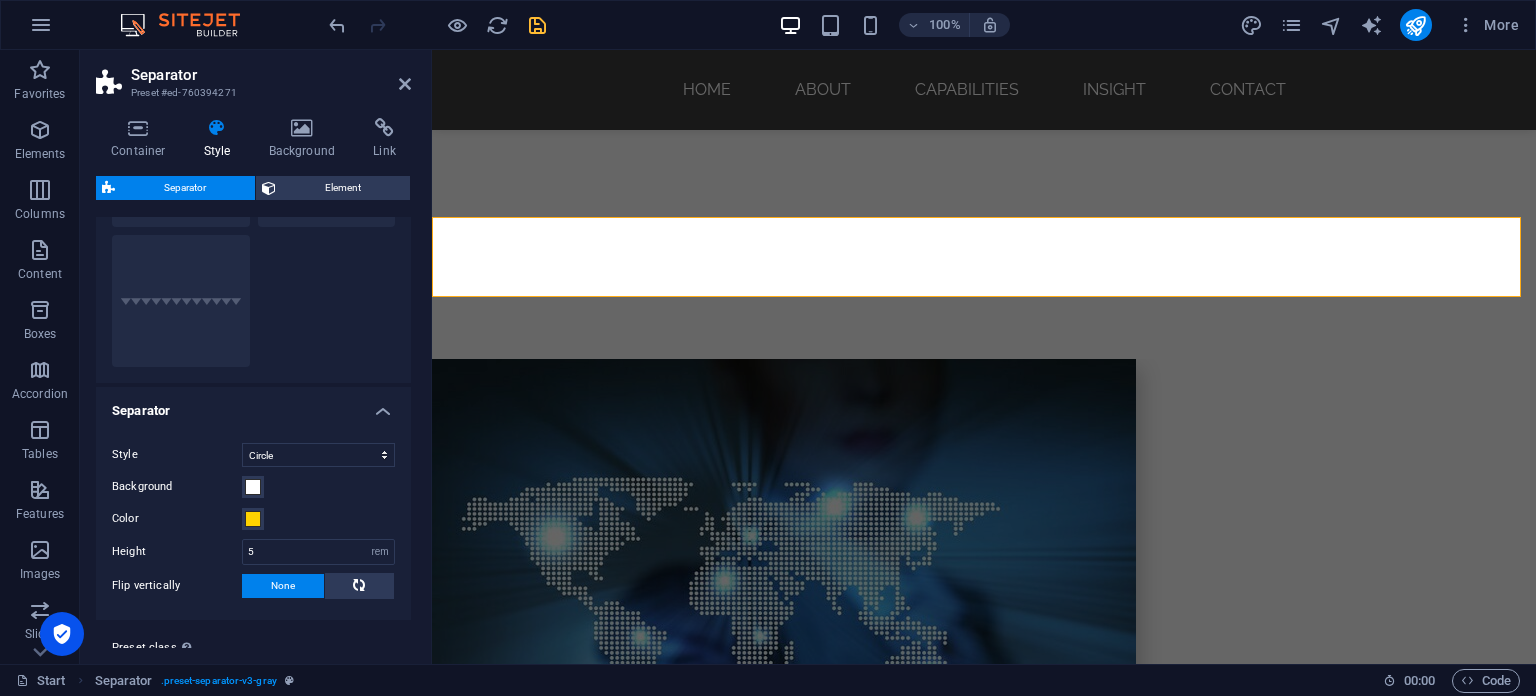 scroll, scrollTop: 504, scrollLeft: 0, axis: vertical 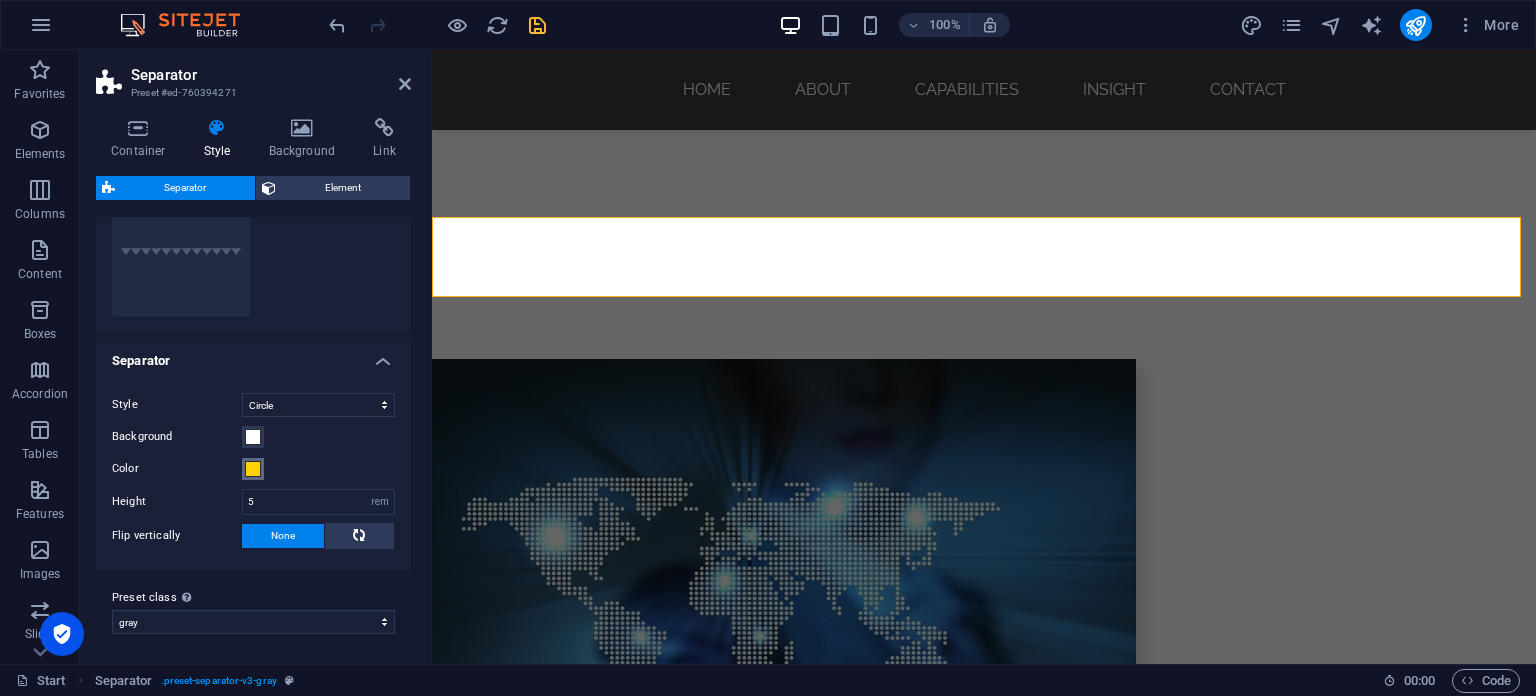 click at bounding box center (253, 469) 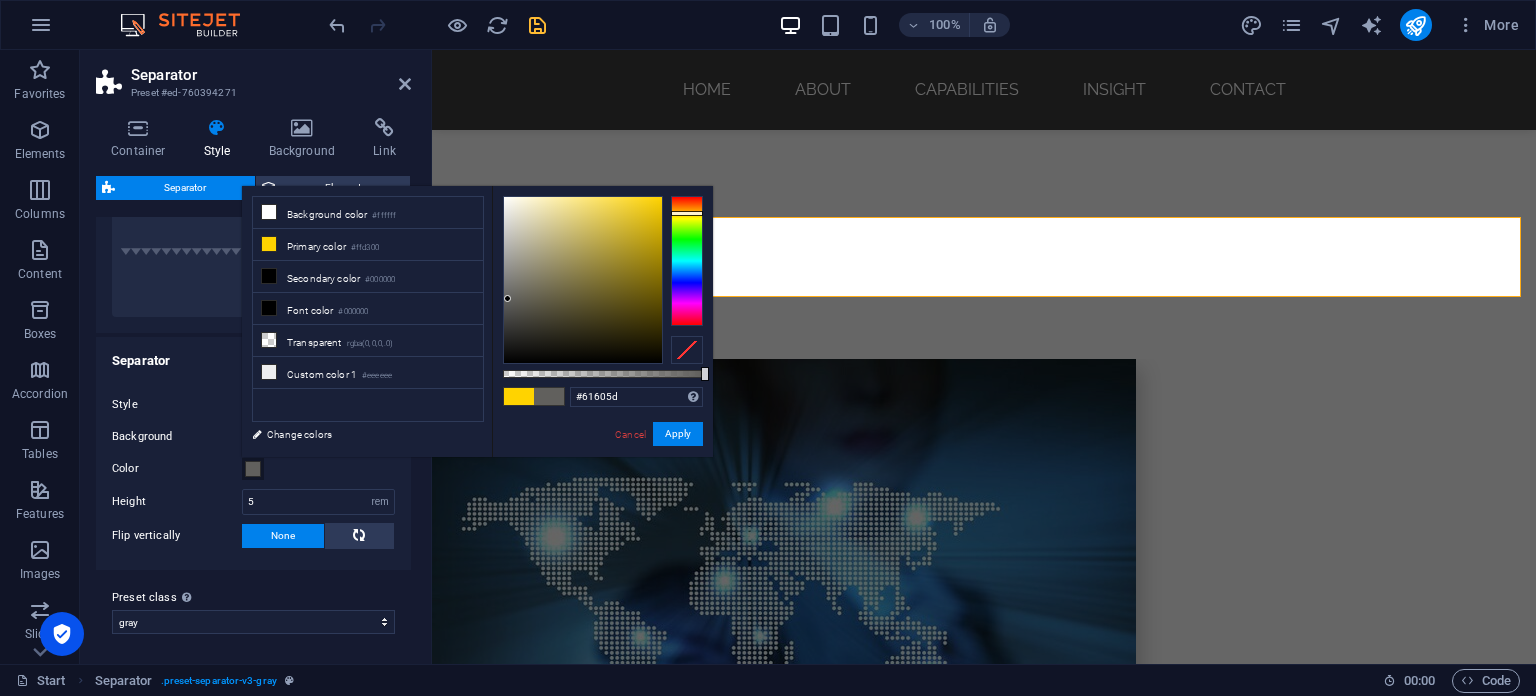 click at bounding box center (583, 280) 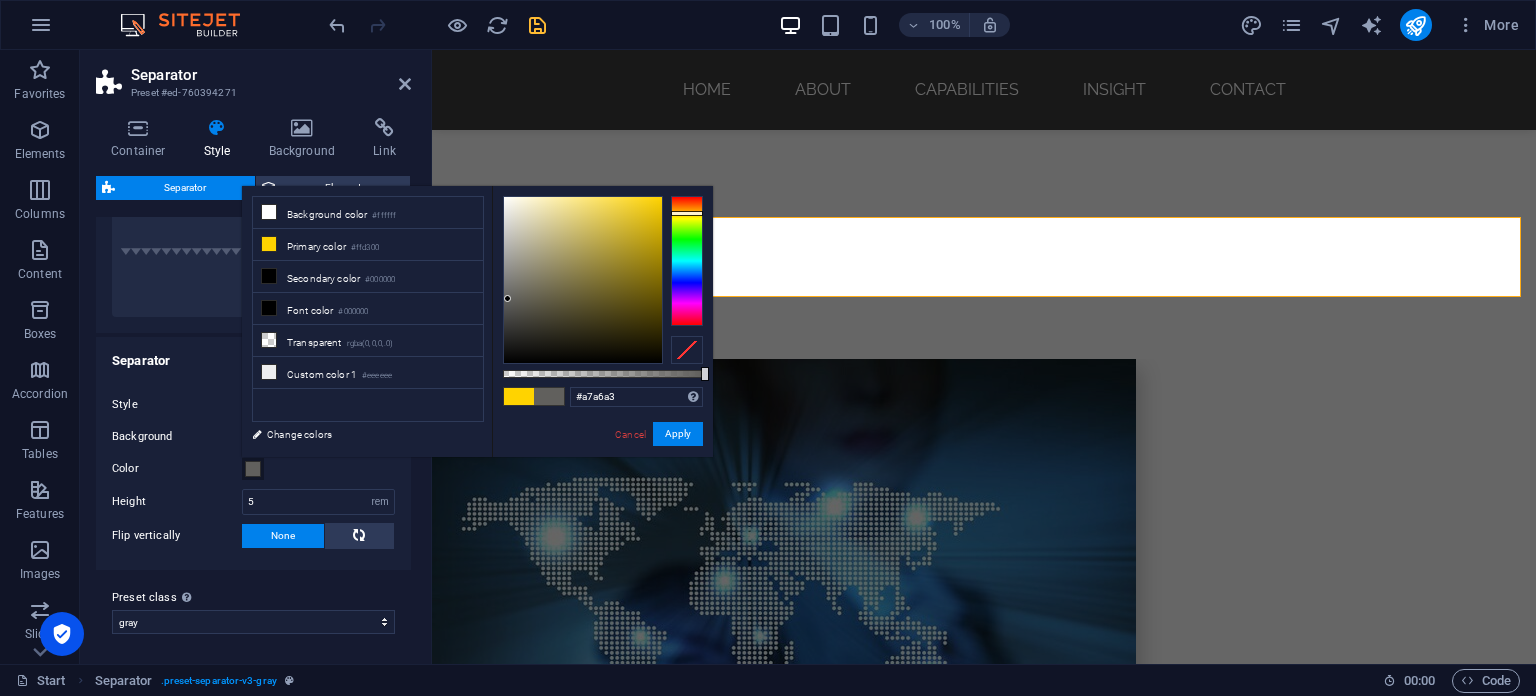 click at bounding box center (583, 280) 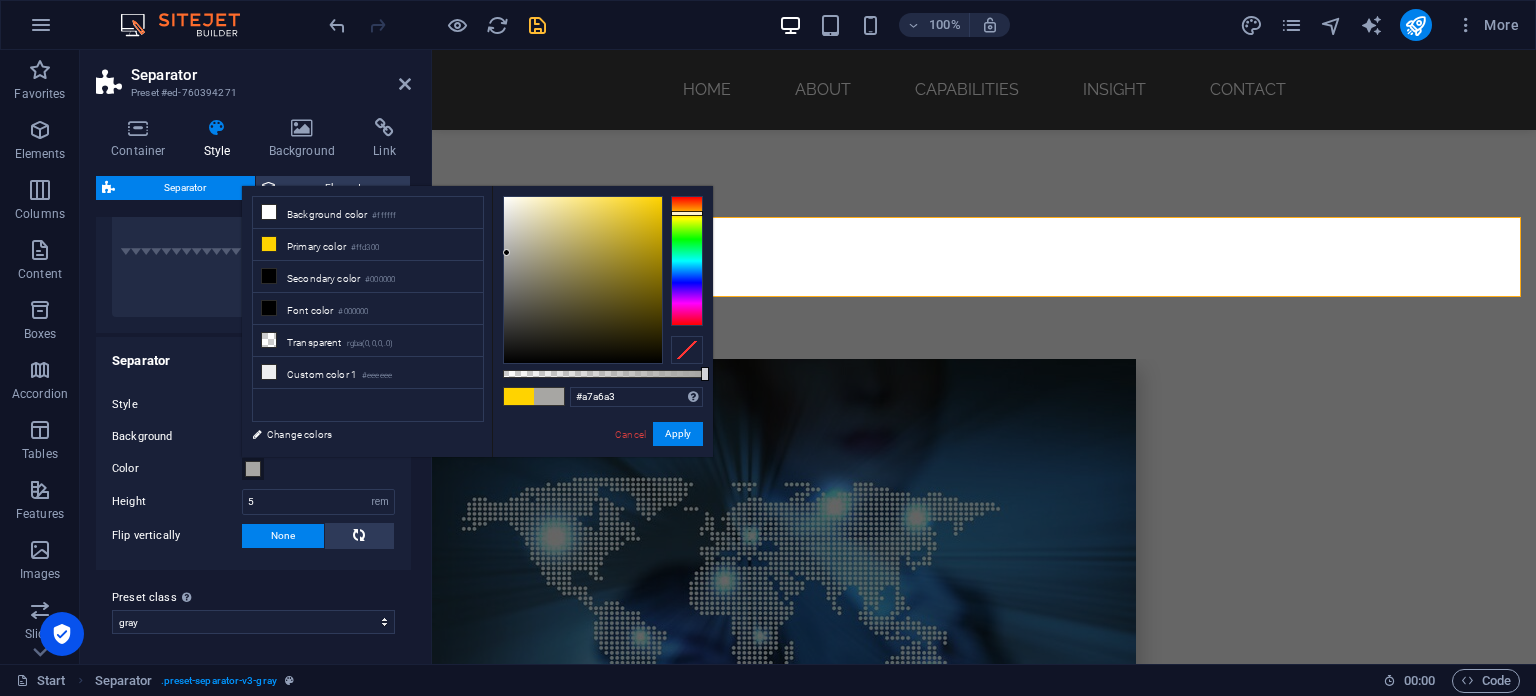 type on "#c9c8c6" 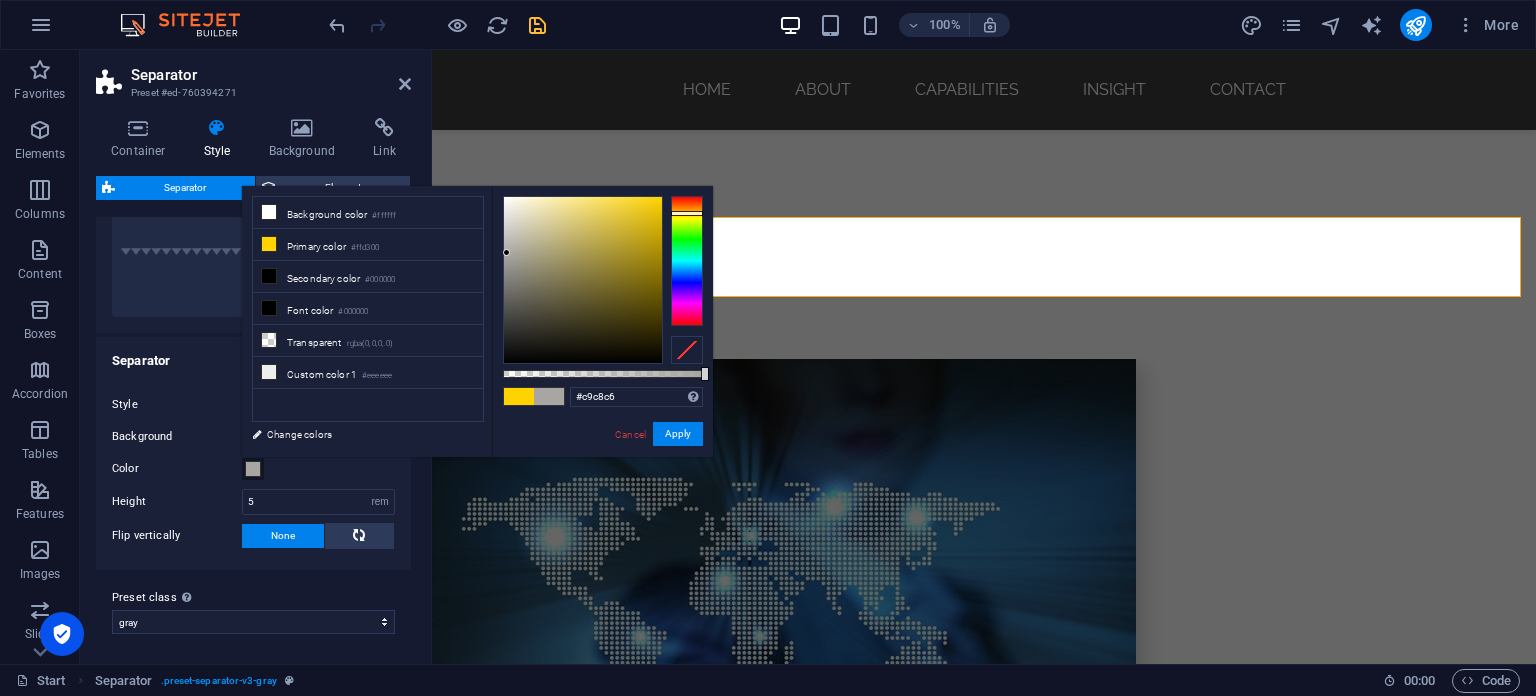 click at bounding box center [583, 280] 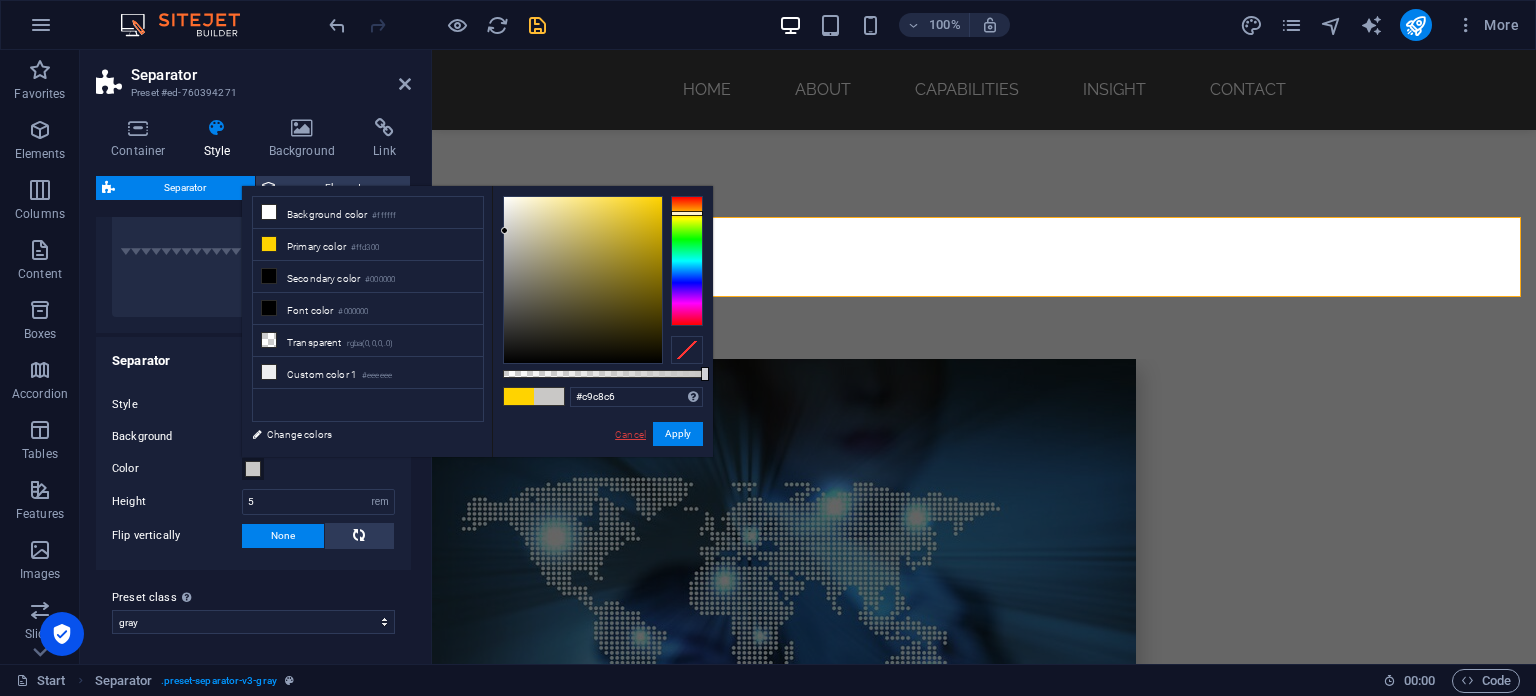 click on "Cancel" at bounding box center [630, 434] 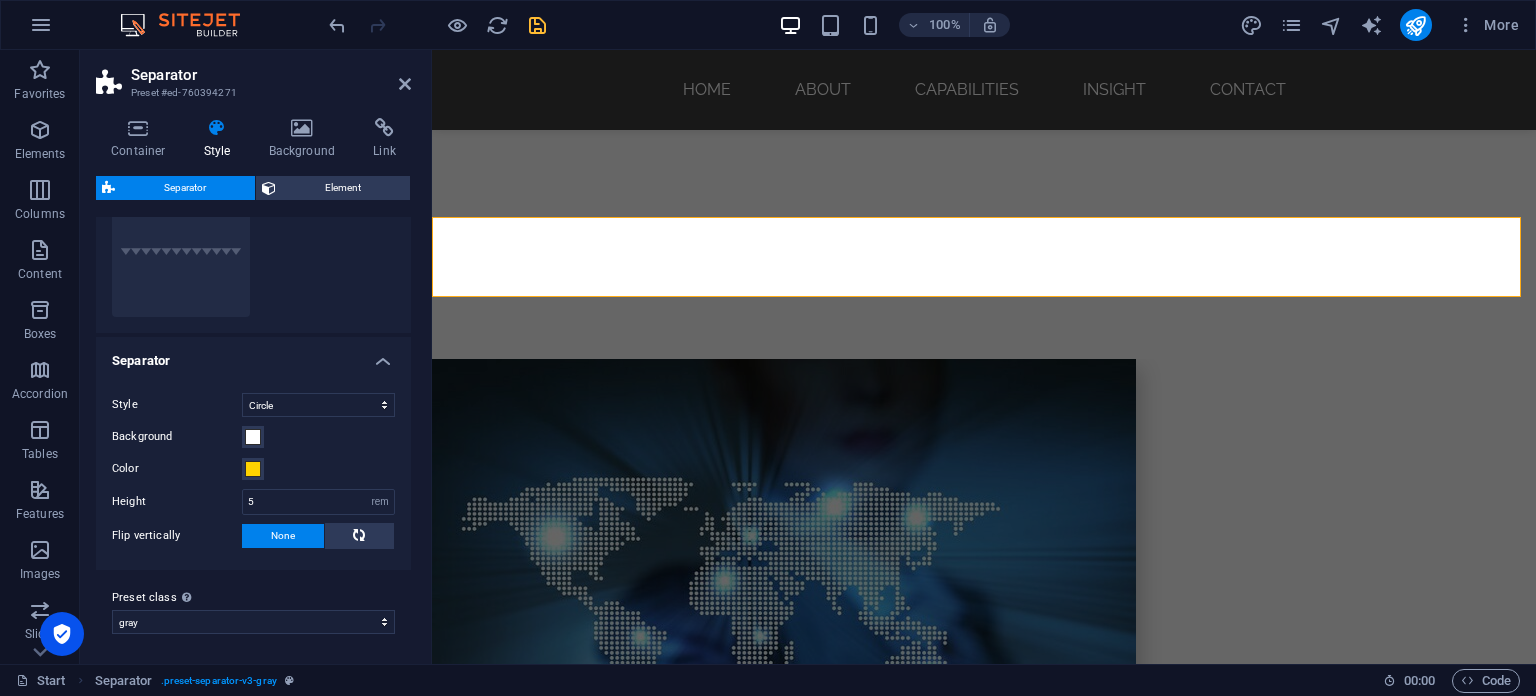 scroll, scrollTop: 104, scrollLeft: 0, axis: vertical 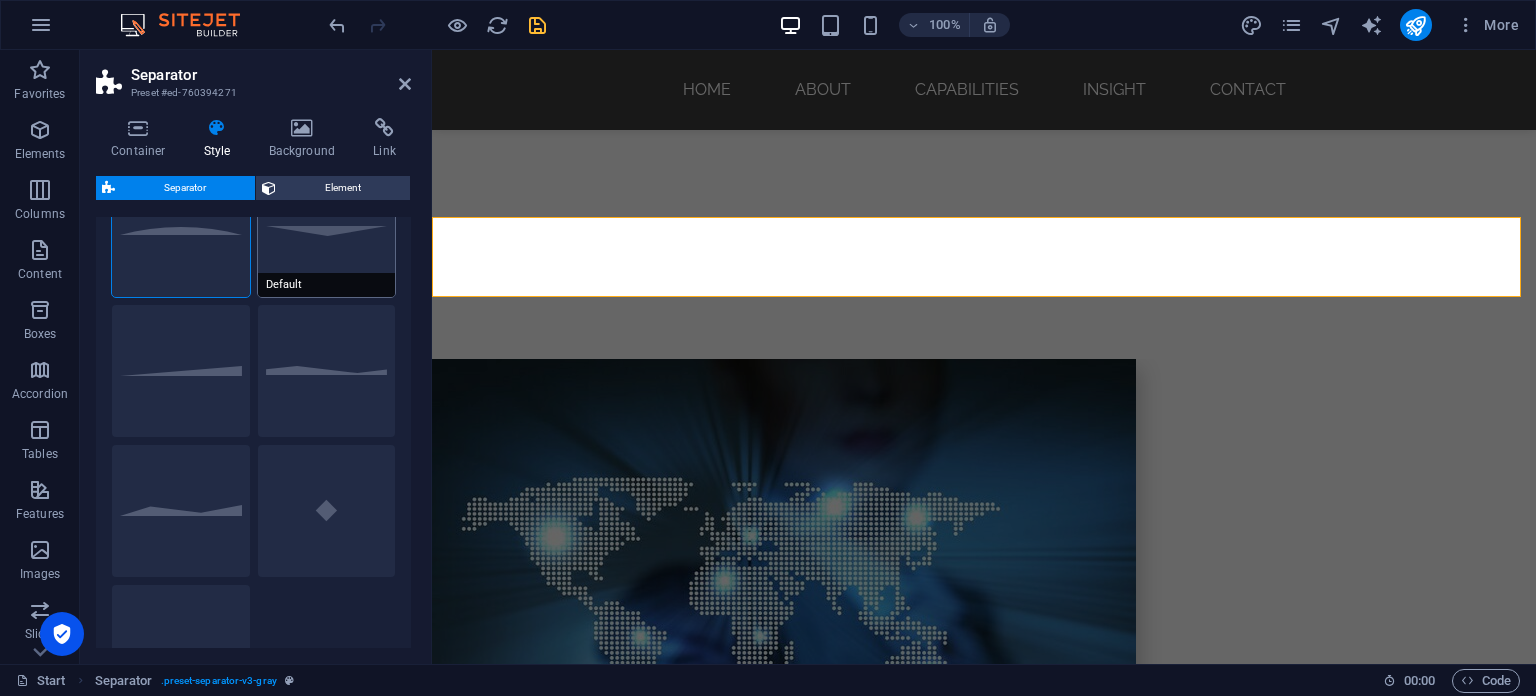 click on "Default" at bounding box center (327, 231) 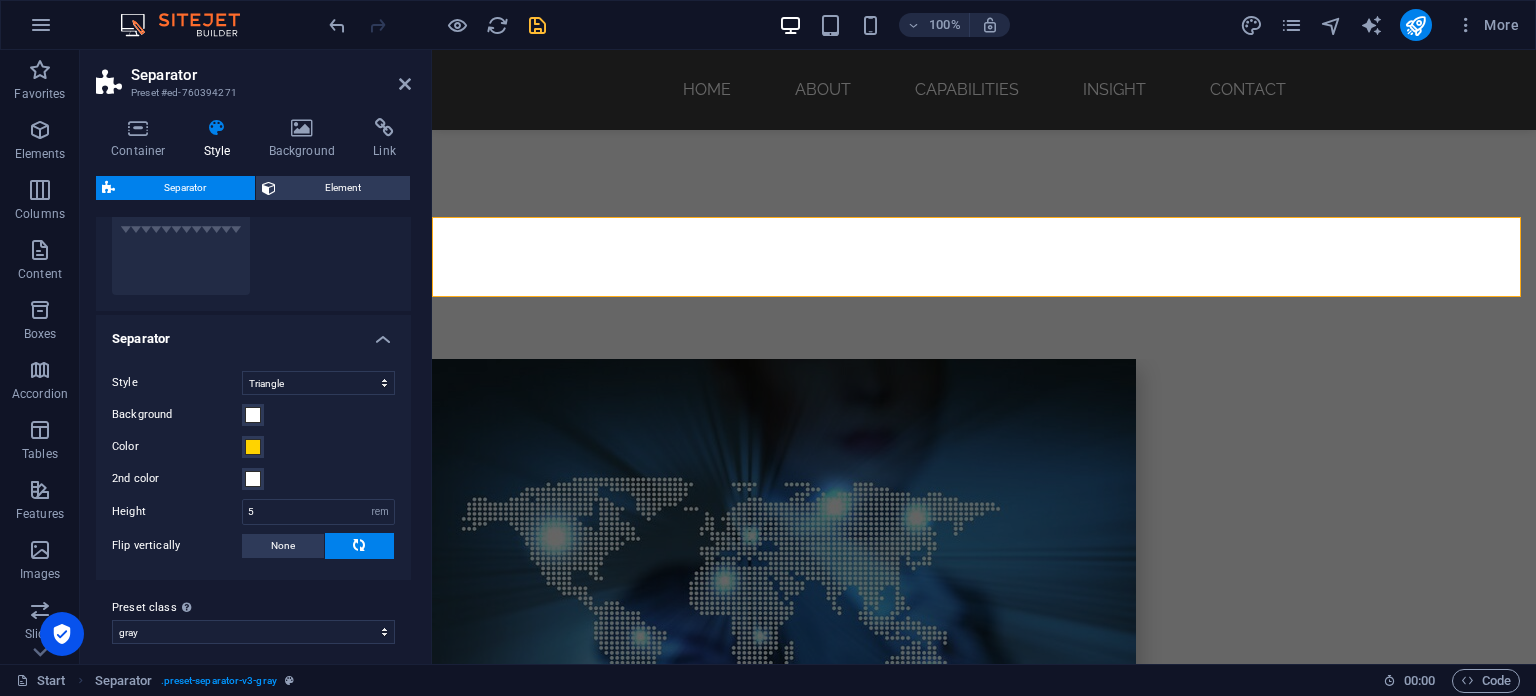 scroll, scrollTop: 536, scrollLeft: 0, axis: vertical 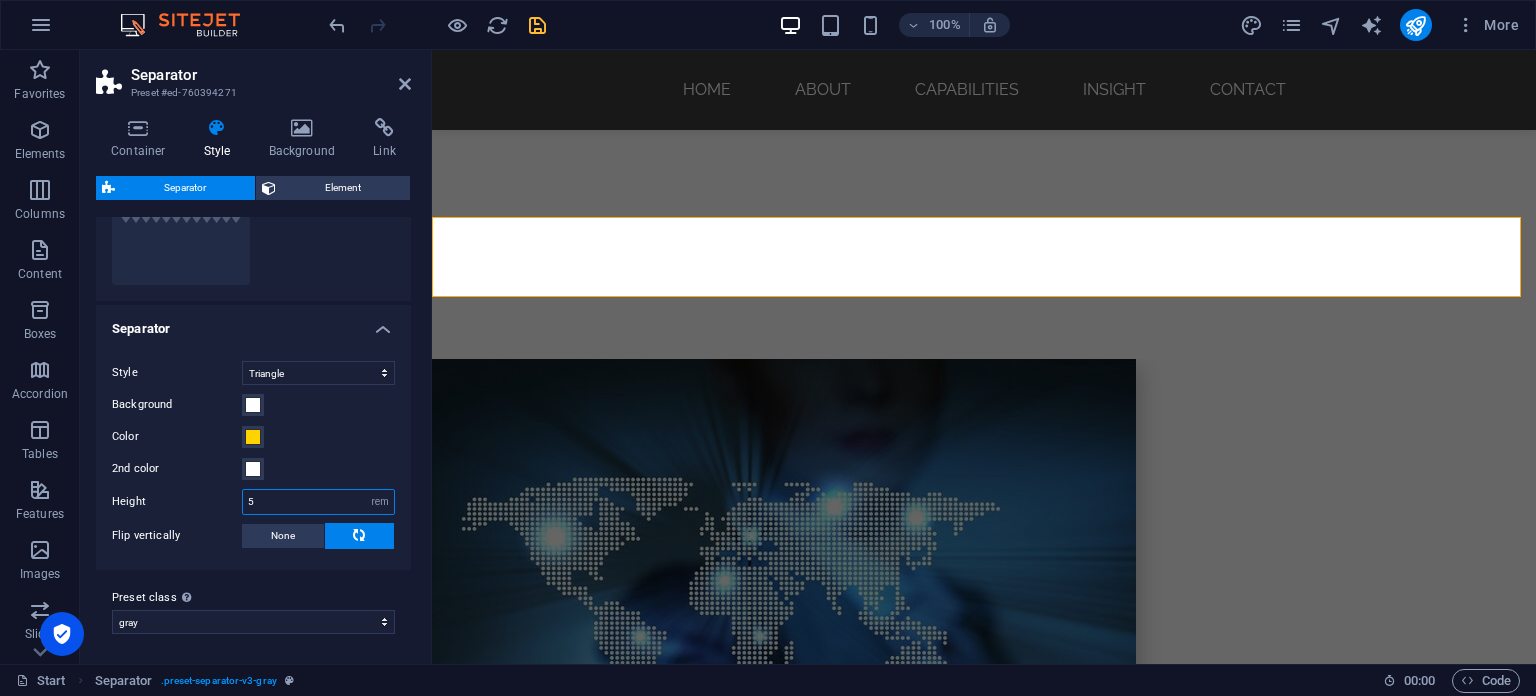 drag, startPoint x: 321, startPoint y: 504, endPoint x: 200, endPoint y: 495, distance: 121.33425 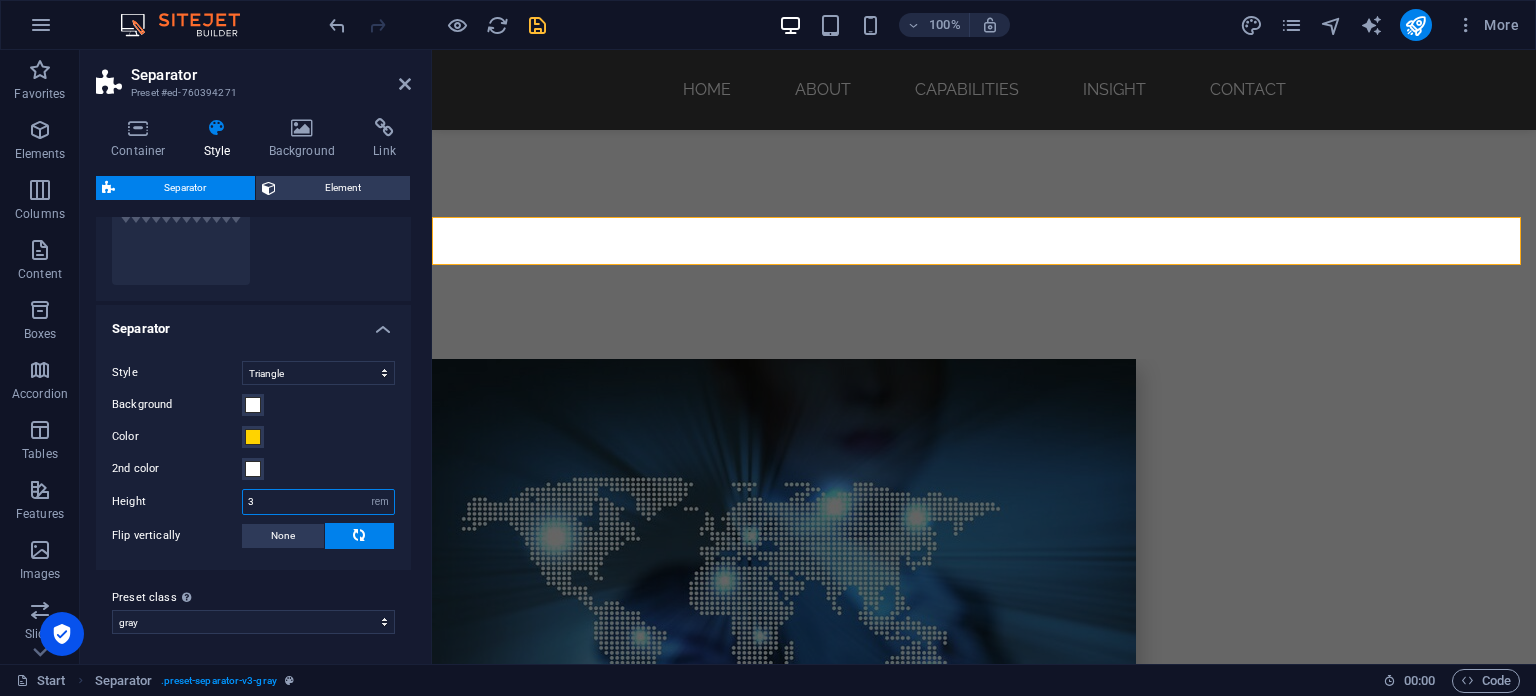 drag, startPoint x: 296, startPoint y: 501, endPoint x: 224, endPoint y: 501, distance: 72 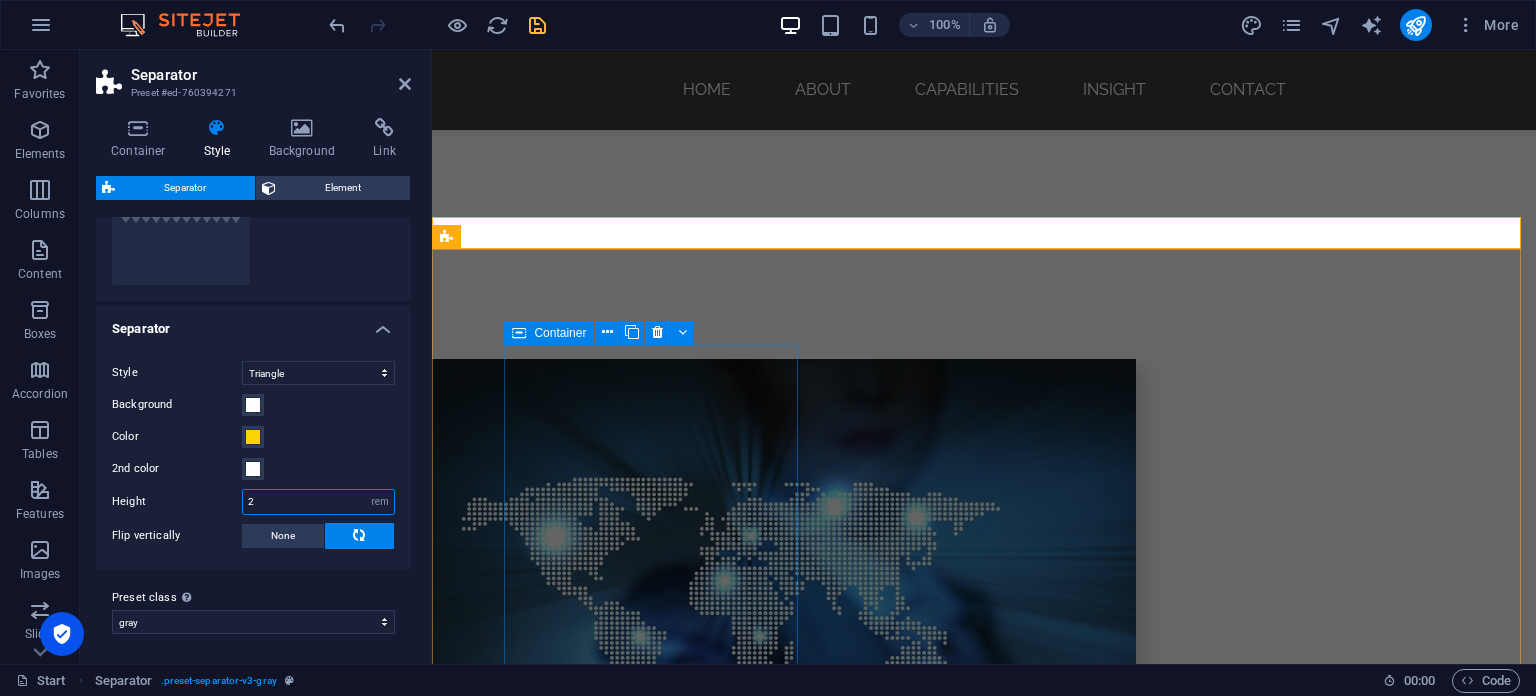 type on "2" 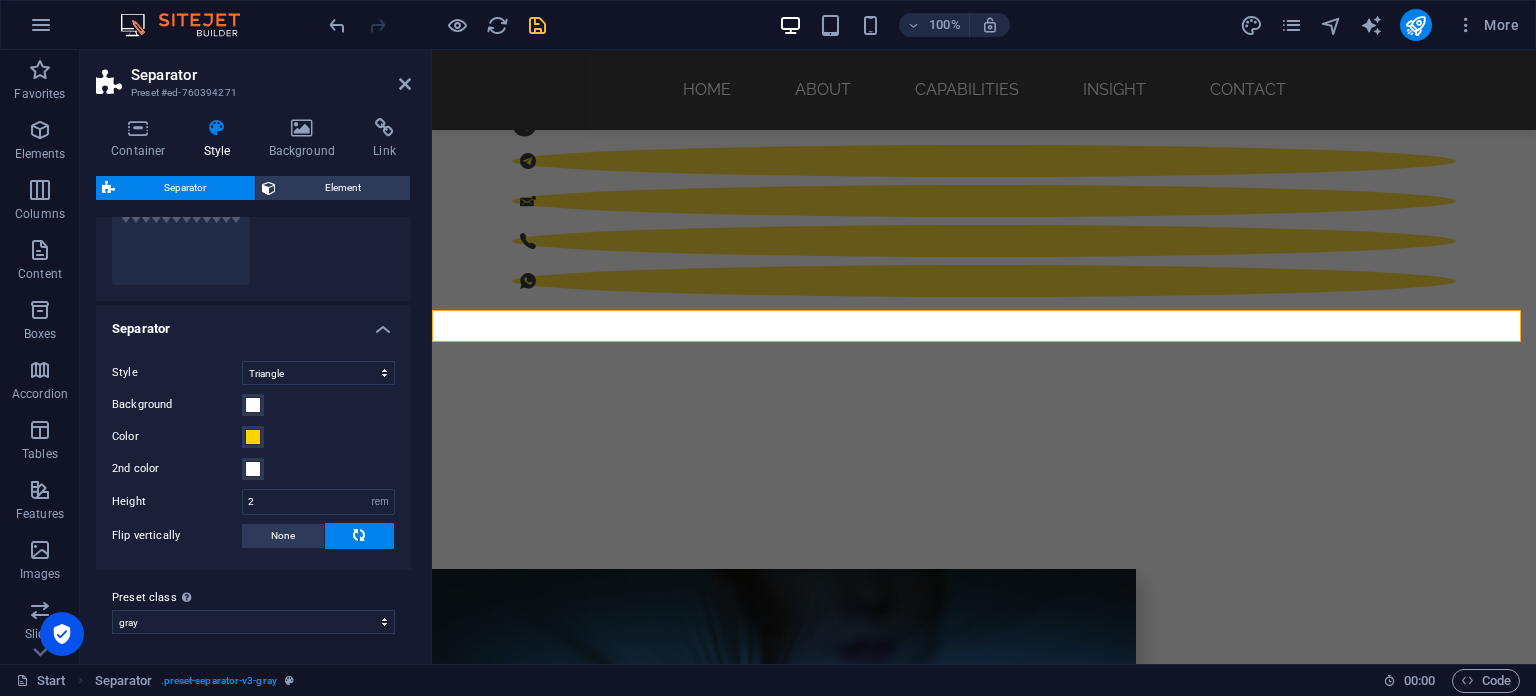 scroll, scrollTop: 972, scrollLeft: 0, axis: vertical 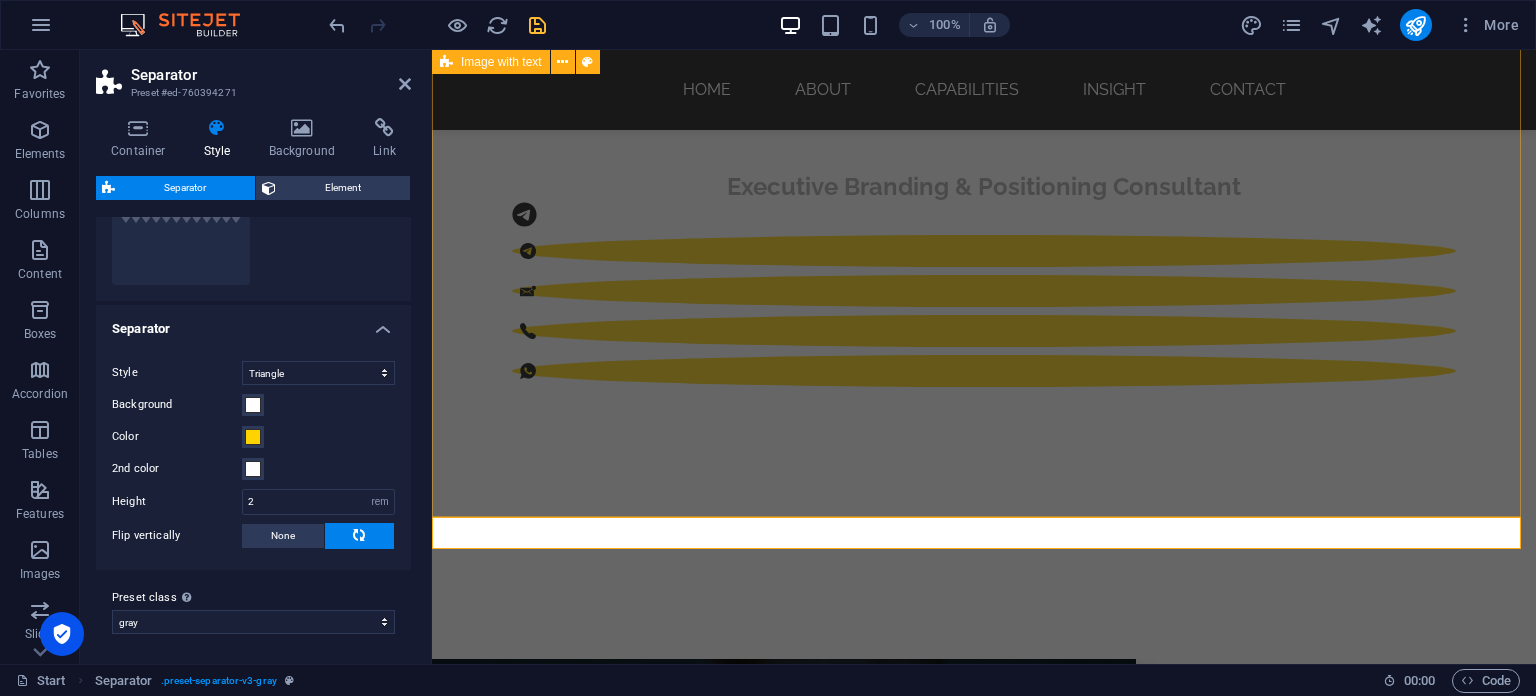 click on "Why Us? Traditional, outdated, and repetitive approaches to branding and positioning are no longer sufficient for successful product market entry. Today, even innovative and unique ideas face significant risks, with their creators unable to justify potential failure without the support of expert consulting teams. VANDA Intel has strategically positioned itself within a unique and untapped market space.  We concurrently focus on branding, positioning, market analysis and expert assessment, customer psychology, and innovative advertising methods, all while cultivating robust customer networks. Our decade of experience is rooted in exploring untapped markets, engaging with attractive countries, and collaborating with nations rich in ancient traditions.  Our core approach integrates the best and most current human technologies.  We transform your novel opportunities and ideas into a presence within modern markets and customer networks." at bounding box center (984, 1064) 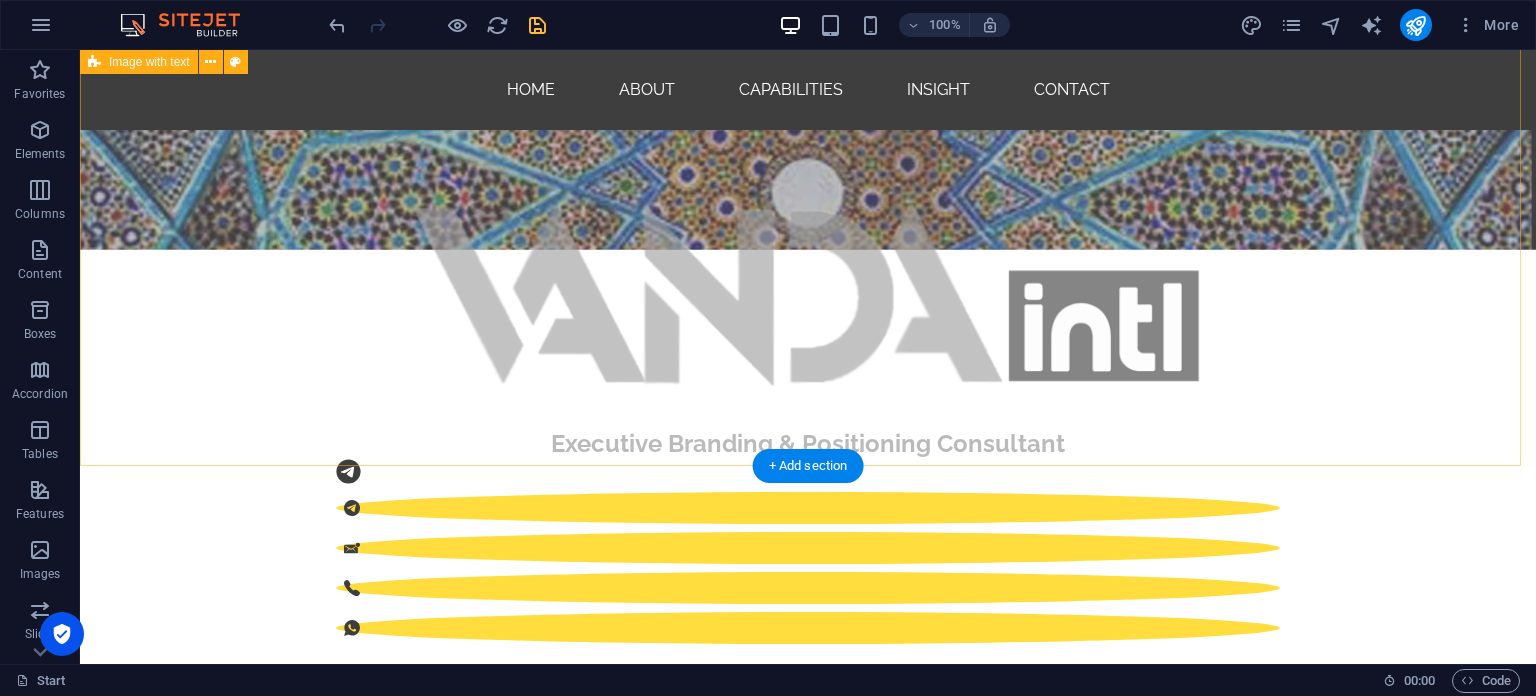 scroll, scrollTop: 472, scrollLeft: 0, axis: vertical 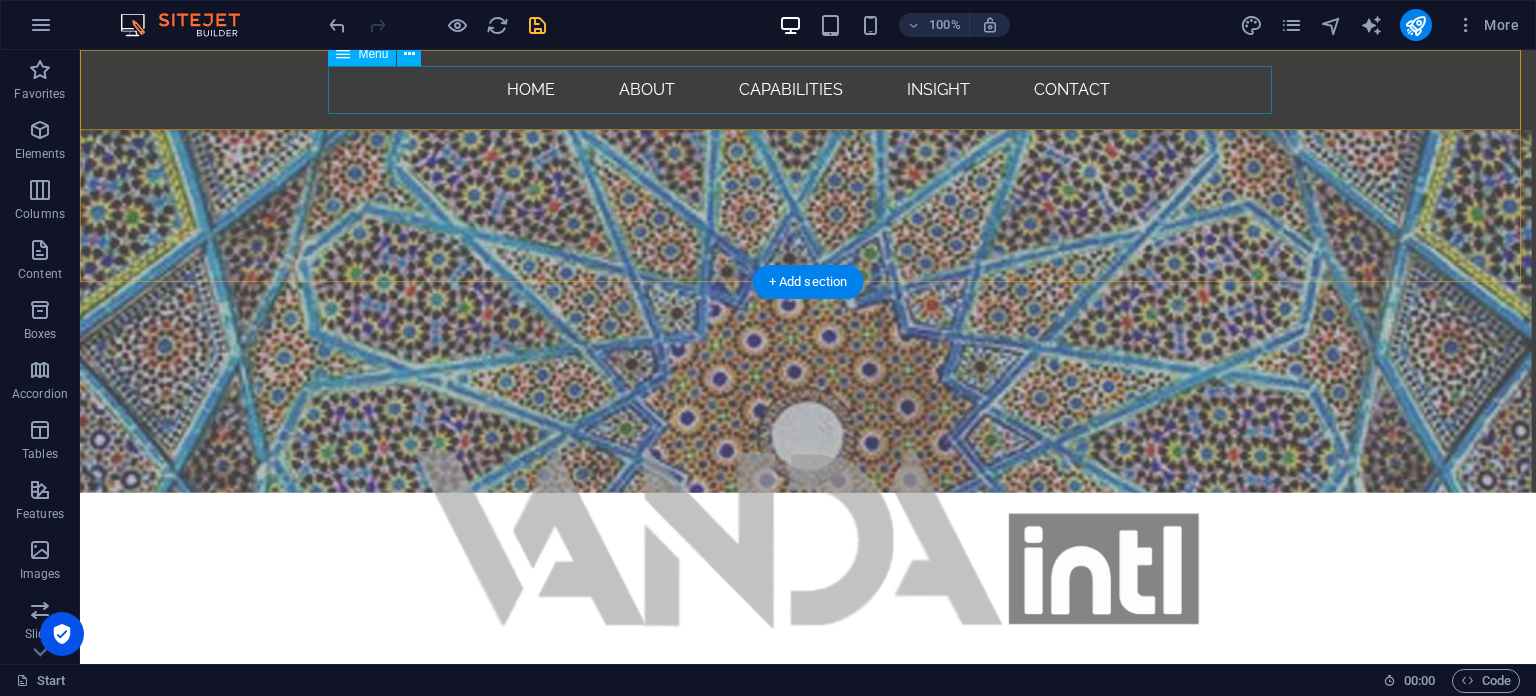 click on "Home About Capabilities Insight Contact" at bounding box center (808, 90) 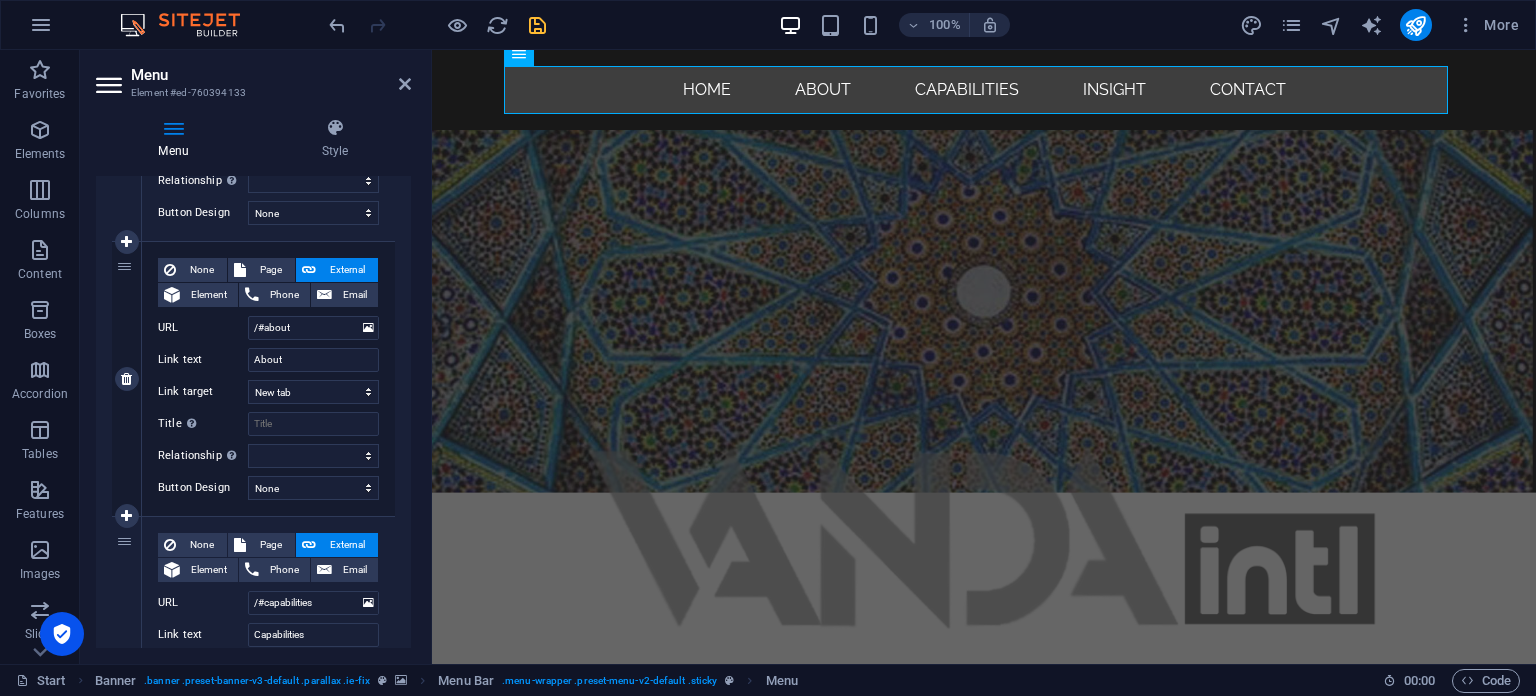 scroll, scrollTop: 400, scrollLeft: 0, axis: vertical 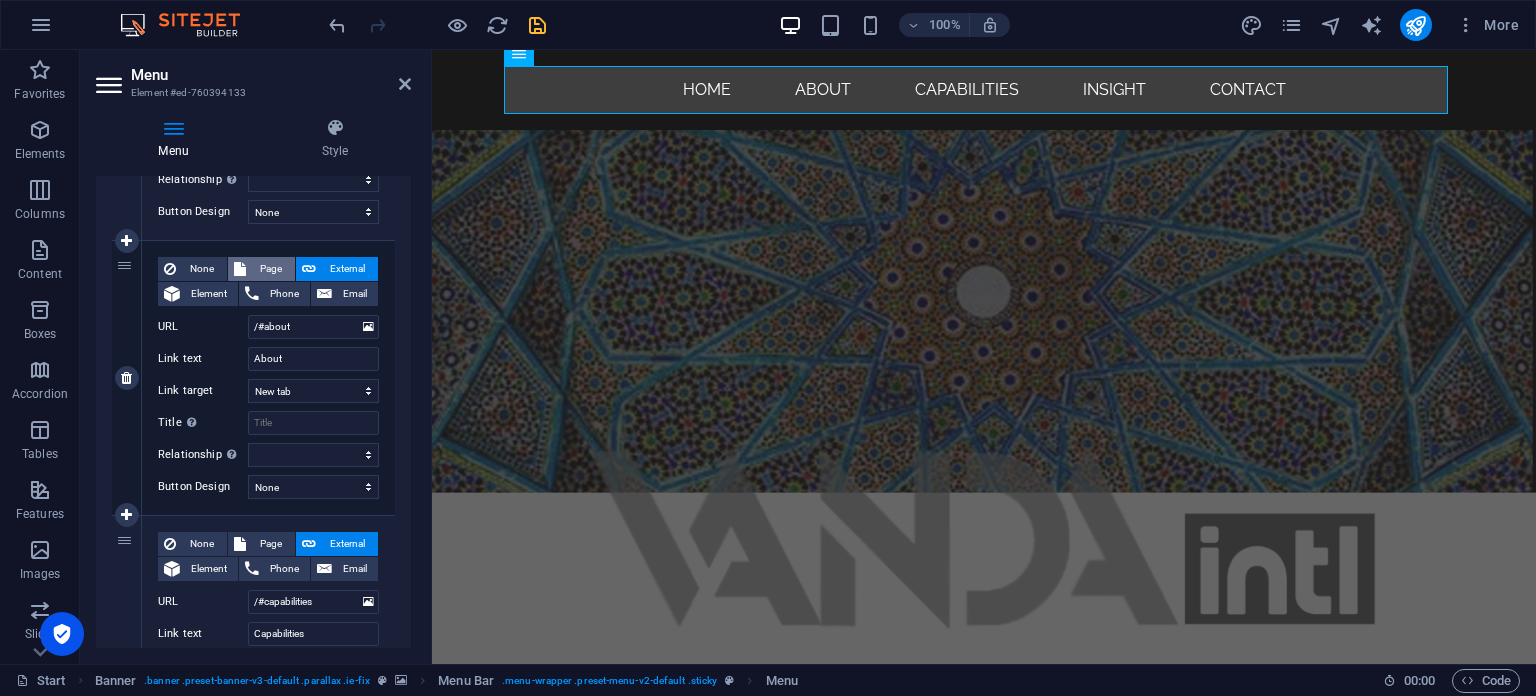 click on "Page" at bounding box center (270, 269) 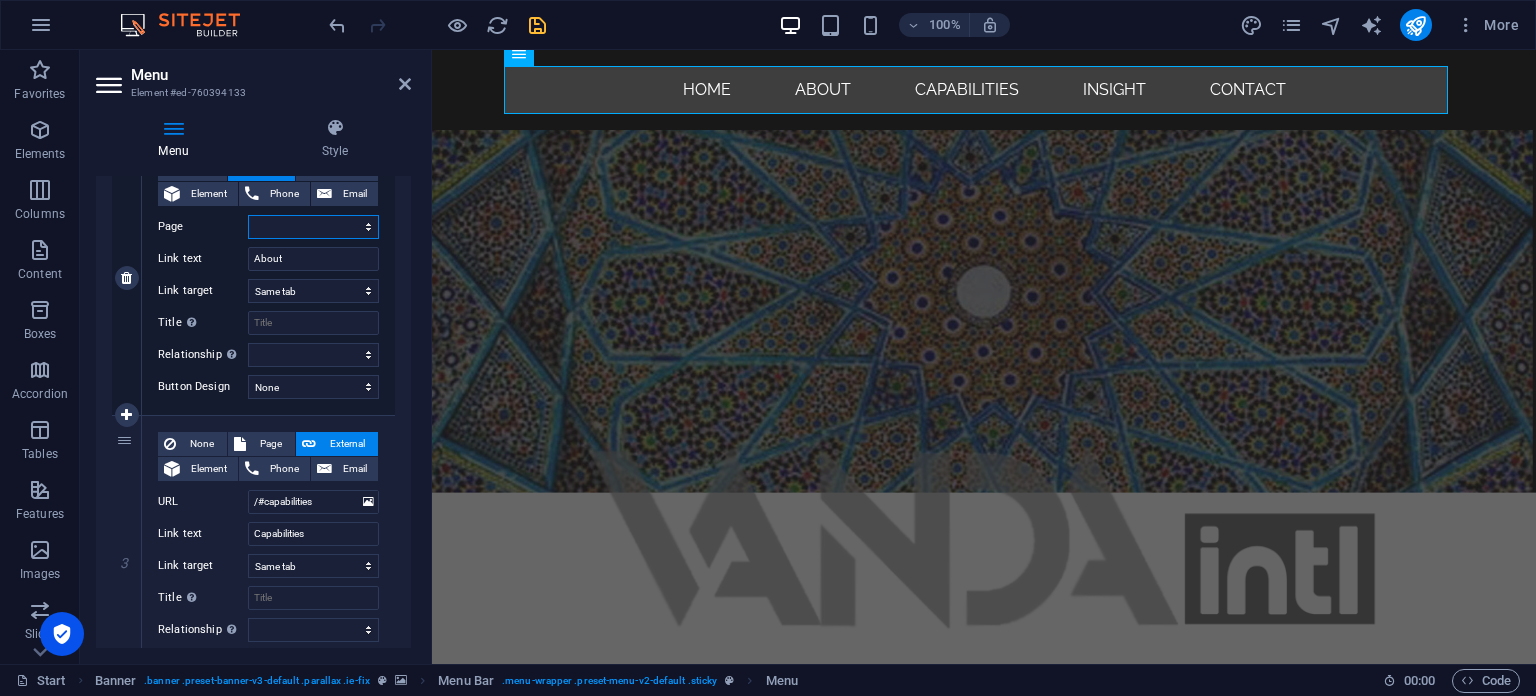 scroll, scrollTop: 400, scrollLeft: 0, axis: vertical 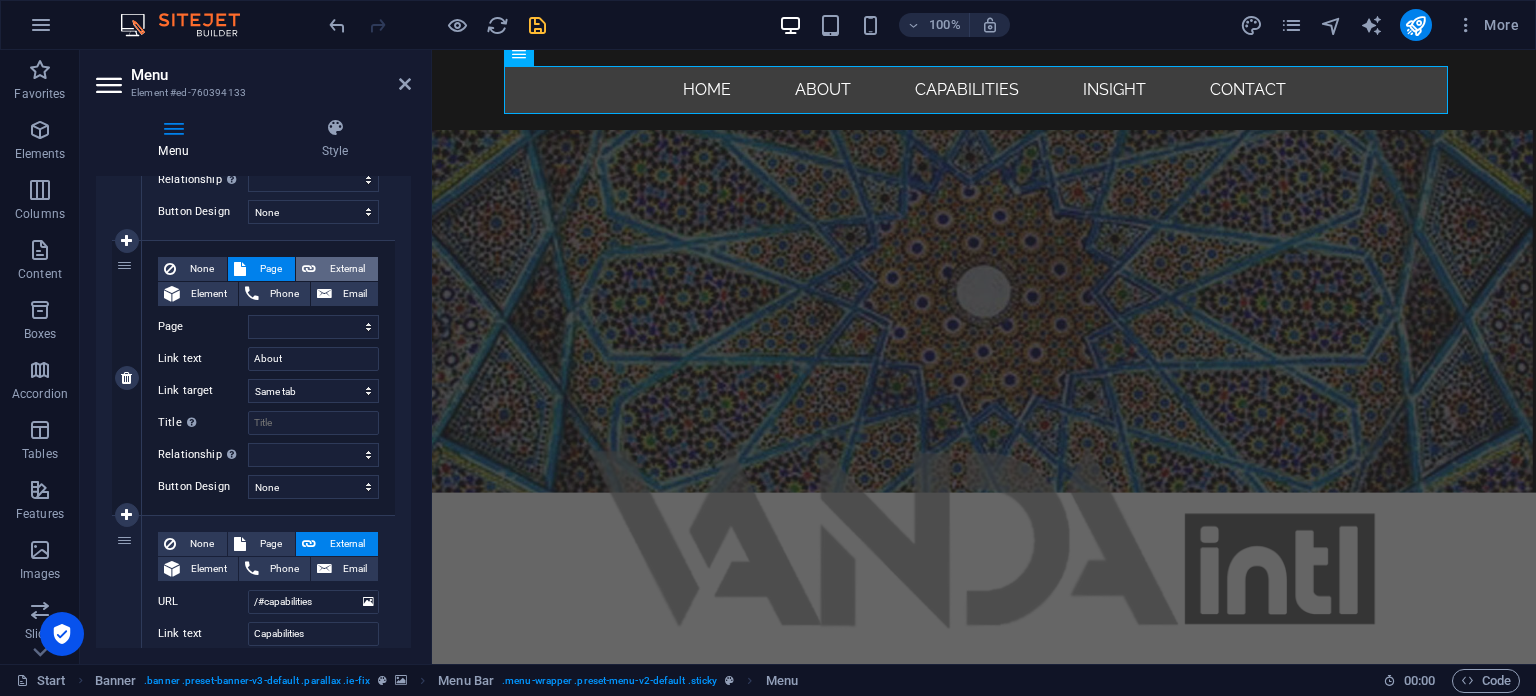 click on "External" at bounding box center (347, 269) 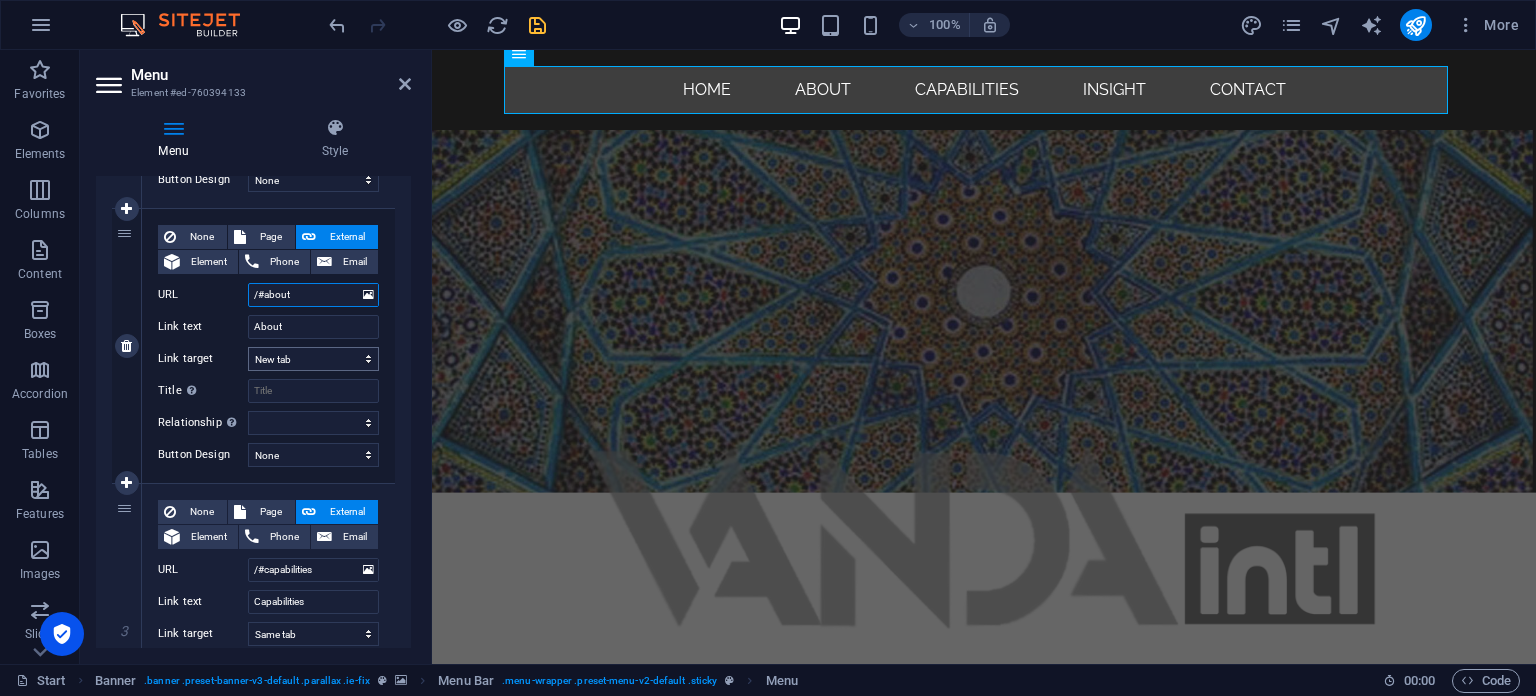 scroll, scrollTop: 400, scrollLeft: 0, axis: vertical 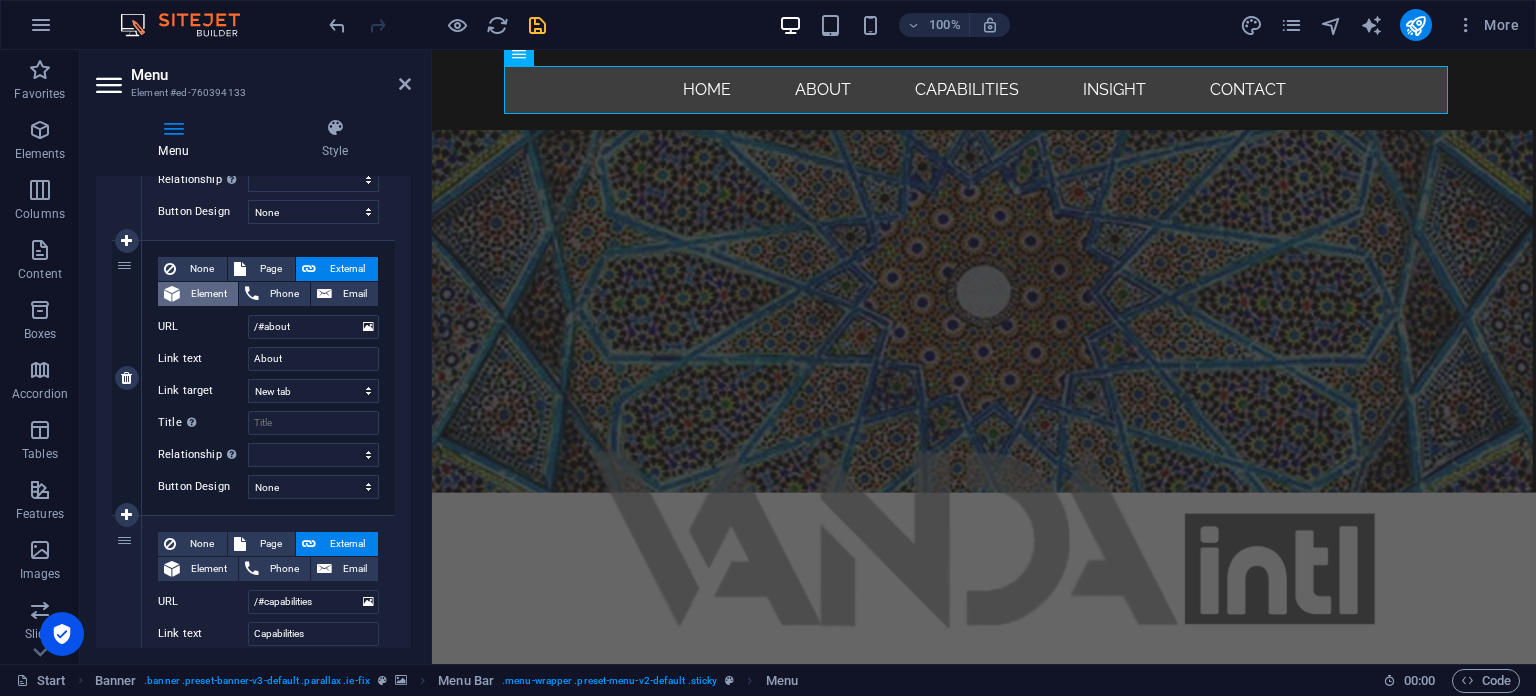 click on "Element" at bounding box center (209, 294) 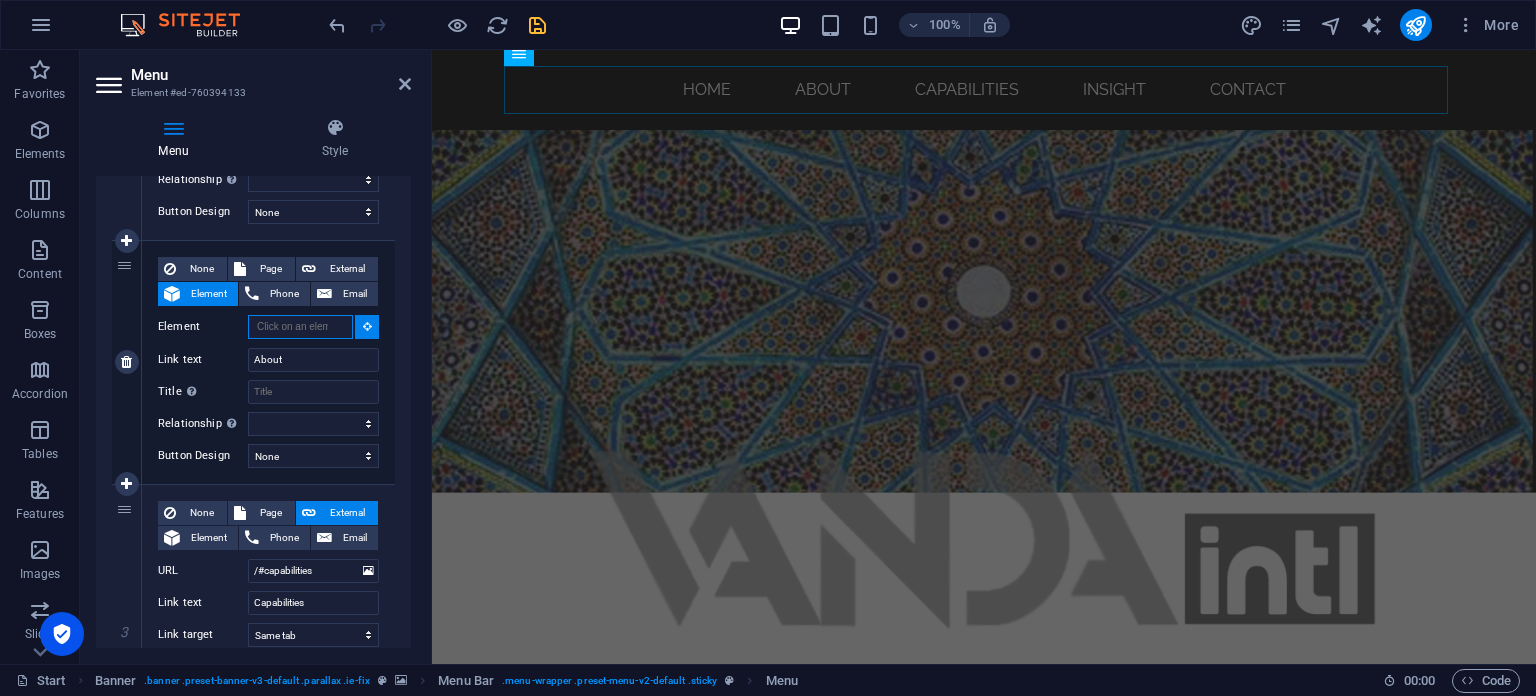 scroll, scrollTop: 500, scrollLeft: 0, axis: vertical 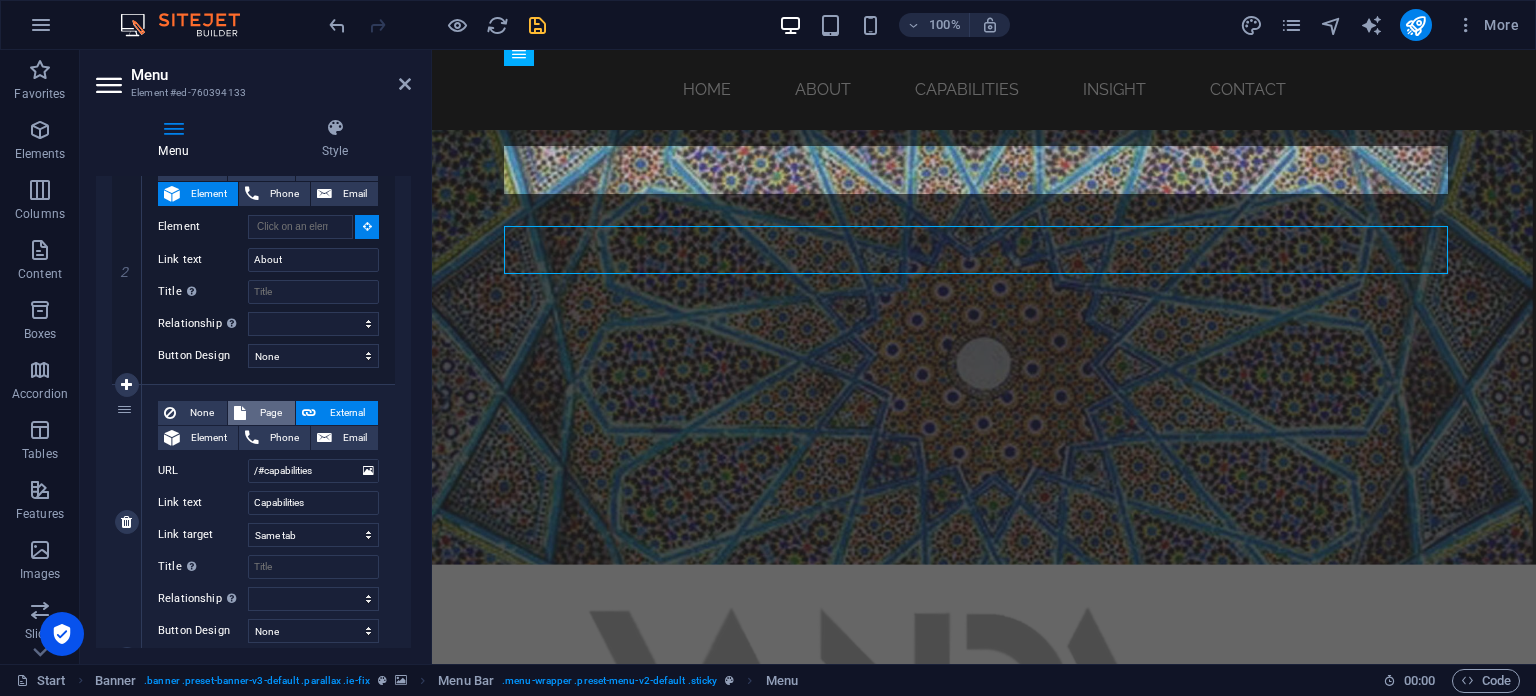 click on "Page" at bounding box center (270, 413) 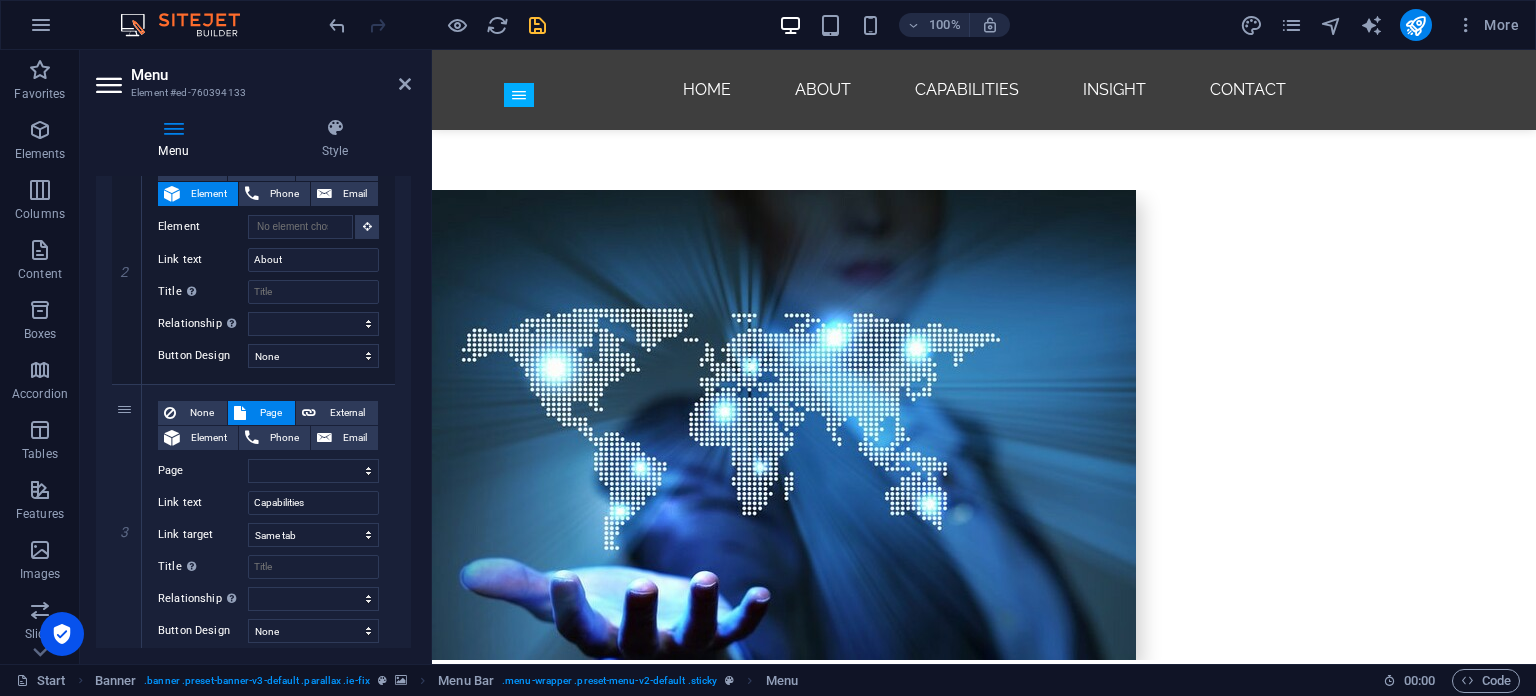 scroll, scrollTop: 1412, scrollLeft: 0, axis: vertical 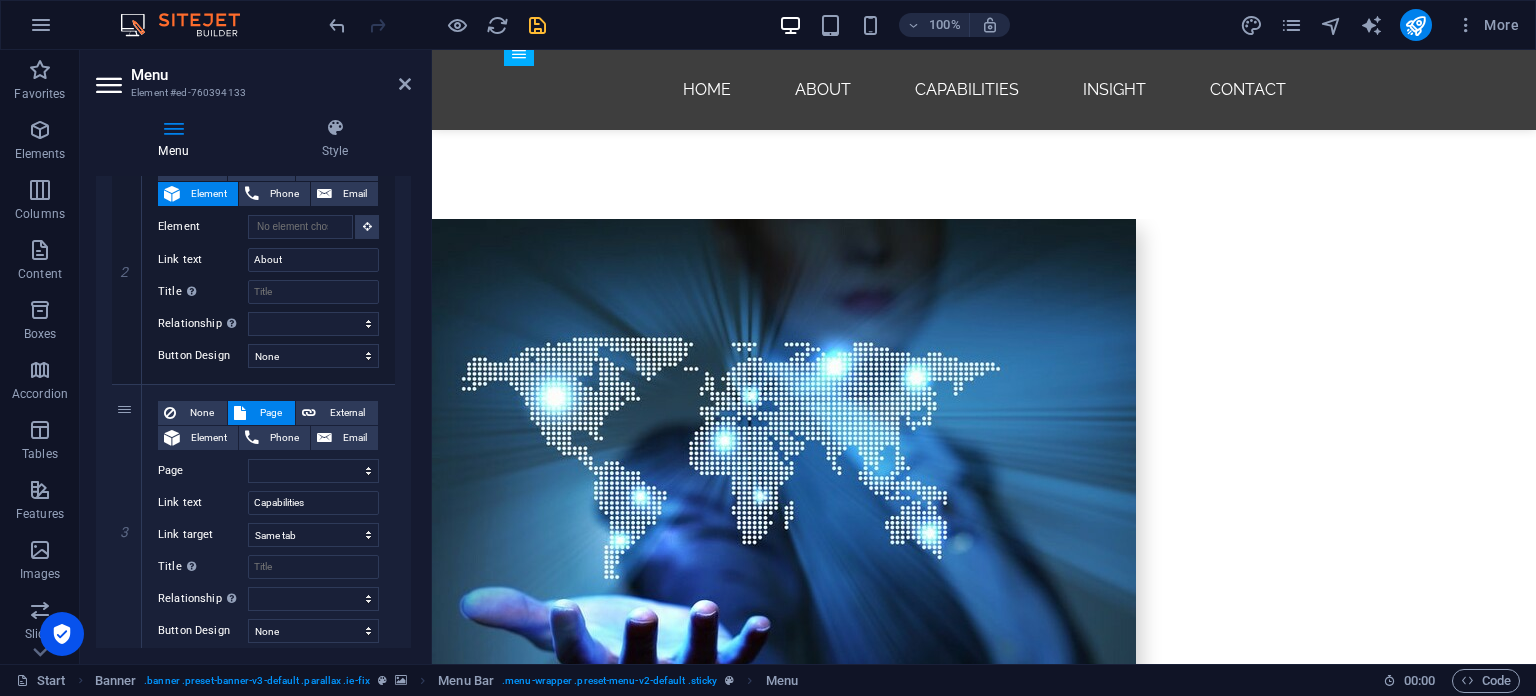 click at bounding box center [984, 1720] 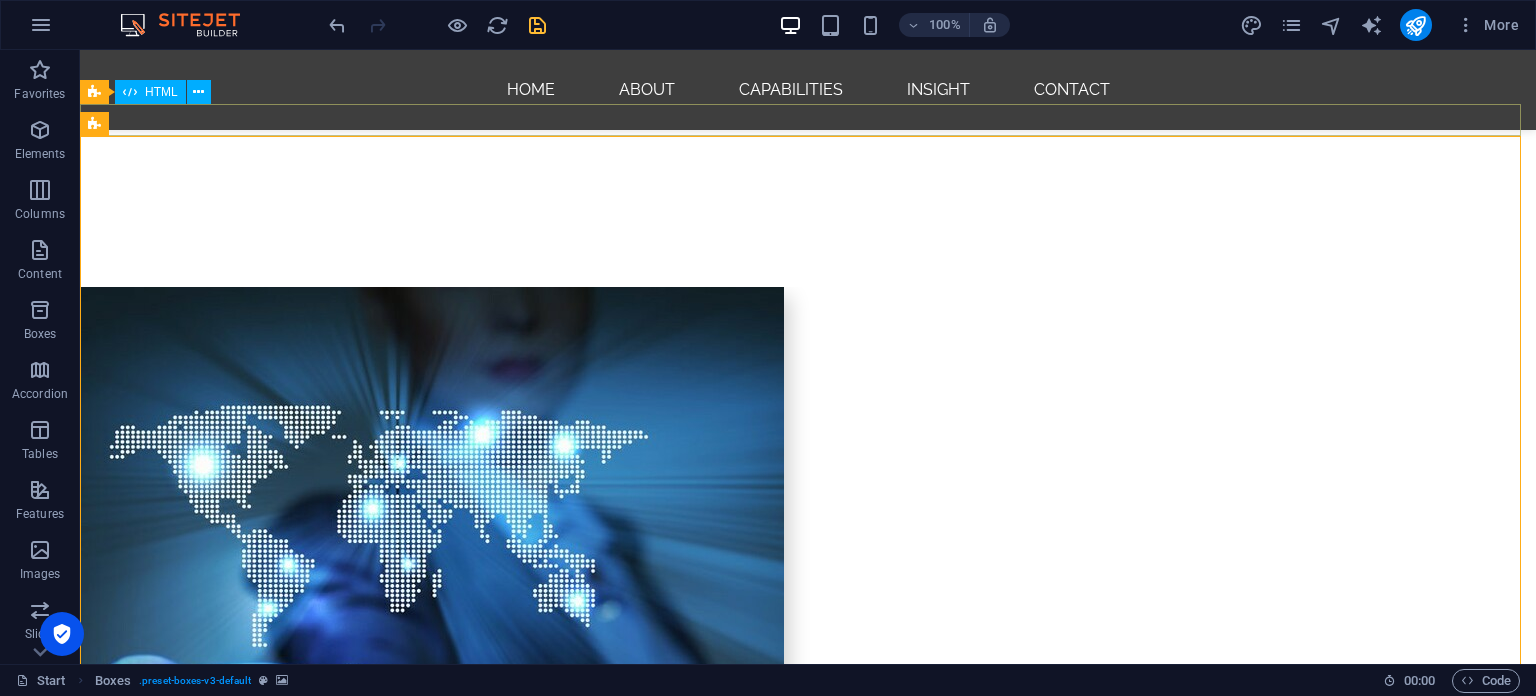 scroll, scrollTop: 1312, scrollLeft: 0, axis: vertical 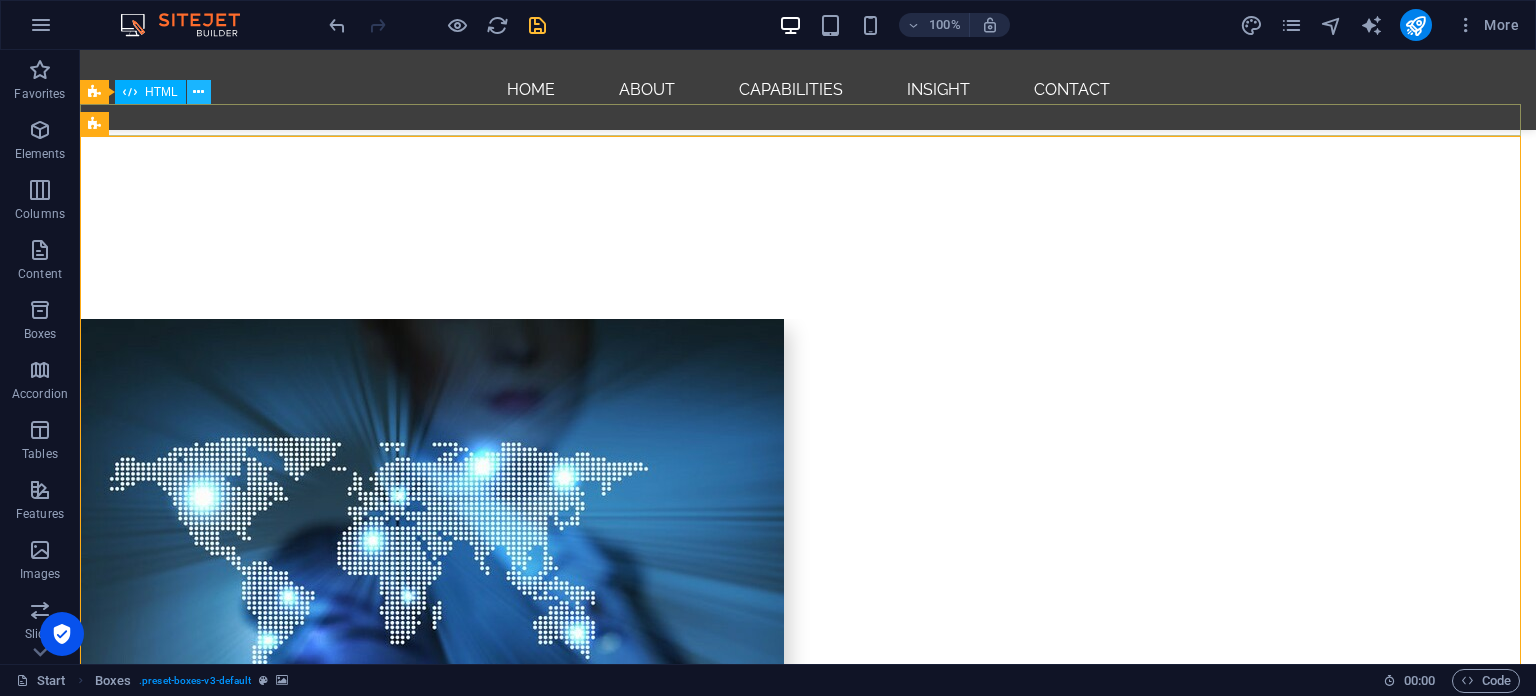click at bounding box center (198, 92) 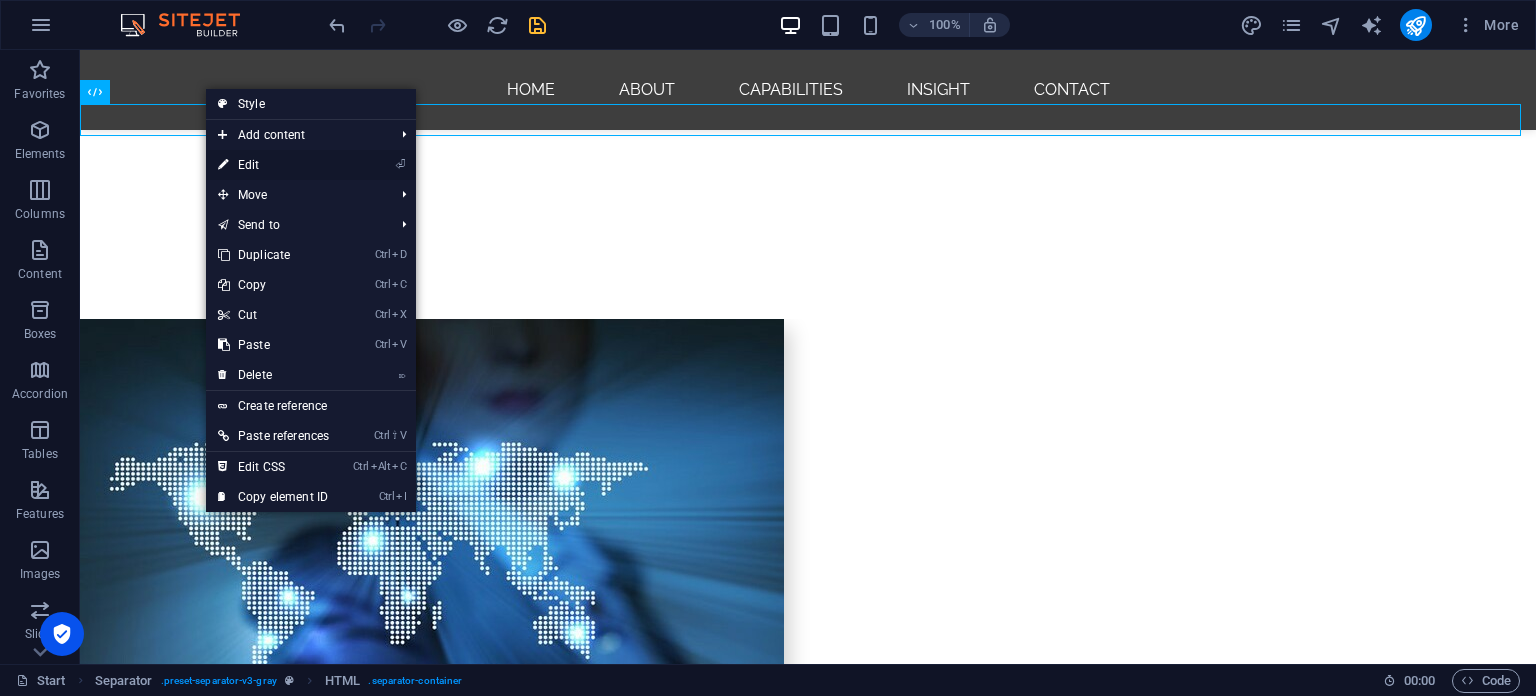 click on "⏎  Edit" at bounding box center [273, 165] 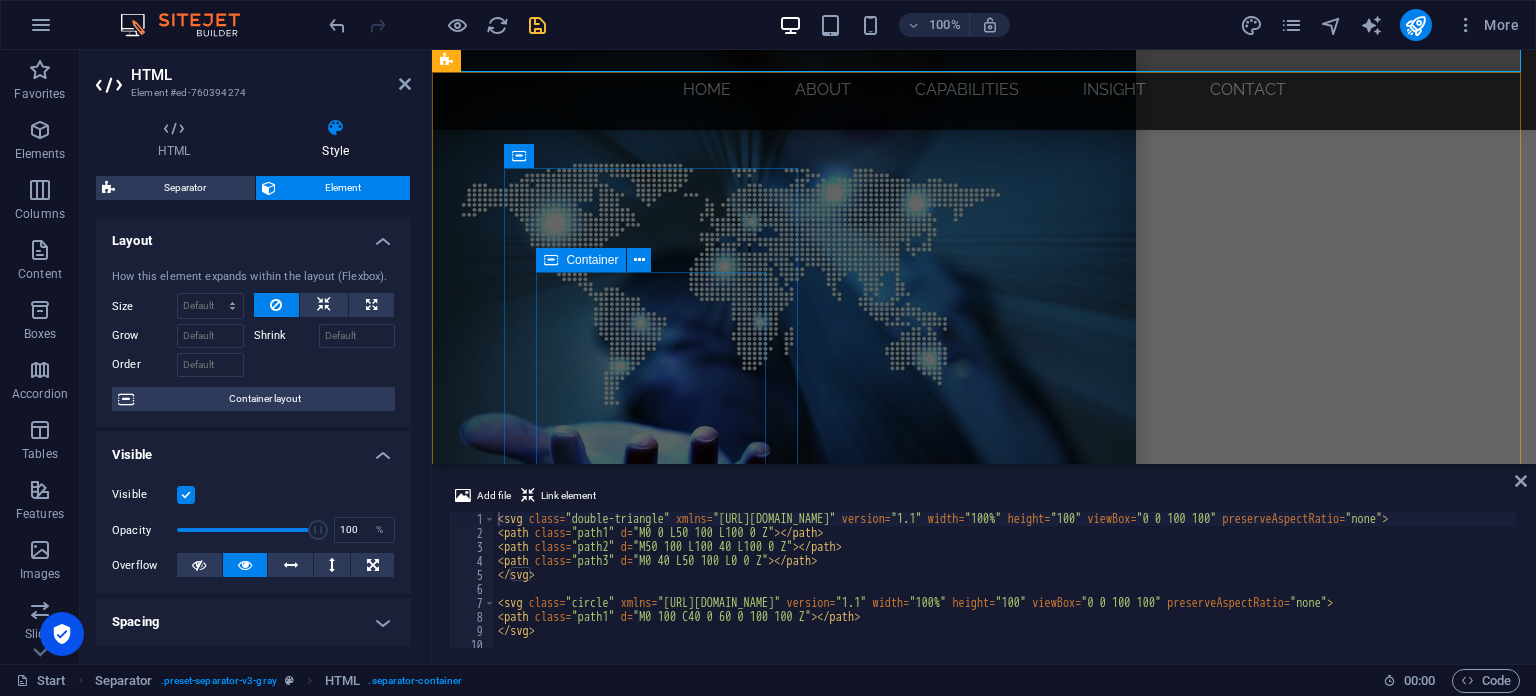 scroll, scrollTop: 1512, scrollLeft: 0, axis: vertical 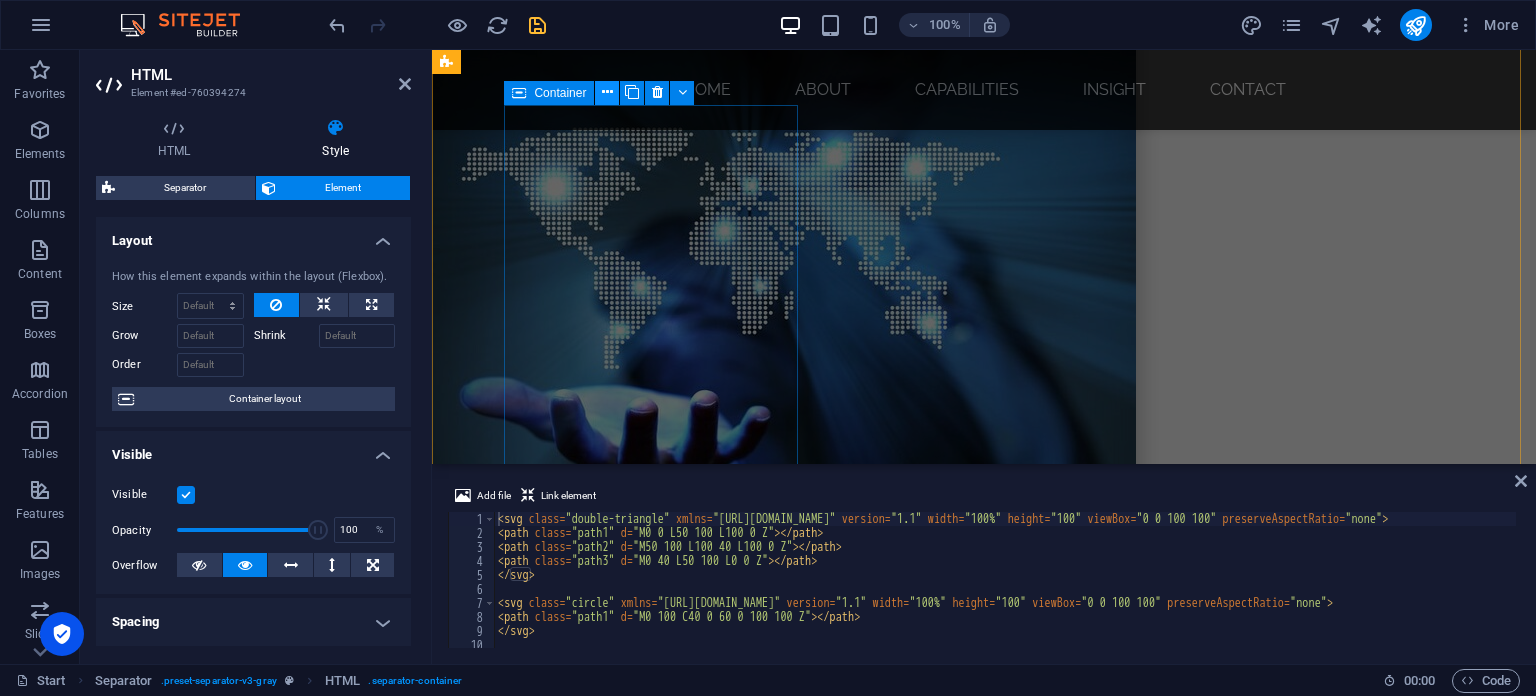 click at bounding box center [607, 92] 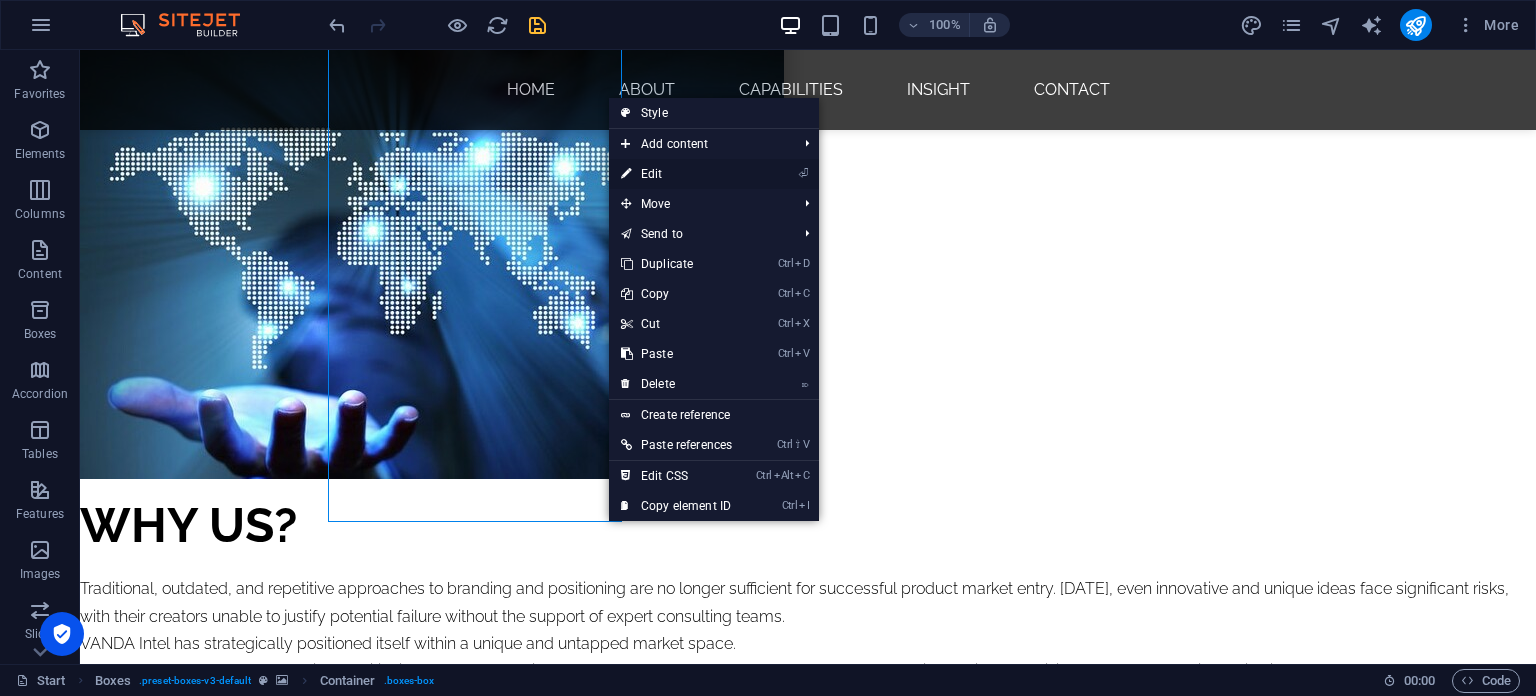 click on "⏎  Edit" at bounding box center (676, 174) 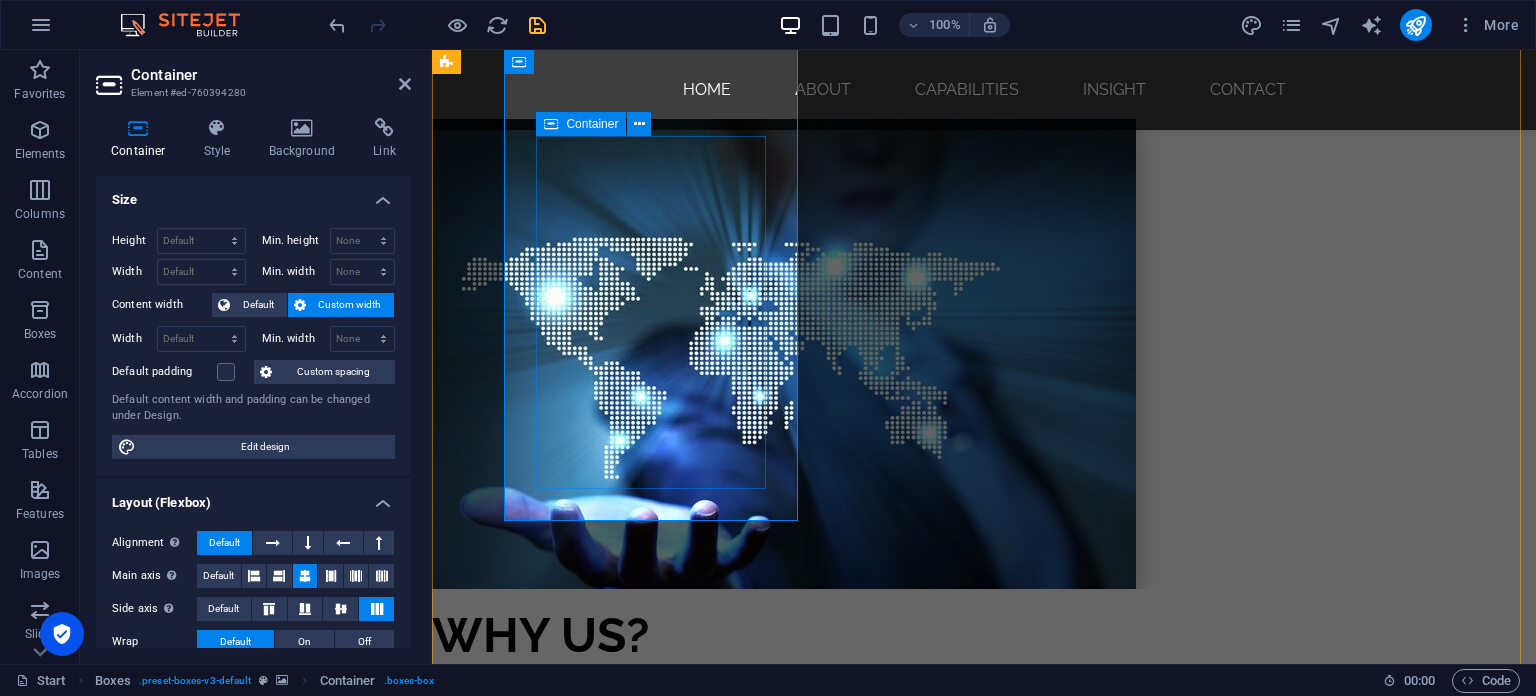 scroll, scrollTop: 1584, scrollLeft: 0, axis: vertical 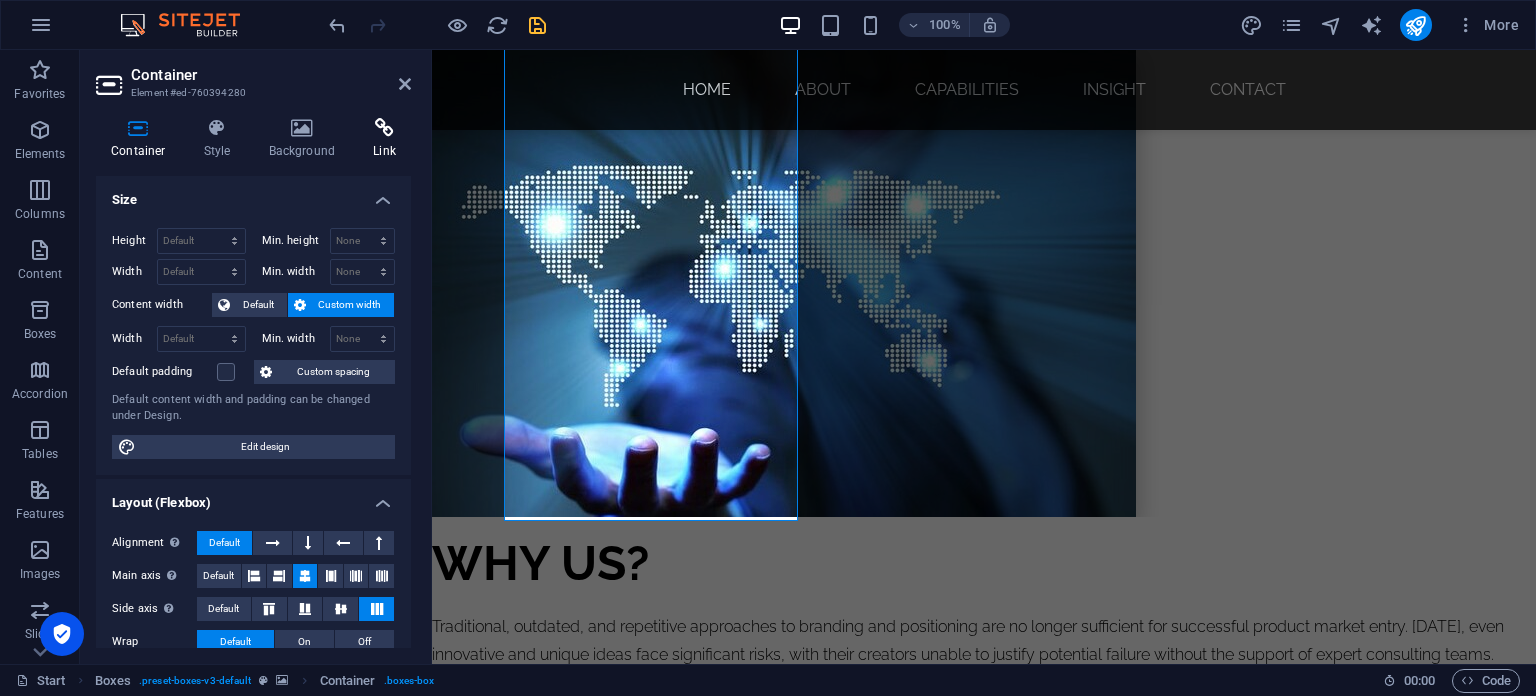 click on "Link" at bounding box center (384, 139) 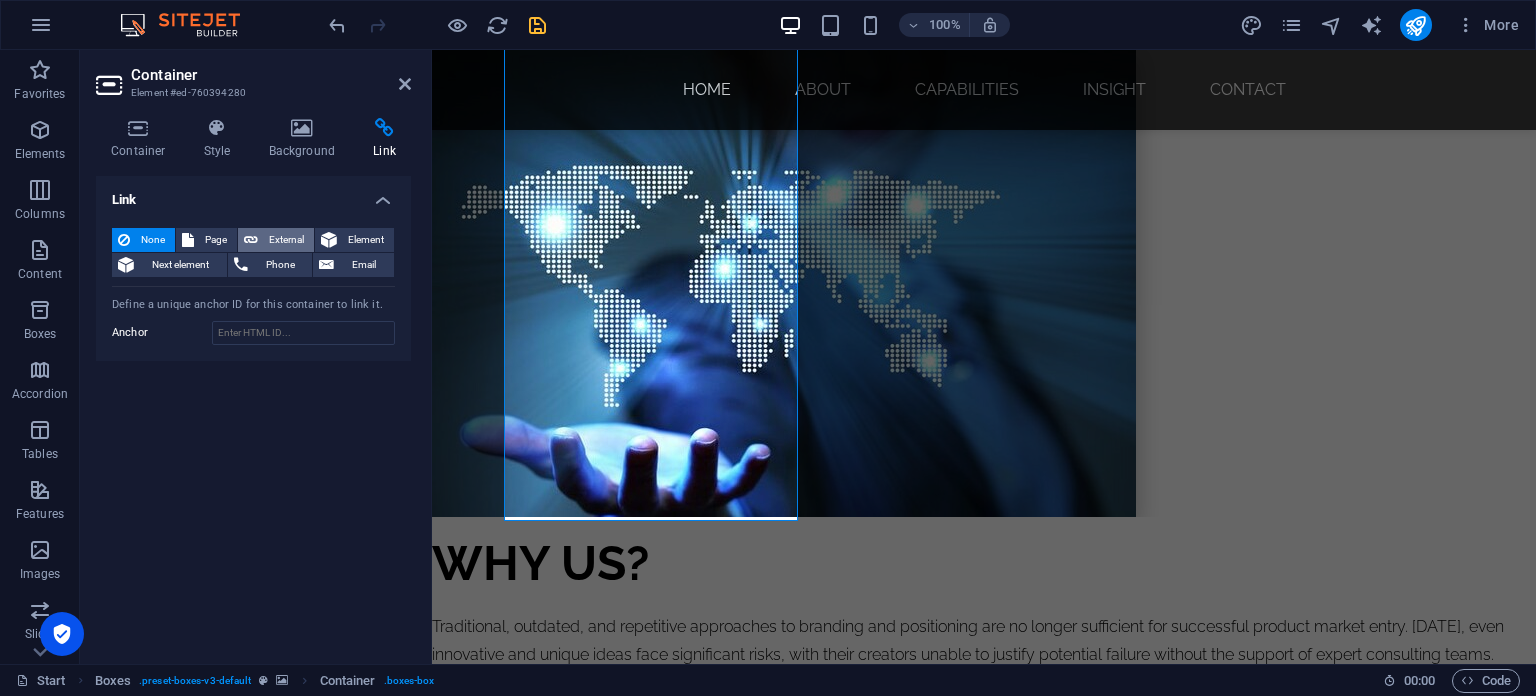click on "External" at bounding box center [276, 240] 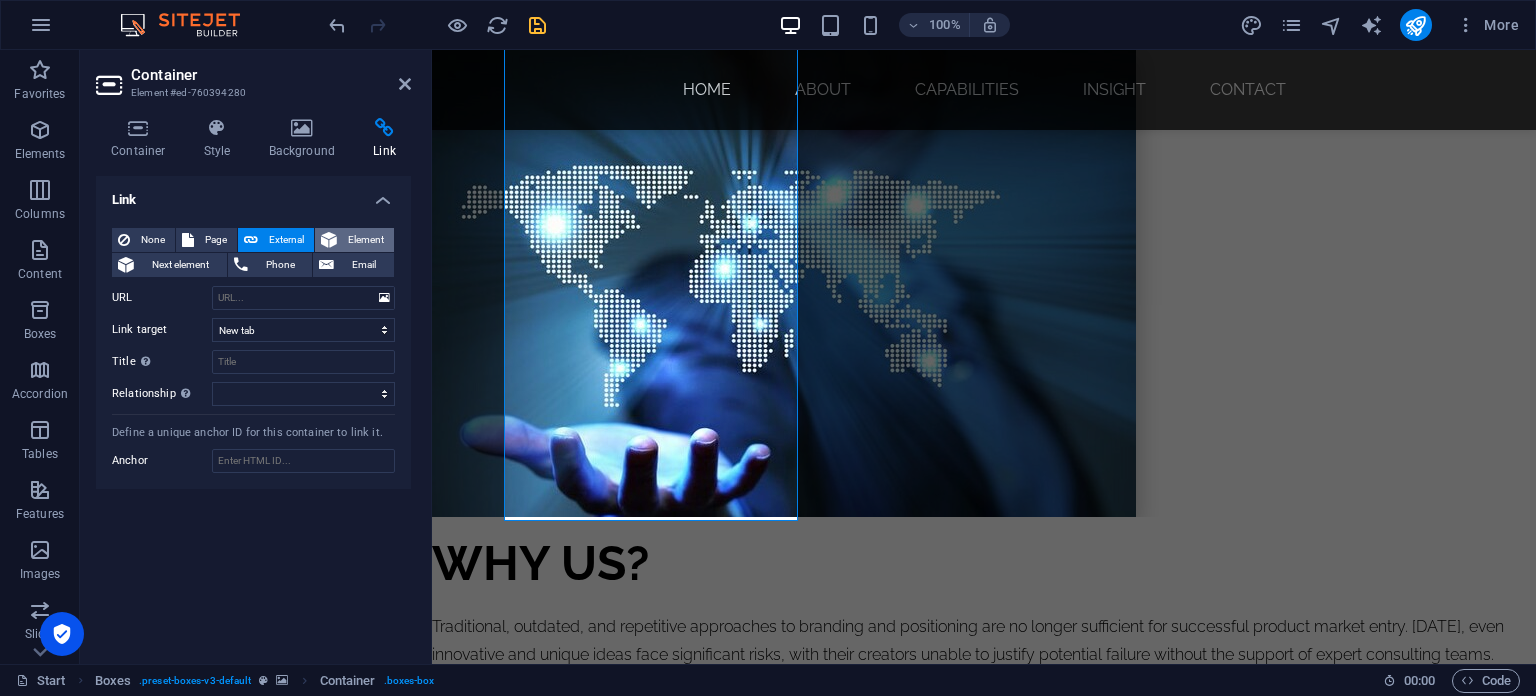 click on "Element" at bounding box center [365, 240] 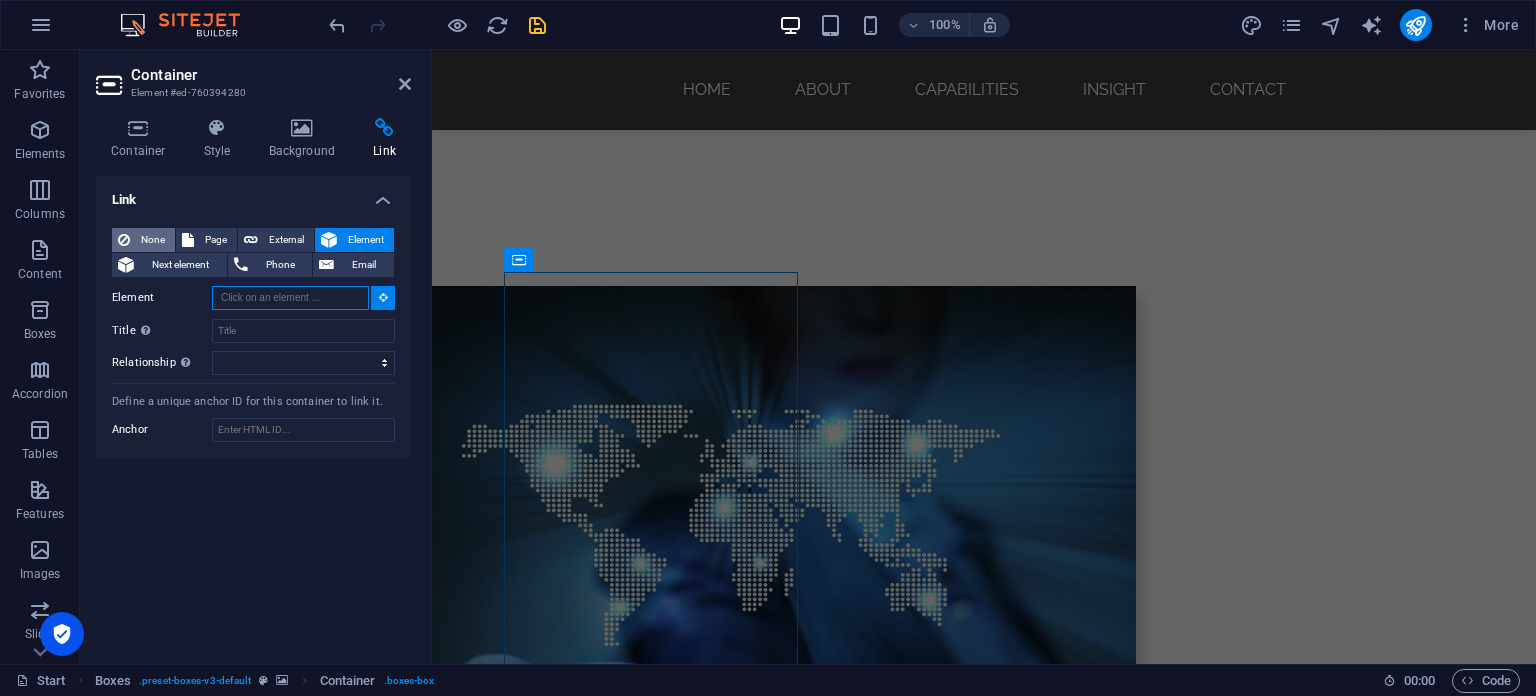 scroll, scrollTop: 1344, scrollLeft: 0, axis: vertical 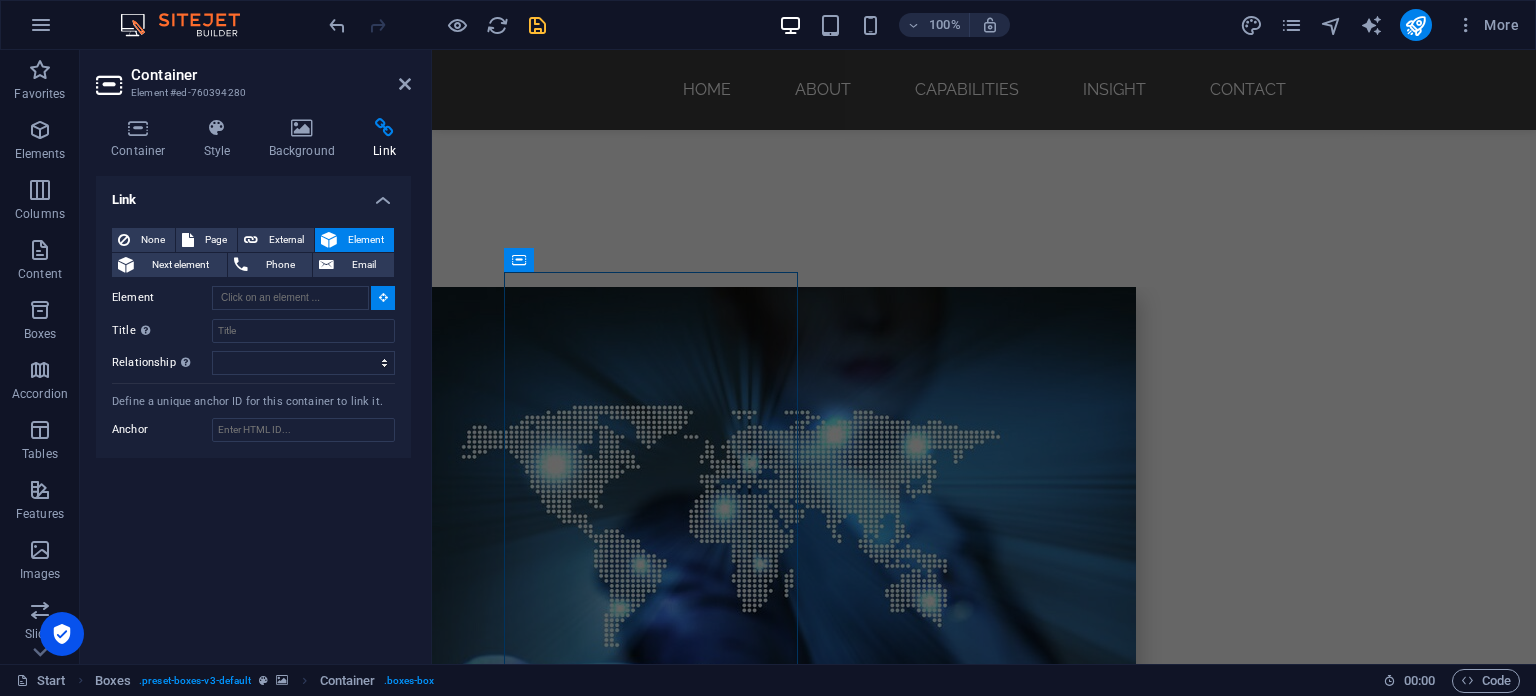 click on "Container" at bounding box center [271, 75] 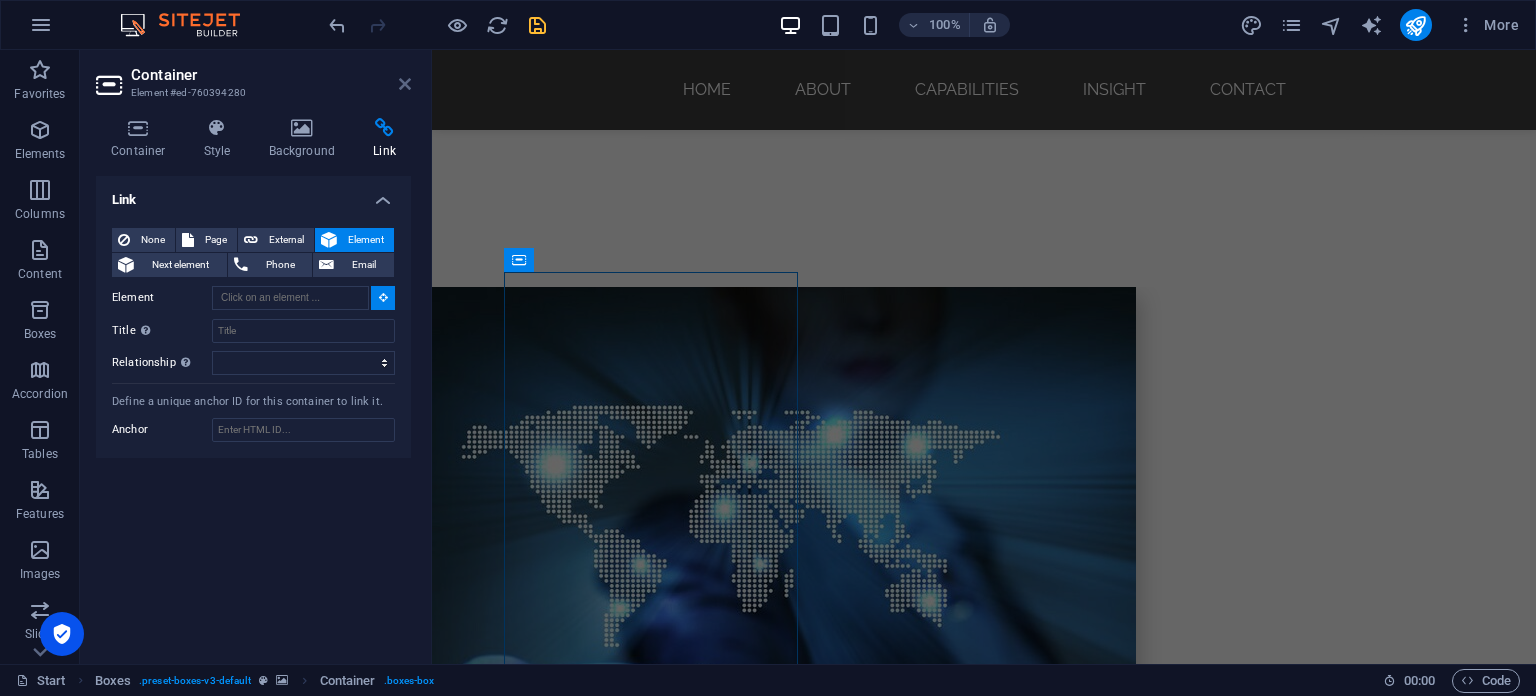 drag, startPoint x: 400, startPoint y: 81, endPoint x: 320, endPoint y: 32, distance: 93.813644 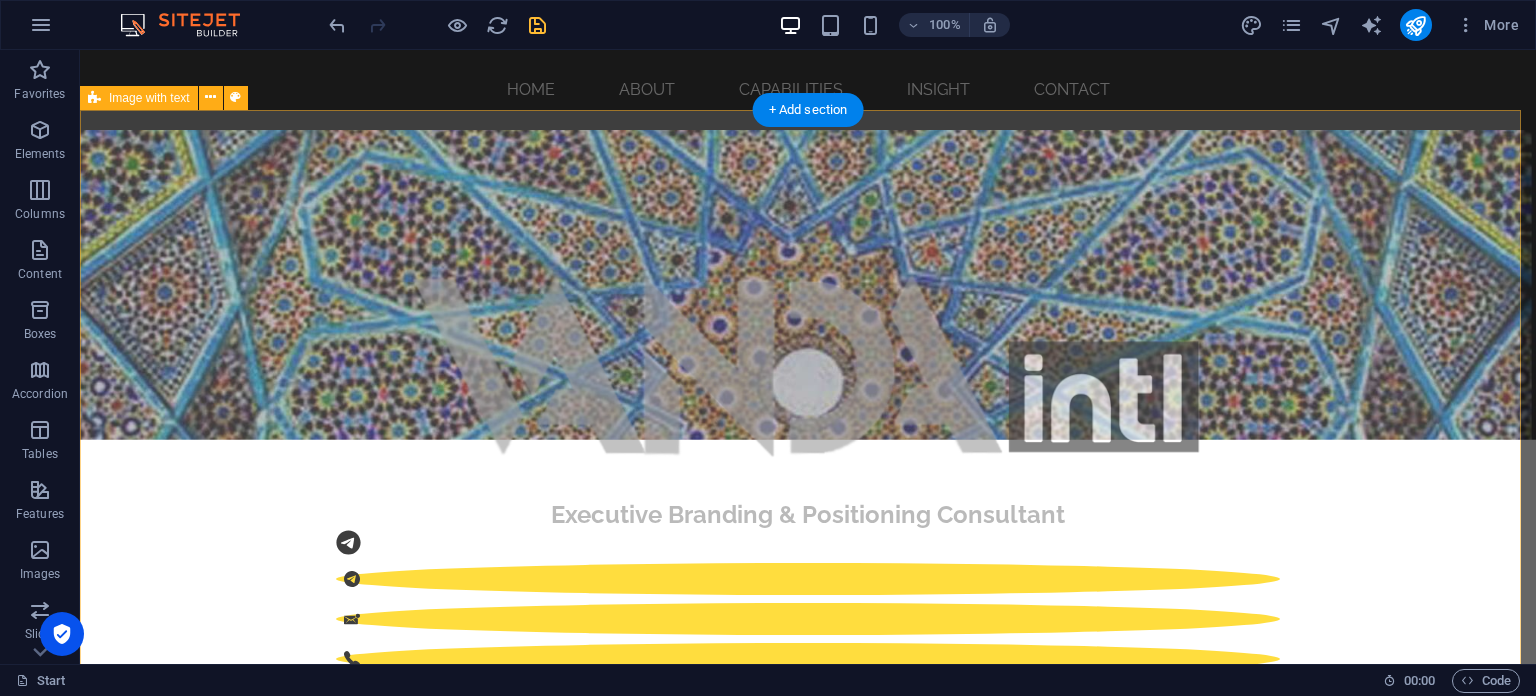 scroll, scrollTop: 944, scrollLeft: 0, axis: vertical 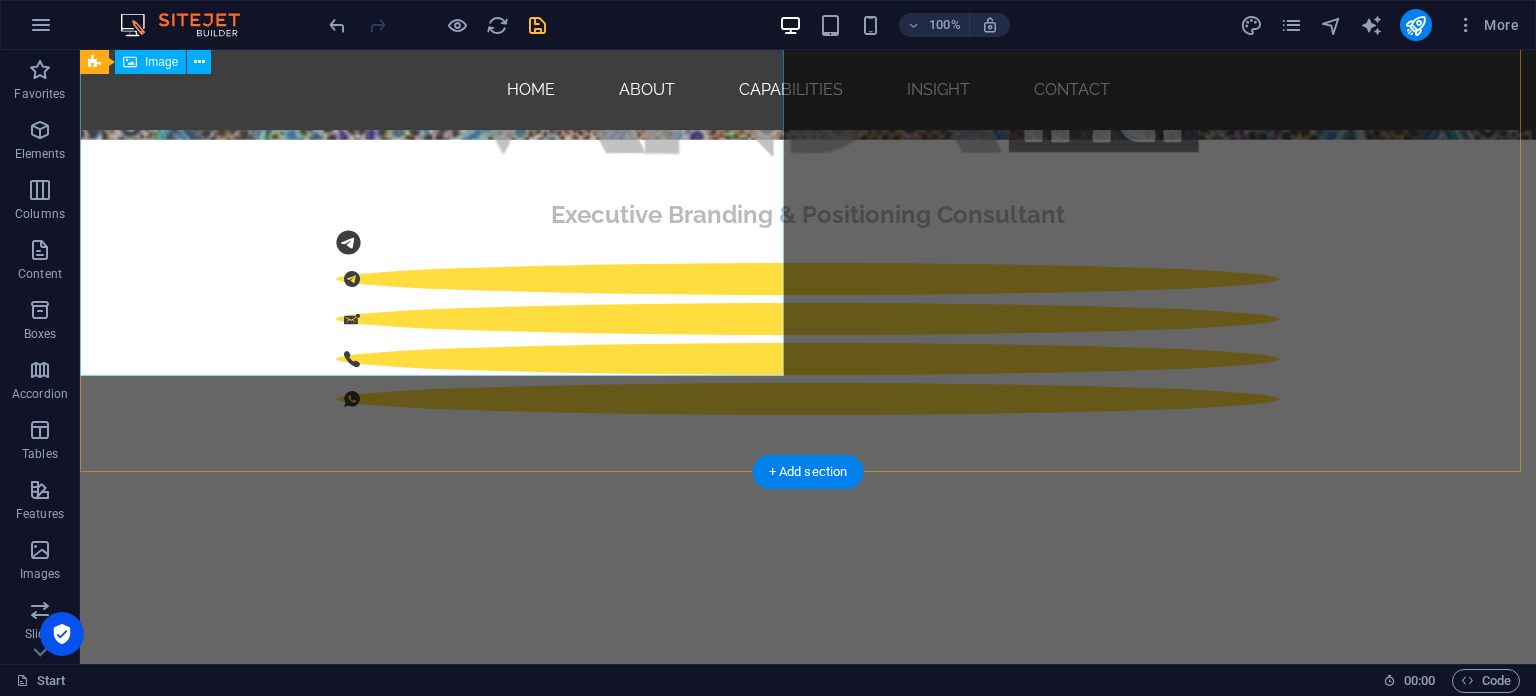 click at bounding box center (808, 922) 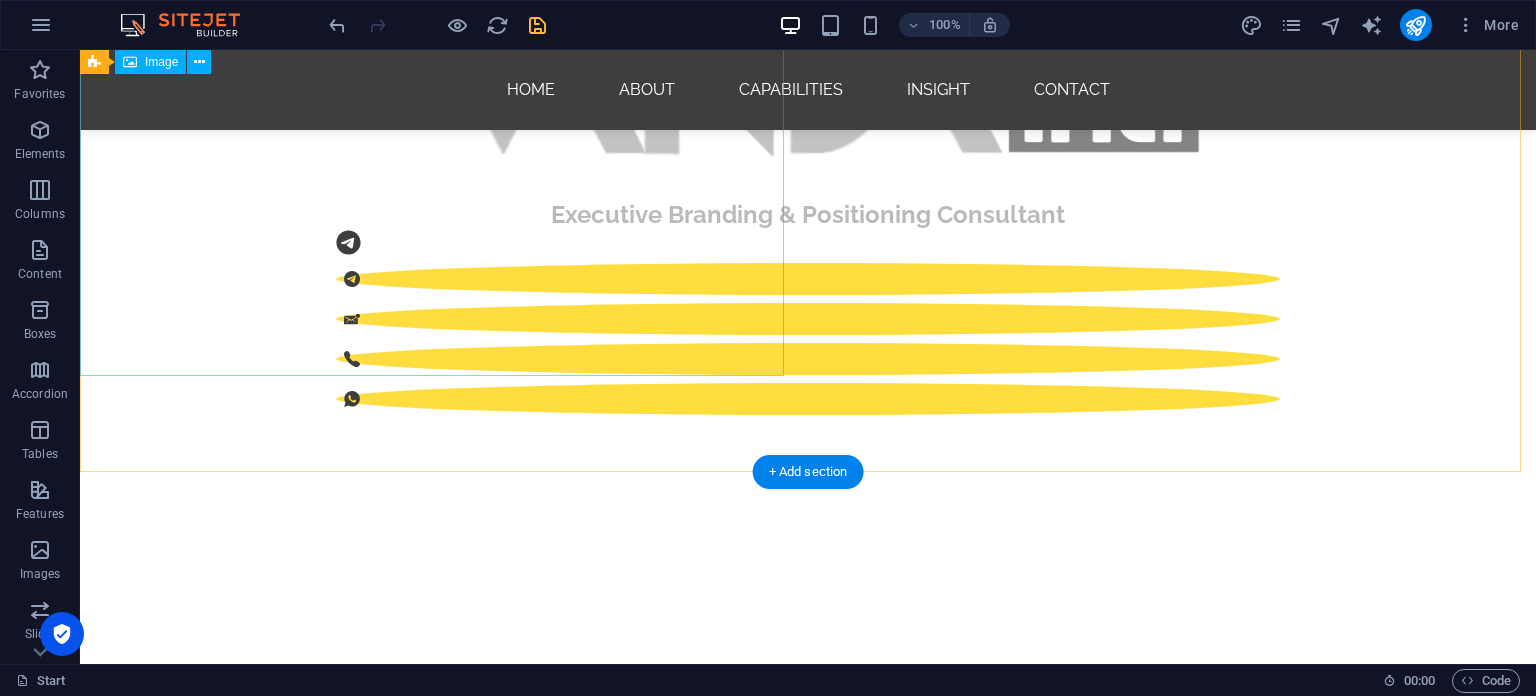 click at bounding box center (808, 922) 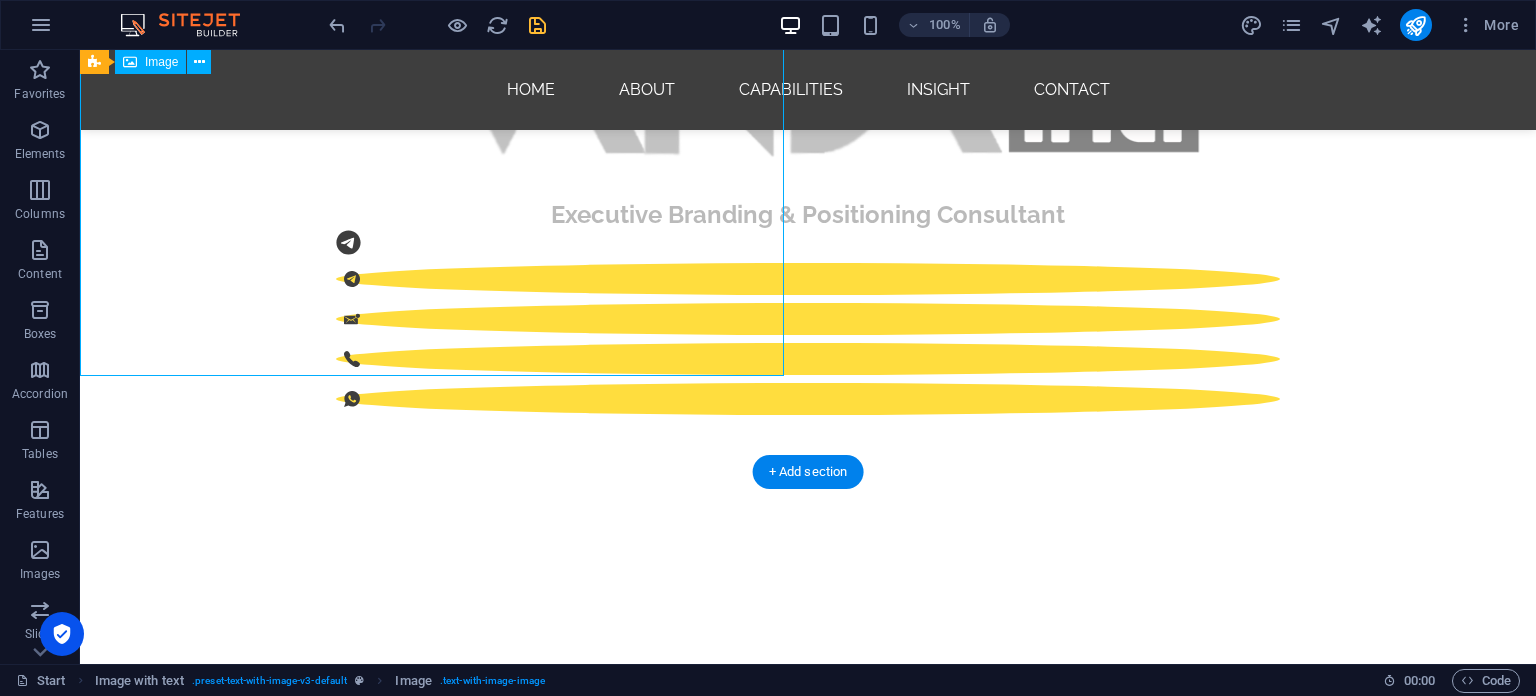 click at bounding box center (808, 922) 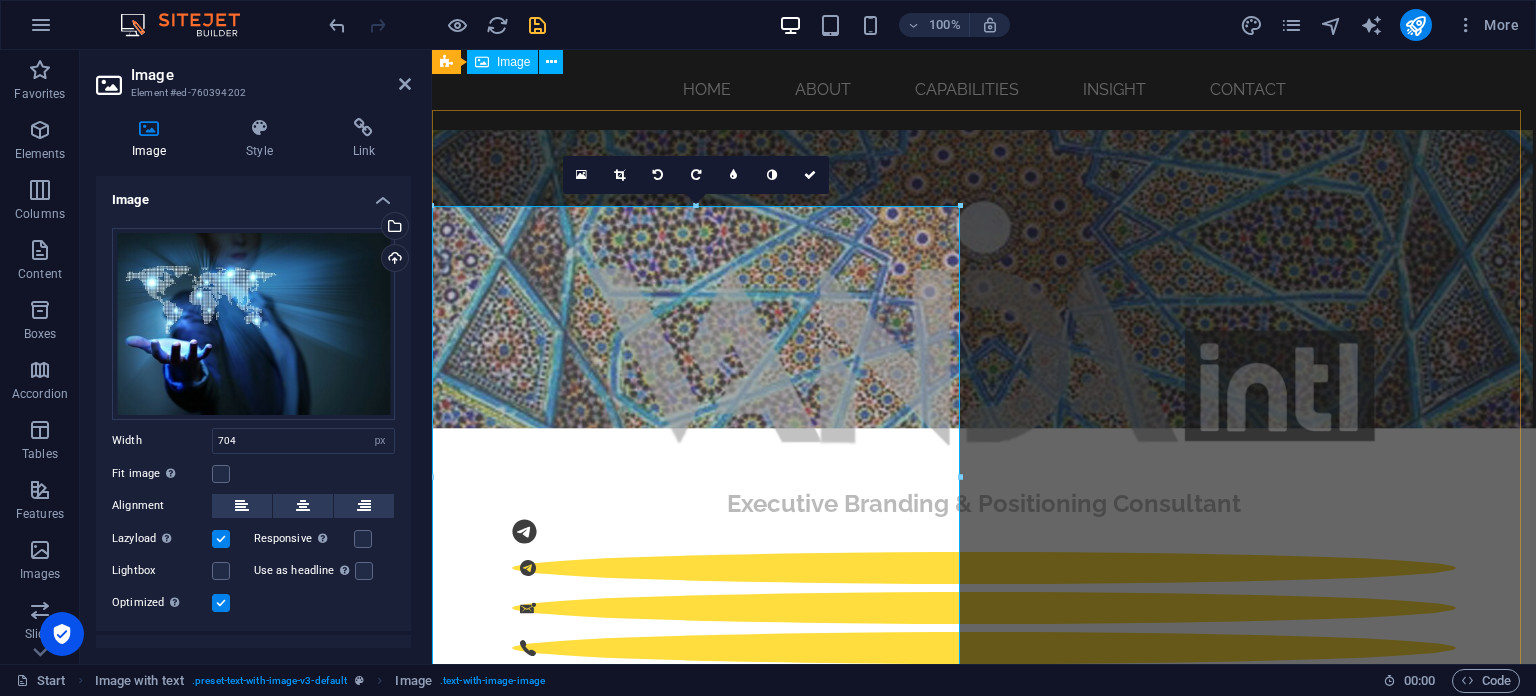 scroll, scrollTop: 644, scrollLeft: 0, axis: vertical 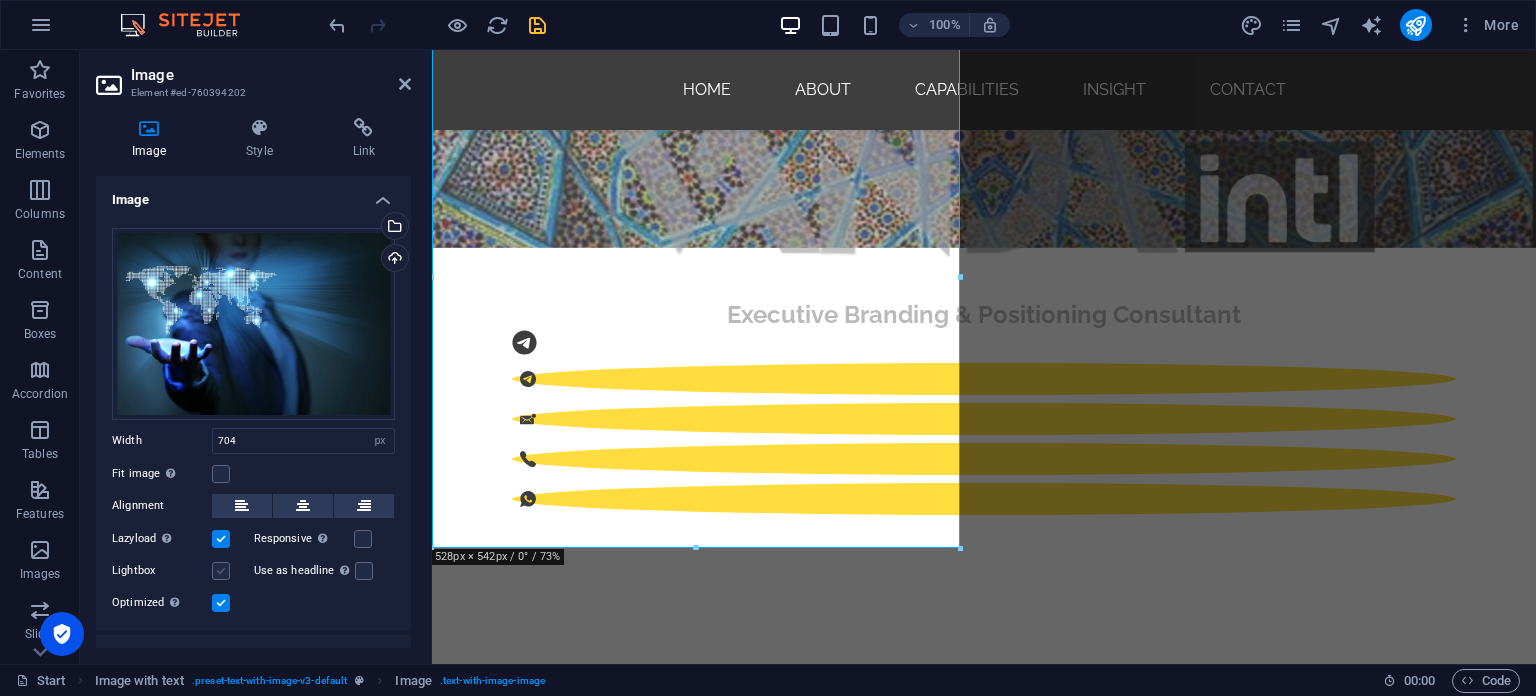 click at bounding box center [221, 571] 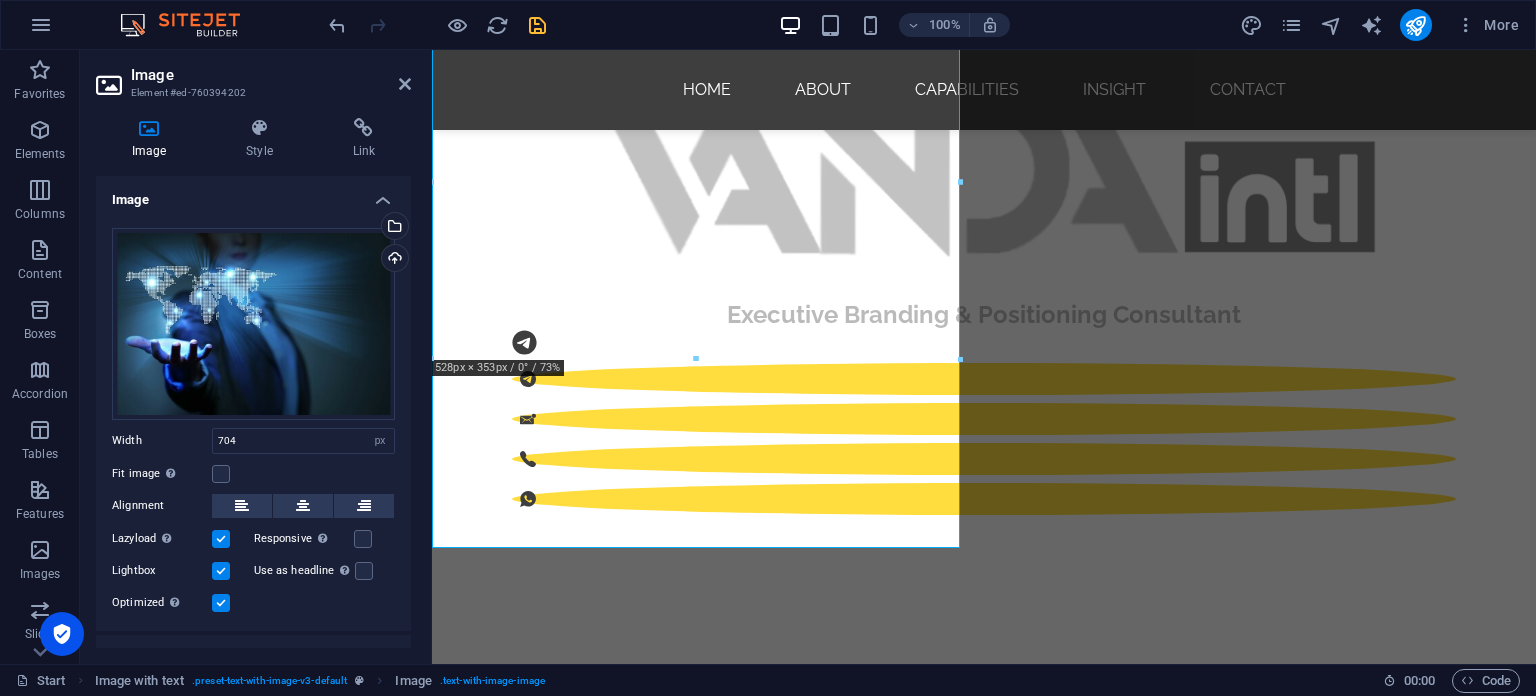 click at bounding box center [221, 571] 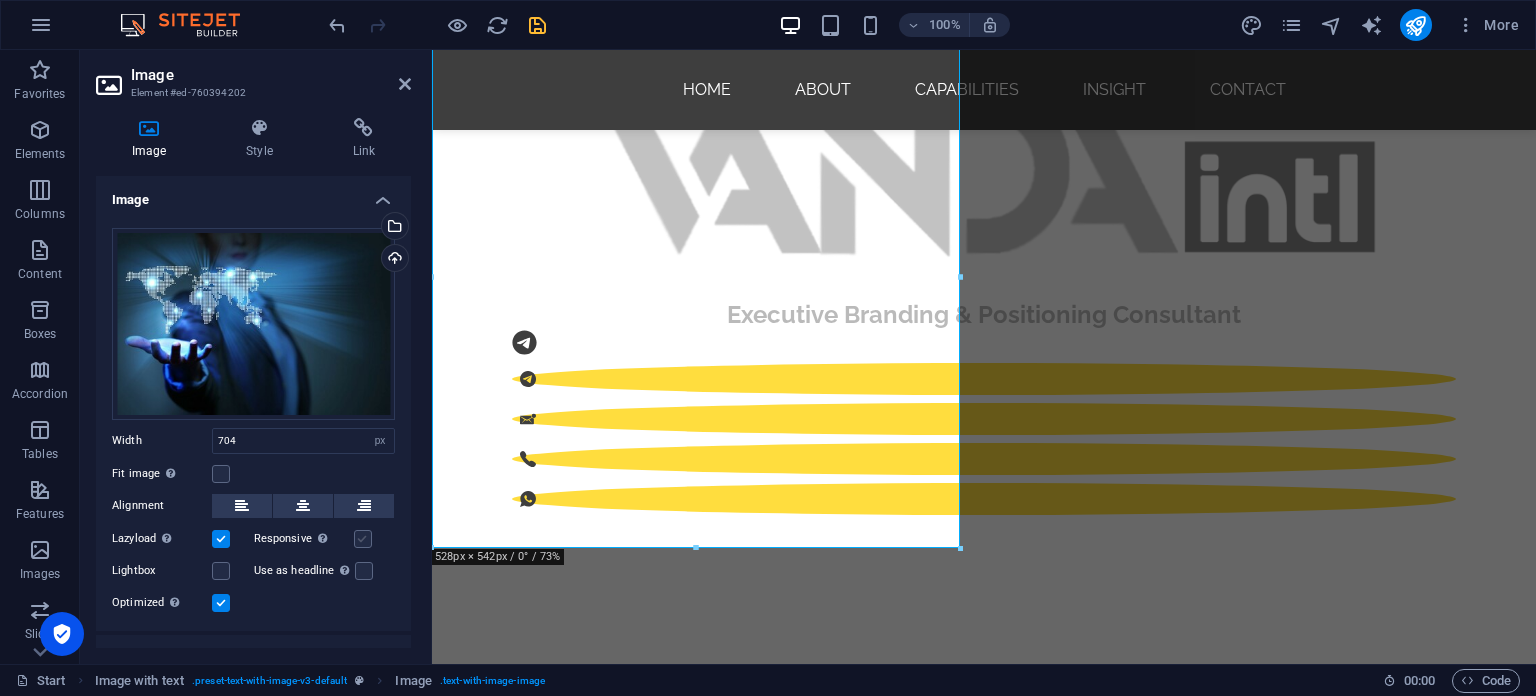 click at bounding box center (363, 539) 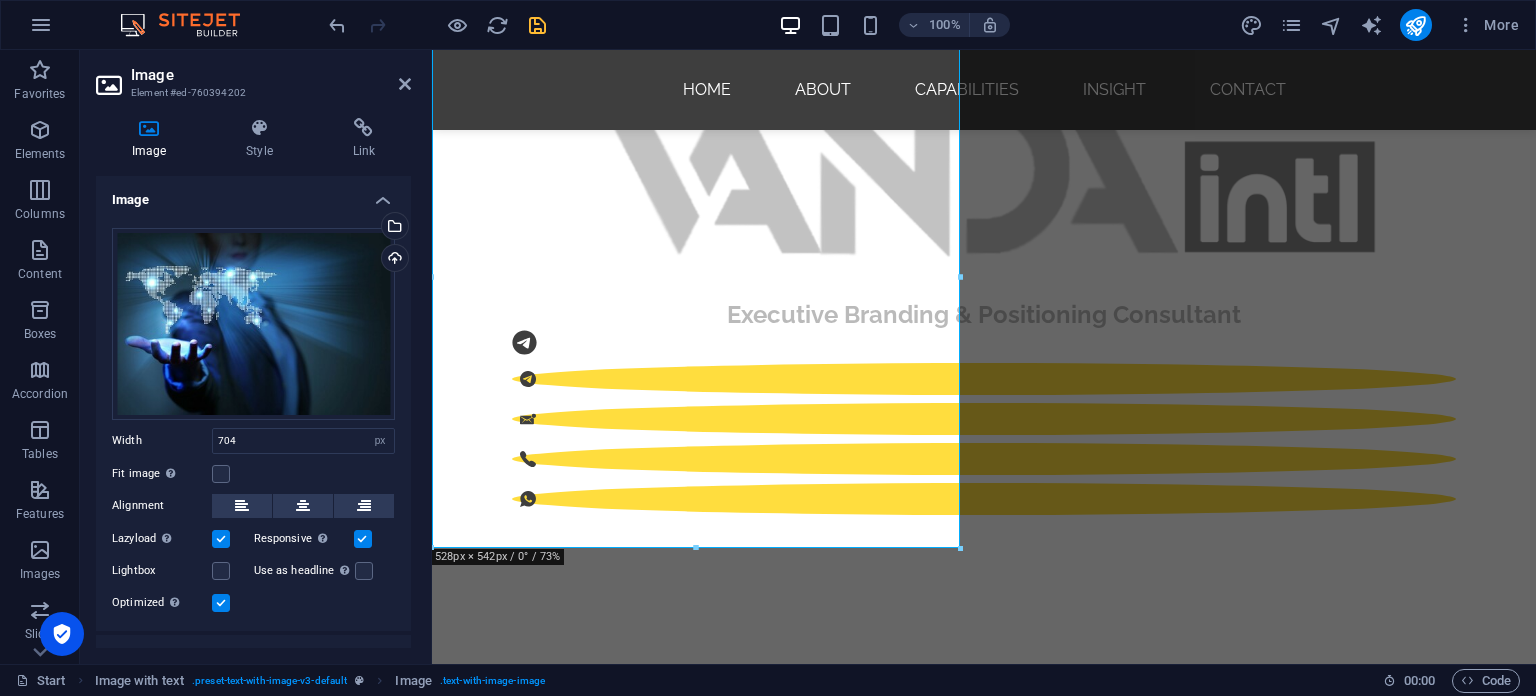 click at bounding box center (363, 539) 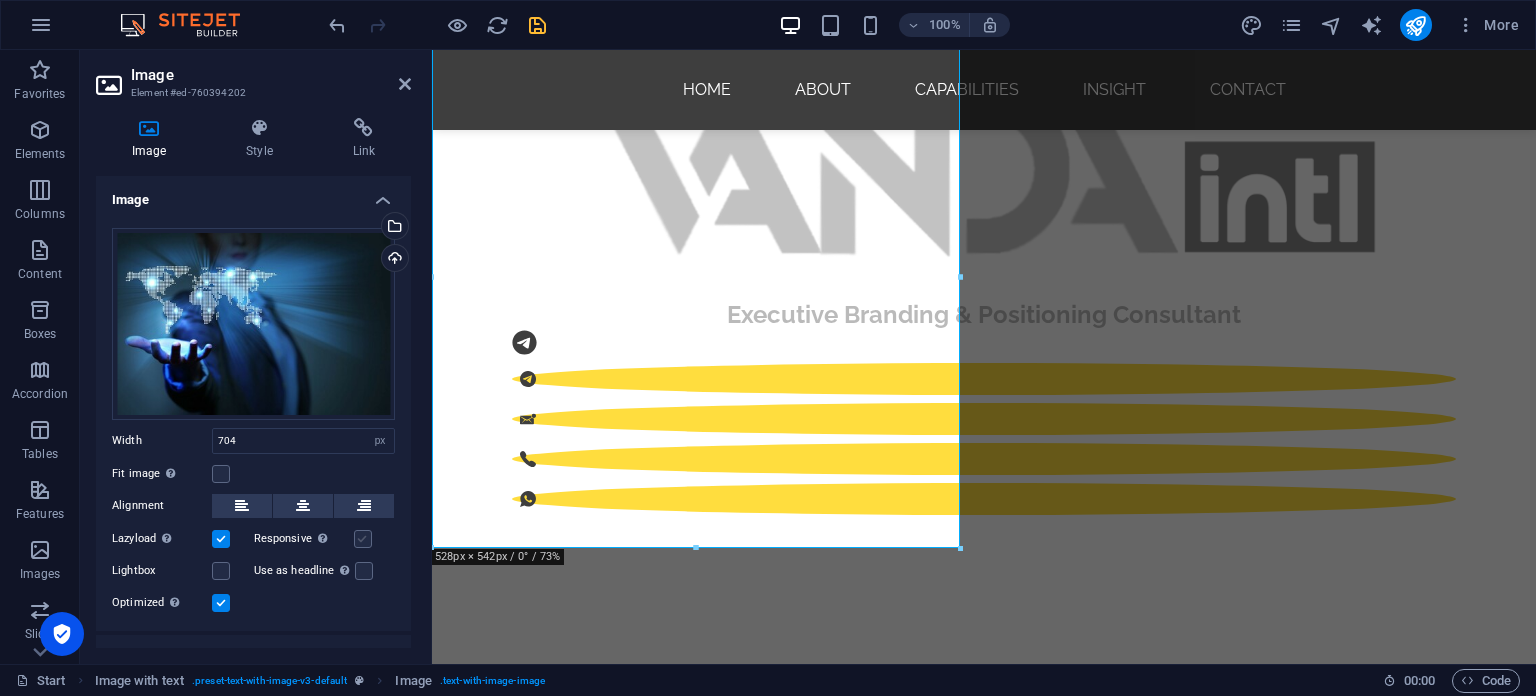 click at bounding box center (363, 539) 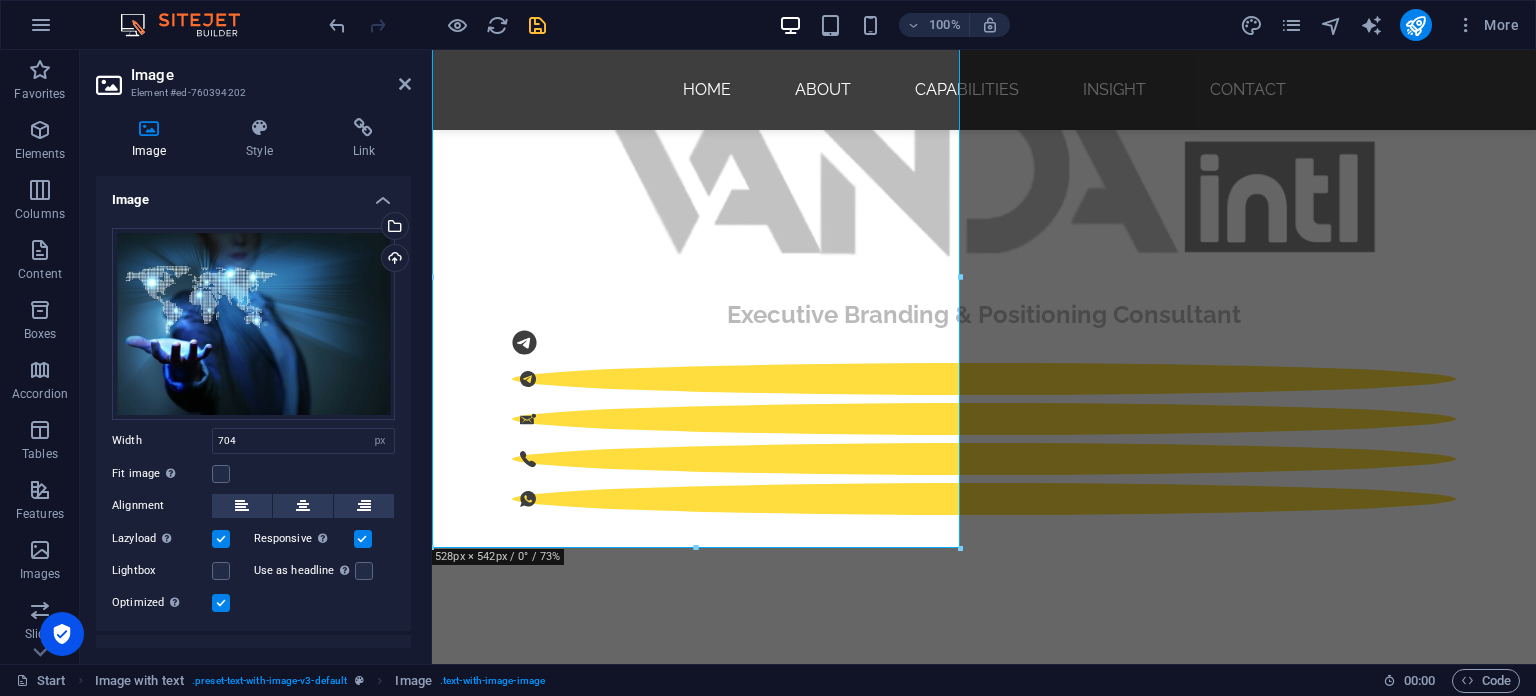 click at bounding box center [363, 539] 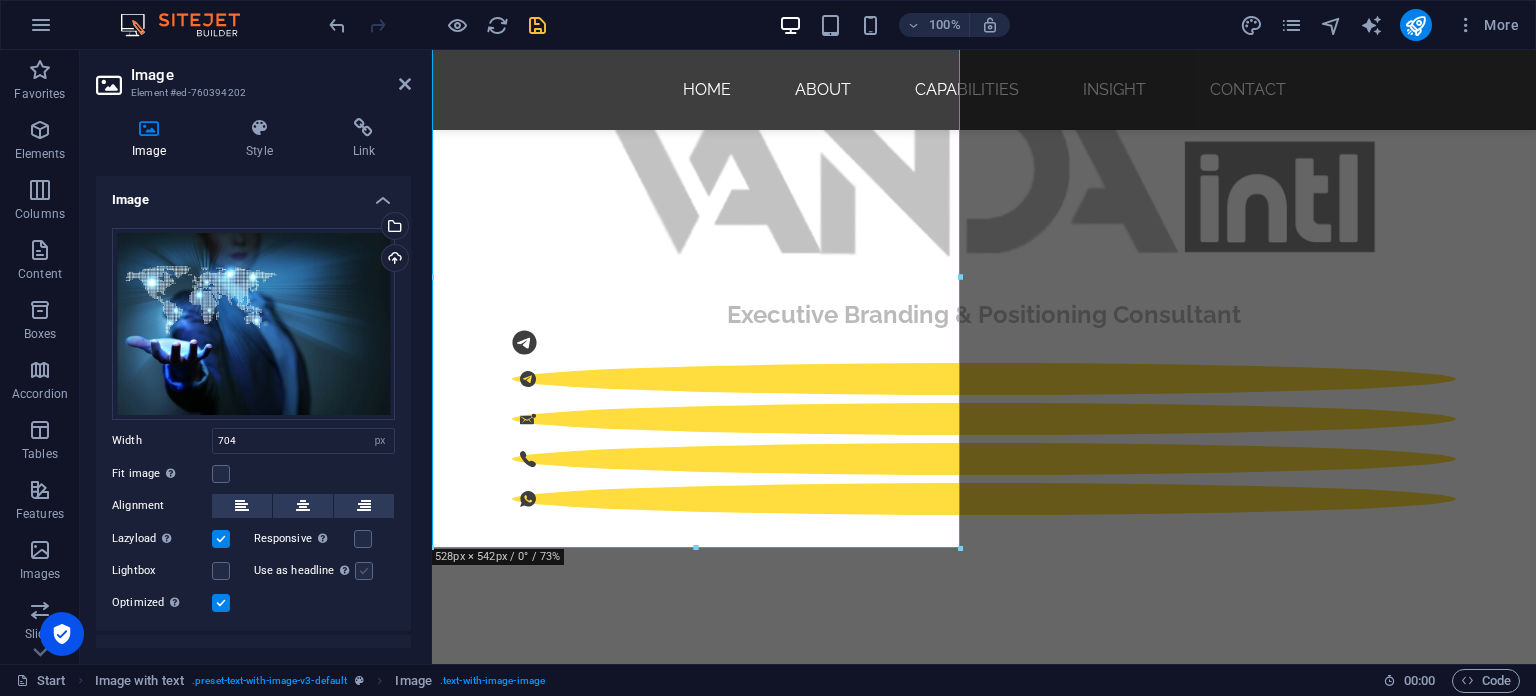 click at bounding box center (364, 571) 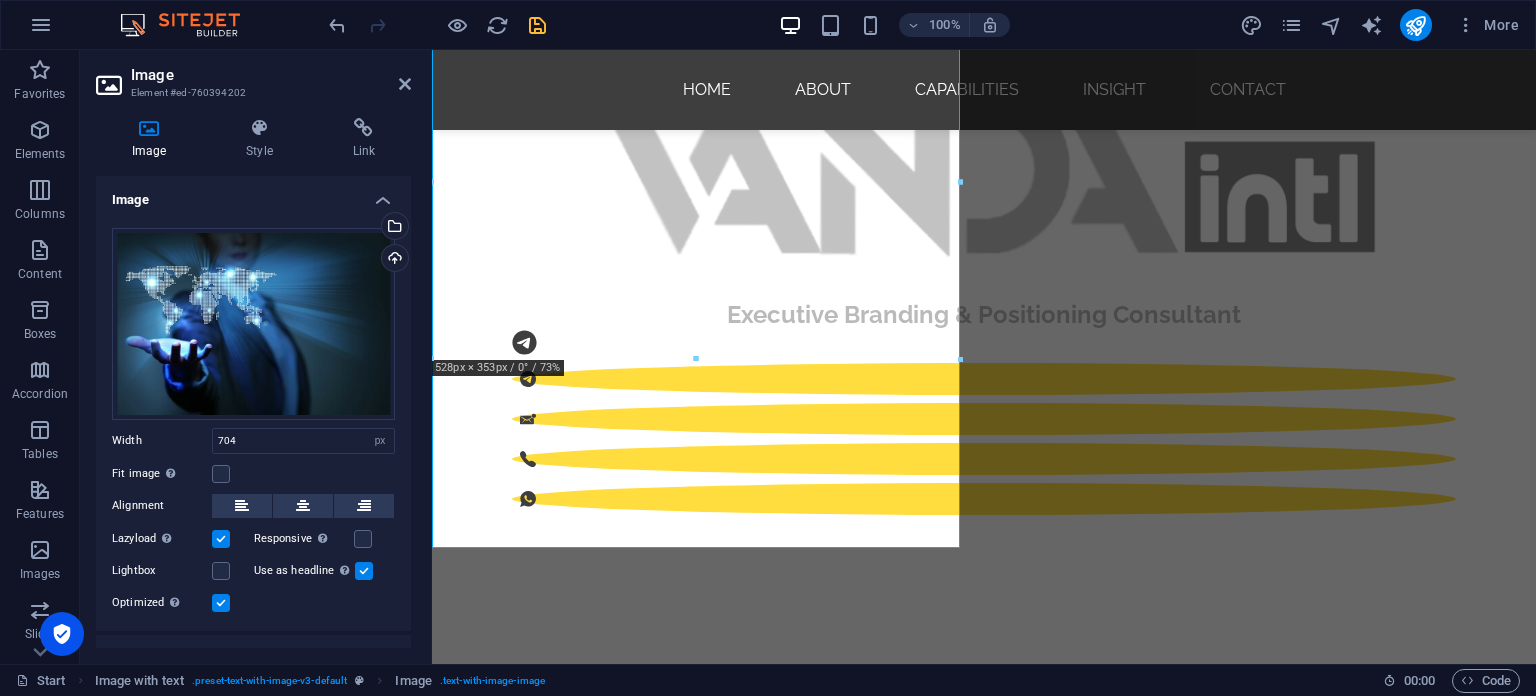 click at bounding box center [364, 571] 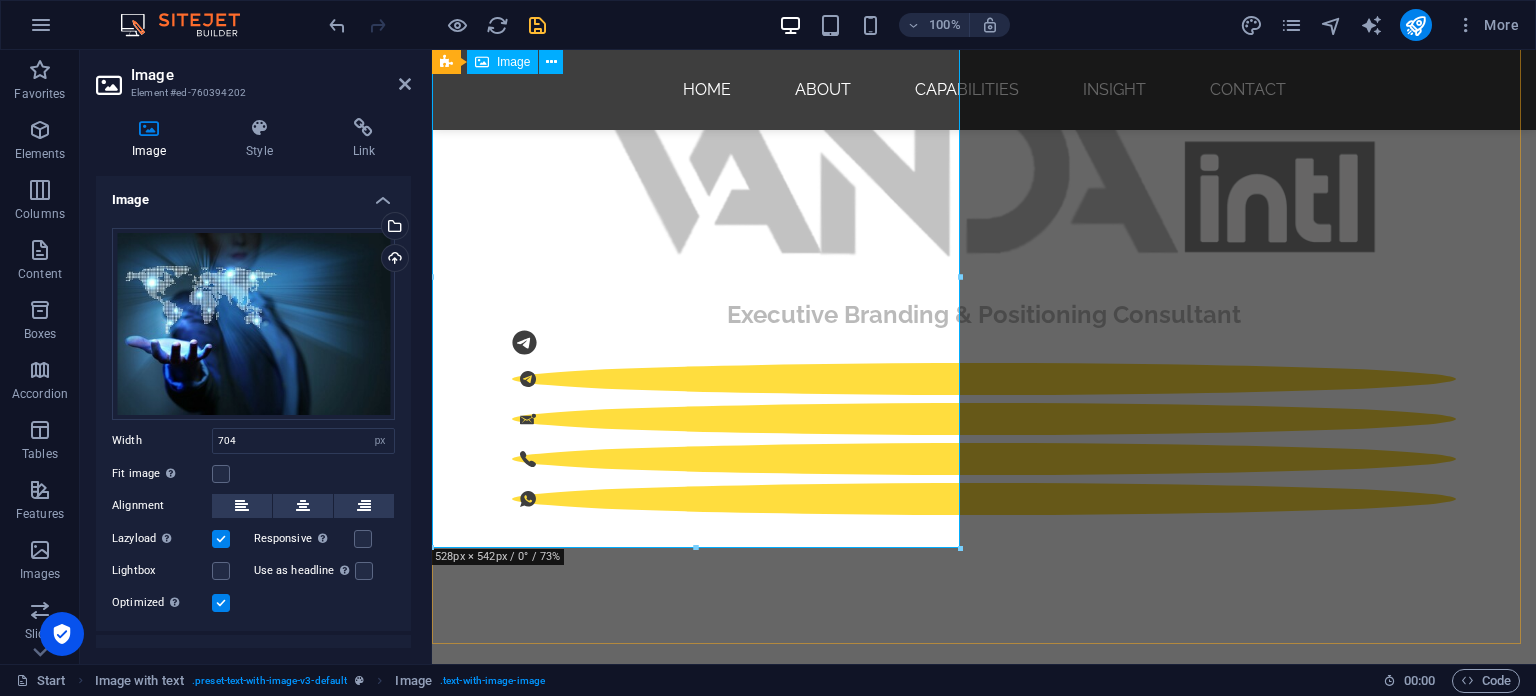 scroll, scrollTop: 944, scrollLeft: 0, axis: vertical 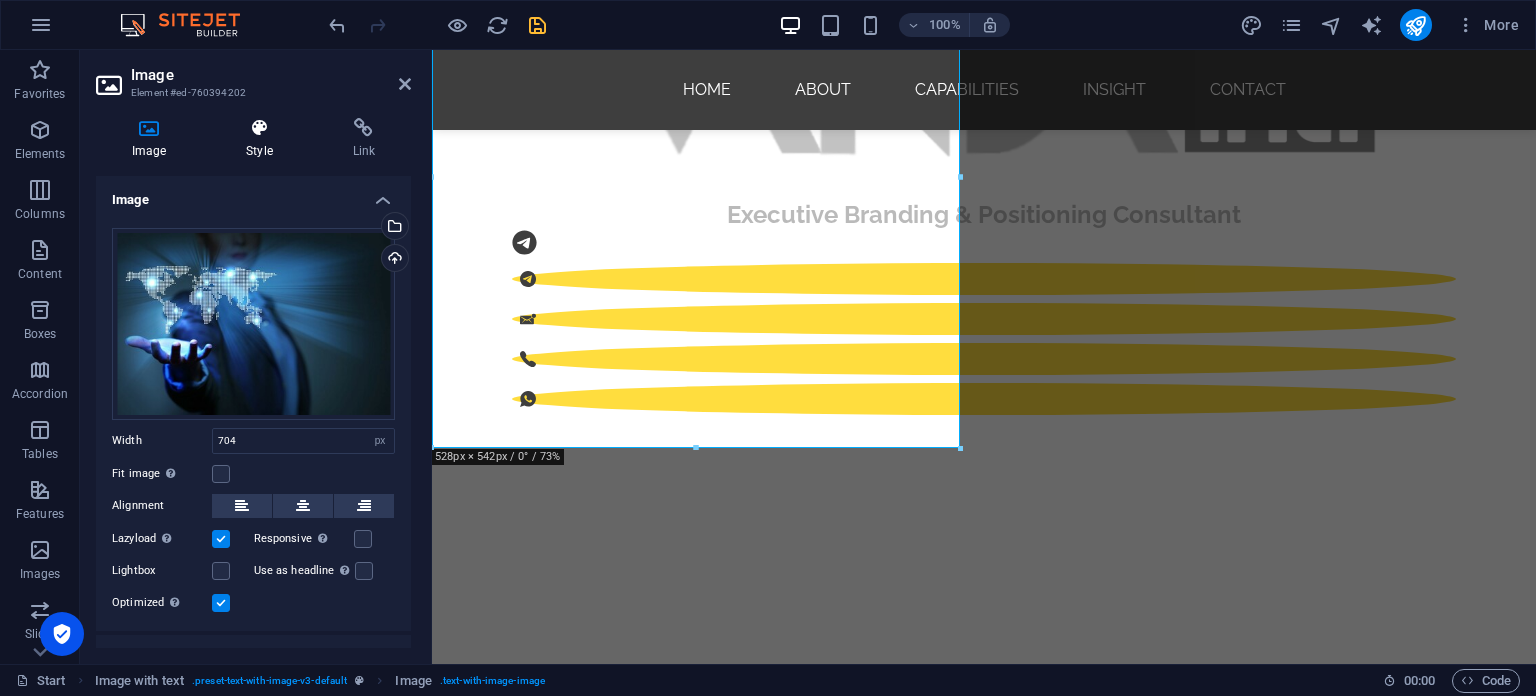 click on "Style" at bounding box center (263, 139) 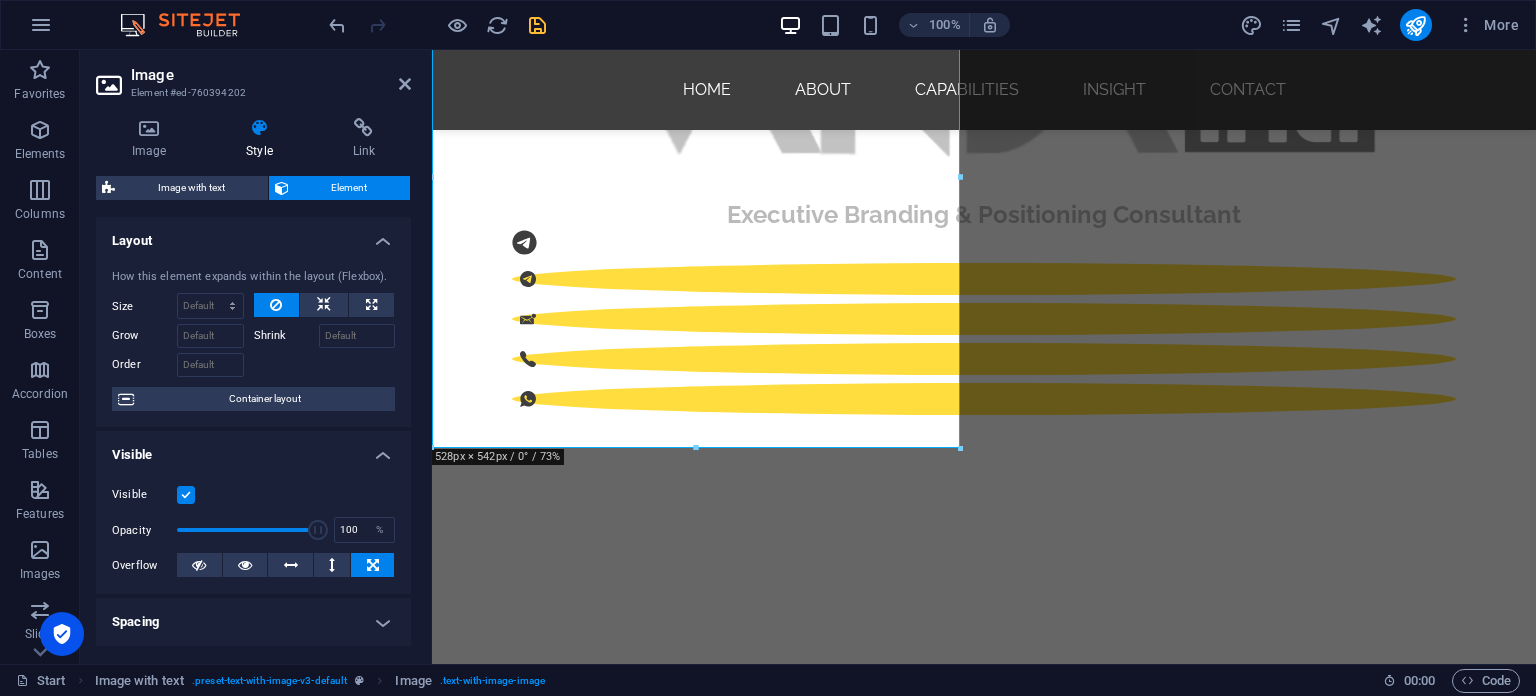 click on "Spacing" at bounding box center [253, 622] 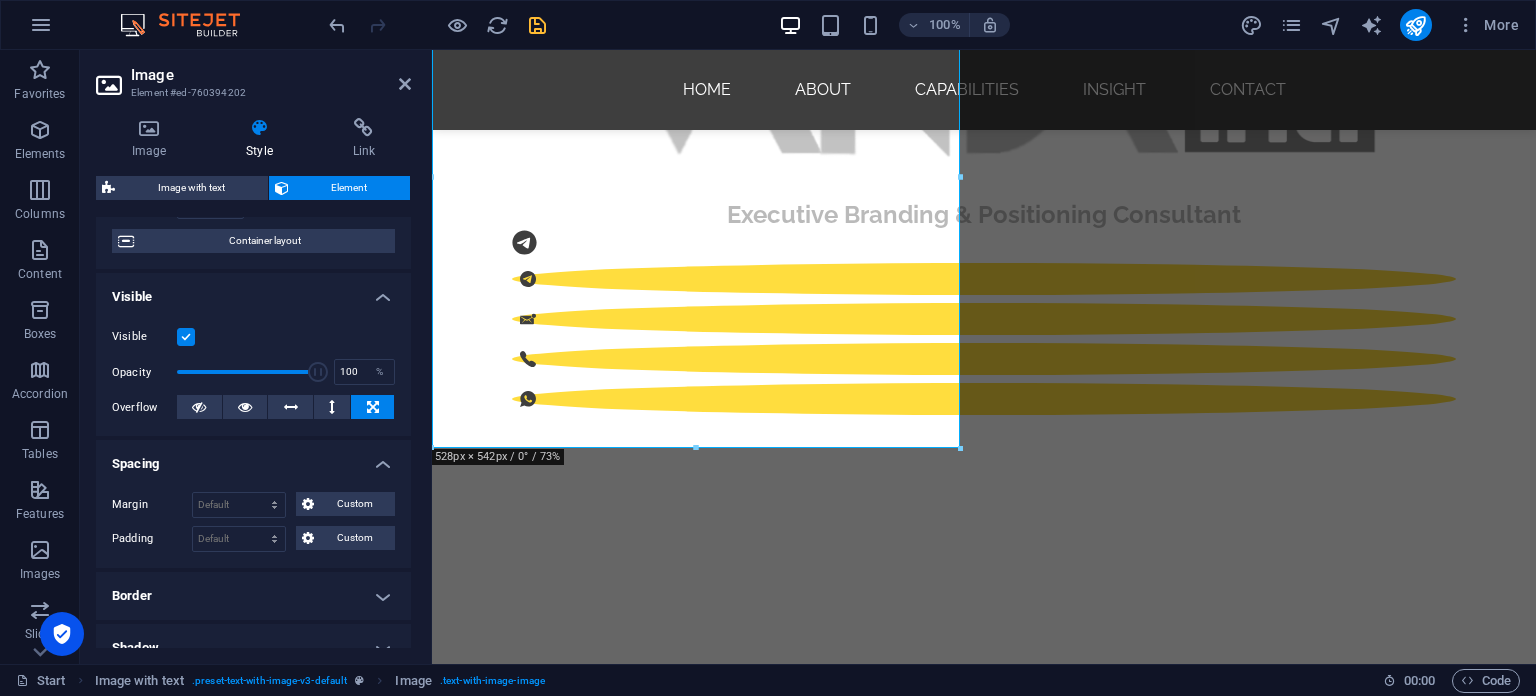 scroll, scrollTop: 300, scrollLeft: 0, axis: vertical 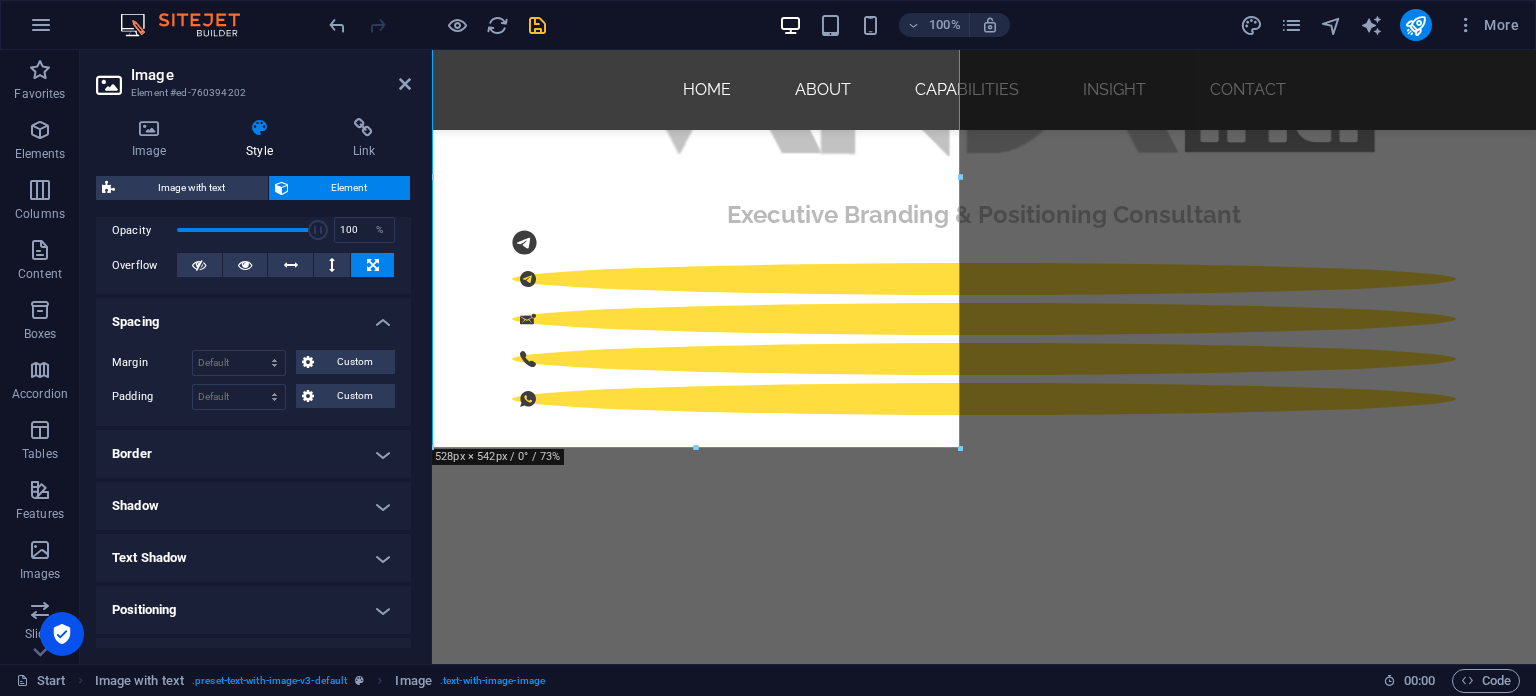 click on "Spacing" at bounding box center (253, 316) 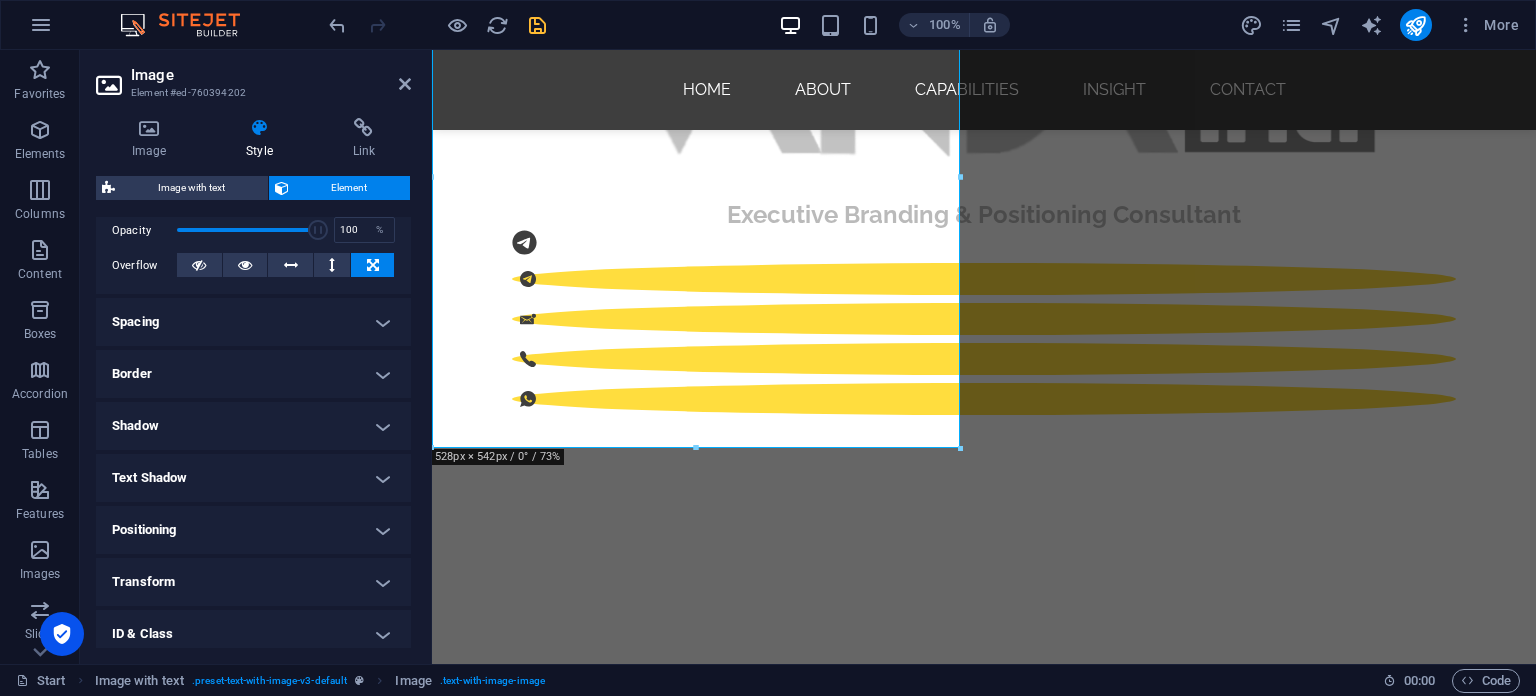 click on "Border" at bounding box center (253, 374) 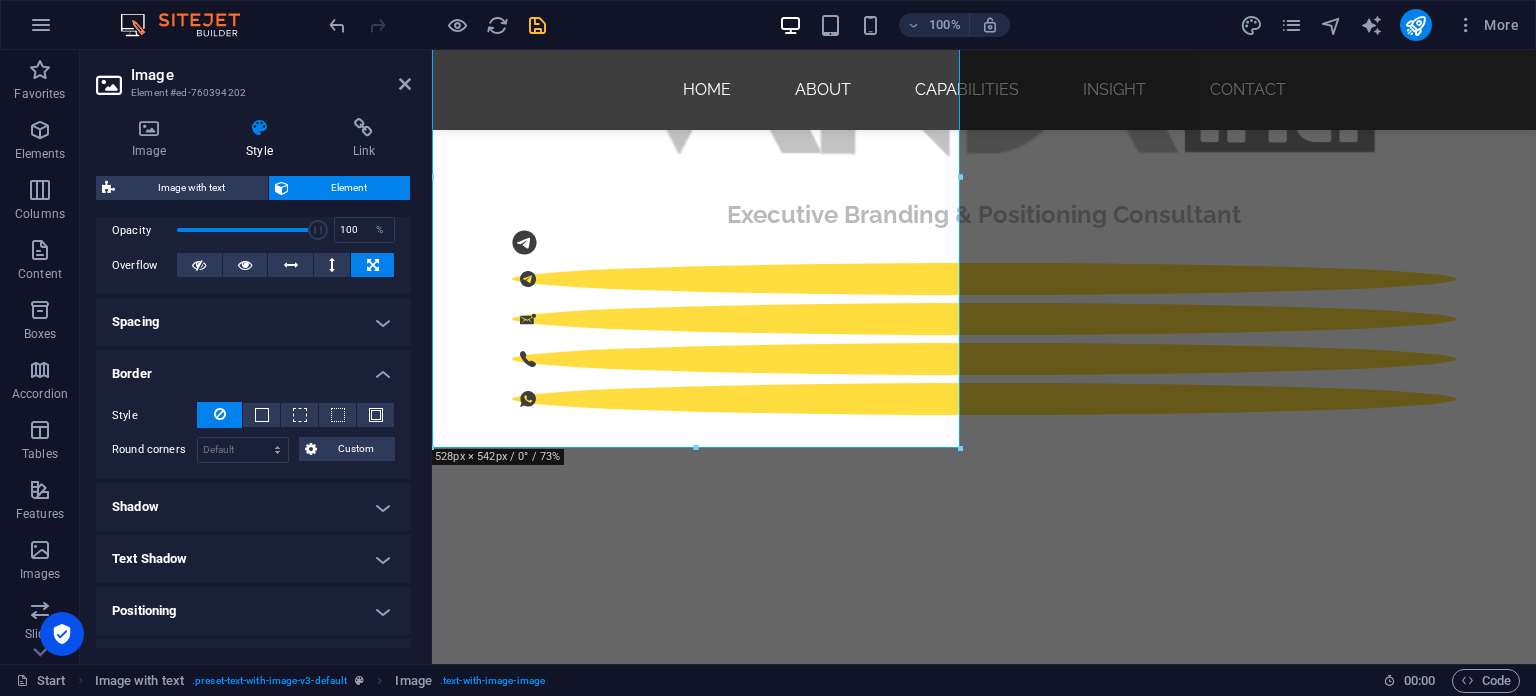 click on "Border" at bounding box center [253, 368] 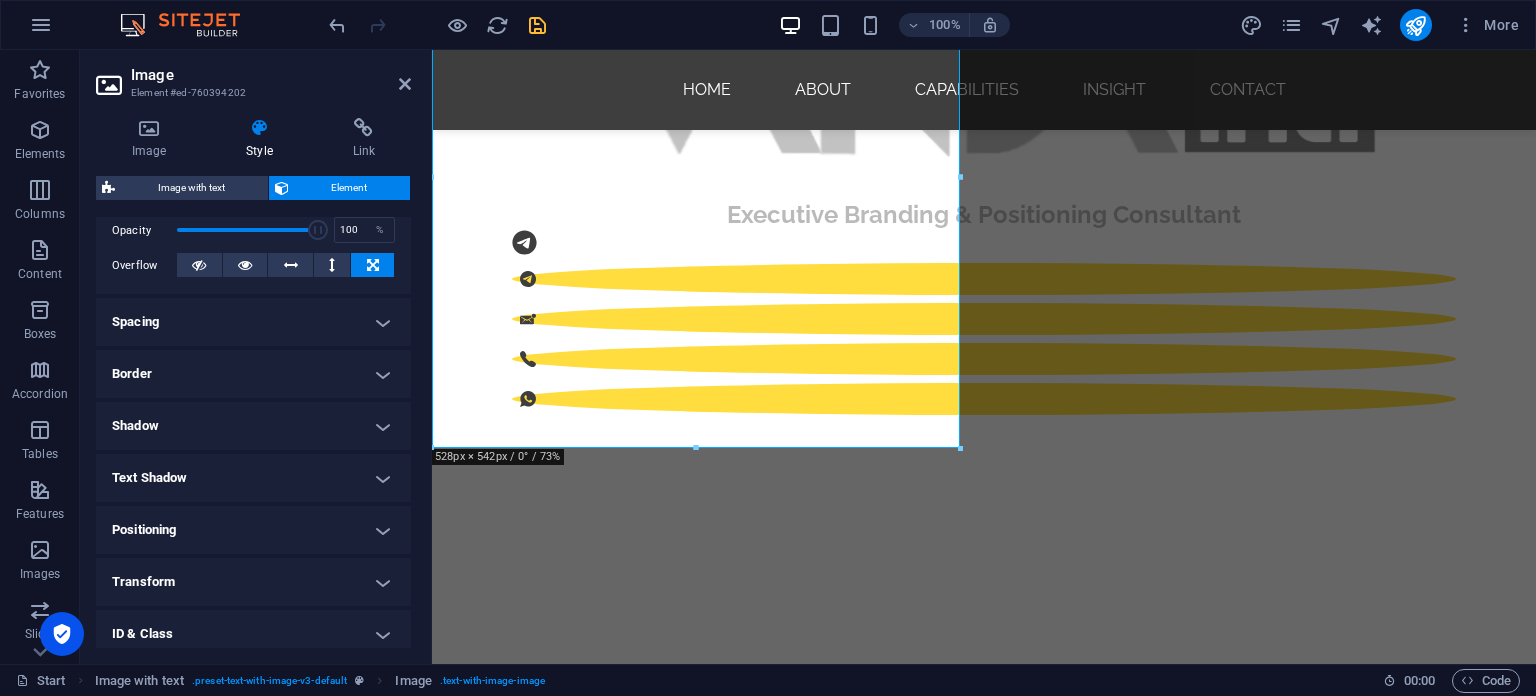 click on "Positioning" at bounding box center [253, 530] 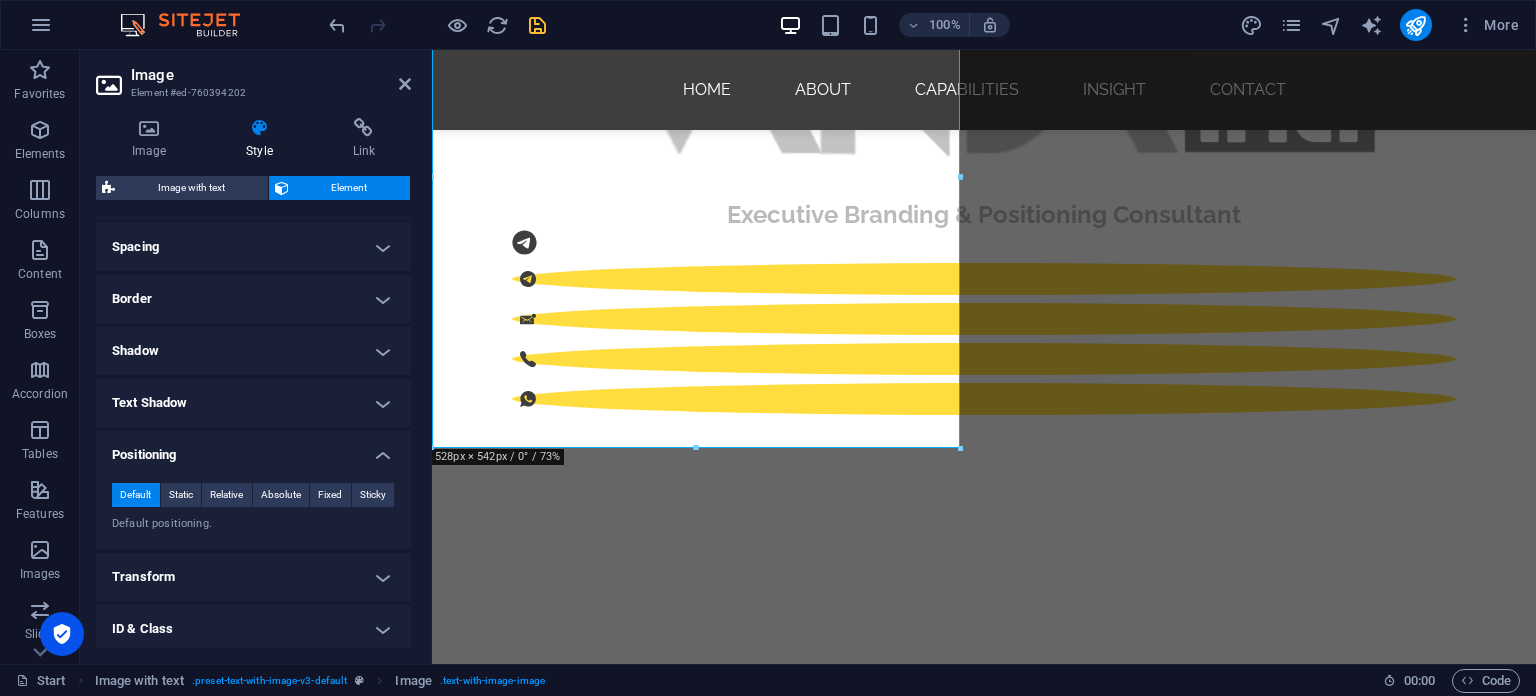 scroll, scrollTop: 483, scrollLeft: 0, axis: vertical 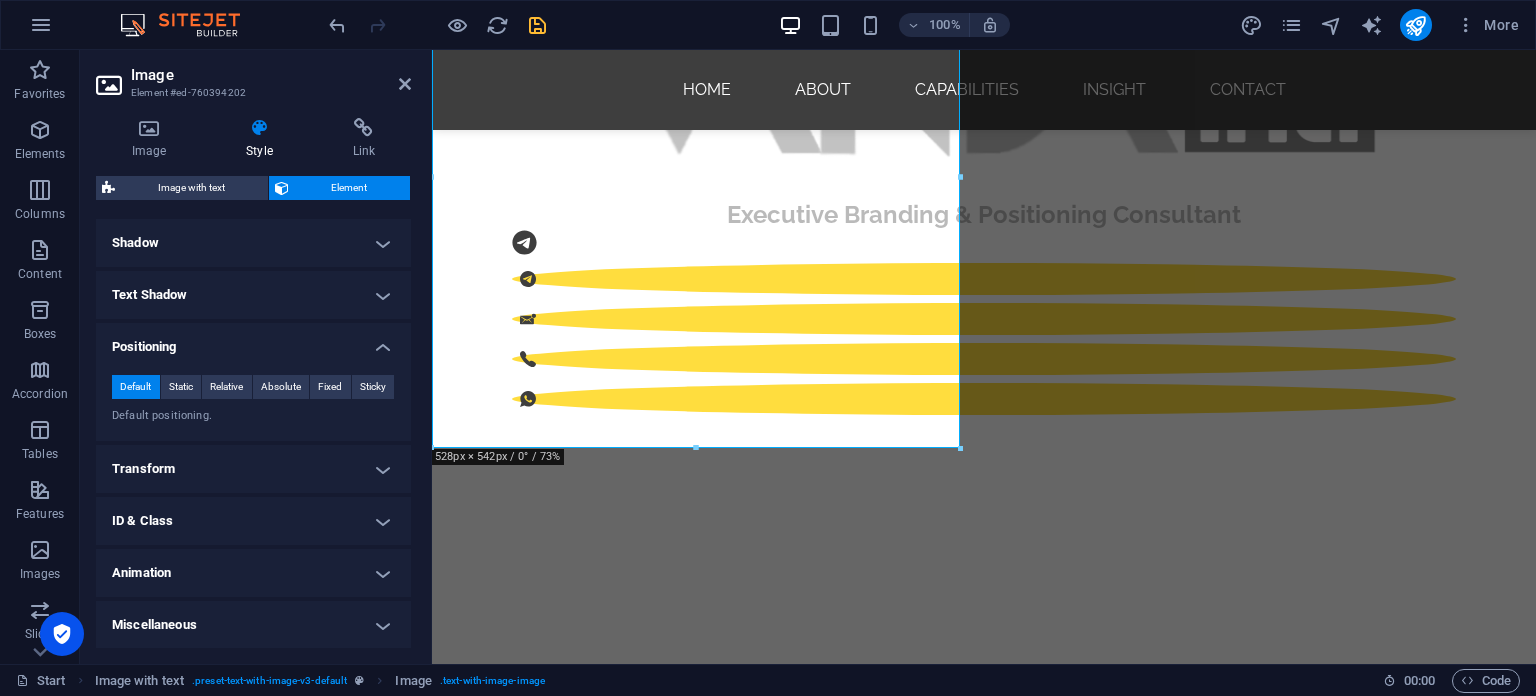 click on "Transform" at bounding box center (253, 469) 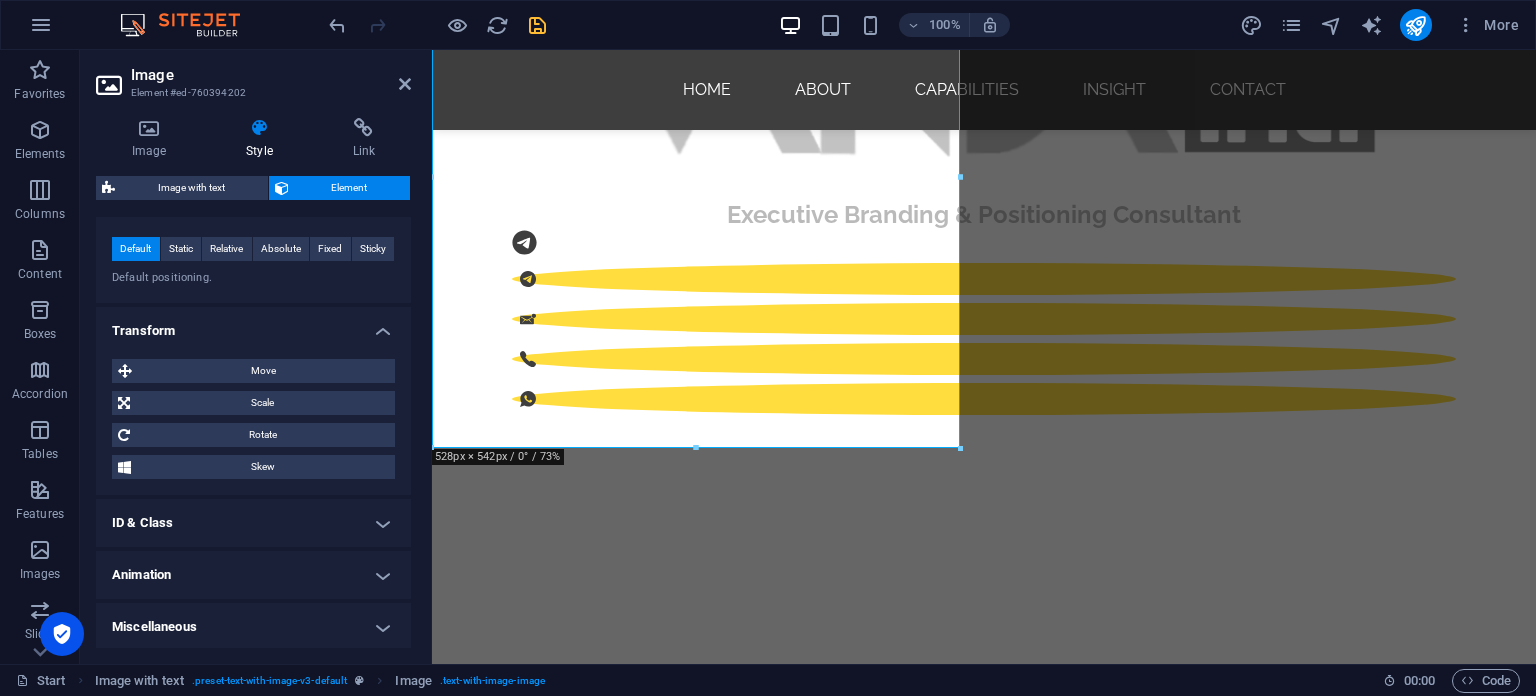 scroll, scrollTop: 623, scrollLeft: 0, axis: vertical 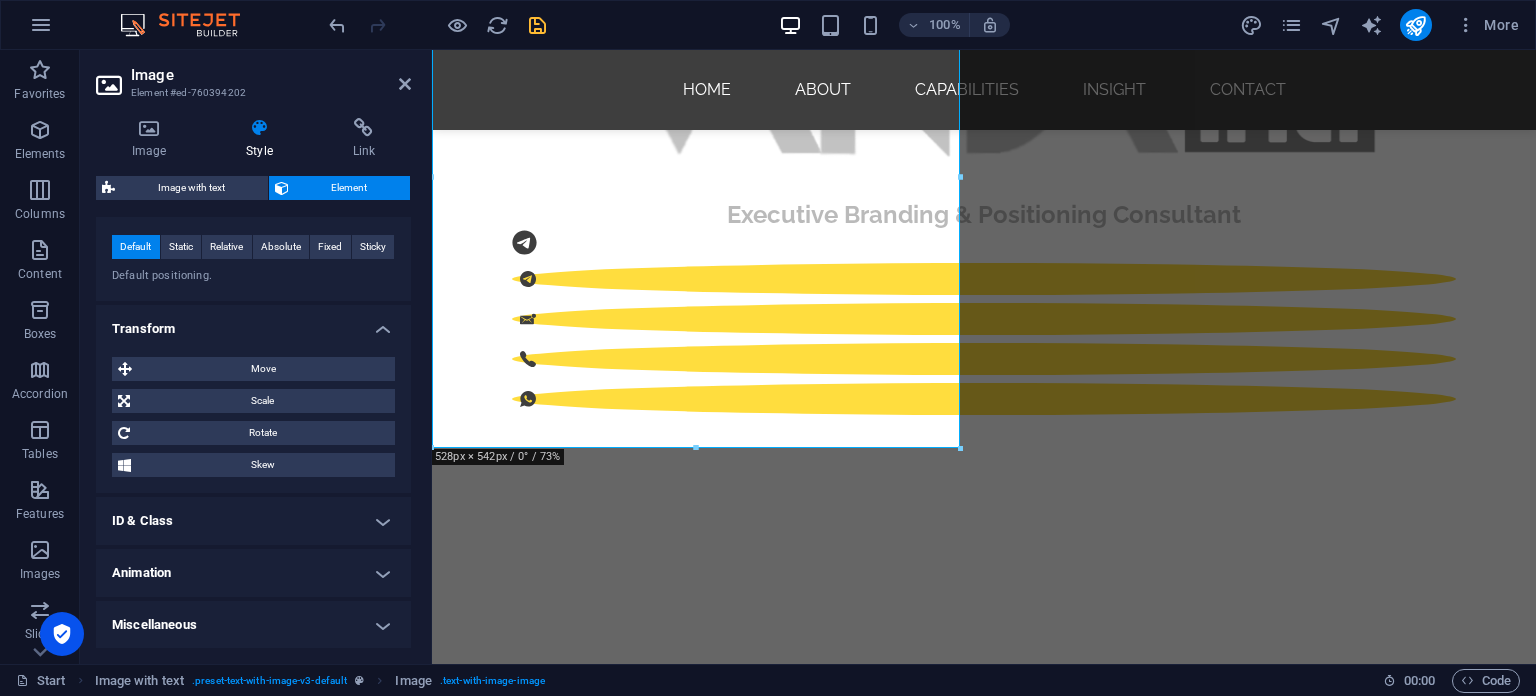 click on "Transform" at bounding box center (253, 323) 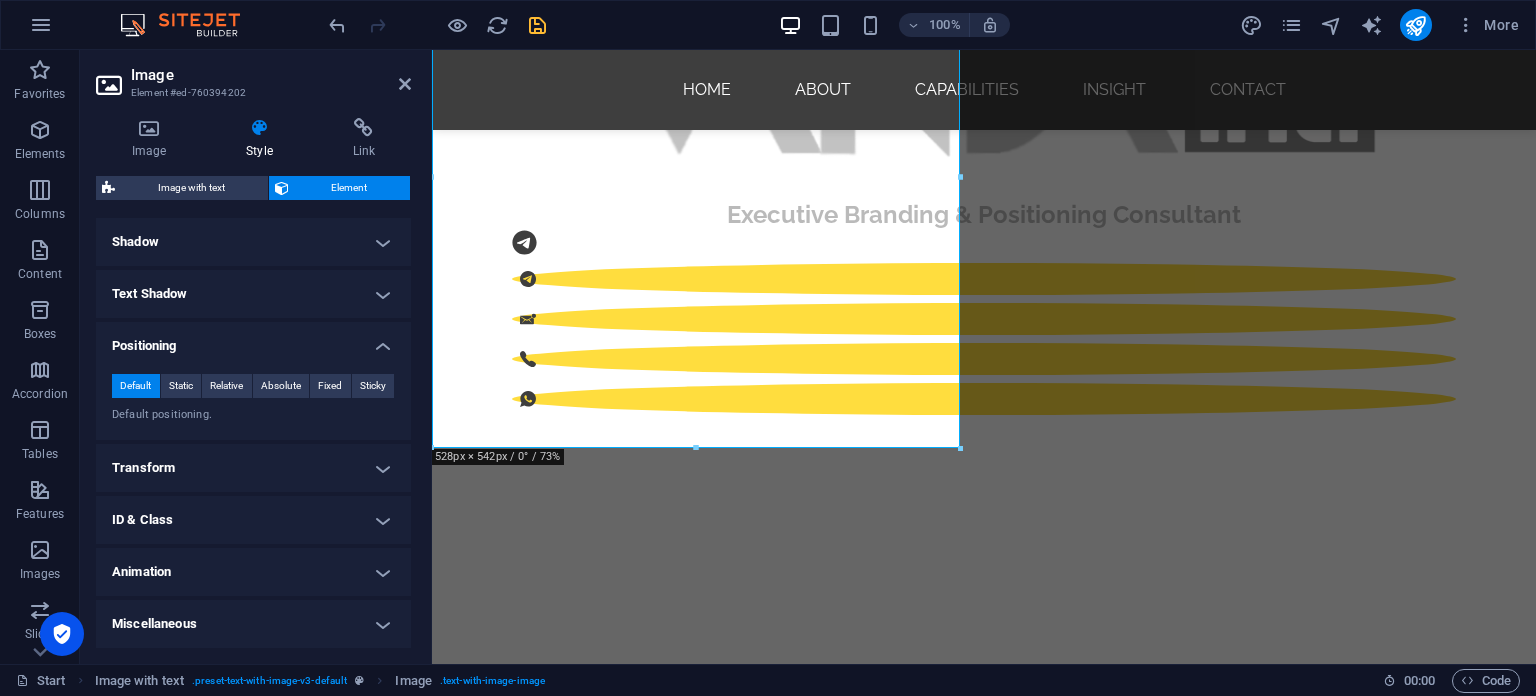 scroll, scrollTop: 483, scrollLeft: 0, axis: vertical 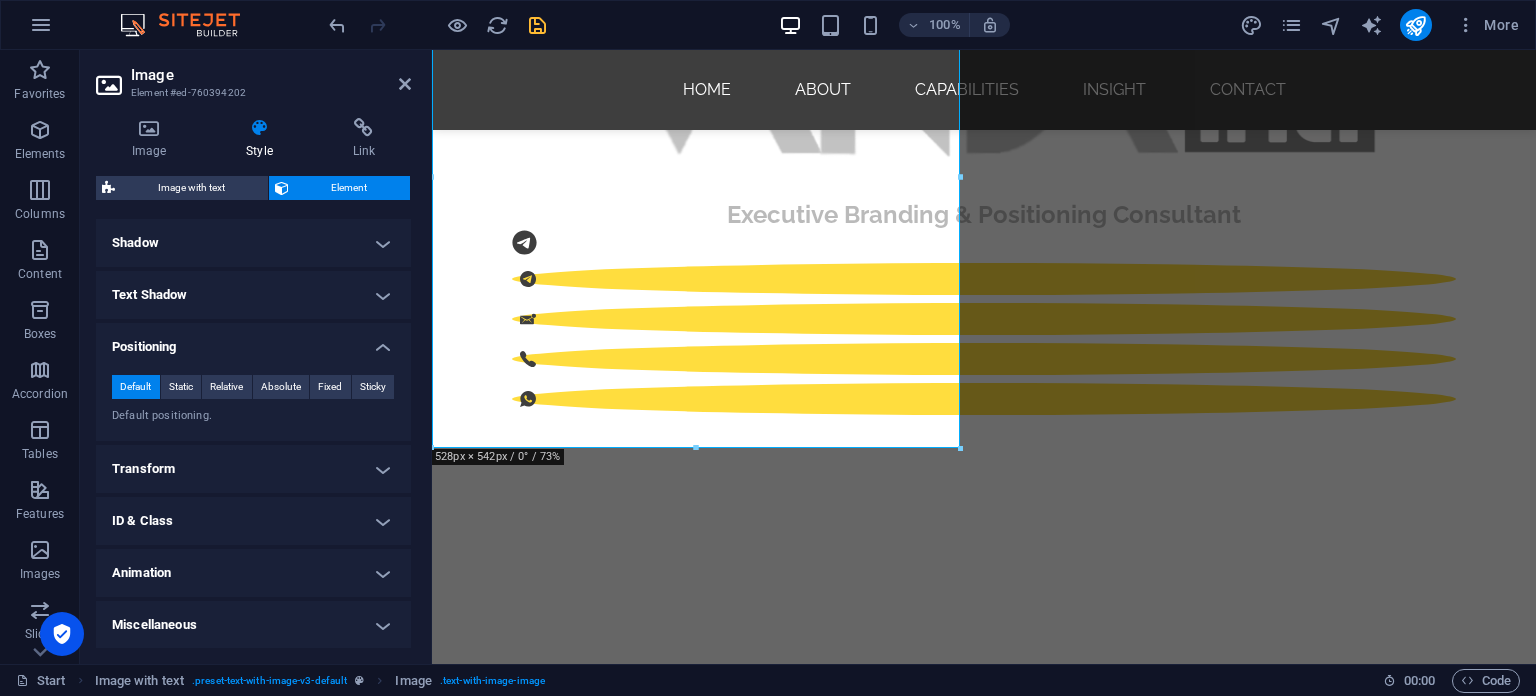 click on "Miscellaneous" at bounding box center [253, 625] 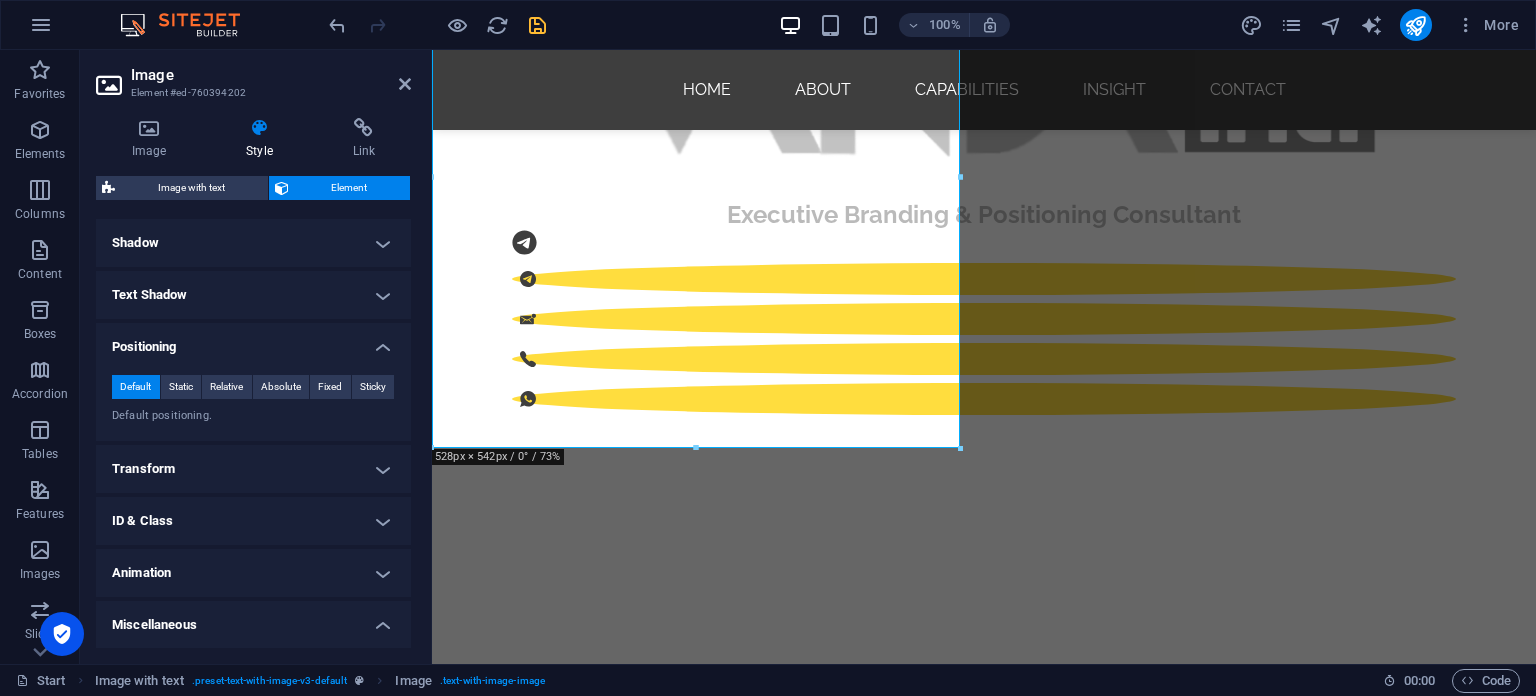 scroll, scrollTop: 606, scrollLeft: 0, axis: vertical 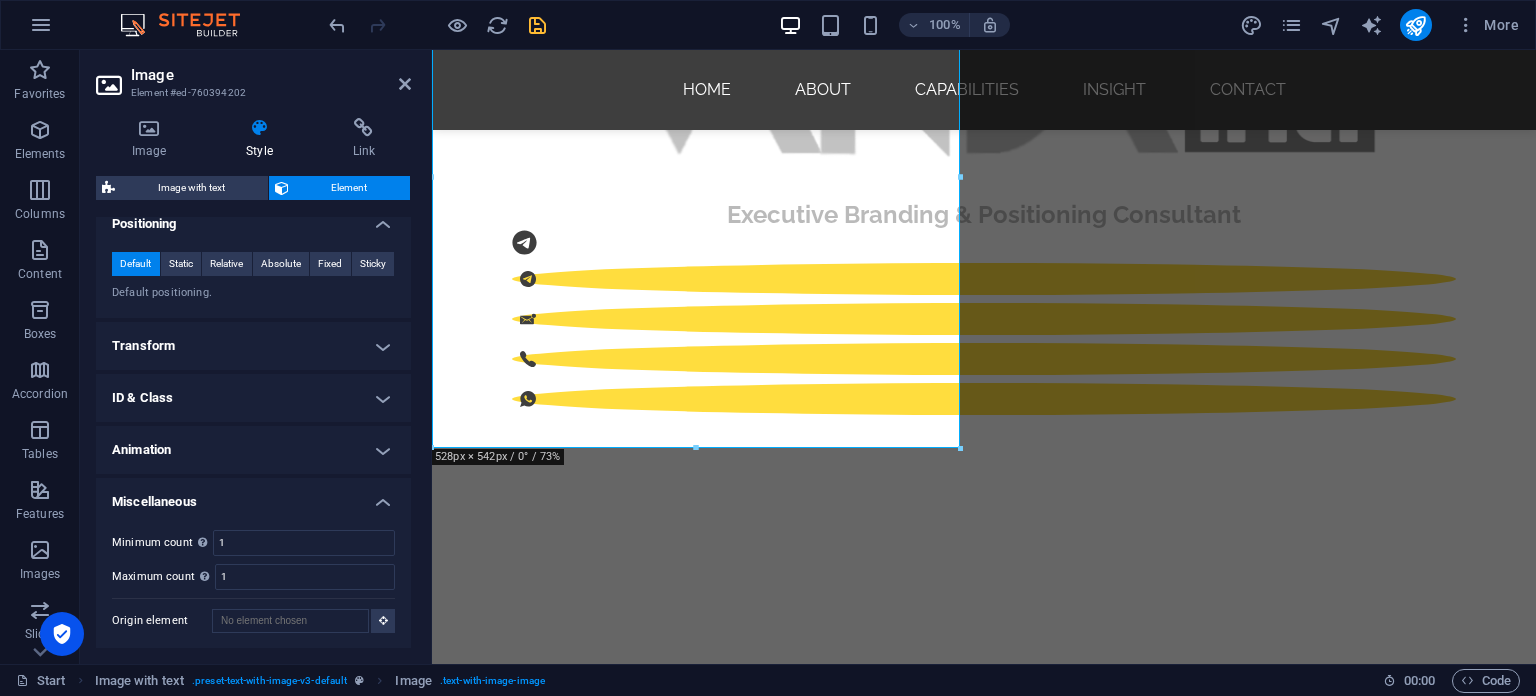 click on "Miscellaneous" at bounding box center (253, 496) 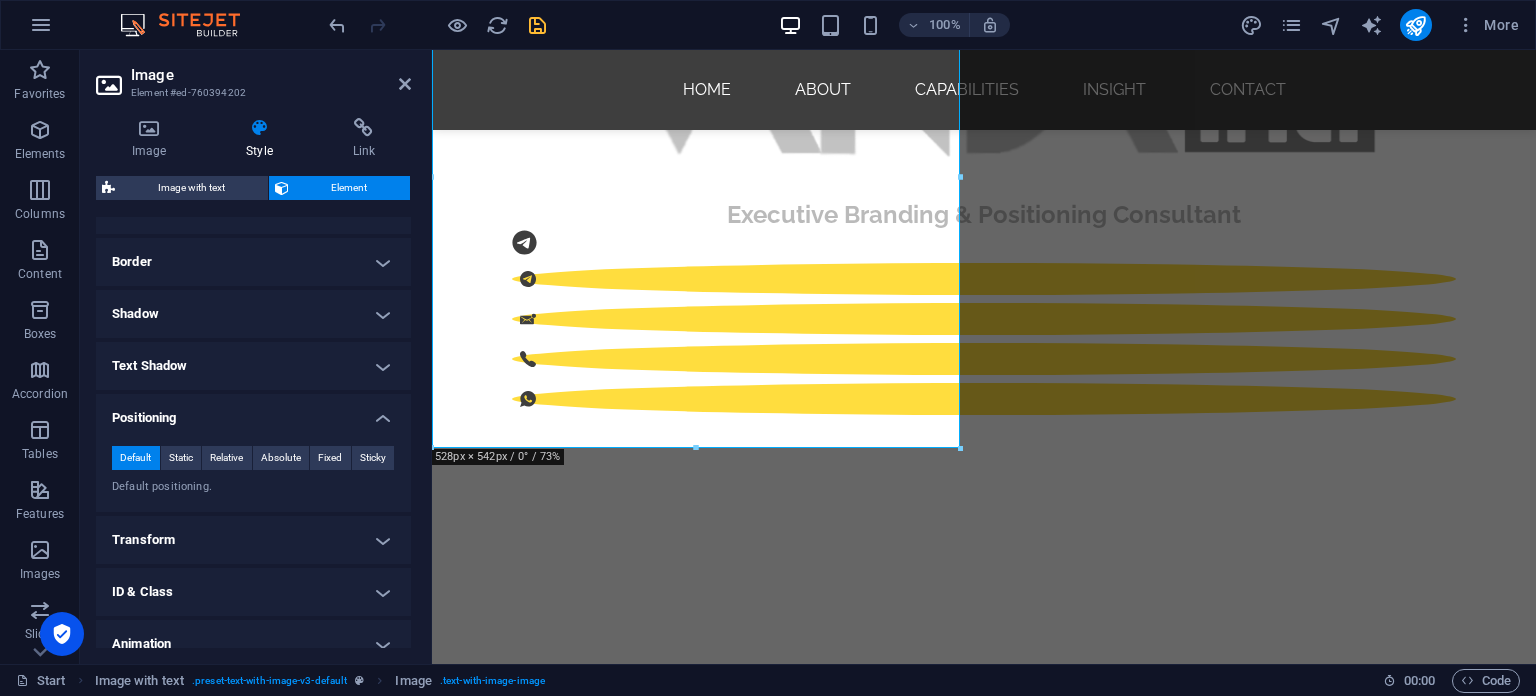scroll, scrollTop: 383, scrollLeft: 0, axis: vertical 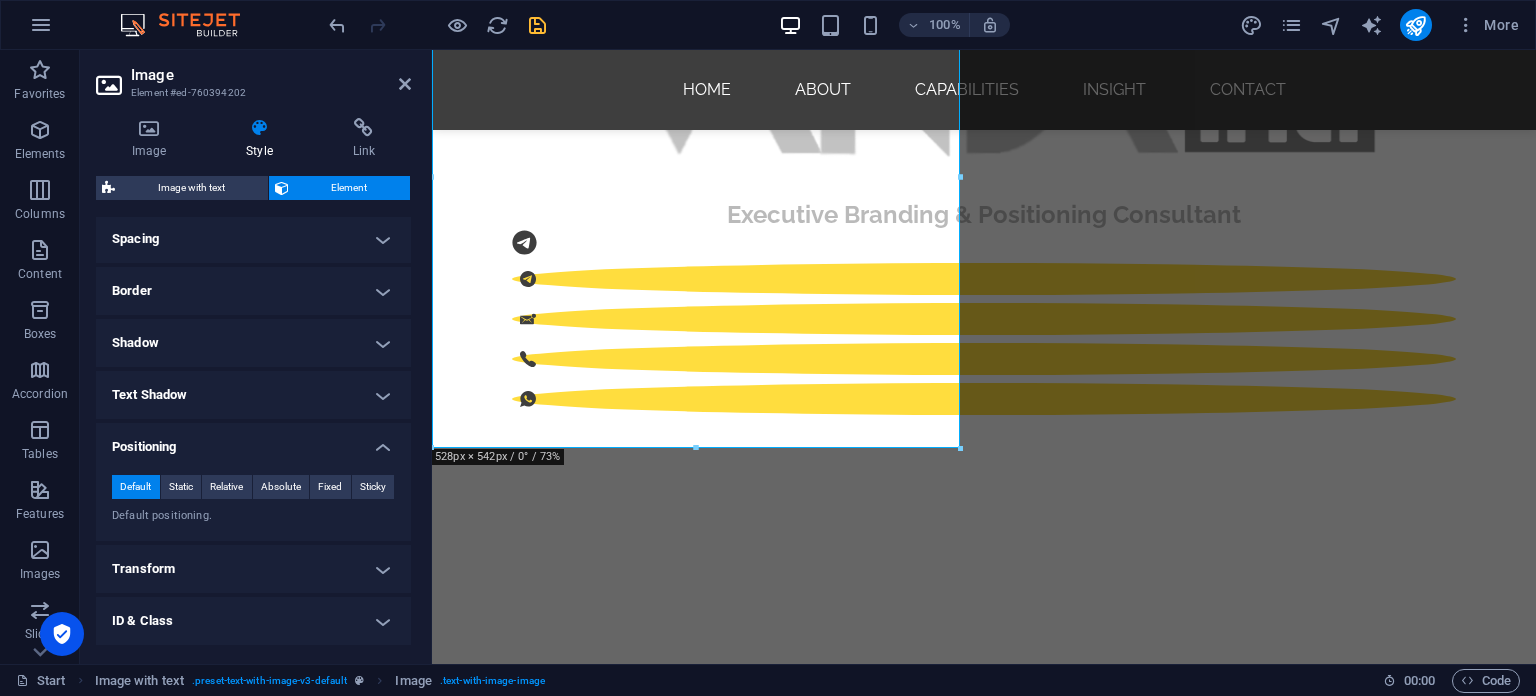 click on "Positioning" at bounding box center [253, 441] 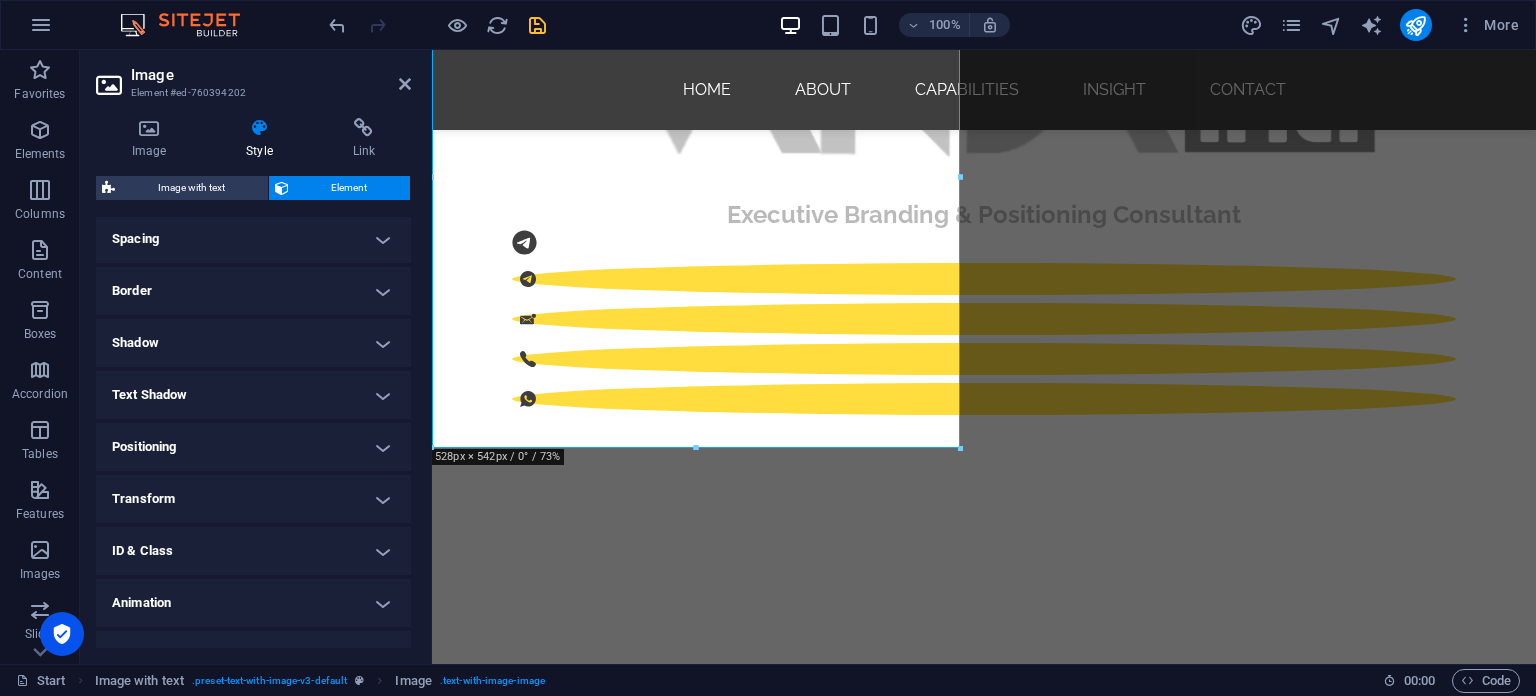 click on "Border" at bounding box center [253, 291] 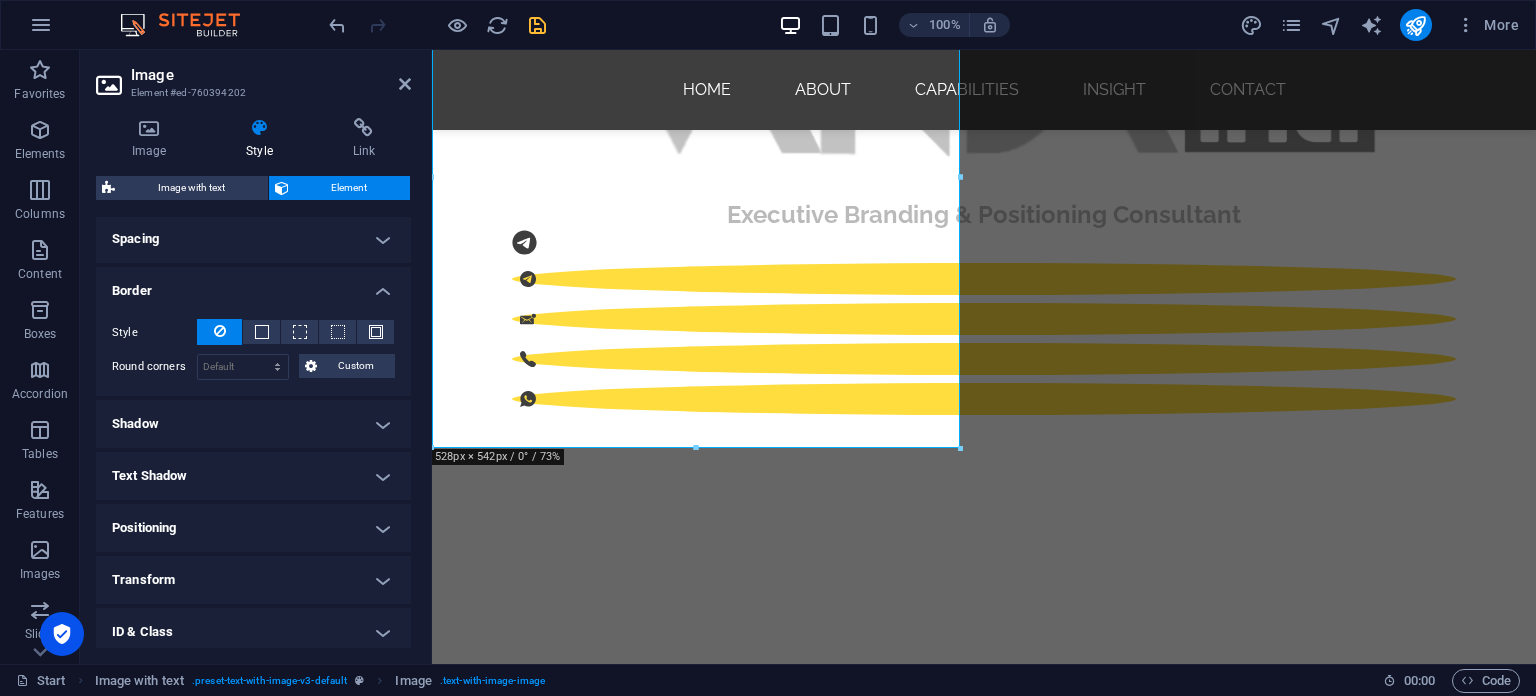 click on "Border" at bounding box center [253, 285] 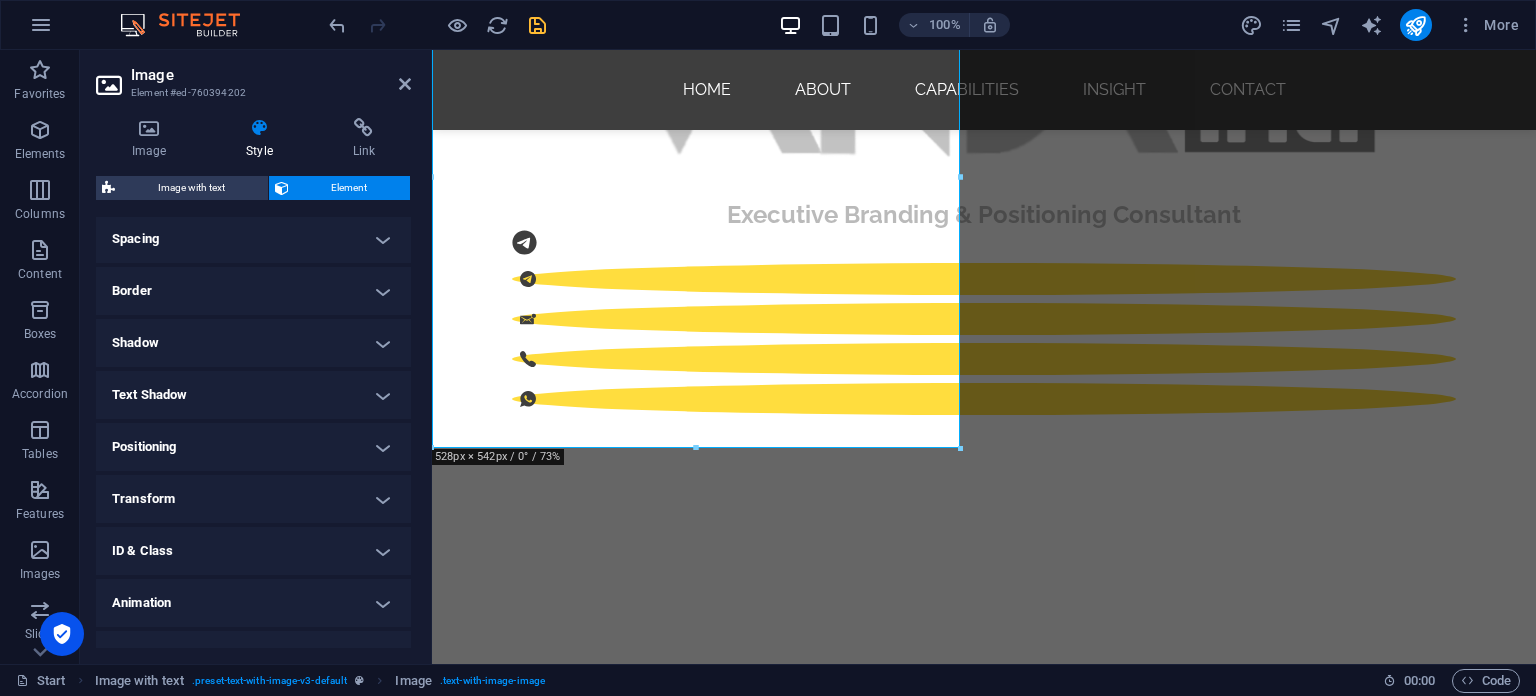click on "Spacing" at bounding box center (253, 239) 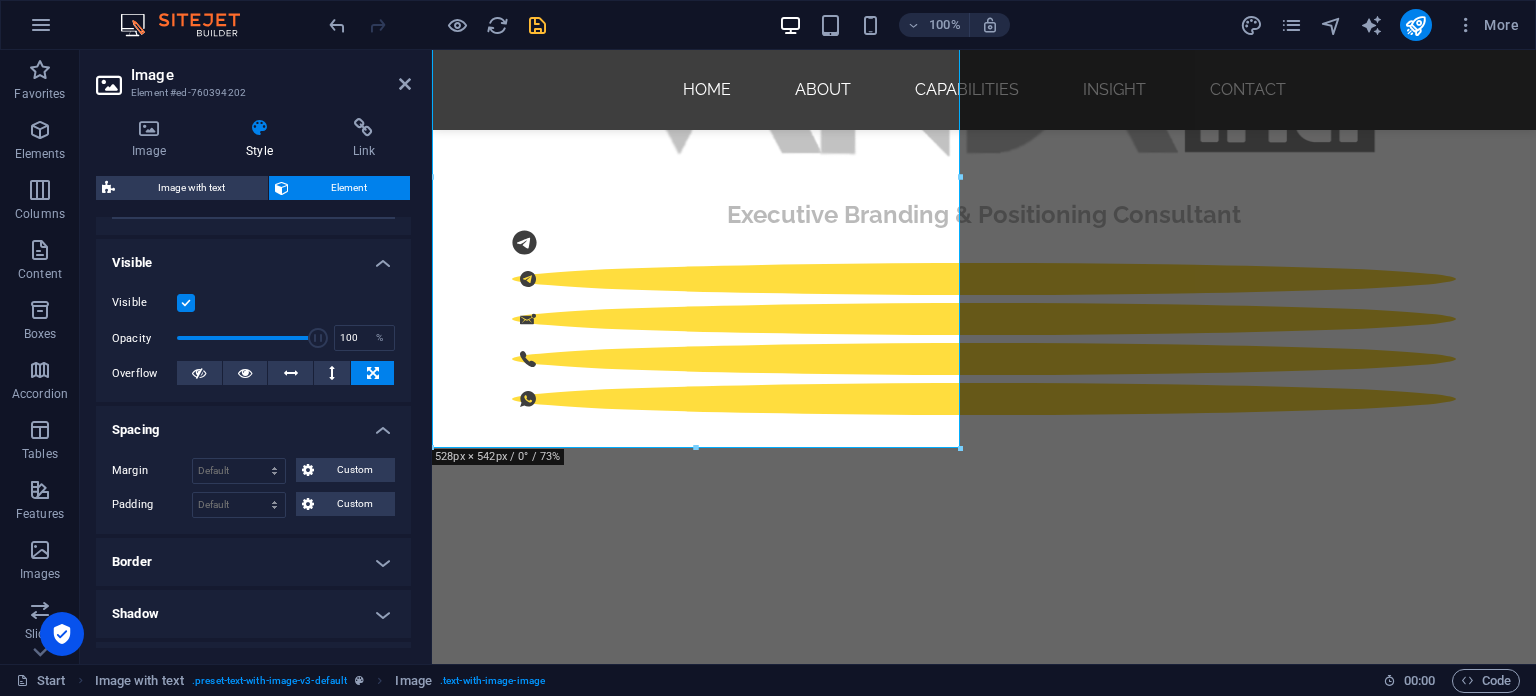 scroll, scrollTop: 183, scrollLeft: 0, axis: vertical 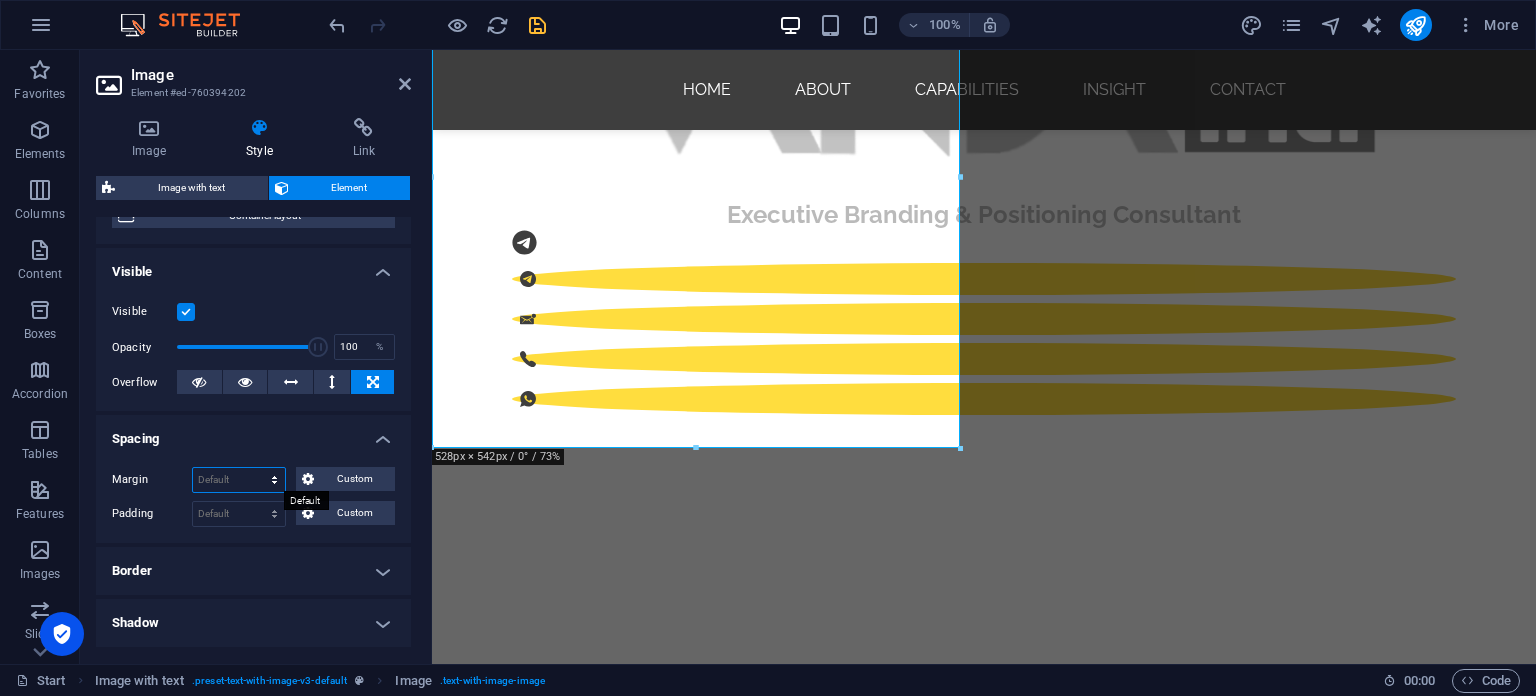 click on "Default auto px % rem vw vh Custom" at bounding box center [239, 480] 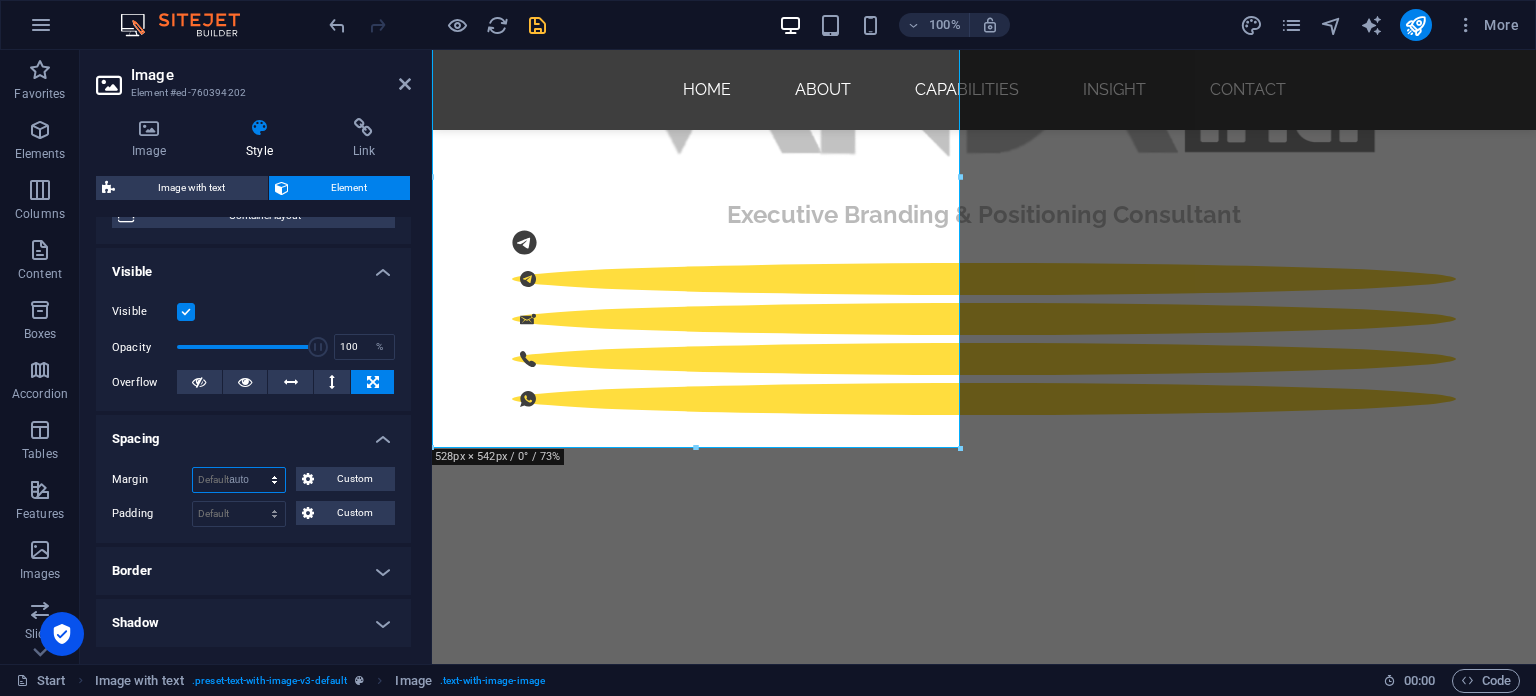 click on "Default auto px % rem vw vh Custom" at bounding box center [239, 480] 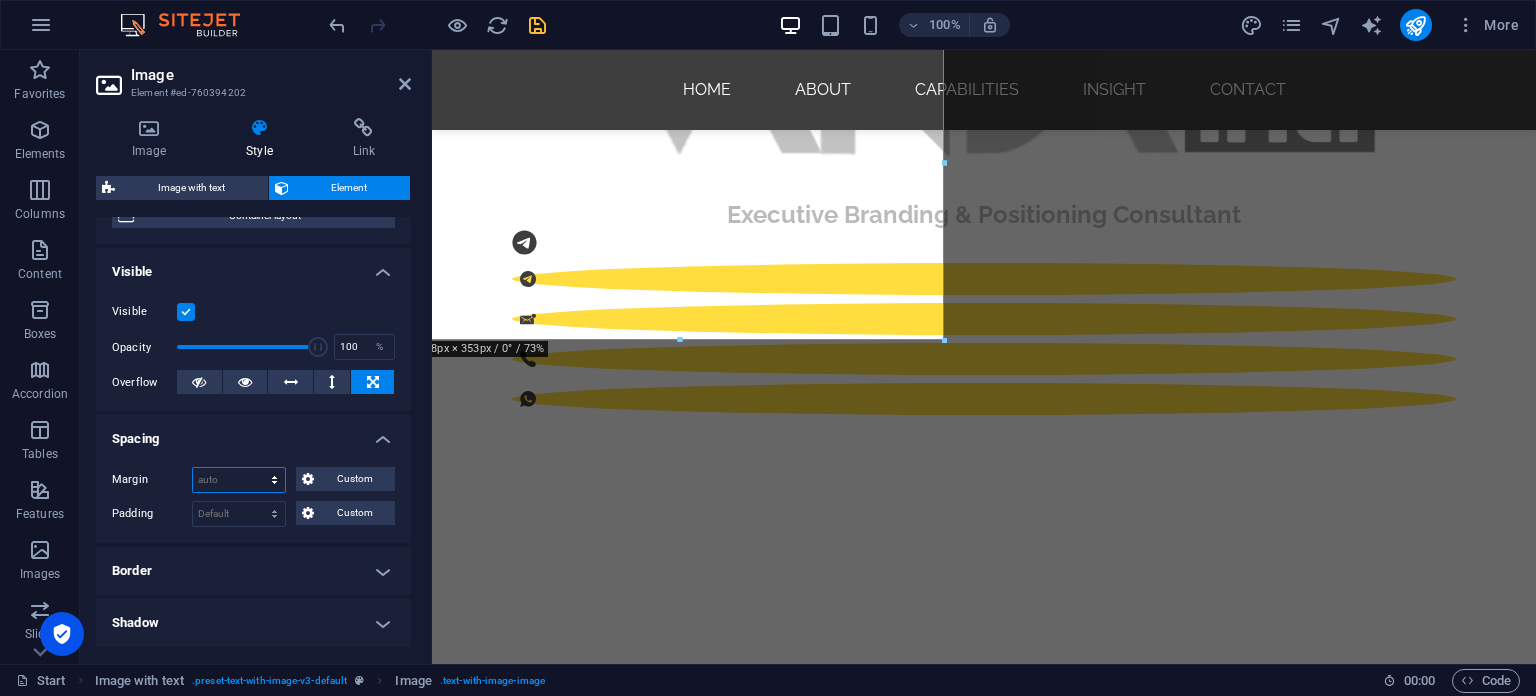 click on "Default auto px % rem vw vh Custom" at bounding box center [239, 480] 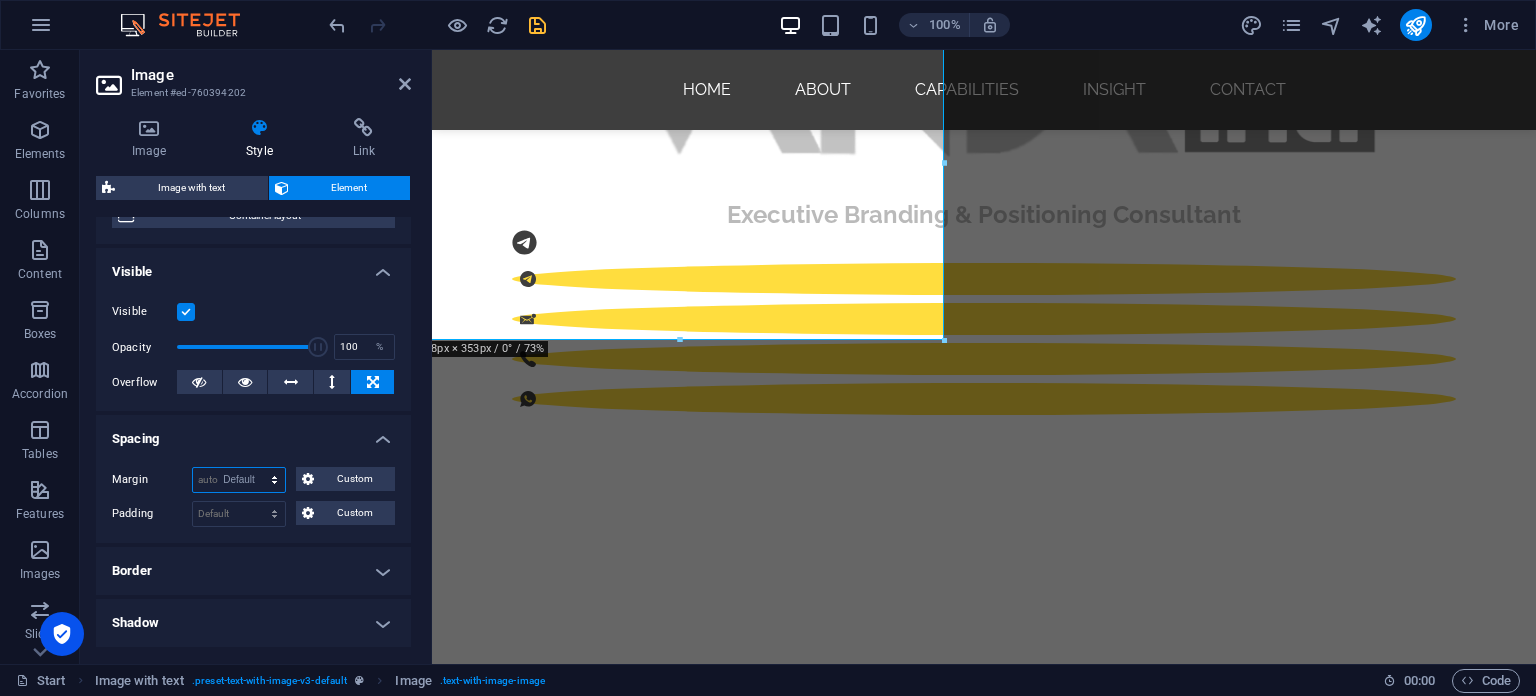 click on "Default auto px % rem vw vh Custom" at bounding box center (239, 480) 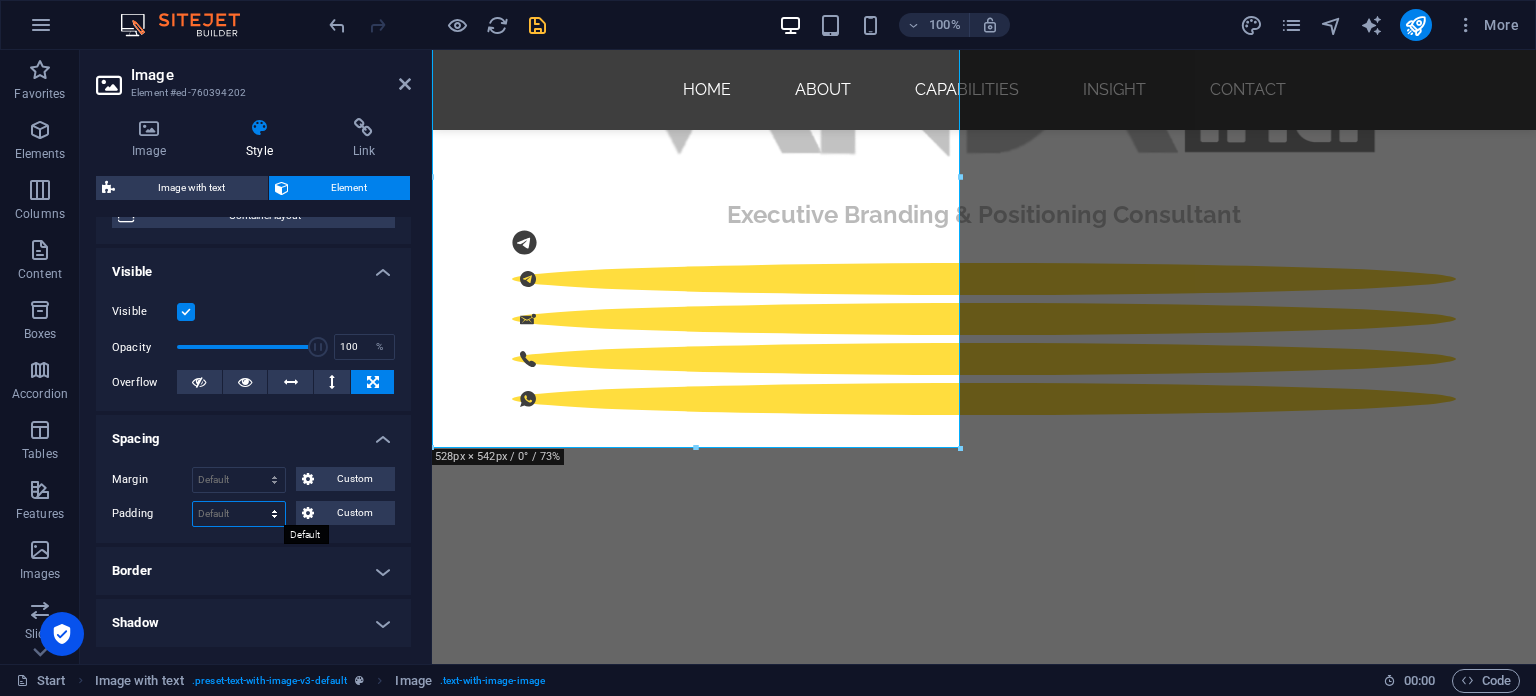 click on "Default px rem % vh vw Custom" at bounding box center (239, 514) 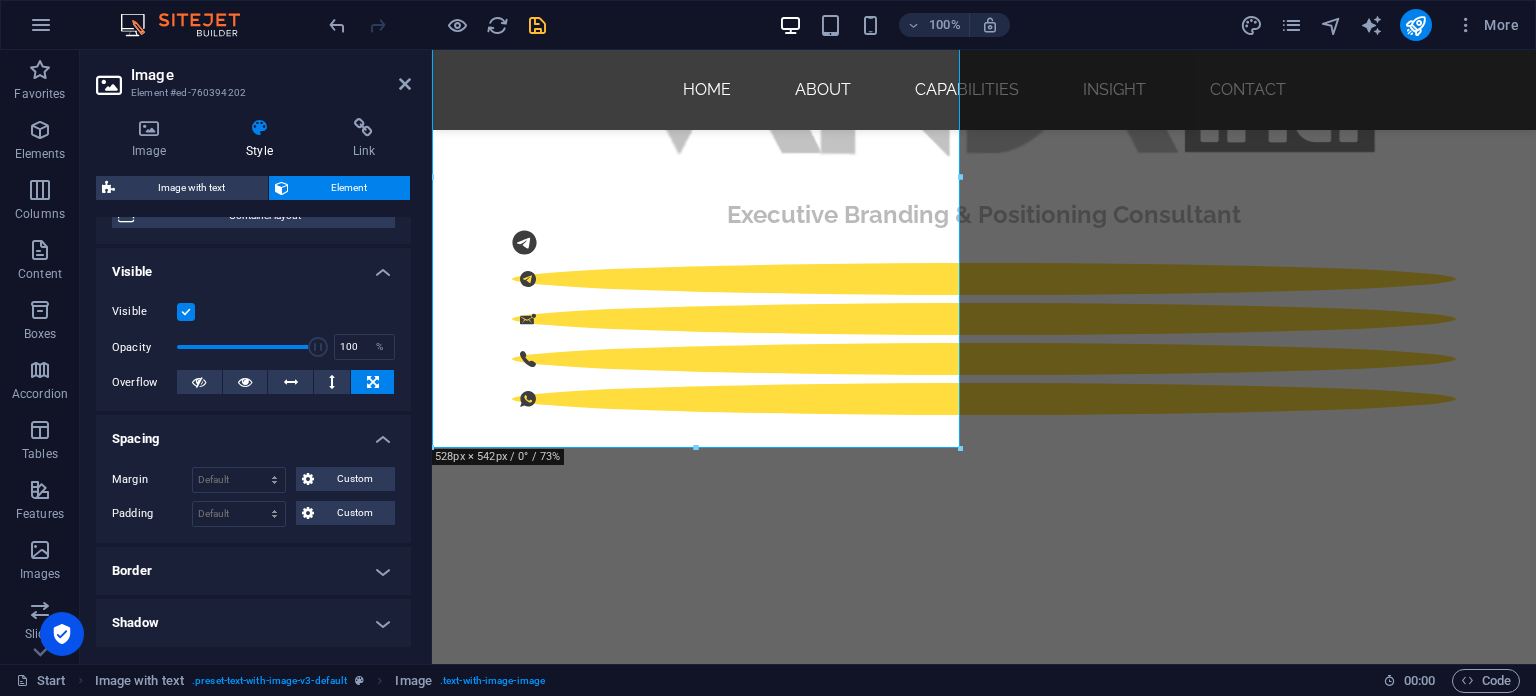click on "Spacing" at bounding box center (253, 433) 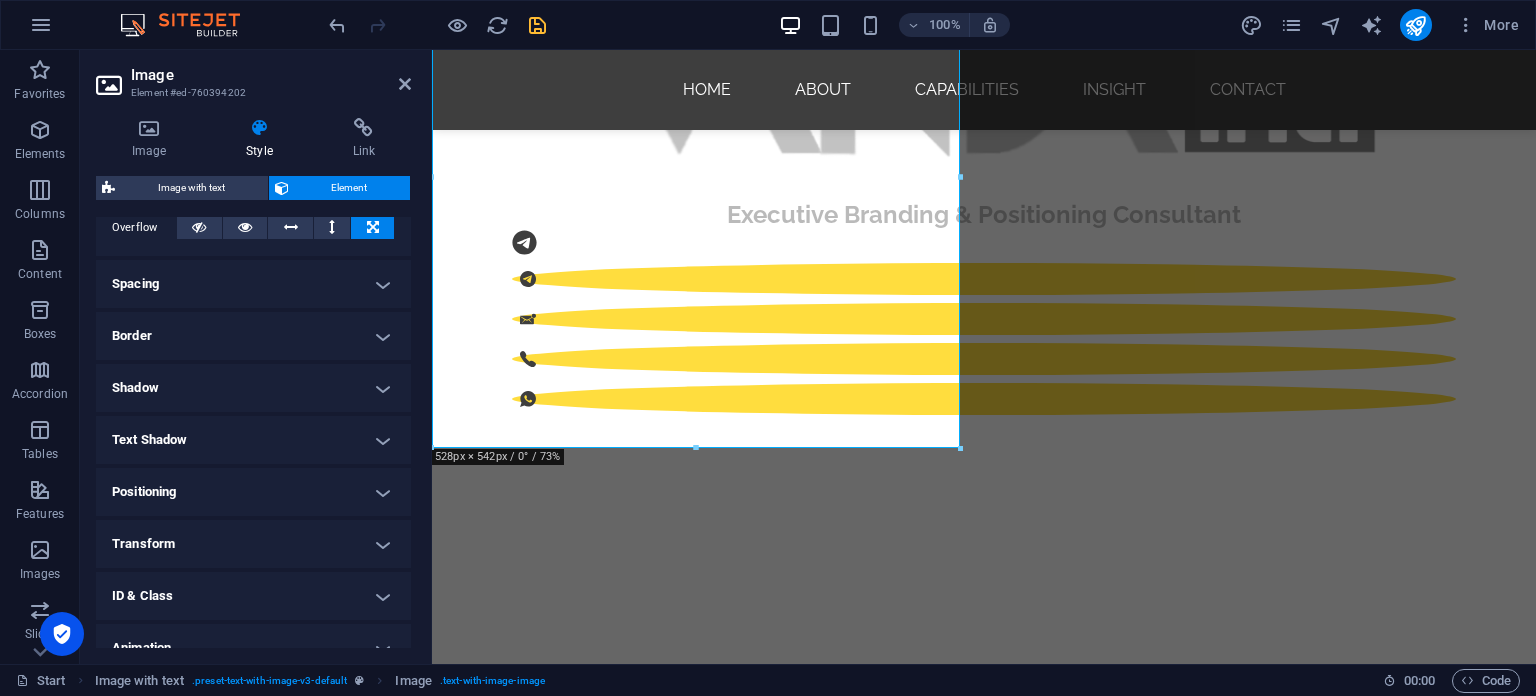 scroll, scrollTop: 383, scrollLeft: 0, axis: vertical 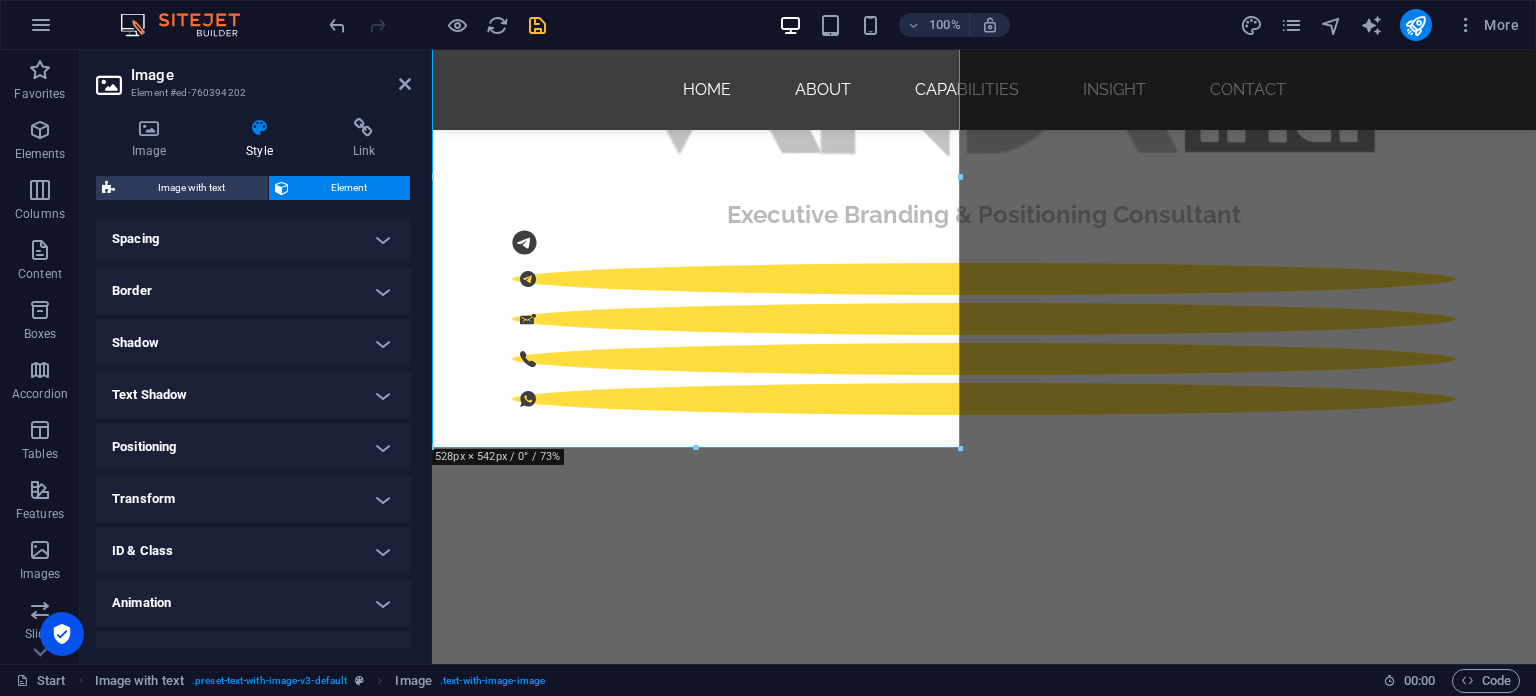 click on "Positioning" at bounding box center (253, 447) 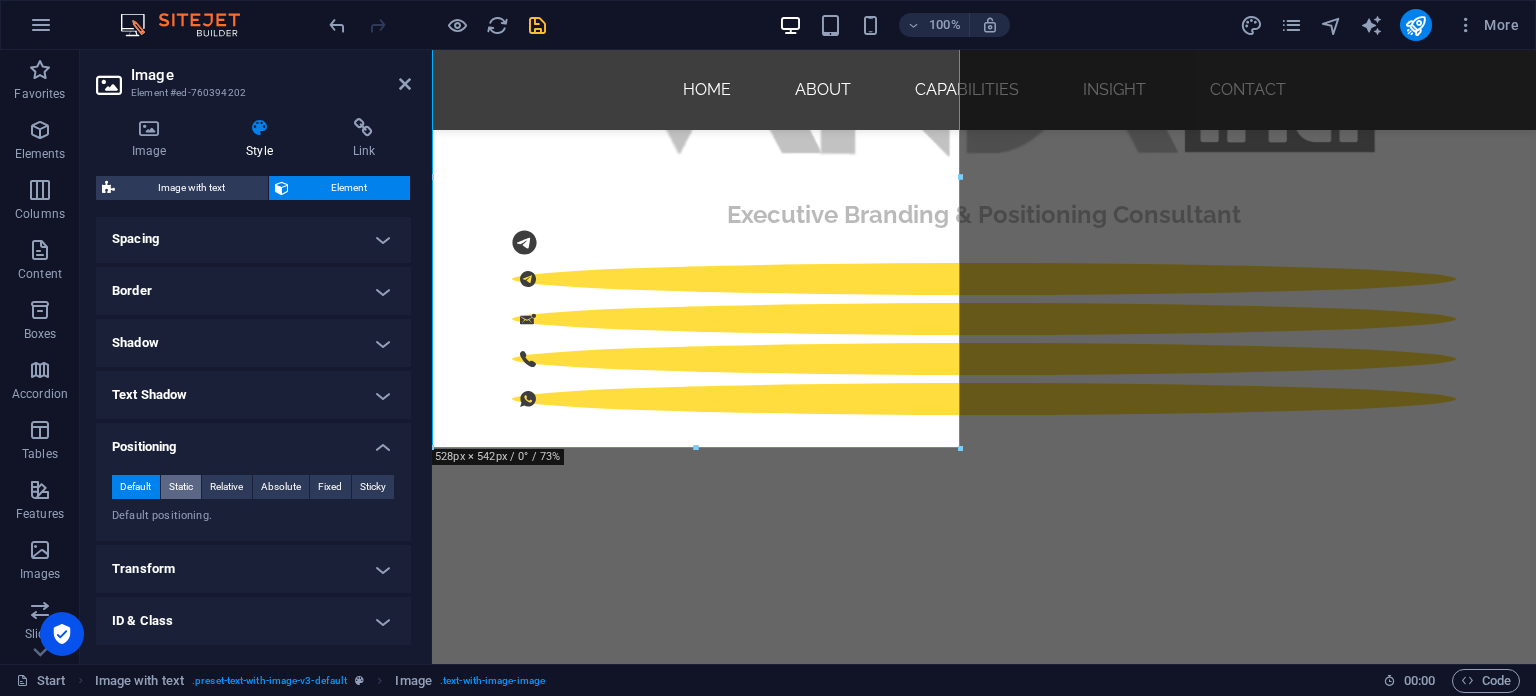 click on "Static" at bounding box center (181, 487) 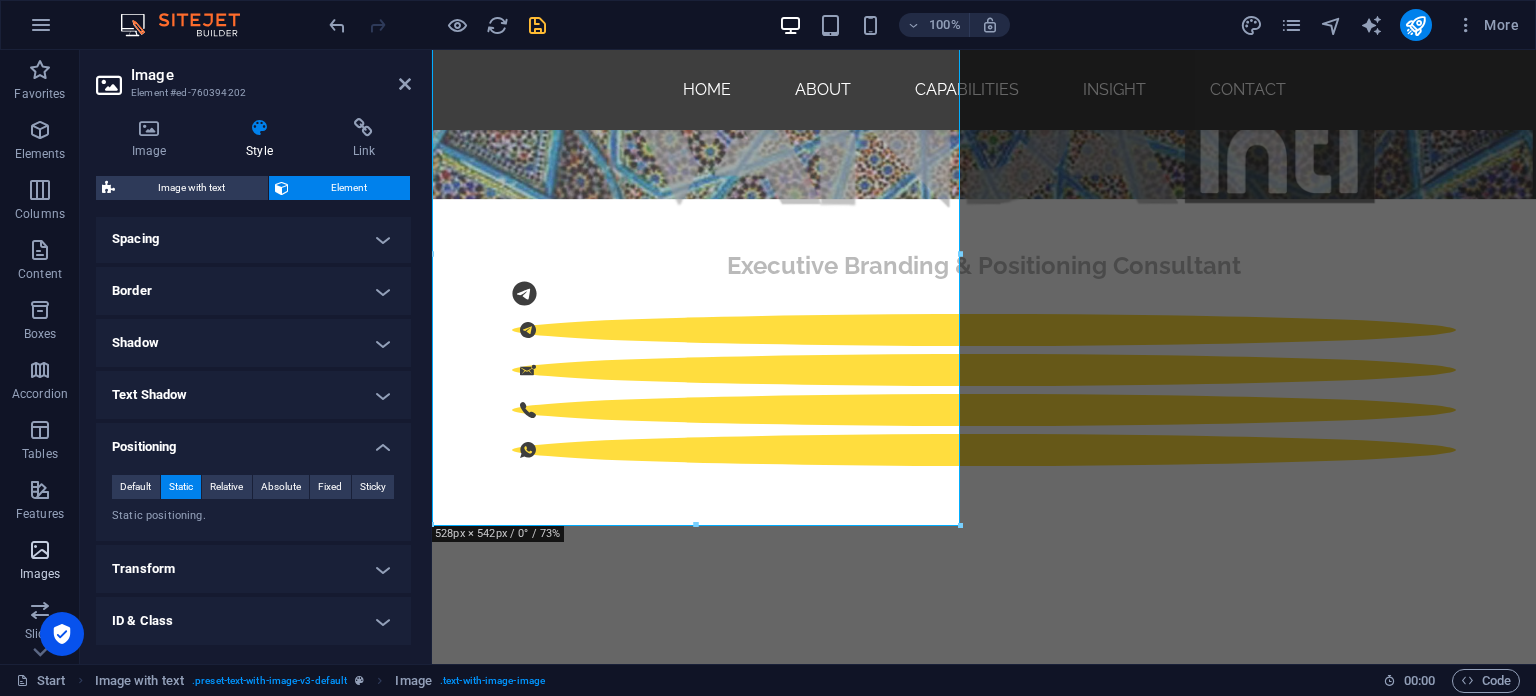 scroll, scrollTop: 844, scrollLeft: 0, axis: vertical 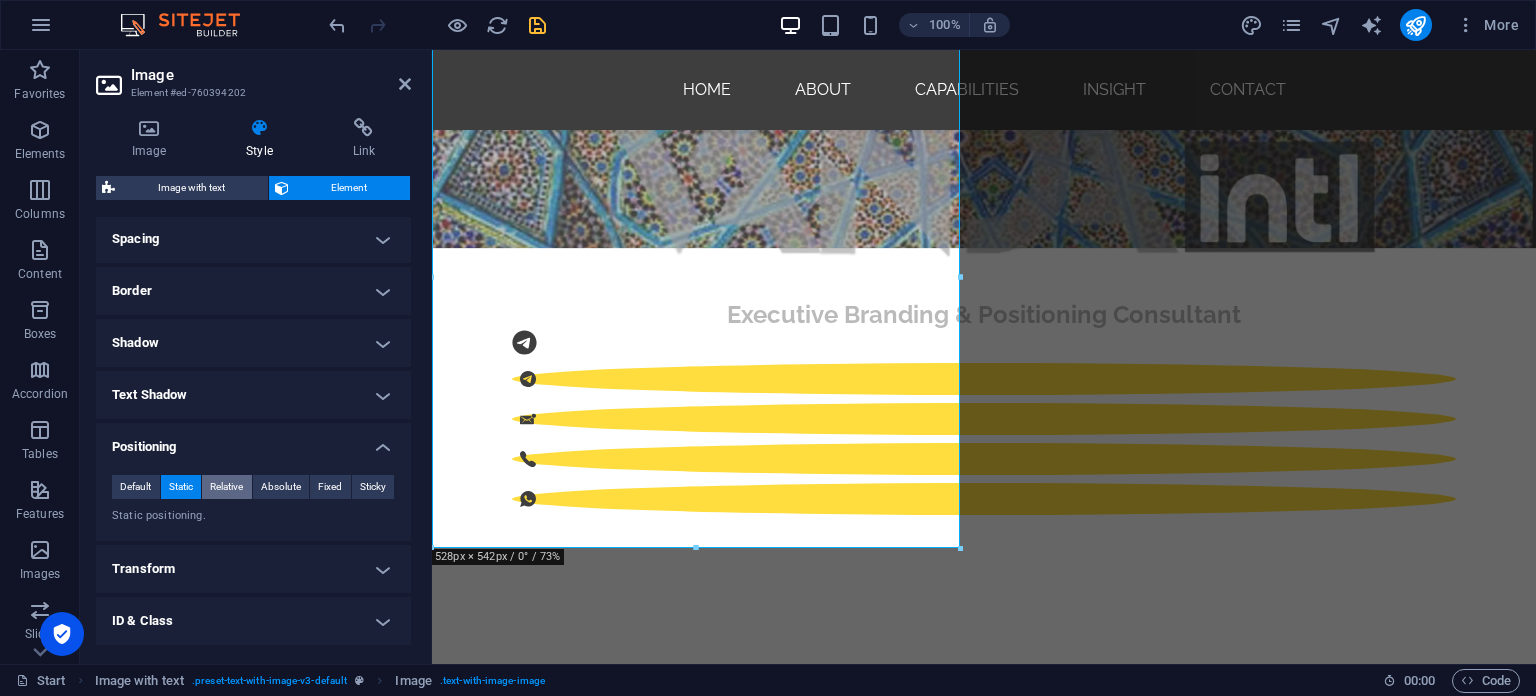 click on "Relative" at bounding box center [226, 487] 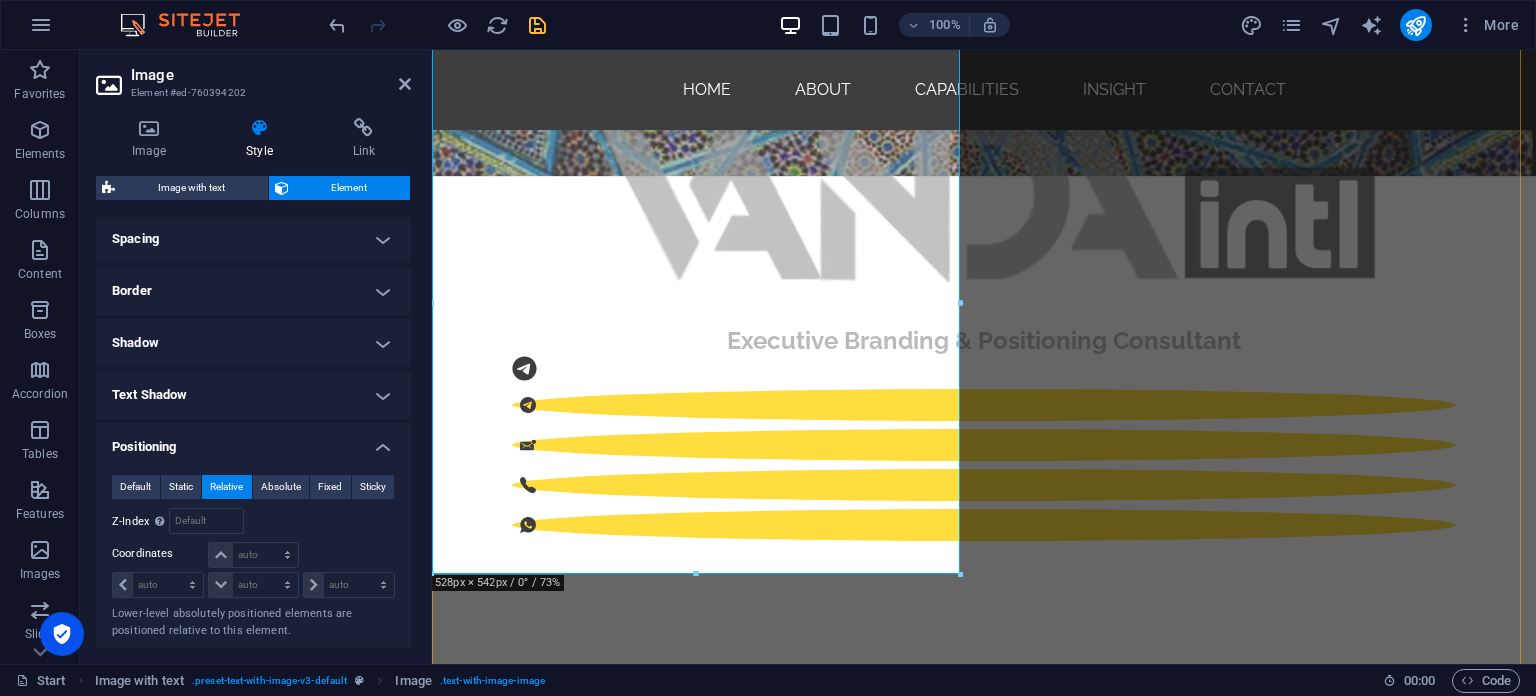 scroll, scrollTop: 944, scrollLeft: 0, axis: vertical 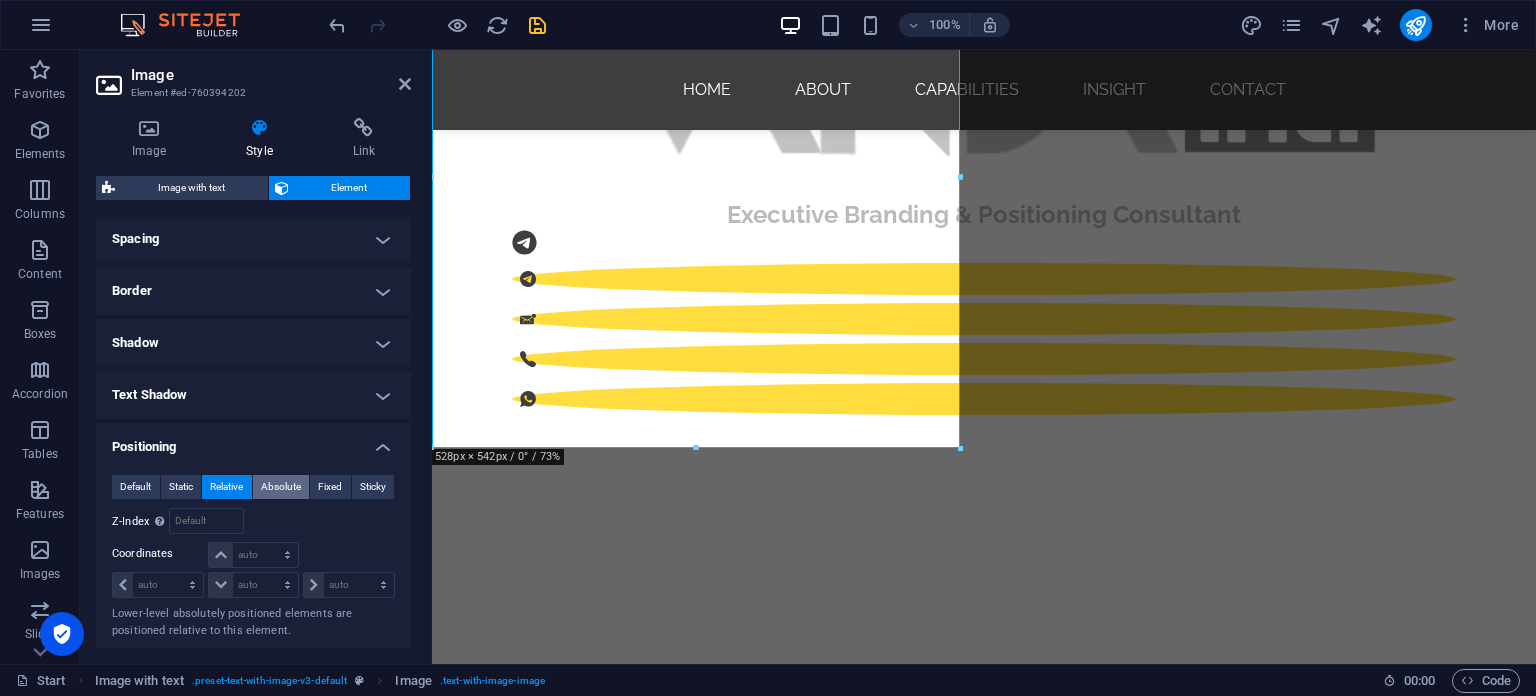 click on "Absolute" at bounding box center [281, 487] 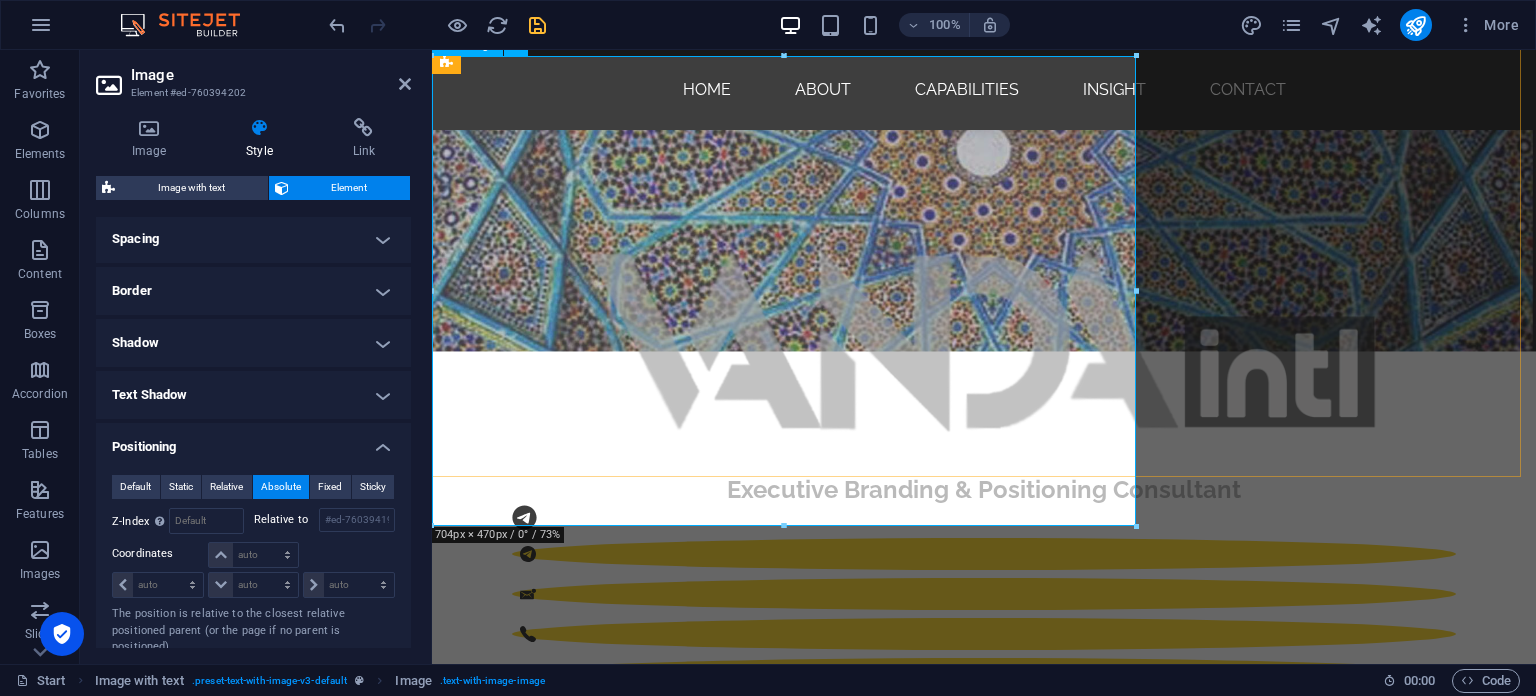 scroll, scrollTop: 844, scrollLeft: 0, axis: vertical 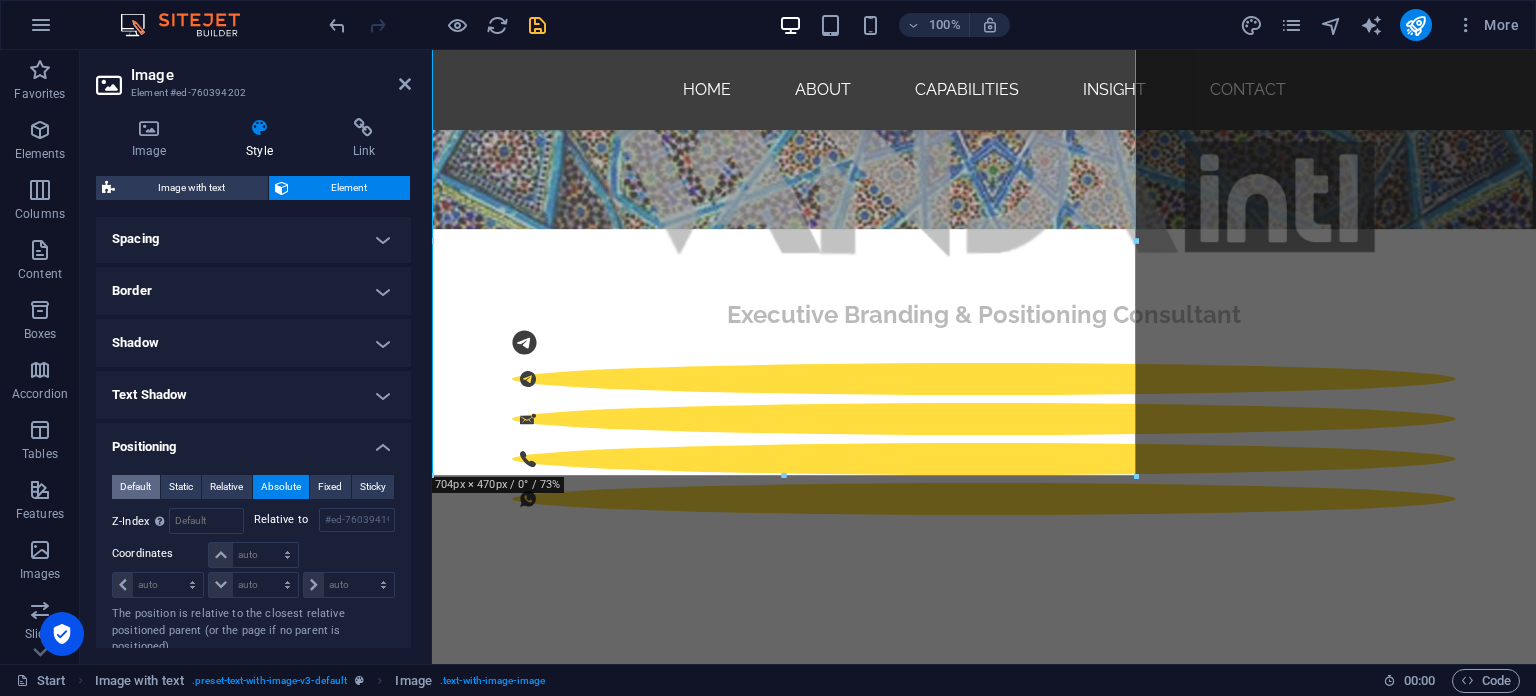 click on "Default" at bounding box center (135, 487) 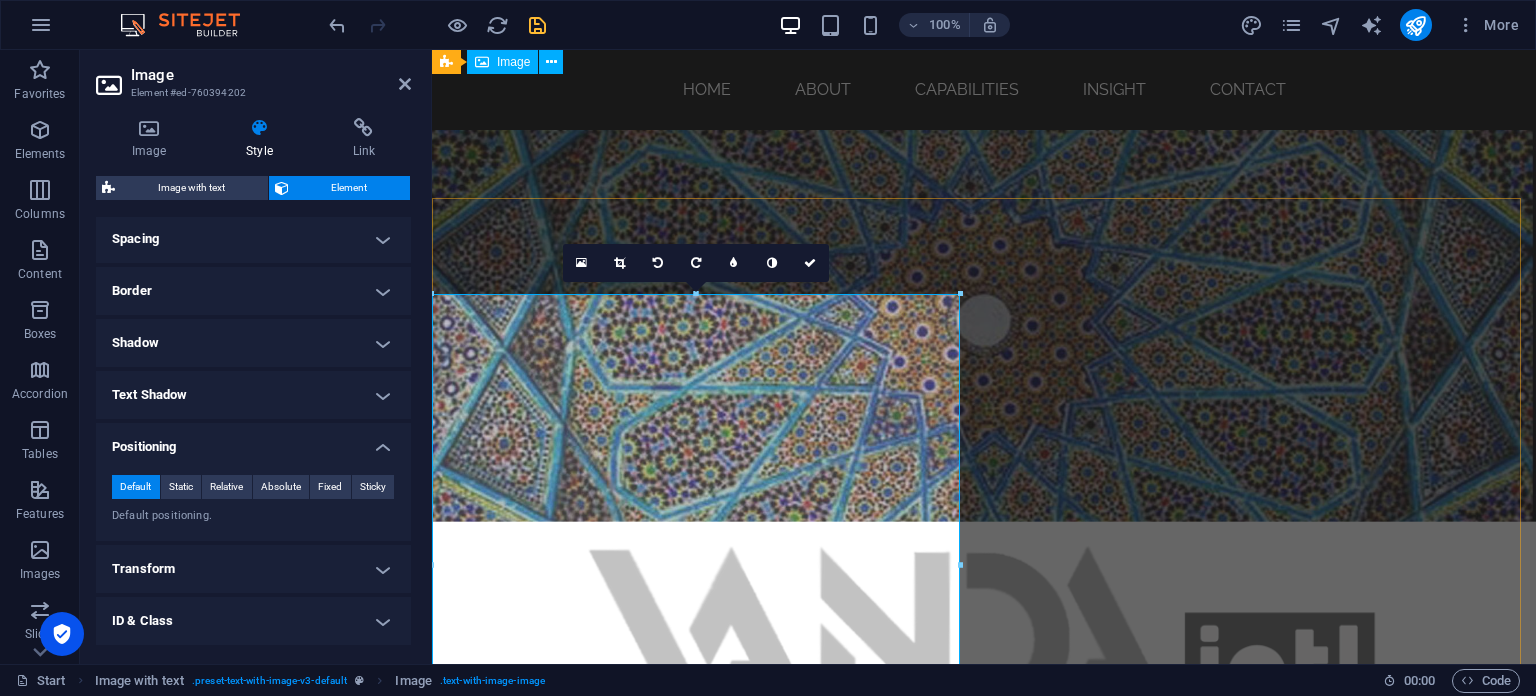 scroll, scrollTop: 344, scrollLeft: 0, axis: vertical 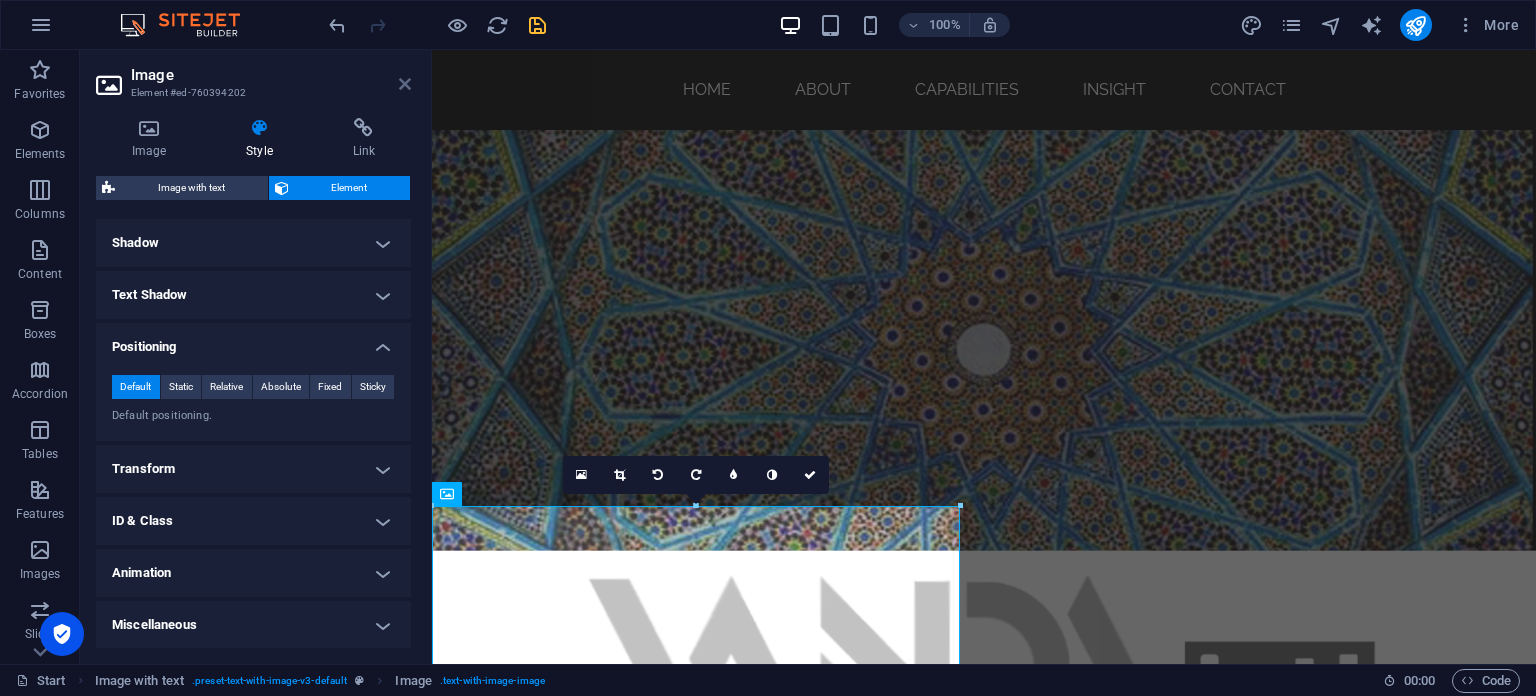 click at bounding box center (405, 84) 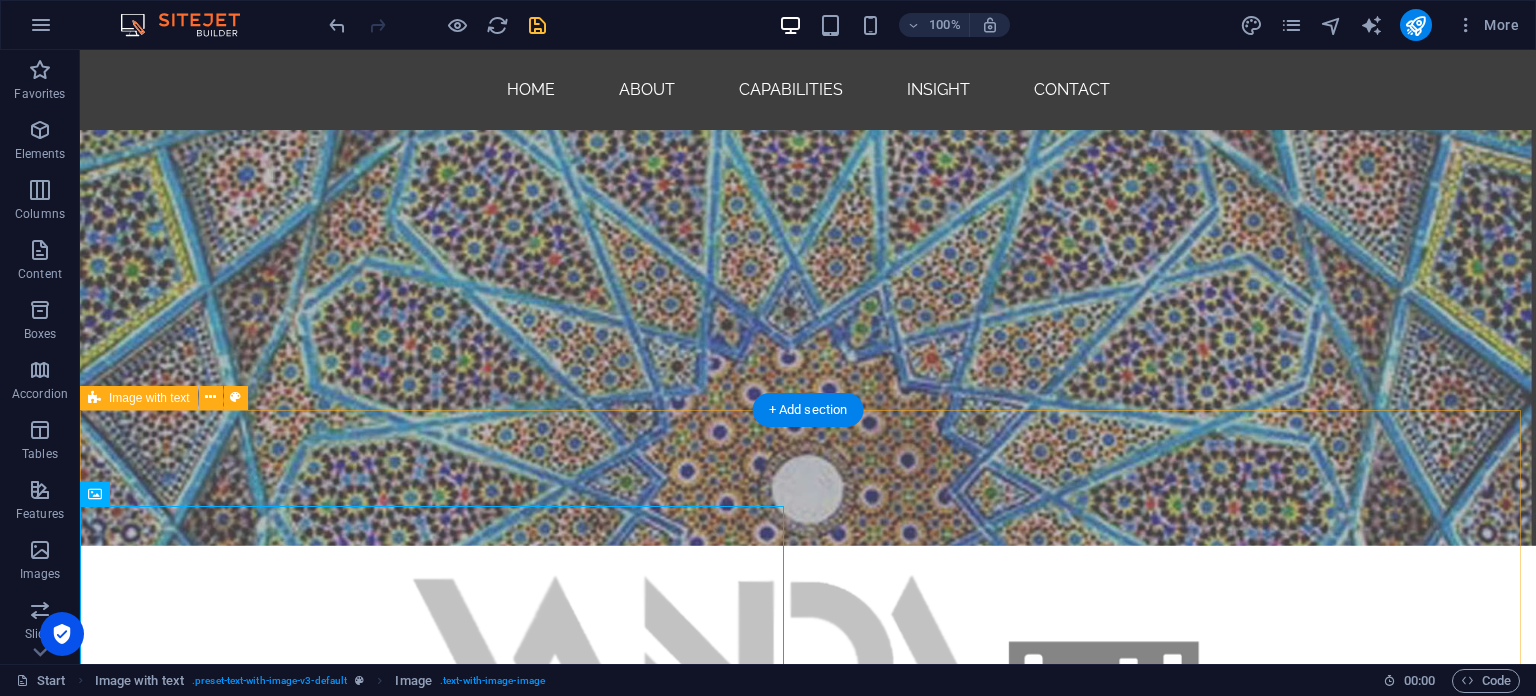 scroll, scrollTop: 0, scrollLeft: 0, axis: both 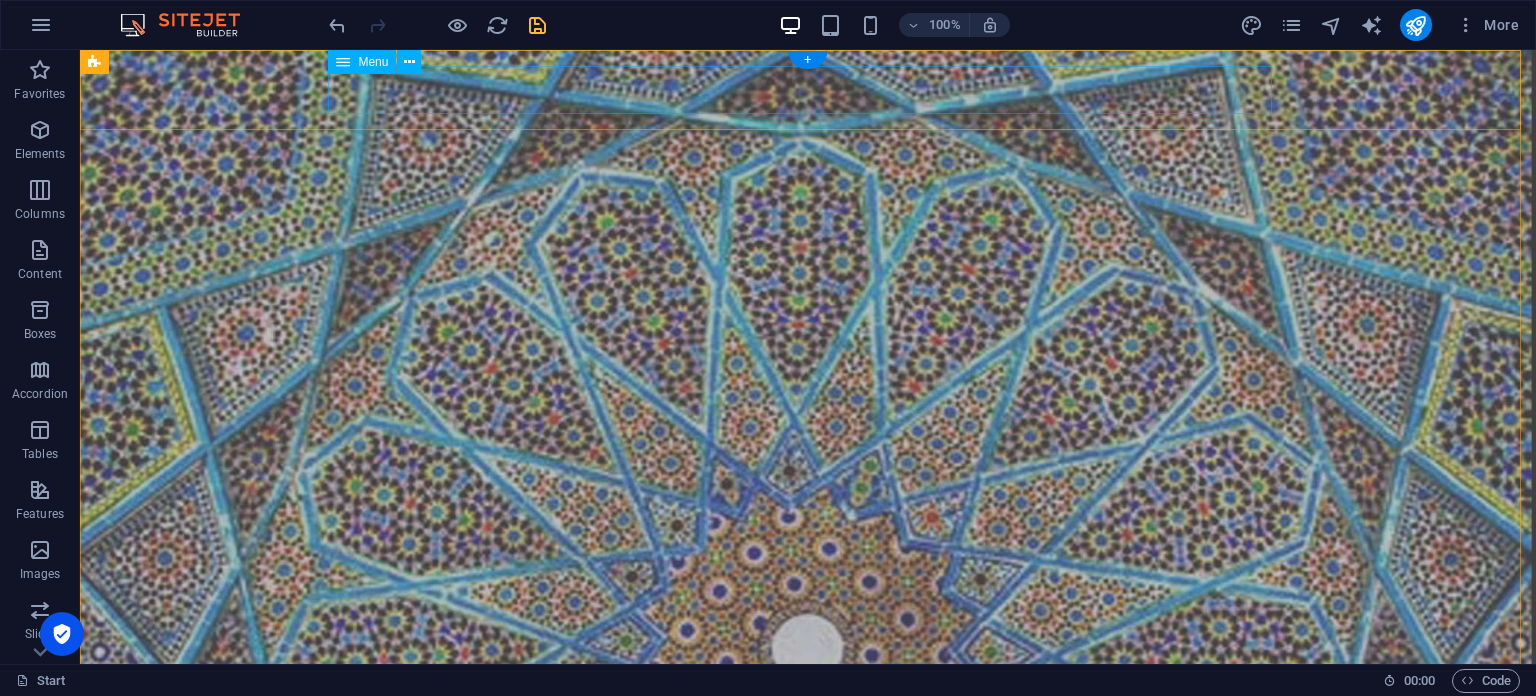 click on "Home About Capabilities Insight Contact" at bounding box center (808, 745) 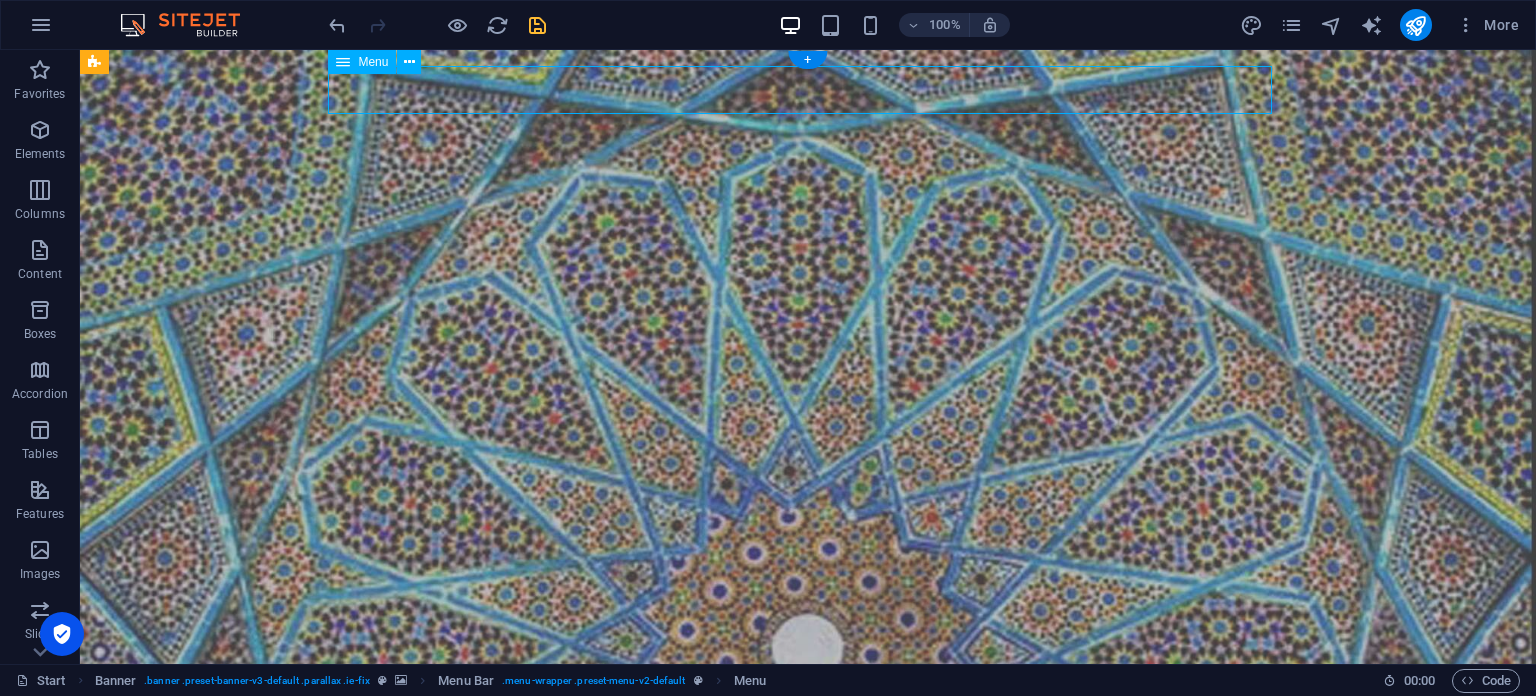 click on "Home About Capabilities Insight Contact" at bounding box center [808, 745] 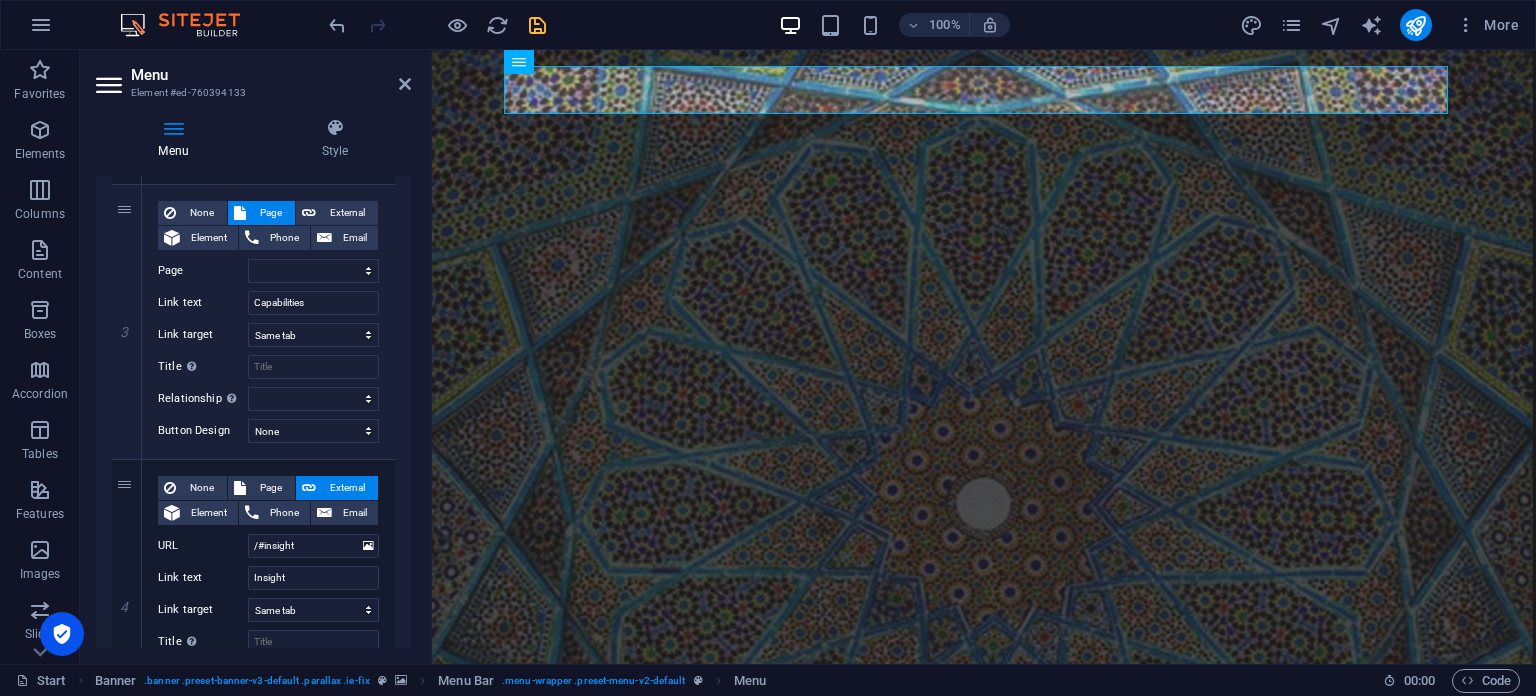 scroll, scrollTop: 400, scrollLeft: 0, axis: vertical 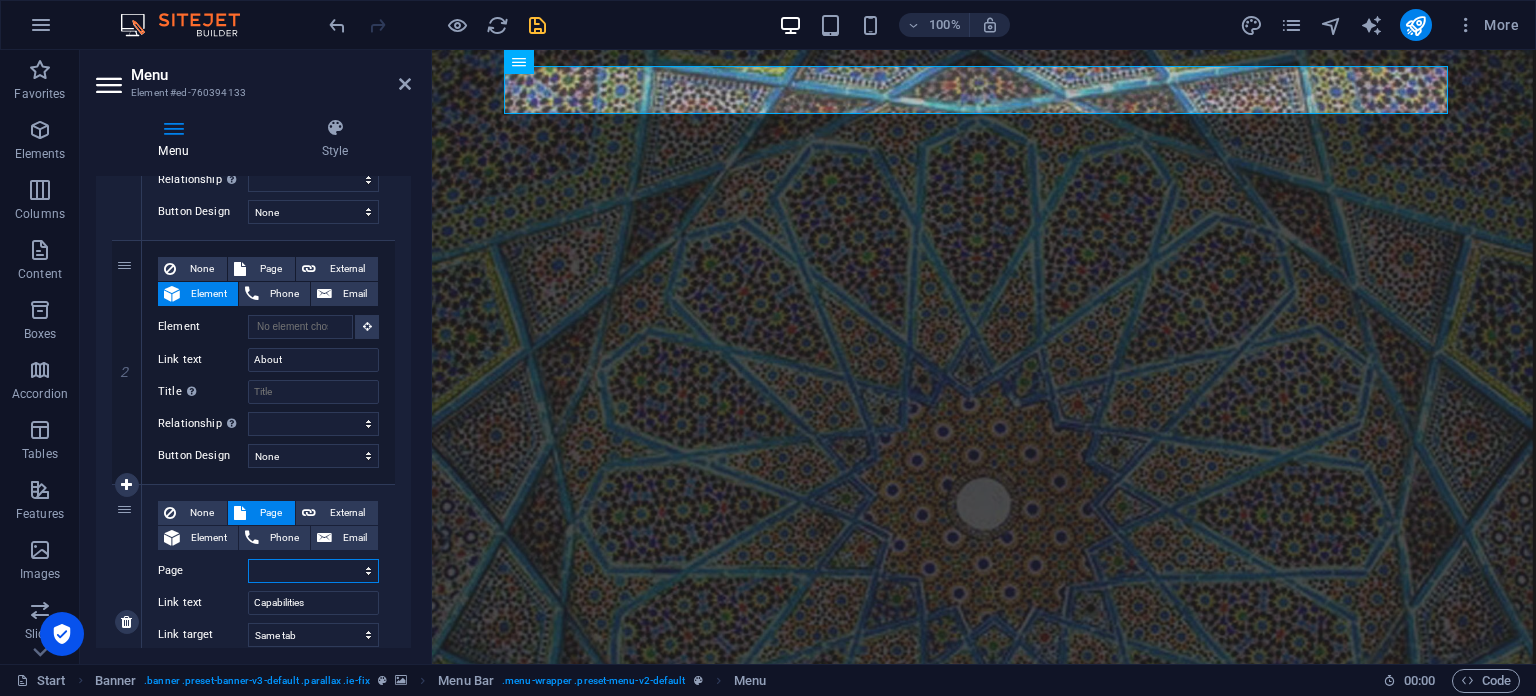 click on "Start Subpage Legal Notice Privacy" at bounding box center (313, 571) 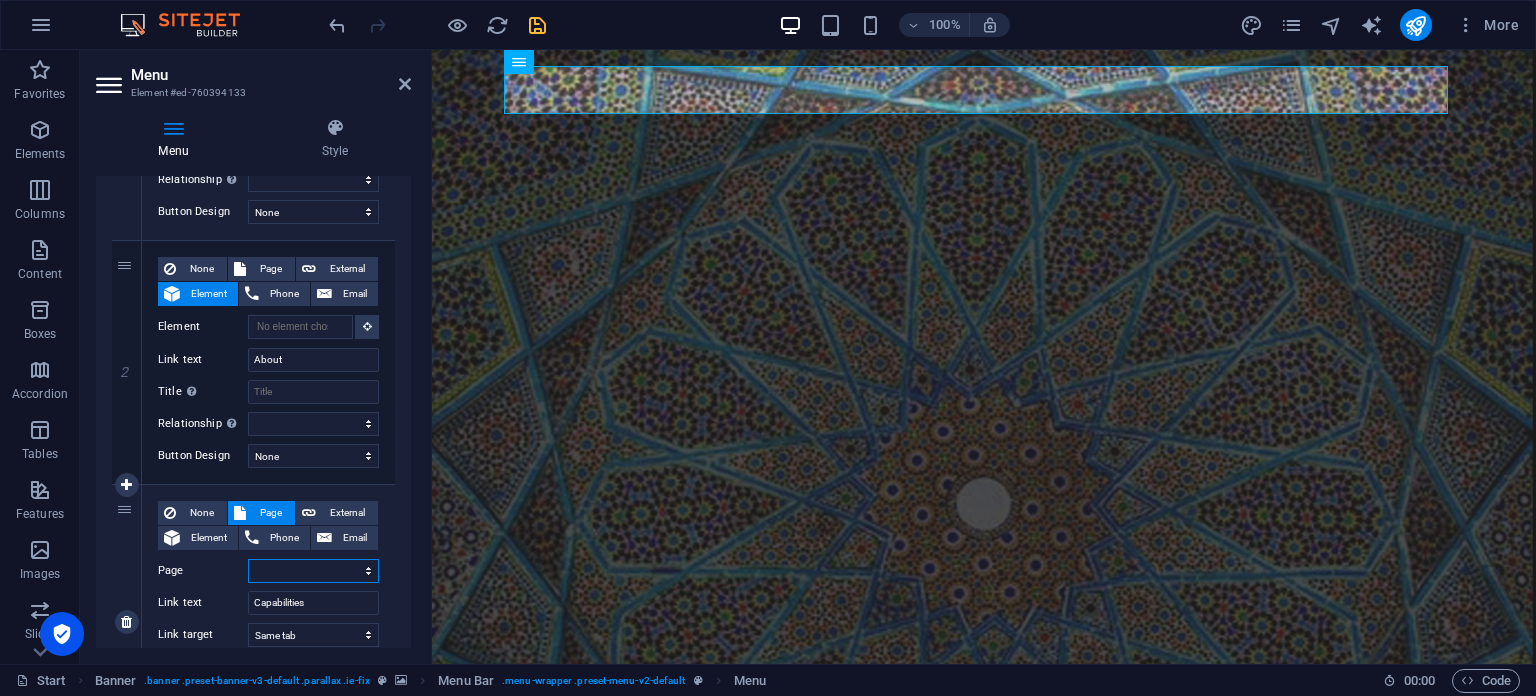 click on "Start Subpage Legal Notice Privacy" at bounding box center [313, 571] 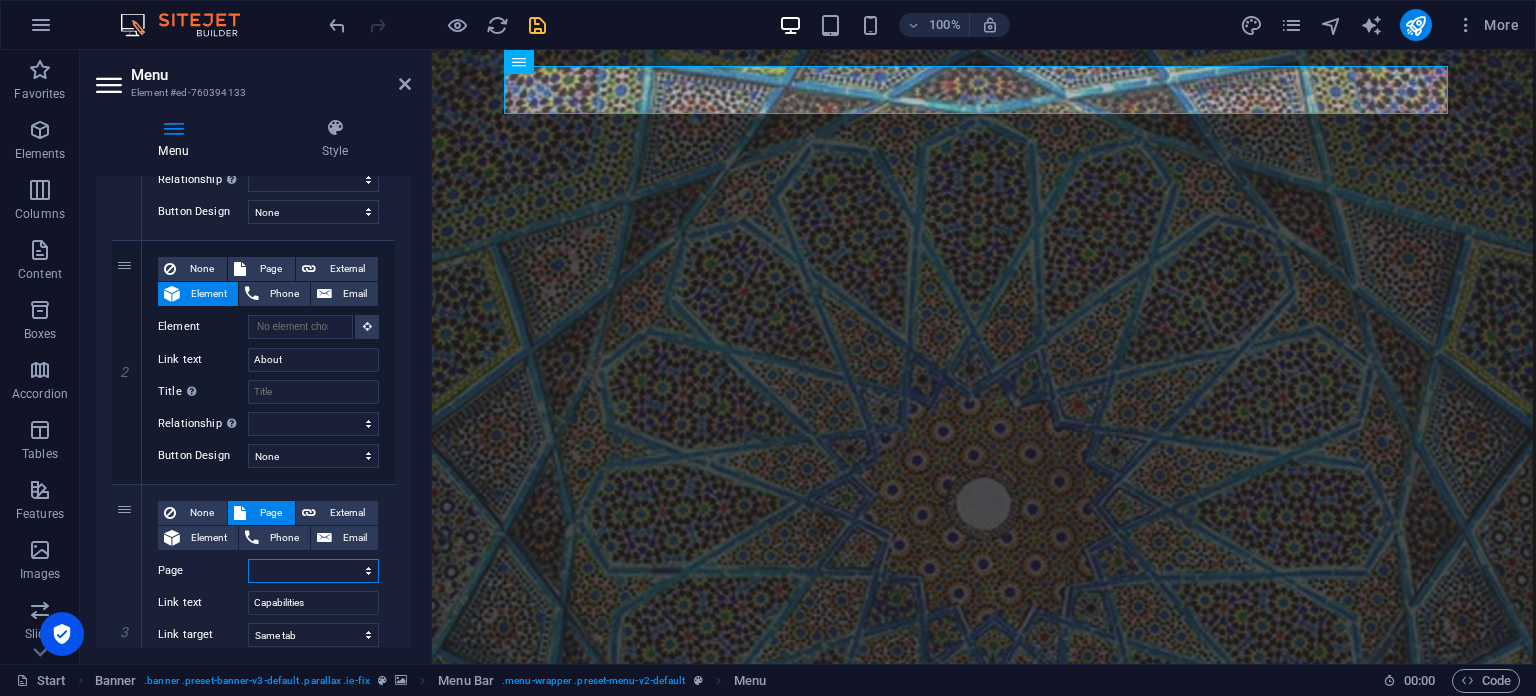 scroll, scrollTop: 500, scrollLeft: 0, axis: vertical 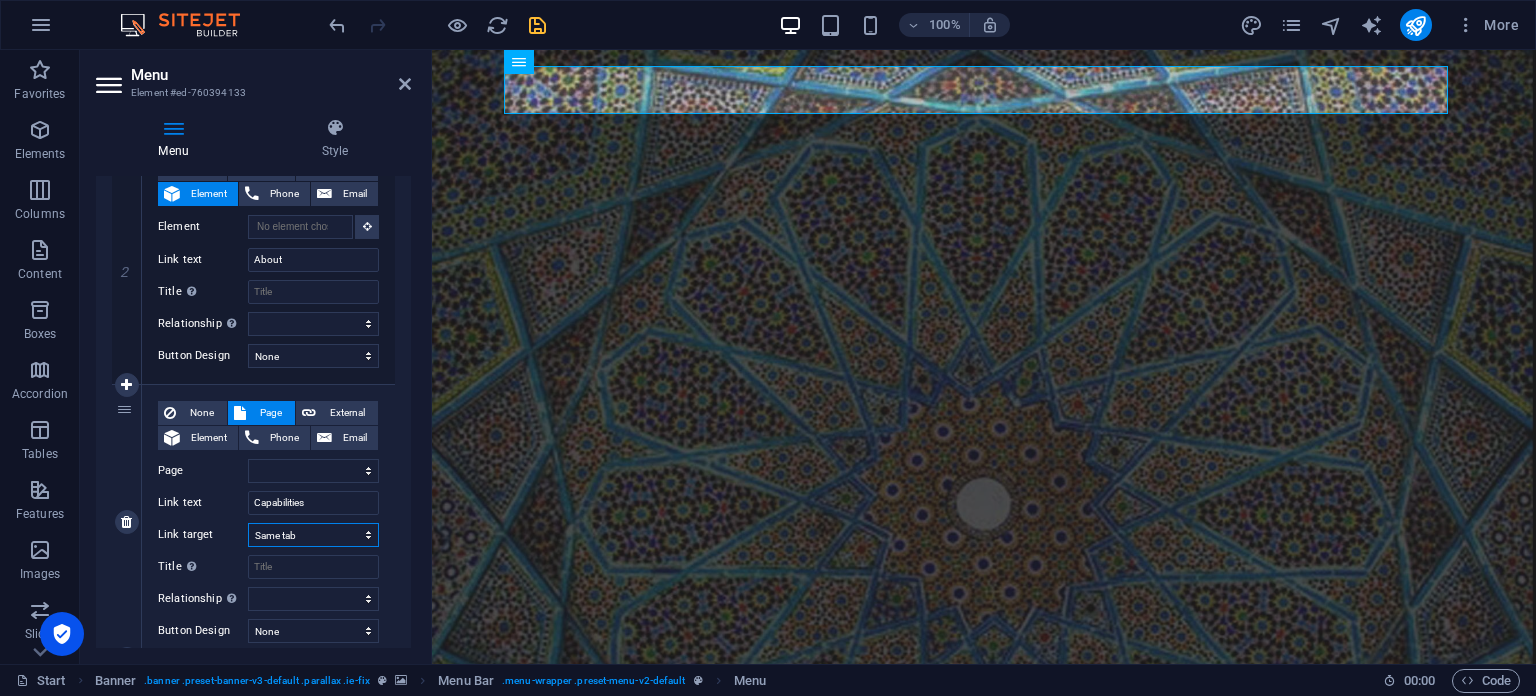 click on "New tab Same tab Overlay" at bounding box center (313, 535) 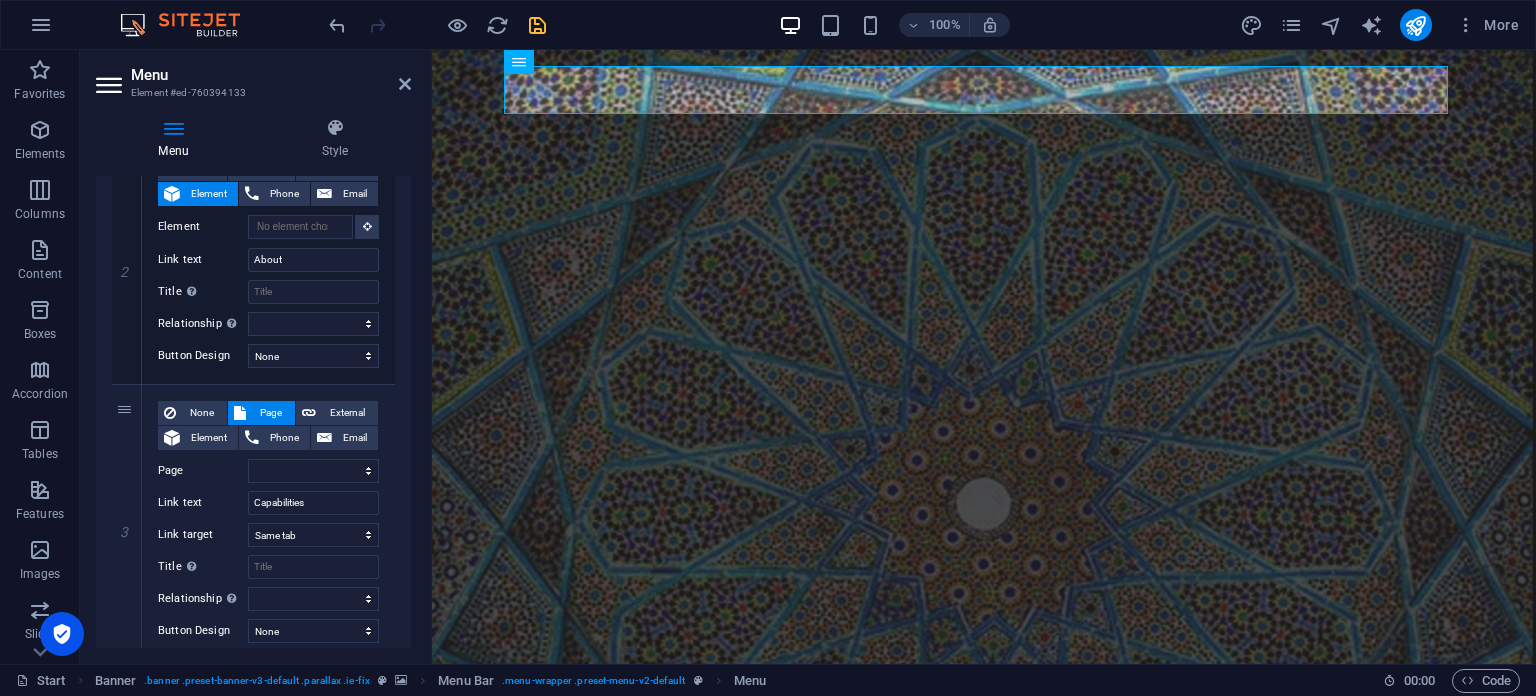 click on "Menu Style Menu Auto Custom Create custom menu items for this menu. Recommended for one-page websites. Manage pages Menu items 1 None Page External Element Phone Email Page Start Subpage Legal Notice Privacy Element
URL /#home Phone Email Link text Home Link target New tab Same tab Overlay Title Additional link description, should not be the same as the link text. The title is most often shown as a tooltip text when the mouse moves over the element. Leave empty if uncertain. Relationship Sets the  relationship of this link to the link target . For example, the value "nofollow" instructs search engines not to follow the link. Can be left empty. alternate author bookmark external help license next nofollow noreferrer noopener prev search tag Button Design None Default Primary Secondary 2 None Page External Element Phone Email Page Start Subpage Legal Notice Privacy Element
URL /#about Phone Email Link text About Link target New tab Same tab Overlay Title Sets the" at bounding box center [253, 383] 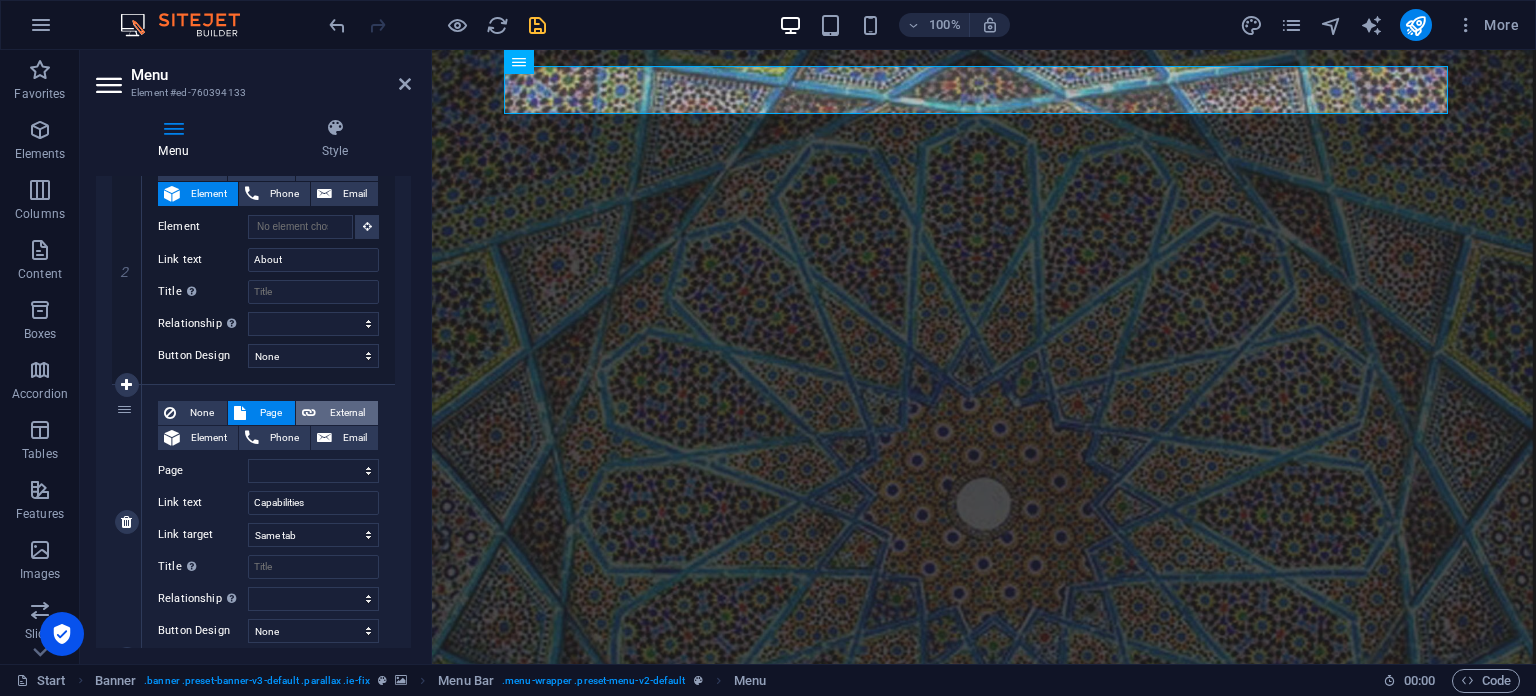 click on "External" at bounding box center (347, 413) 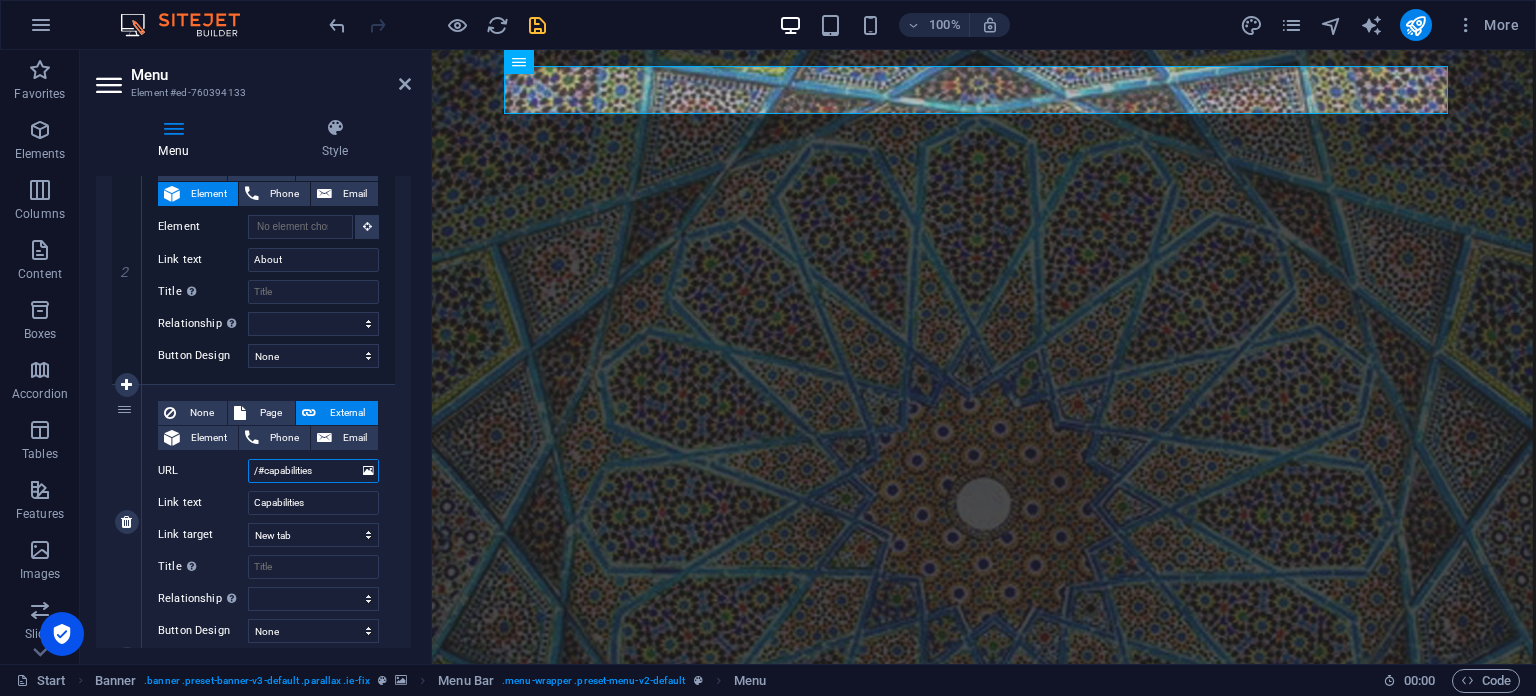 scroll, scrollTop: 400, scrollLeft: 0, axis: vertical 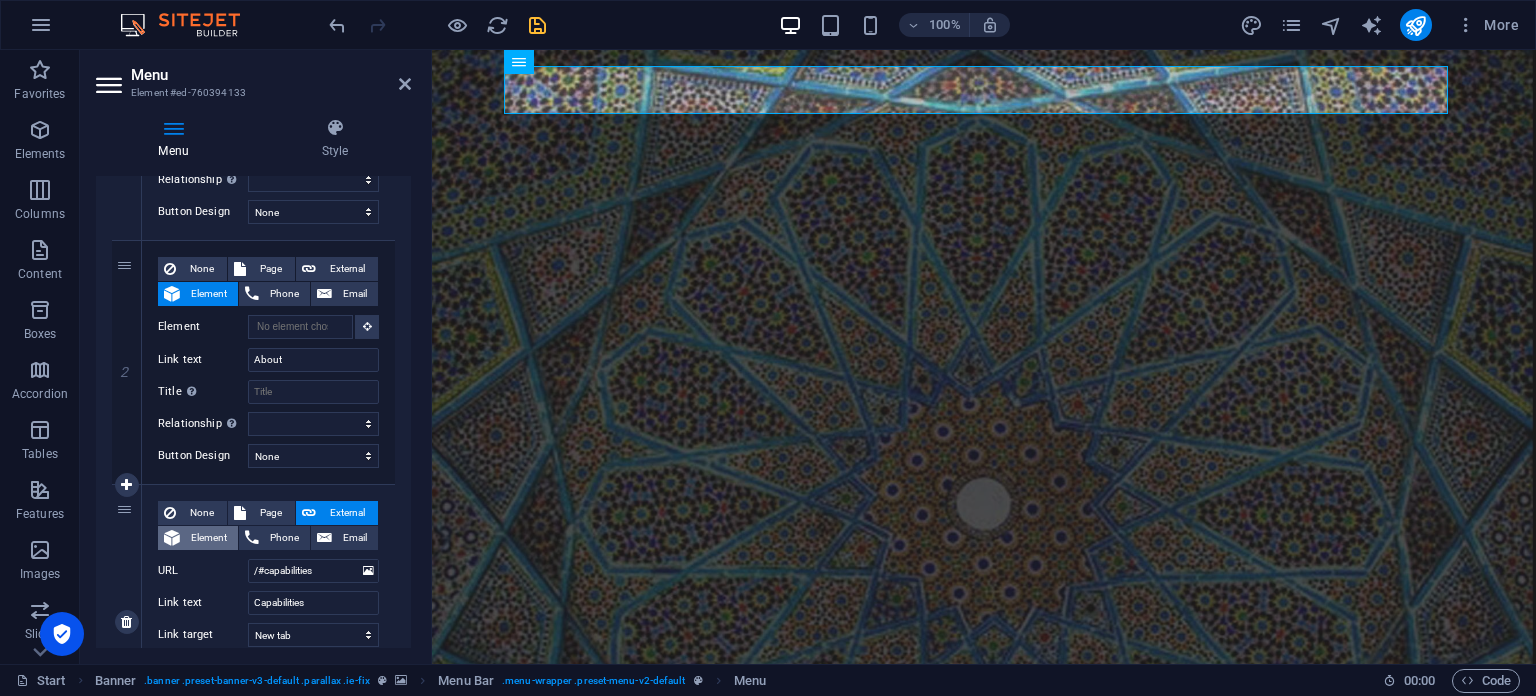 click on "Element" at bounding box center [209, 538] 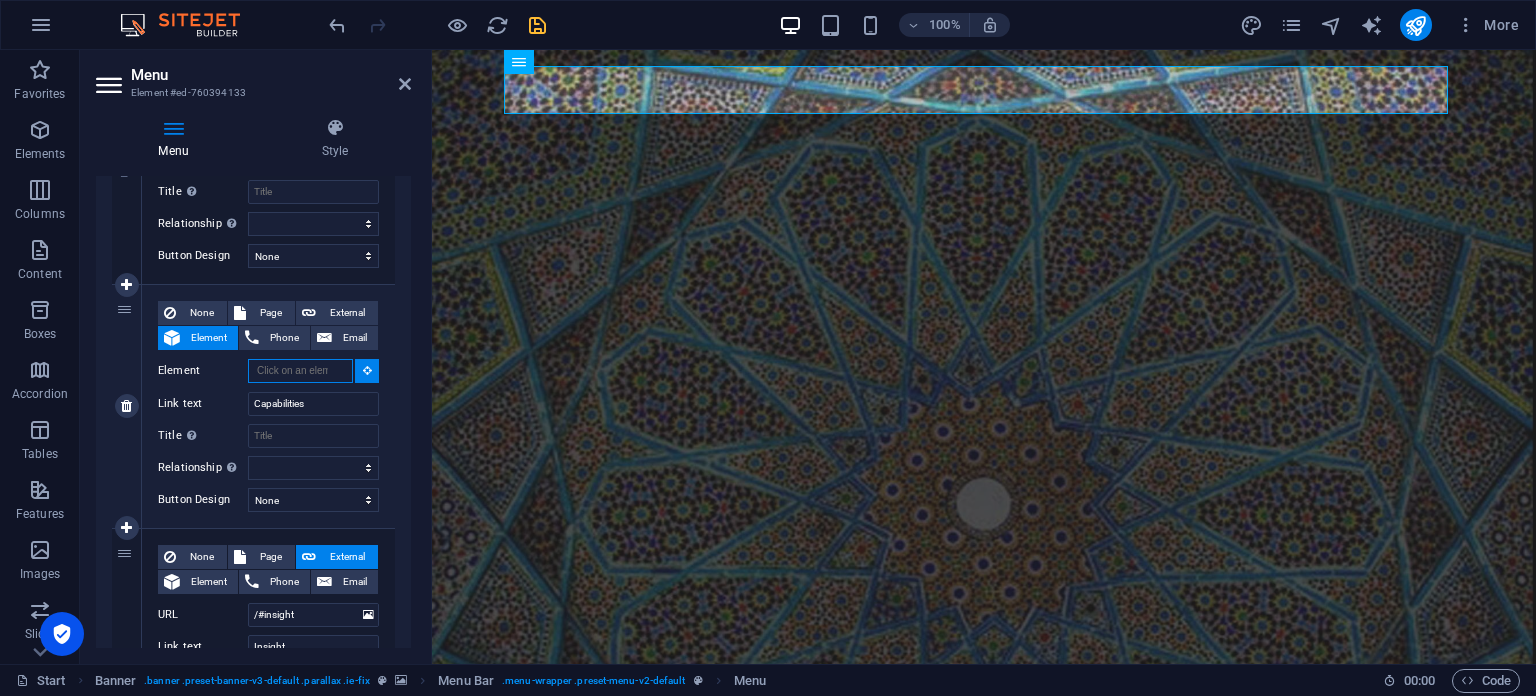 scroll, scrollTop: 500, scrollLeft: 0, axis: vertical 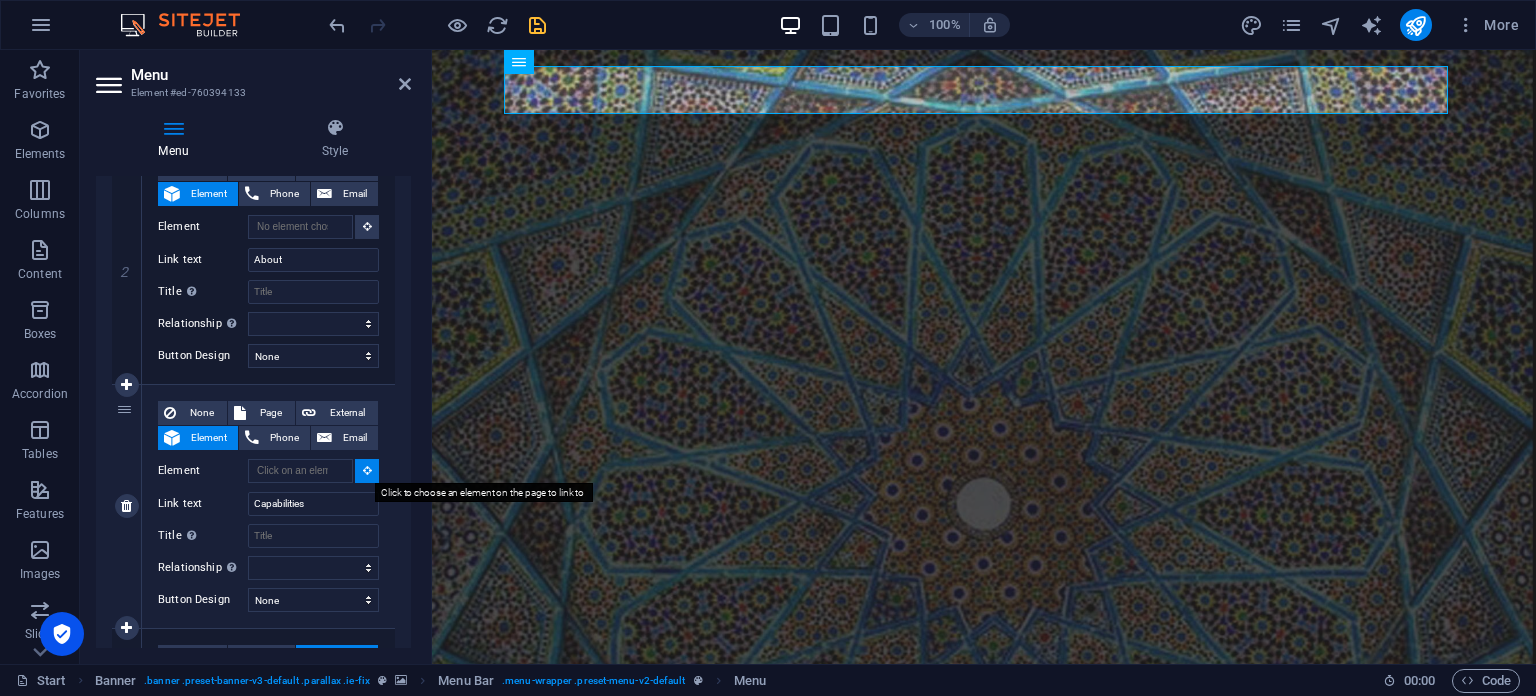 click at bounding box center [367, 470] 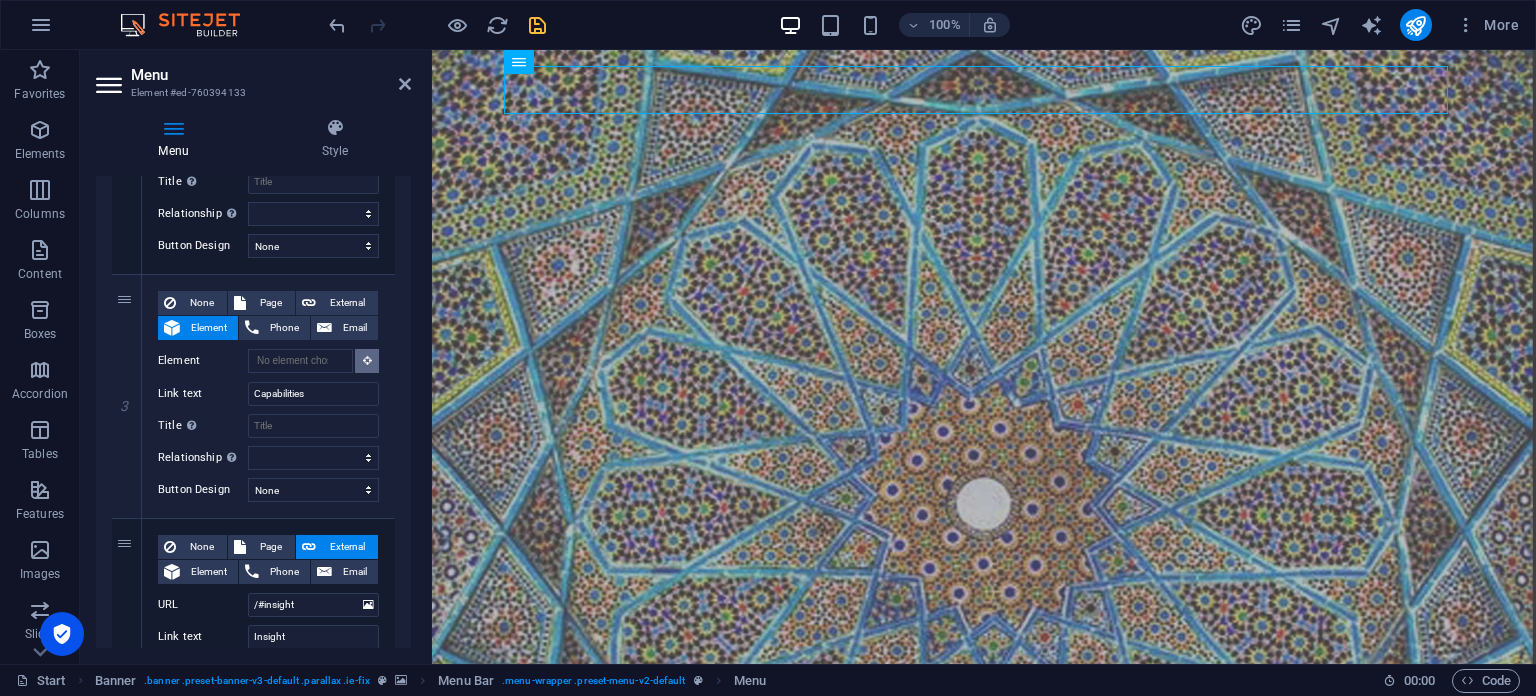 scroll, scrollTop: 600, scrollLeft: 0, axis: vertical 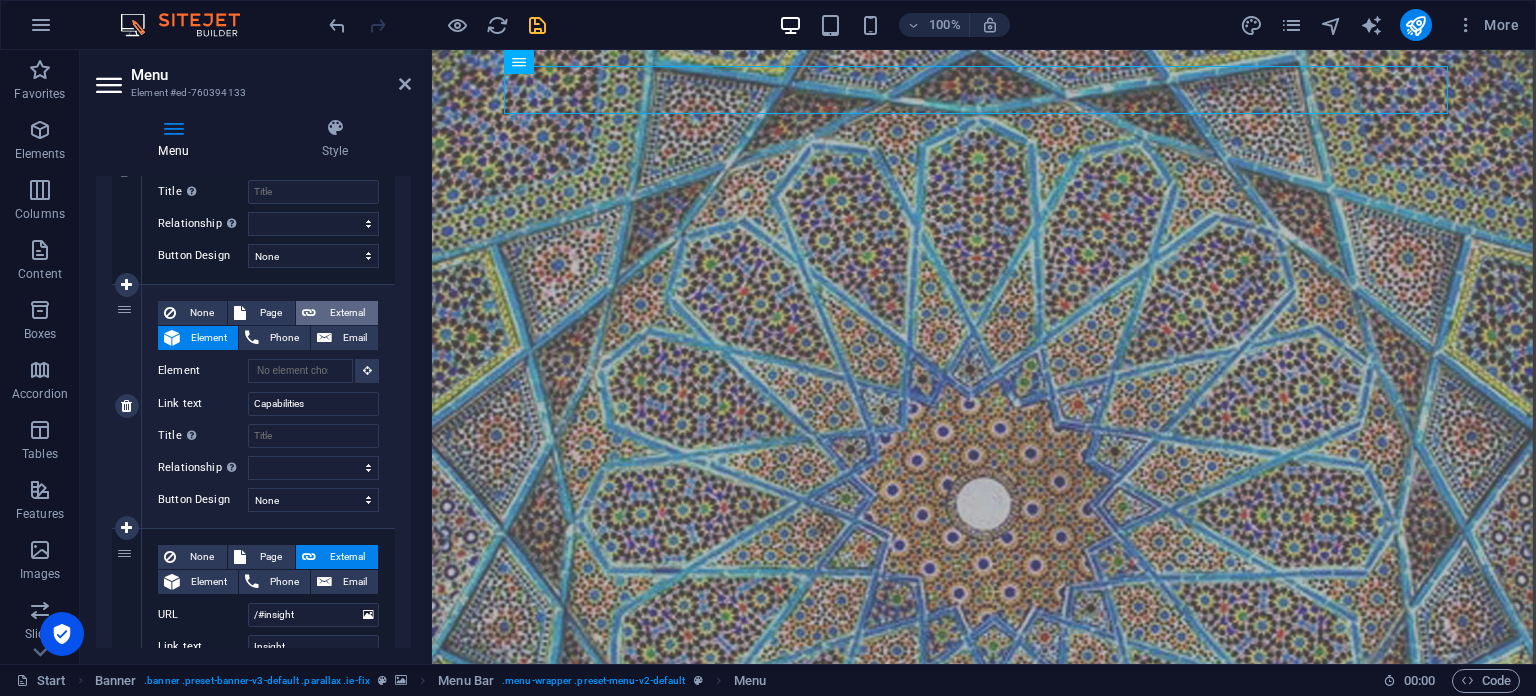 click on "External" at bounding box center (347, 313) 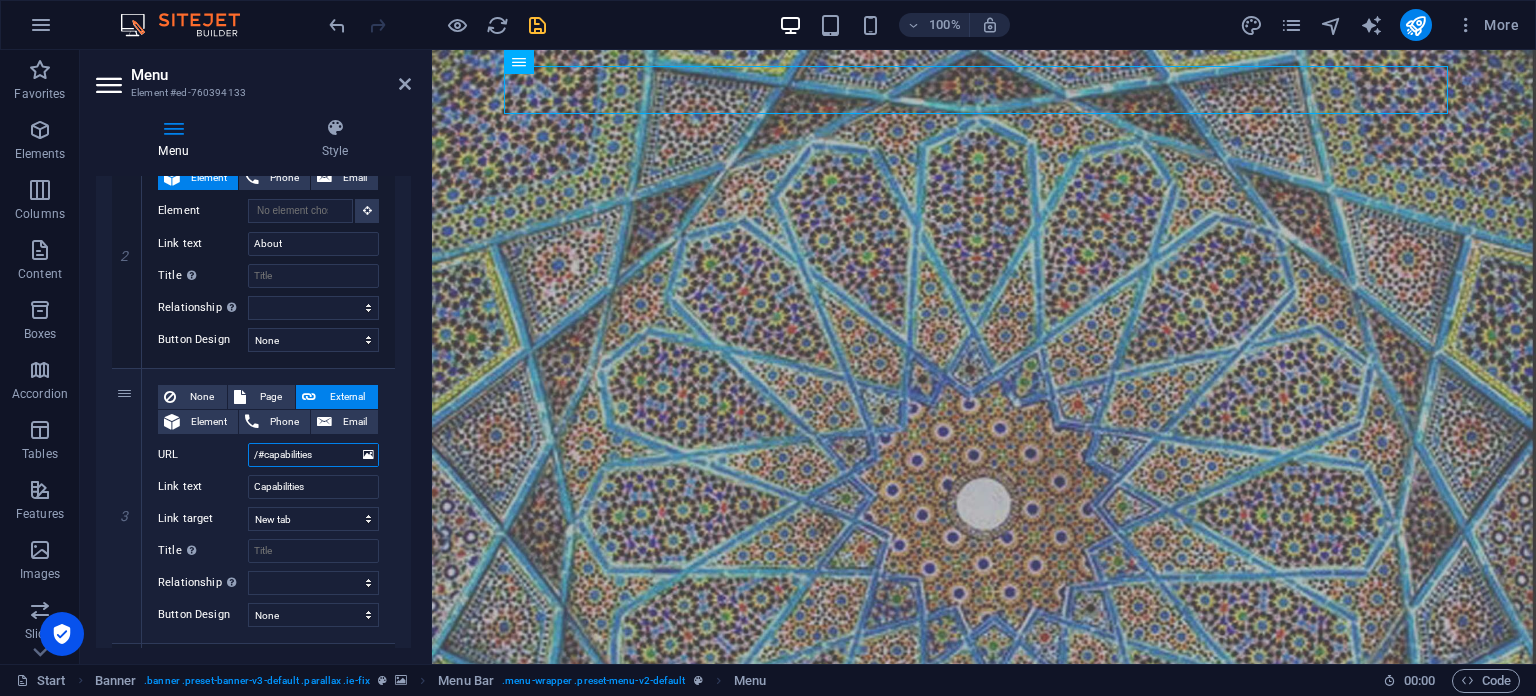 scroll, scrollTop: 400, scrollLeft: 0, axis: vertical 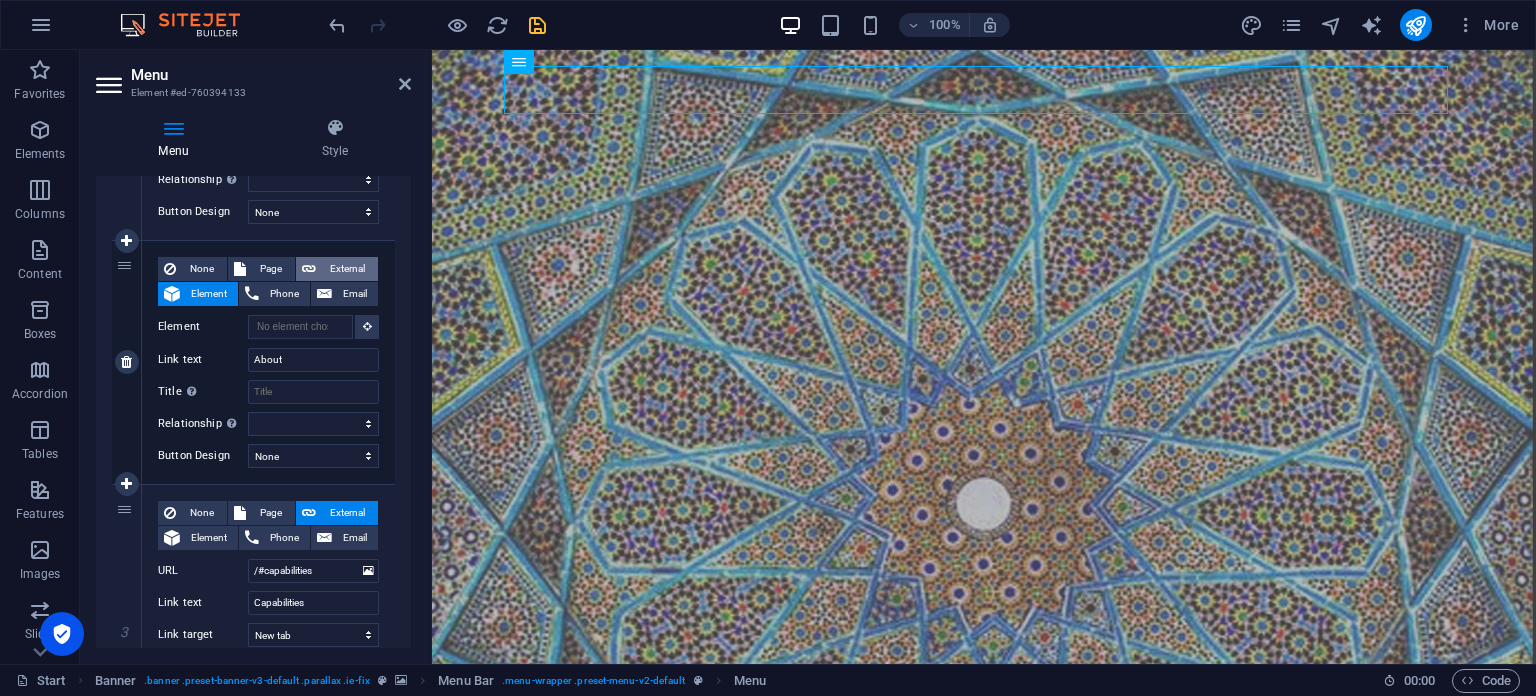 click on "External" at bounding box center [347, 269] 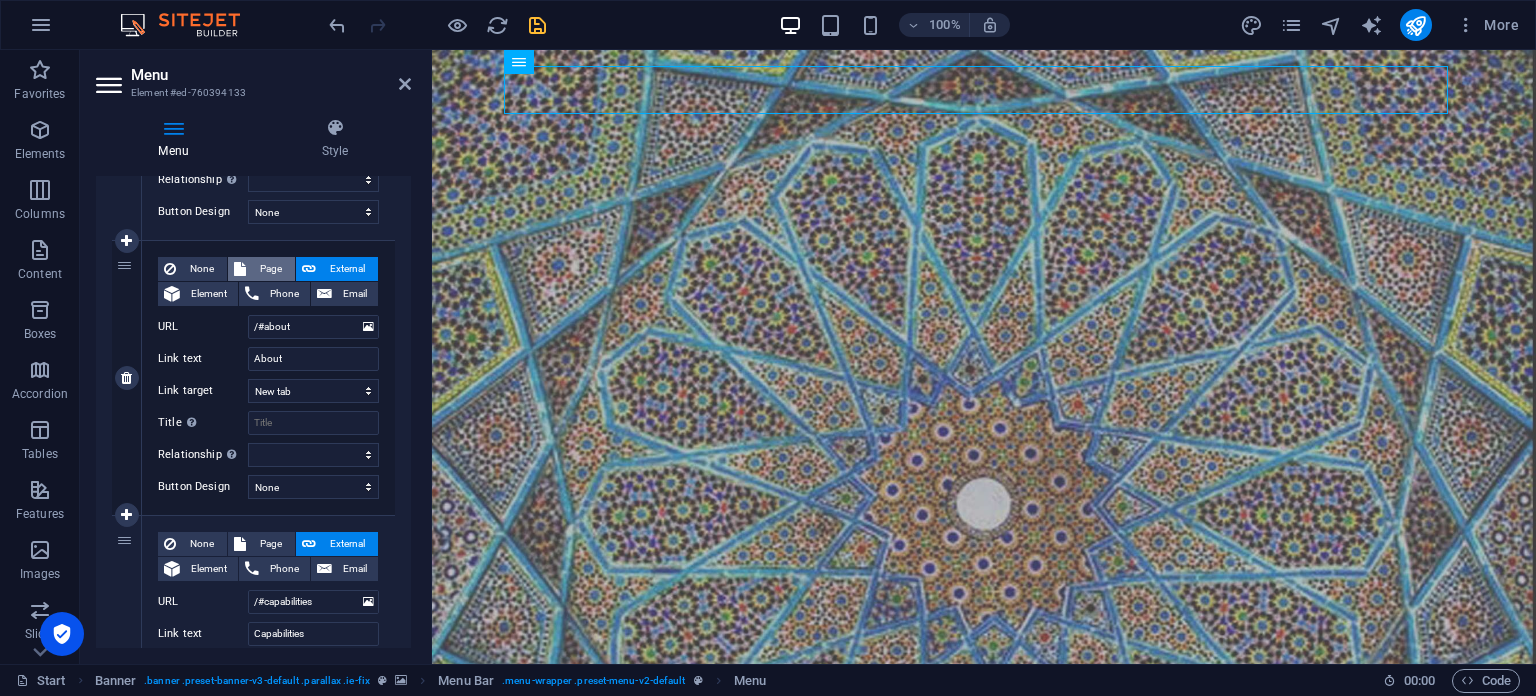 click on "Page" at bounding box center (270, 269) 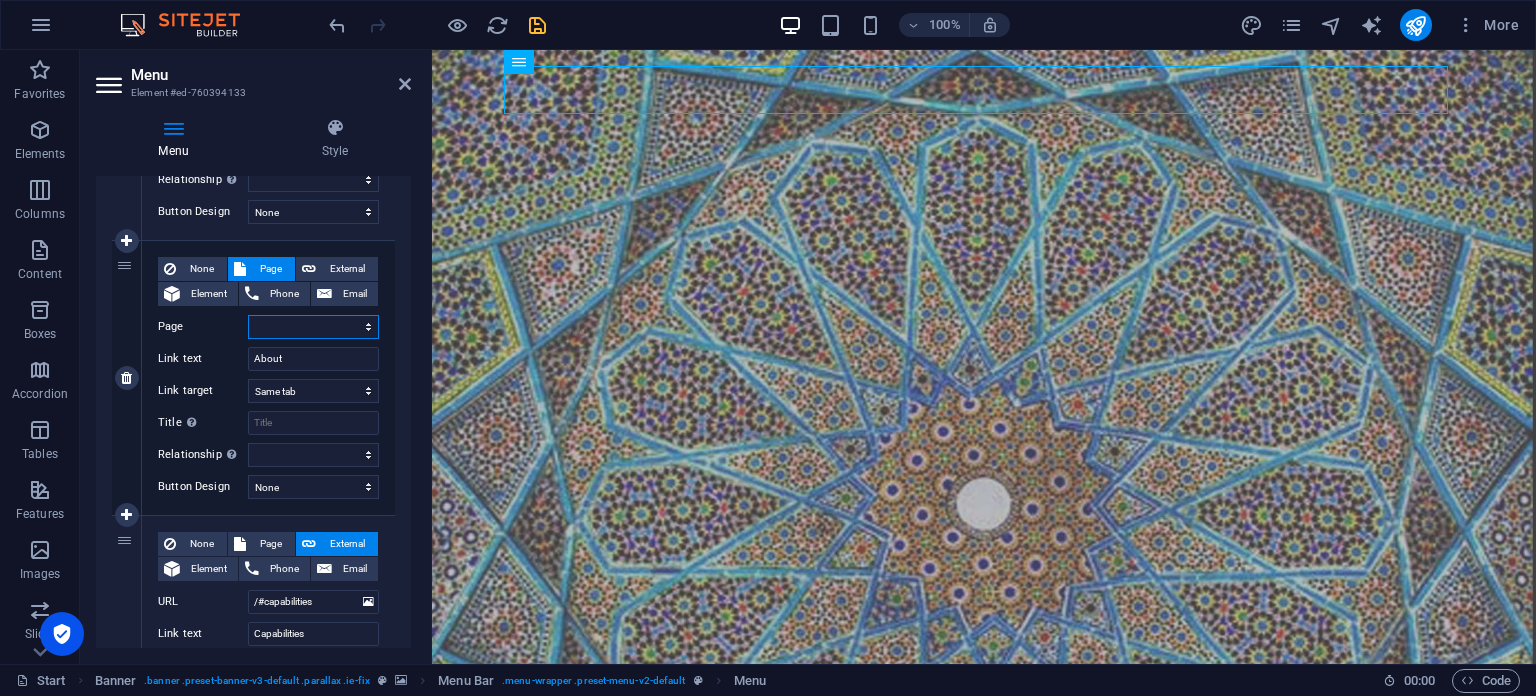scroll, scrollTop: 600, scrollLeft: 0, axis: vertical 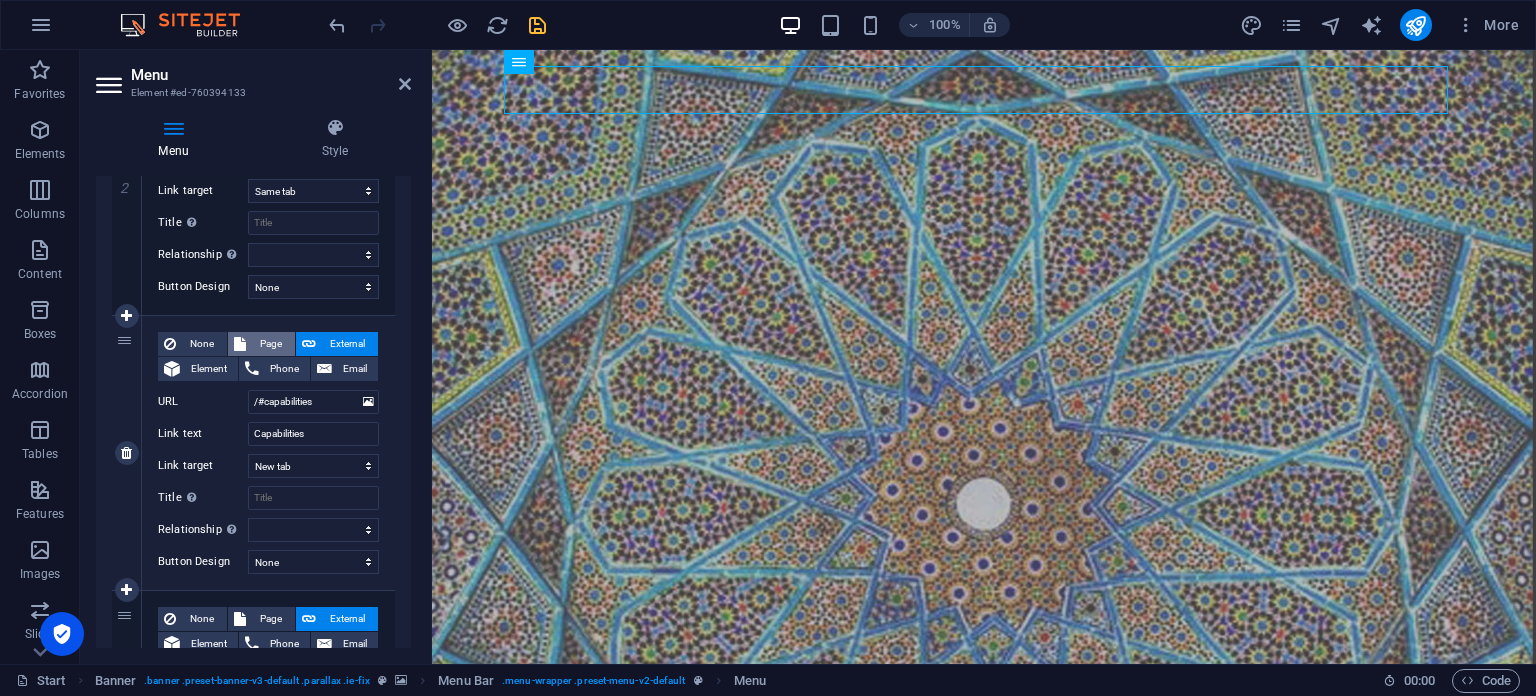 click on "Page" at bounding box center [270, 344] 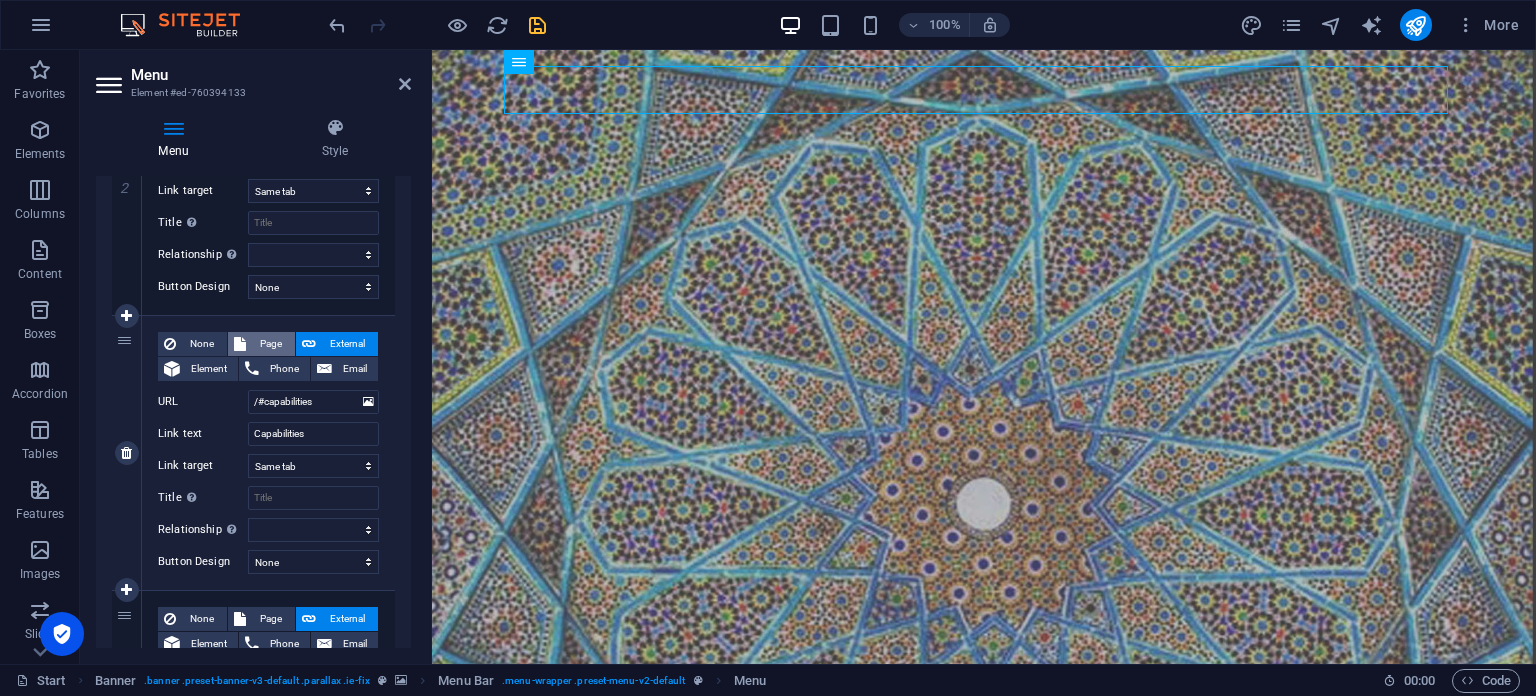 select 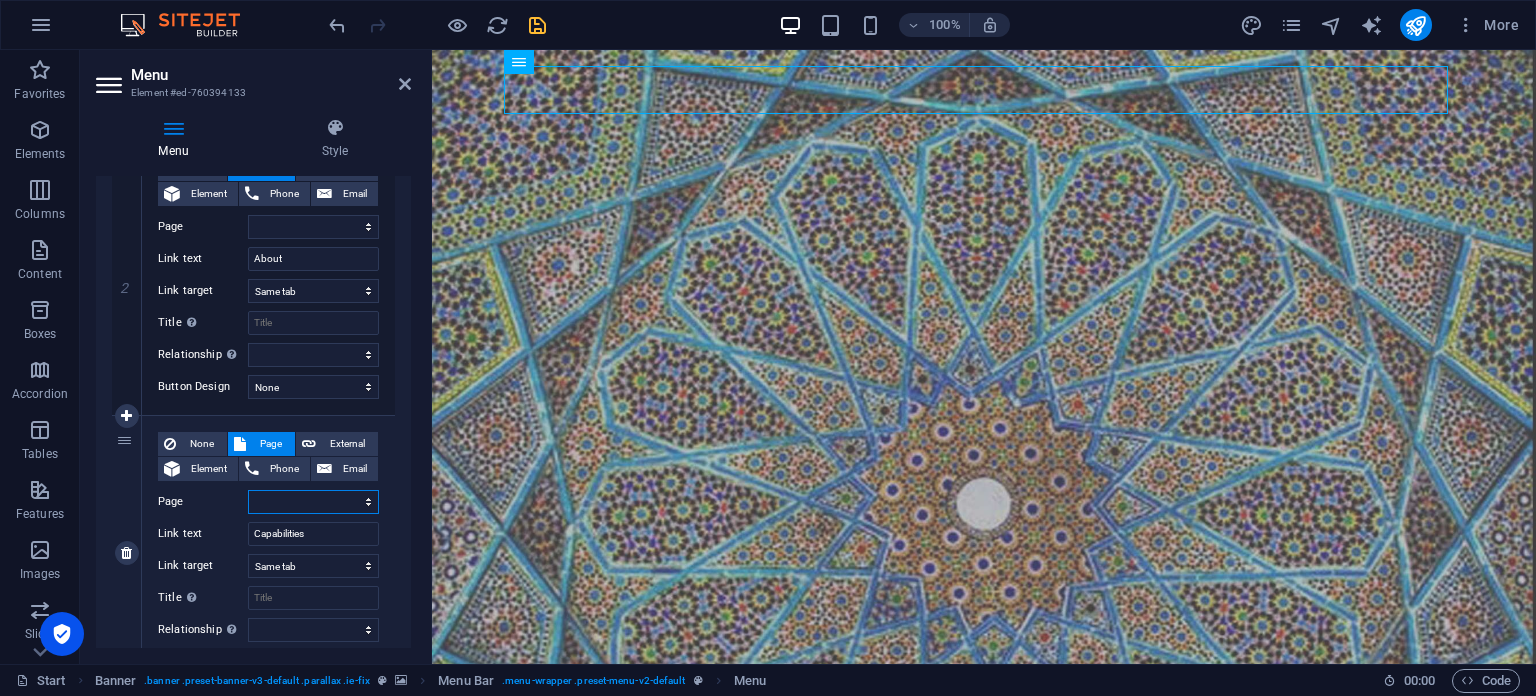 scroll, scrollTop: 400, scrollLeft: 0, axis: vertical 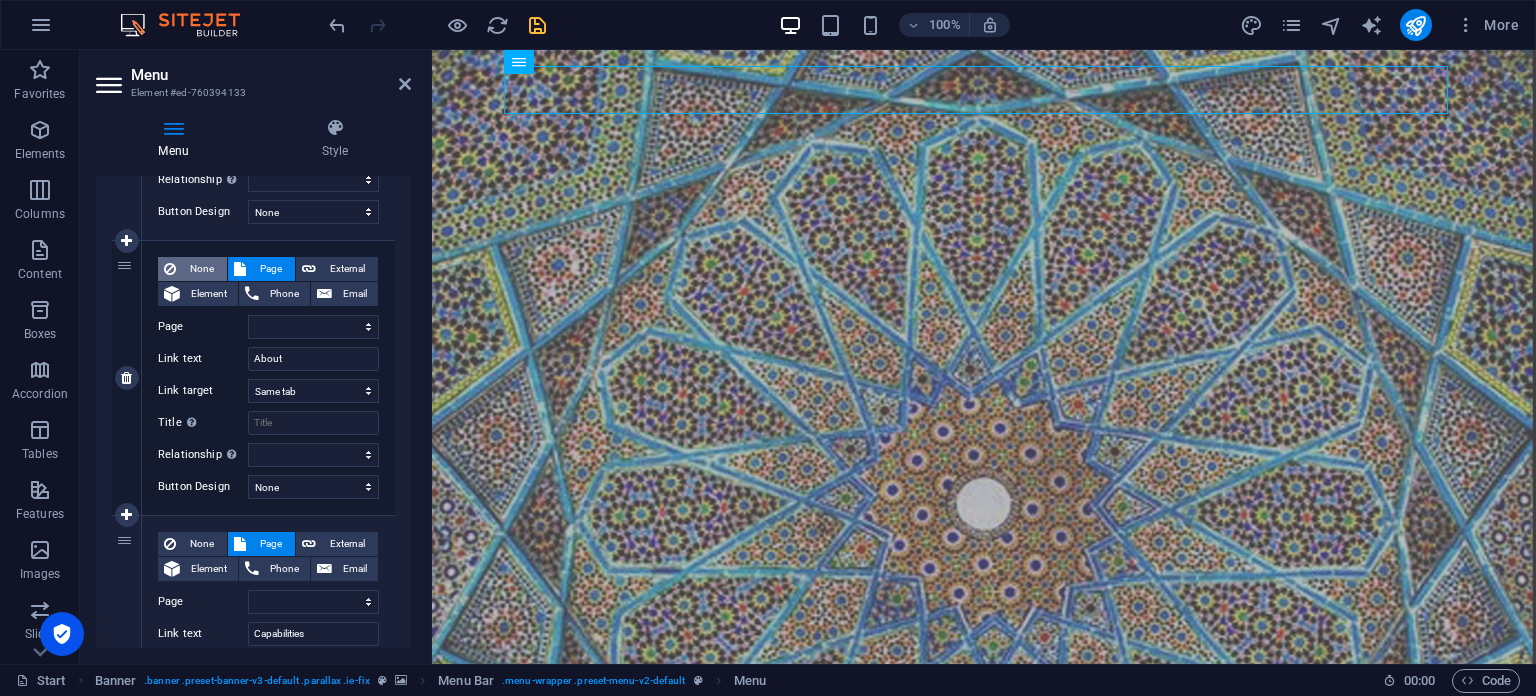 click on "None" at bounding box center (201, 269) 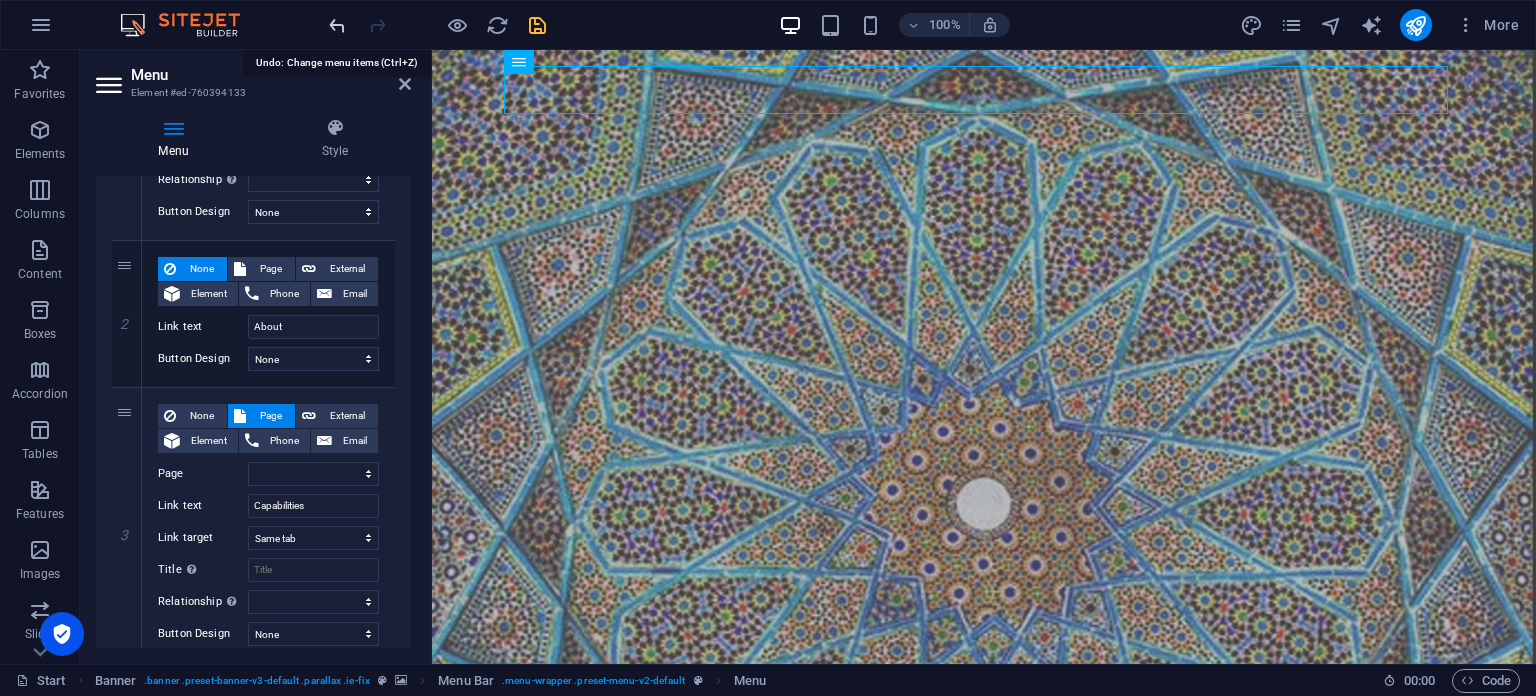 click at bounding box center (337, 25) 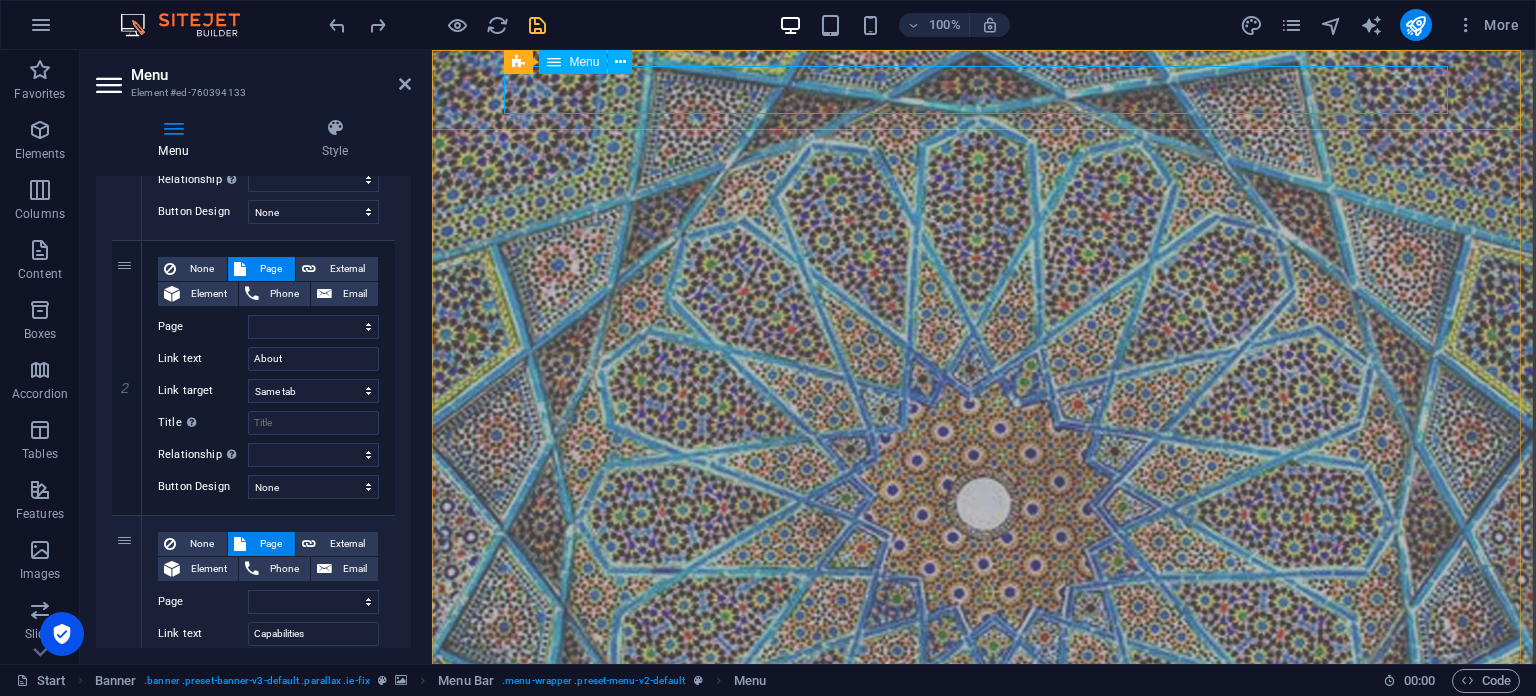 click on "Home About Capabilities Insight Contact" at bounding box center [984, 745] 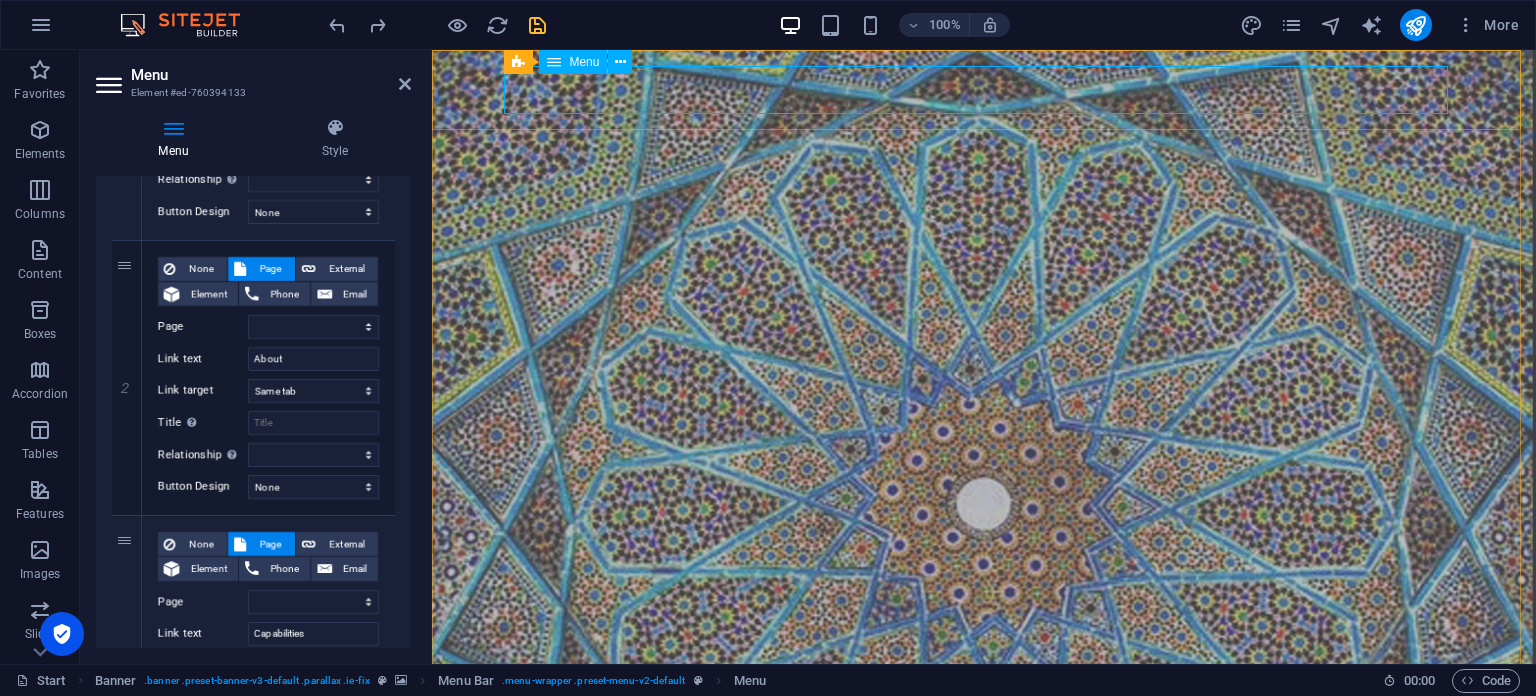 click on "Home About Capabilities Insight Contact" at bounding box center [984, 745] 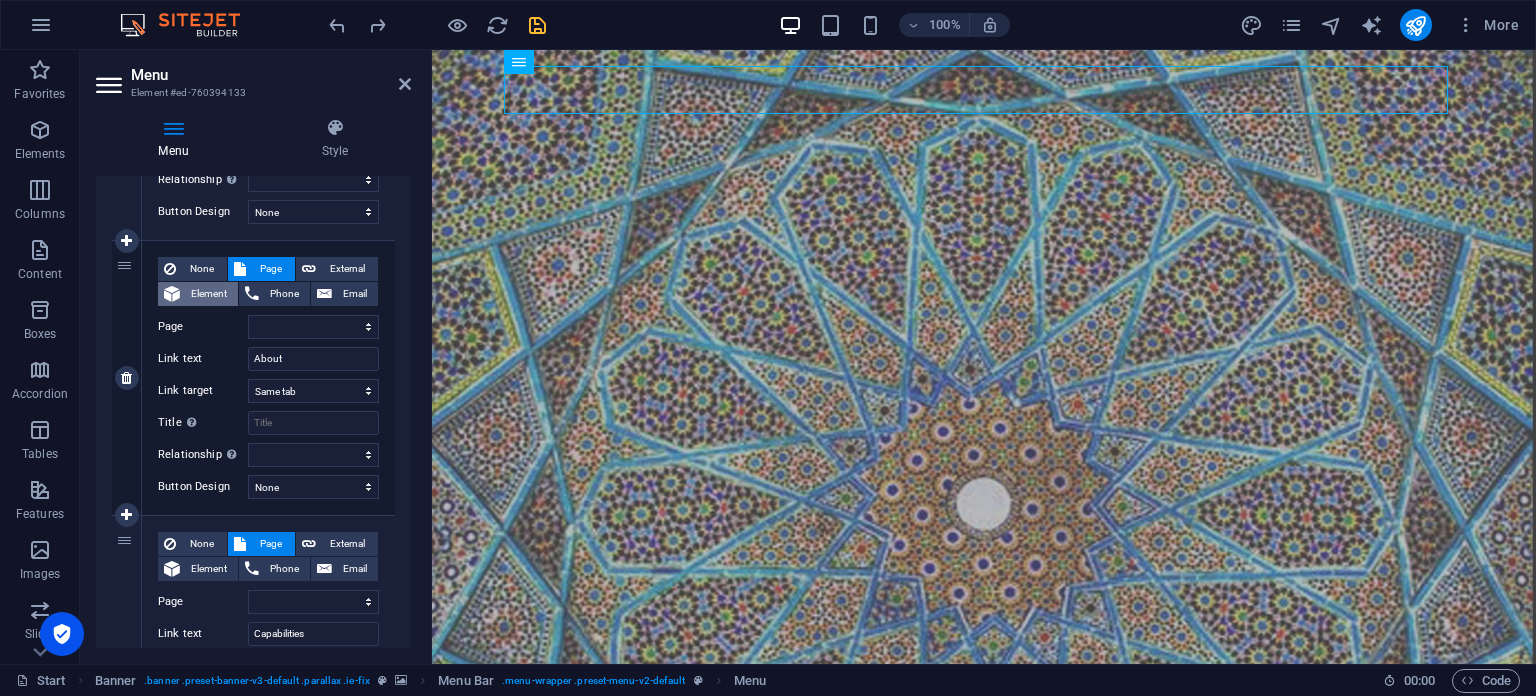 click on "Element" at bounding box center [209, 294] 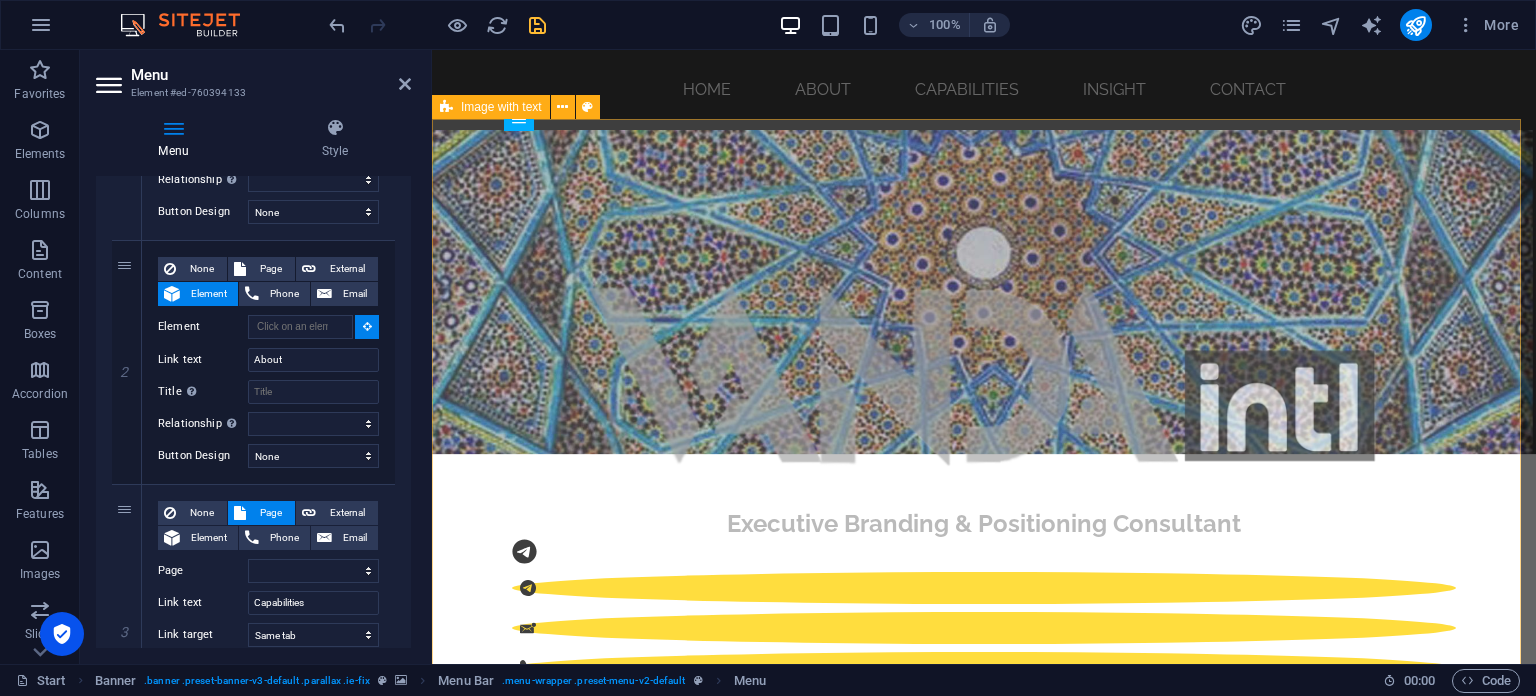 scroll, scrollTop: 600, scrollLeft: 0, axis: vertical 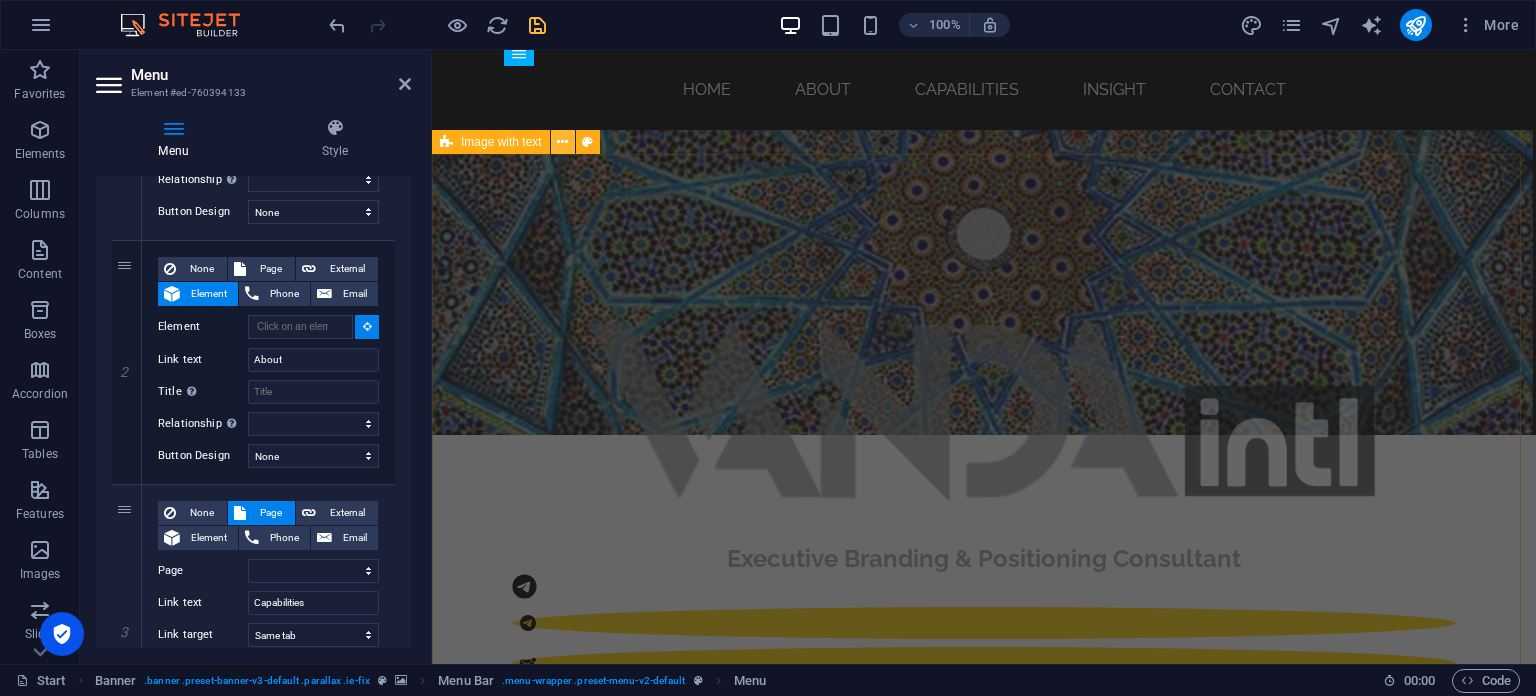 click at bounding box center [562, 142] 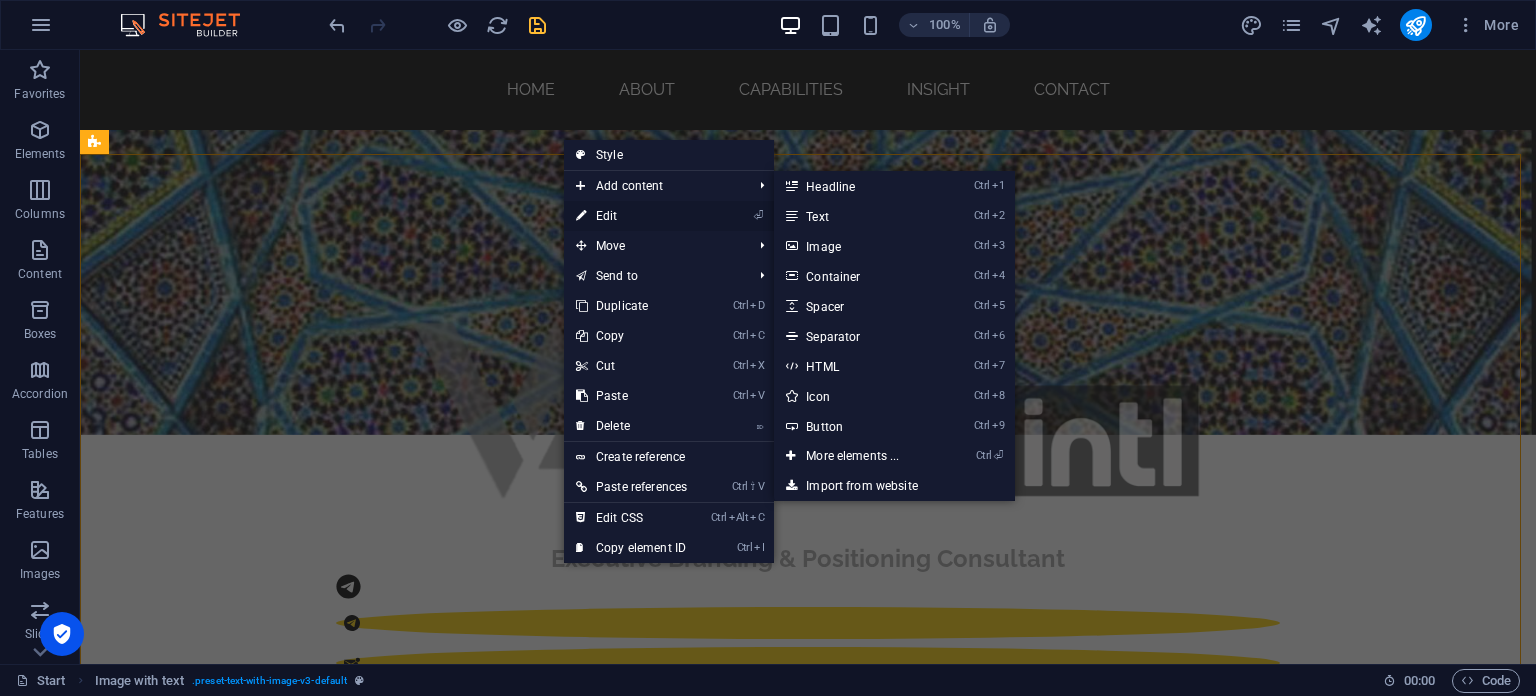 click on "⏎  Edit" at bounding box center (631, 216) 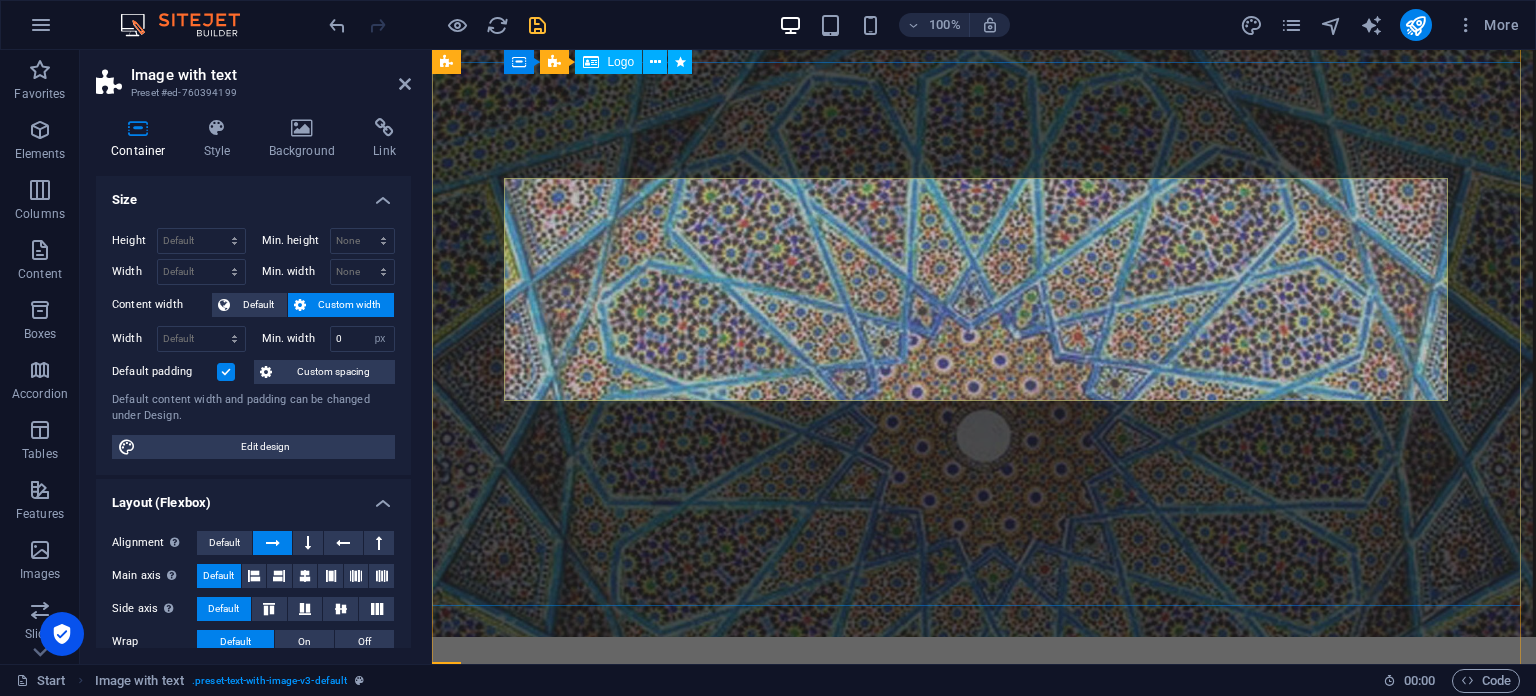 scroll, scrollTop: 0, scrollLeft: 0, axis: both 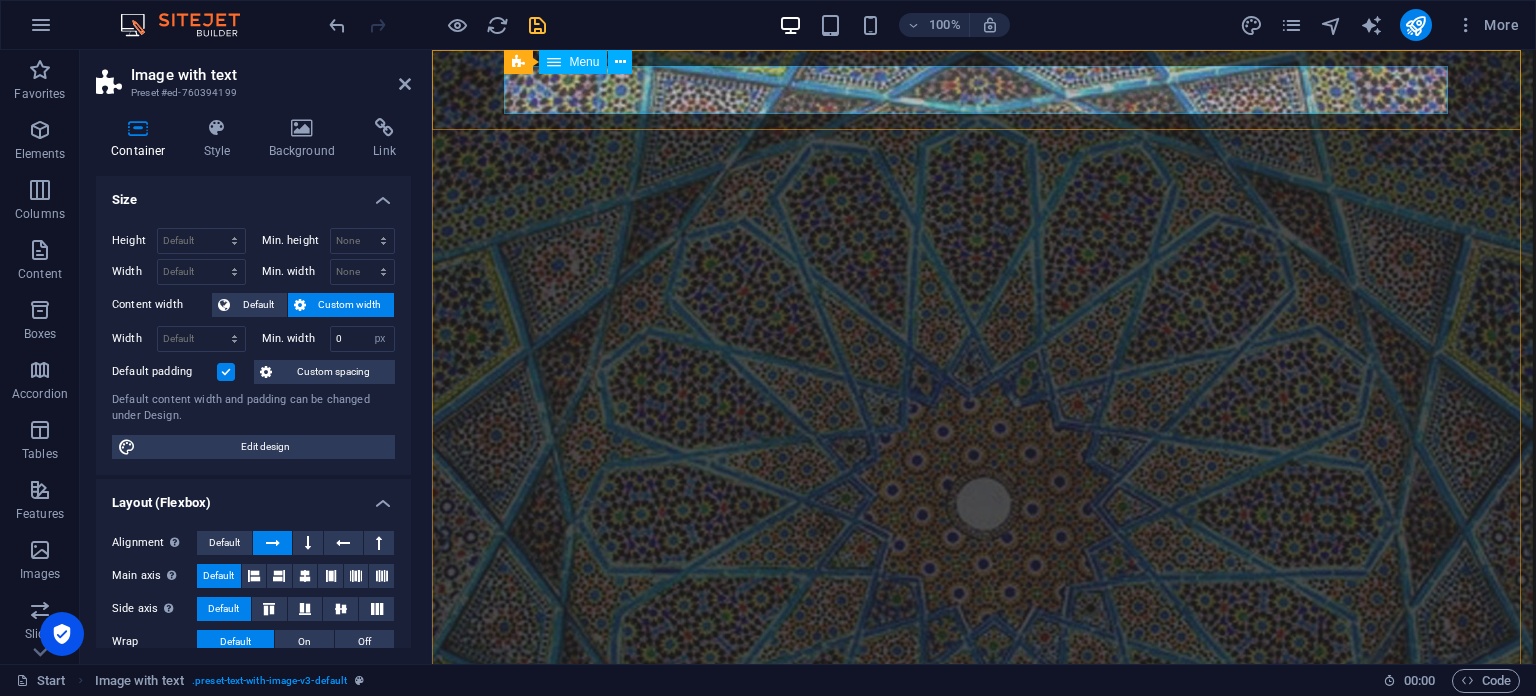 click on "Home About Capabilities Insight Contact" at bounding box center [984, 745] 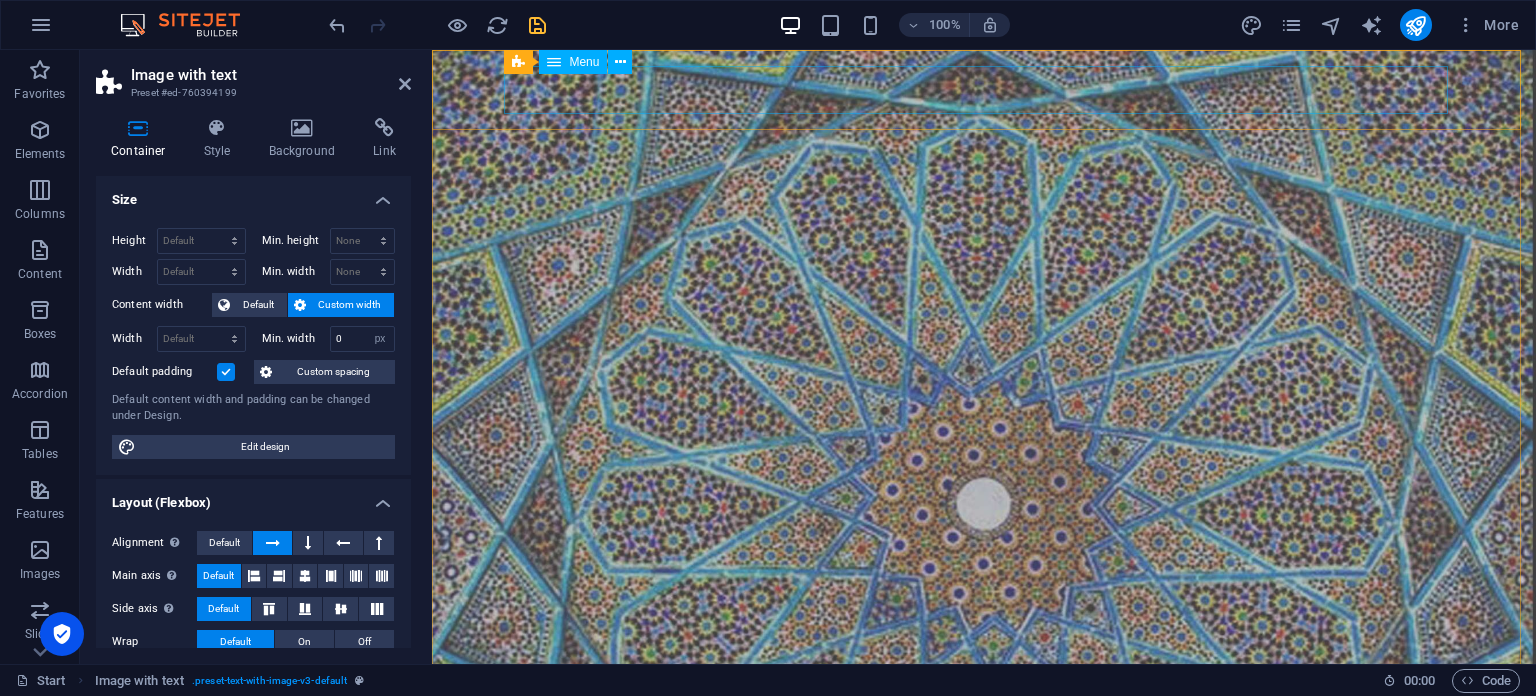click on "Home About Capabilities Insight Contact" at bounding box center (984, 745) 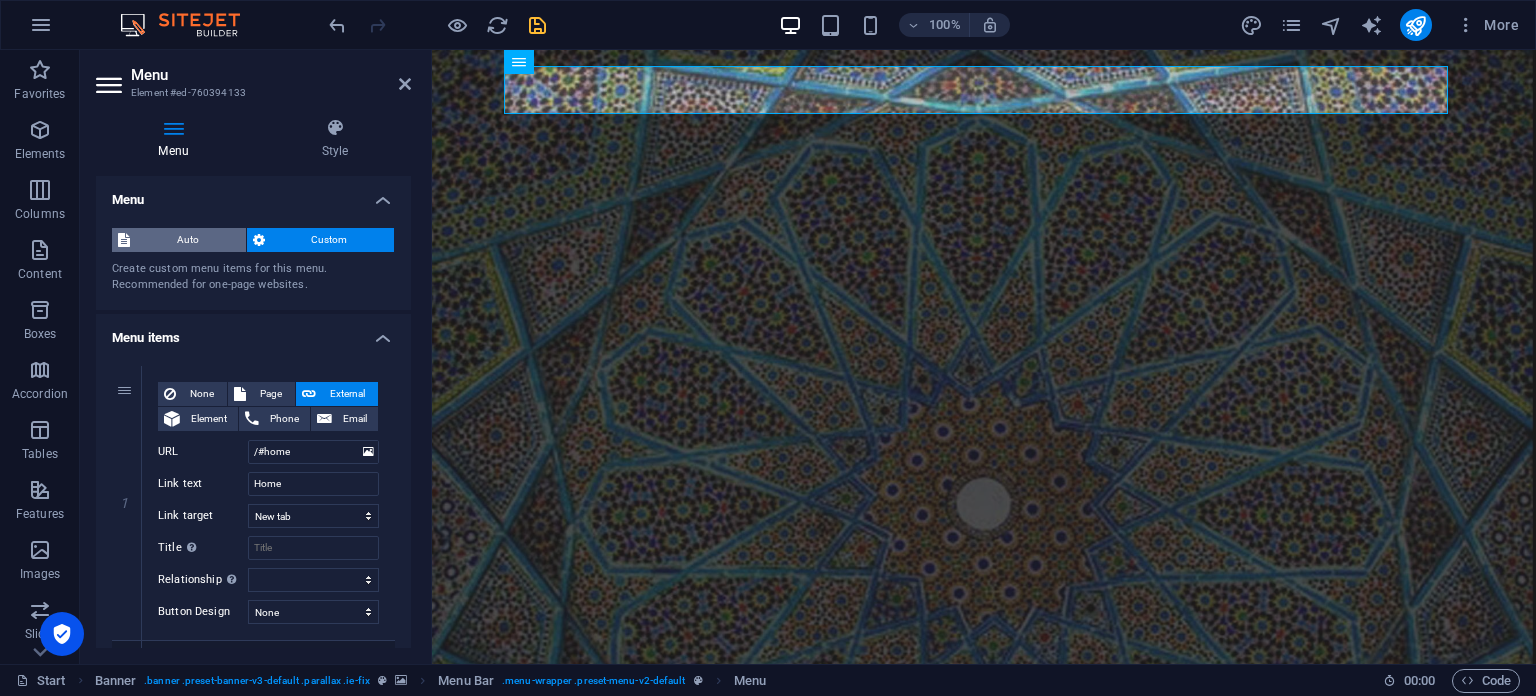 click on "Auto" at bounding box center (188, 240) 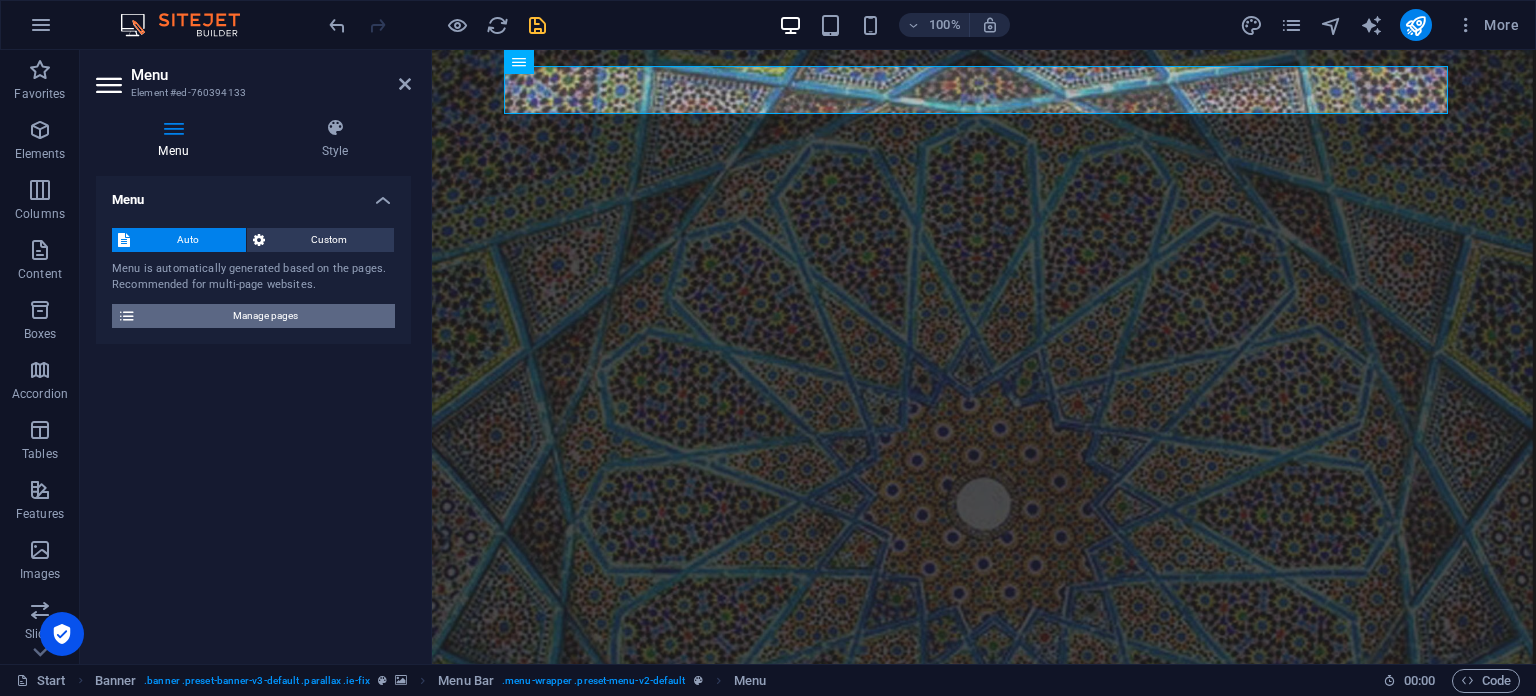 click on "Manage pages" at bounding box center (265, 316) 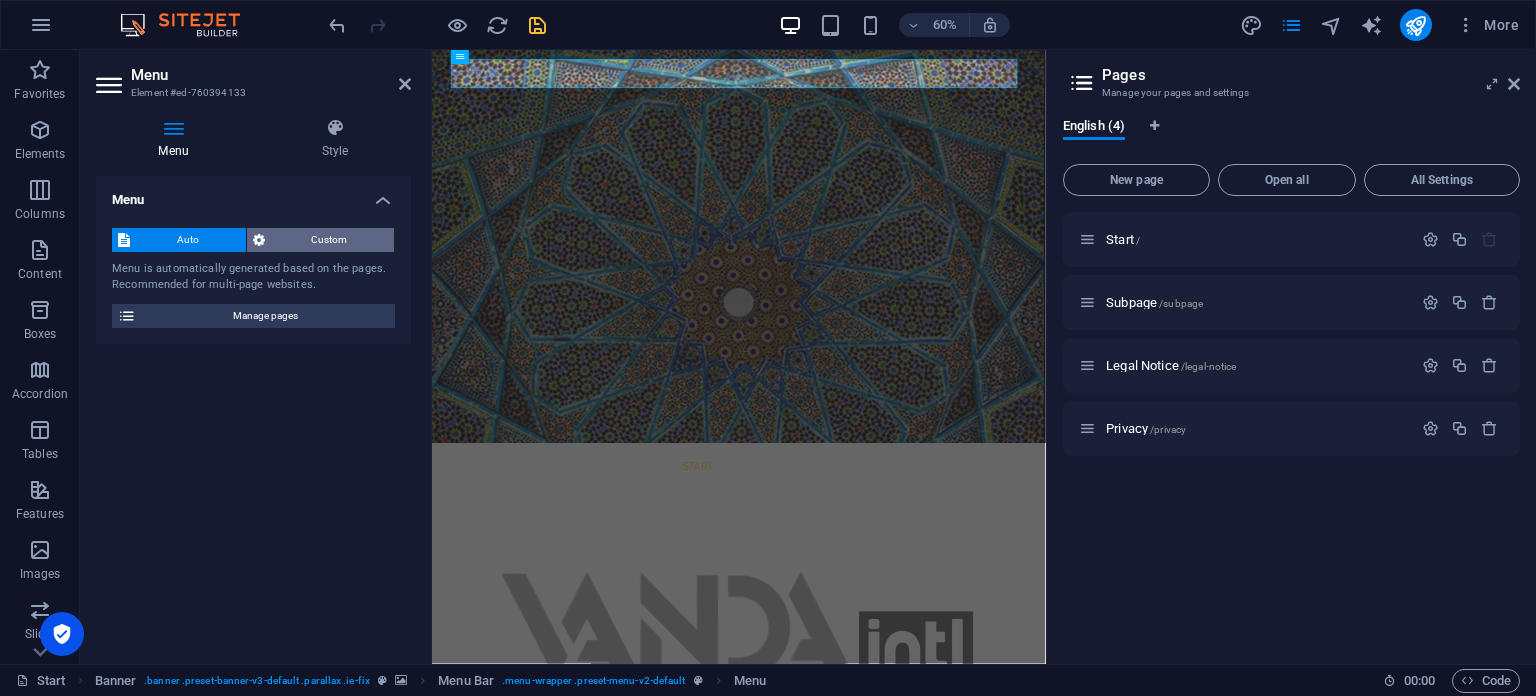 click on "Custom" at bounding box center [330, 240] 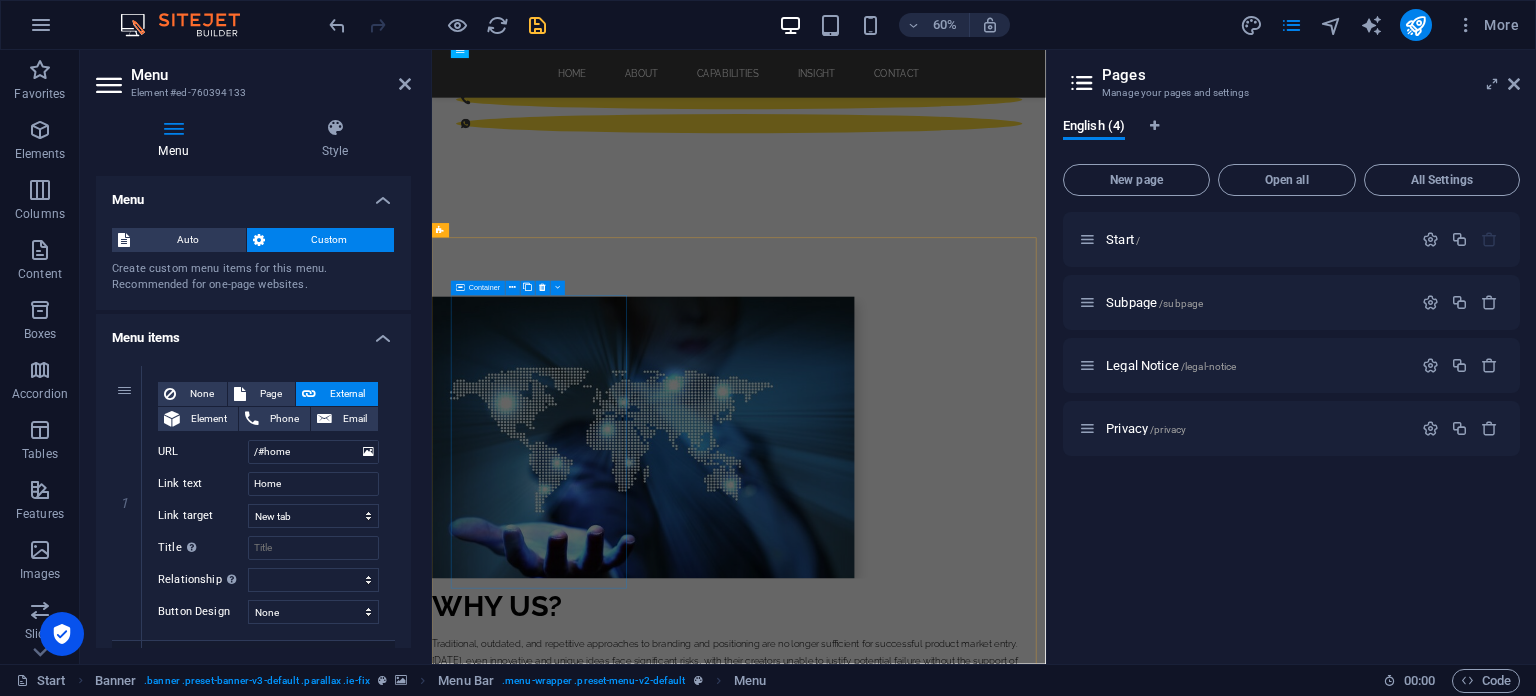 scroll, scrollTop: 1600, scrollLeft: 0, axis: vertical 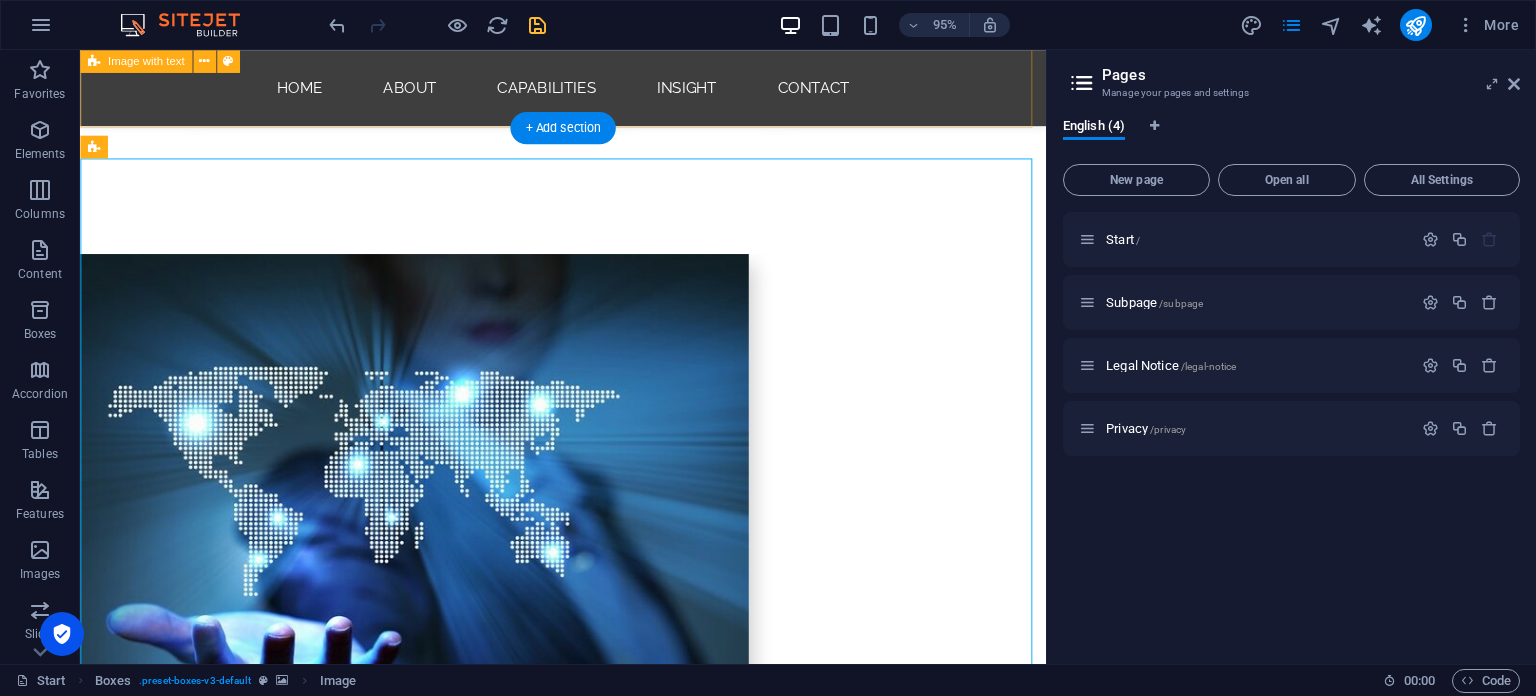 click on "Why Us? Traditional, outdated, and repetitive approaches to branding and positioning are no longer sufficient for successful product market entry. Today, even innovative and unique ideas face significant risks, with their creators unable to justify potential failure without the support of expert consulting teams. VANDA Intel has strategically positioned itself within a unique and untapped market space.  We concurrently focus on branding, positioning, market analysis and expert assessment, customer psychology, and innovative advertising methods, all while cultivating robust customer networks. Our decade of experience is rooted in exploring untapped markets, engaging with attractive countries, and collaborating with nations rich in ancient traditions.  Our core approach integrates the best and most current human technologies.  We transform your novel opportunities and ideas into a presence within modern markets and customer networks." at bounding box center [588, 684] 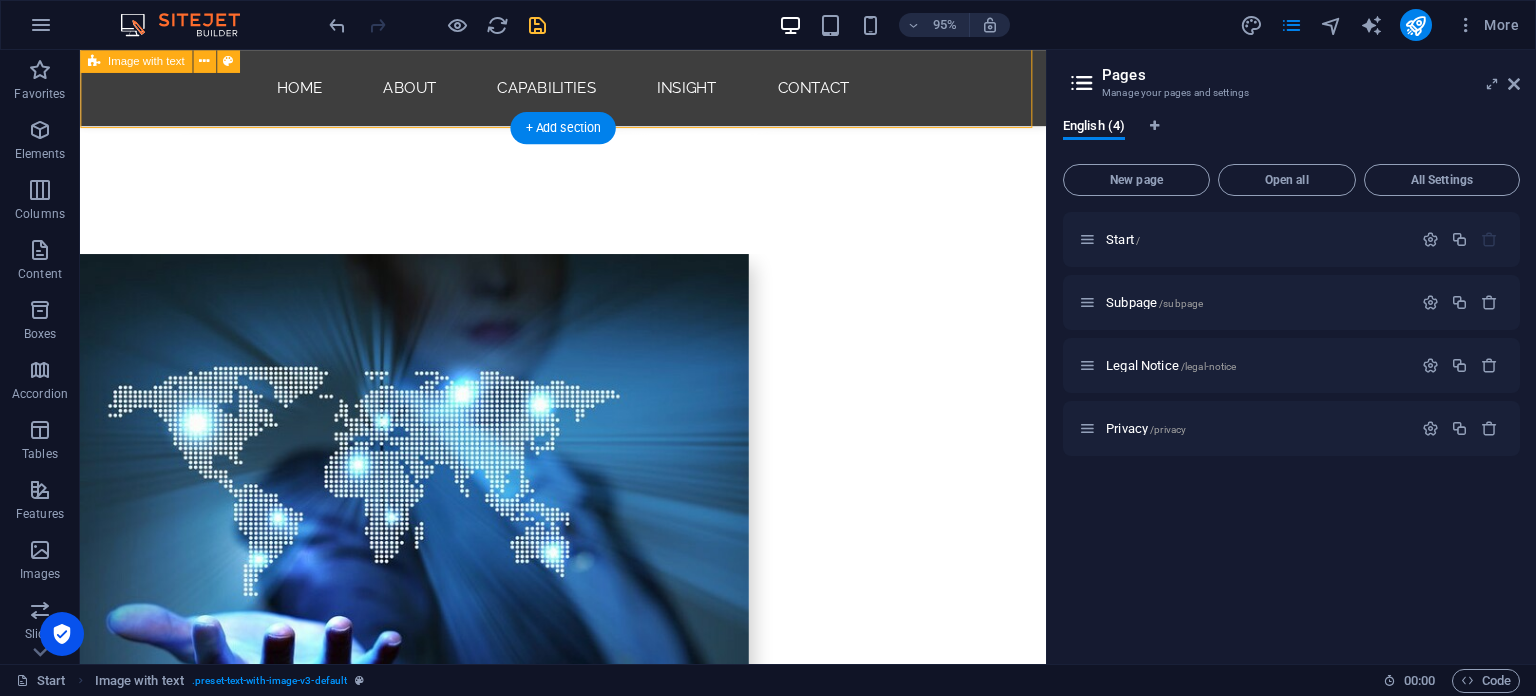 click on "Why Us? Traditional, outdated, and repetitive approaches to branding and positioning are no longer sufficient for successful product market entry. Today, even innovative and unique ideas face significant risks, with their creators unable to justify potential failure without the support of expert consulting teams. VANDA Intel has strategically positioned itself within a unique and untapped market space.  We concurrently focus on branding, positioning, market analysis and expert assessment, customer psychology, and innovative advertising methods, all while cultivating robust customer networks. Our decade of experience is rooted in exploring untapped markets, engaging with attractive countries, and collaborating with nations rich in ancient traditions.  Our core approach integrates the best and most current human technologies.  We transform your novel opportunities and ideas into a presence within modern markets and customer networks." at bounding box center (588, 684) 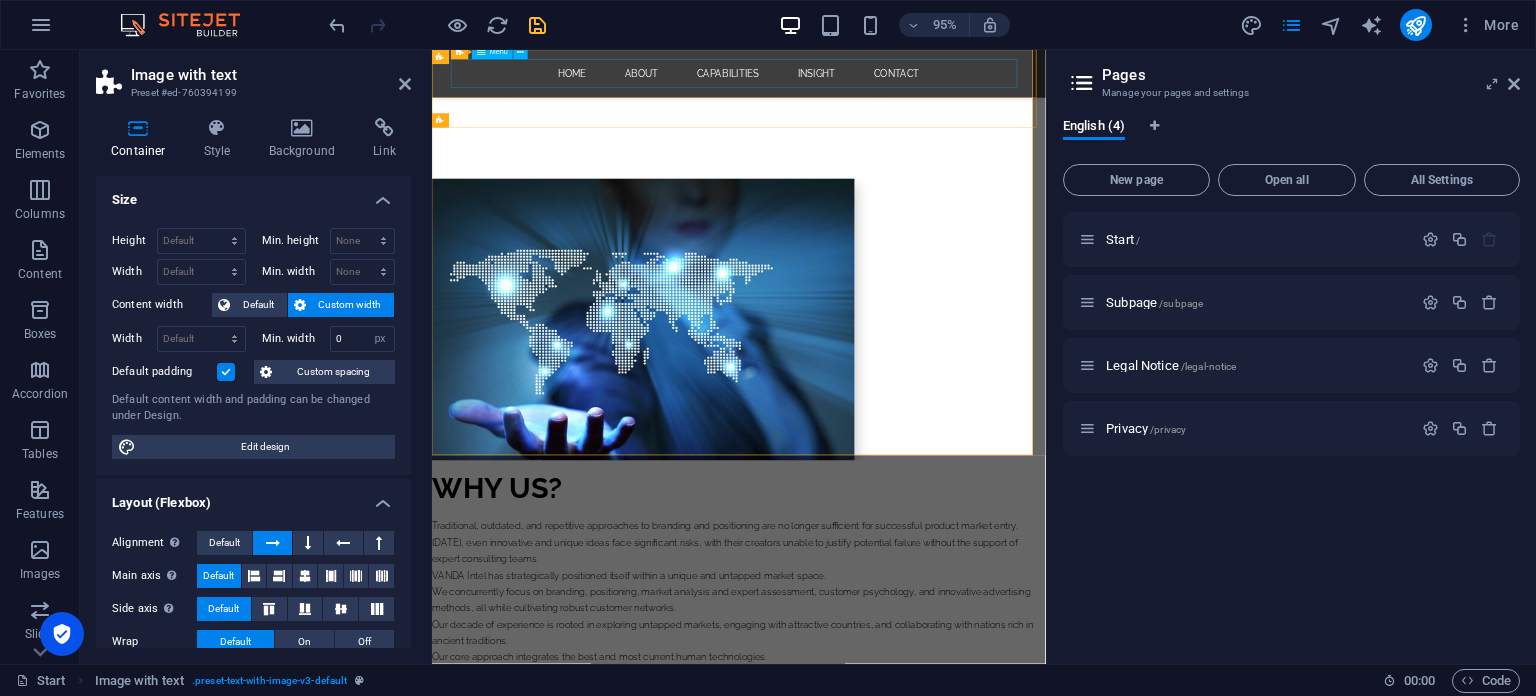 scroll, scrollTop: 790, scrollLeft: 0, axis: vertical 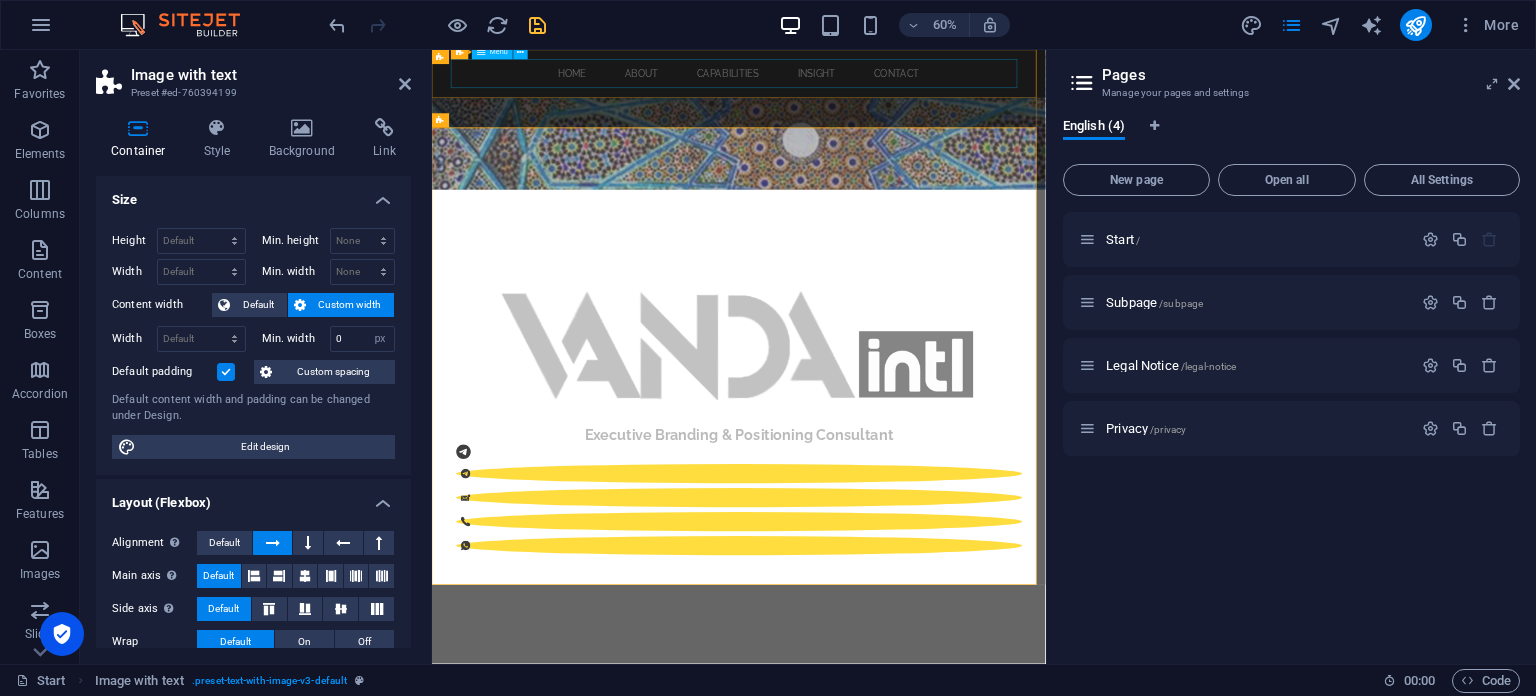 click on "Home About Capabilities Insight Contact" at bounding box center [944, 90] 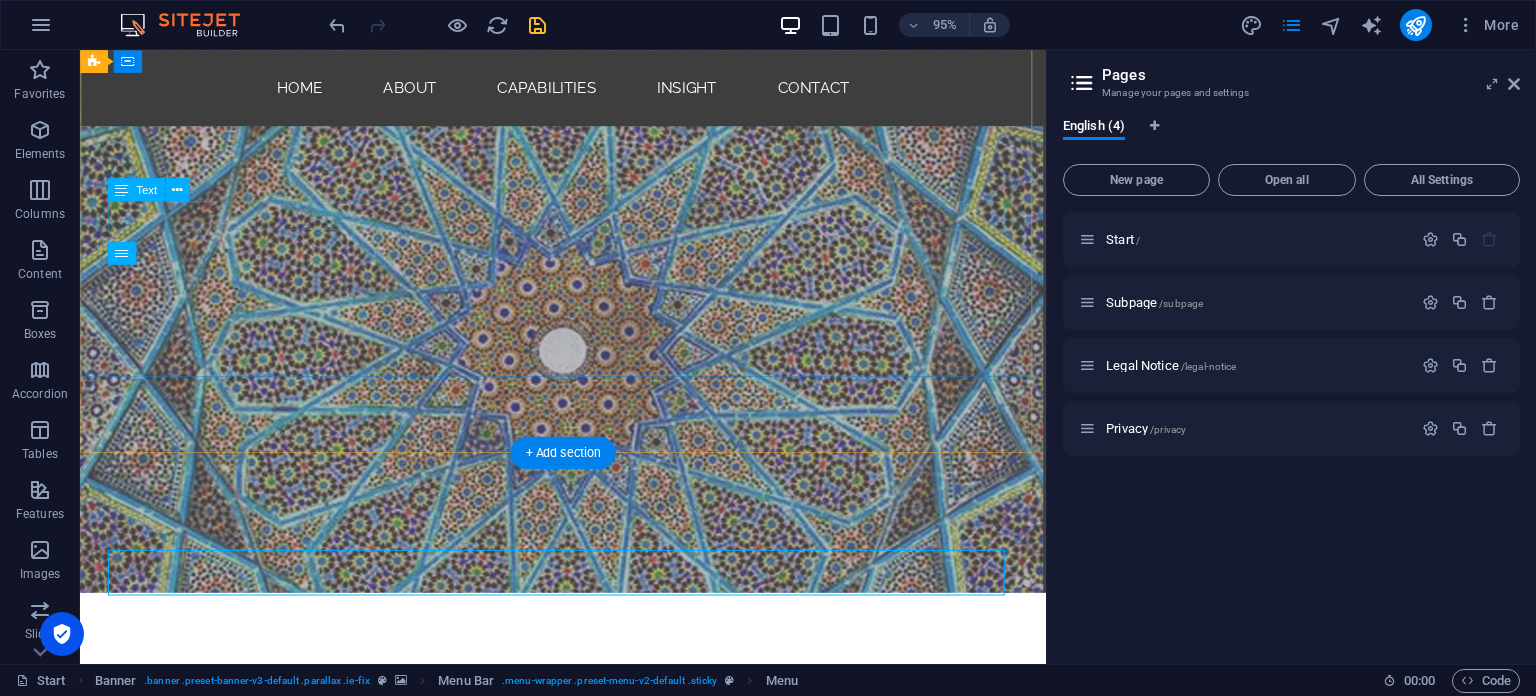 scroll, scrollTop: 190, scrollLeft: 0, axis: vertical 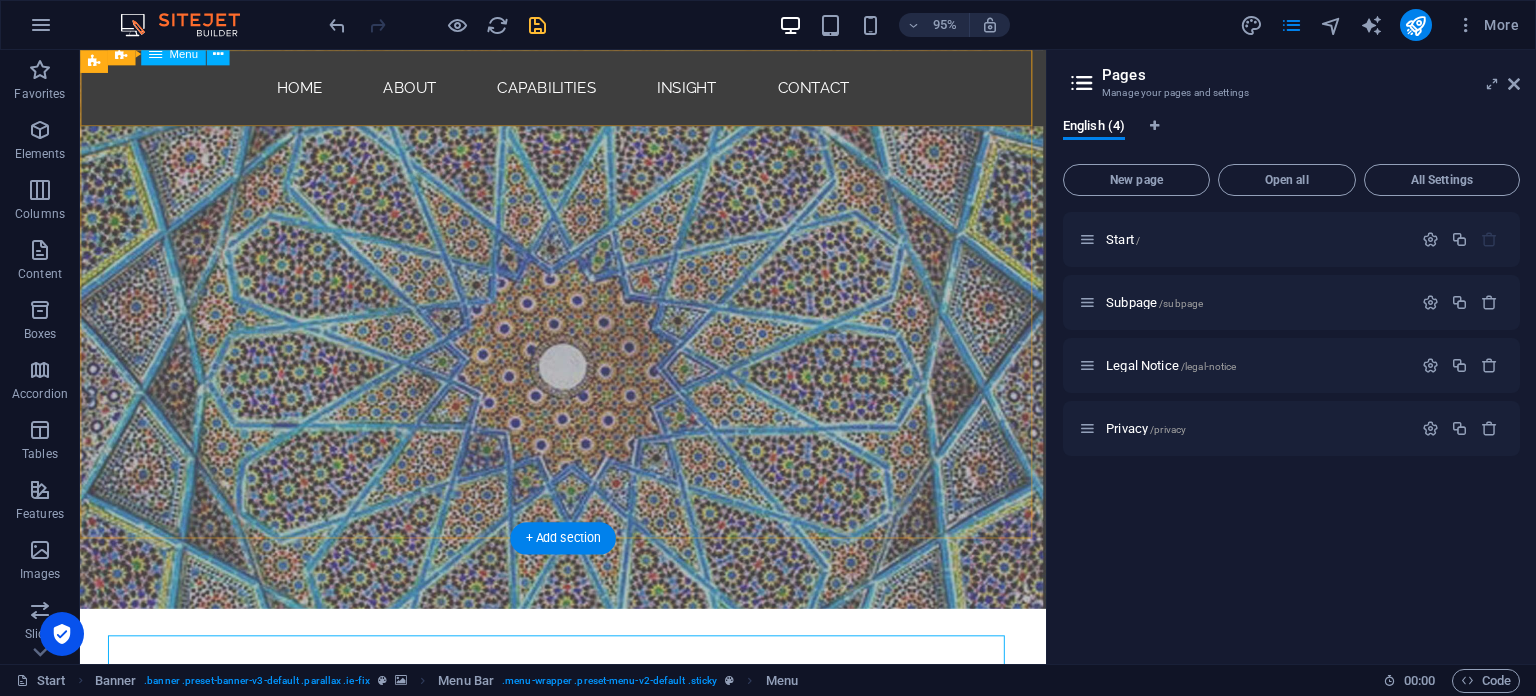 click on "Home About Capabilities Insight Contact" at bounding box center (589, 90) 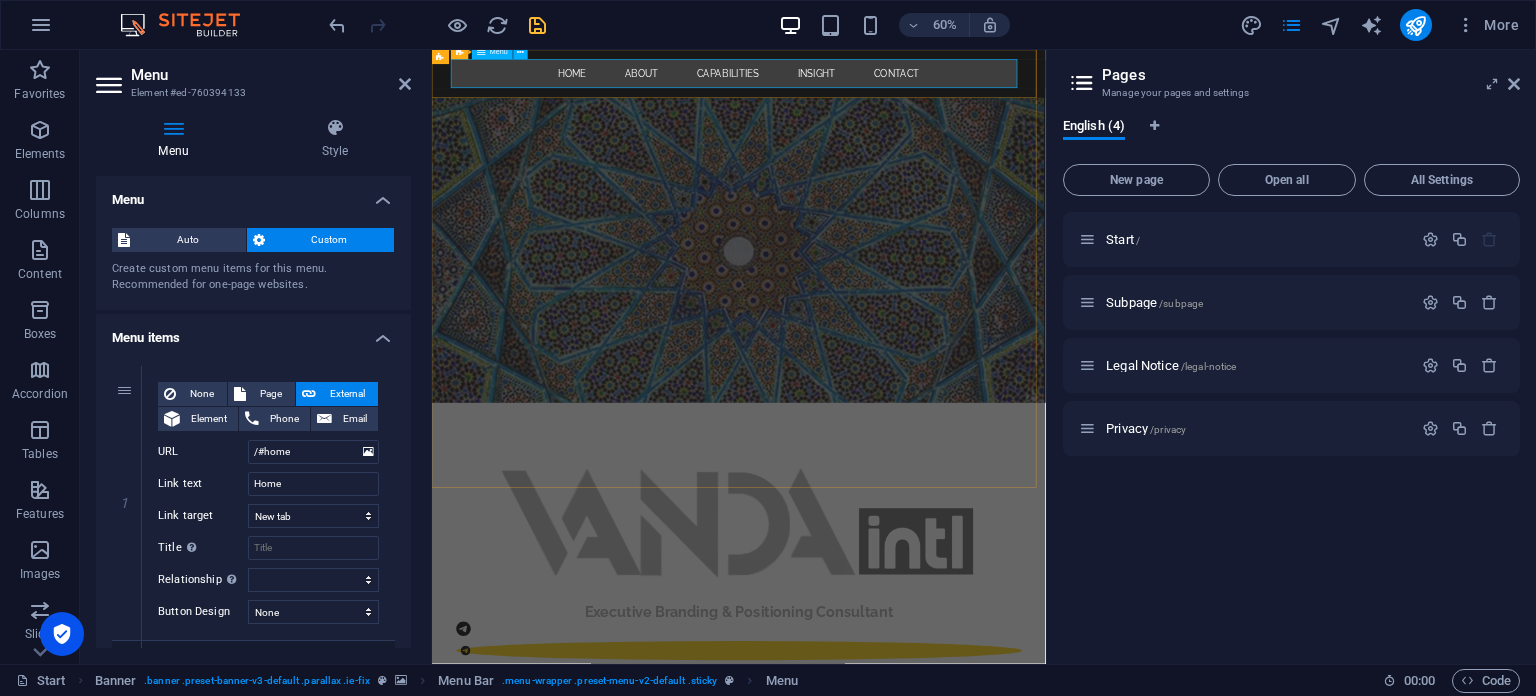 click on "Home About Capabilities Insight Contact" at bounding box center [944, 90] 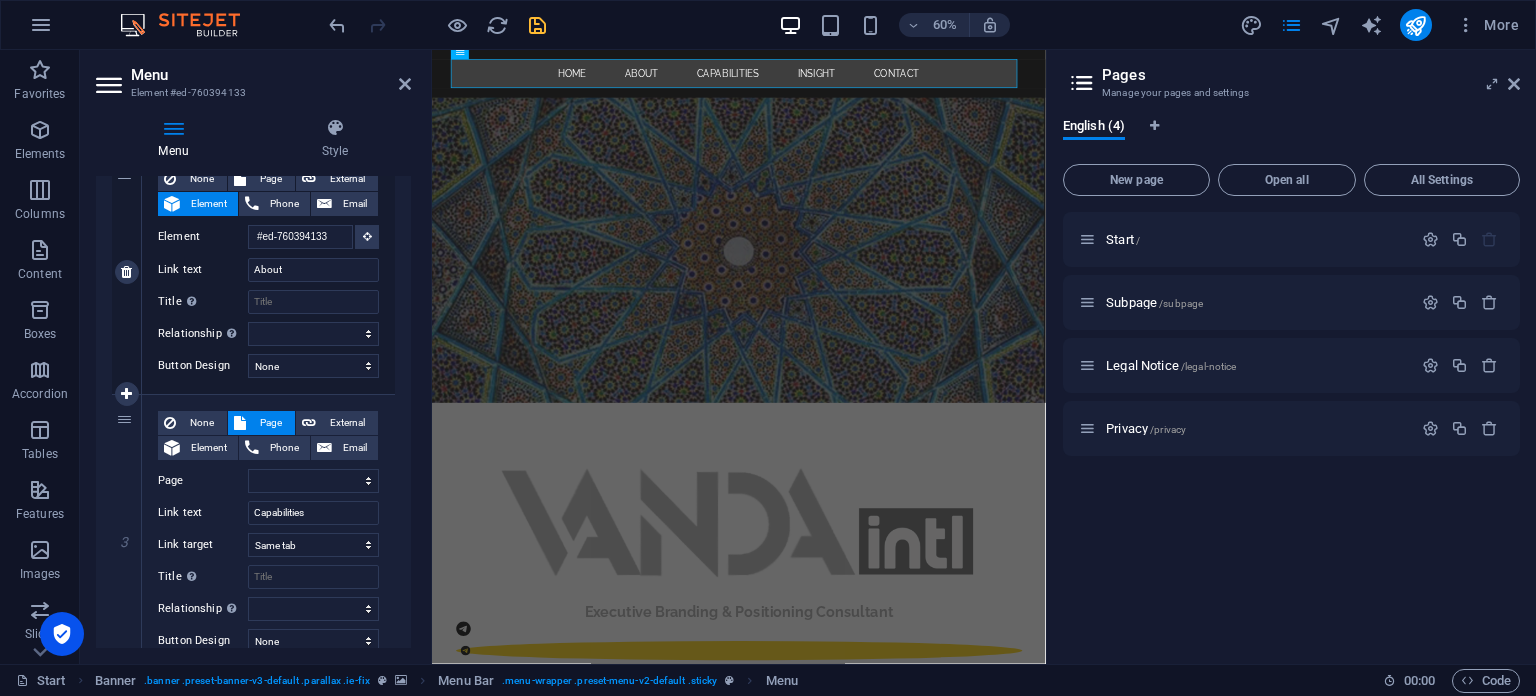 scroll, scrollTop: 500, scrollLeft: 0, axis: vertical 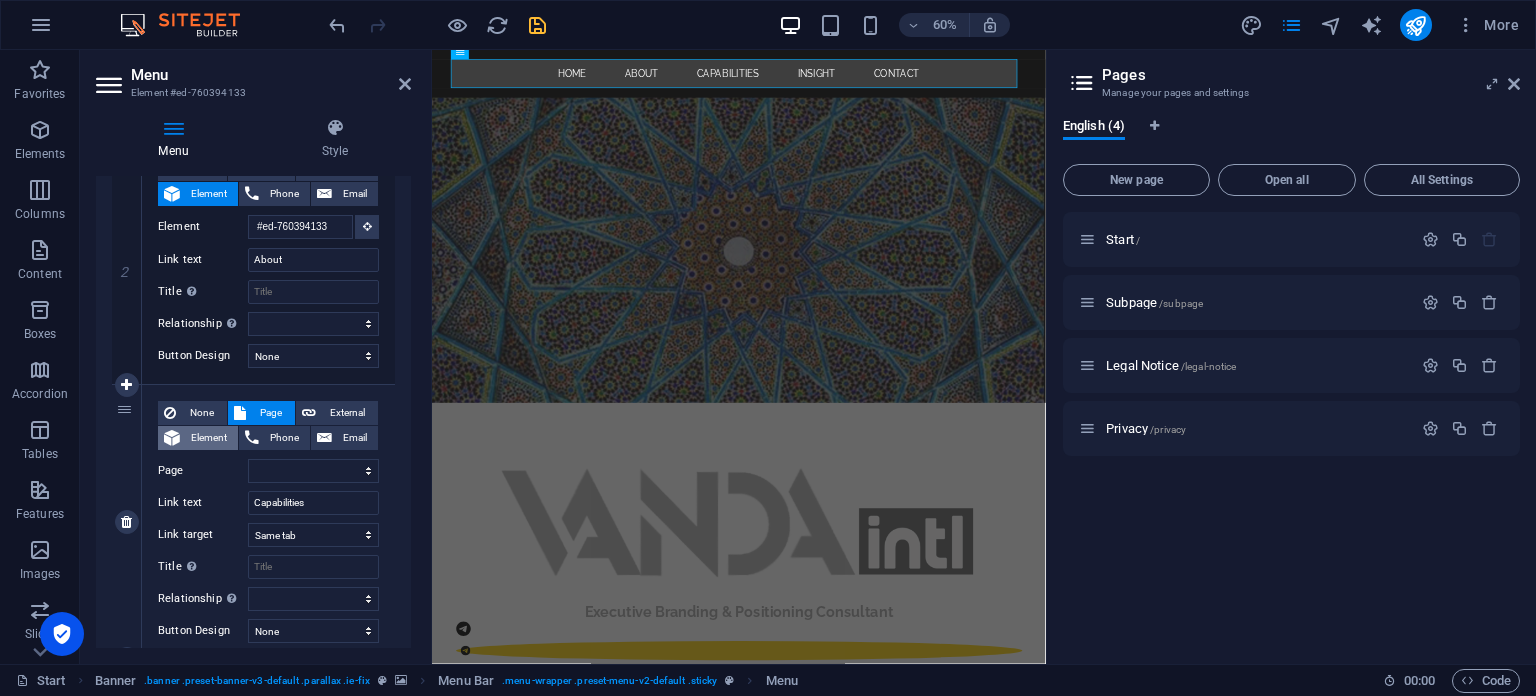 click on "Element" at bounding box center (209, 438) 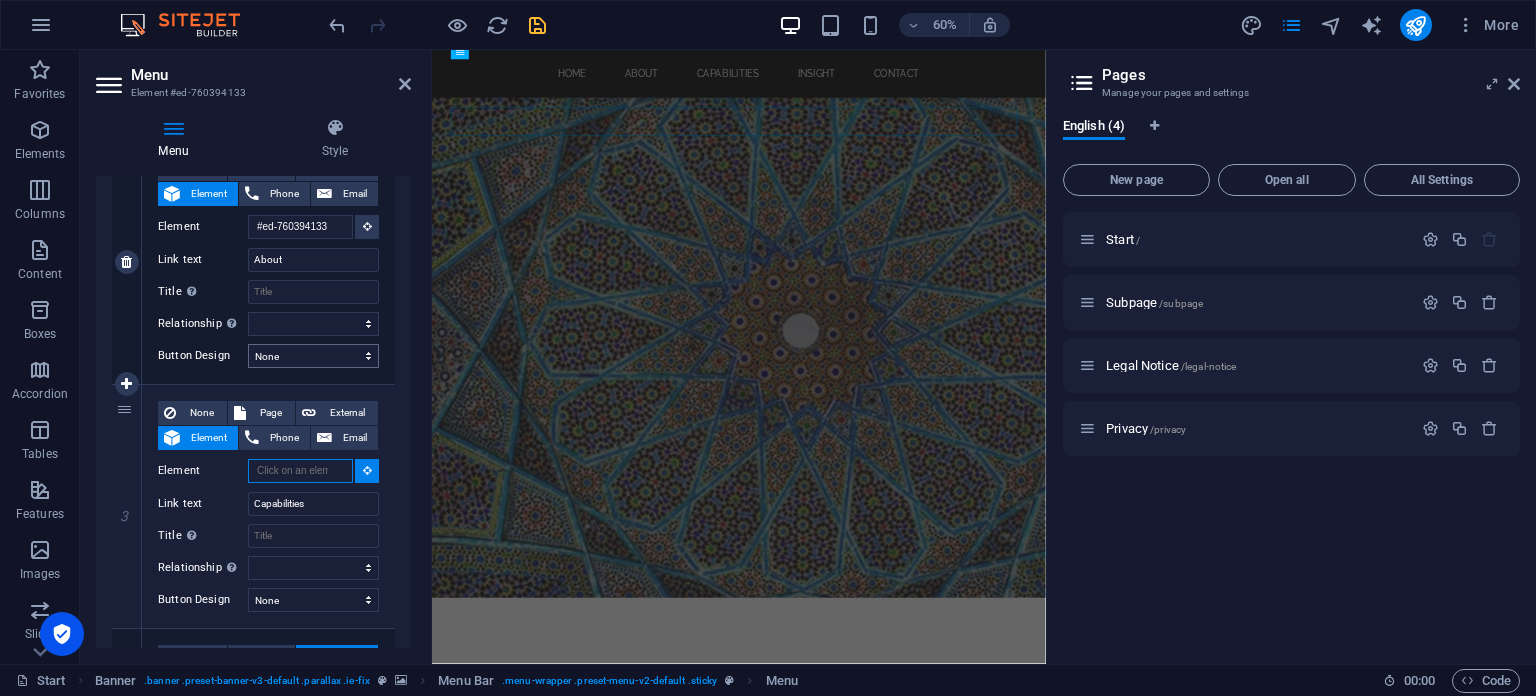 scroll, scrollTop: 110, scrollLeft: 0, axis: vertical 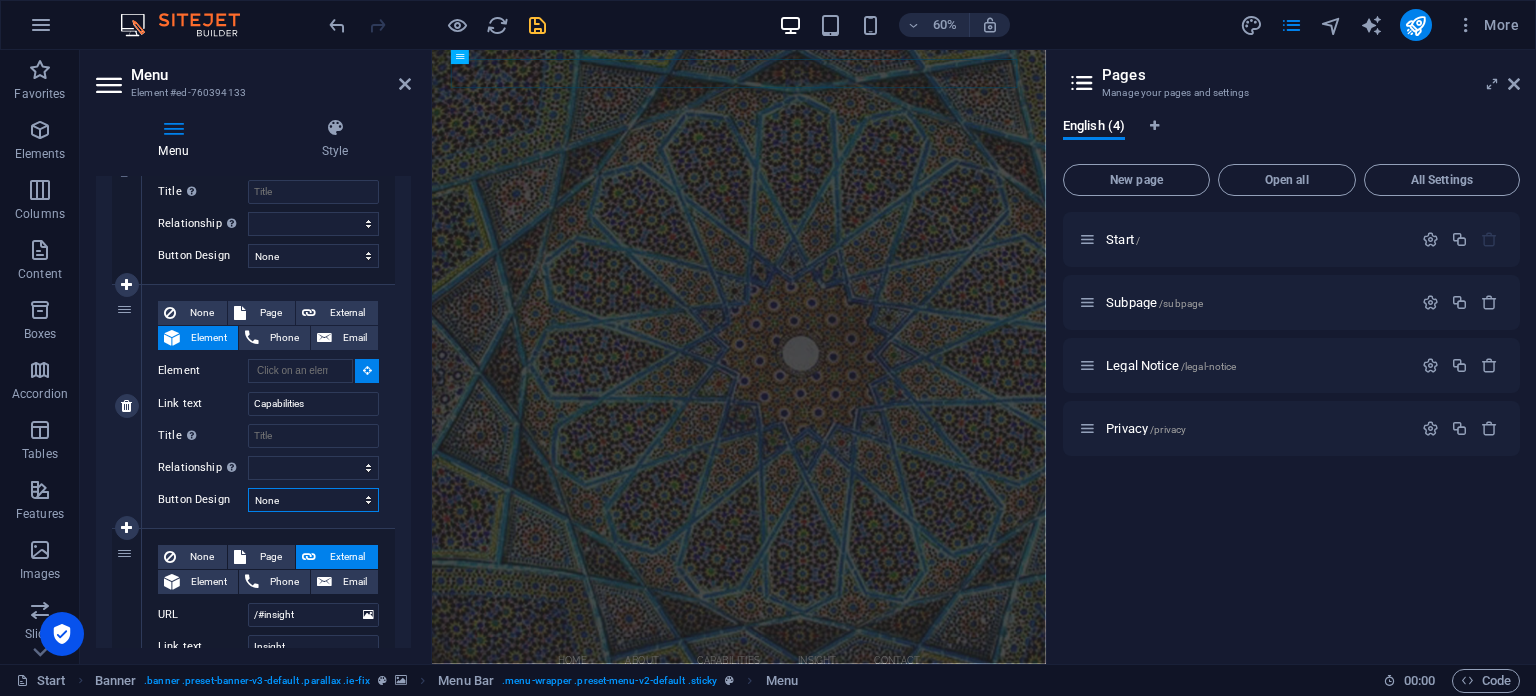 click on "None Default Primary Secondary" at bounding box center [313, 500] 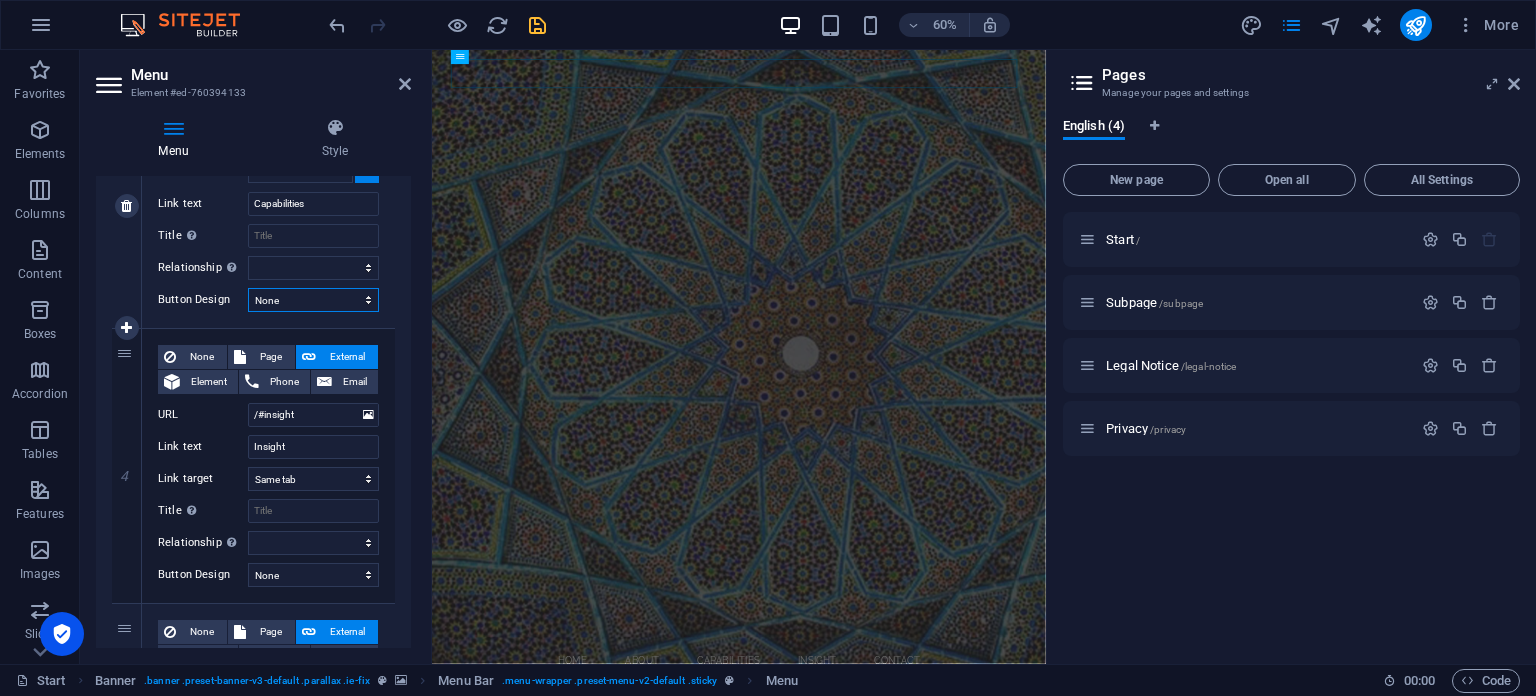 scroll, scrollTop: 700, scrollLeft: 0, axis: vertical 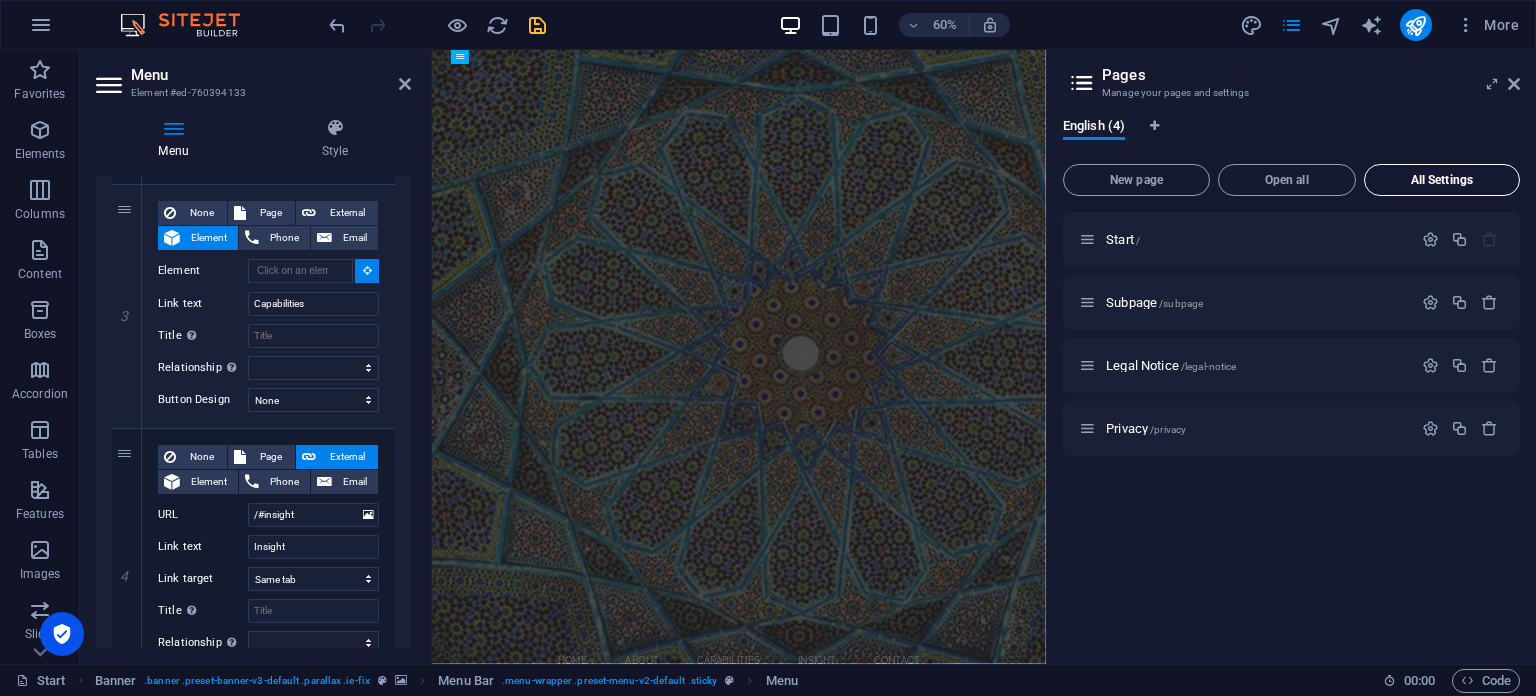click on "All Settings" at bounding box center (1442, 180) 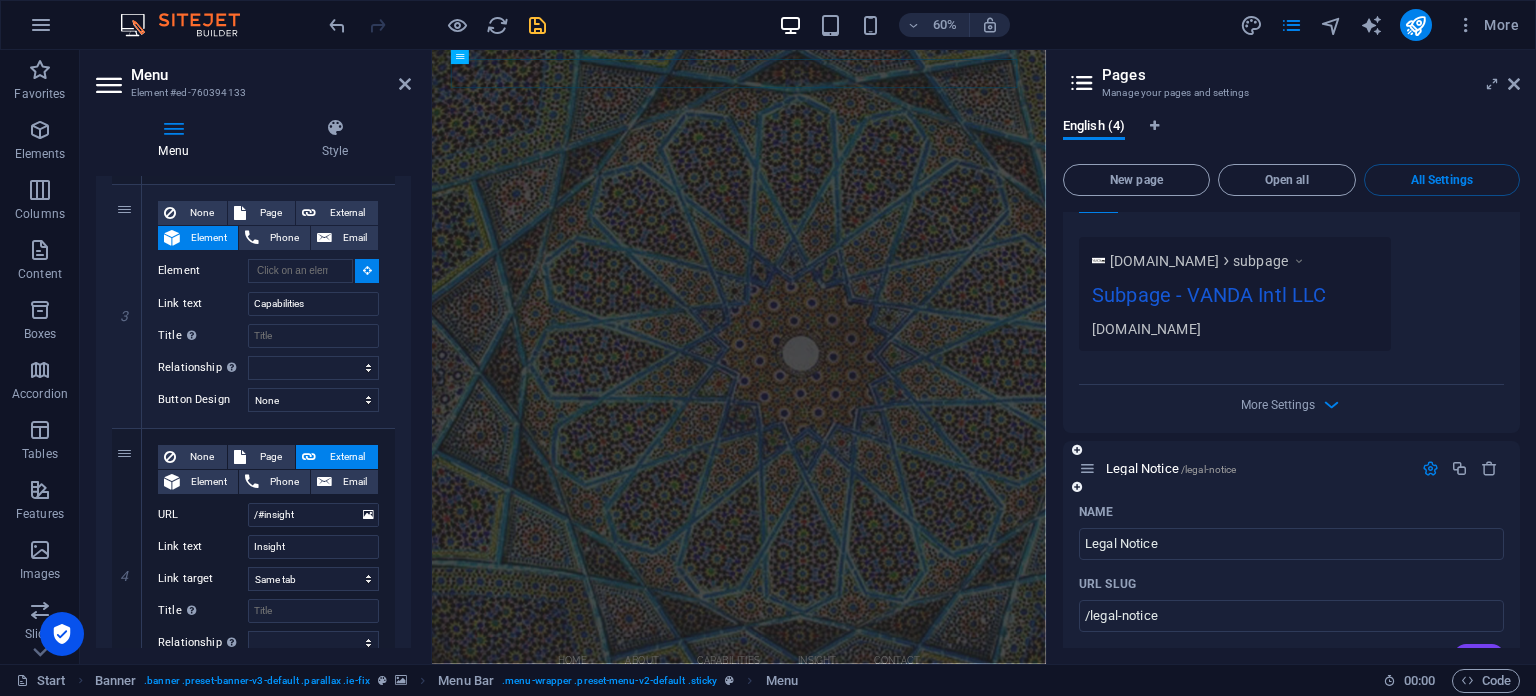 scroll, scrollTop: 1400, scrollLeft: 0, axis: vertical 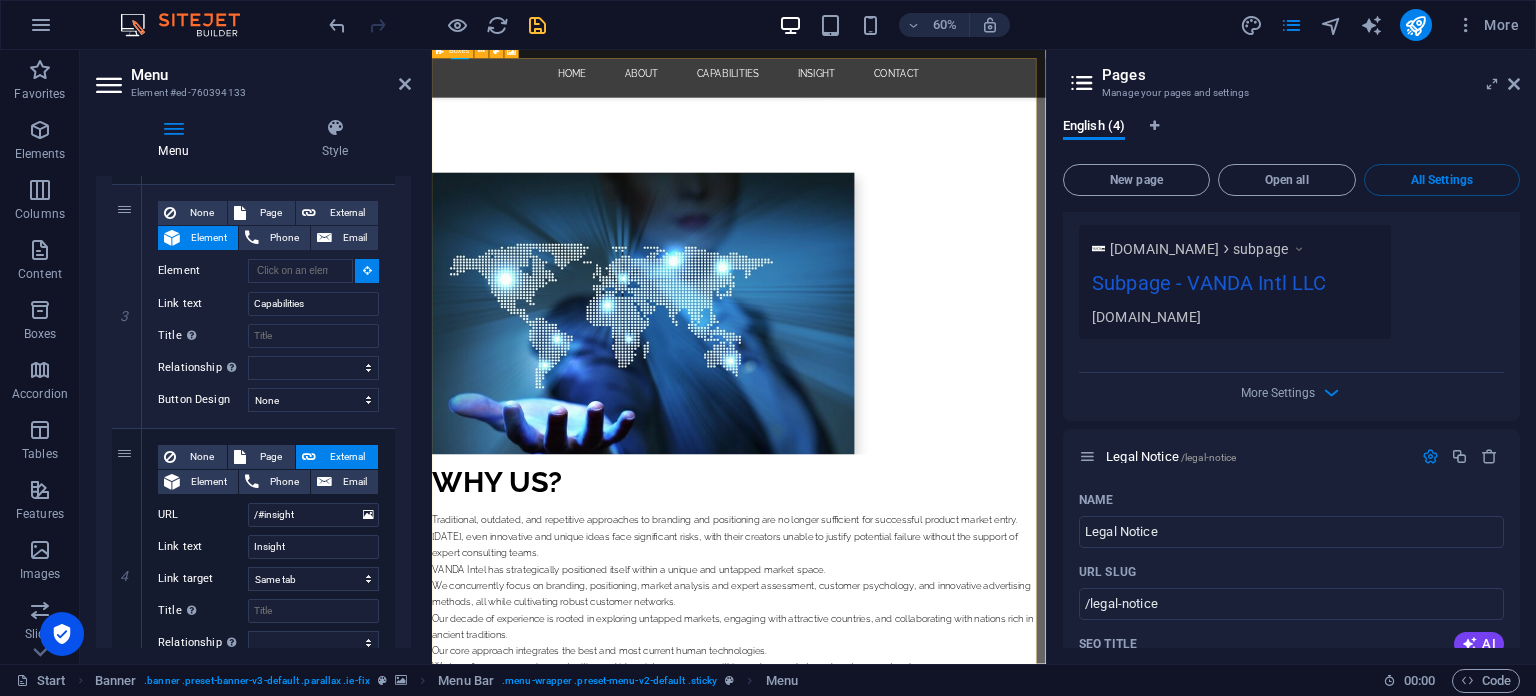 drag, startPoint x: 794, startPoint y: 317, endPoint x: 563, endPoint y: 115, distance: 306.86316 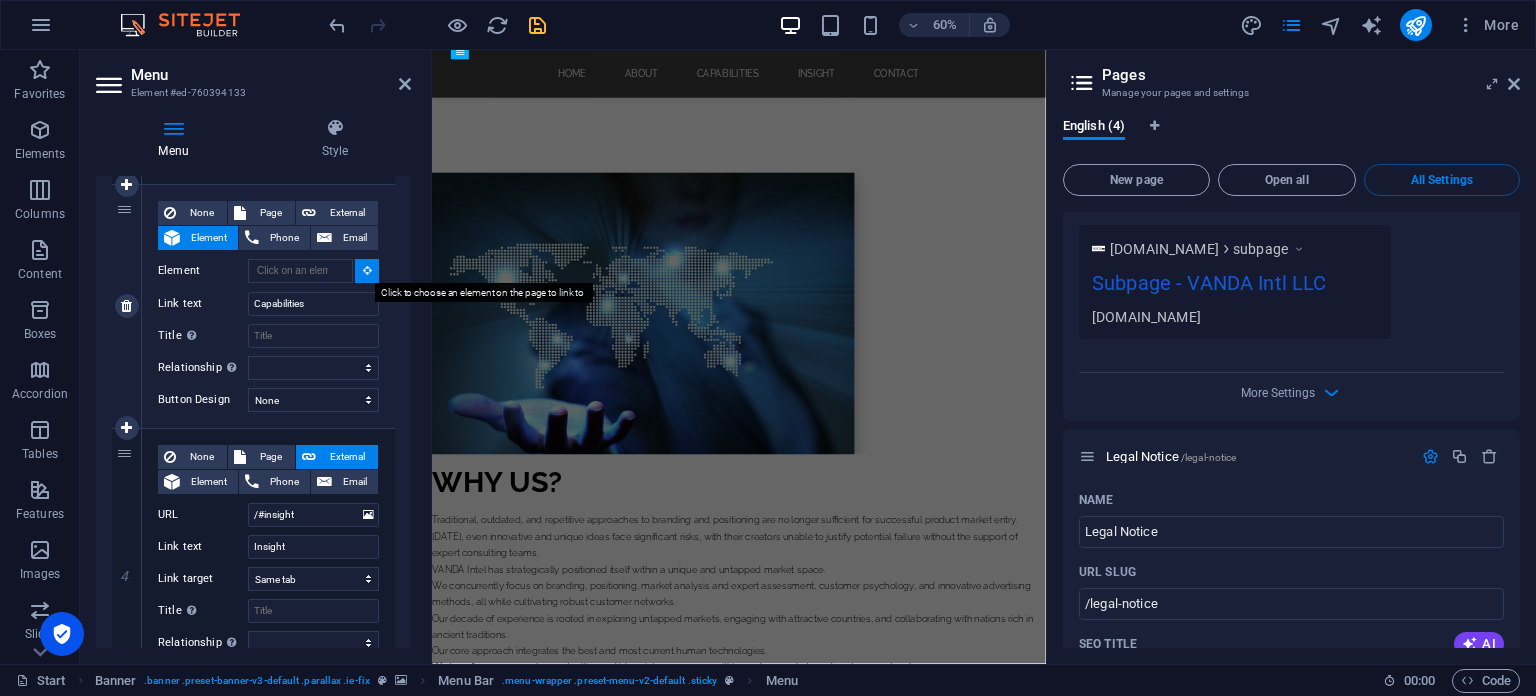 click at bounding box center [367, 270] 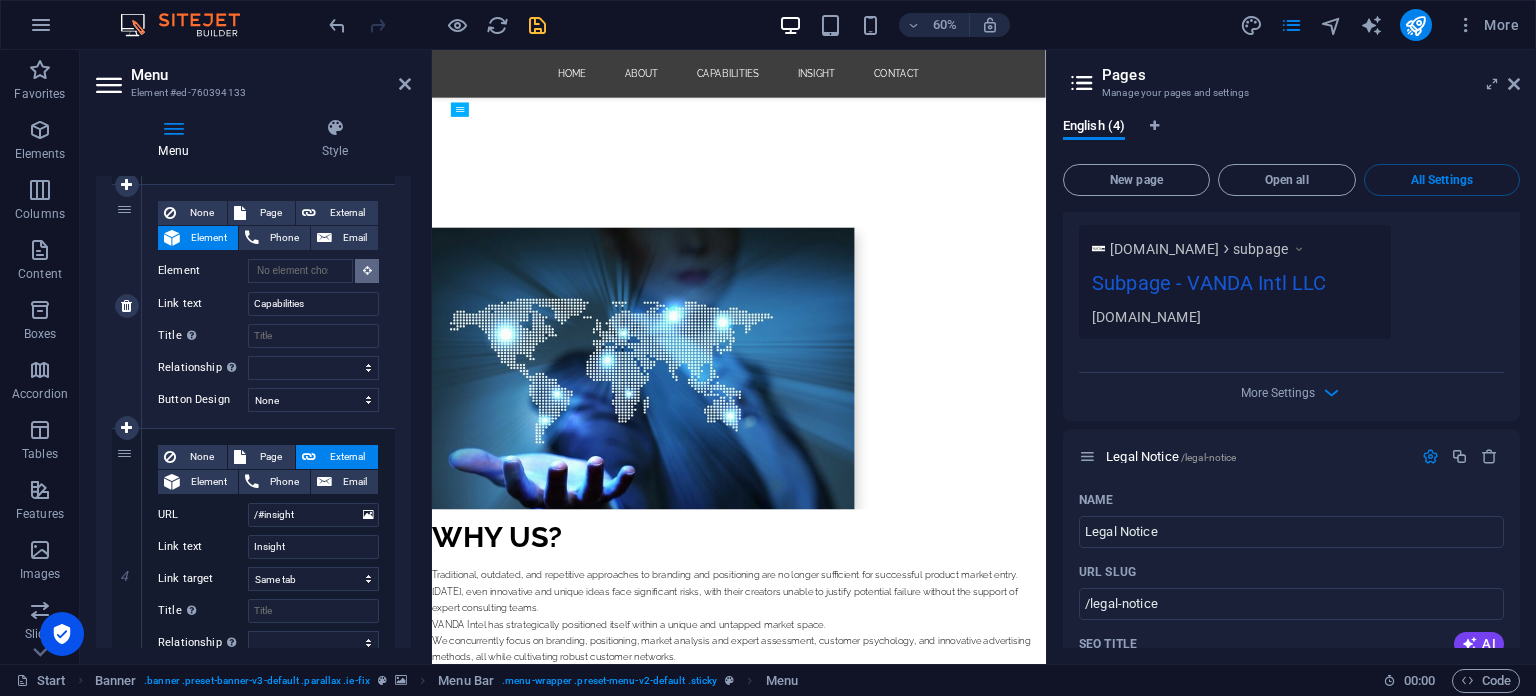 scroll, scrollTop: 1600, scrollLeft: 0, axis: vertical 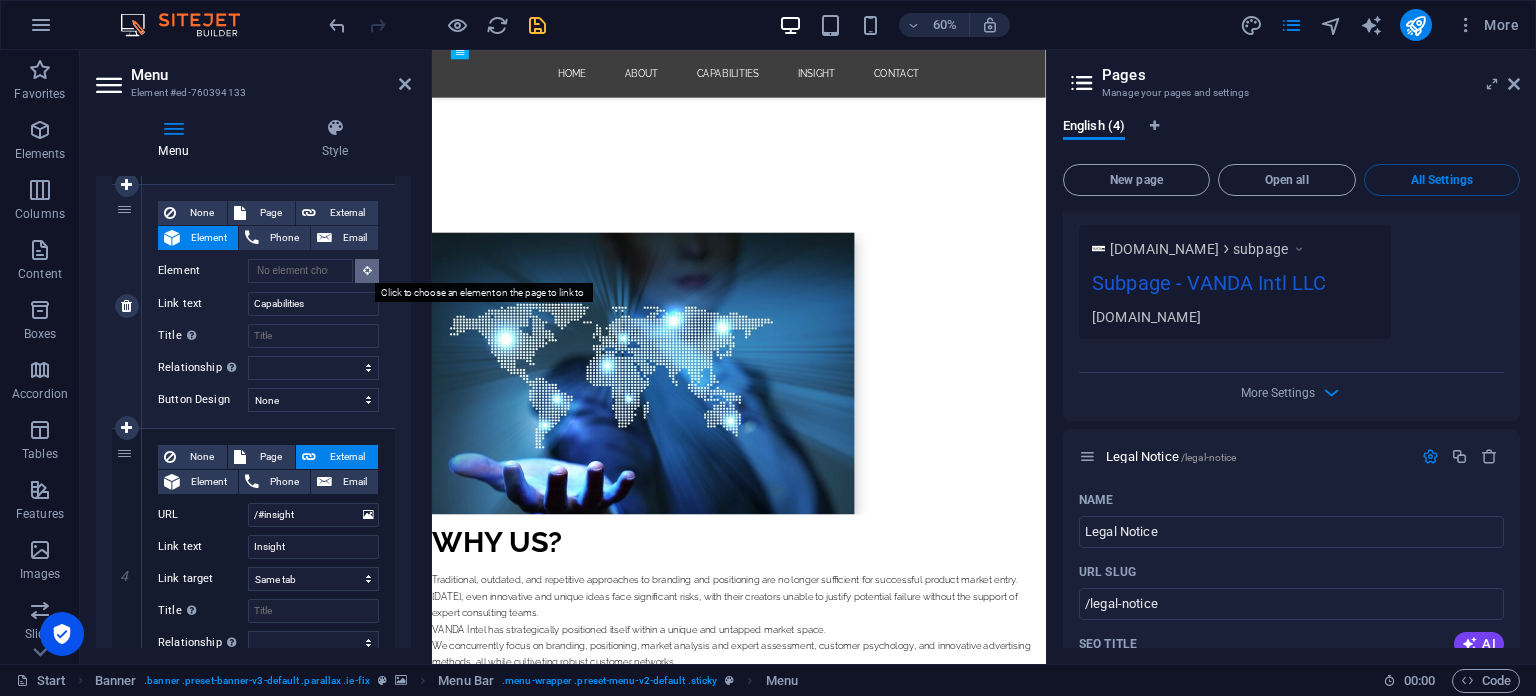 click at bounding box center [367, 271] 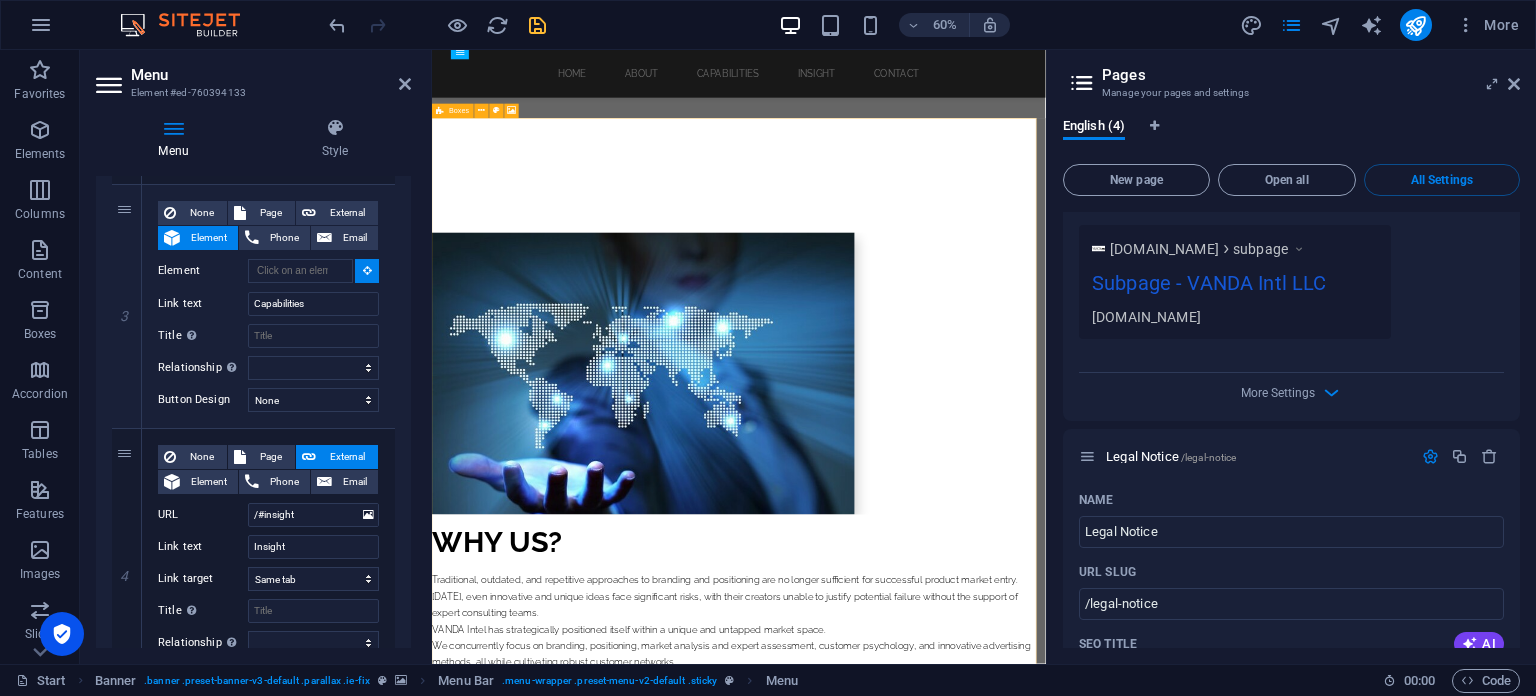 drag, startPoint x: 795, startPoint y: 318, endPoint x: 582, endPoint y: 202, distance: 242.53865 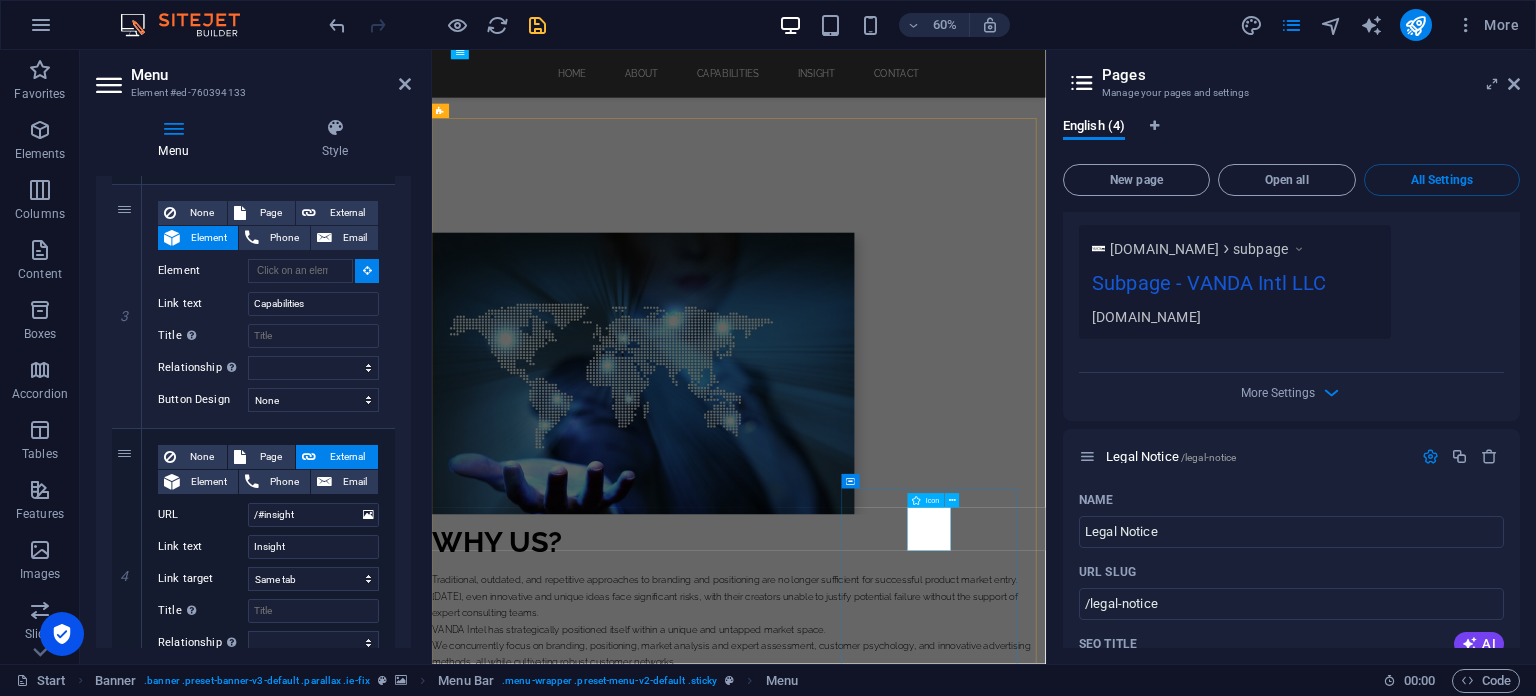 drag, startPoint x: 463, startPoint y: 226, endPoint x: 1265, endPoint y: 879, distance: 1034.221 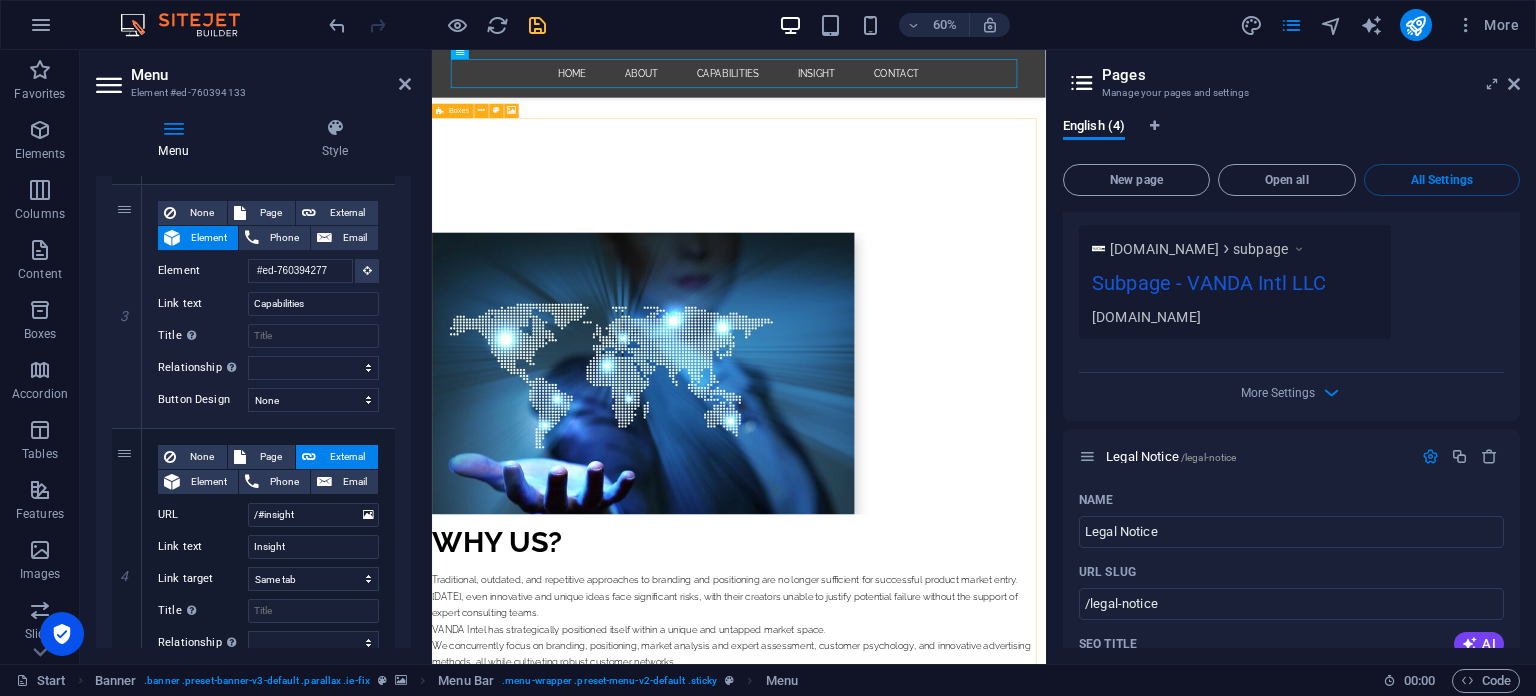 click at bounding box center [943, 1882] 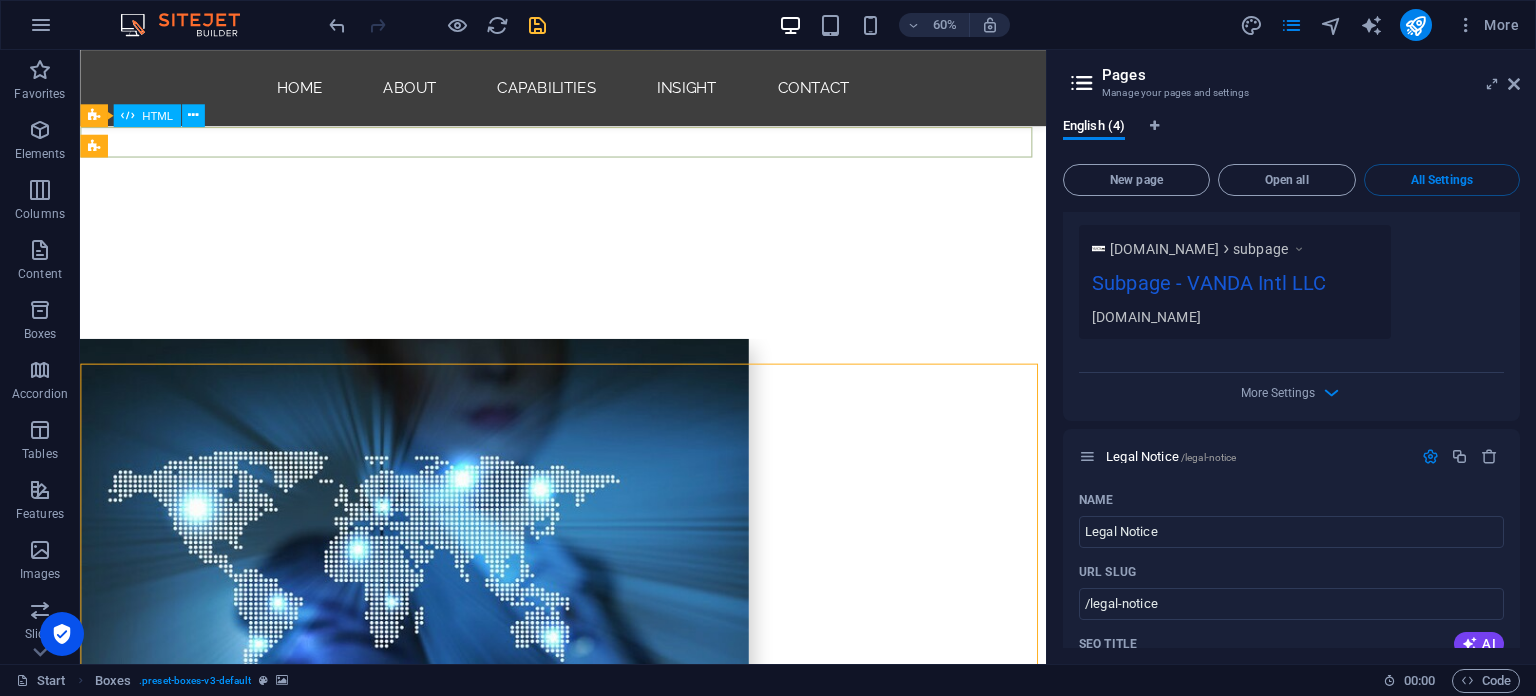 scroll, scrollTop: 1384, scrollLeft: 0, axis: vertical 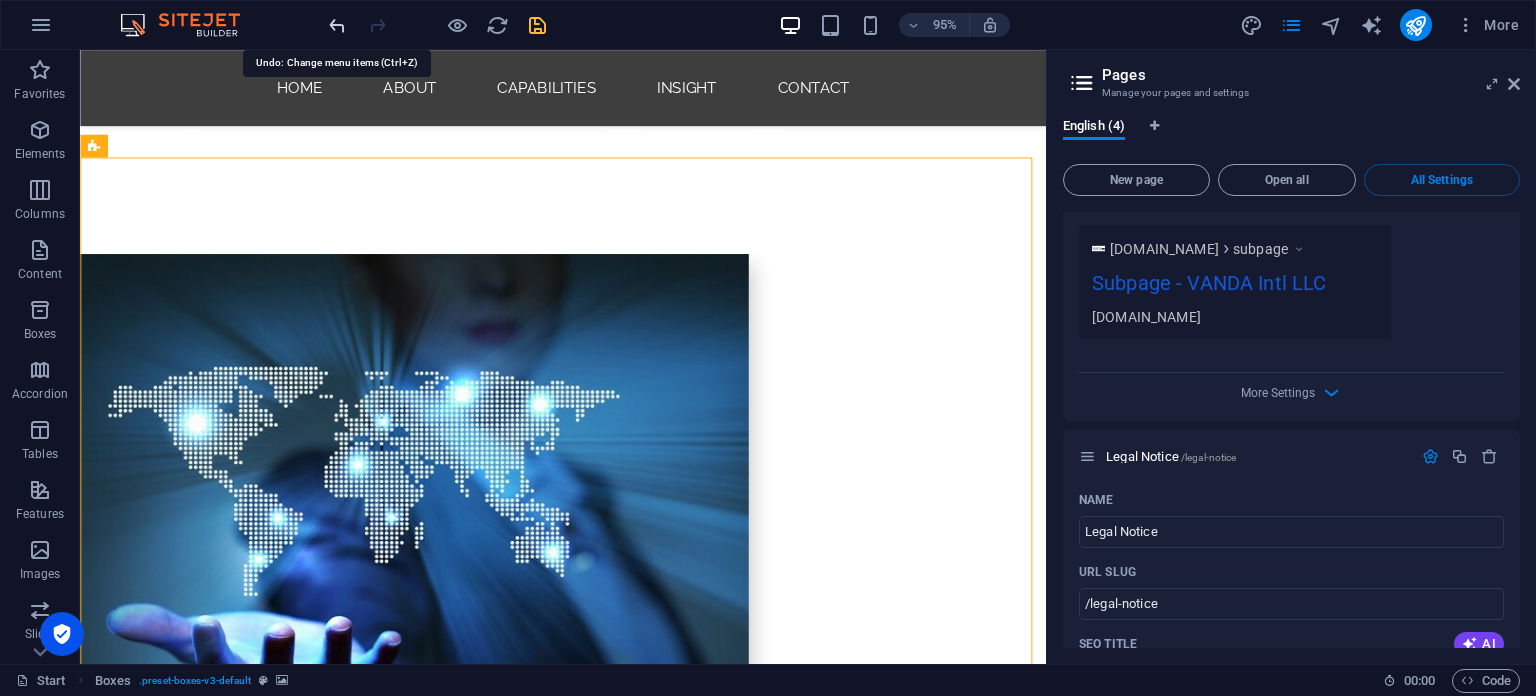 click at bounding box center [337, 25] 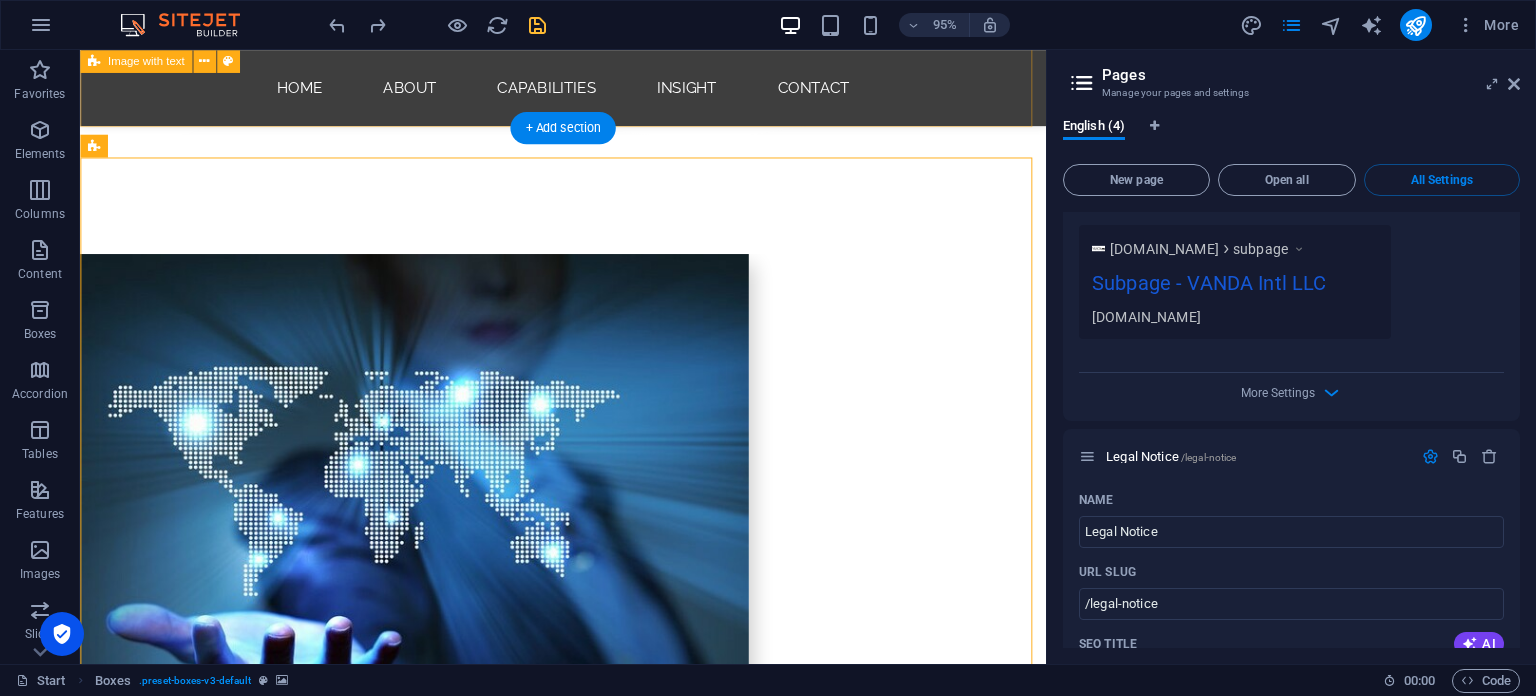 click on "Why Us? Traditional, outdated, and repetitive approaches to branding and positioning are no longer sufficient for successful product market entry. Today, even innovative and unique ideas face significant risks, with their creators unable to justify potential failure without the support of expert consulting teams. VANDA Intel has strategically positioned itself within a unique and untapped market space.  We concurrently focus on branding, positioning, market analysis and expert assessment, customer psychology, and innovative advertising methods, all while cultivating robust customer networks. Our decade of experience is rooted in exploring untapped markets, engaging with attractive countries, and collaborating with nations rich in ancient traditions.  Our core approach integrates the best and most current human technologies.  We transform your novel opportunities and ideas into a presence within modern markets and customer networks." at bounding box center (588, 684) 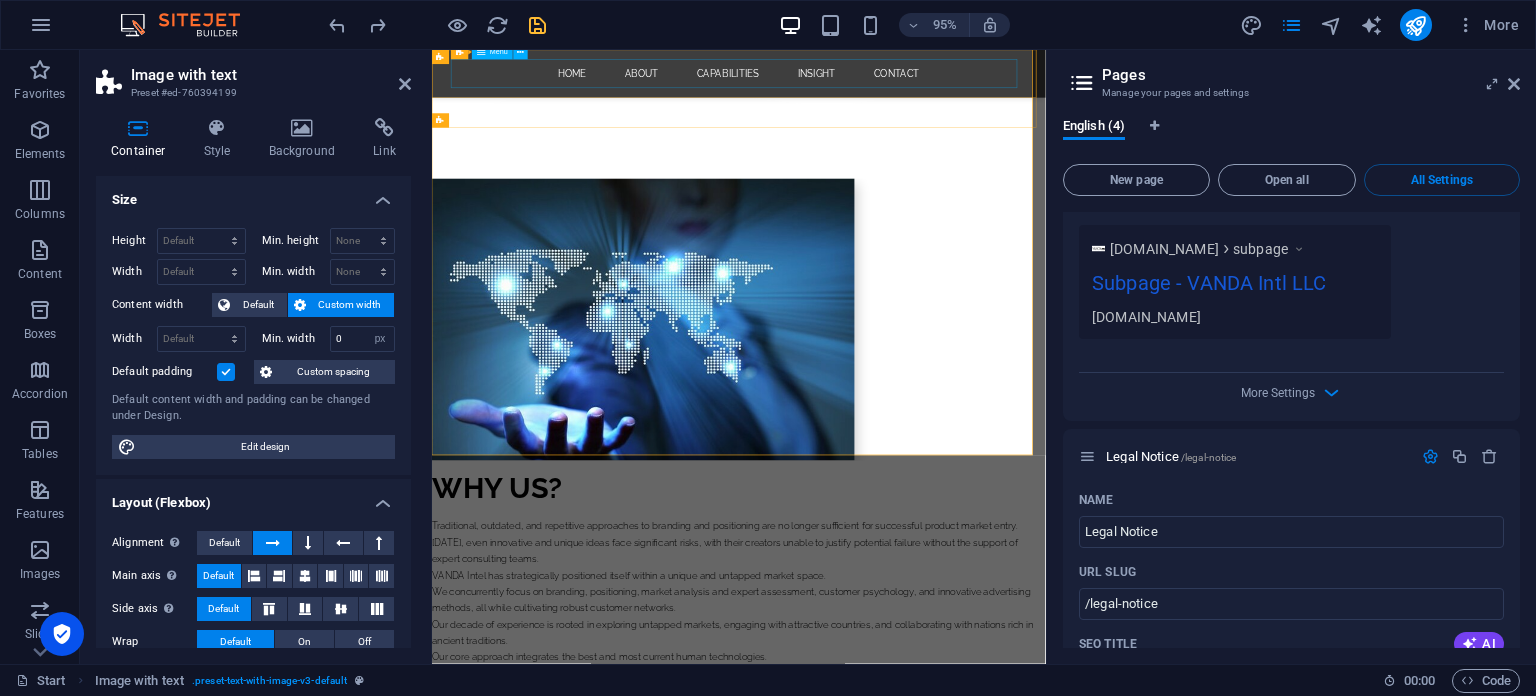 scroll, scrollTop: 790, scrollLeft: 0, axis: vertical 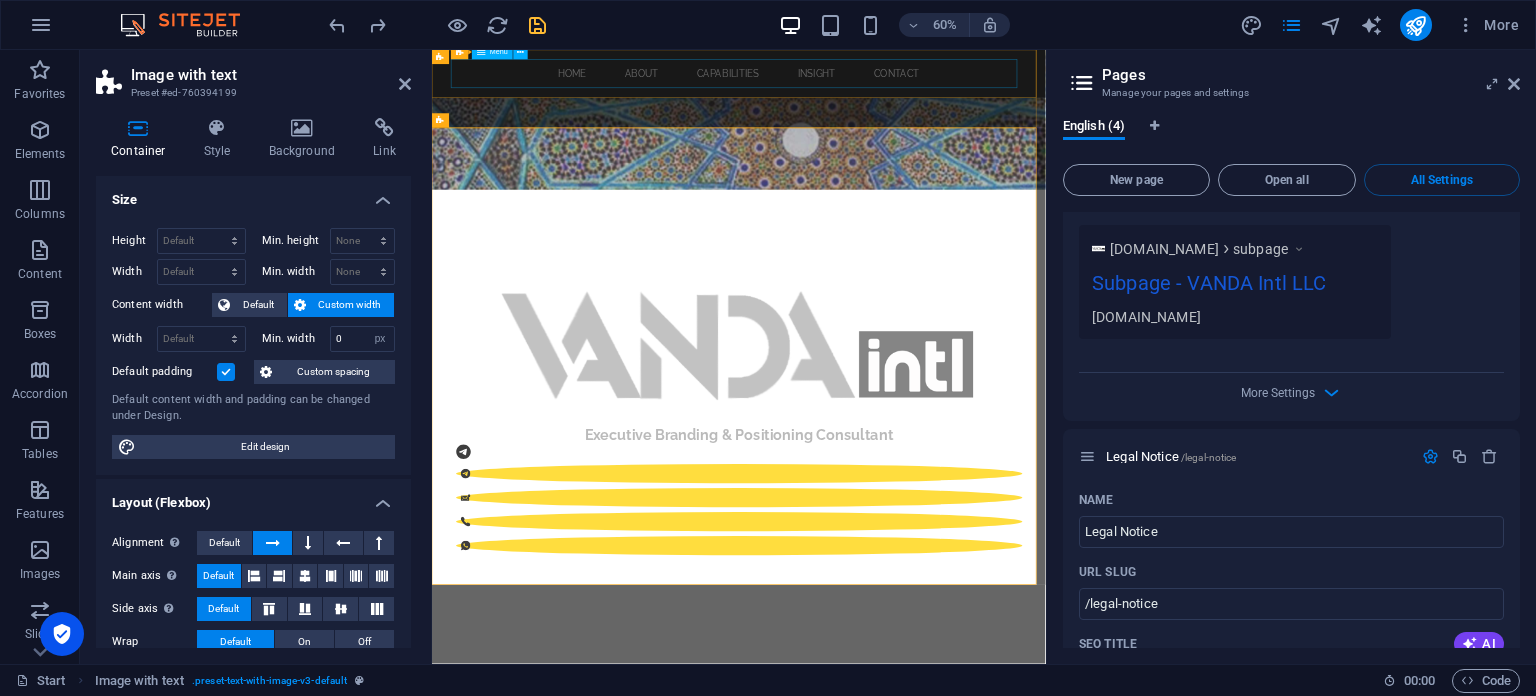click on "Home About Capabilities Insight Contact" at bounding box center (944, 90) 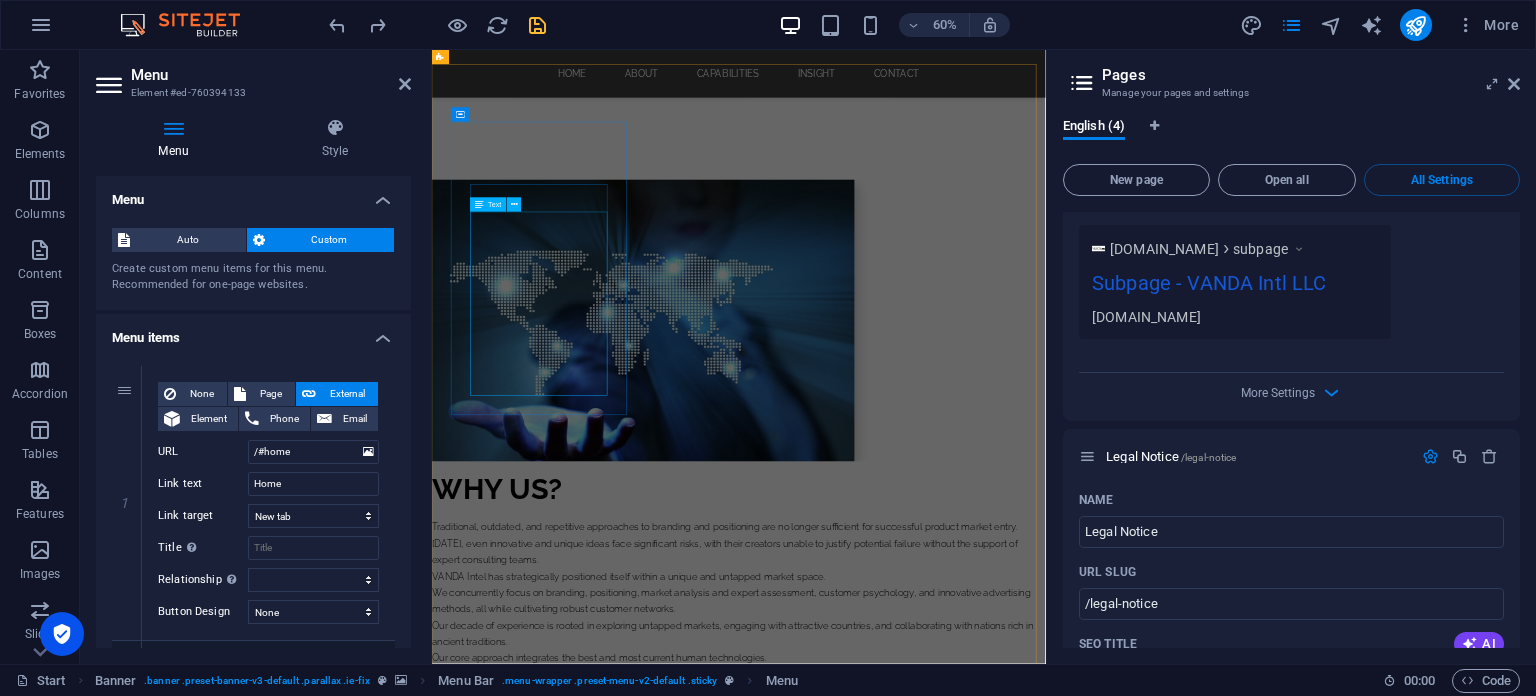 scroll, scrollTop: 1690, scrollLeft: 0, axis: vertical 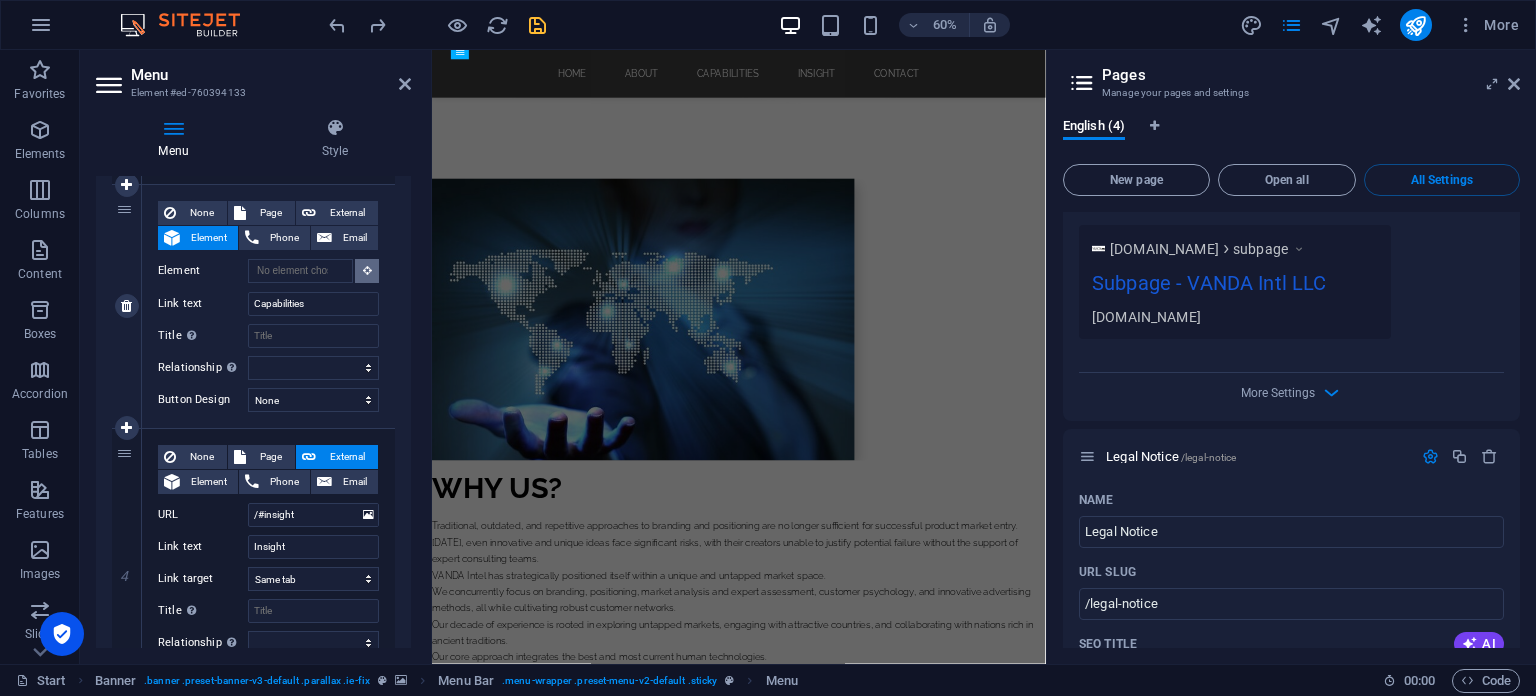 click at bounding box center (367, 270) 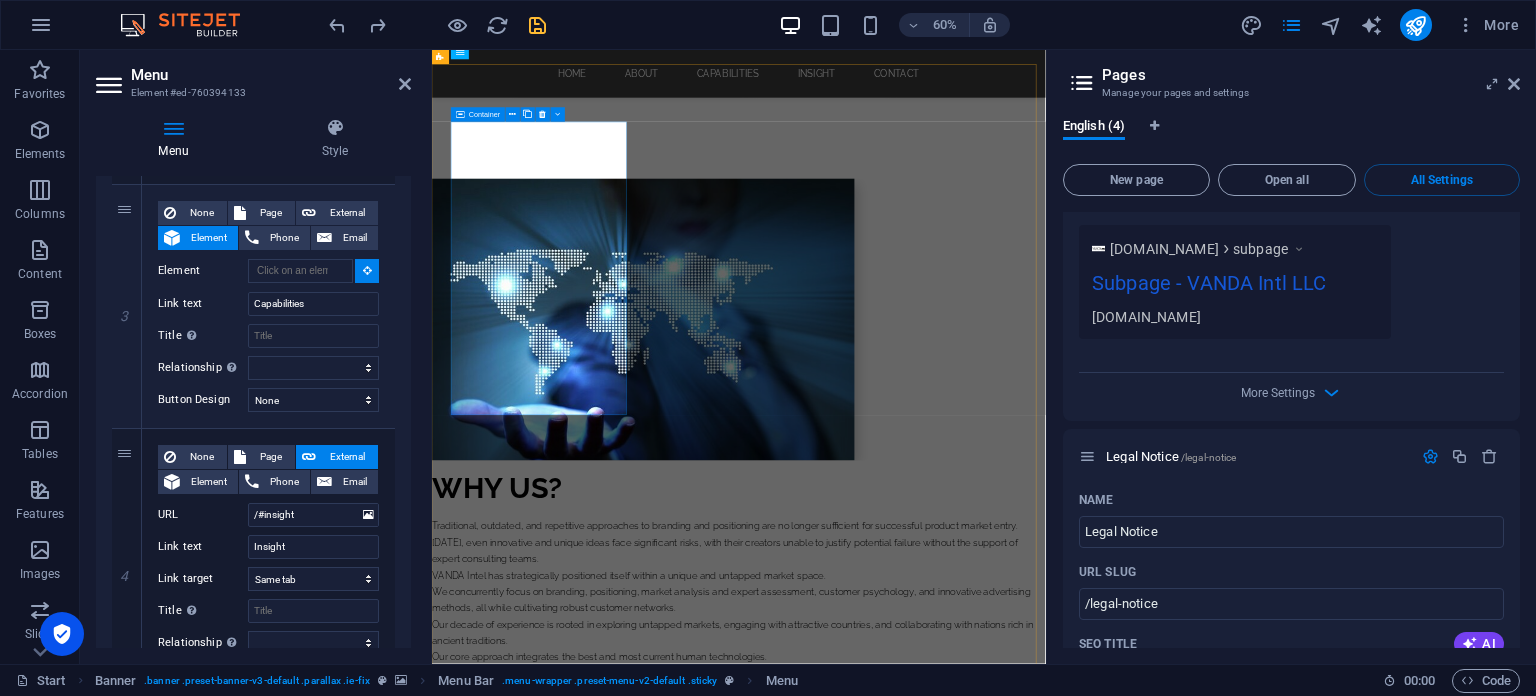 scroll, scrollTop: 1590, scrollLeft: 0, axis: vertical 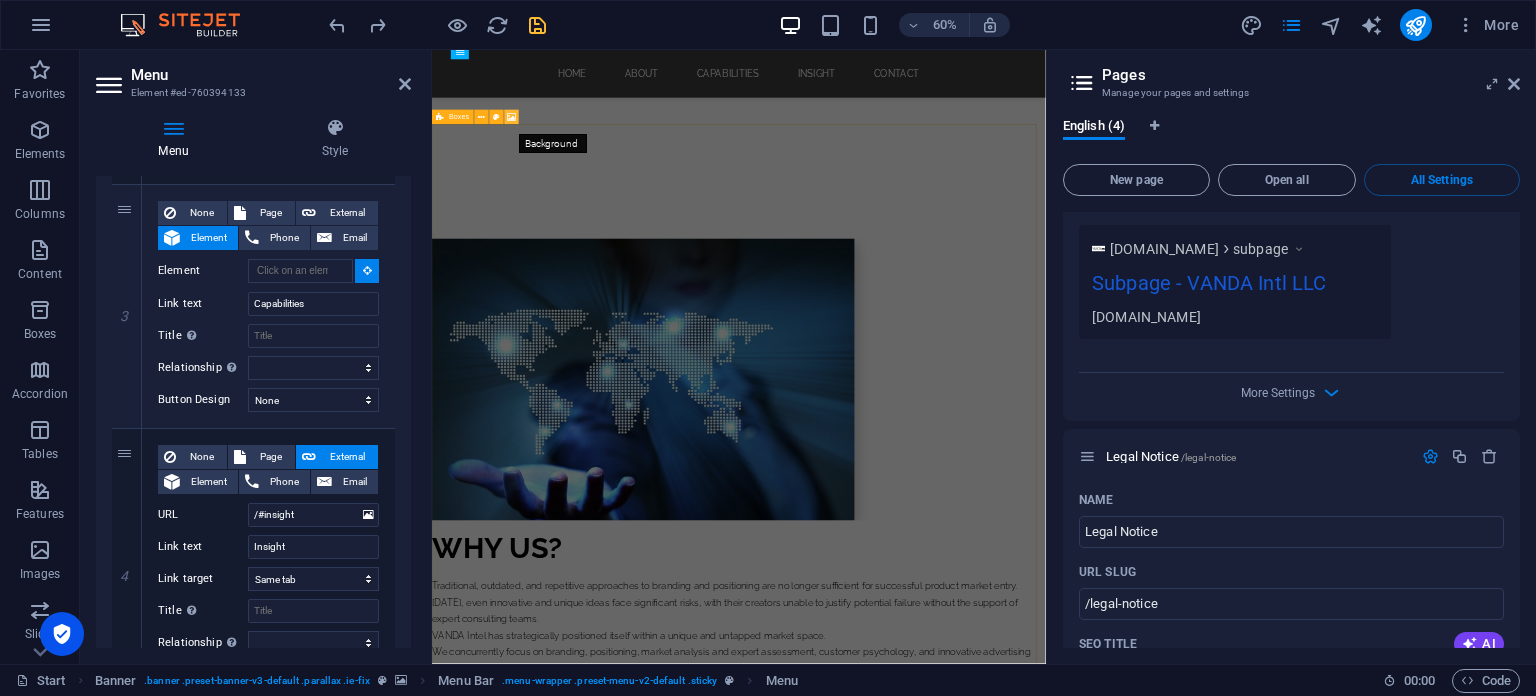 click at bounding box center (512, 117) 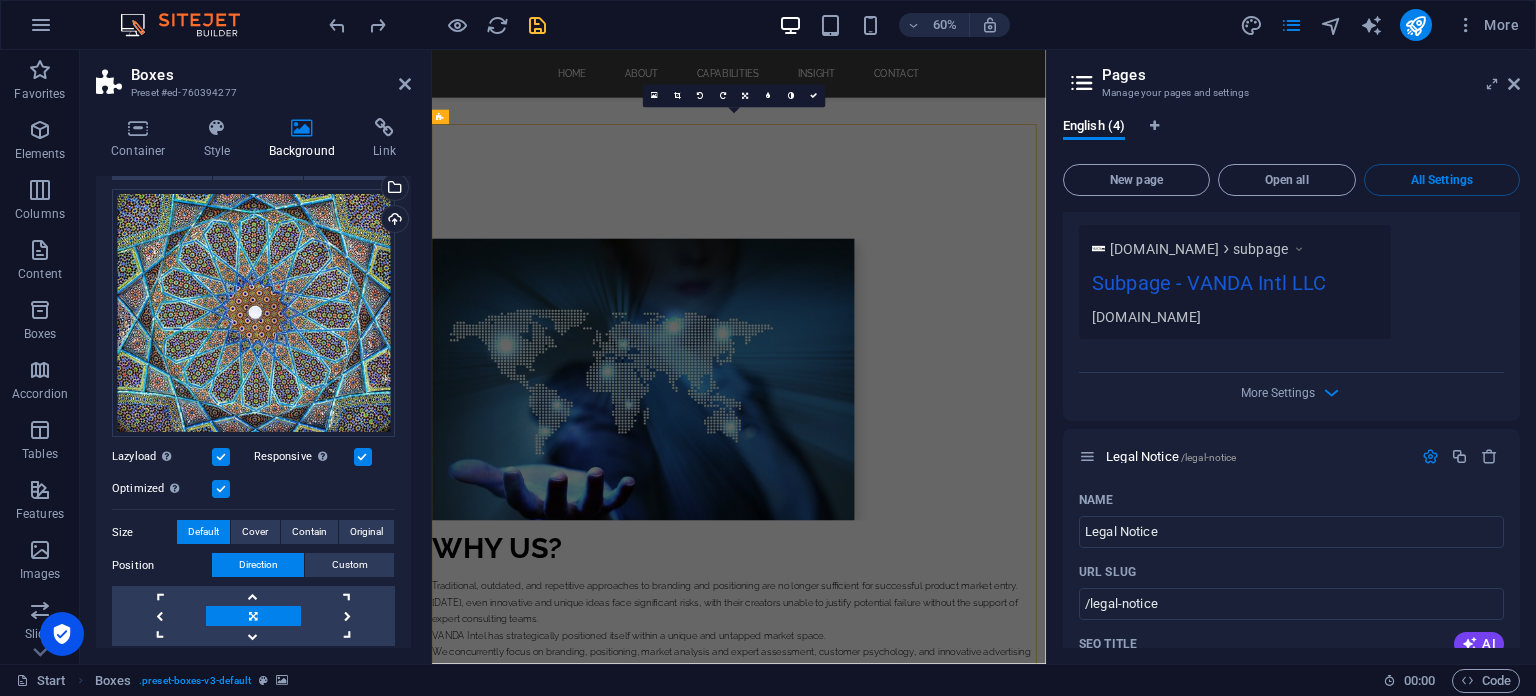 scroll, scrollTop: 0, scrollLeft: 0, axis: both 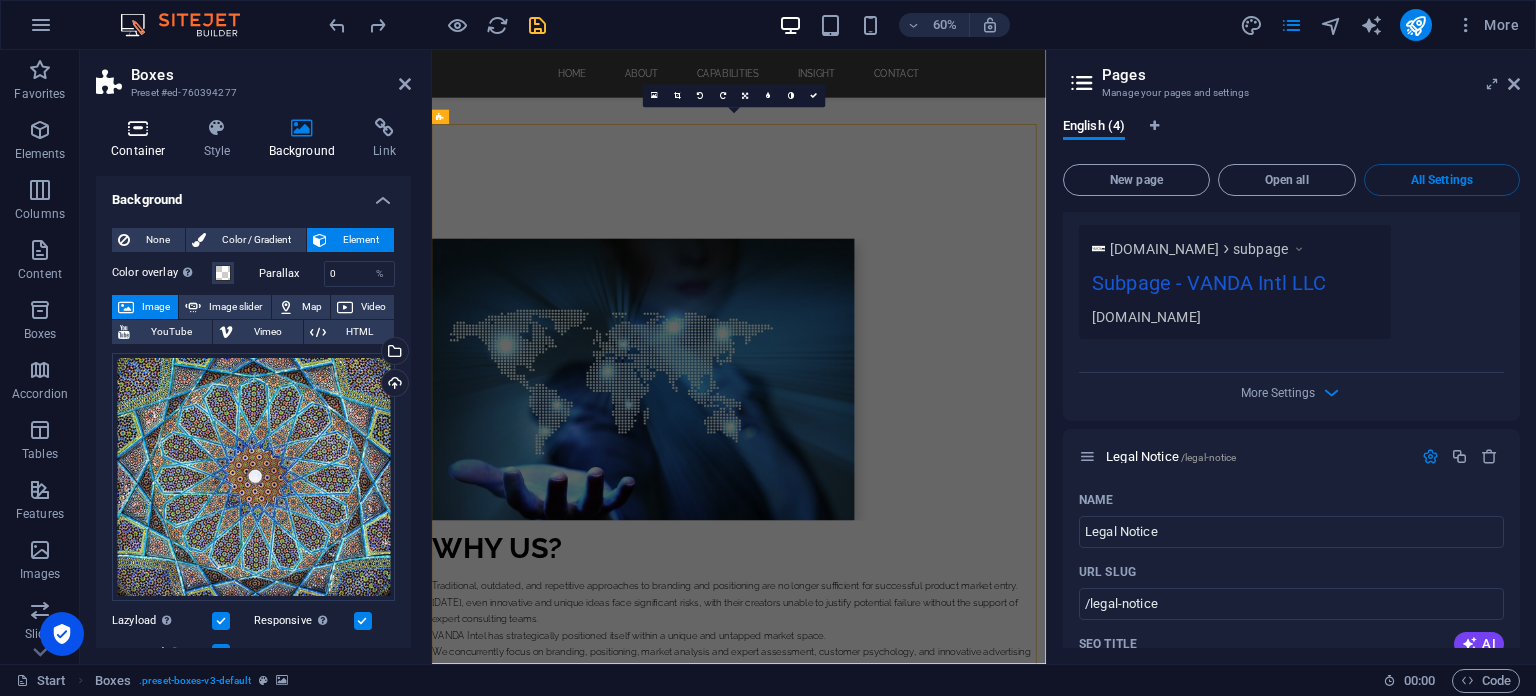 click on "Container" at bounding box center (142, 139) 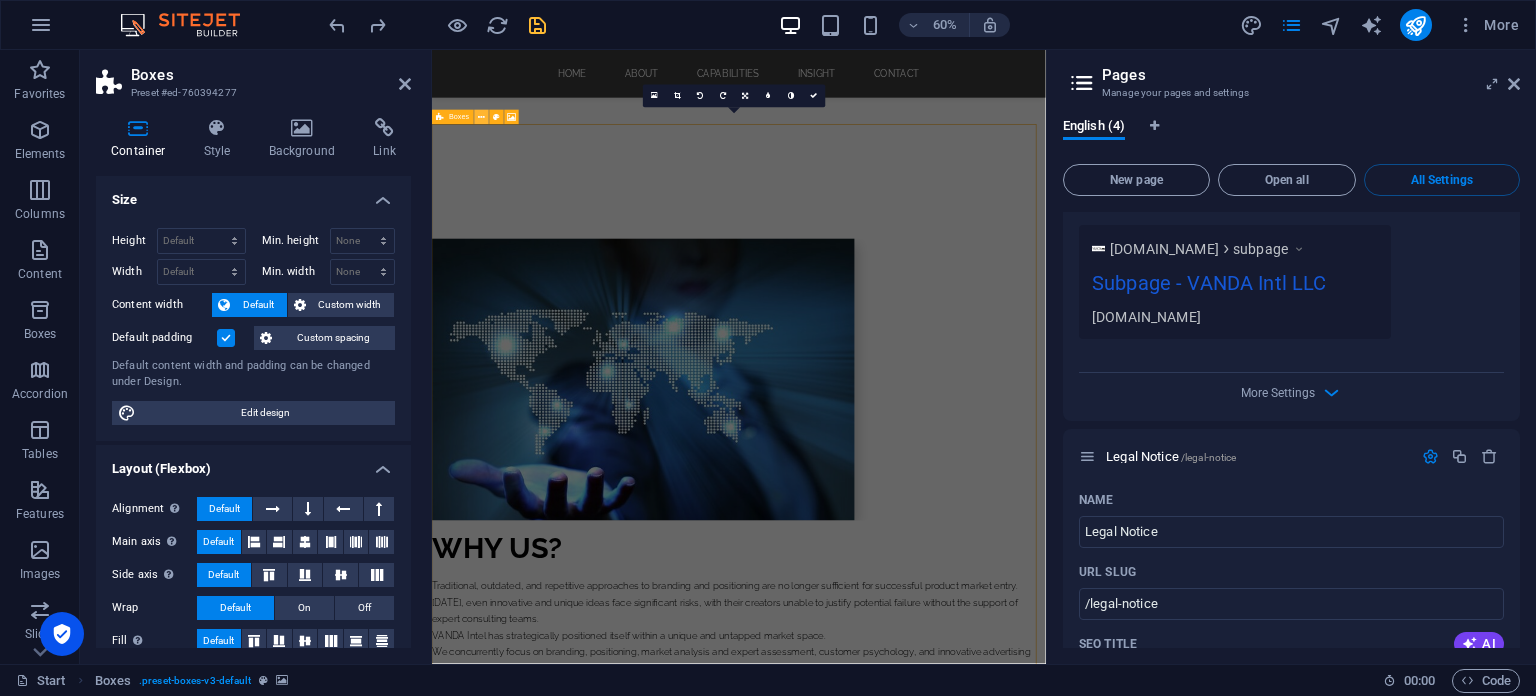 click at bounding box center (482, 117) 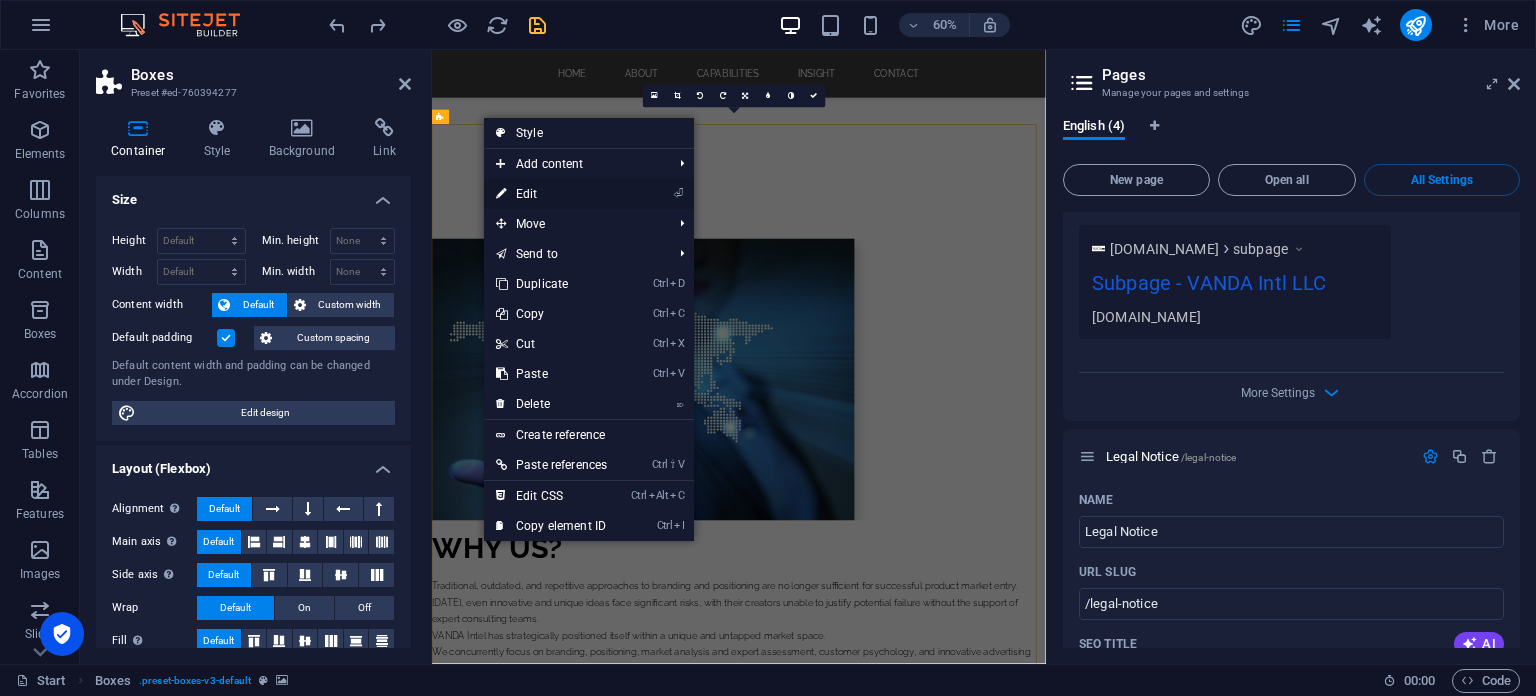 click on "⏎  Edit" at bounding box center (551, 194) 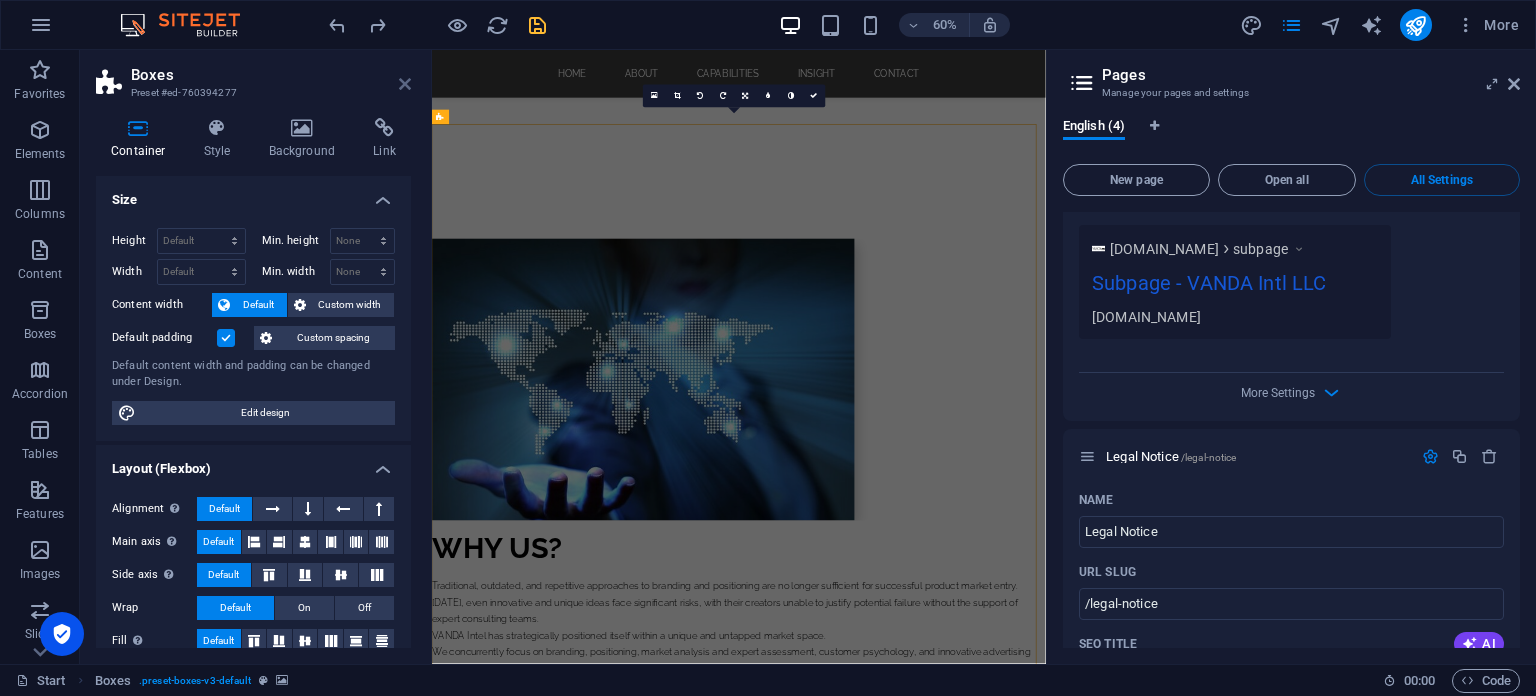 click at bounding box center (405, 84) 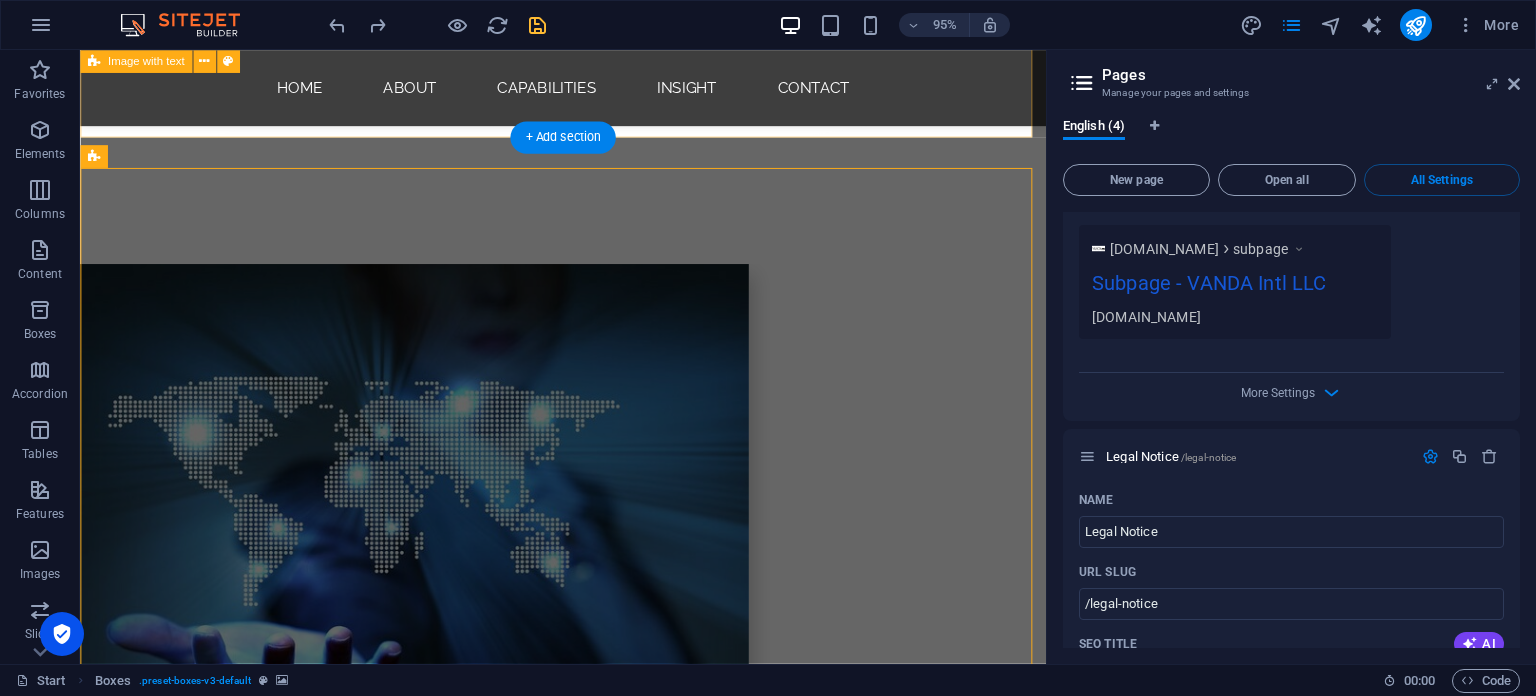 click on "Why Us? Traditional, outdated, and repetitive approaches to branding and positioning are no longer sufficient for successful product market entry. Today, even innovative and unique ideas face significant risks, with their creators unable to justify potential failure without the support of expert consulting teams. VANDA Intel has strategically positioned itself within a unique and untapped market space.  We concurrently focus on branding, positioning, market analysis and expert assessment, customer psychology, and innovative advertising methods, all while cultivating robust customer networks. Our decade of experience is rooted in exploring untapped markets, engaging with attractive countries, and collaborating with nations rich in ancient traditions.  Our core approach integrates the best and most current human technologies.  We transform your novel opportunities and ideas into a presence within modern markets and customer networks." at bounding box center [588, 694] 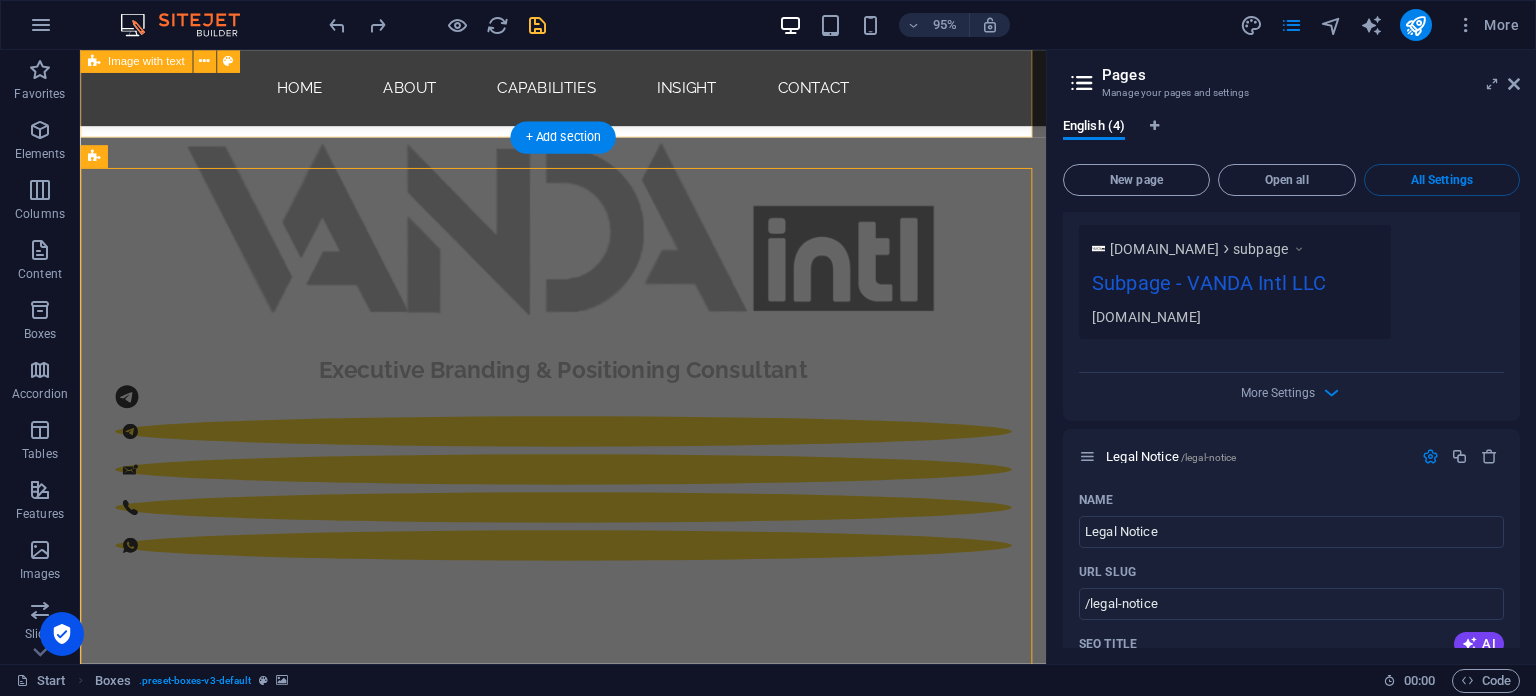 select on "px" 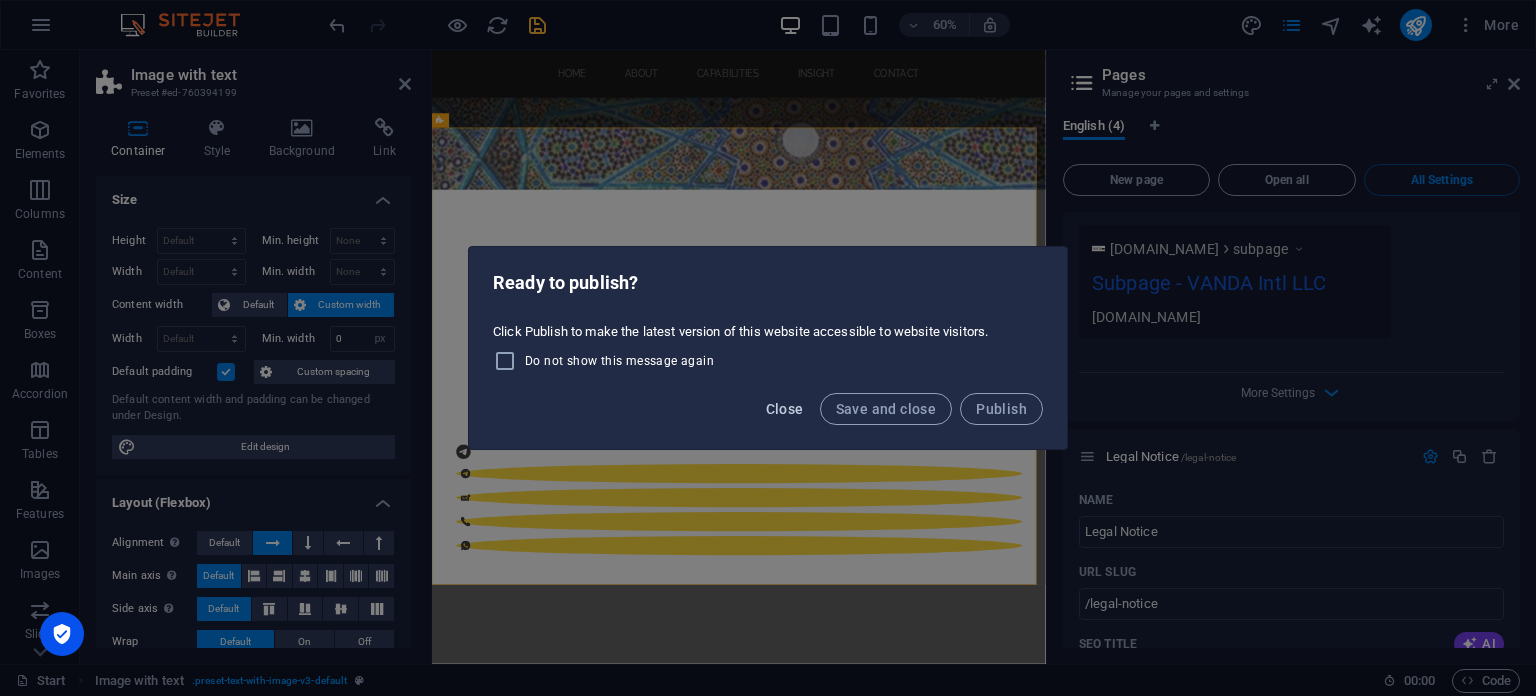 click on "Close" at bounding box center [785, 409] 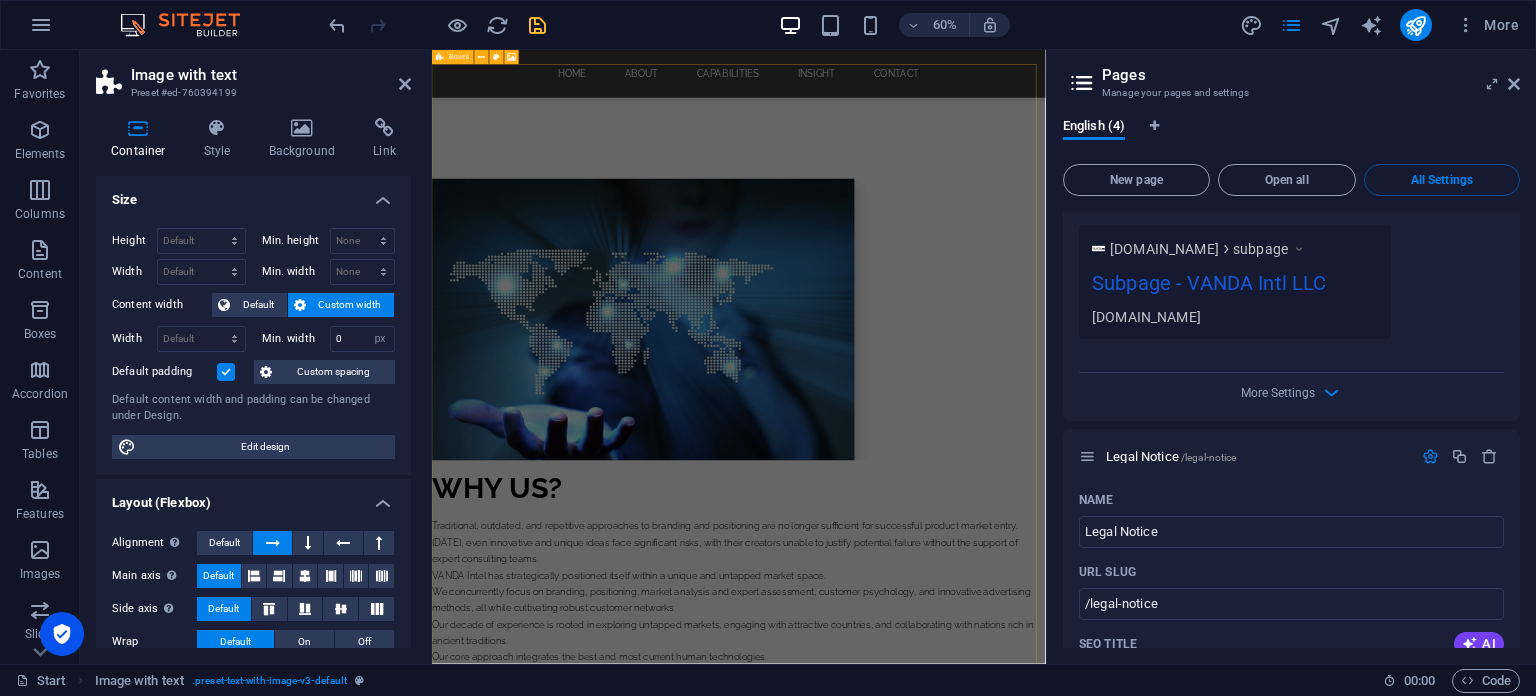scroll, scrollTop: 1690, scrollLeft: 0, axis: vertical 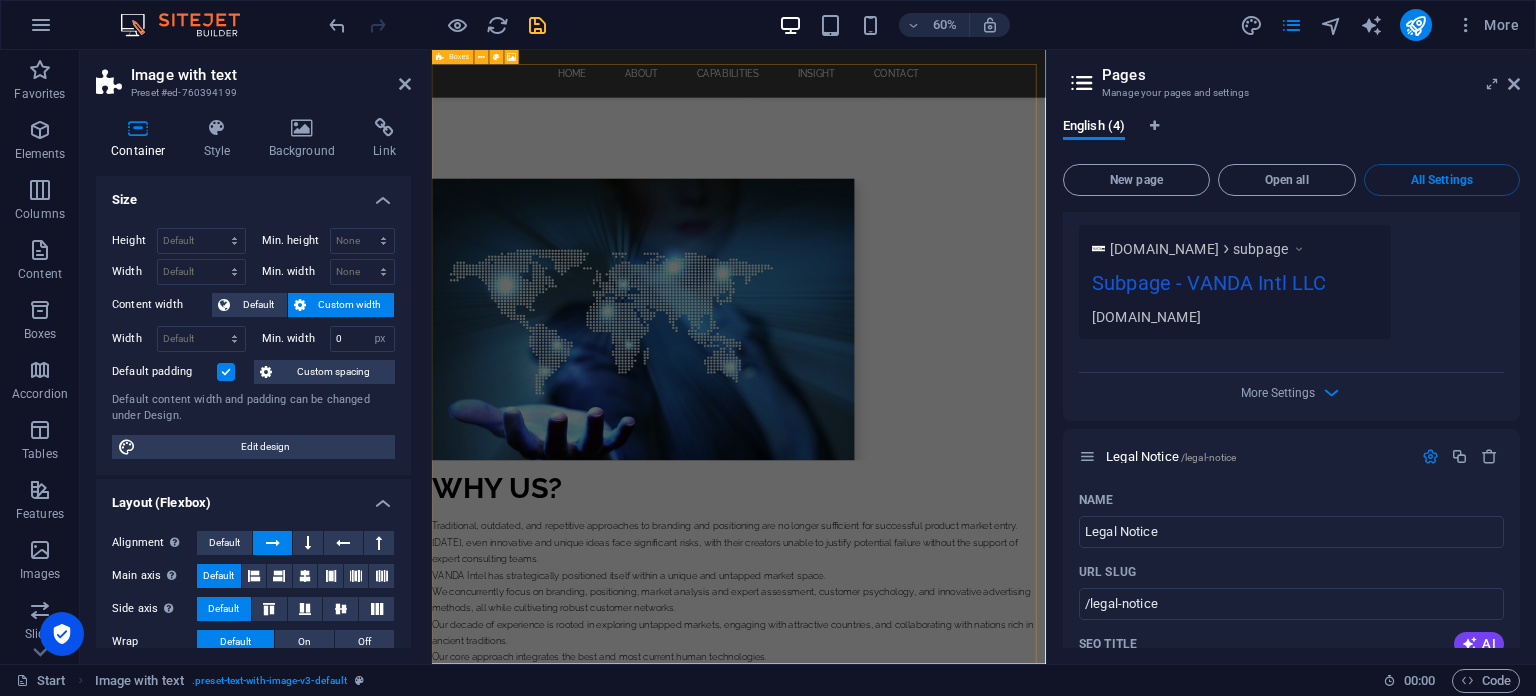 click at bounding box center [943, 1792] 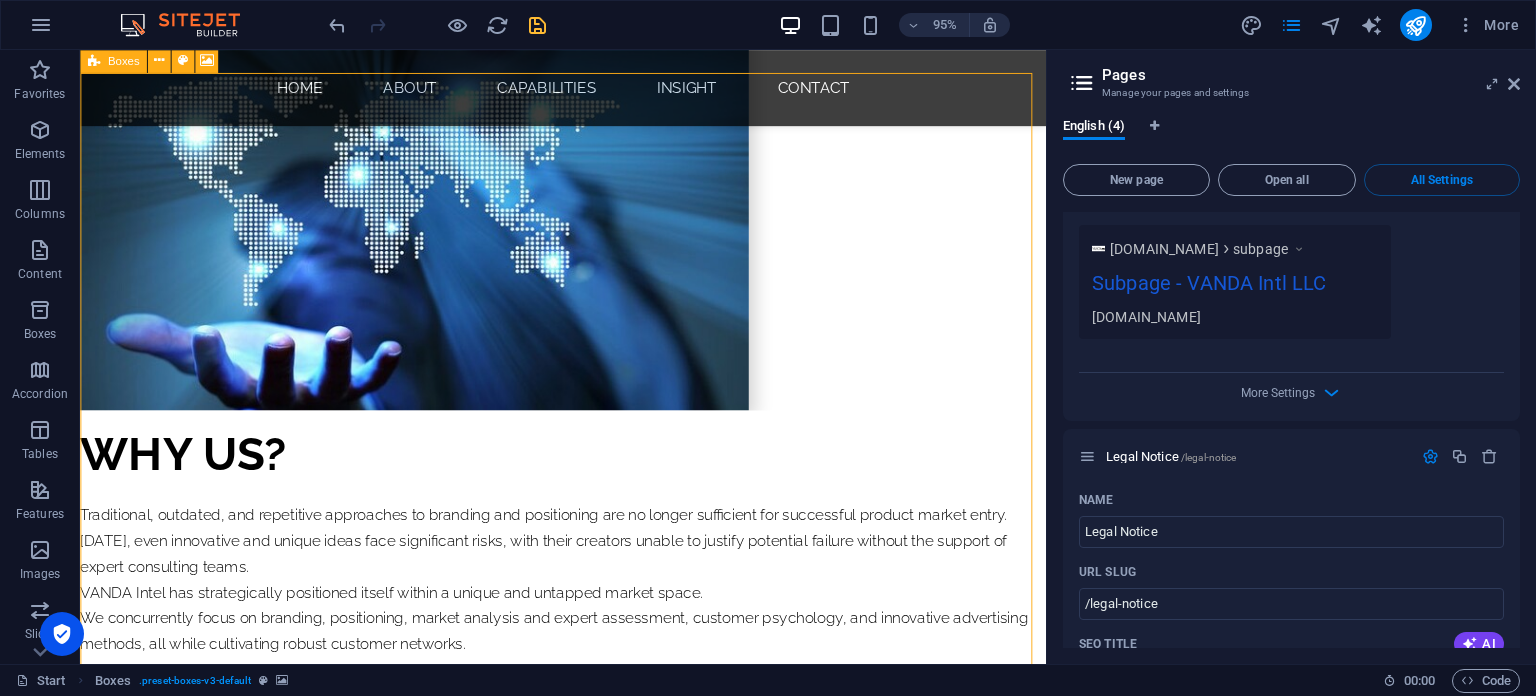 scroll, scrollTop: 1474, scrollLeft: 0, axis: vertical 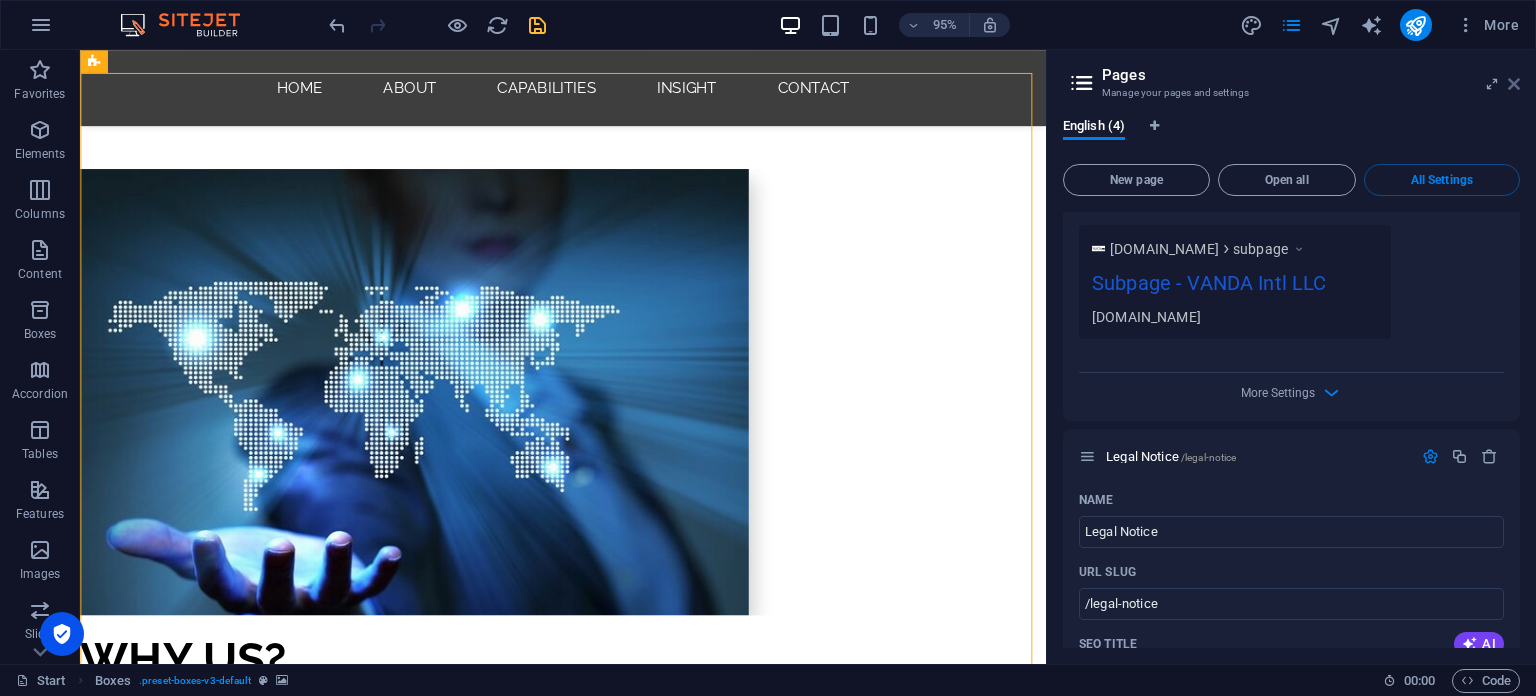 click at bounding box center [1514, 84] 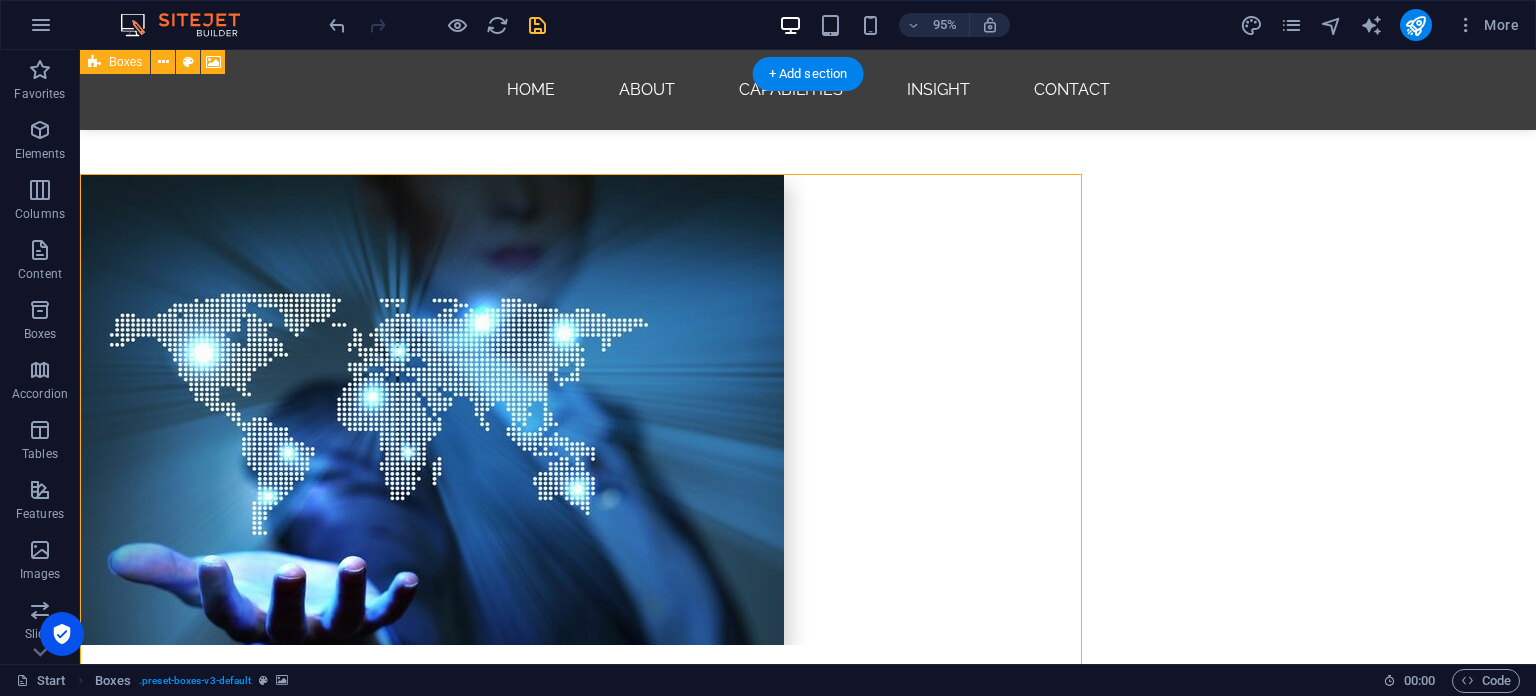 scroll, scrollTop: 1374, scrollLeft: 0, axis: vertical 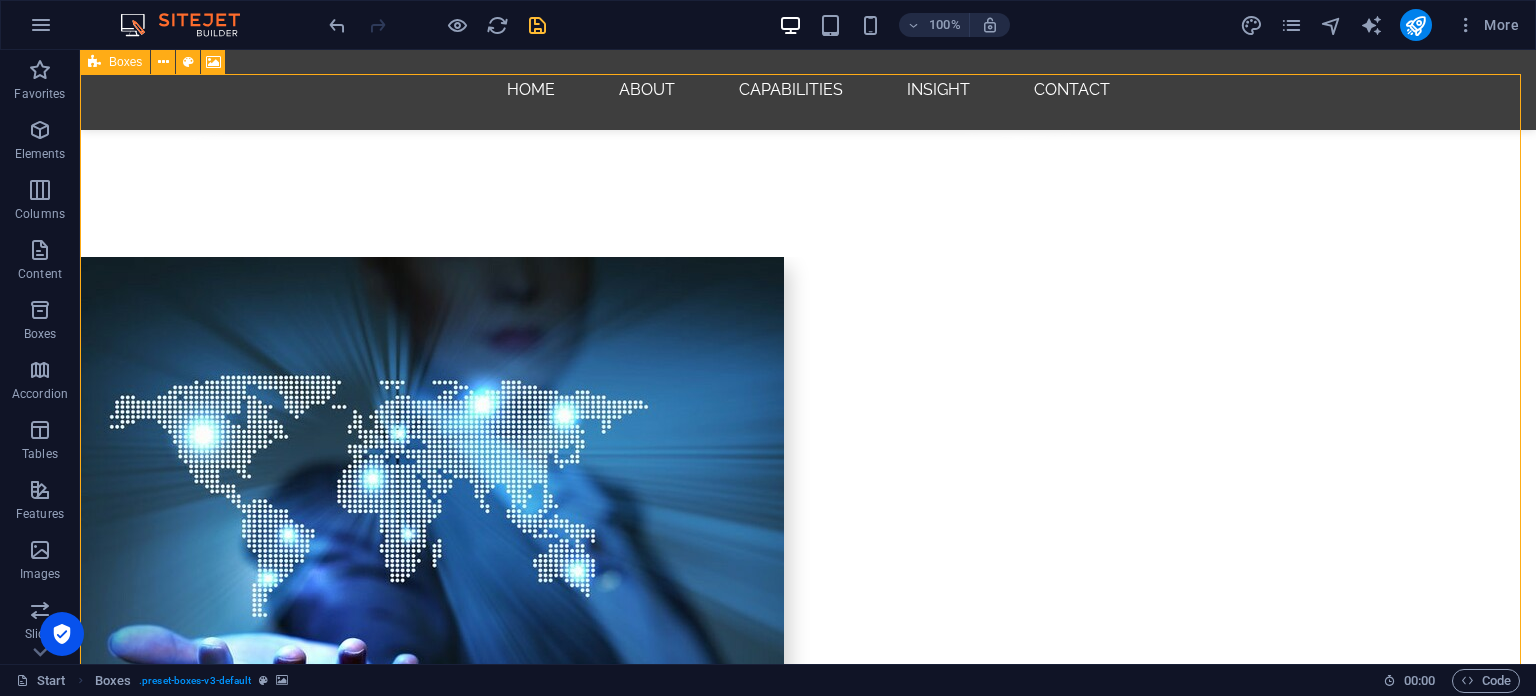 click at bounding box center (94, 62) 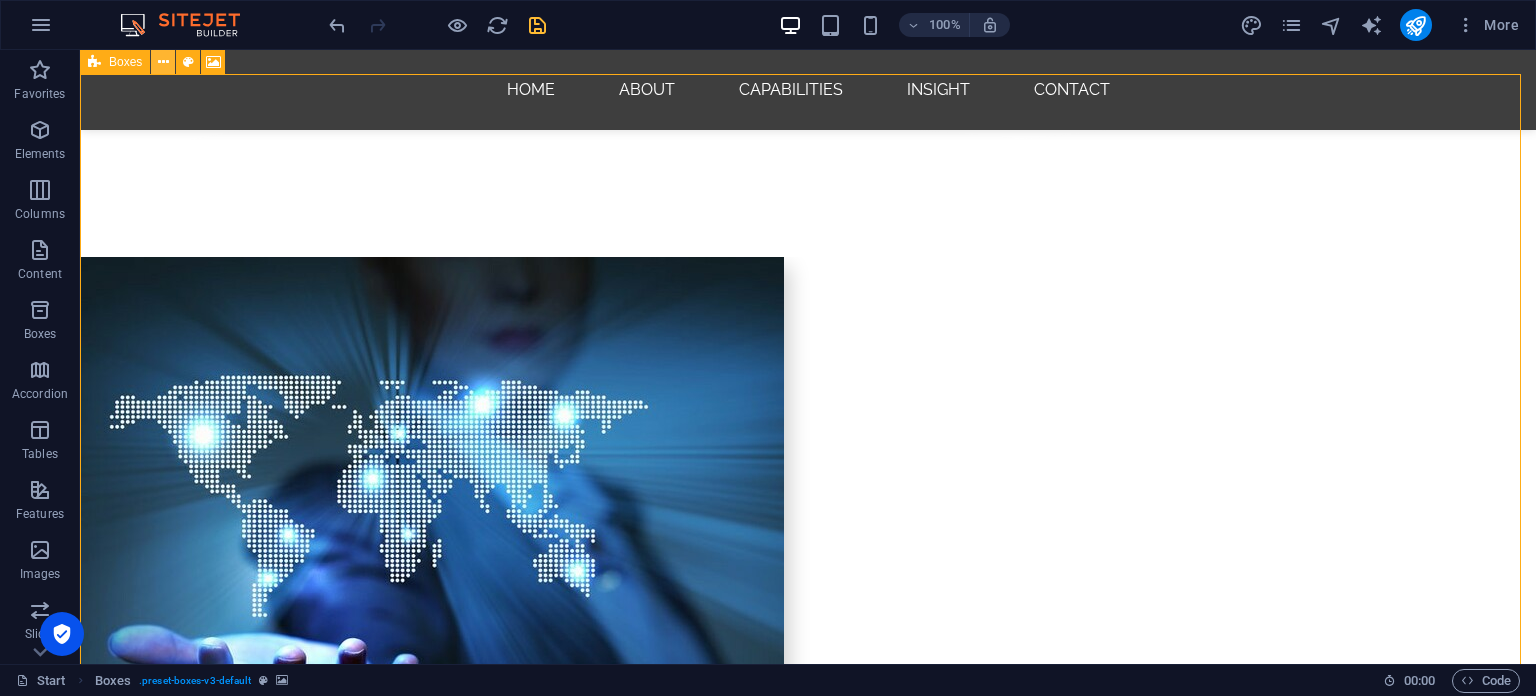 click at bounding box center (163, 62) 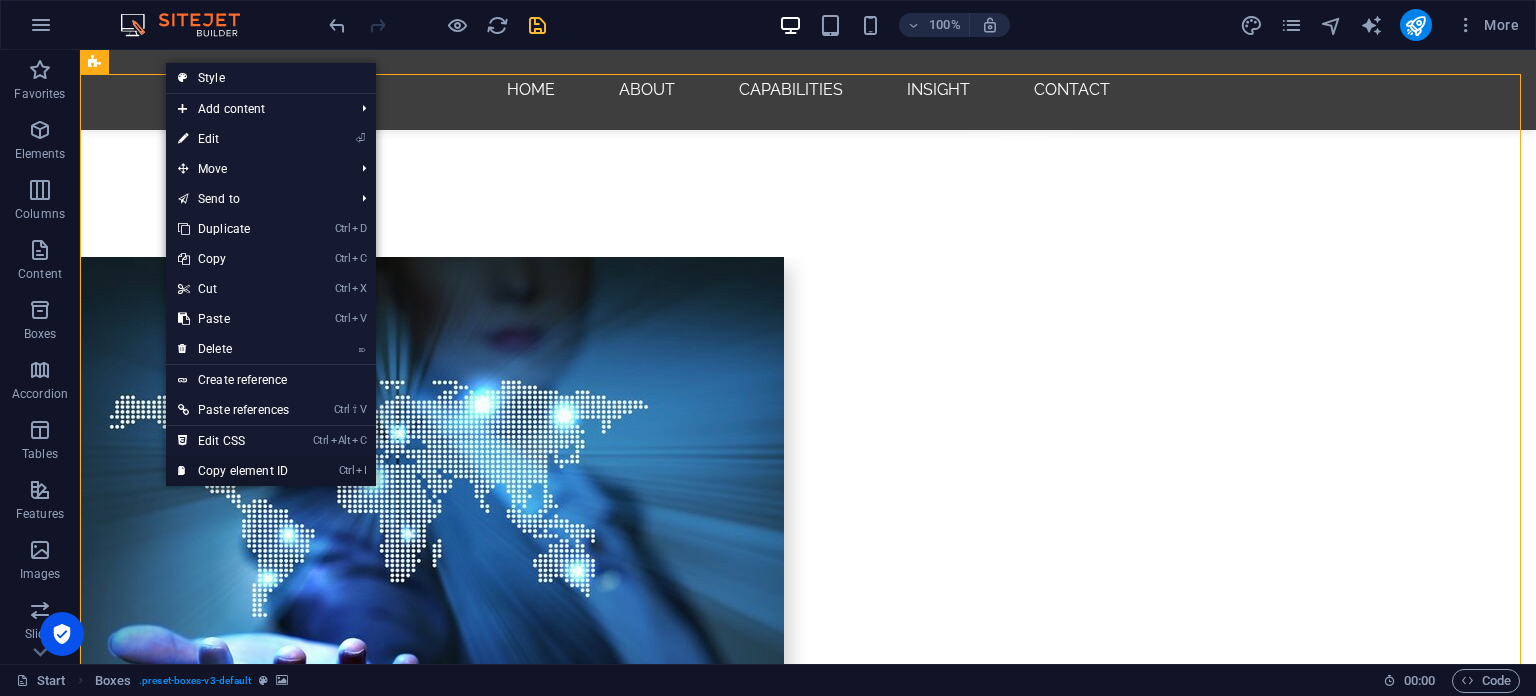 click on "Ctrl I  Copy element ID" at bounding box center [233, 471] 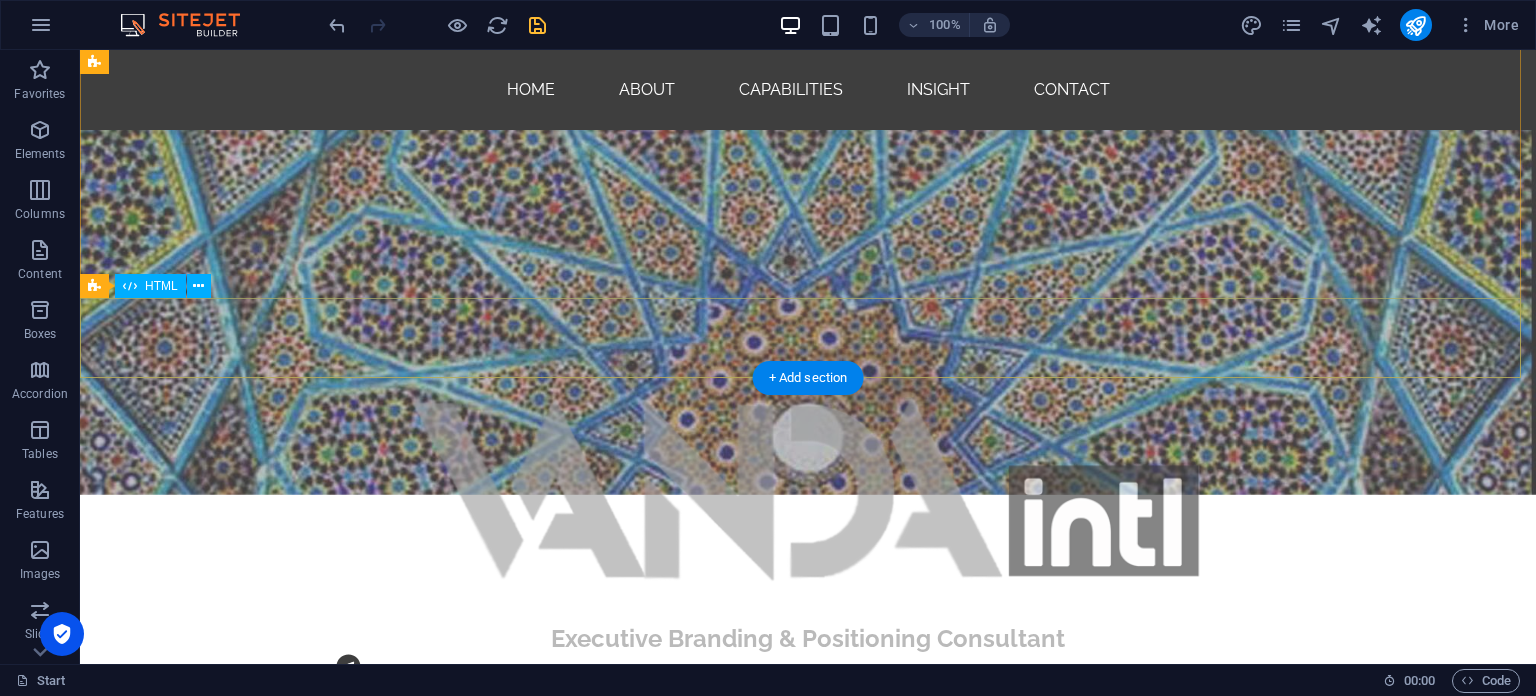 scroll, scrollTop: 374, scrollLeft: 0, axis: vertical 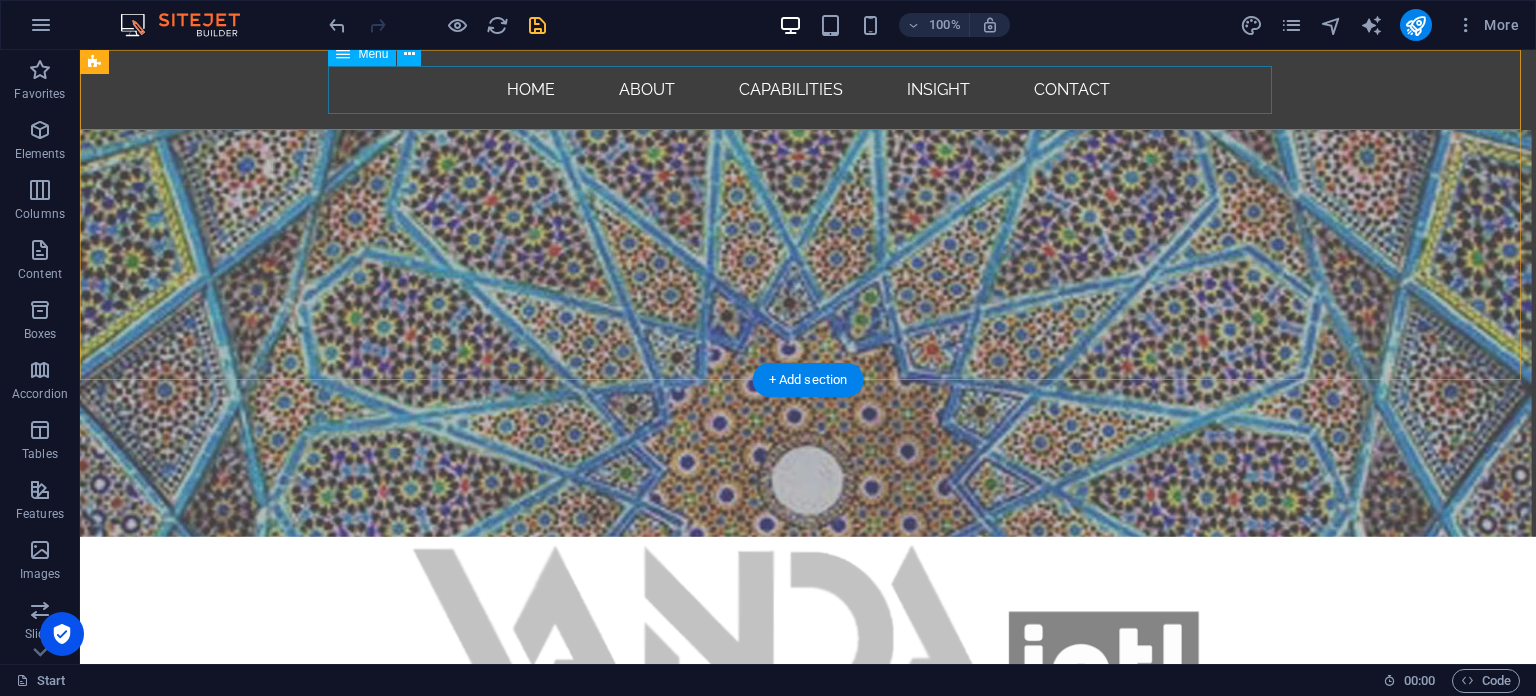 click on "Home About Capabilities Insight Contact" at bounding box center [808, 90] 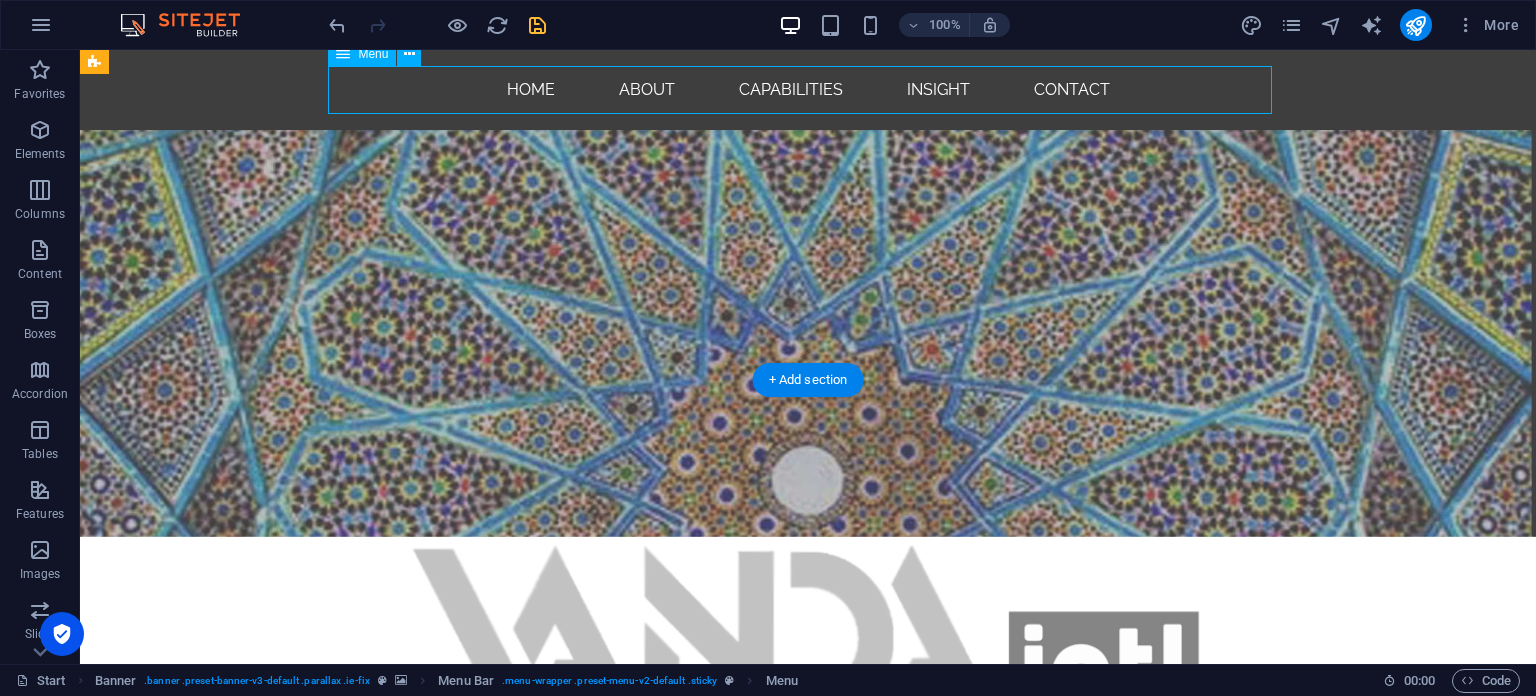 click on "Home About Capabilities Insight Contact" at bounding box center (808, 90) 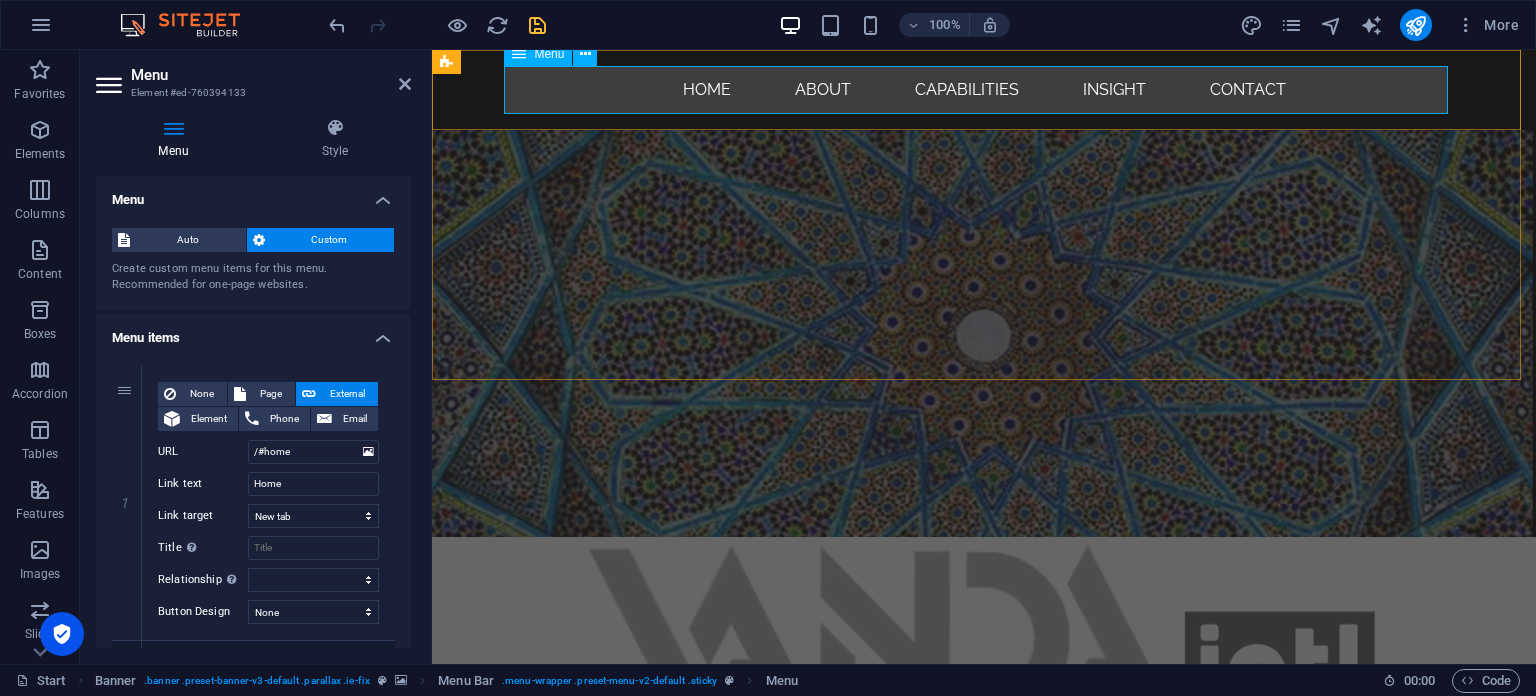 click on "Home About Capabilities Insight Contact" at bounding box center (984, 90) 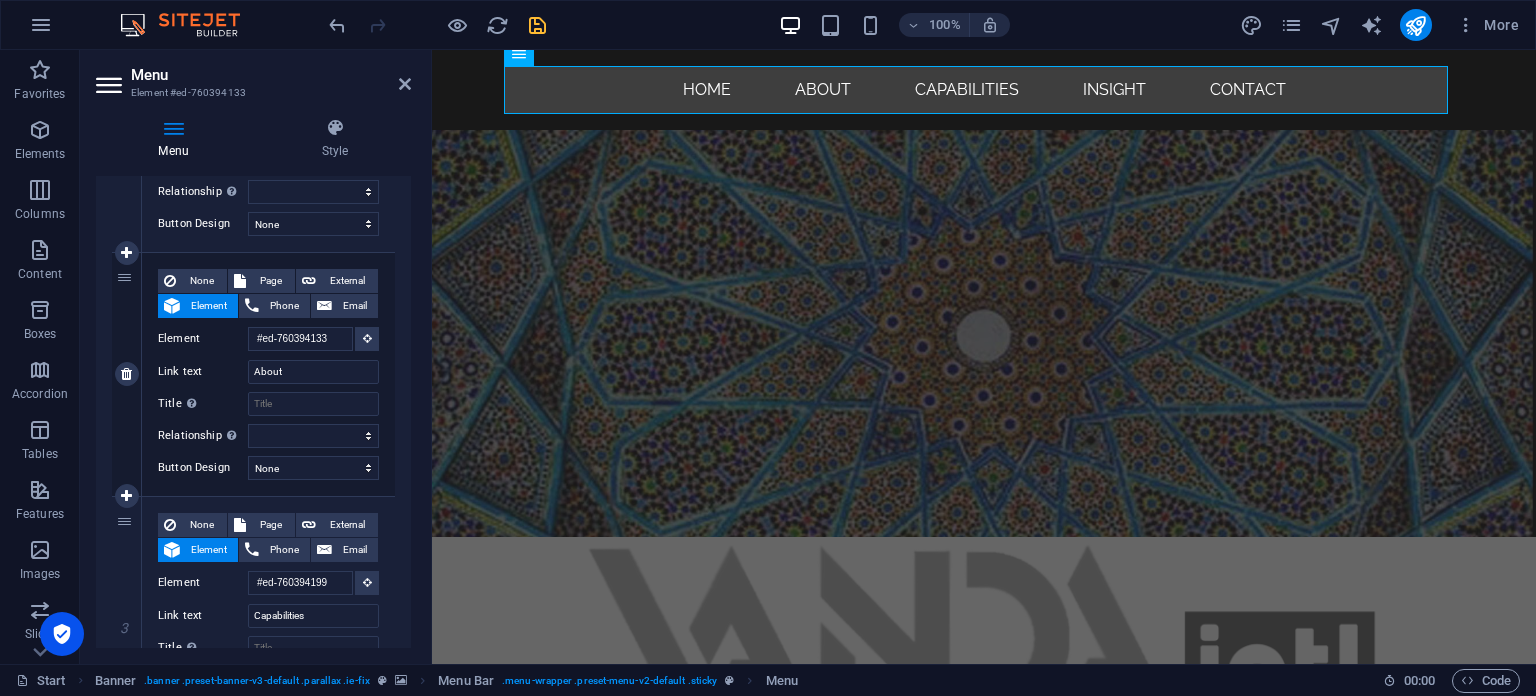 scroll, scrollTop: 500, scrollLeft: 0, axis: vertical 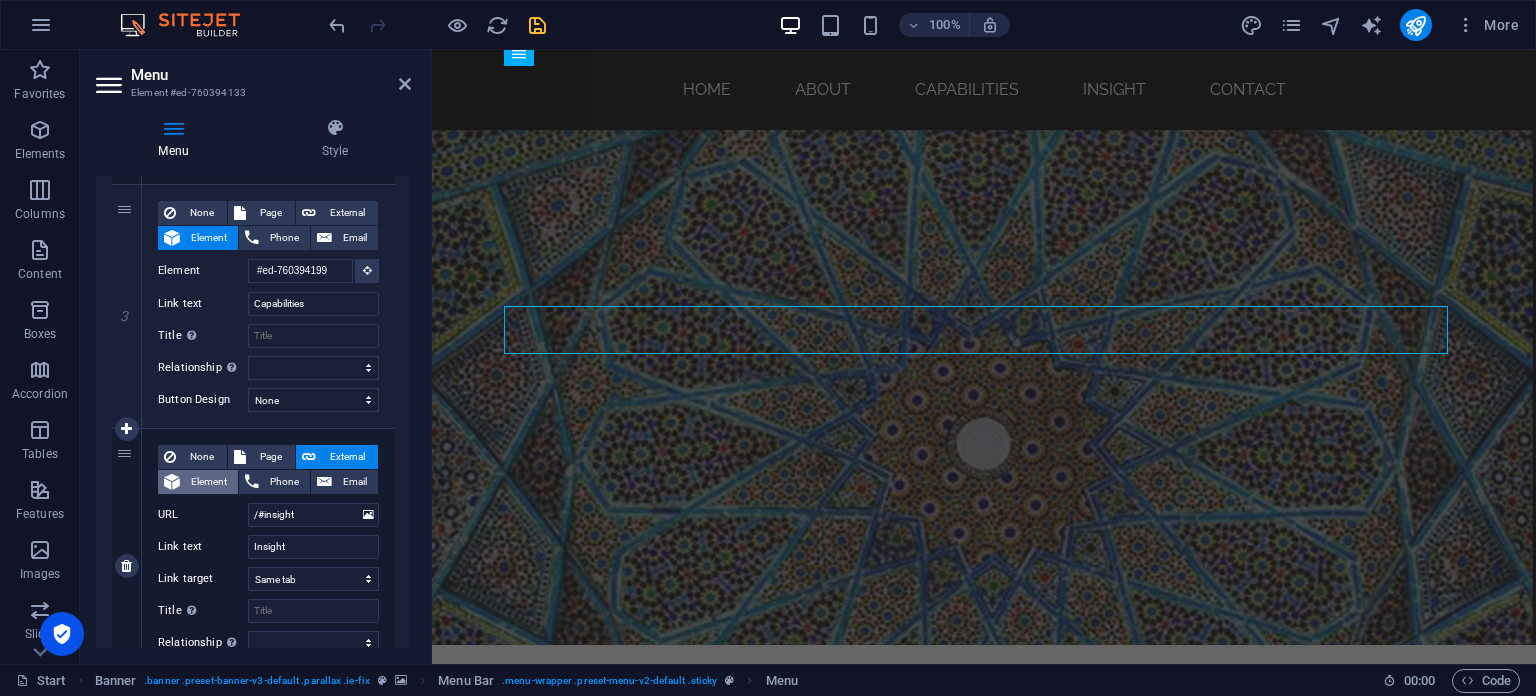 click on "Element" at bounding box center (209, 482) 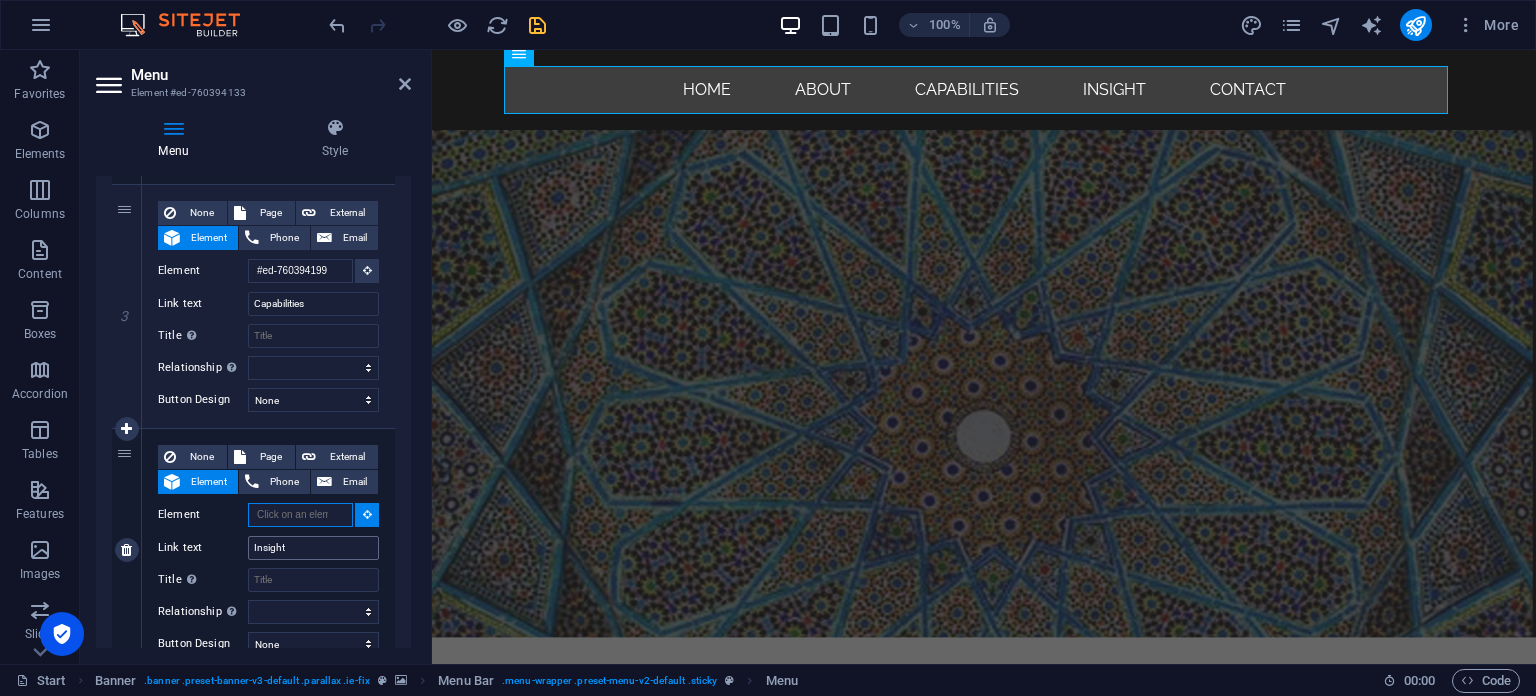 scroll, scrollTop: 134, scrollLeft: 0, axis: vertical 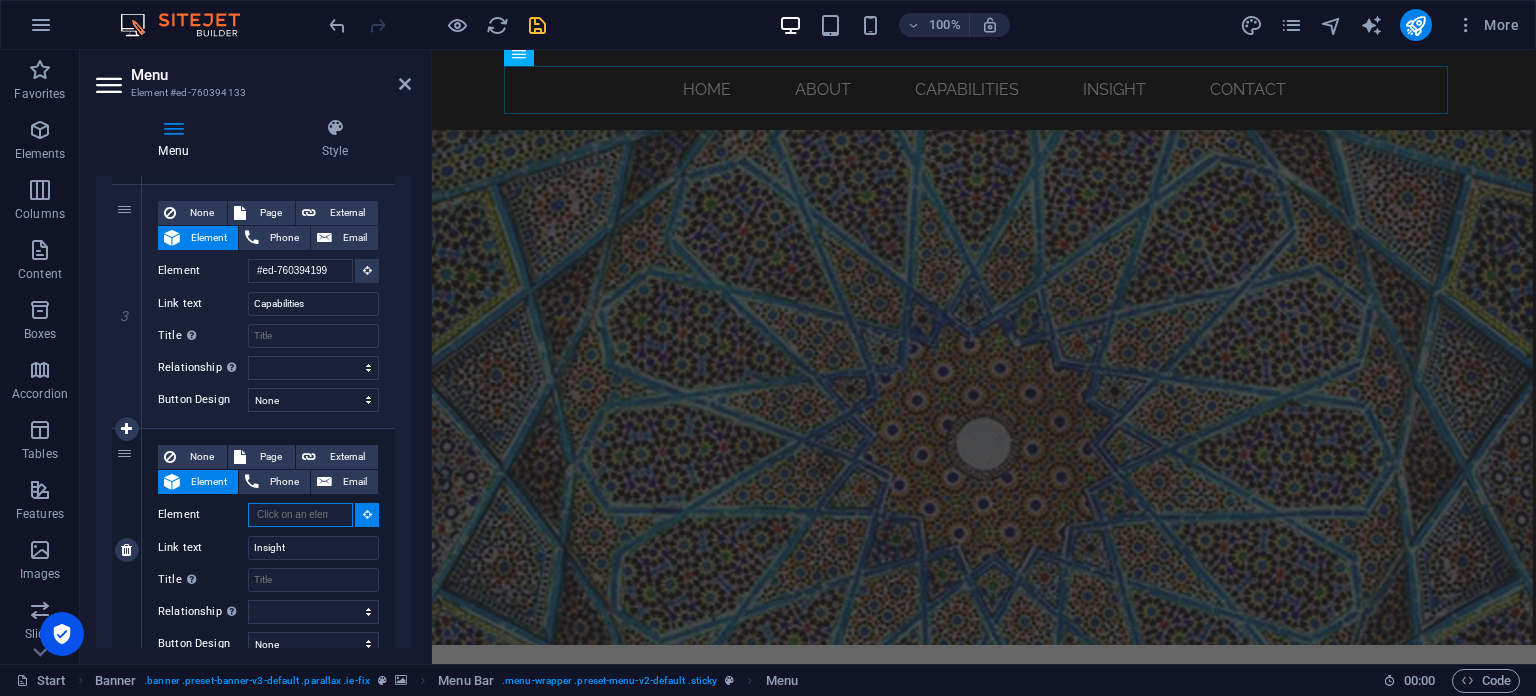 paste on "#ed-760394277" 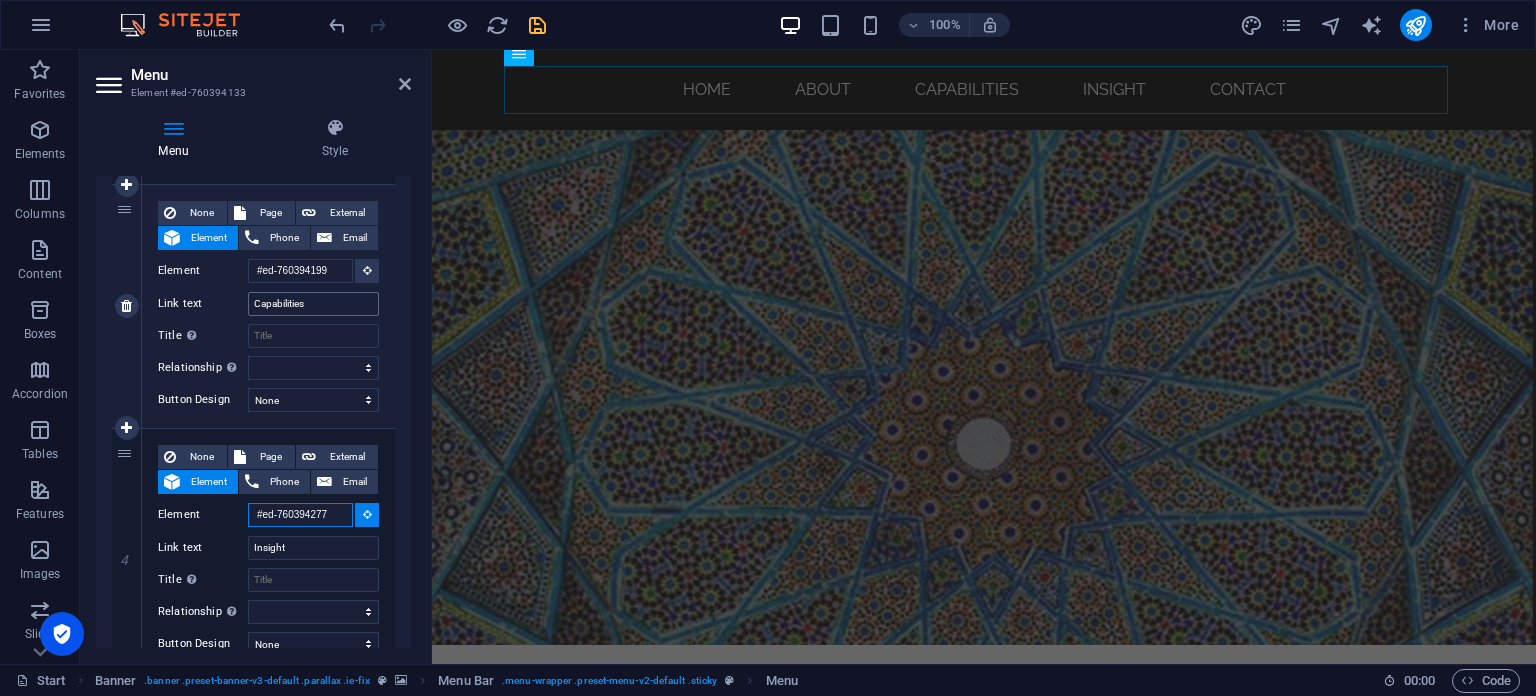 scroll, scrollTop: 0, scrollLeft: 2, axis: horizontal 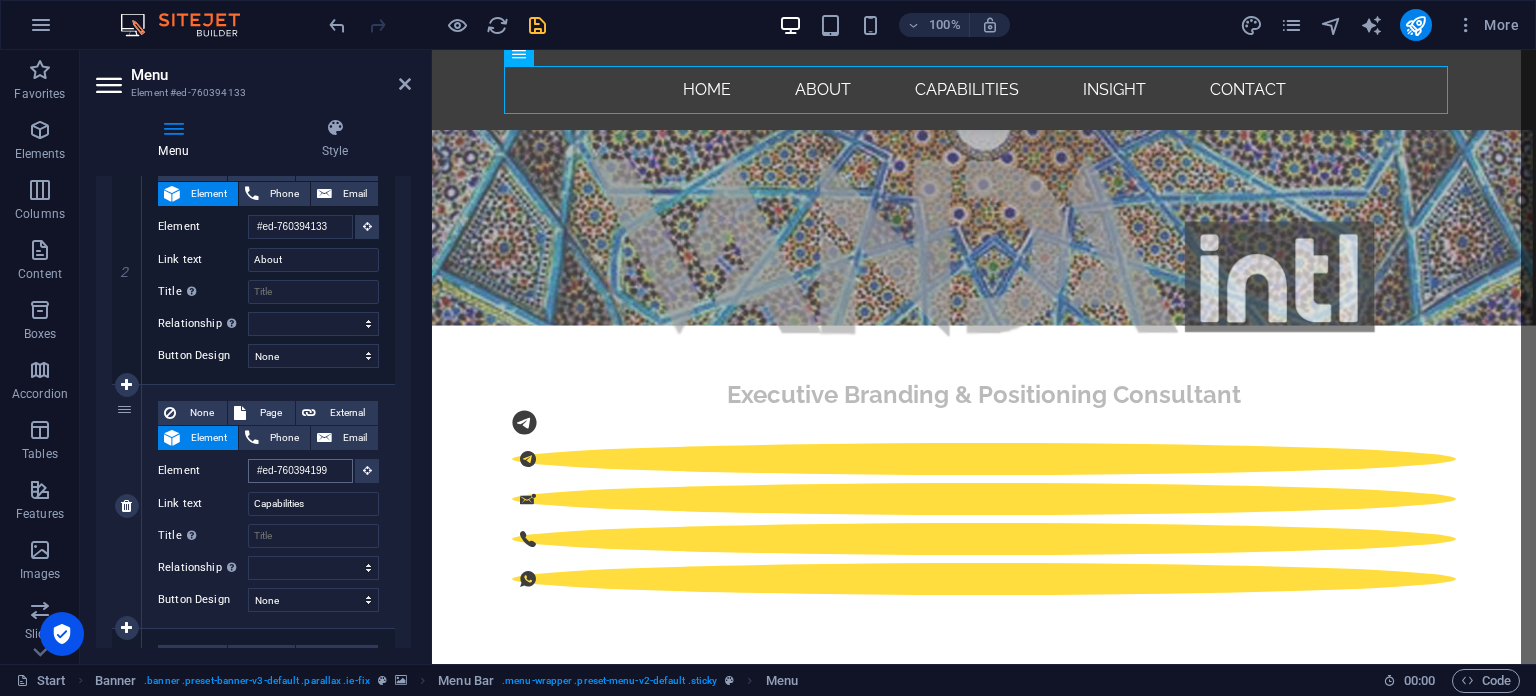 type on "#ed-760394277" 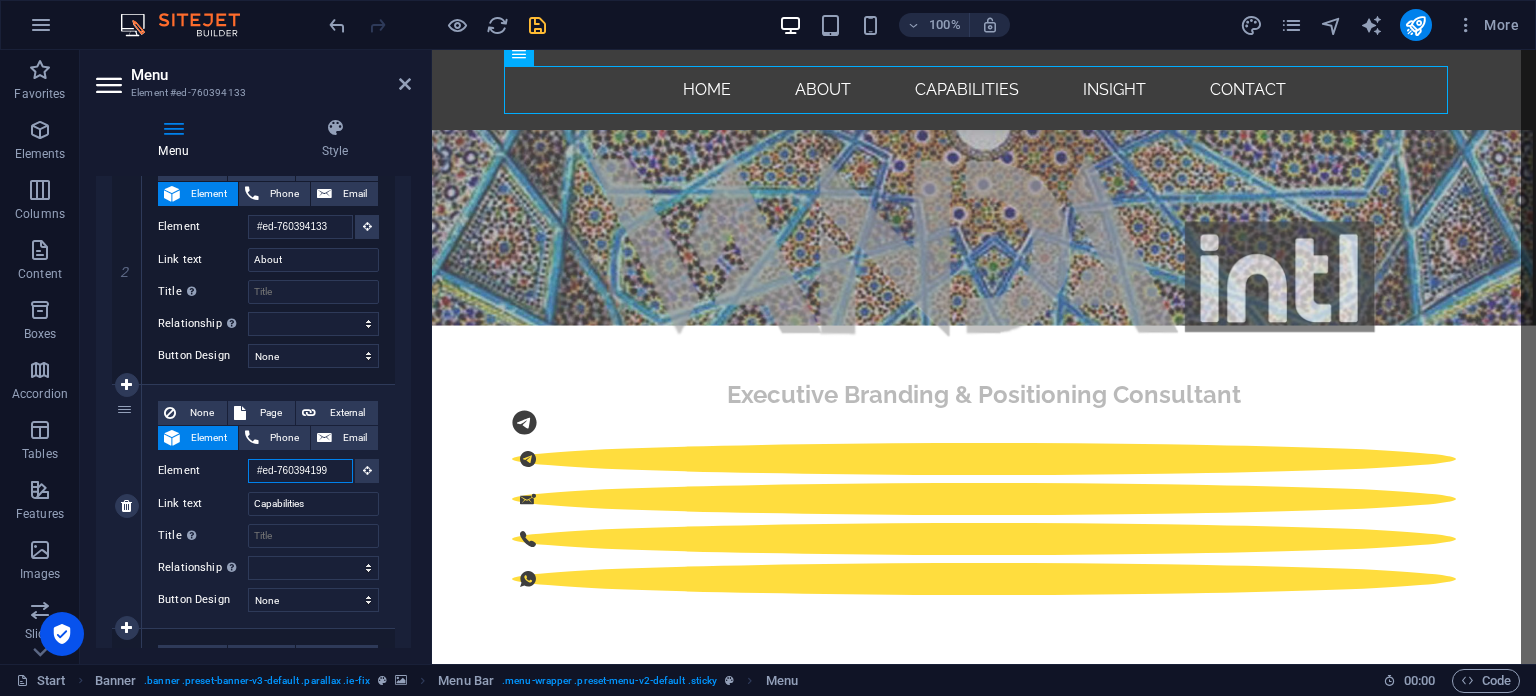 select 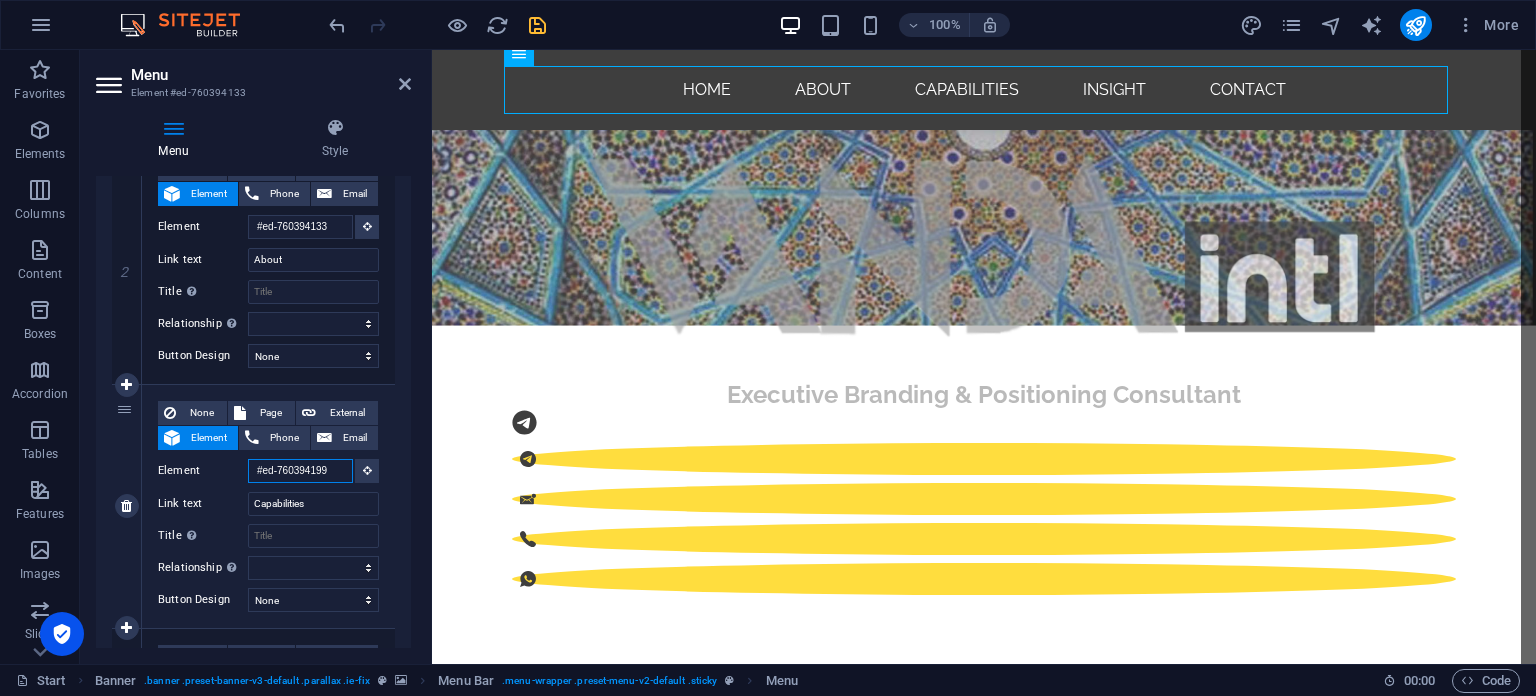 select 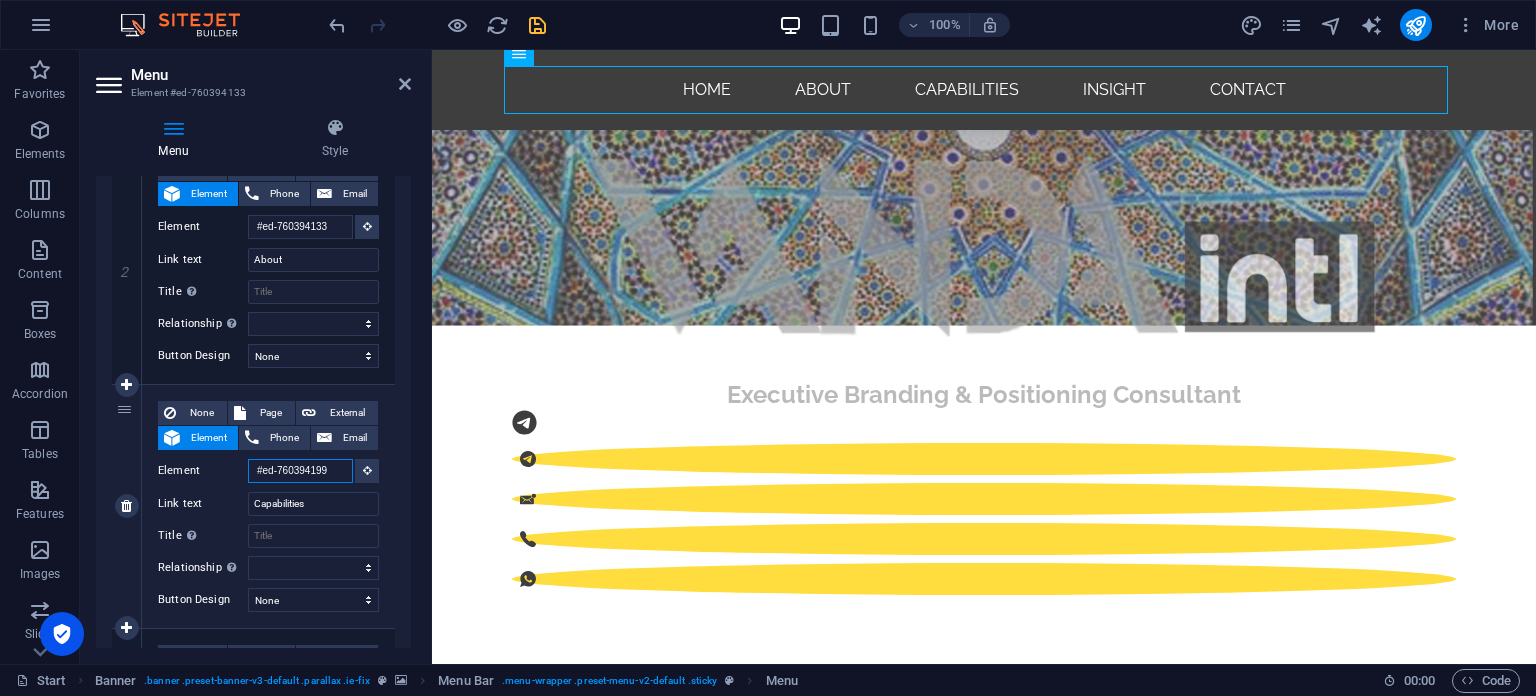 scroll, scrollTop: 0, scrollLeft: 0, axis: both 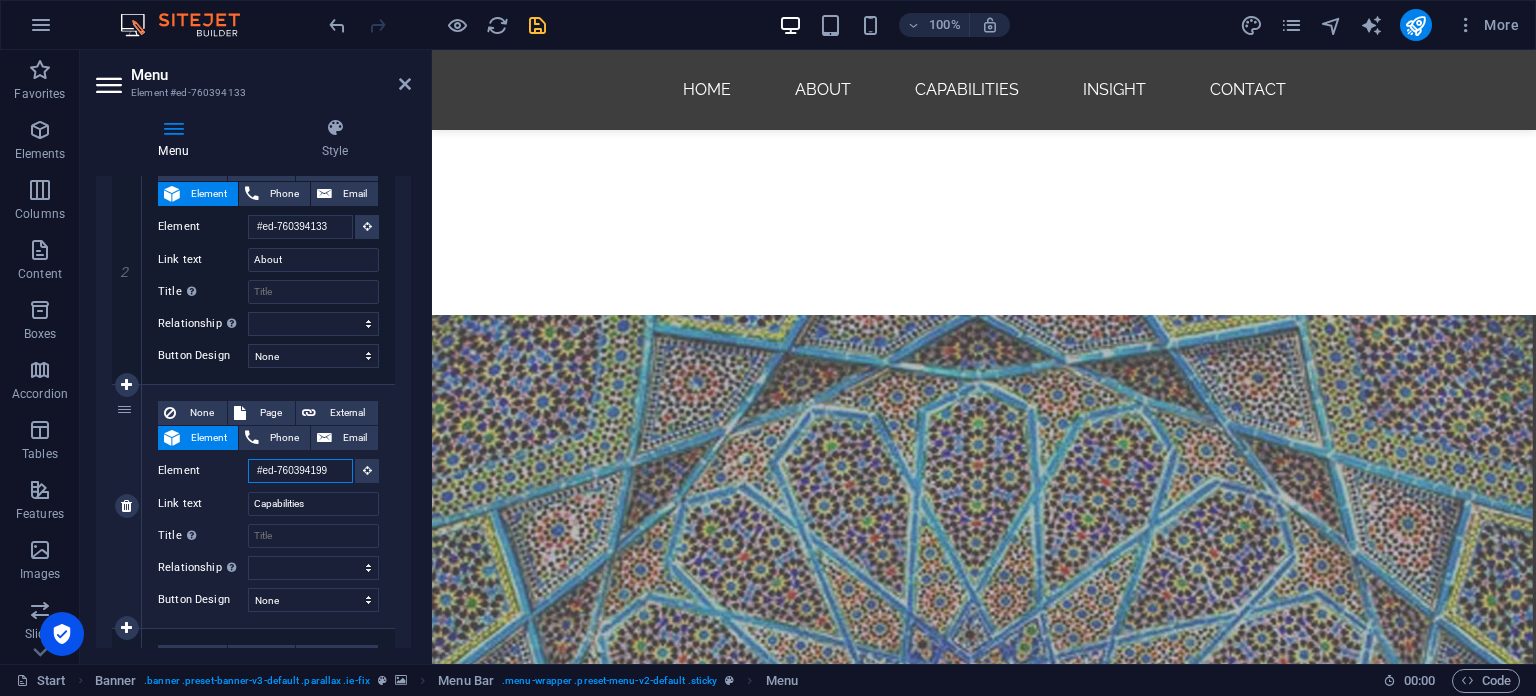 drag, startPoint x: 333, startPoint y: 469, endPoint x: 224, endPoint y: 467, distance: 109.01835 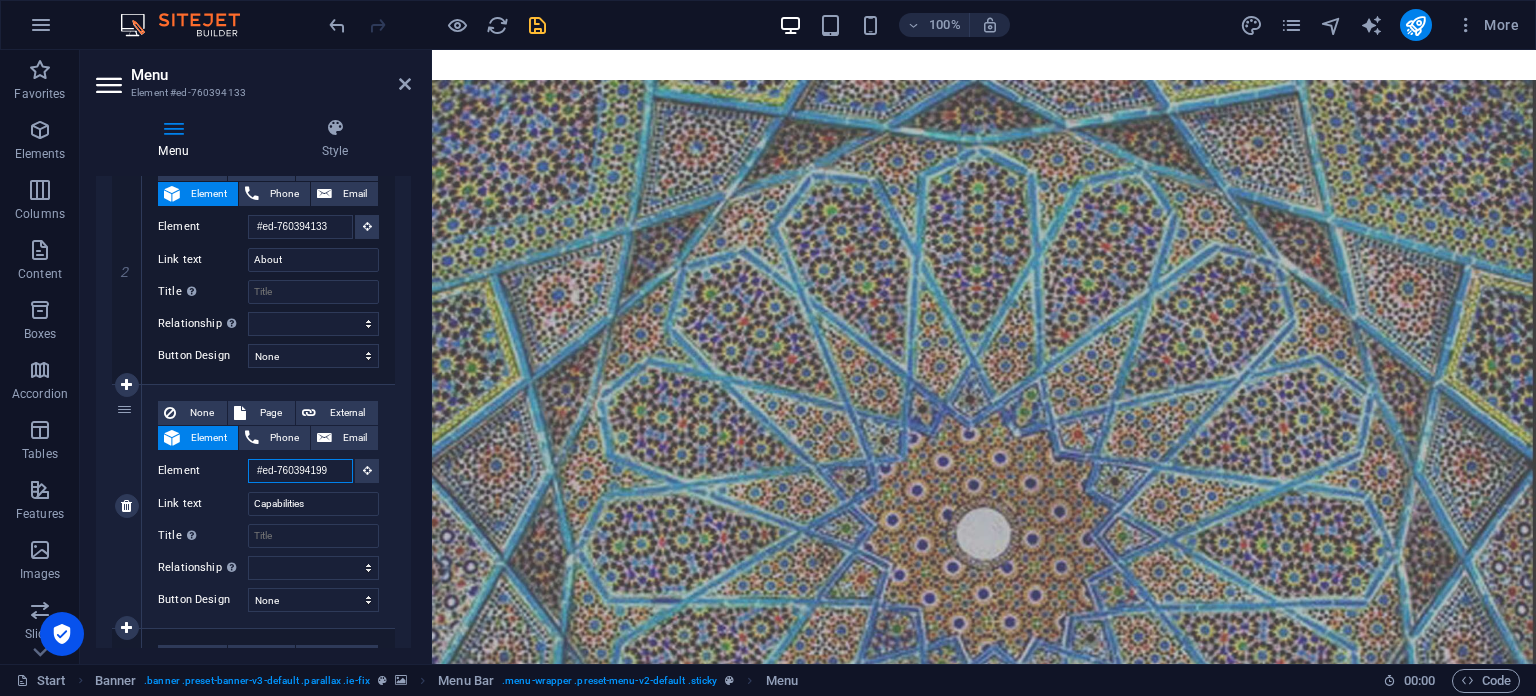 scroll, scrollTop: 54, scrollLeft: 0, axis: vertical 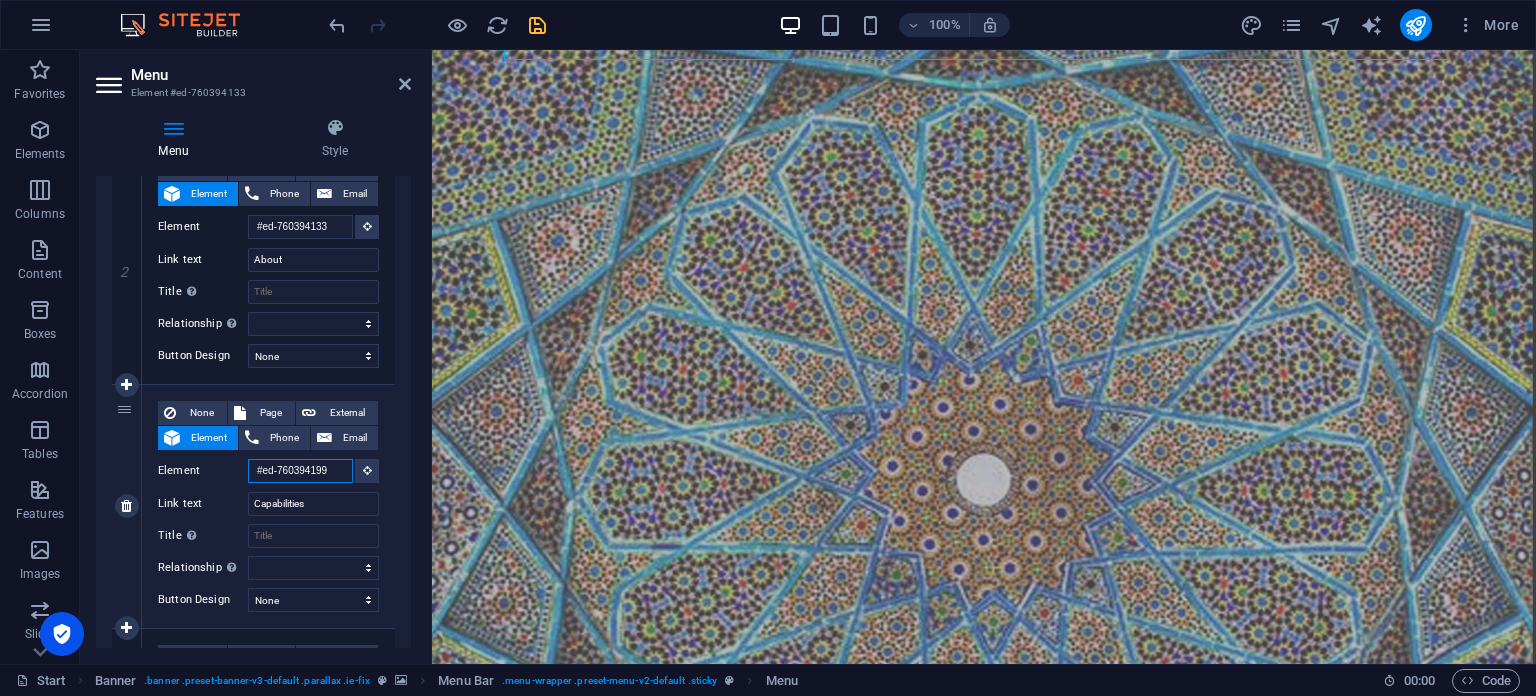 type 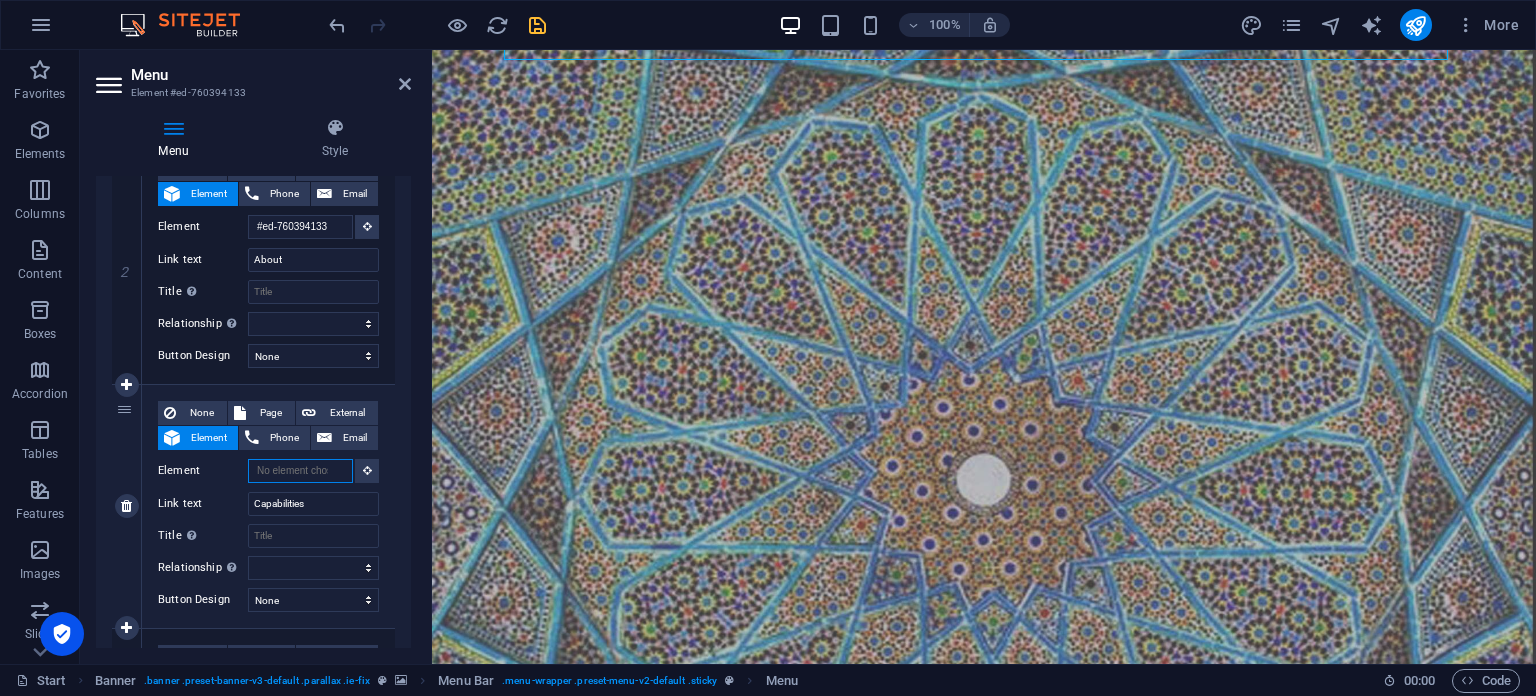 select 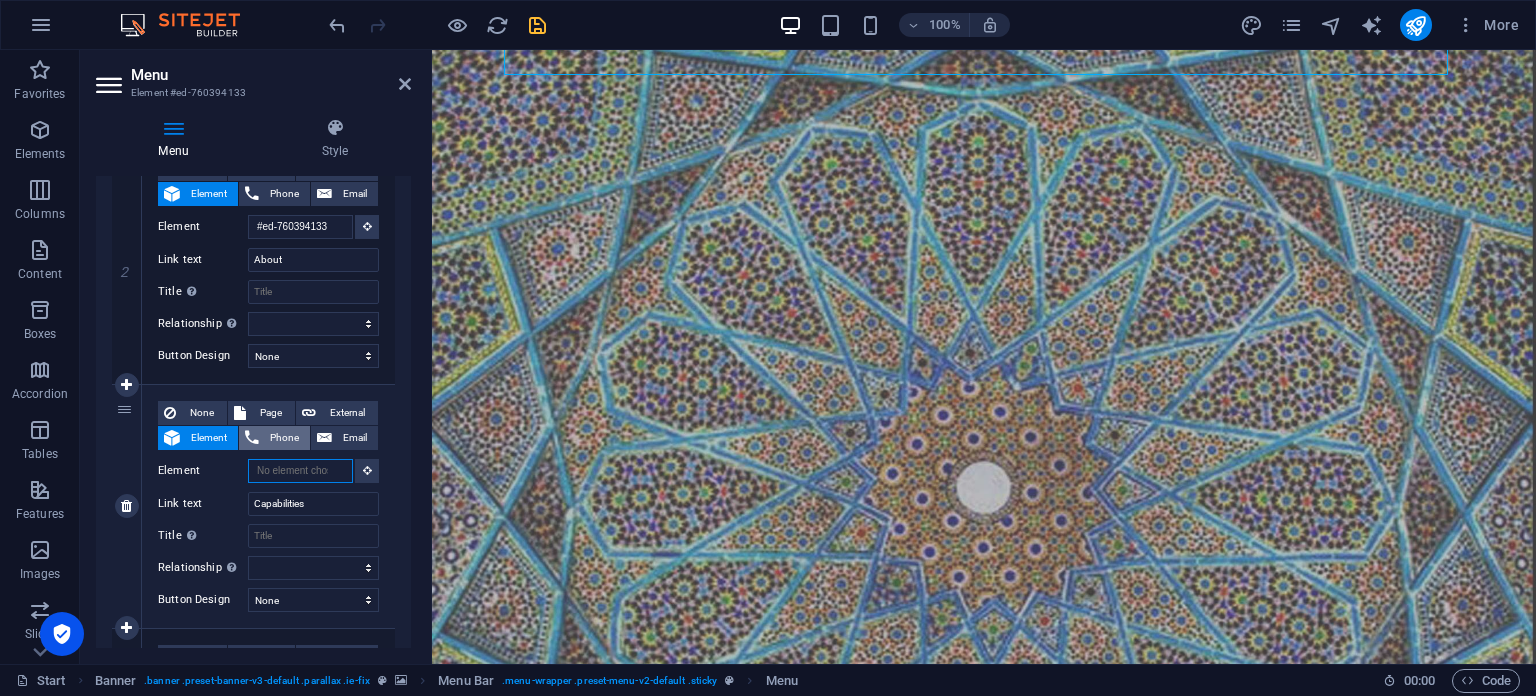 scroll, scrollTop: 39, scrollLeft: 0, axis: vertical 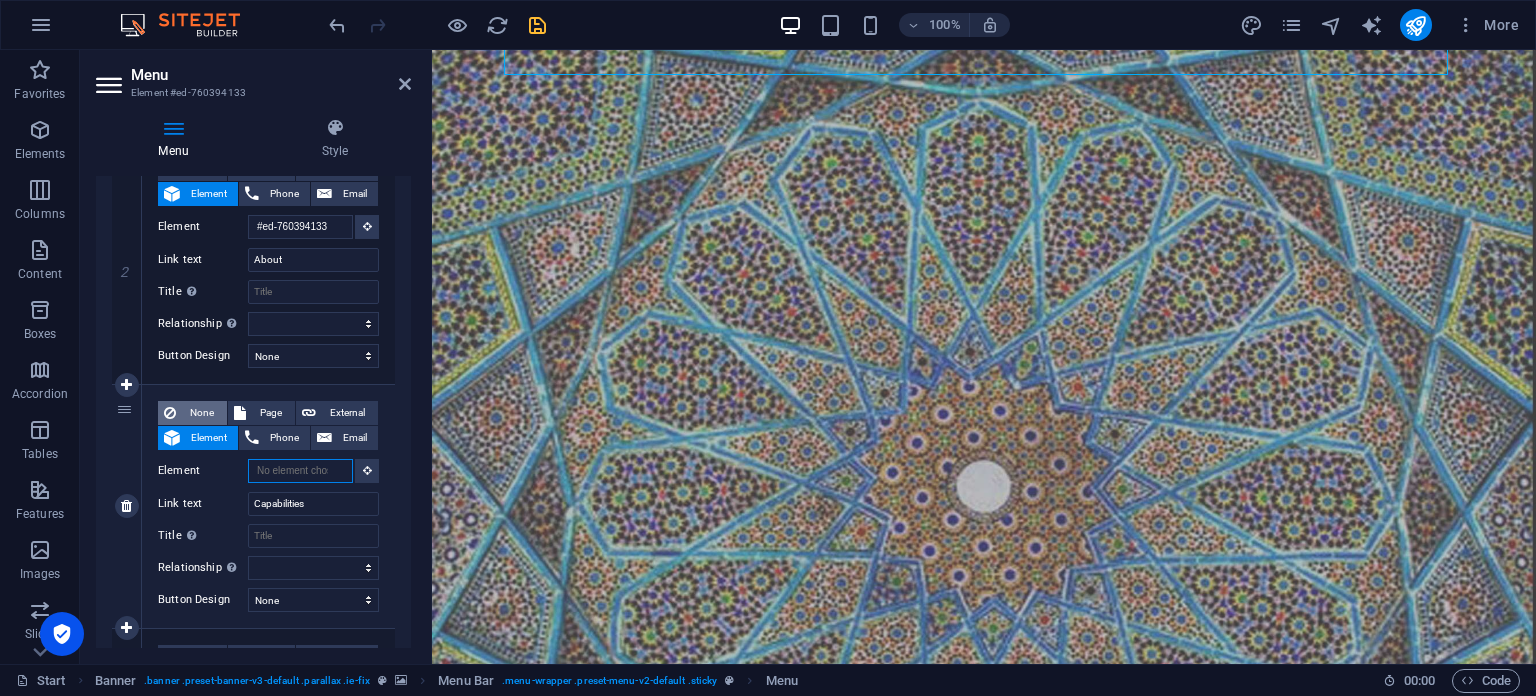 type 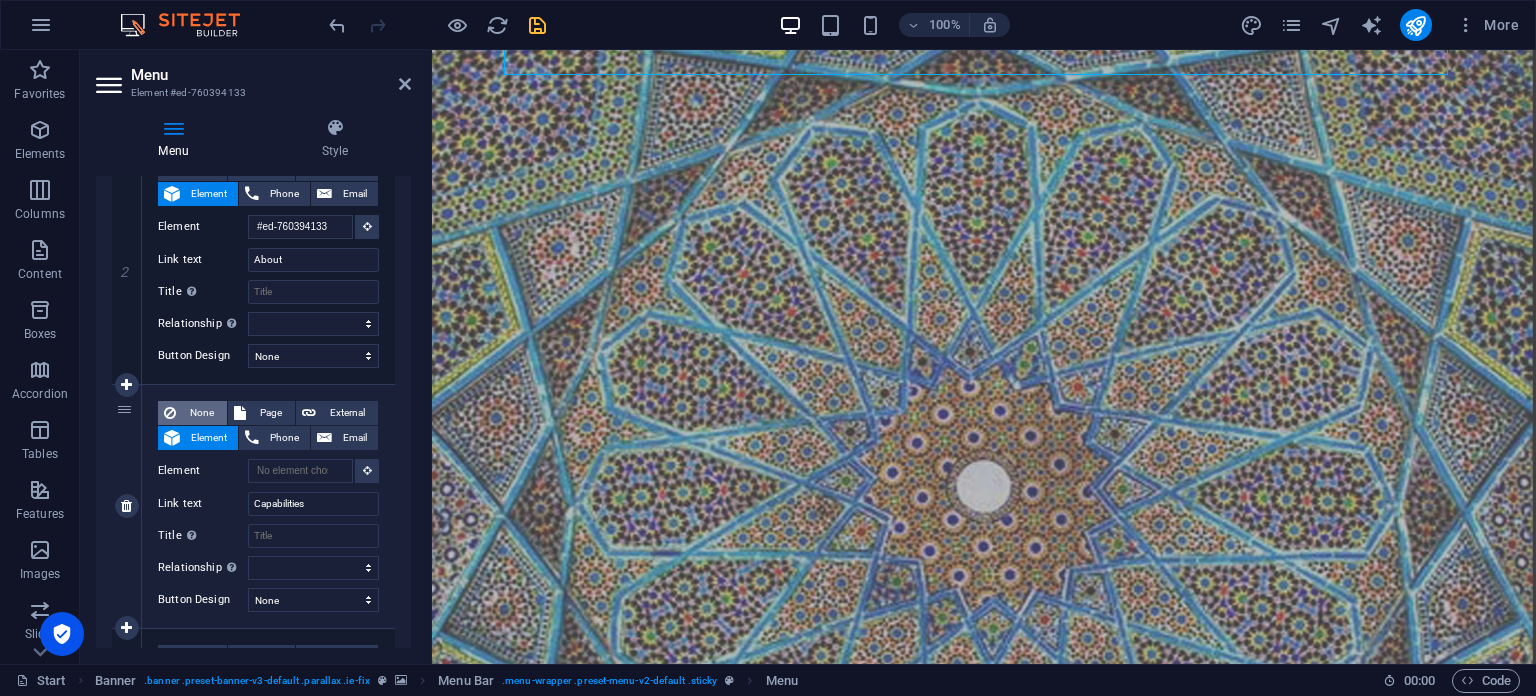 click on "None" at bounding box center (201, 413) 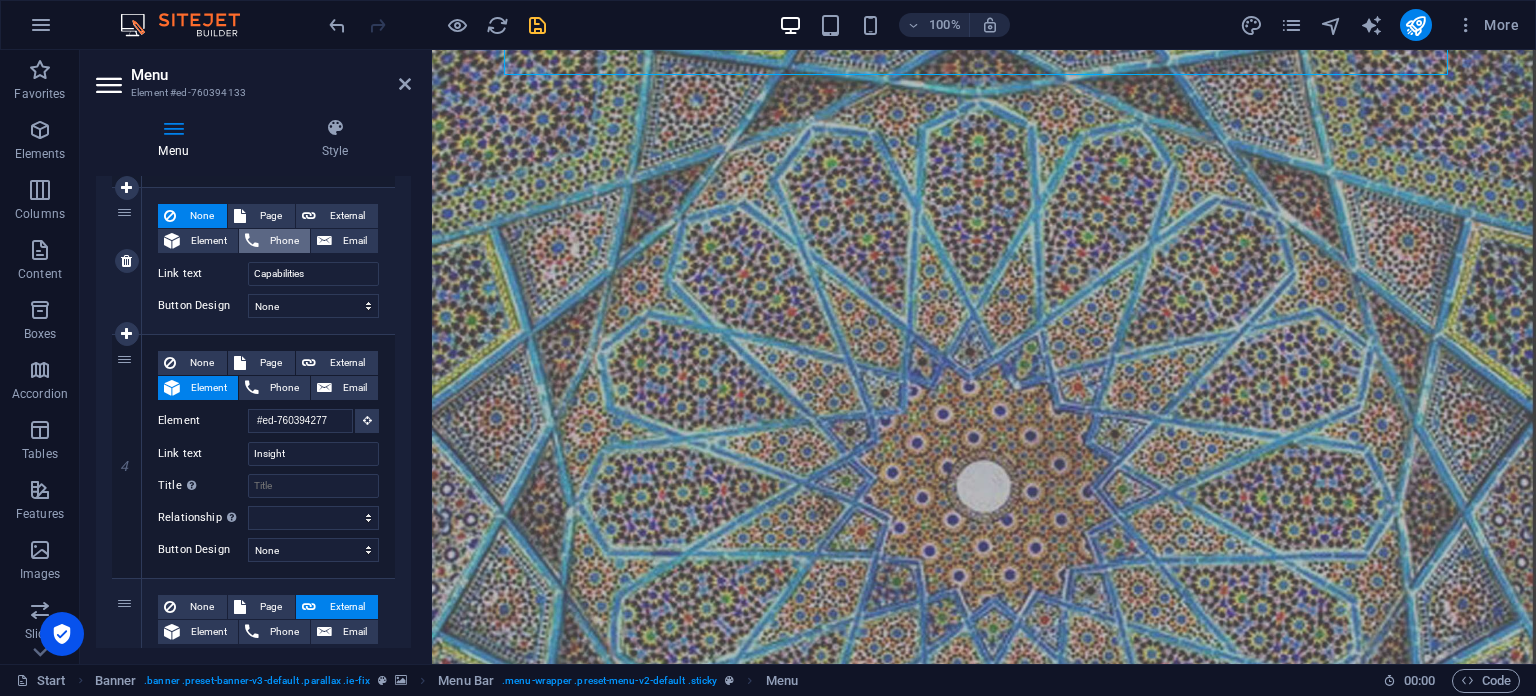 scroll 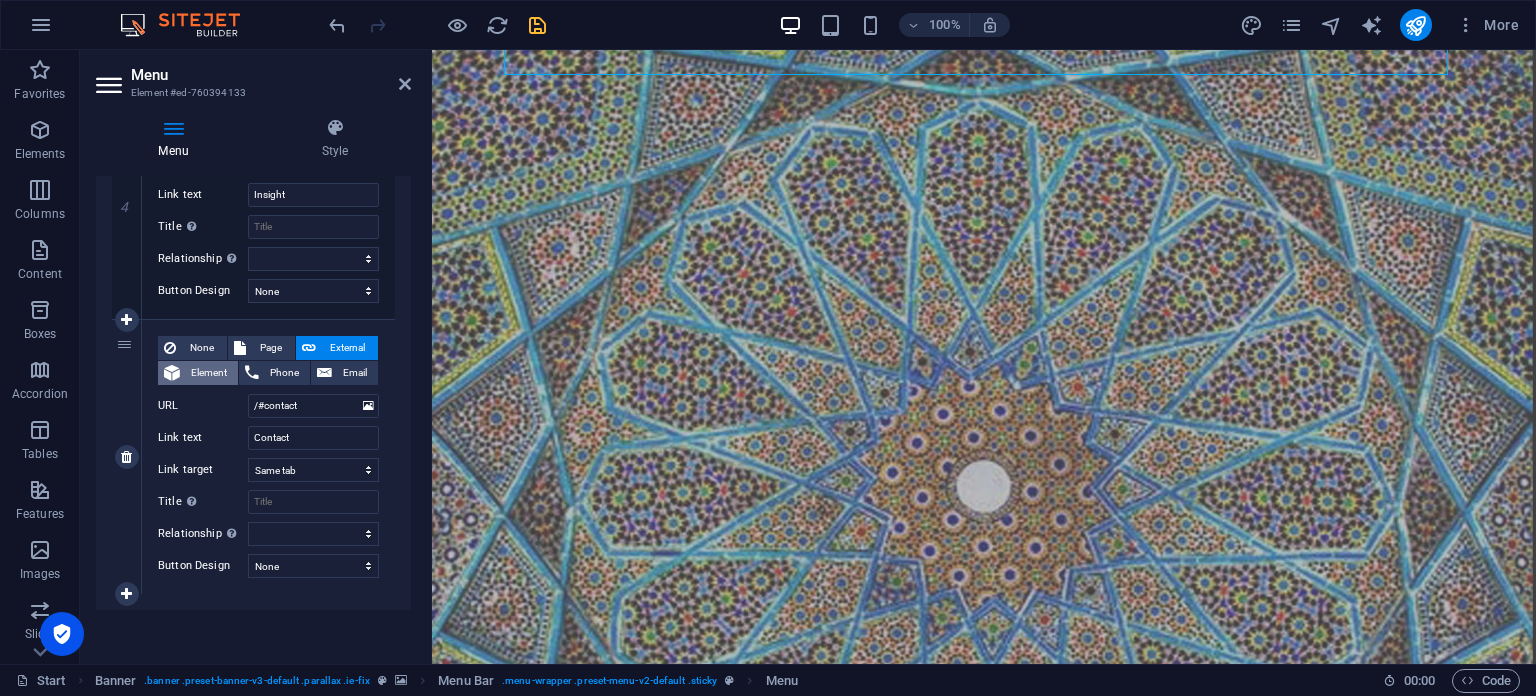 click on "Element" at bounding box center [209, 373] 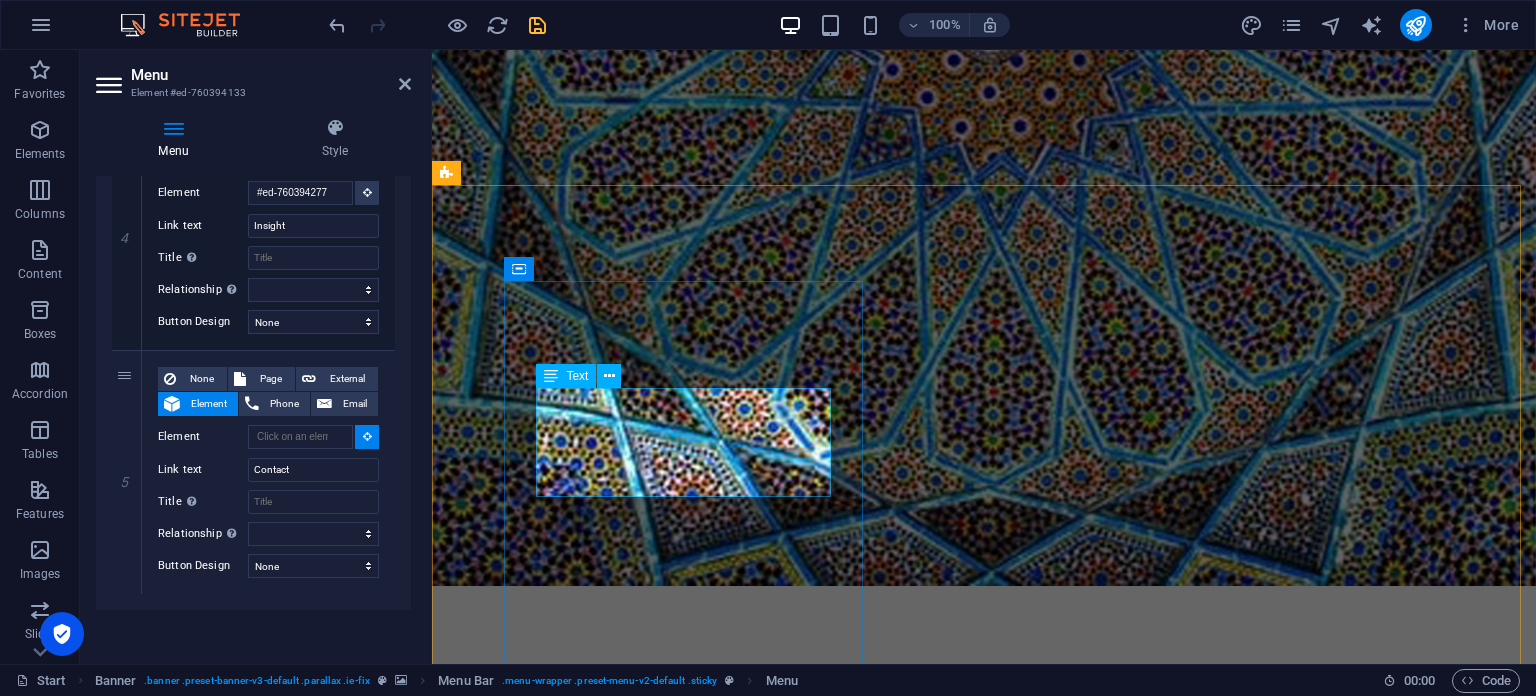 scroll, scrollTop: 3139, scrollLeft: 0, axis: vertical 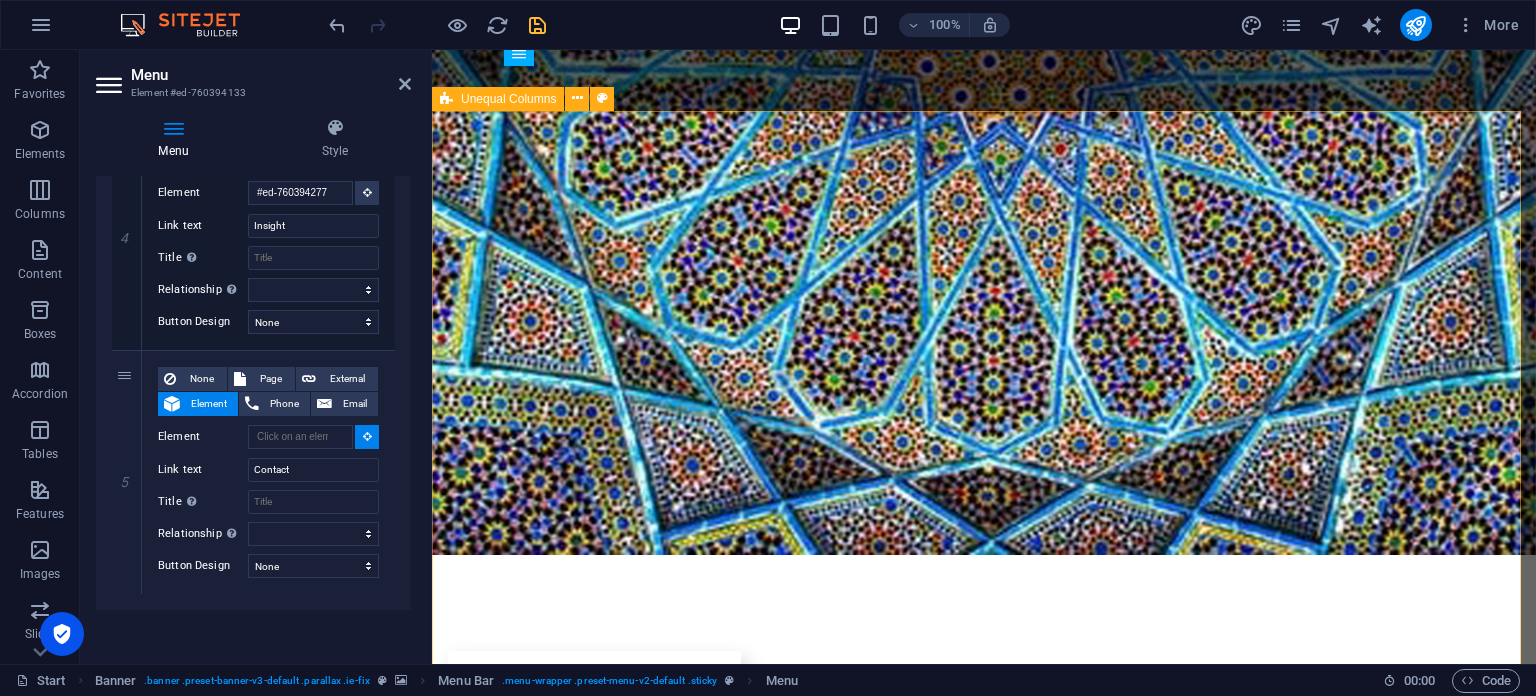 click on "CONTACT You are welcome to contact us from anywhere in the world; with us, you will discover unique opportunities, brilliant ideas, and distinctive projects Phone [PHONE_NUMBER] Email [EMAIL_ADDRESS][DOMAIN_NAME] Telegram @VANDAIntl   I have read and understand the privacy policy. Unreadable? Regenerate Submit" at bounding box center [984, 5398] 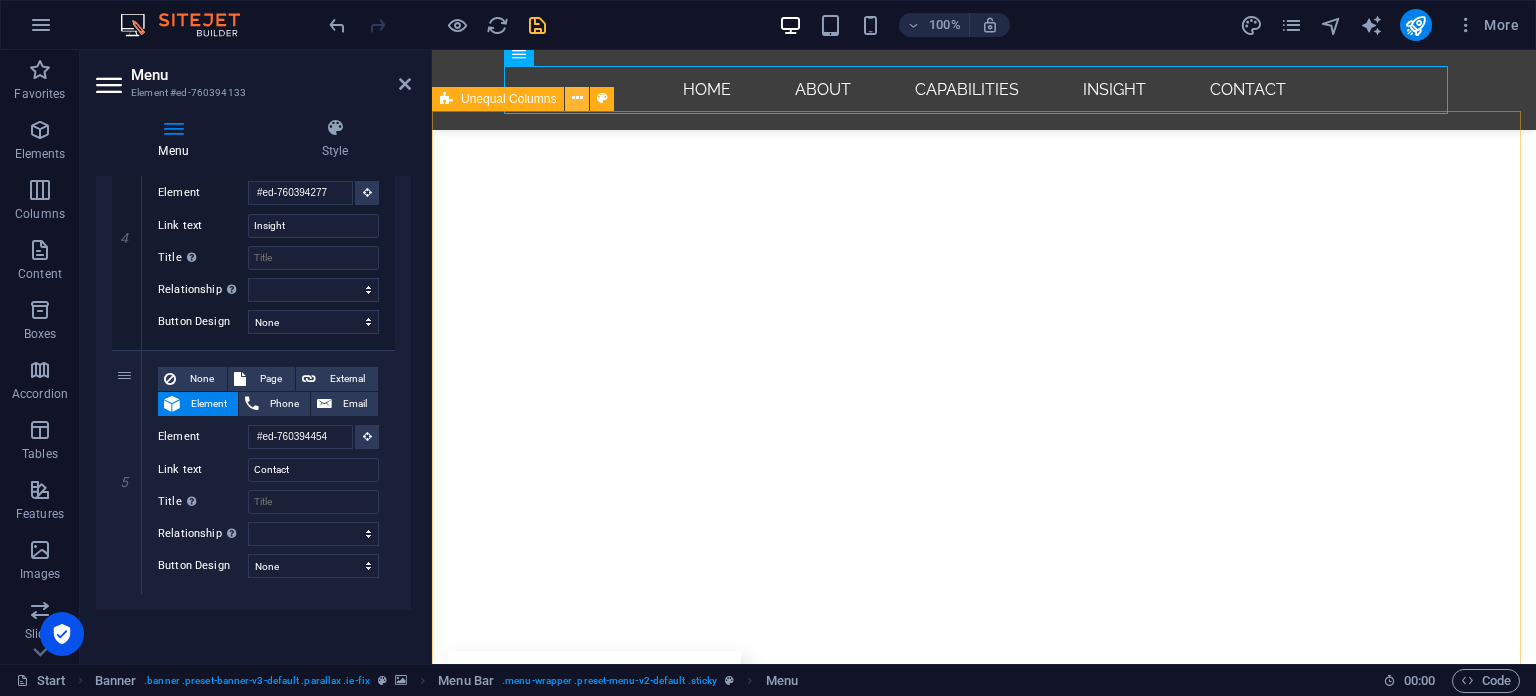 click at bounding box center (577, 98) 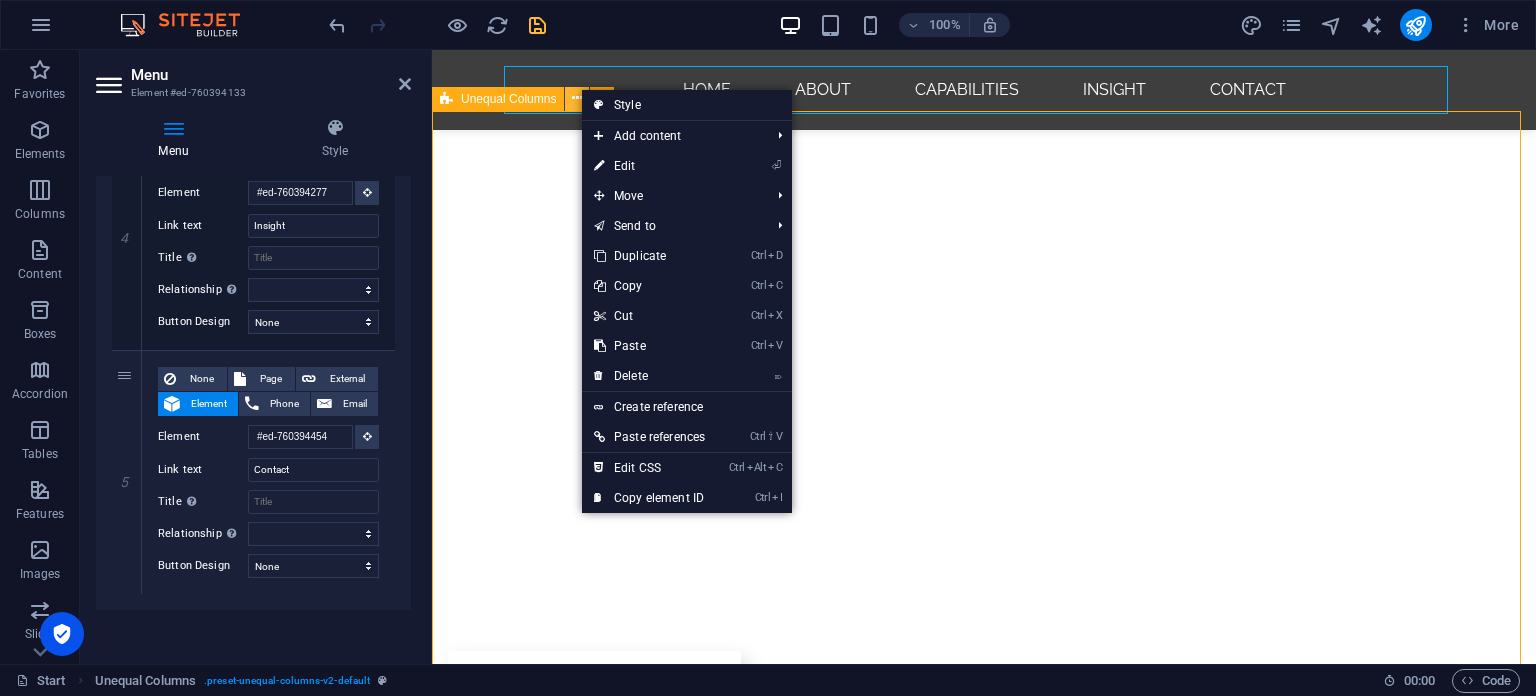 scroll, scrollTop: 3067, scrollLeft: 0, axis: vertical 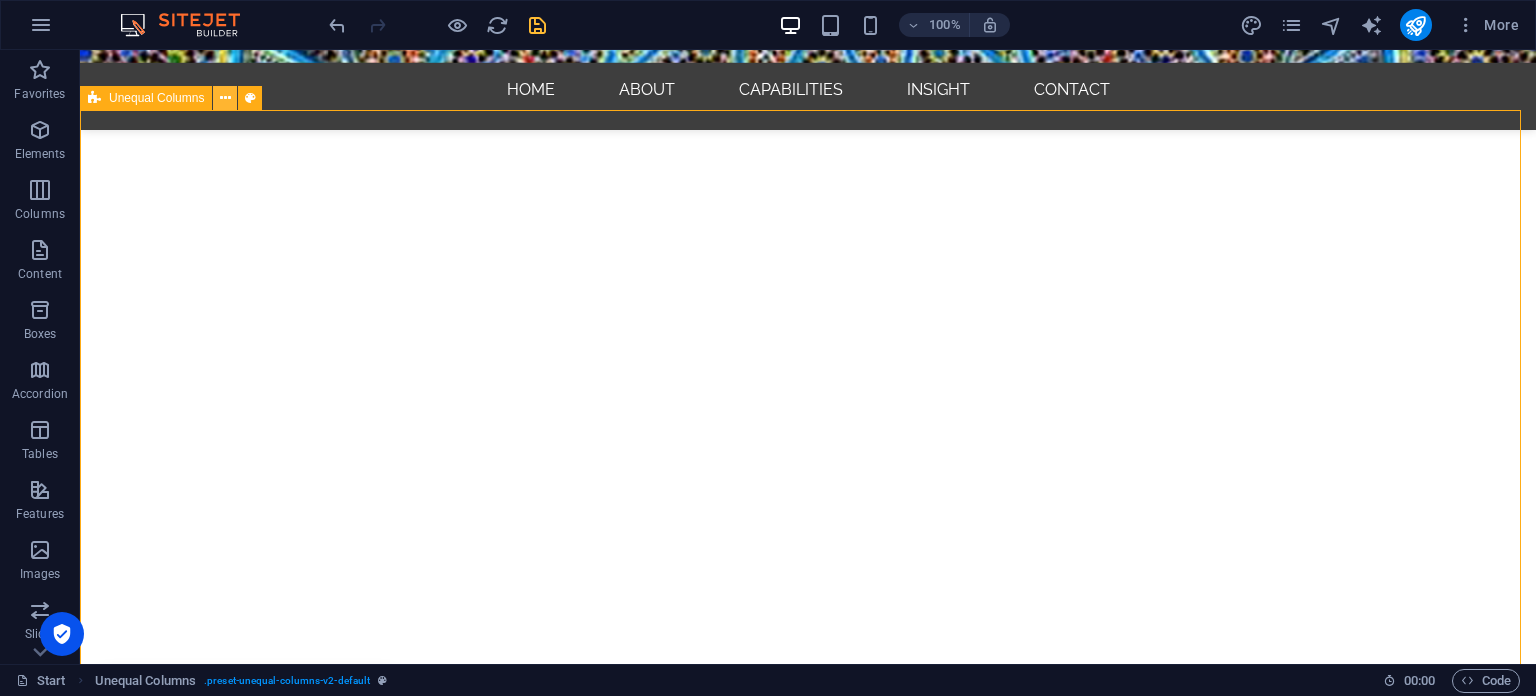click at bounding box center [225, 98] 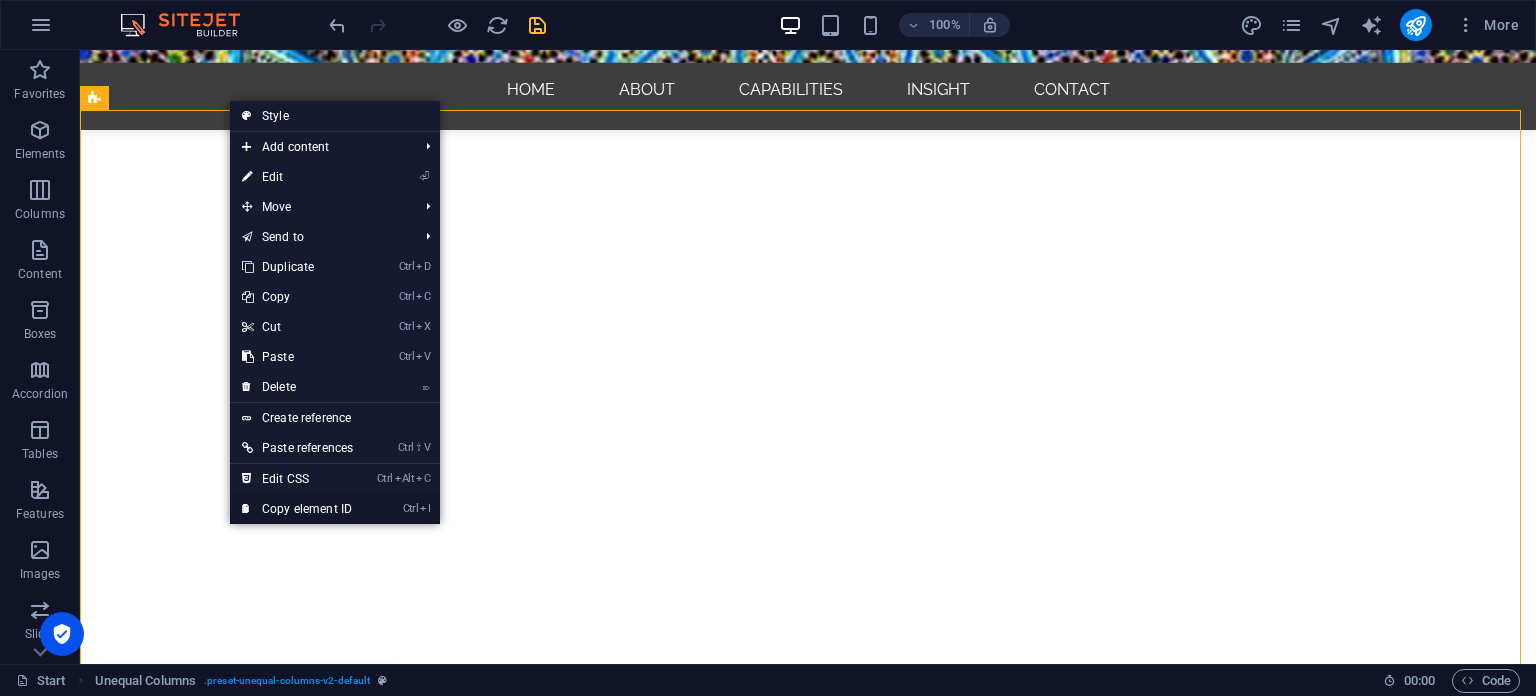 click on "Ctrl I  Copy element ID" at bounding box center (297, 509) 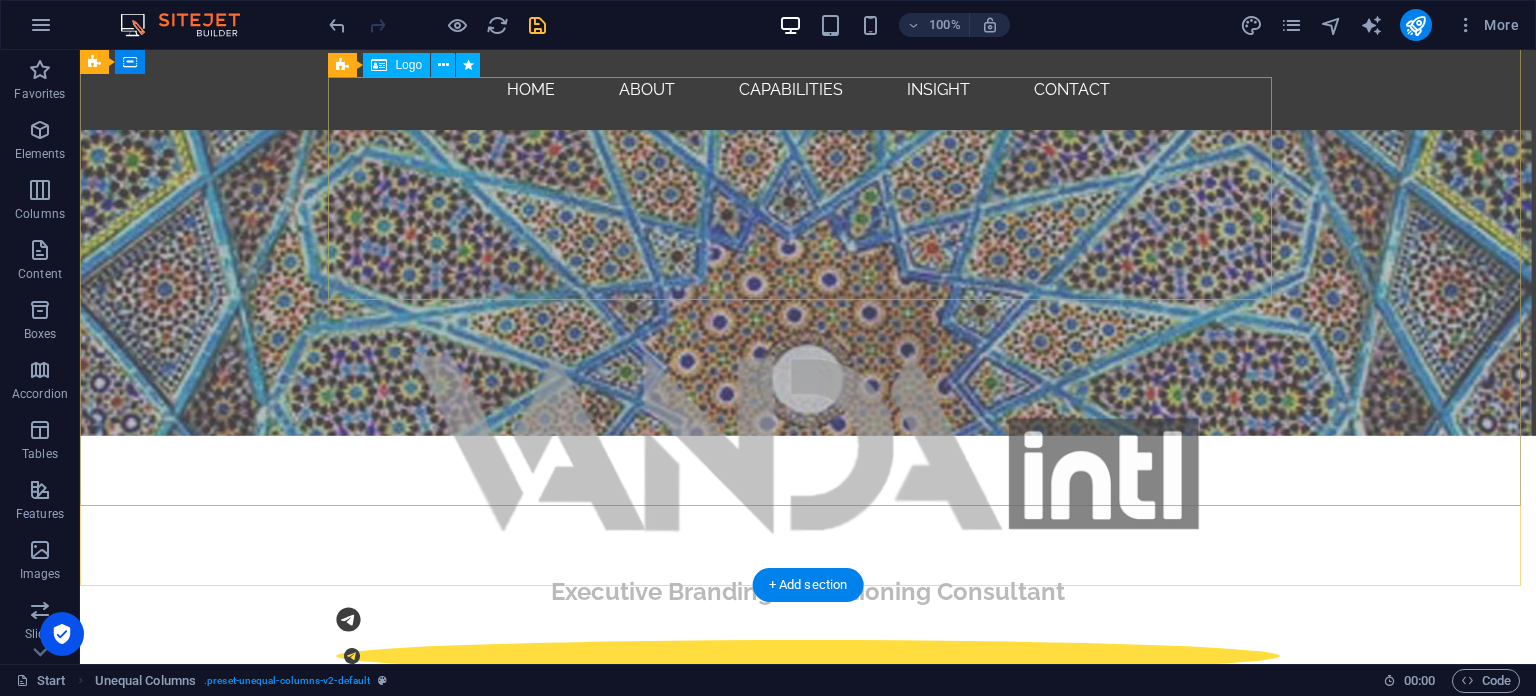 scroll, scrollTop: 0, scrollLeft: 0, axis: both 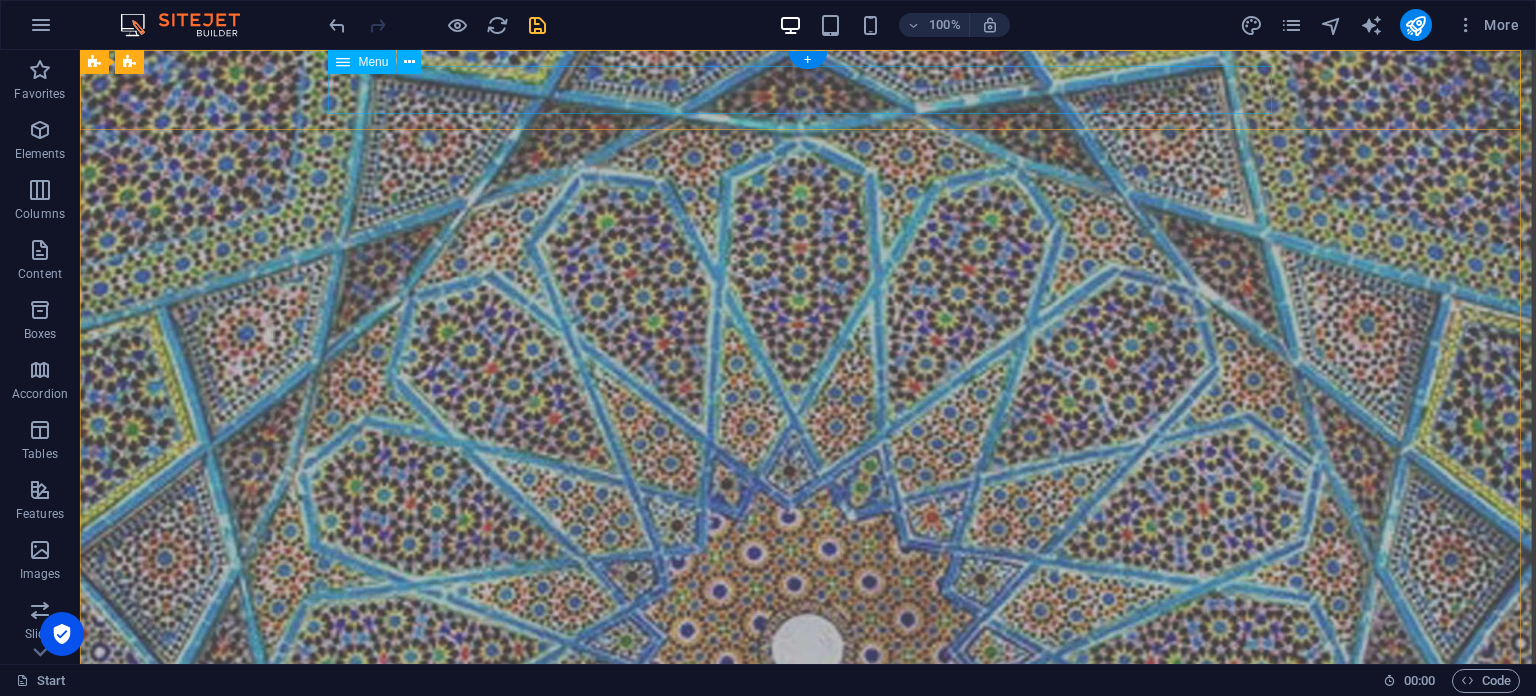 click on "Home About Capabilities Insight Contact" at bounding box center [808, 745] 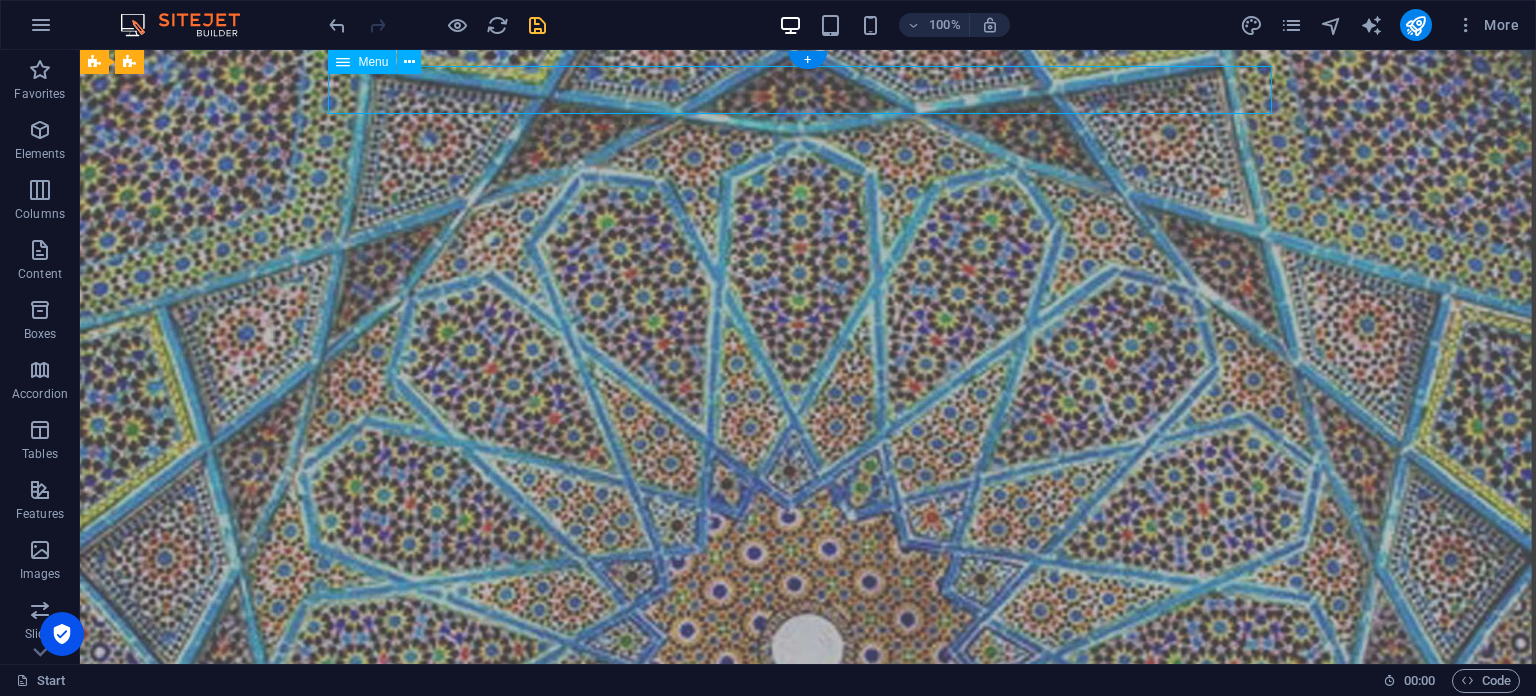 click on "Home About Capabilities Insight Contact" at bounding box center [808, 745] 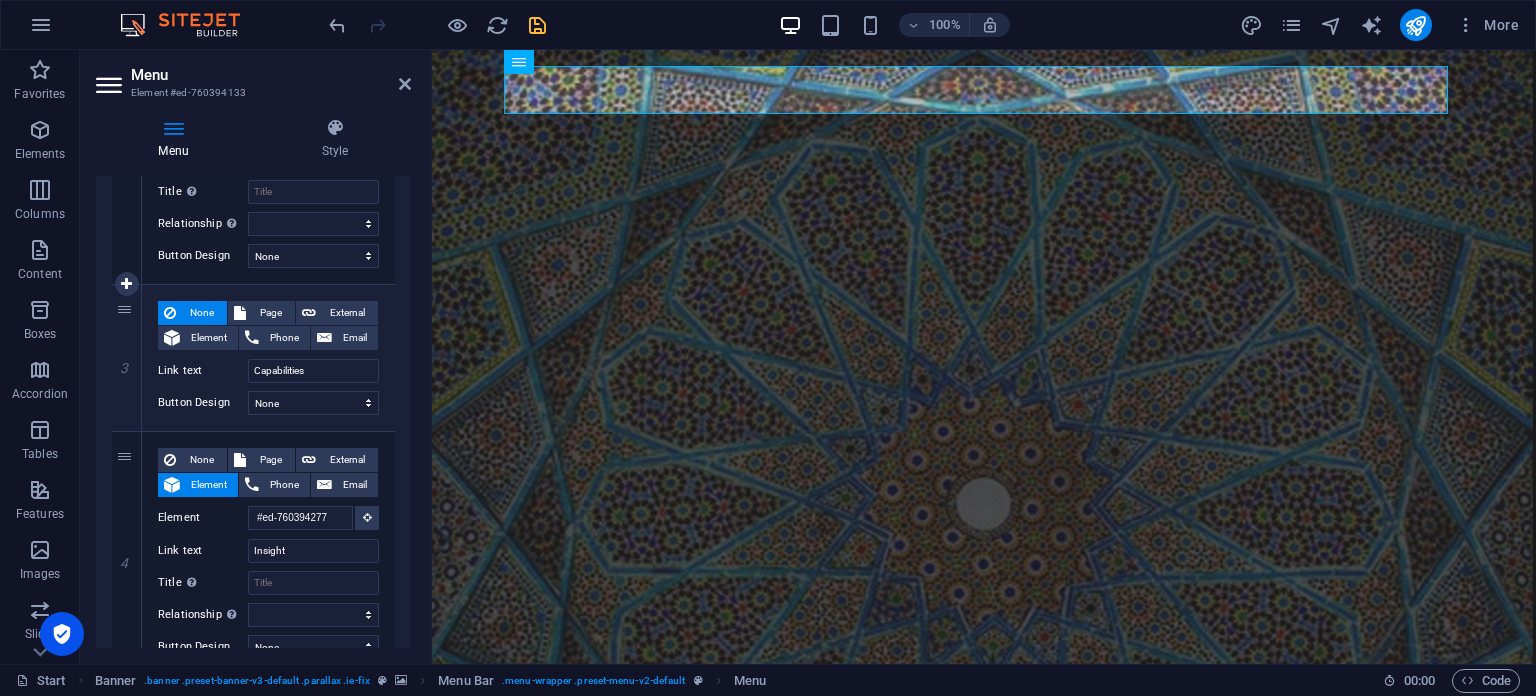 scroll, scrollTop: 925, scrollLeft: 0, axis: vertical 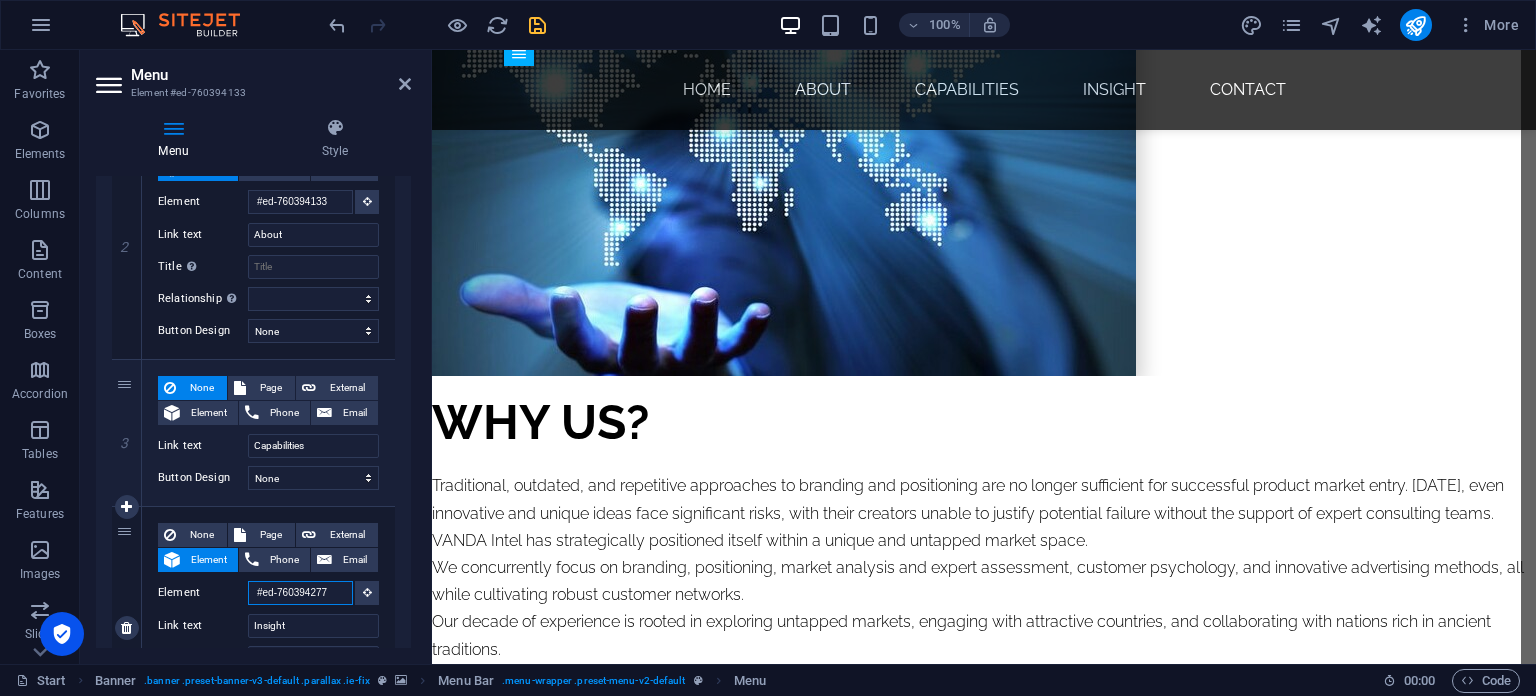 click on "#ed-760394277" at bounding box center (300, 593) 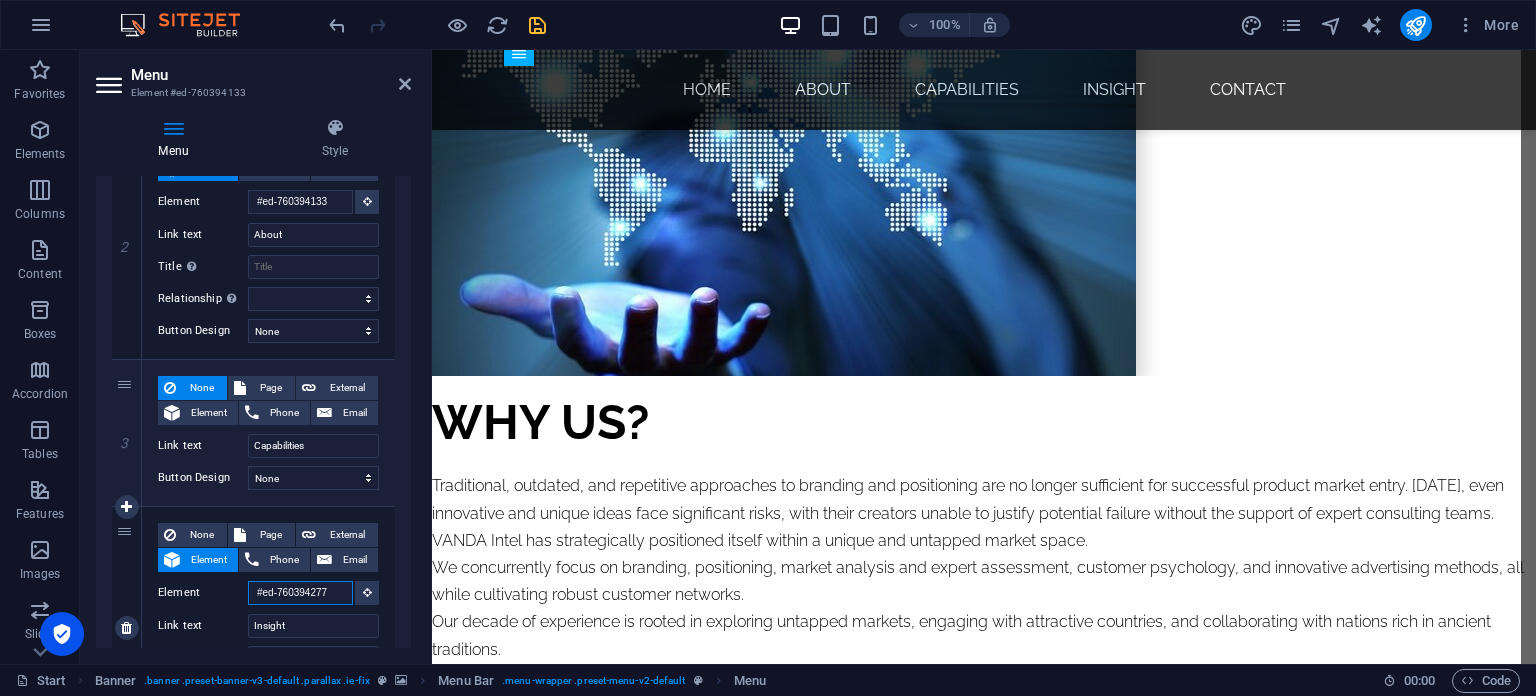 scroll, scrollTop: 0, scrollLeft: 0, axis: both 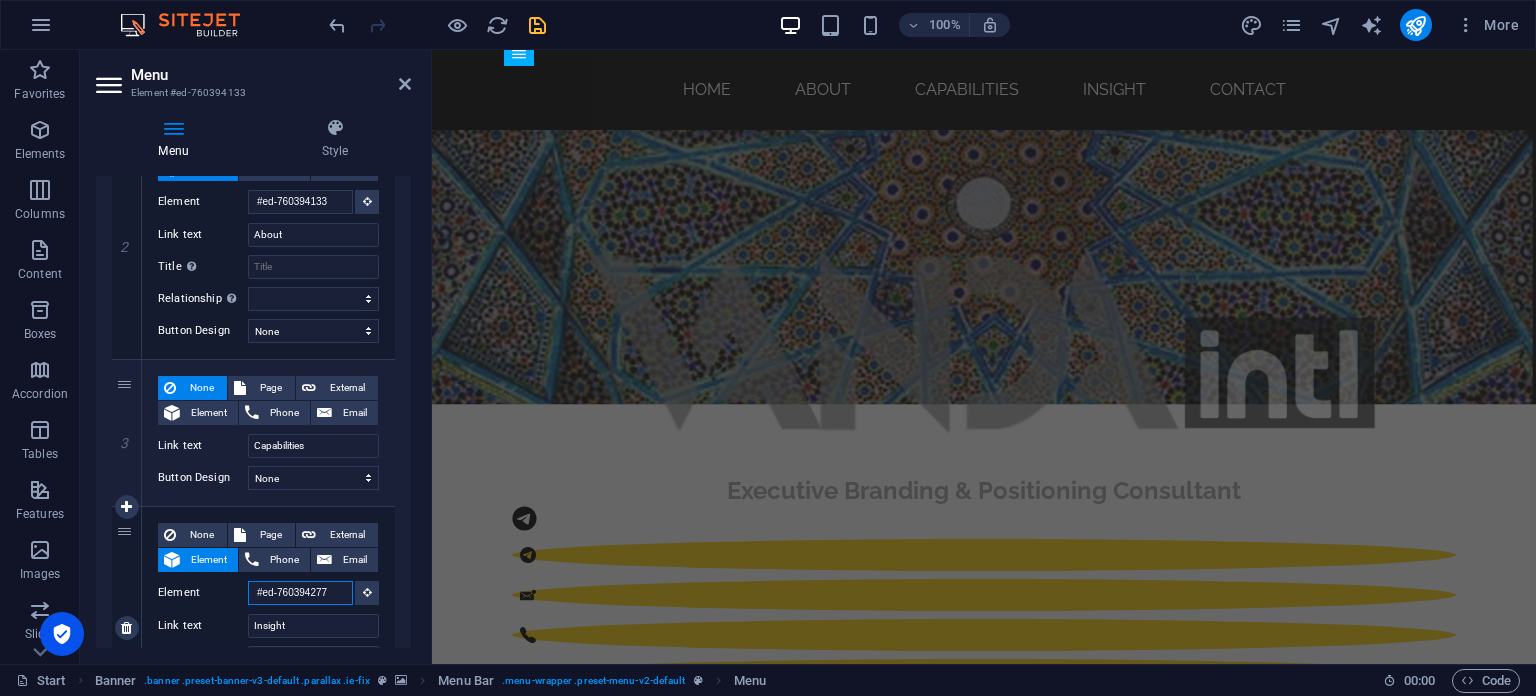 drag, startPoint x: 330, startPoint y: 591, endPoint x: 185, endPoint y: 595, distance: 145.05516 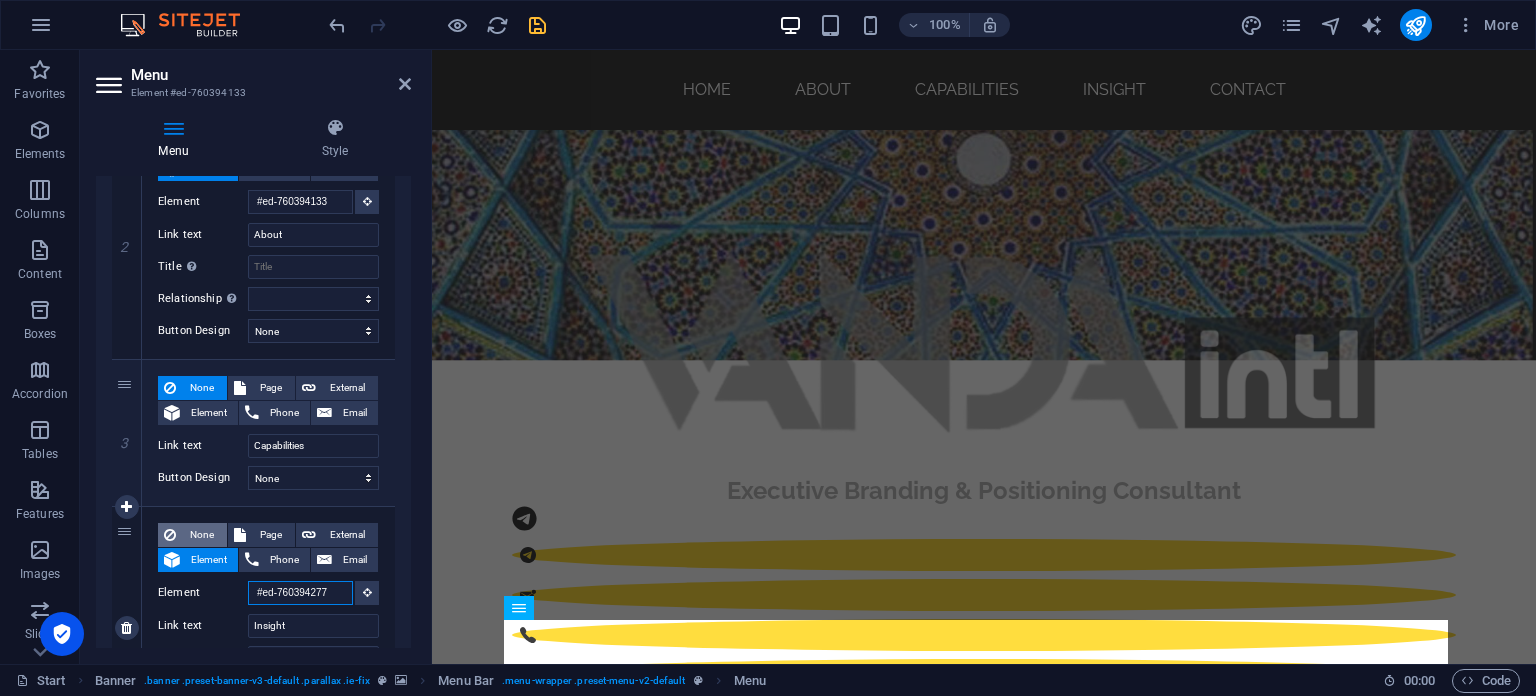 scroll, scrollTop: 588, scrollLeft: 0, axis: vertical 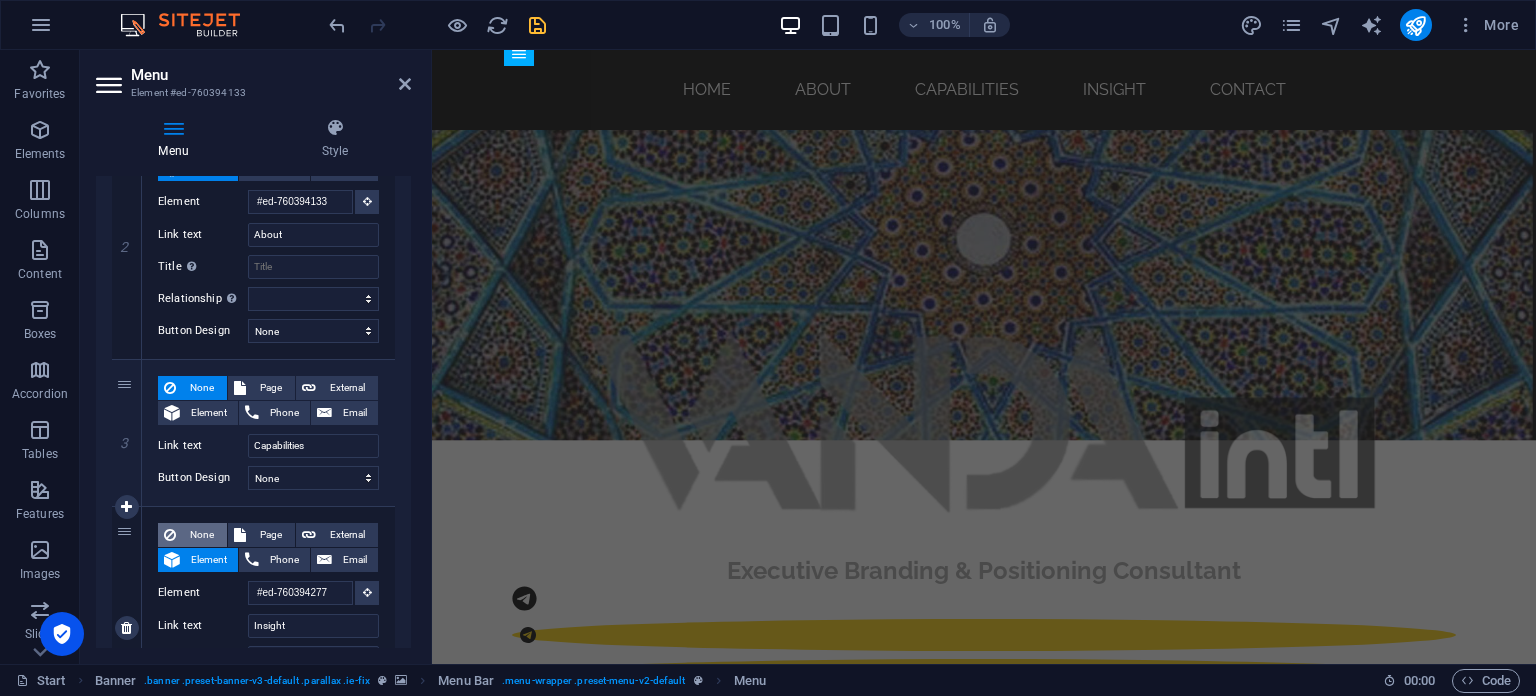 click on "None" at bounding box center (201, 535) 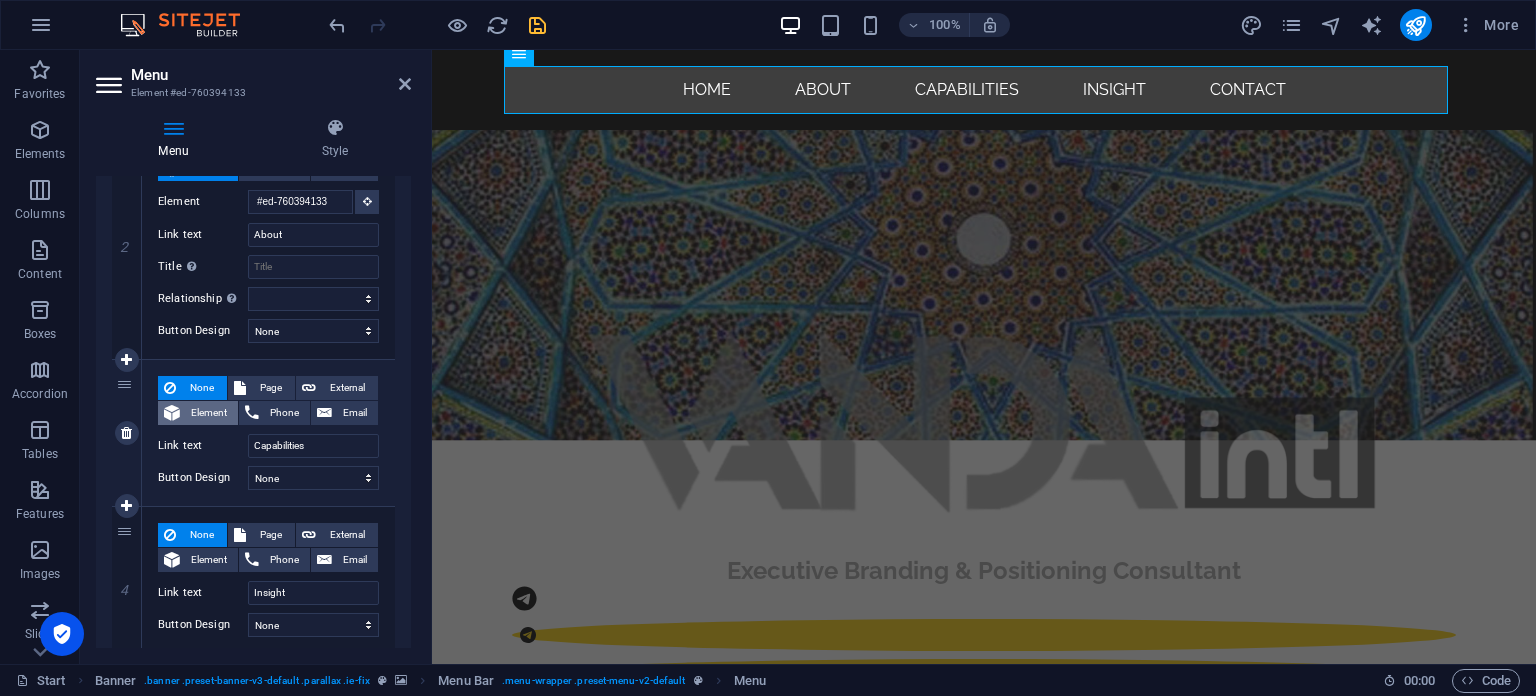 click on "Element" at bounding box center [209, 413] 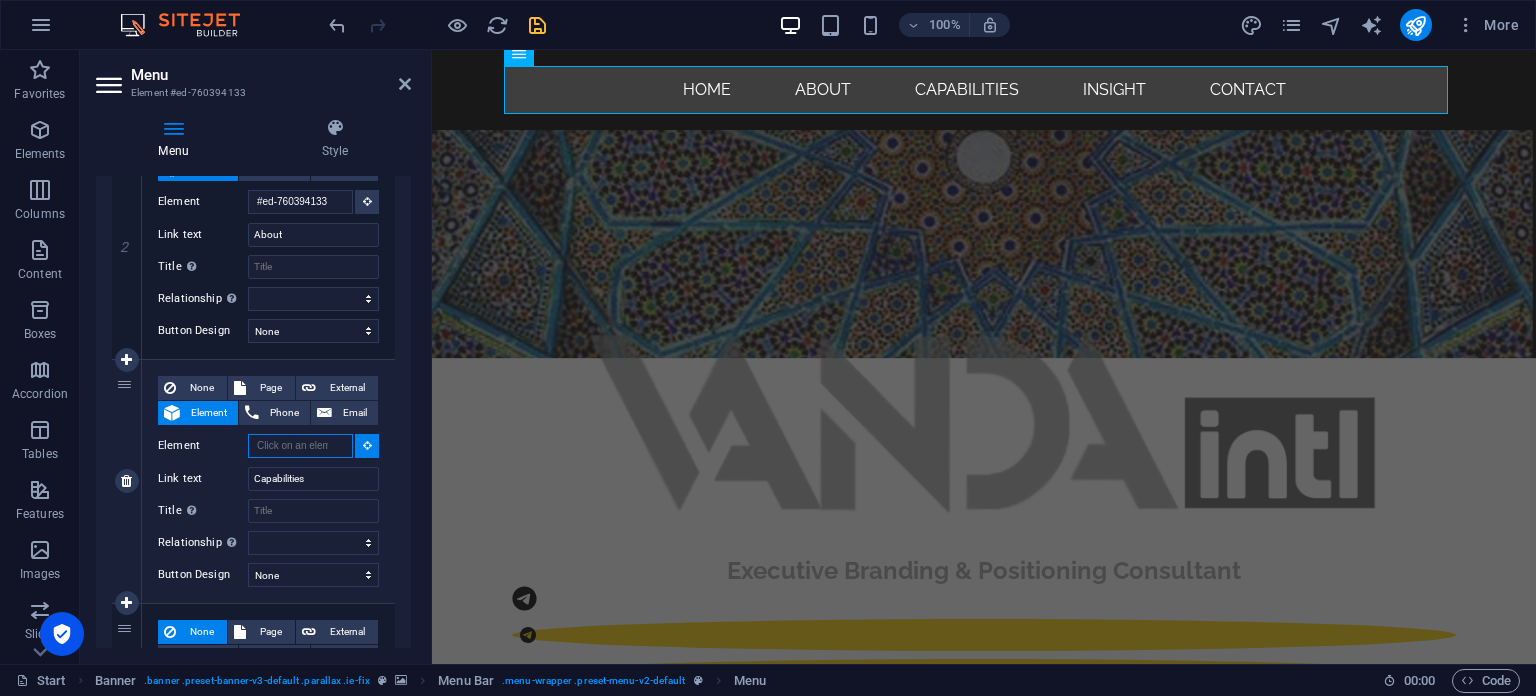 scroll, scrollTop: 0, scrollLeft: 0, axis: both 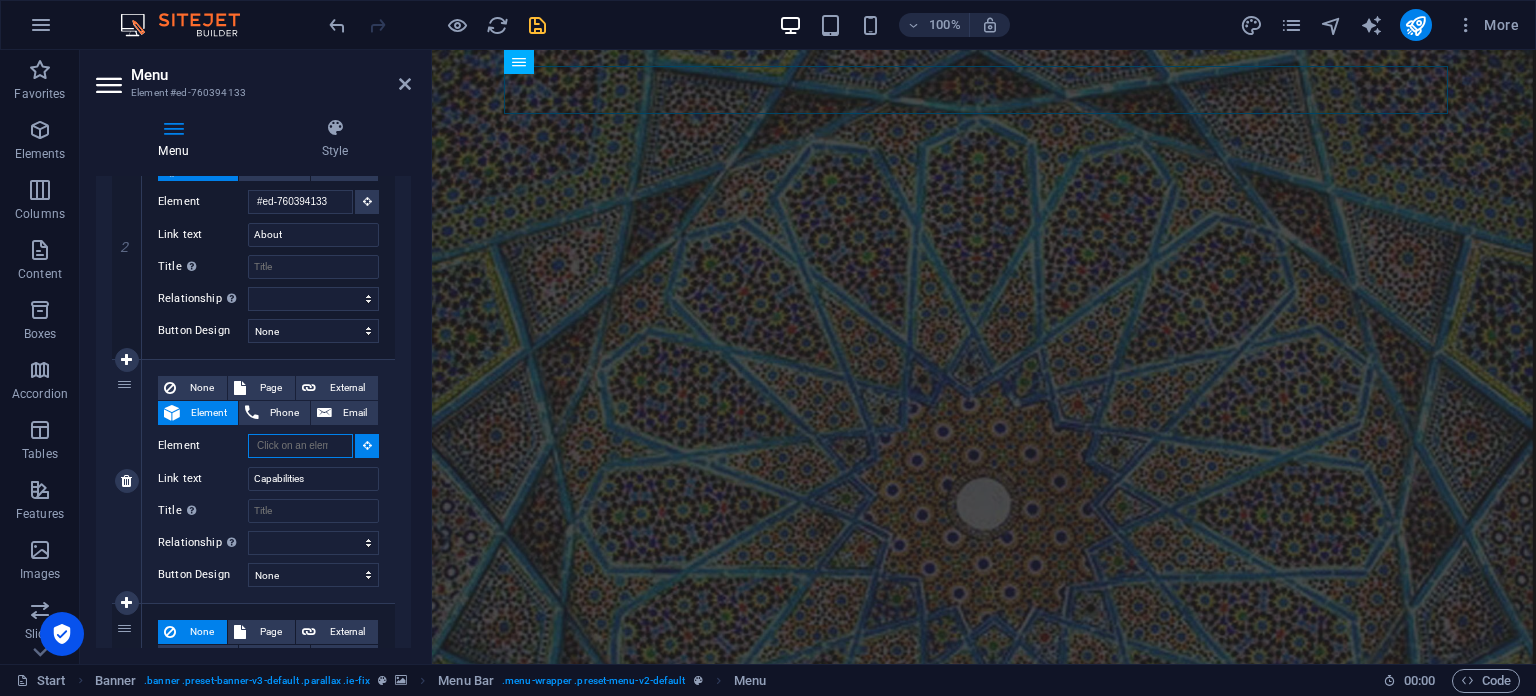 paste on "#ed-760394277" 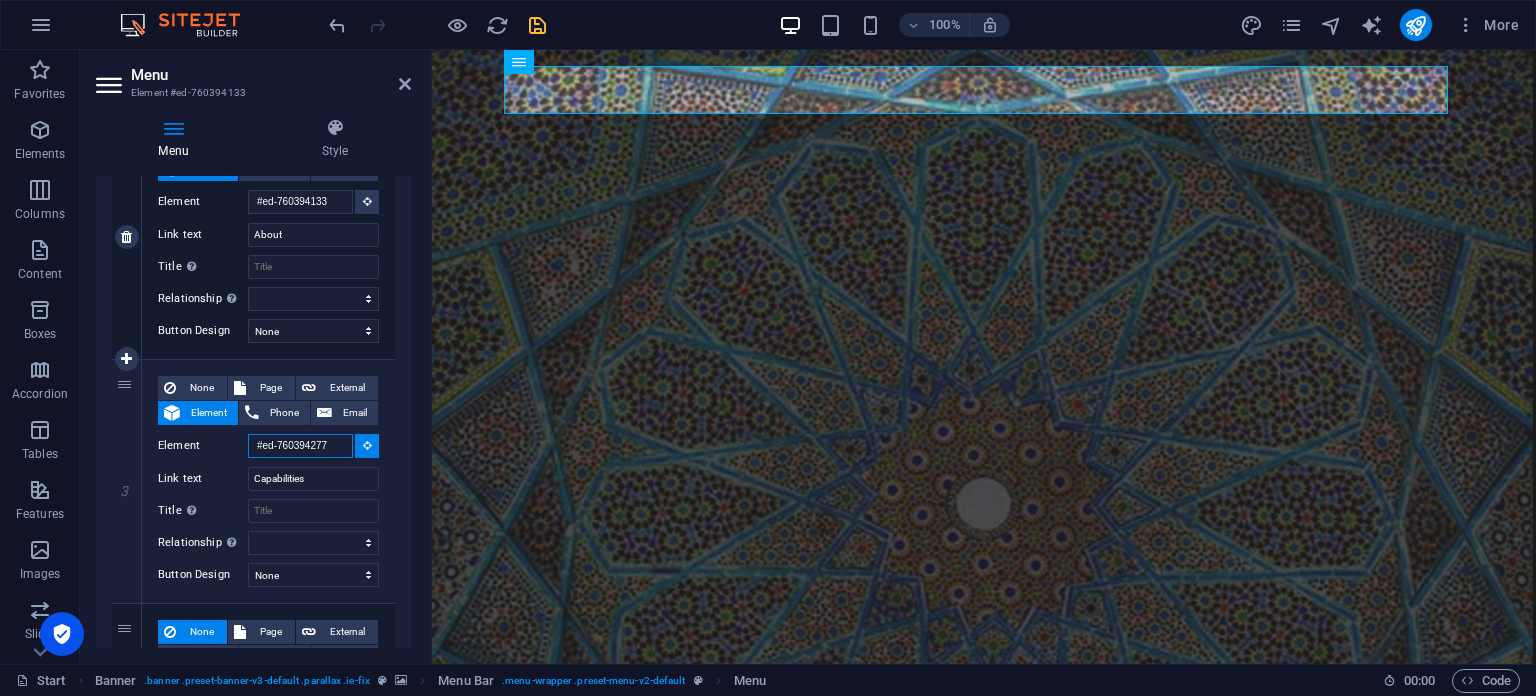 scroll, scrollTop: 0, scrollLeft: 2, axis: horizontal 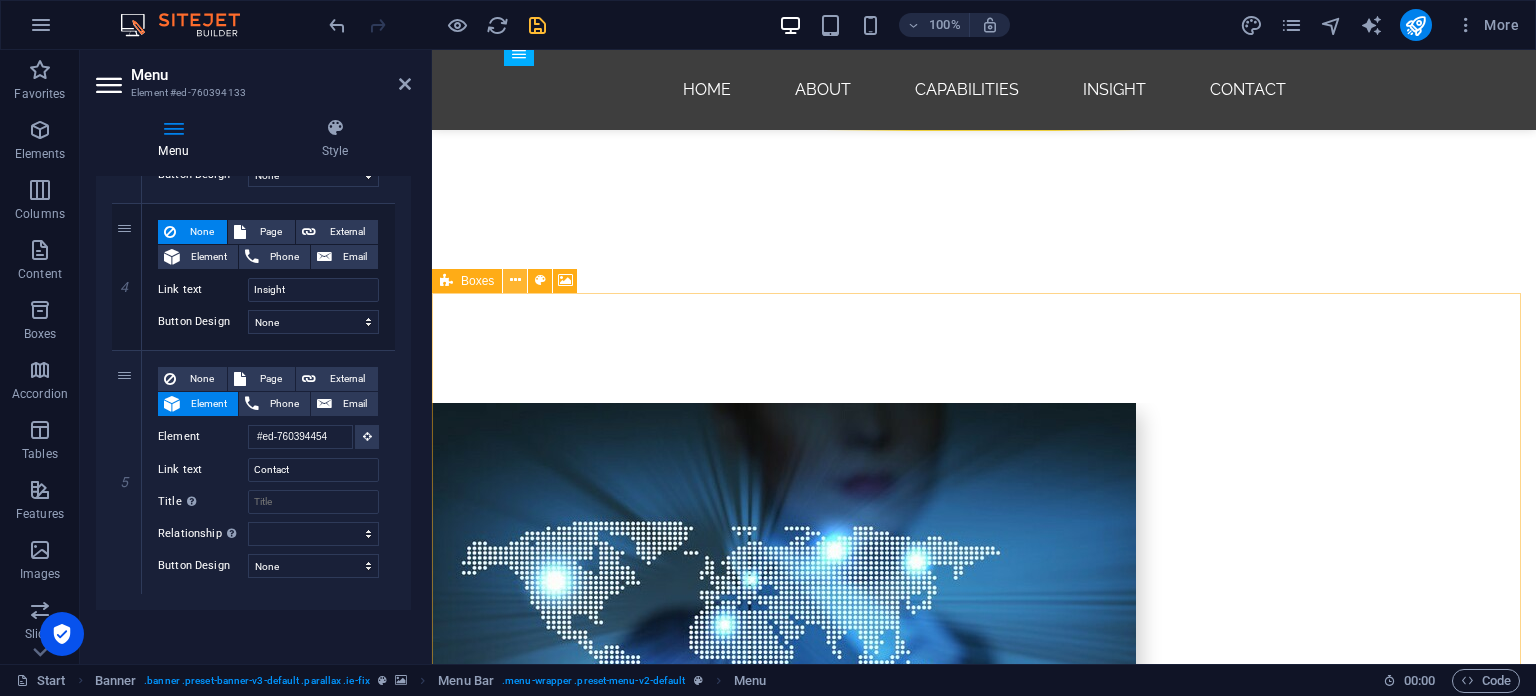 click at bounding box center [515, 280] 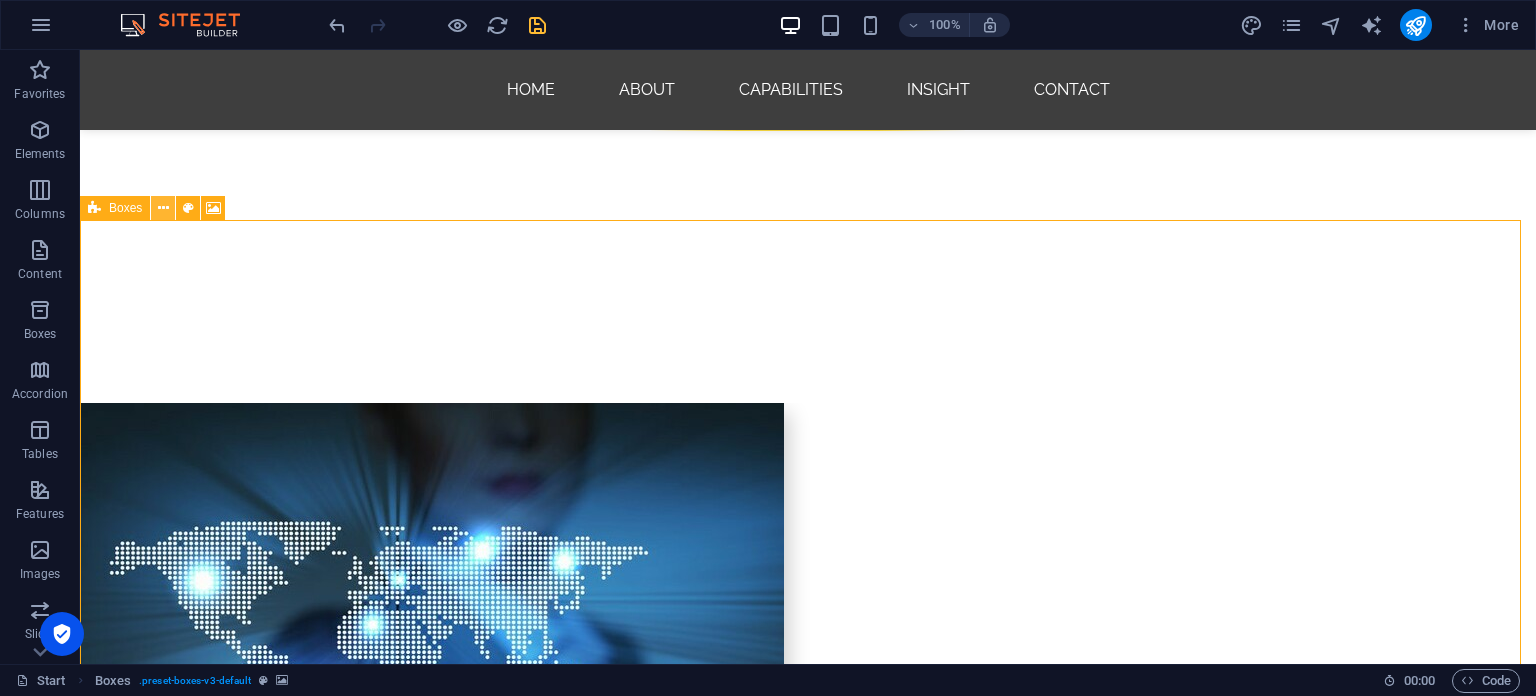 click at bounding box center (163, 208) 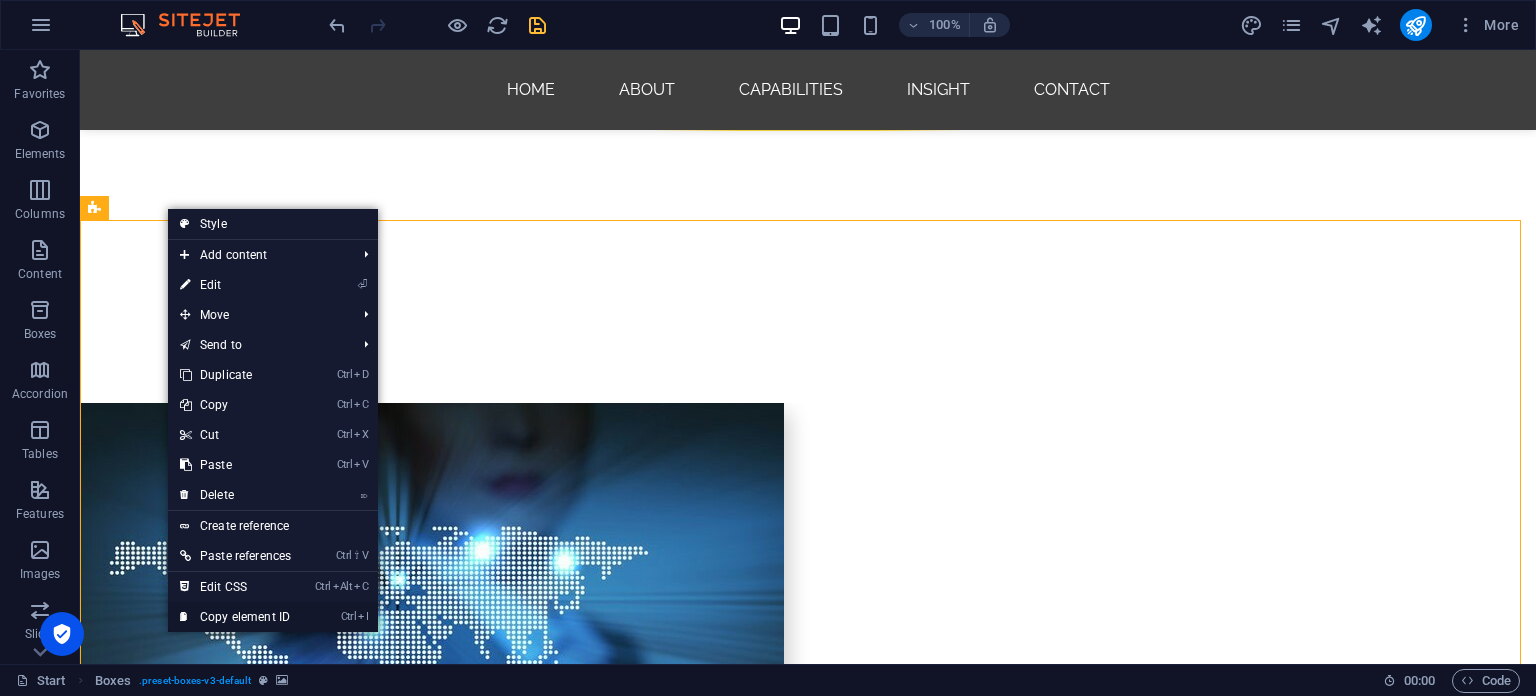 click on "Ctrl I  Copy element ID" at bounding box center [235, 617] 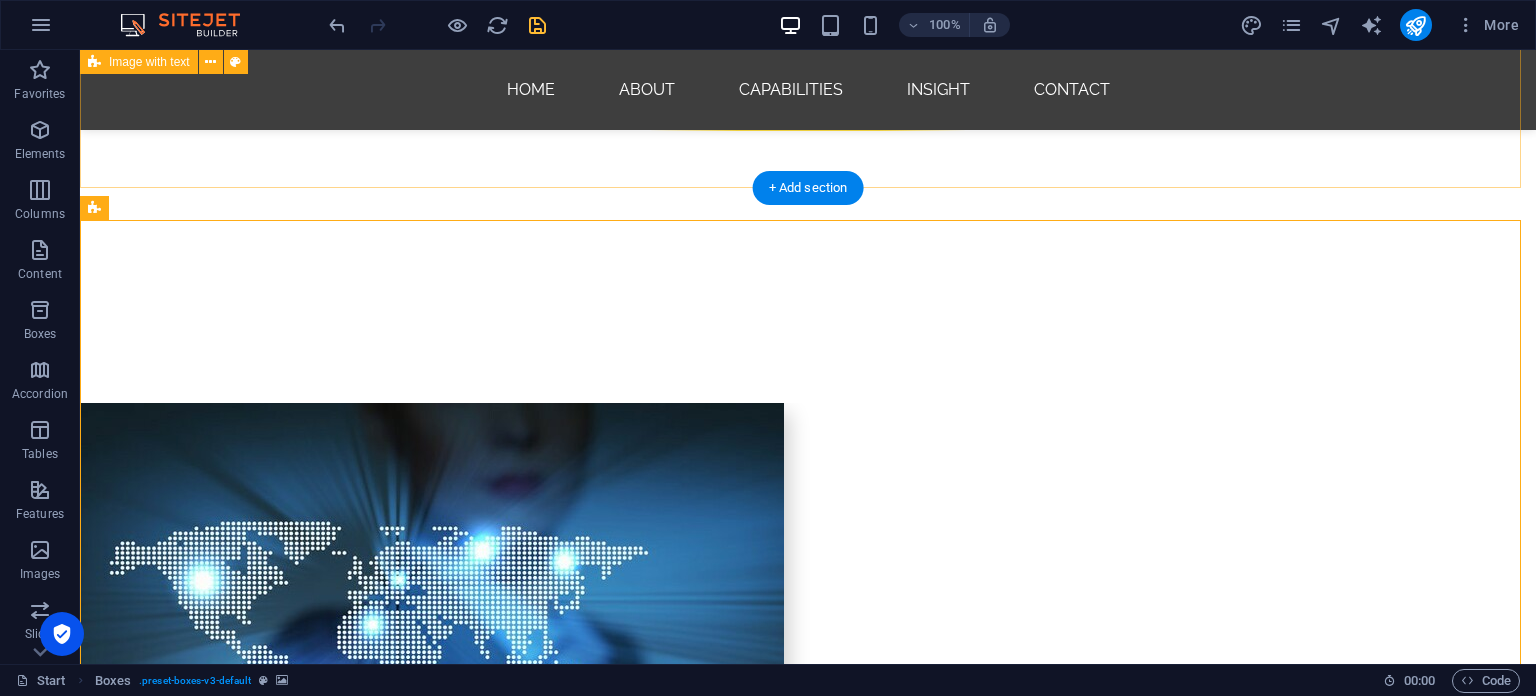 click on "Why Us? Traditional, outdated, and repetitive approaches to branding and positioning are no longer sufficient for successful product market entry. Today, even innovative and unique ideas face significant risks, with their creators unable to justify potential failure without the support of expert consulting teams. VANDA Intel has strategically positioned itself within a unique and untapped market space.  We concurrently focus on branding, positioning, market analysis and expert assessment, customer psychology, and innovative advertising methods, all while cultivating robust customer networks. Our decade of experience is rooted in exploring untapped markets, engaging with attractive countries, and collaborating with nations rich in ancient traditions.  Our core approach integrates the best and most current human technologies.  We transform your novel opportunities and ideas into a presence within modern markets and customer networks." at bounding box center [808, 781] 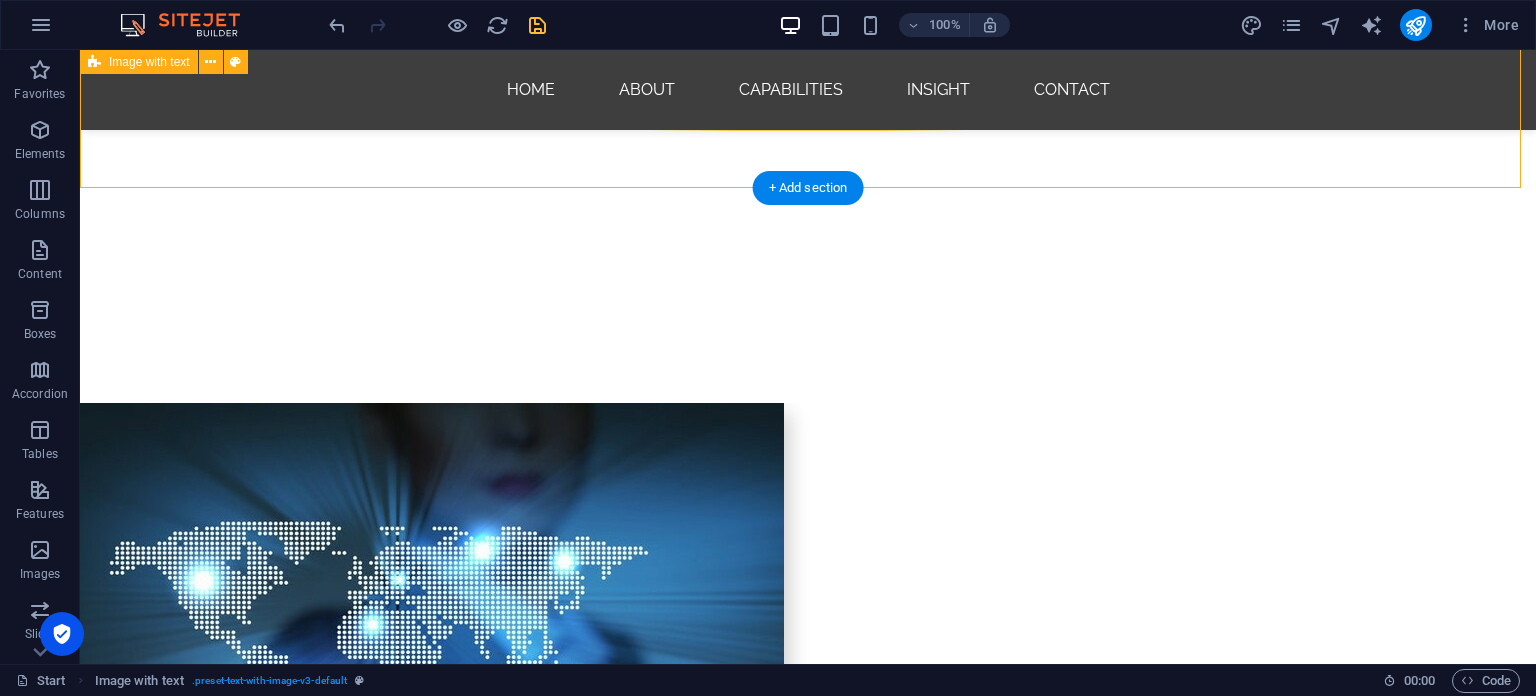 click on "Why Us? Traditional, outdated, and repetitive approaches to branding and positioning are no longer sufficient for successful product market entry. Today, even innovative and unique ideas face significant risks, with their creators unable to justify potential failure without the support of expert consulting teams. VANDA Intel has strategically positioned itself within a unique and untapped market space.  We concurrently focus on branding, positioning, market analysis and expert assessment, customer psychology, and innovative advertising methods, all while cultivating robust customer networks. Our decade of experience is rooted in exploring untapped markets, engaging with attractive countries, and collaborating with nations rich in ancient traditions.  Our core approach integrates the best and most current human technologies.  We transform your novel opportunities and ideas into a presence within modern markets and customer networks." at bounding box center [808, 781] 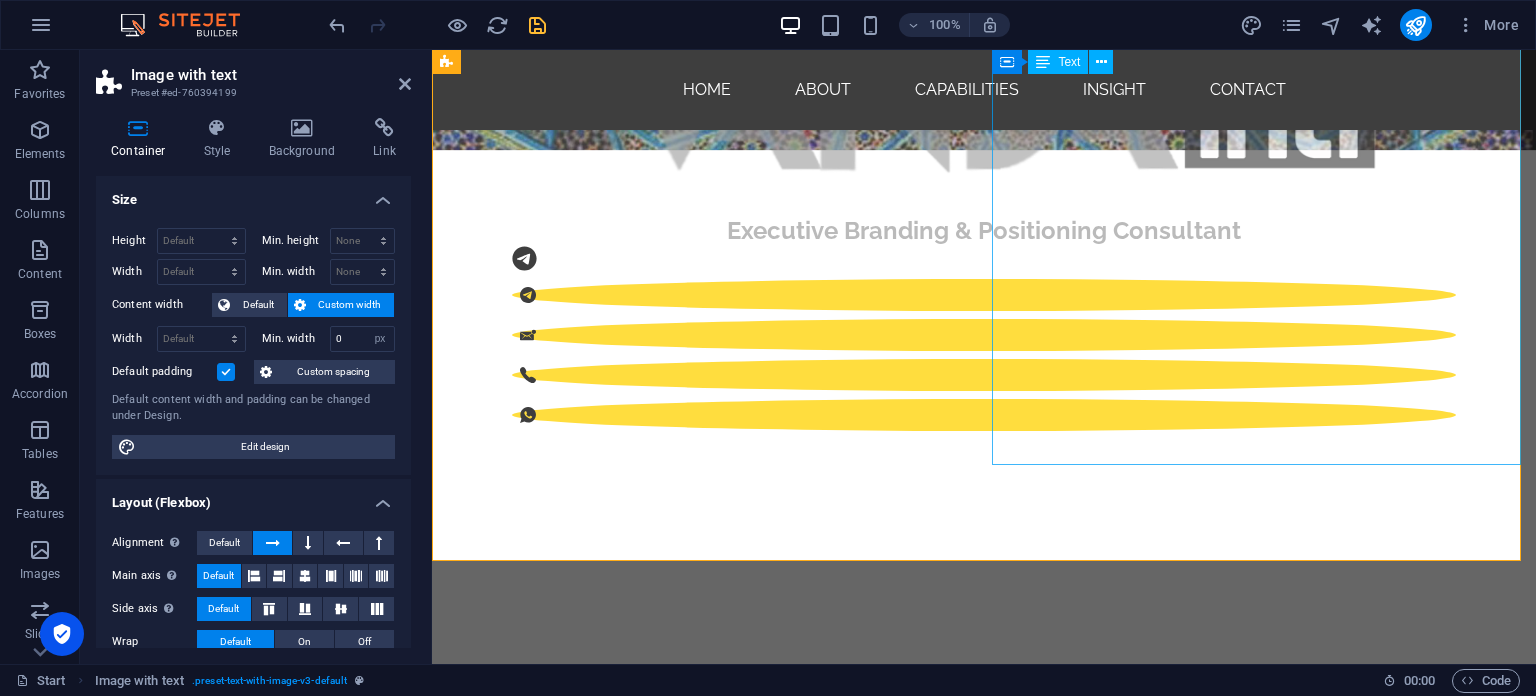 scroll, scrollTop: 428, scrollLeft: 0, axis: vertical 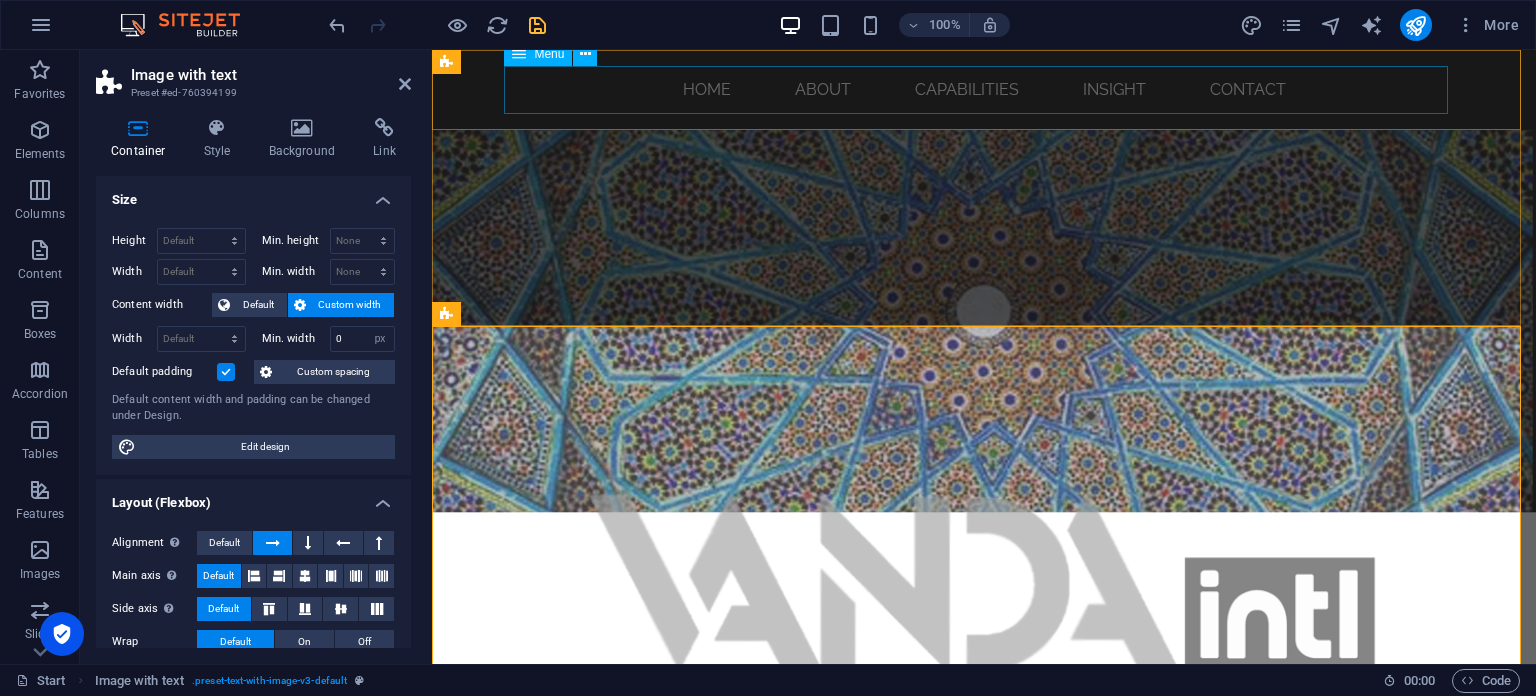 click on "Home About Capabilities Insight Contact" at bounding box center (984, 90) 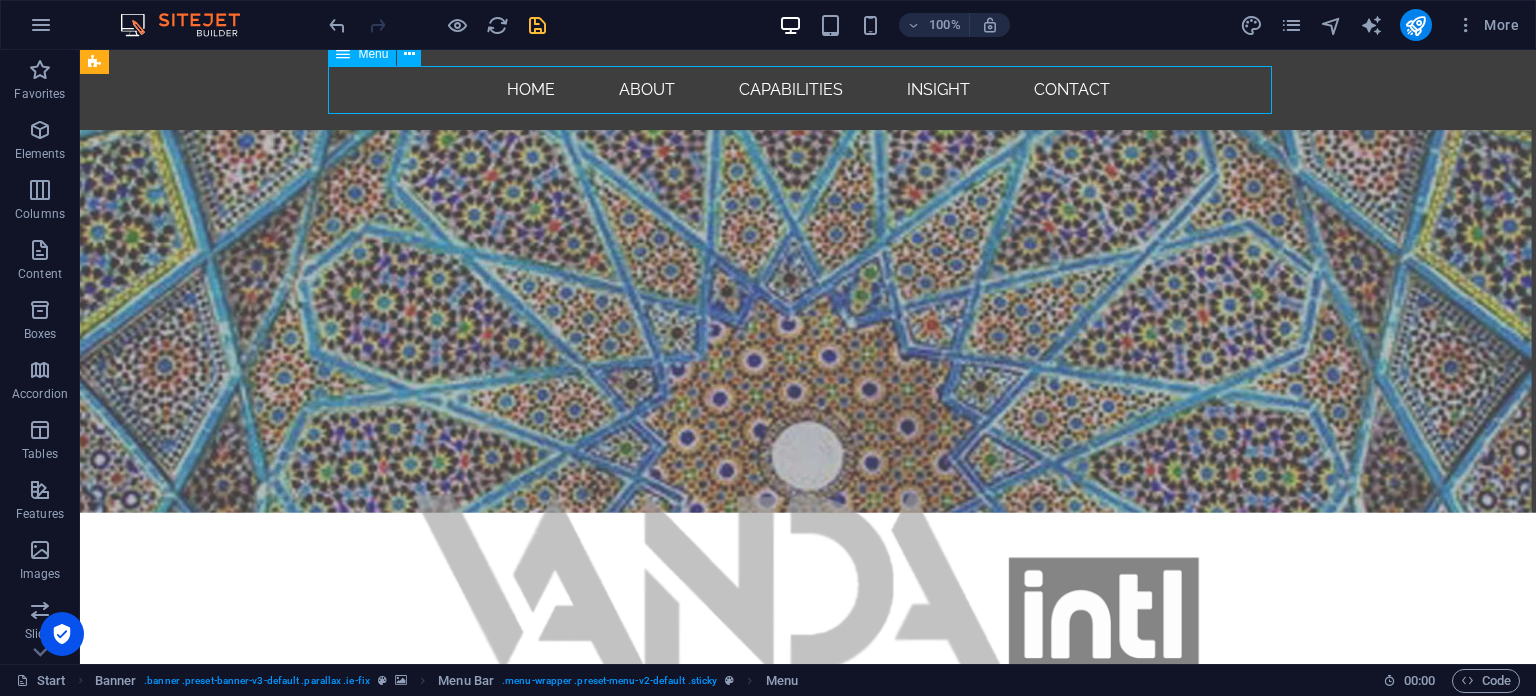 click on "Home About Capabilities Insight Contact" at bounding box center [808, 90] 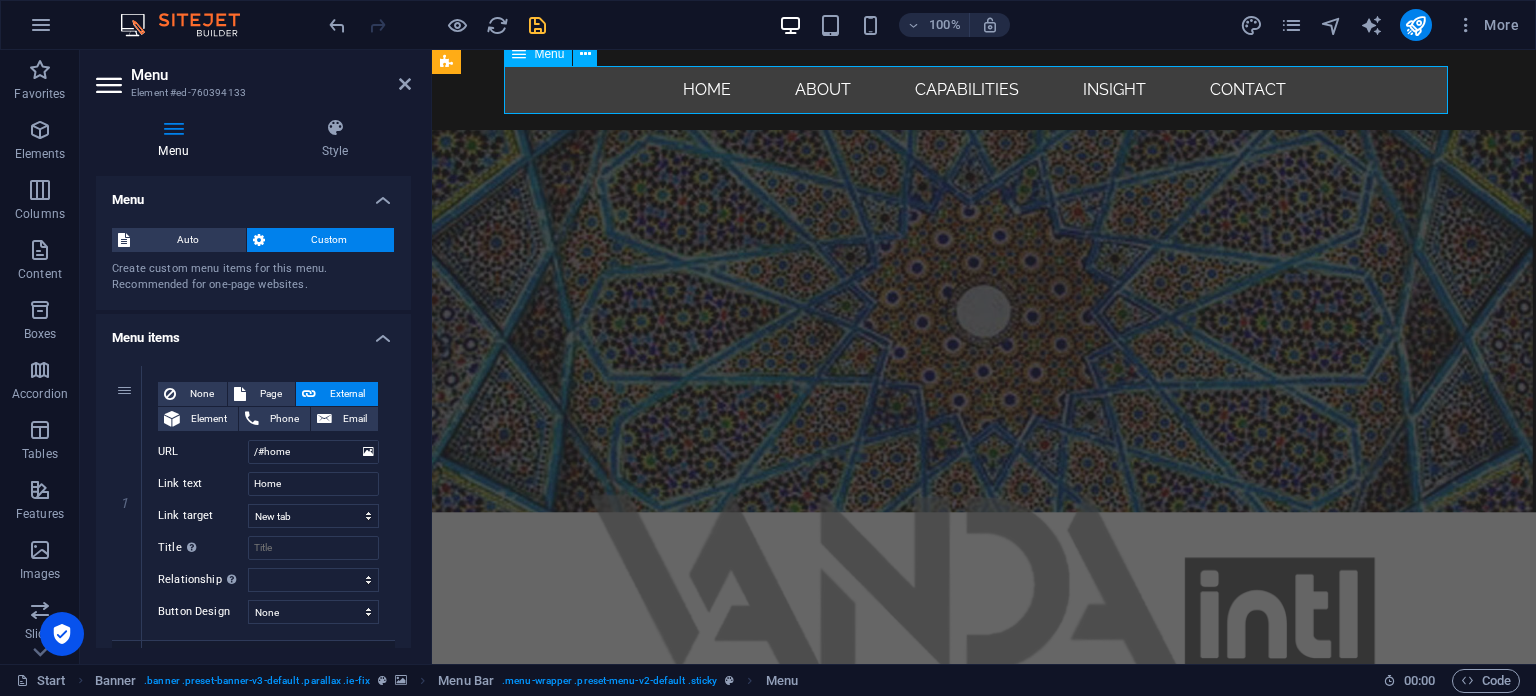 click on "Home About Capabilities Insight Contact" at bounding box center [984, 90] 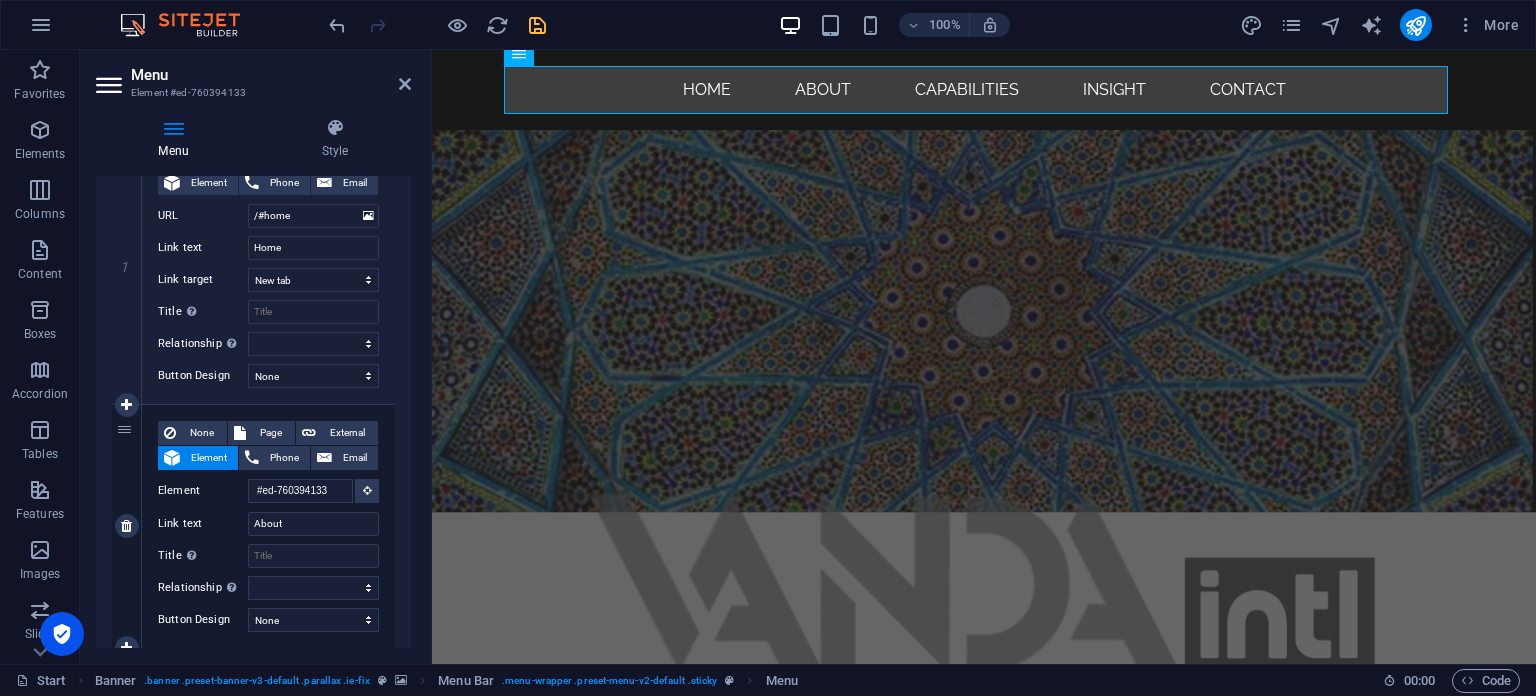scroll, scrollTop: 500, scrollLeft: 0, axis: vertical 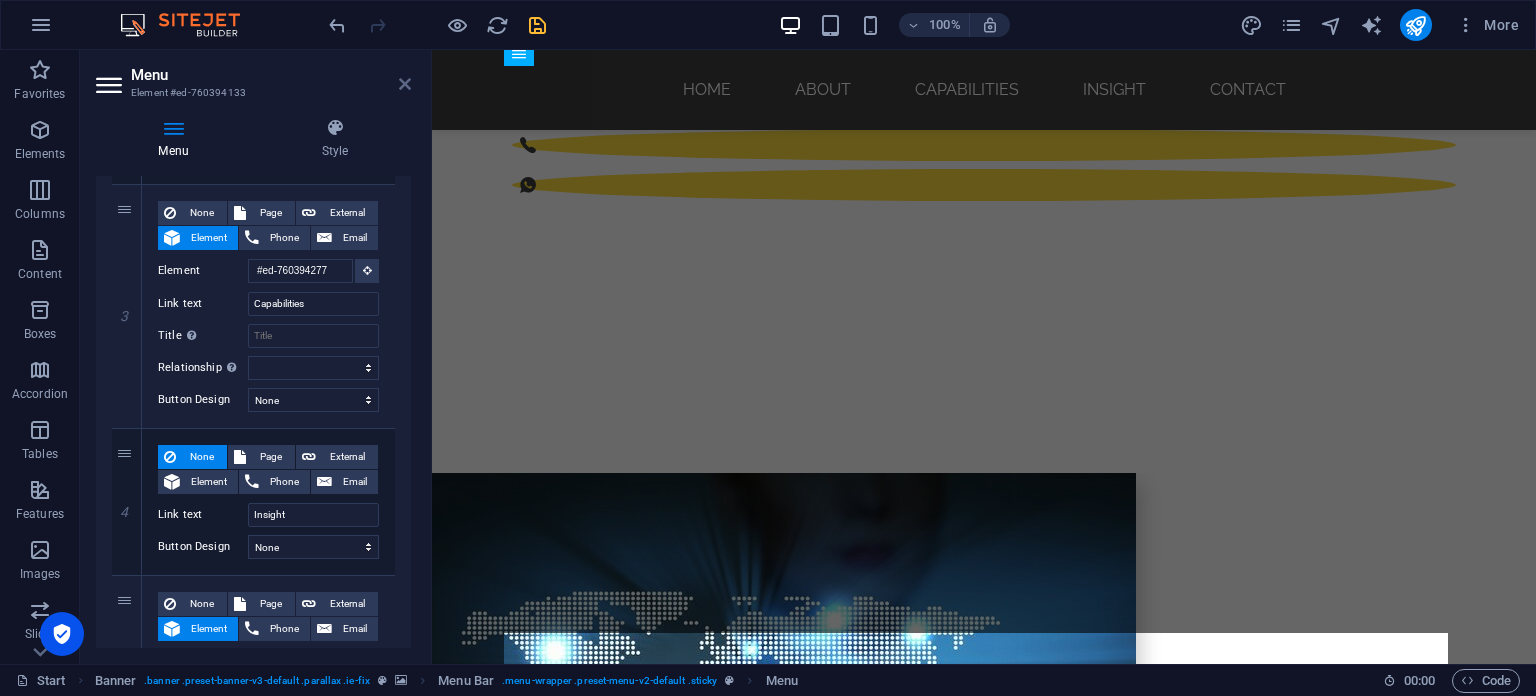 click at bounding box center (405, 84) 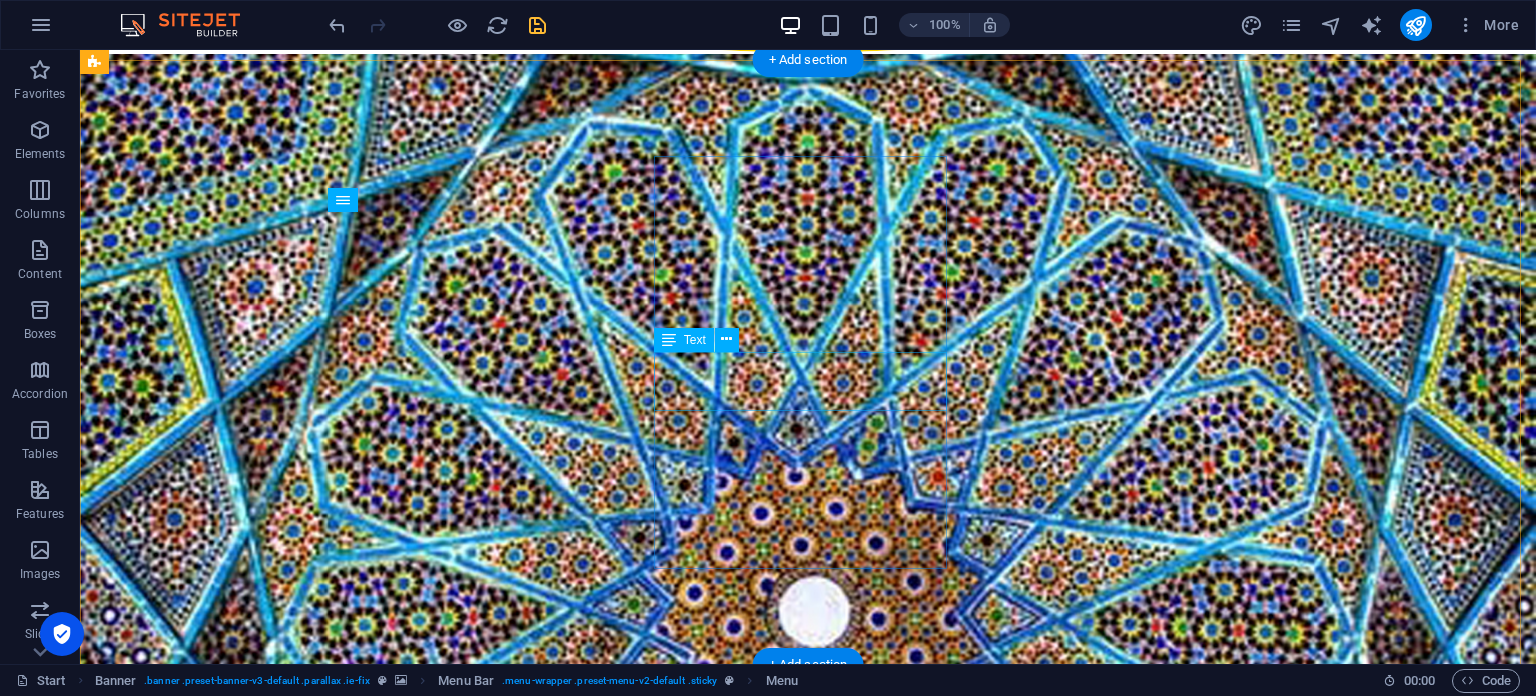 scroll, scrollTop: 2458, scrollLeft: 0, axis: vertical 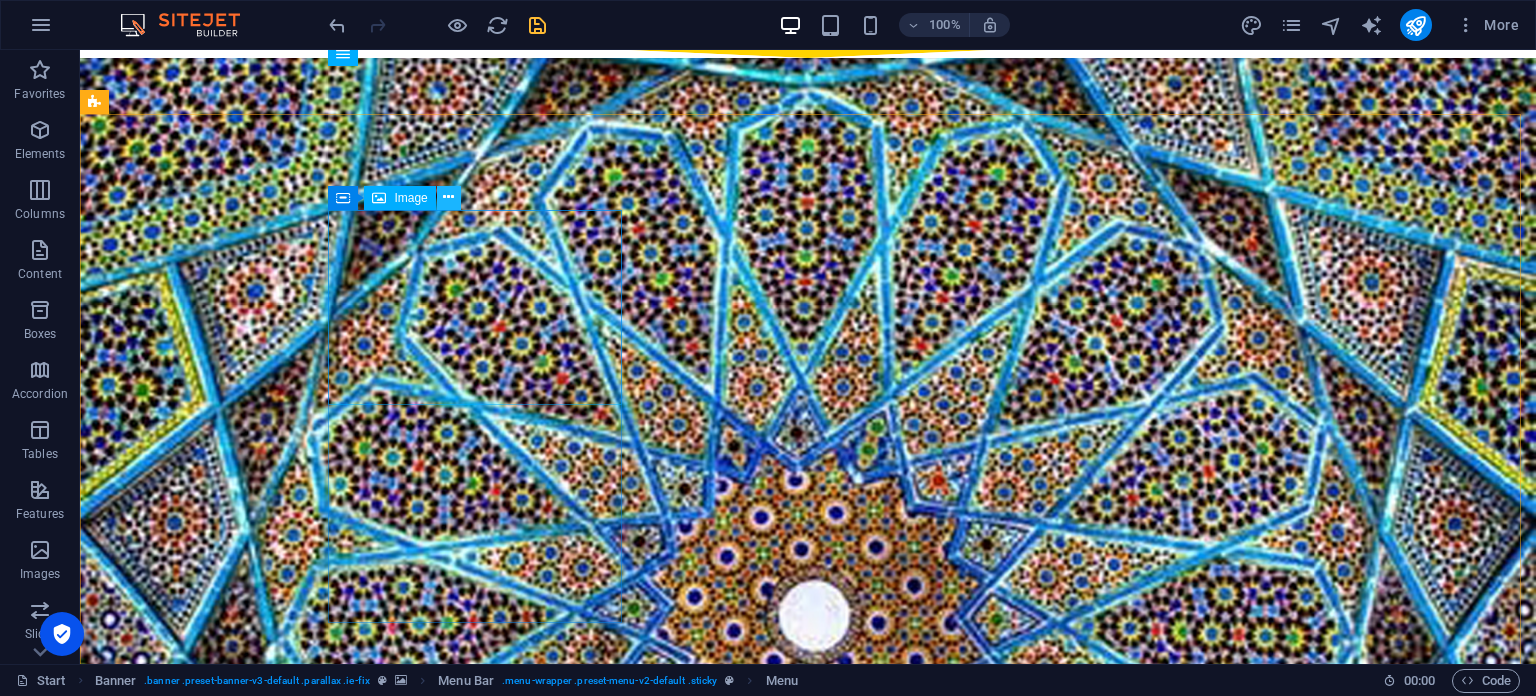 click at bounding box center (448, 197) 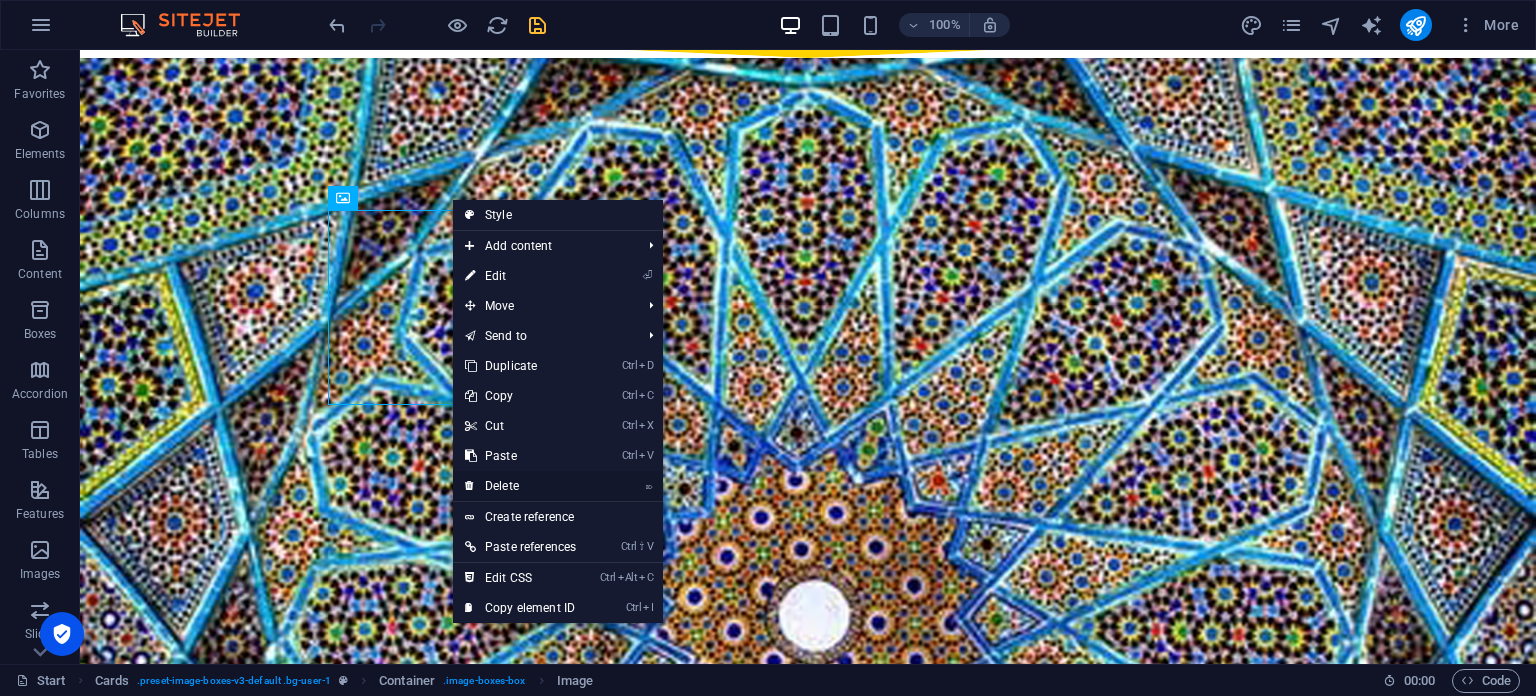 click on "⌦  Delete" at bounding box center [520, 486] 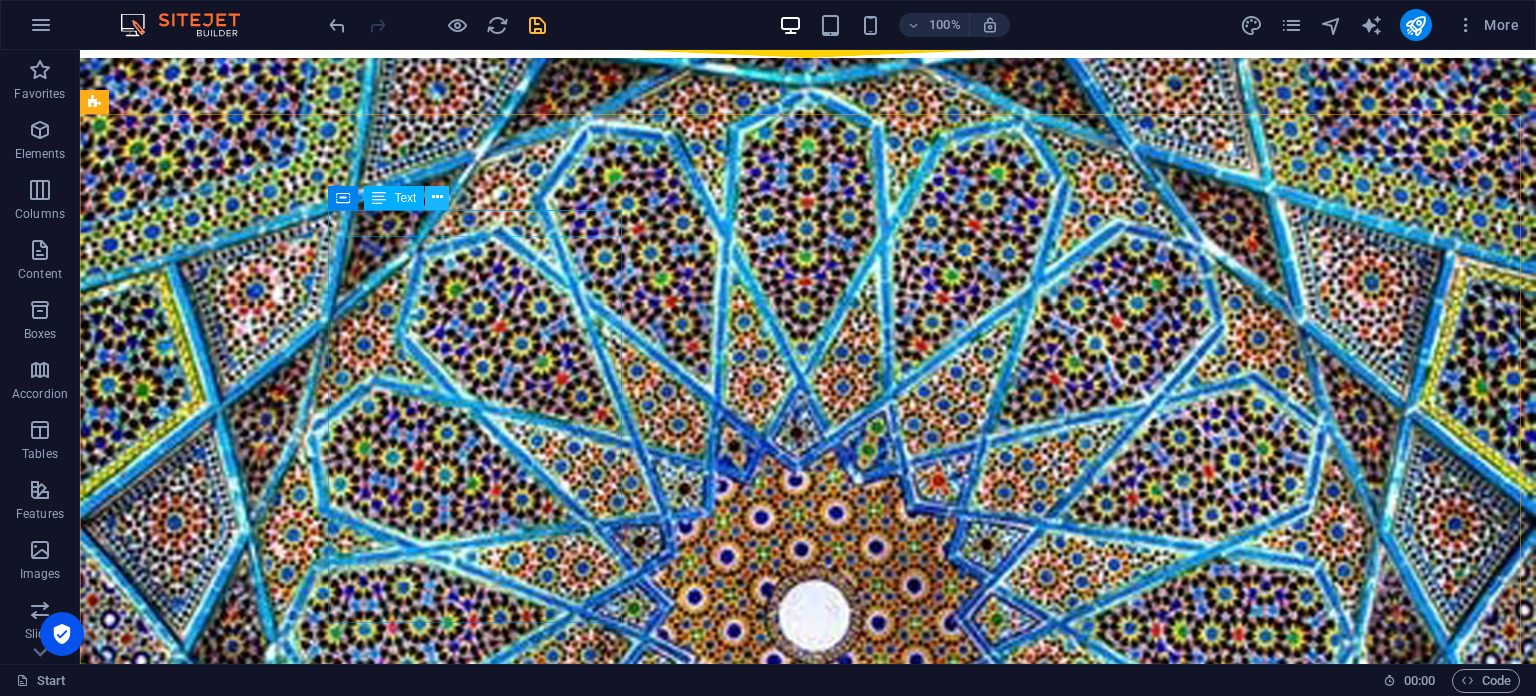 click at bounding box center [437, 197] 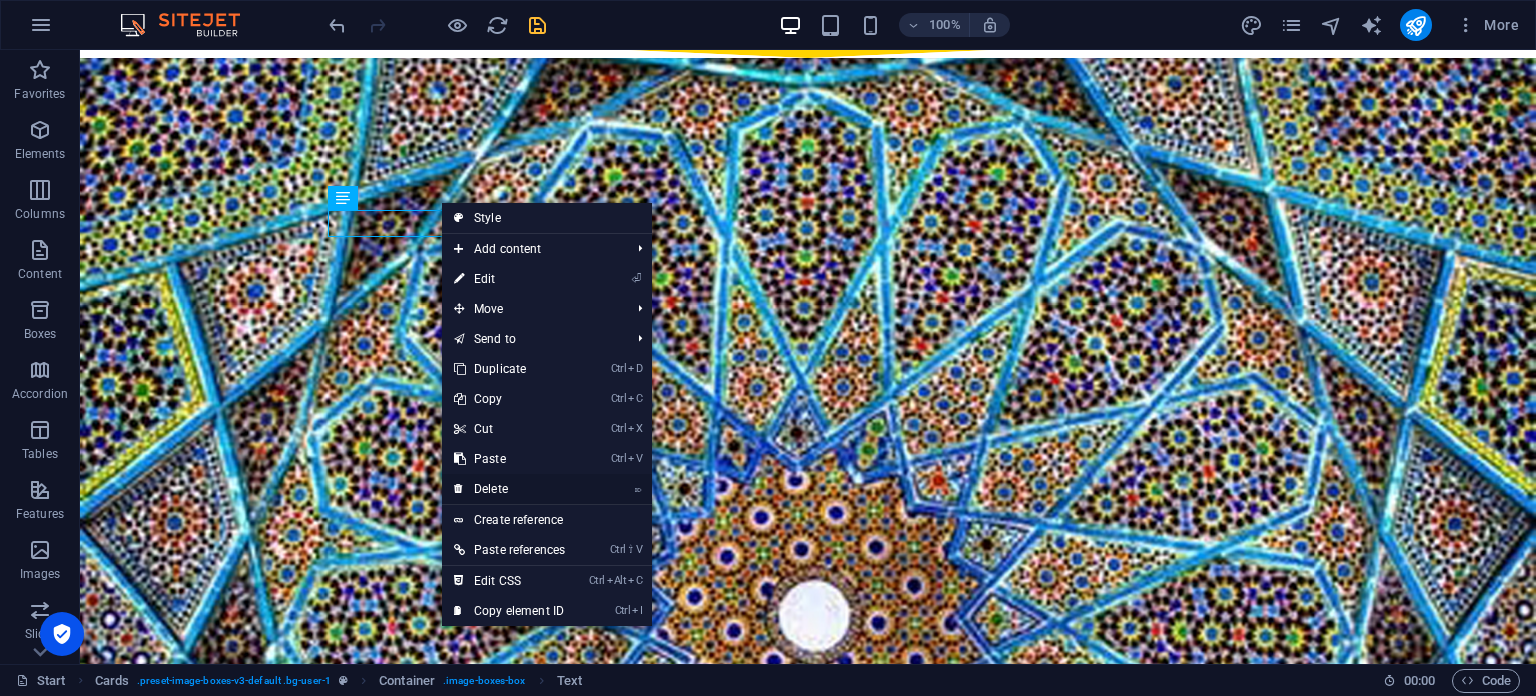 click on "⌦  Delete" at bounding box center [509, 489] 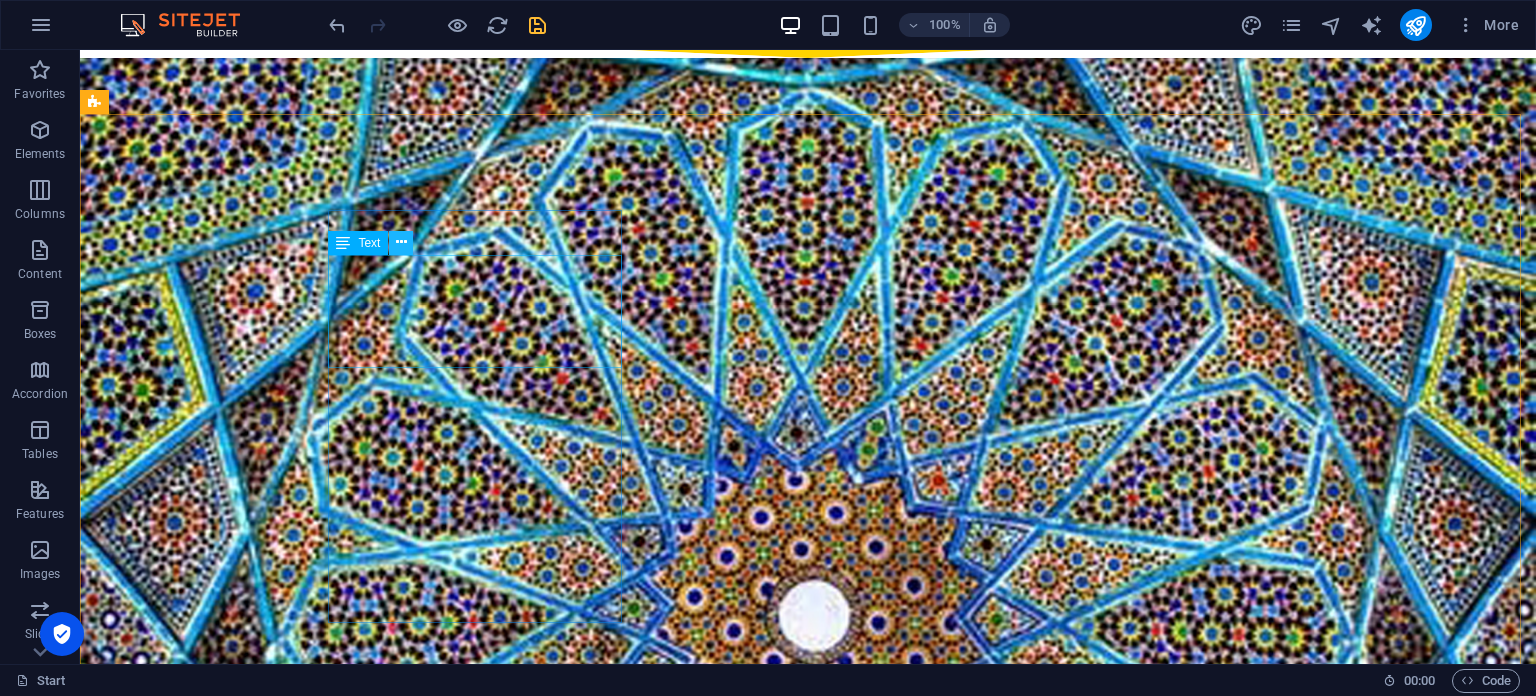 click at bounding box center (401, 243) 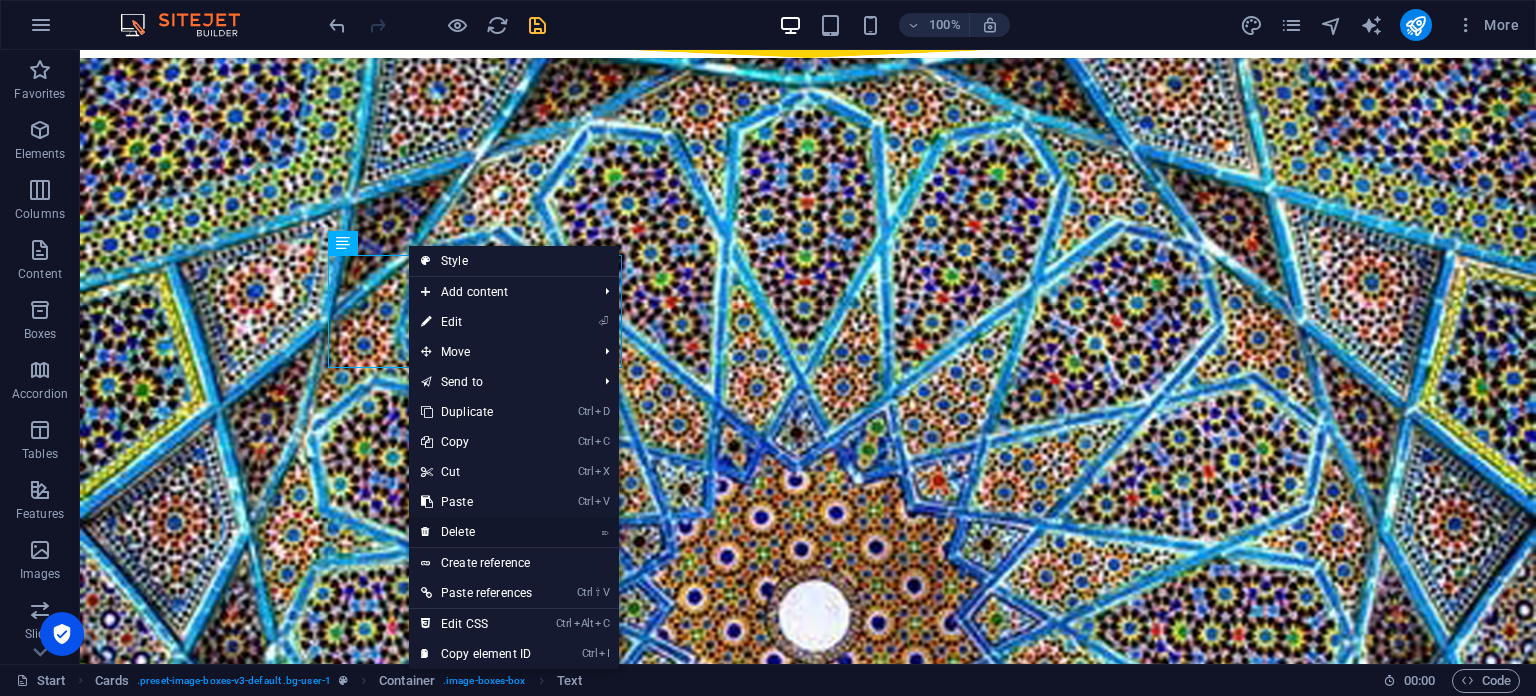 click on "⌦  Delete" at bounding box center [476, 532] 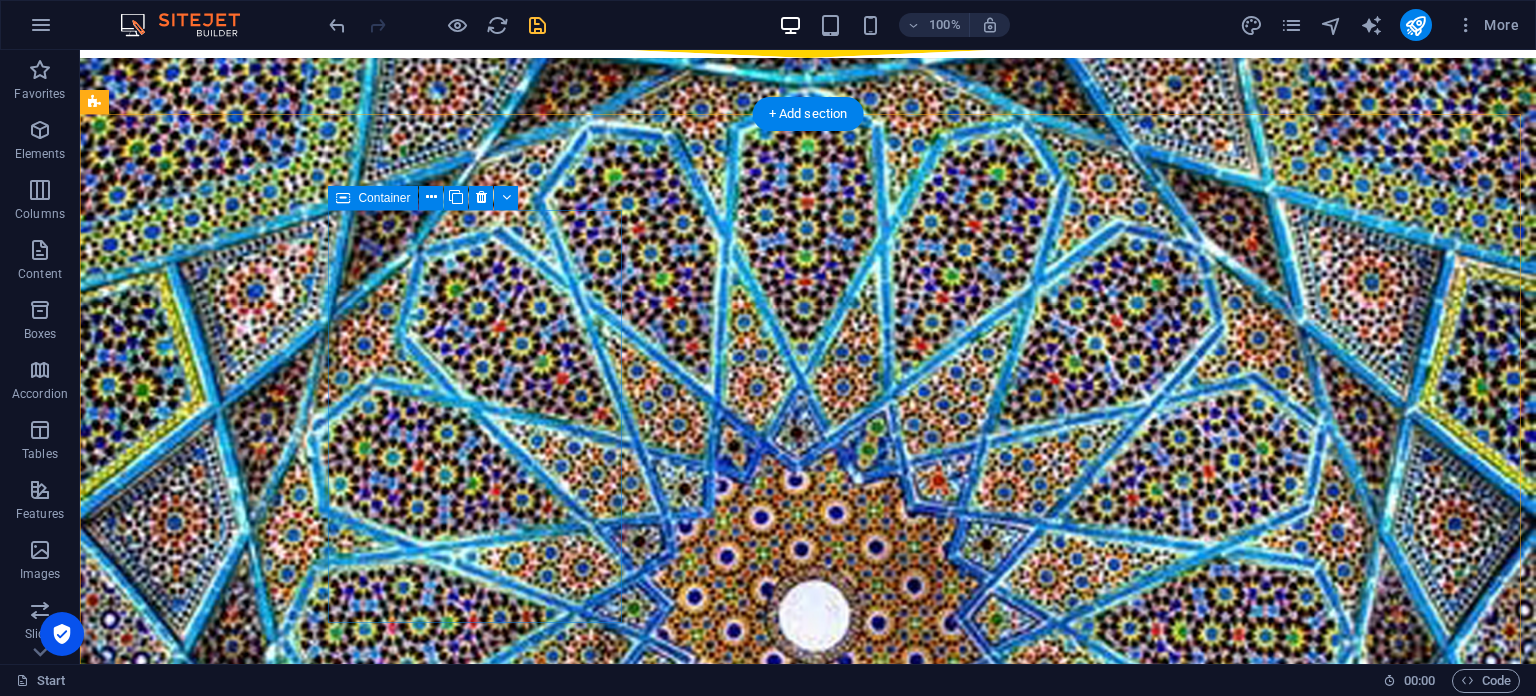 click on "Design Award" at bounding box center (242, 4071) 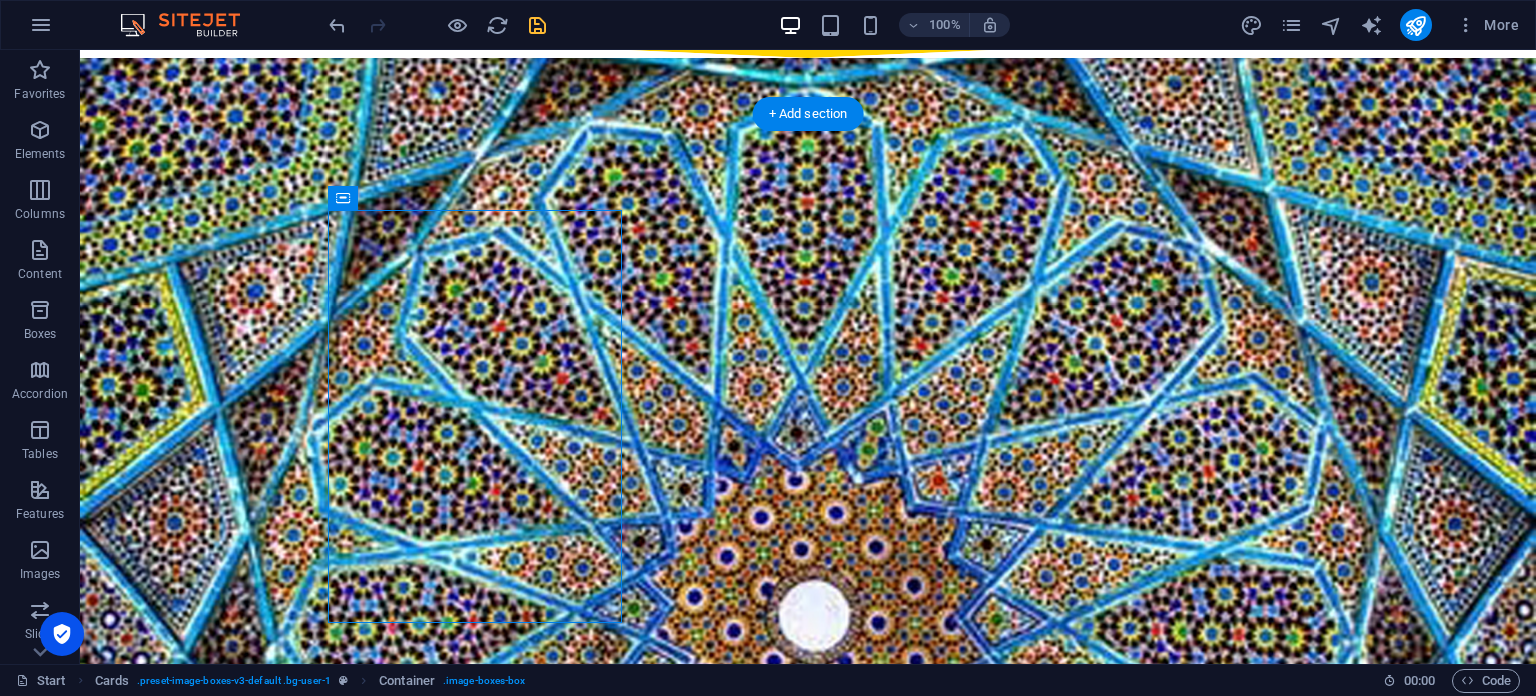 drag, startPoint x: 488, startPoint y: 328, endPoint x: 476, endPoint y: 261, distance: 68.06615 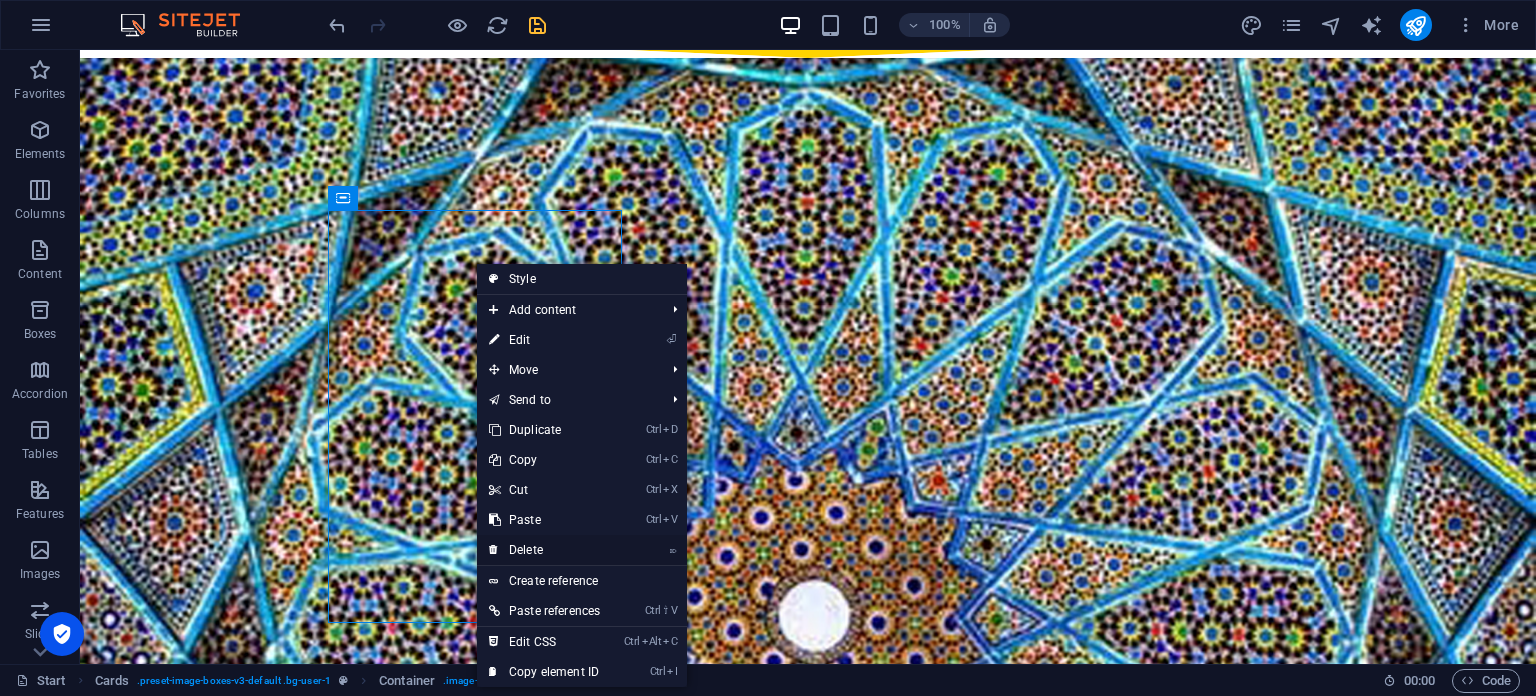 click on "⌦  Delete" at bounding box center [544, 550] 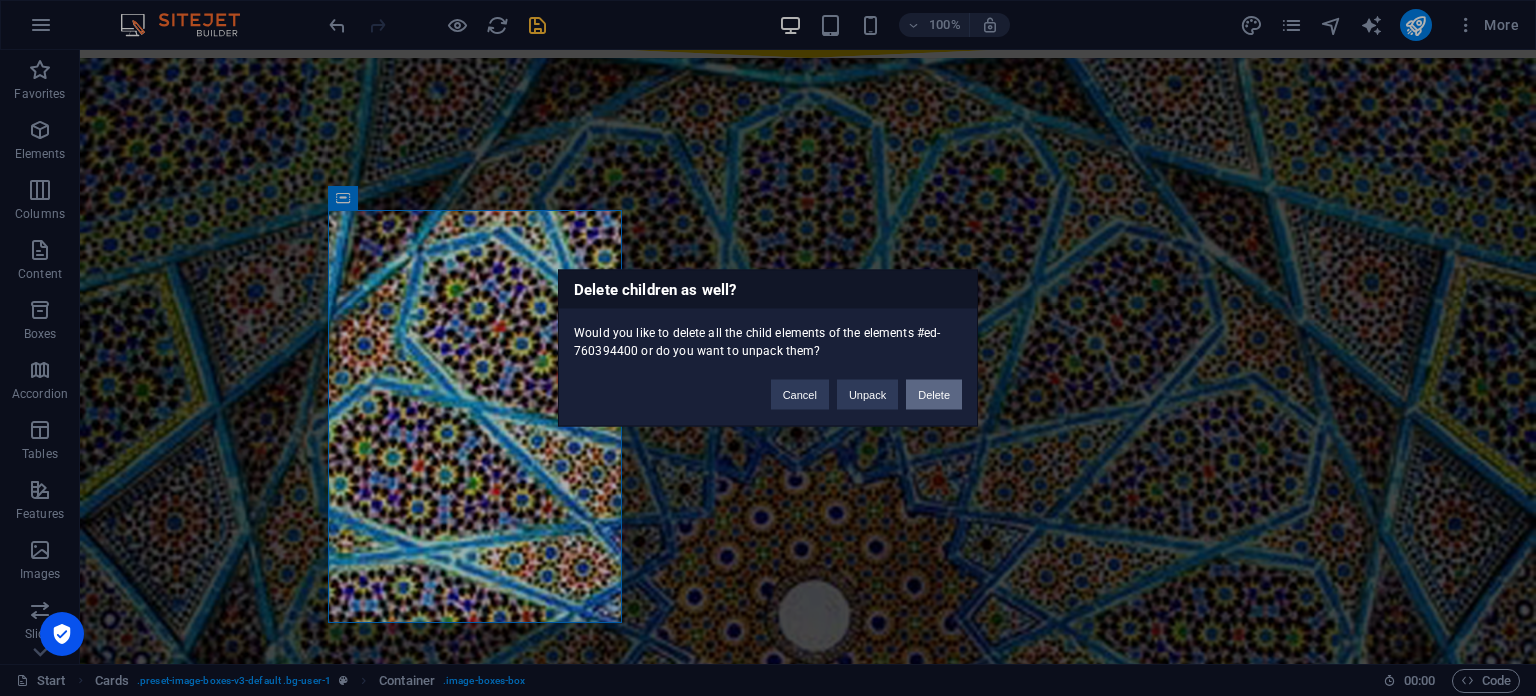 click on "Delete" at bounding box center [934, 395] 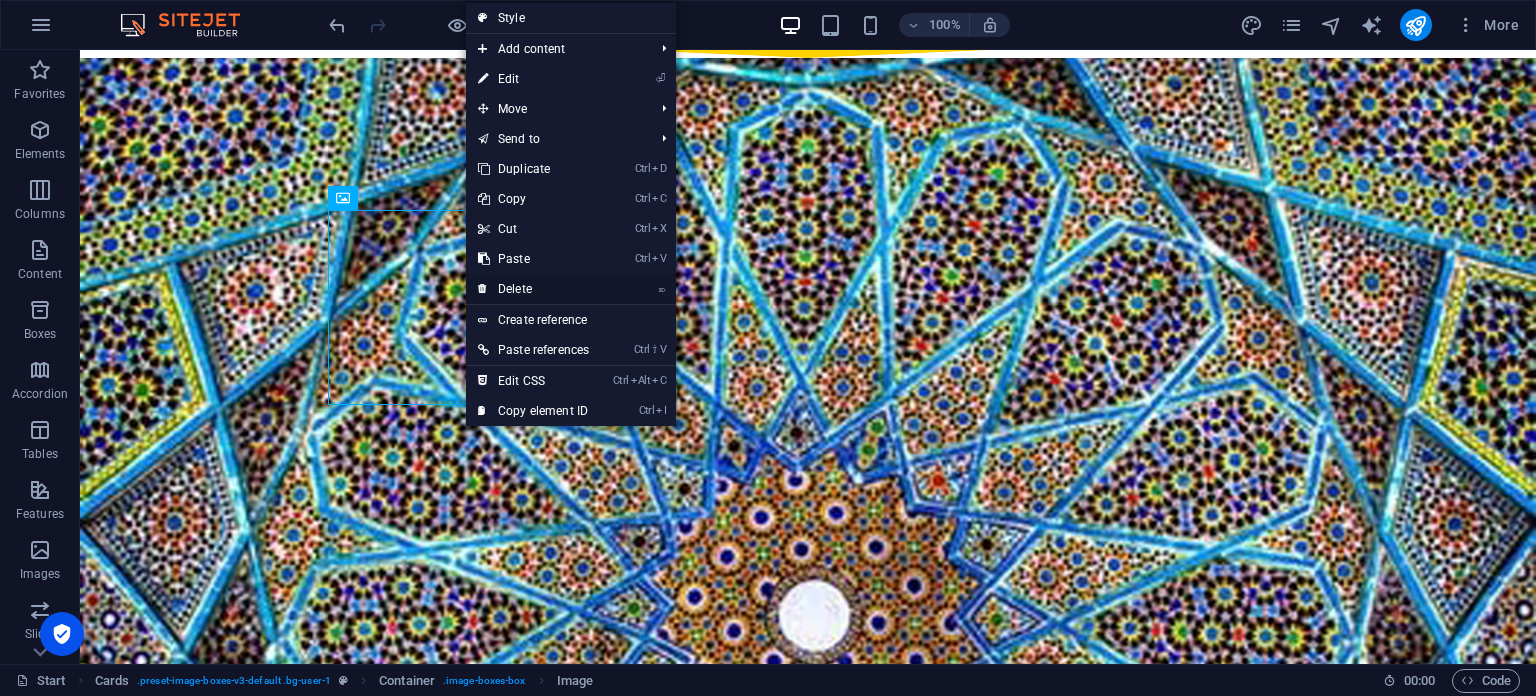 click on "⌦  Delete" at bounding box center [533, 289] 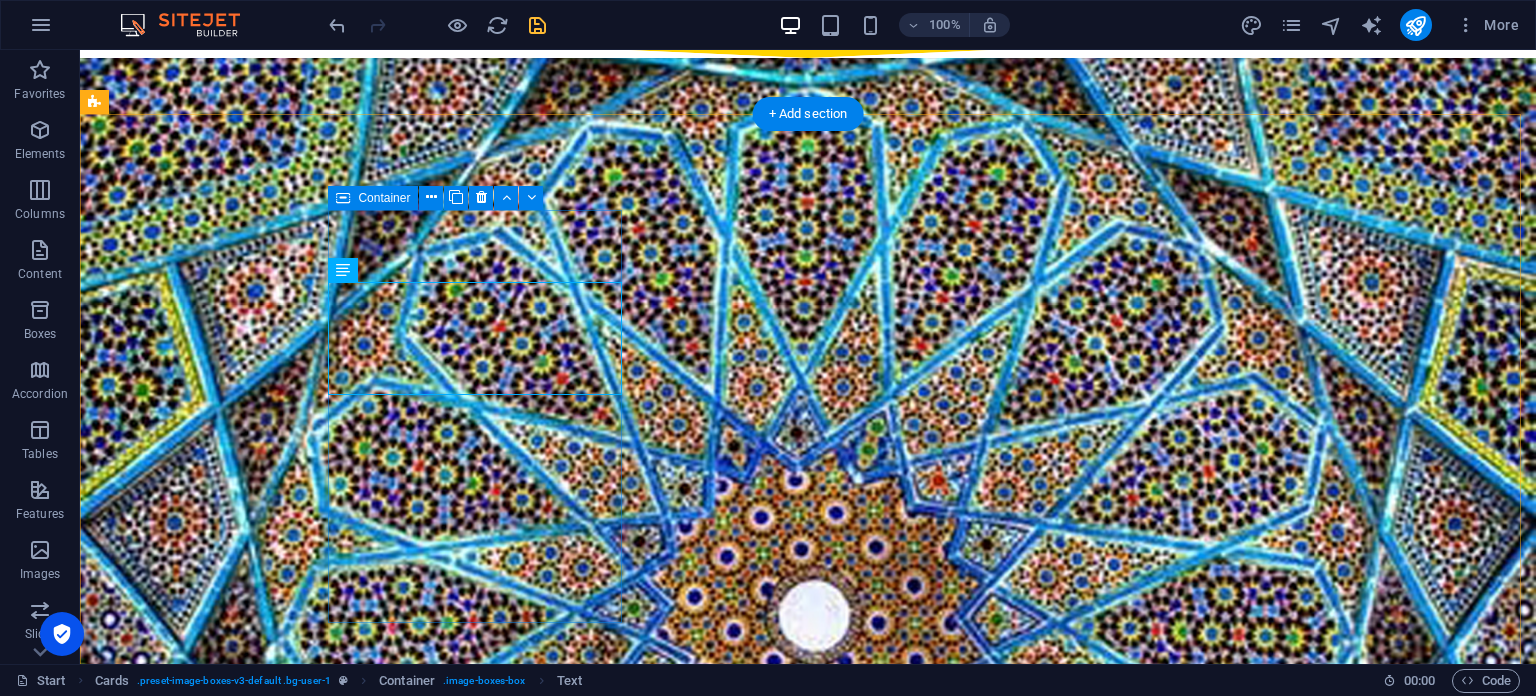 click on "07 October 2021 Local Meetup Lorem ipsum dolor sit amet, consectetur adipisicing elit. Veritatis, dolorem!" at bounding box center (242, 4126) 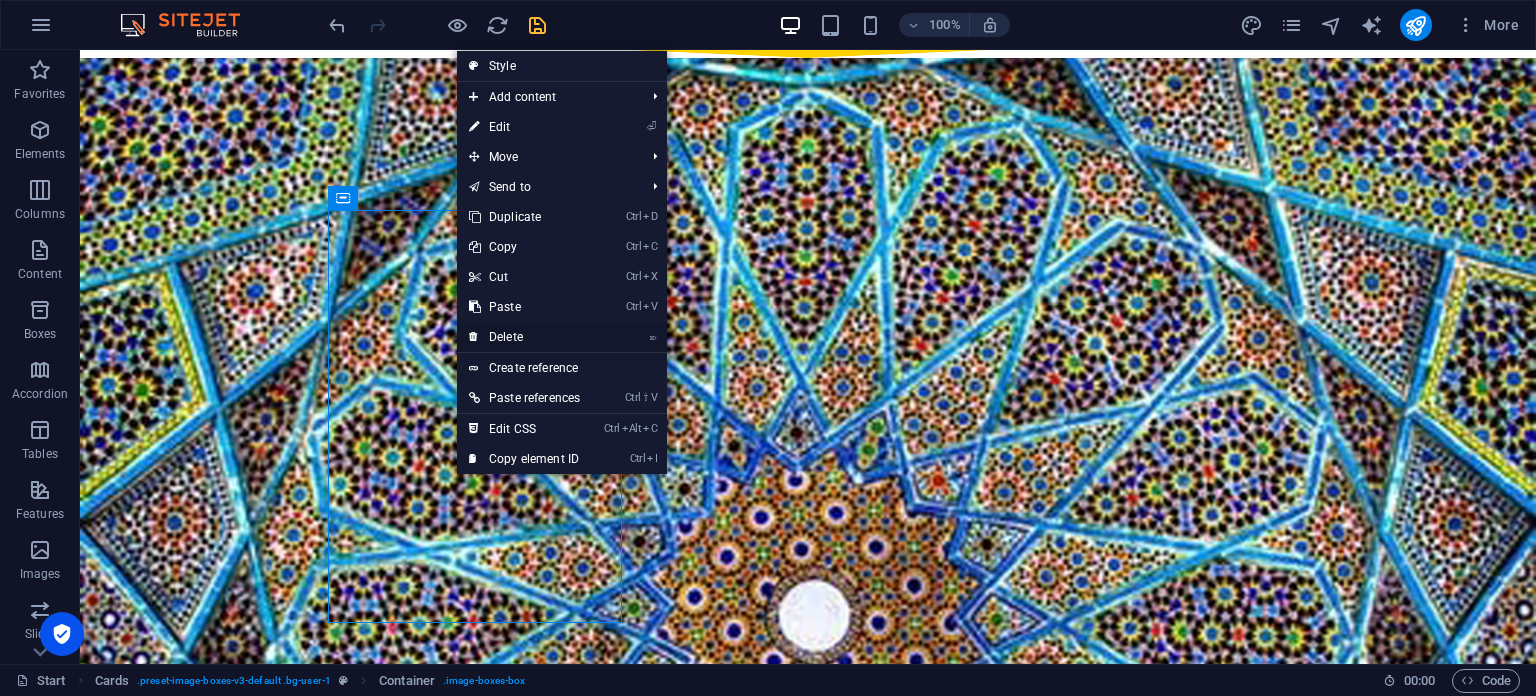 click on "⌦  Delete" at bounding box center [524, 337] 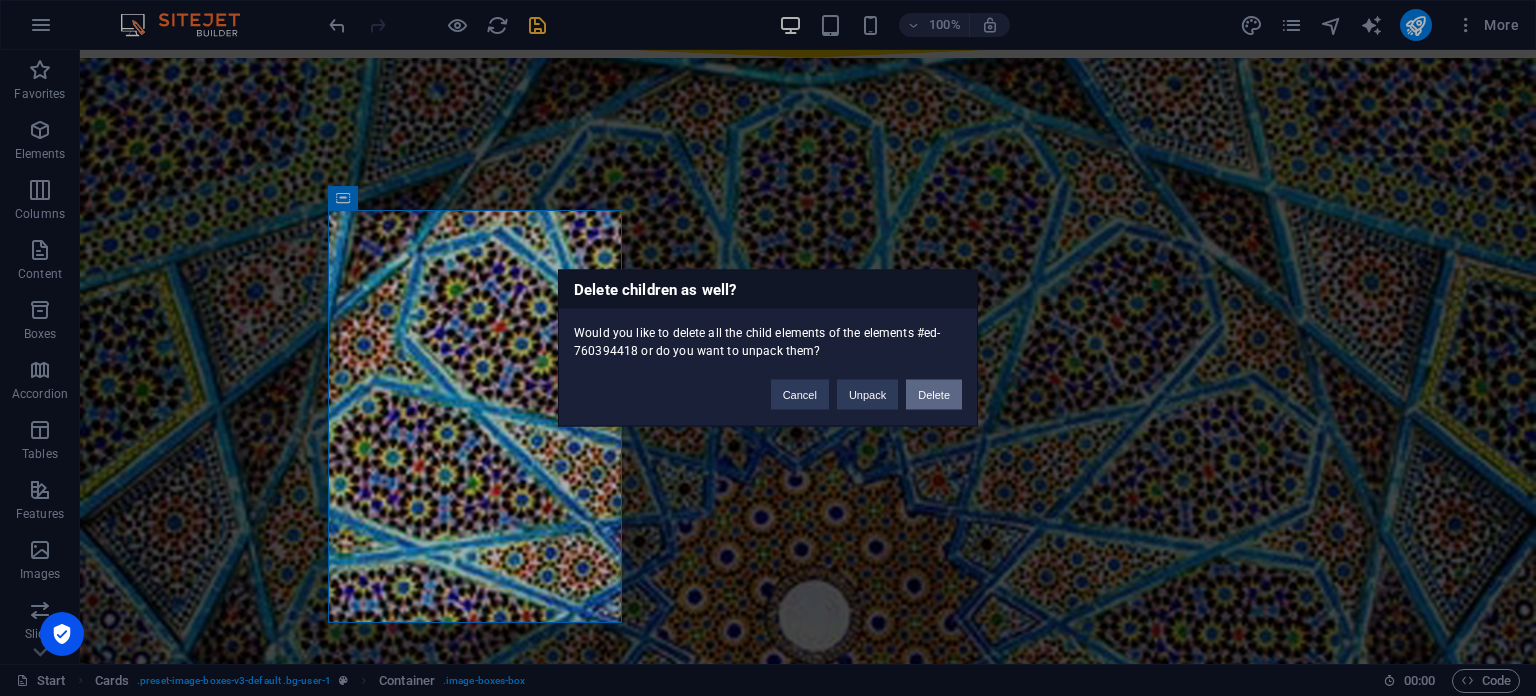 click on "Delete" at bounding box center (934, 395) 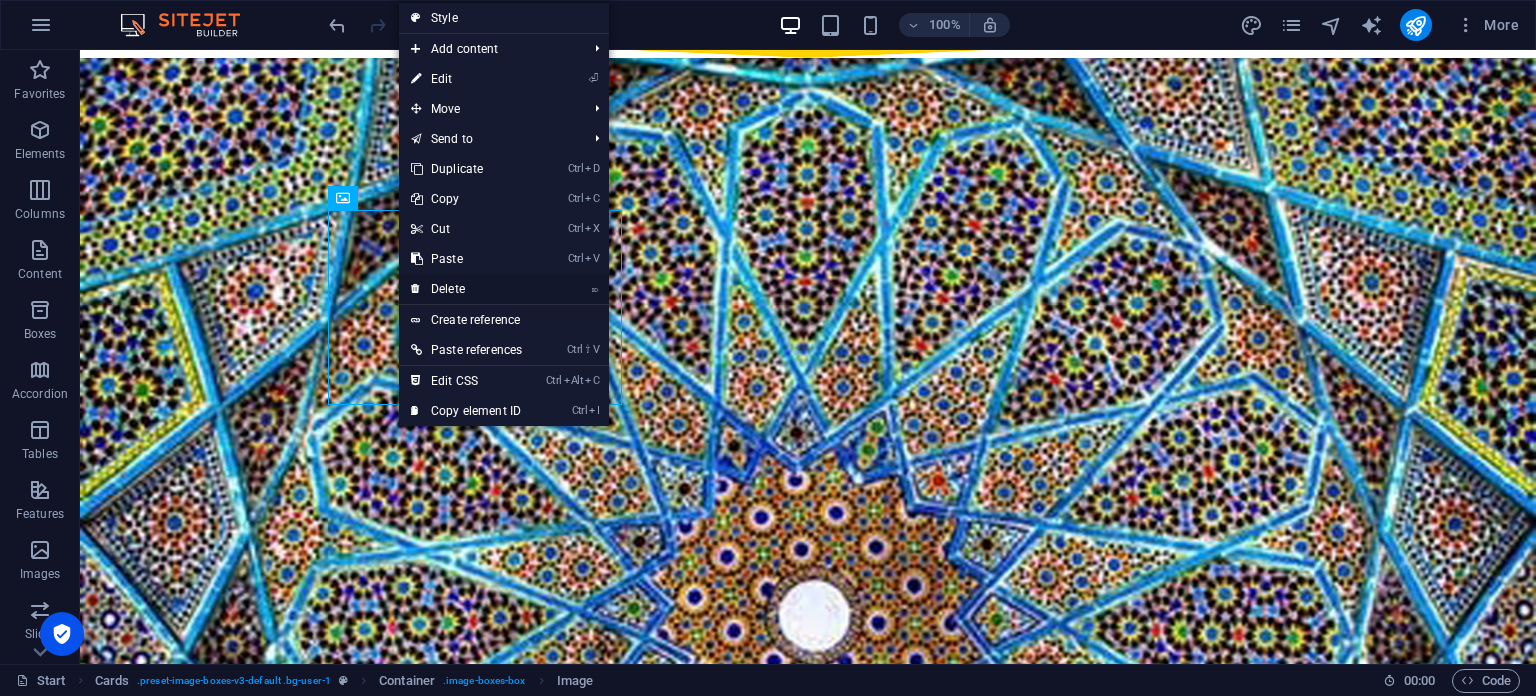 click on "⌦  Delete" at bounding box center (466, 289) 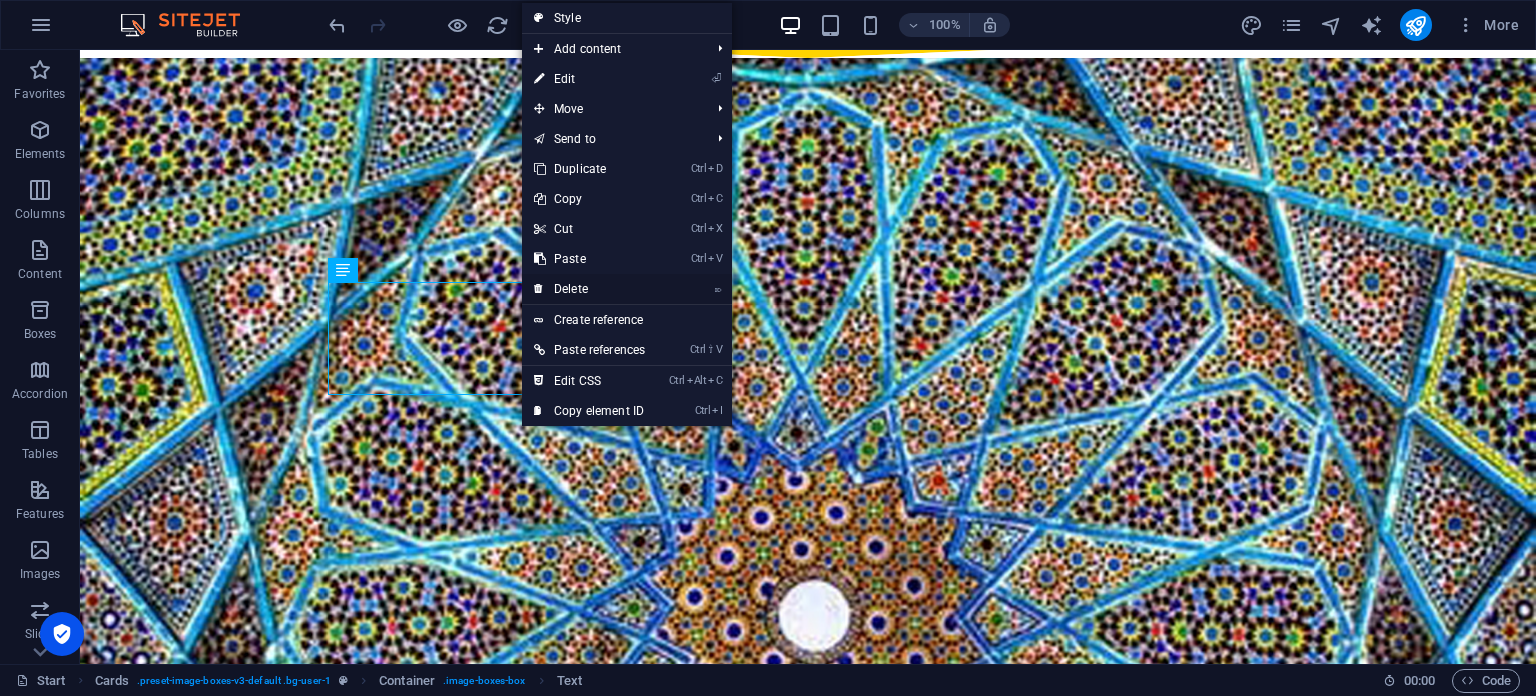 click on "⌦  Delete" at bounding box center (589, 289) 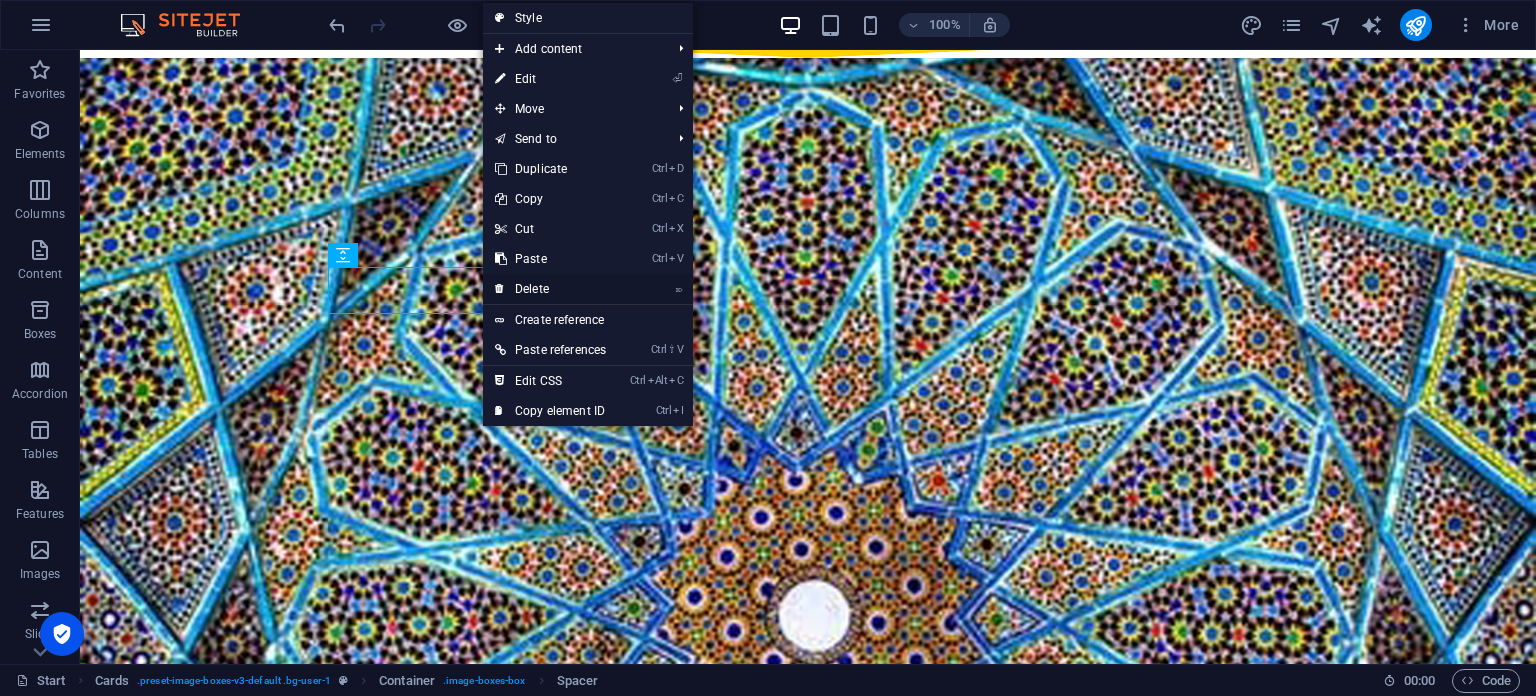 click on "⌦  Delete" at bounding box center (550, 289) 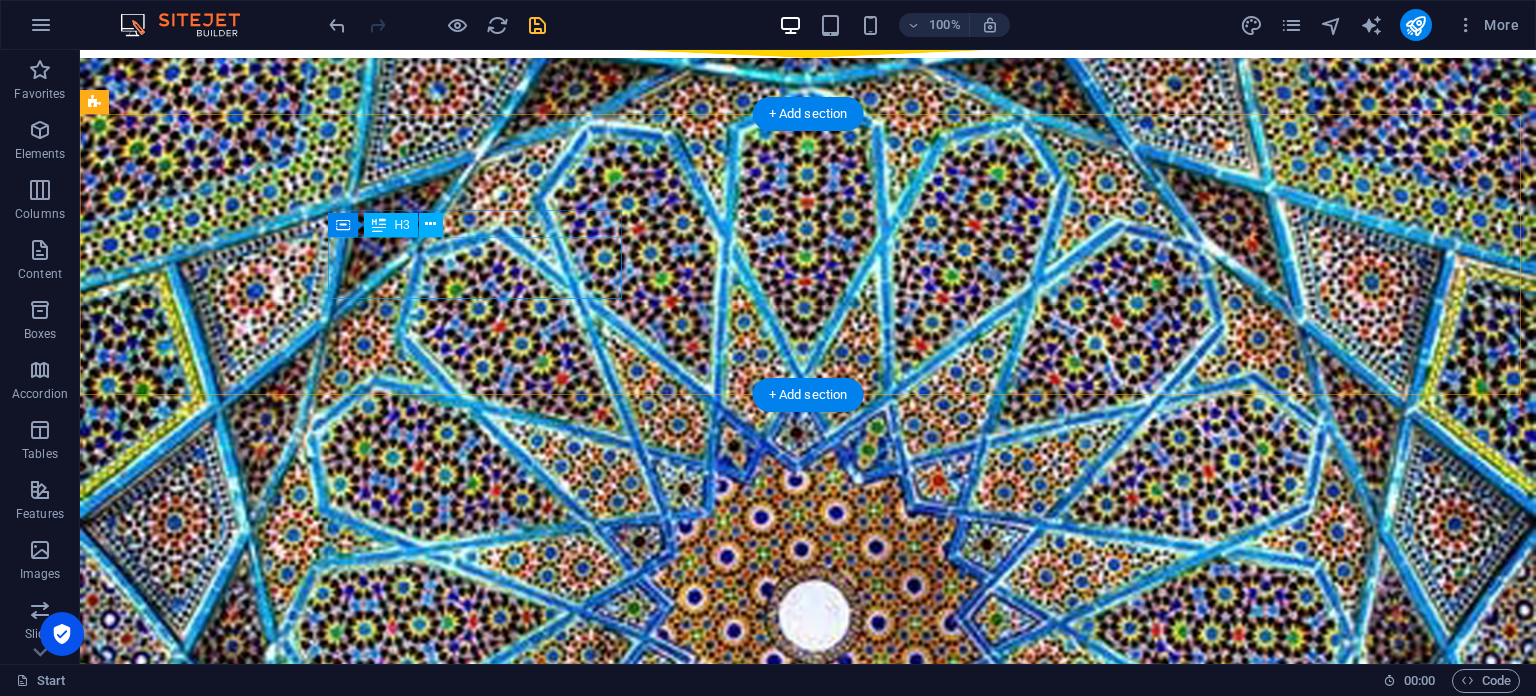 click on "Business Talk" at bounding box center [242, 4091] 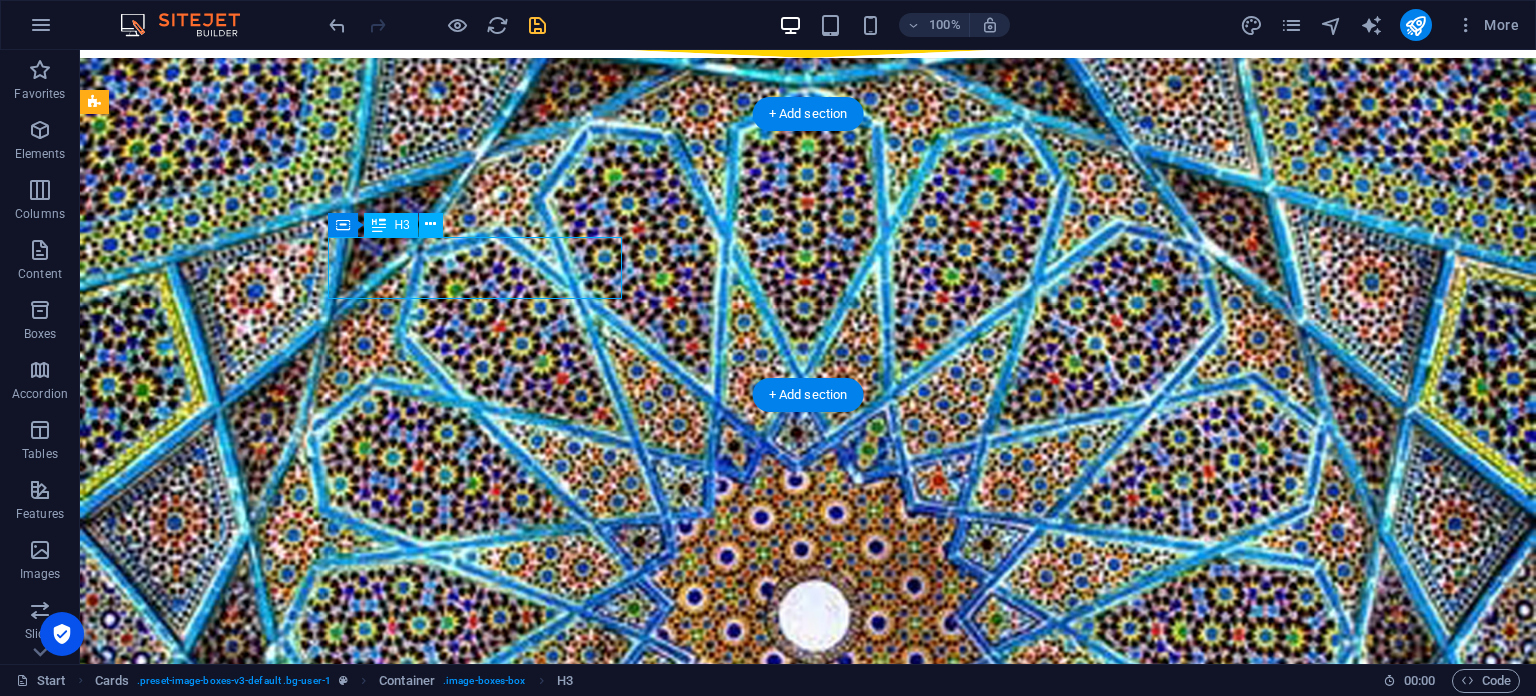 click on "Business Talk" at bounding box center (242, 4091) 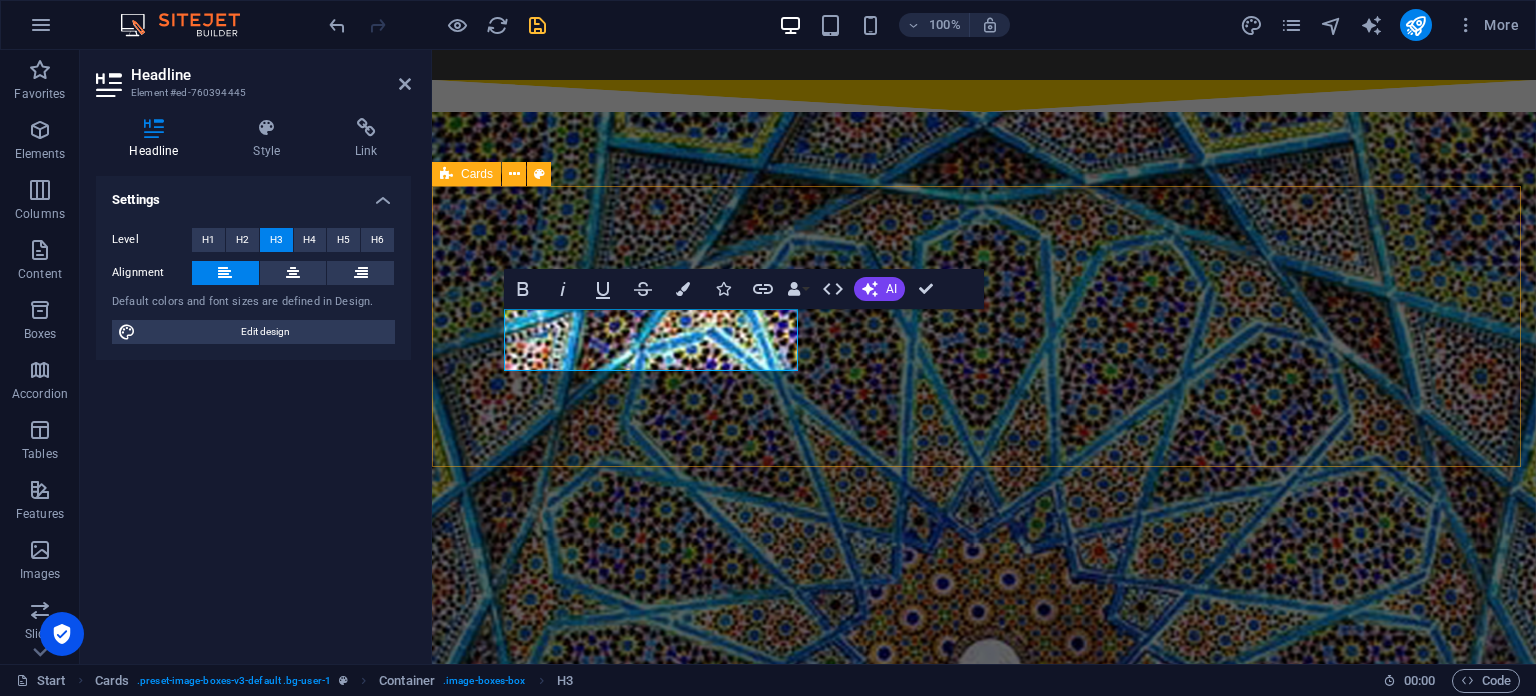 click on "01 October 2021 Business Talk" at bounding box center (984, 4131) 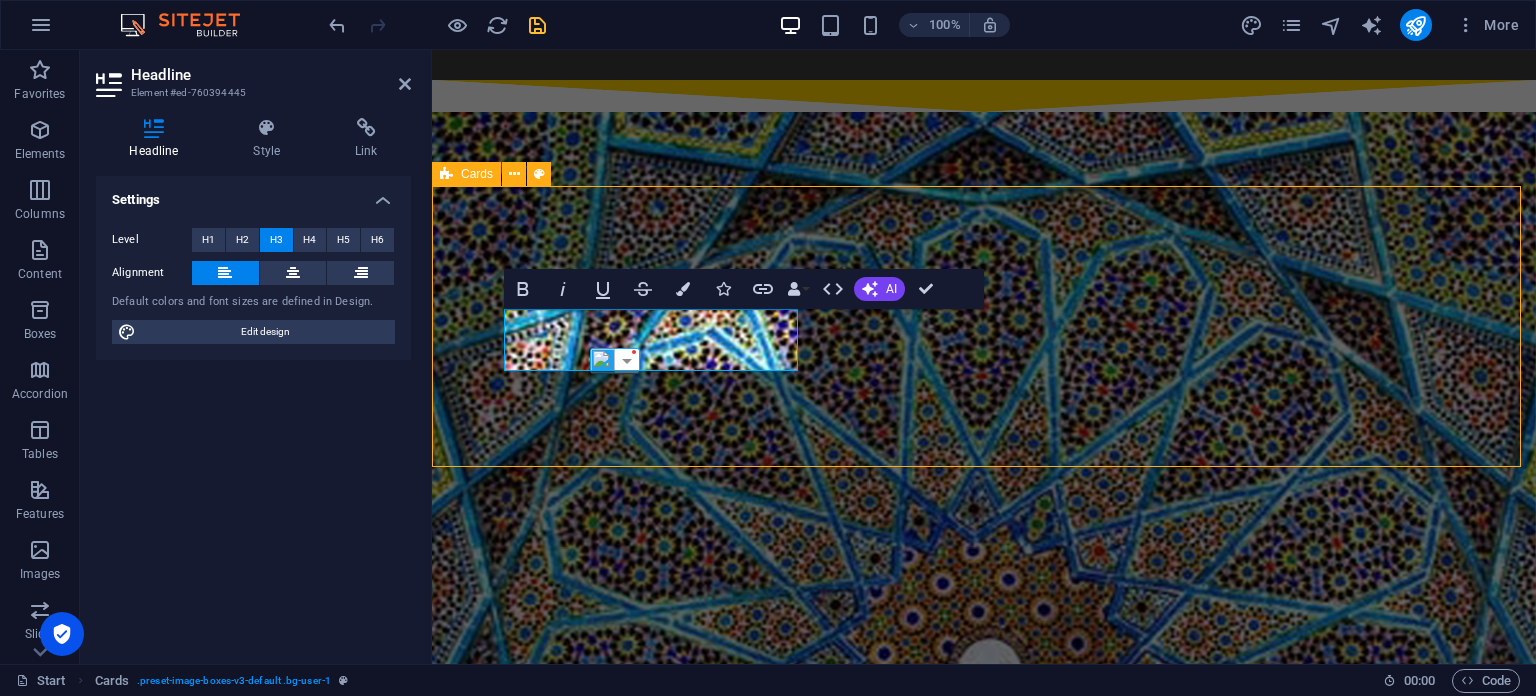 scroll, scrollTop: 2386, scrollLeft: 0, axis: vertical 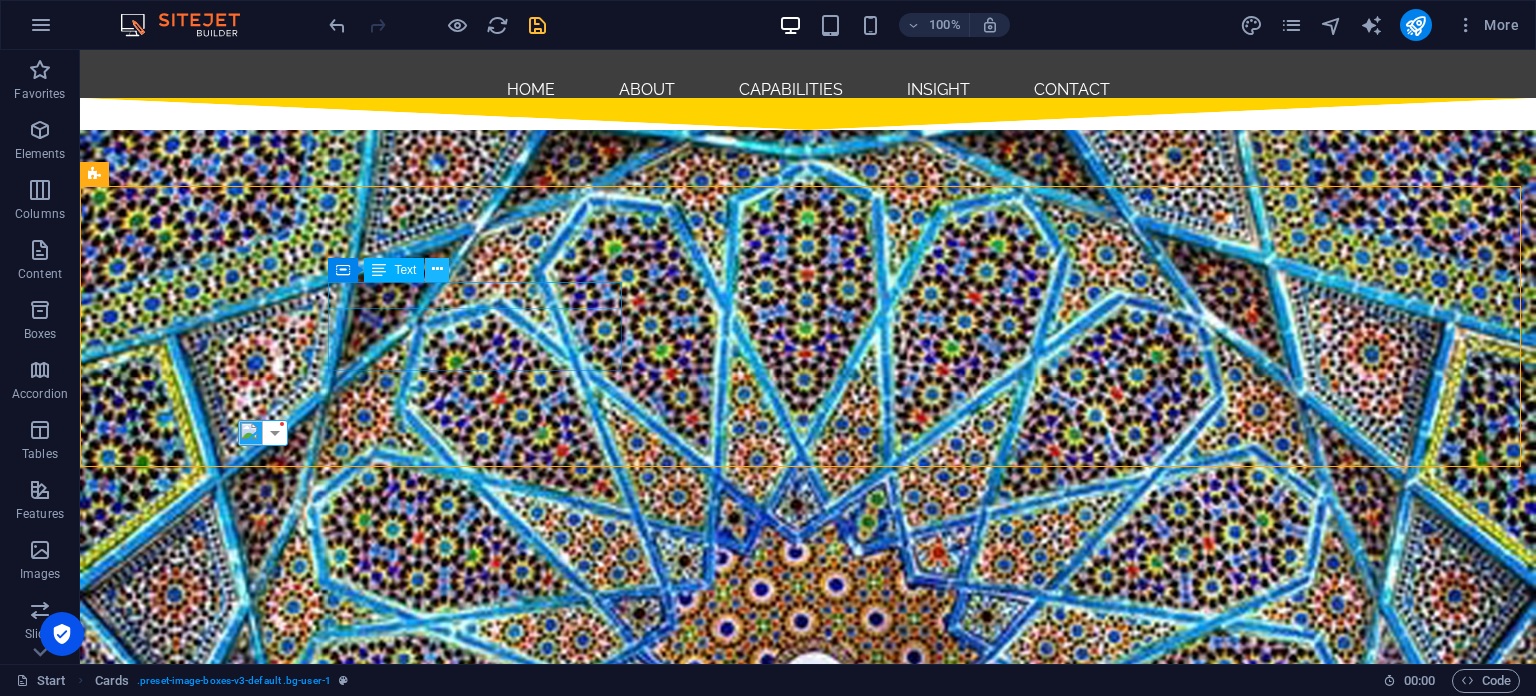 click at bounding box center [437, 270] 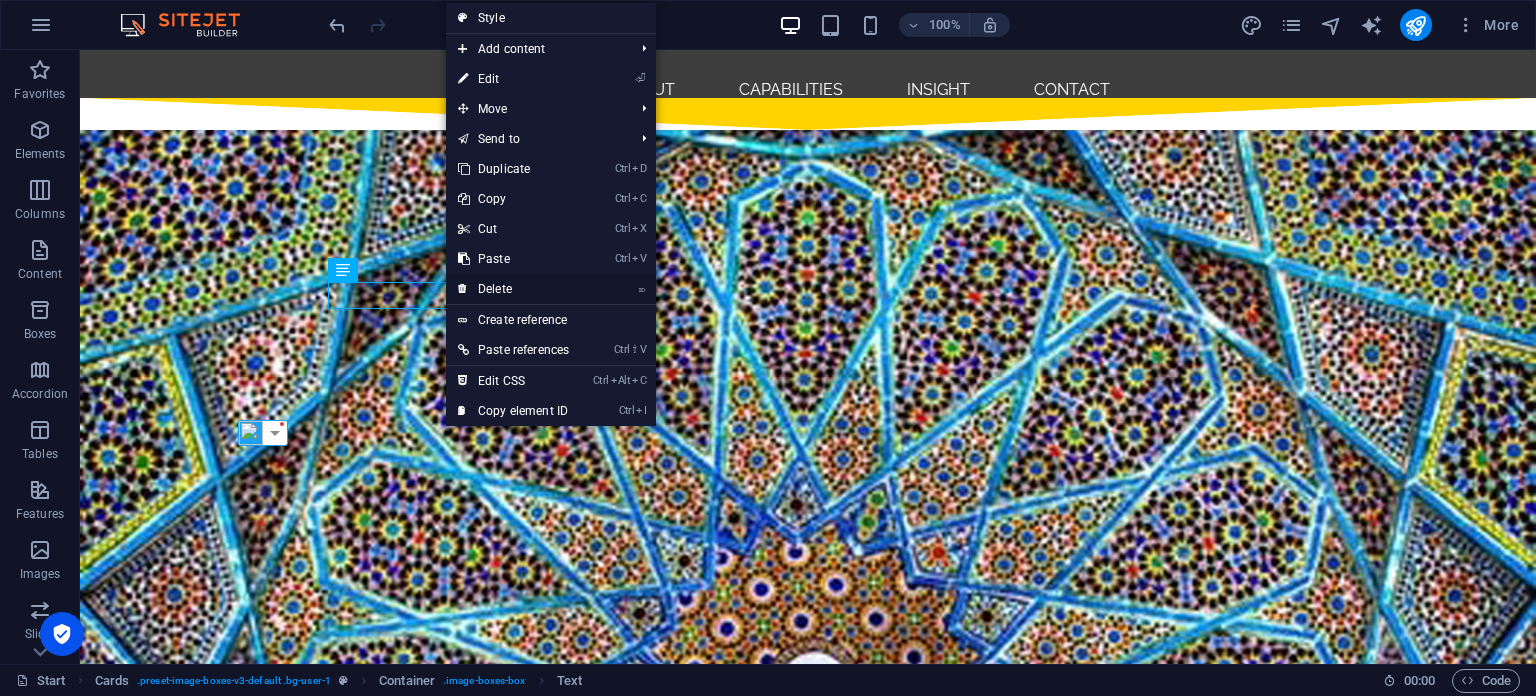 click on "⌦  Delete" at bounding box center [513, 289] 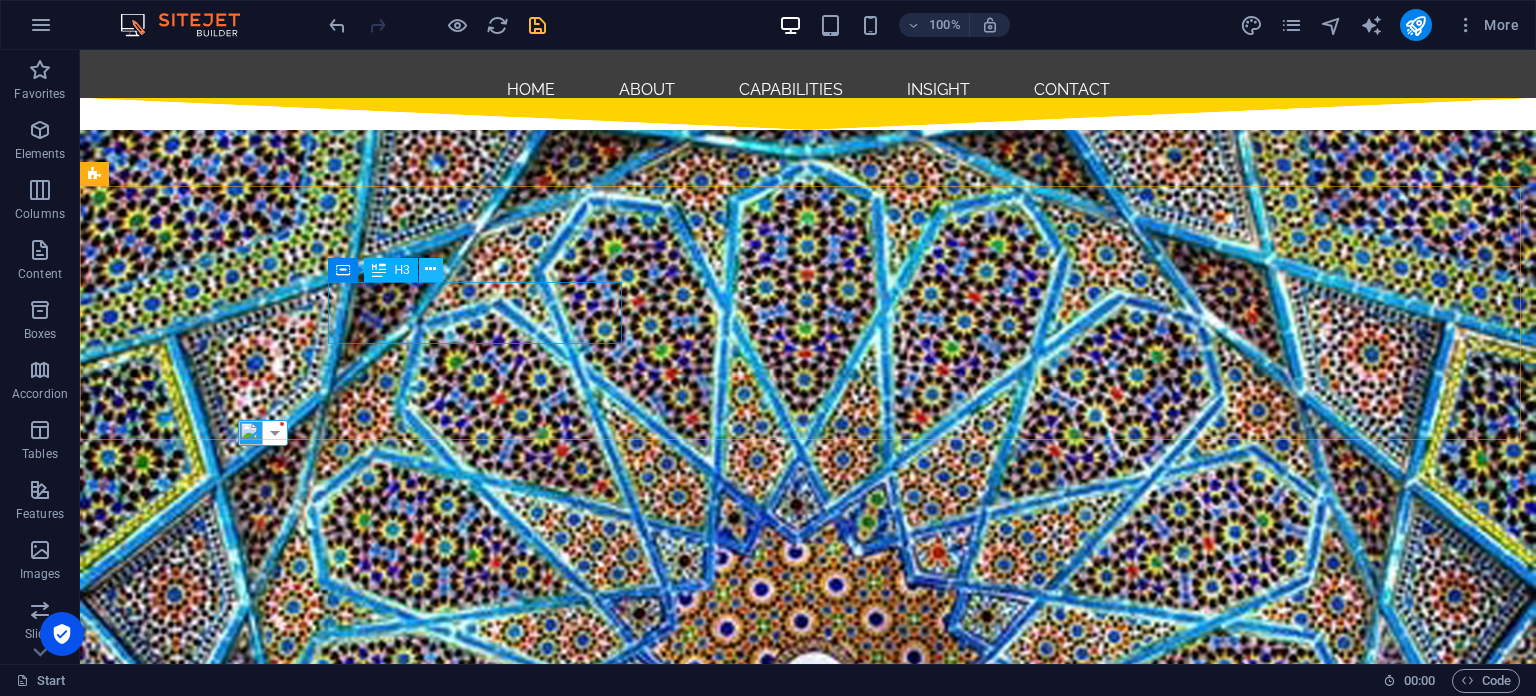 click at bounding box center [430, 269] 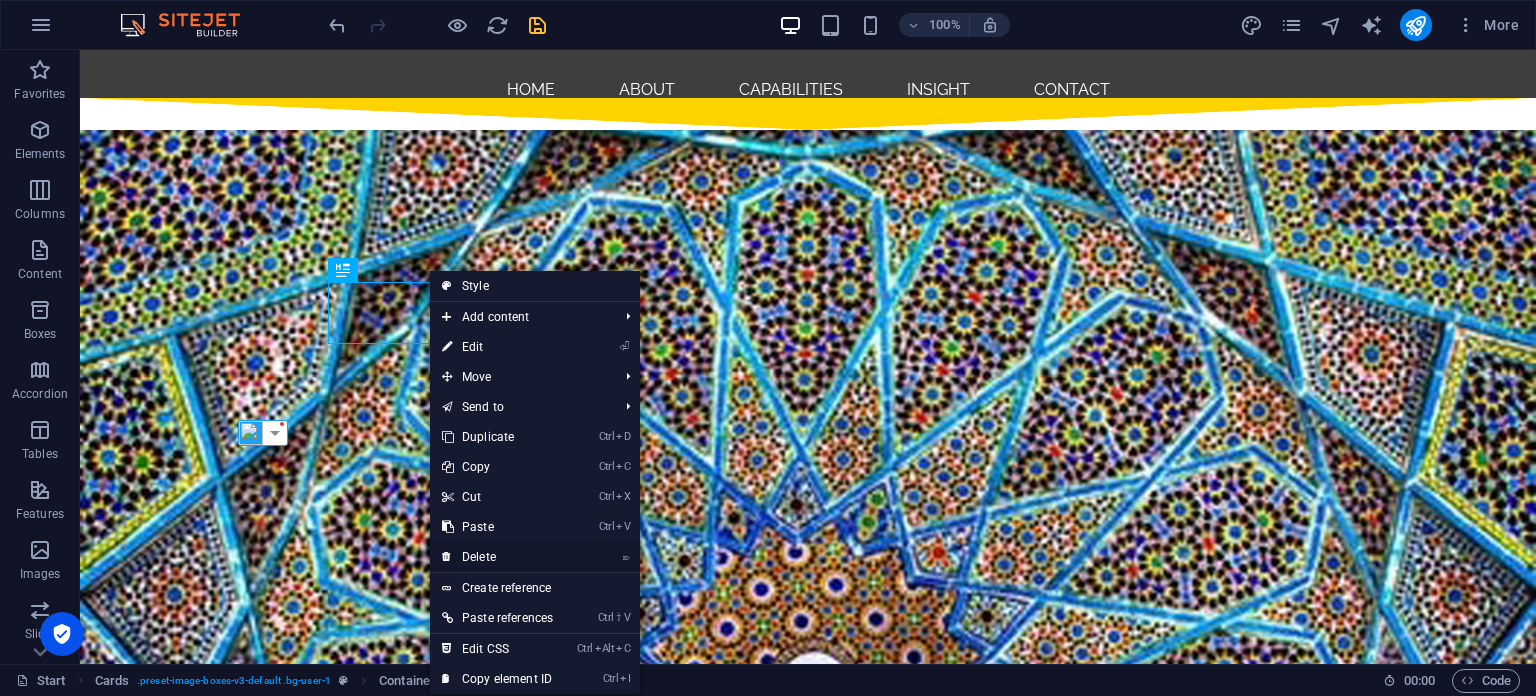 click on "⌦  Delete" at bounding box center (497, 557) 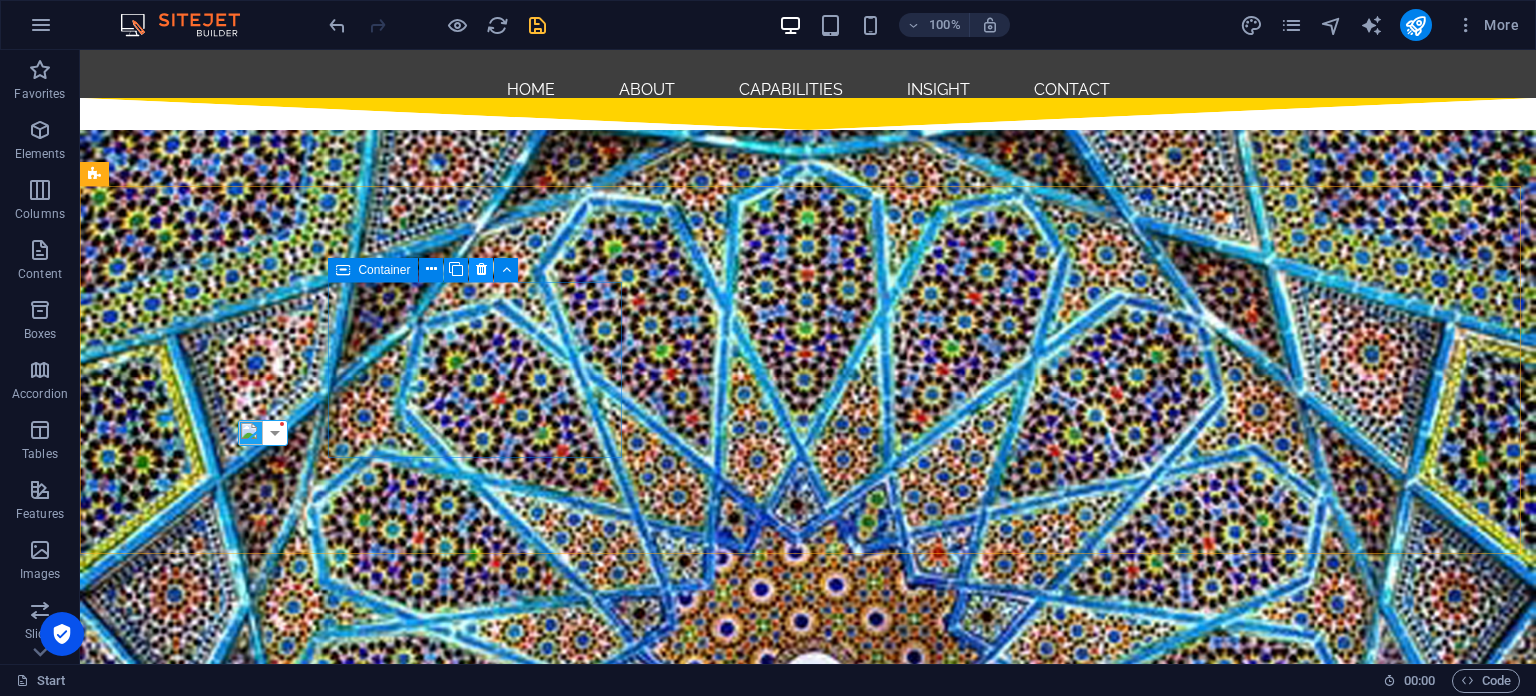 click at bounding box center (481, 269) 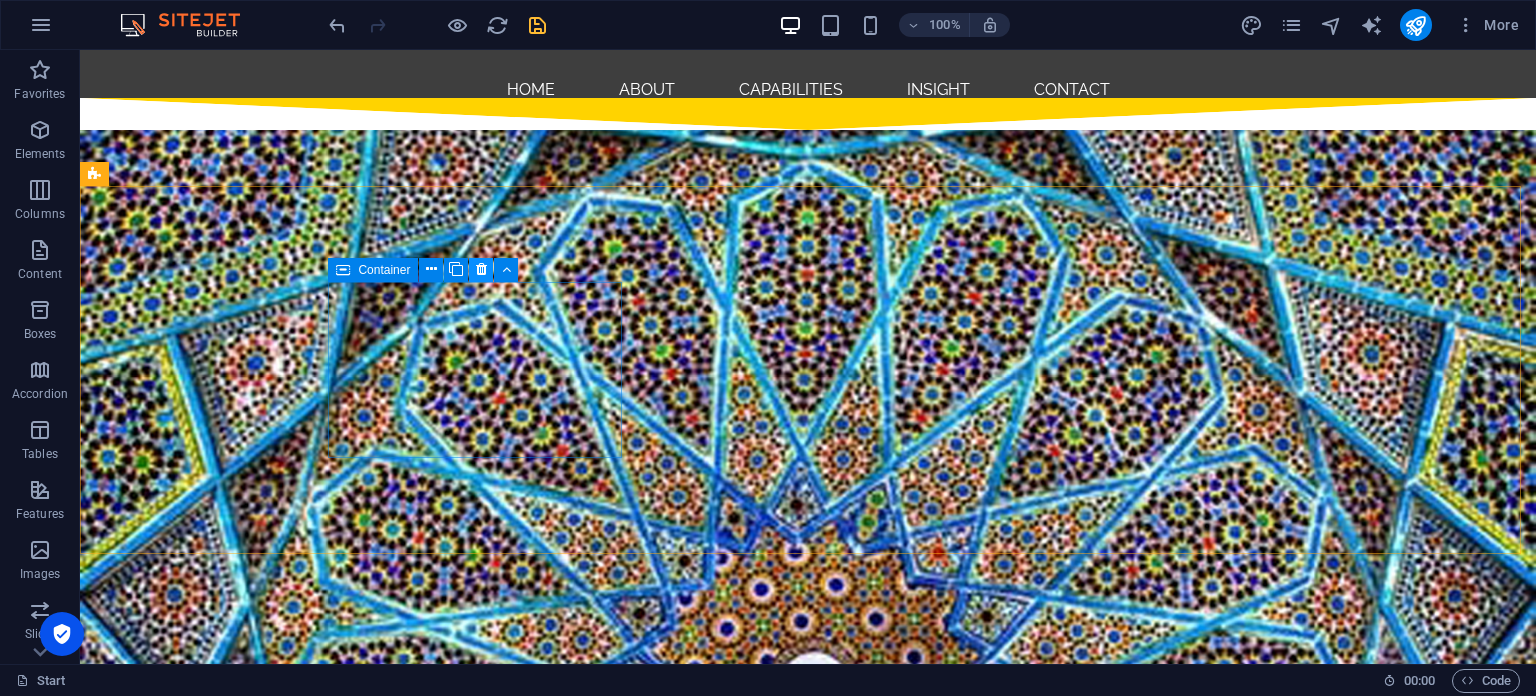 click at bounding box center (481, 269) 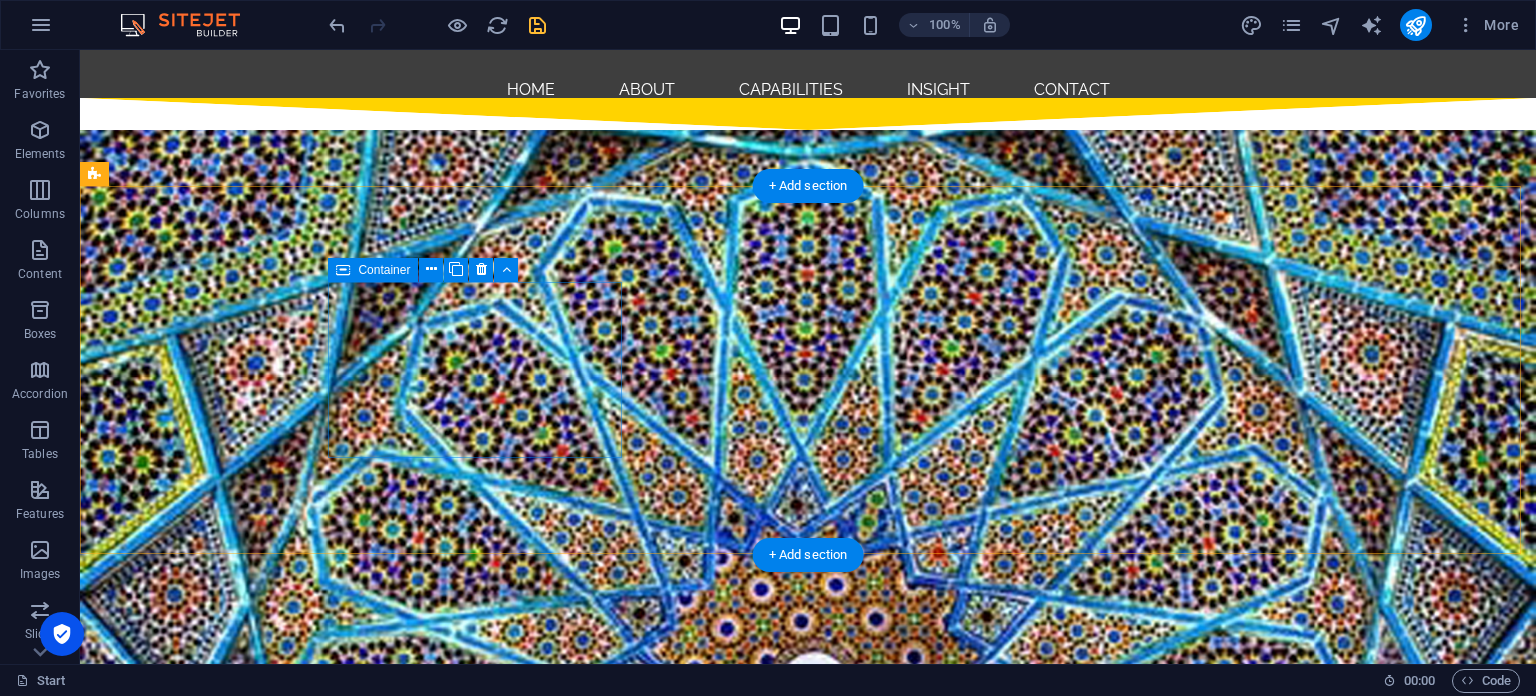 click on "Drop content here or  Add elements  Paste clipboard" at bounding box center [242, 4176] 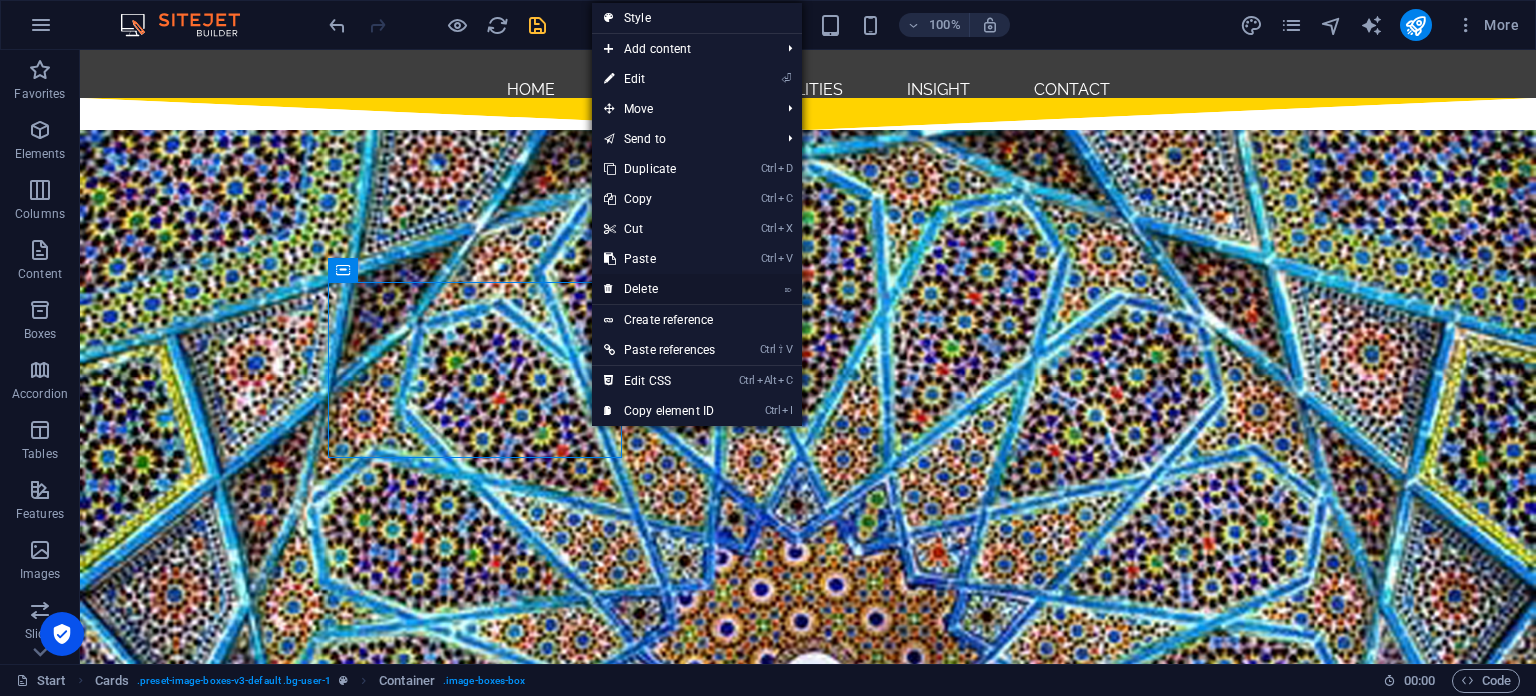 click on "⌦  Delete" at bounding box center (659, 289) 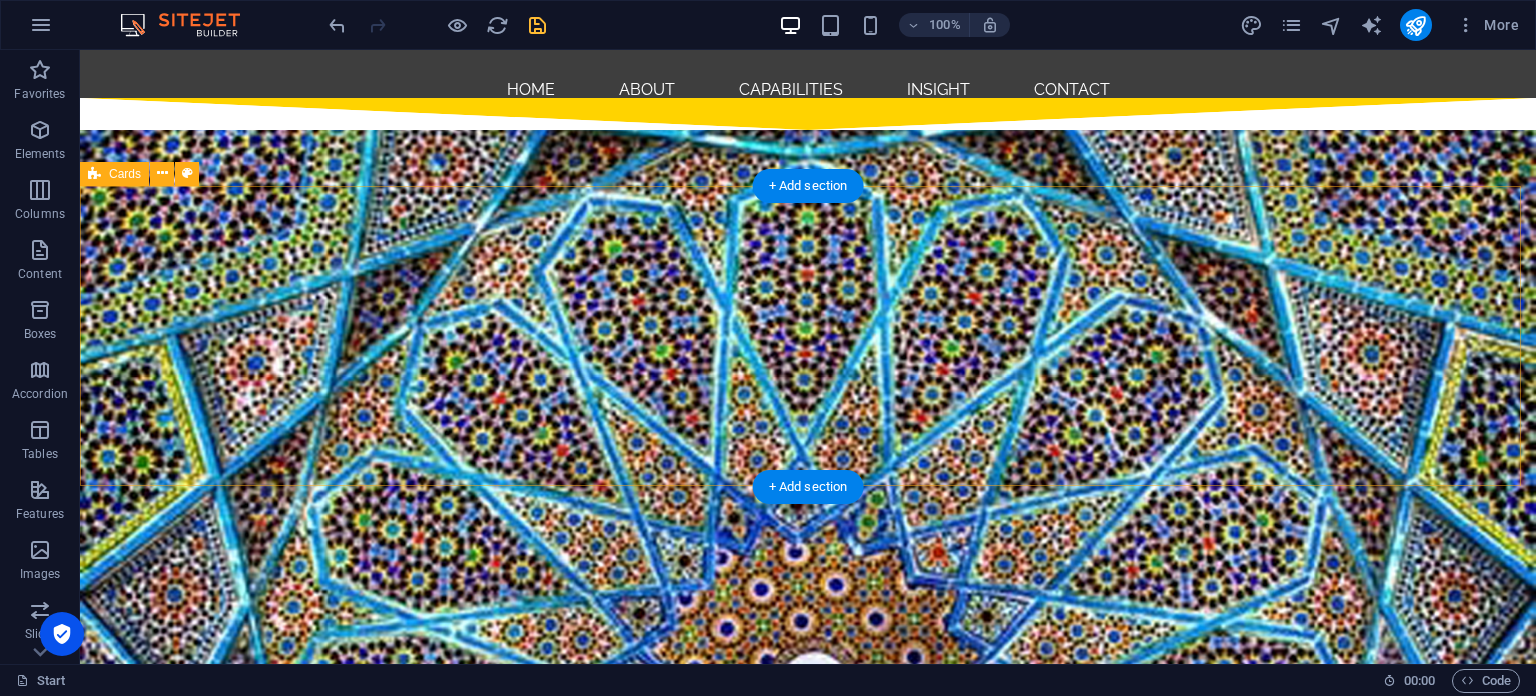 click on "Add elements" at bounding box center (509, 4190) 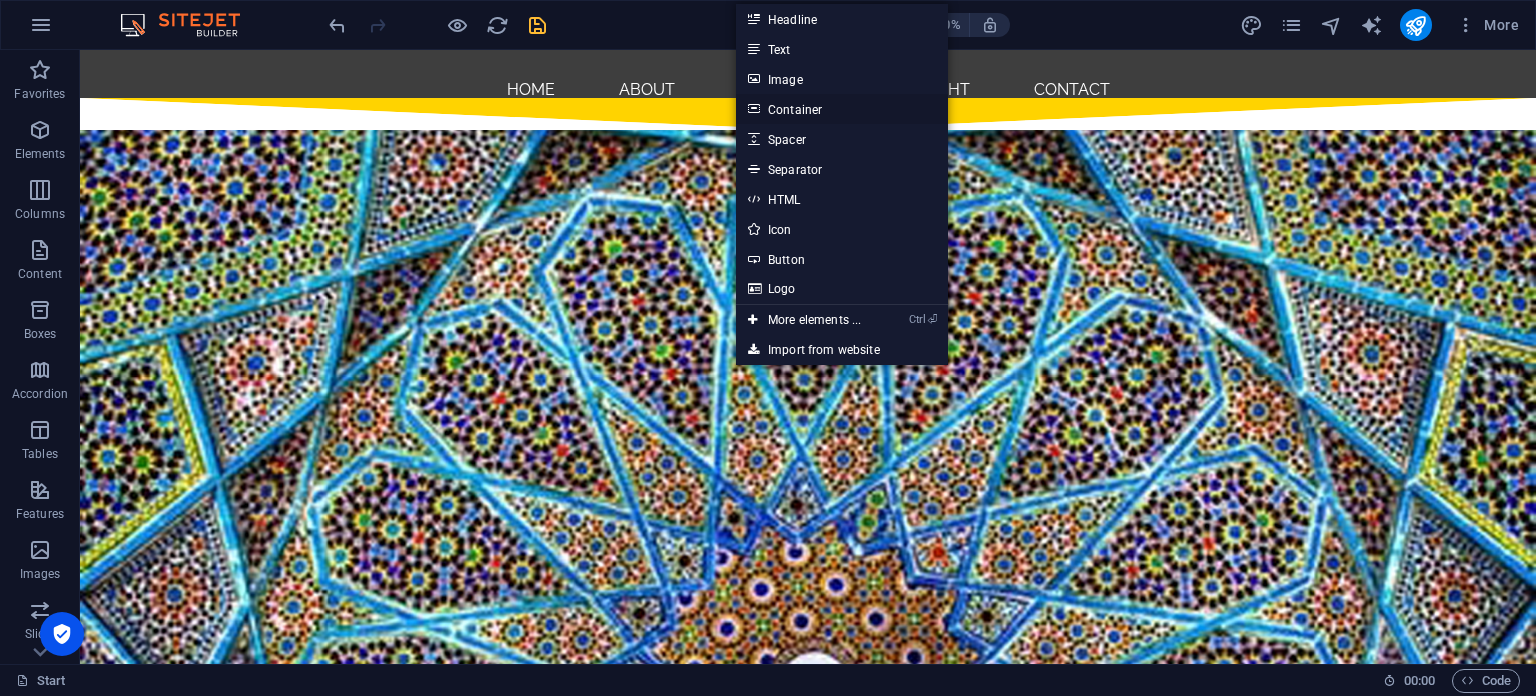 click on "Container" at bounding box center (842, 109) 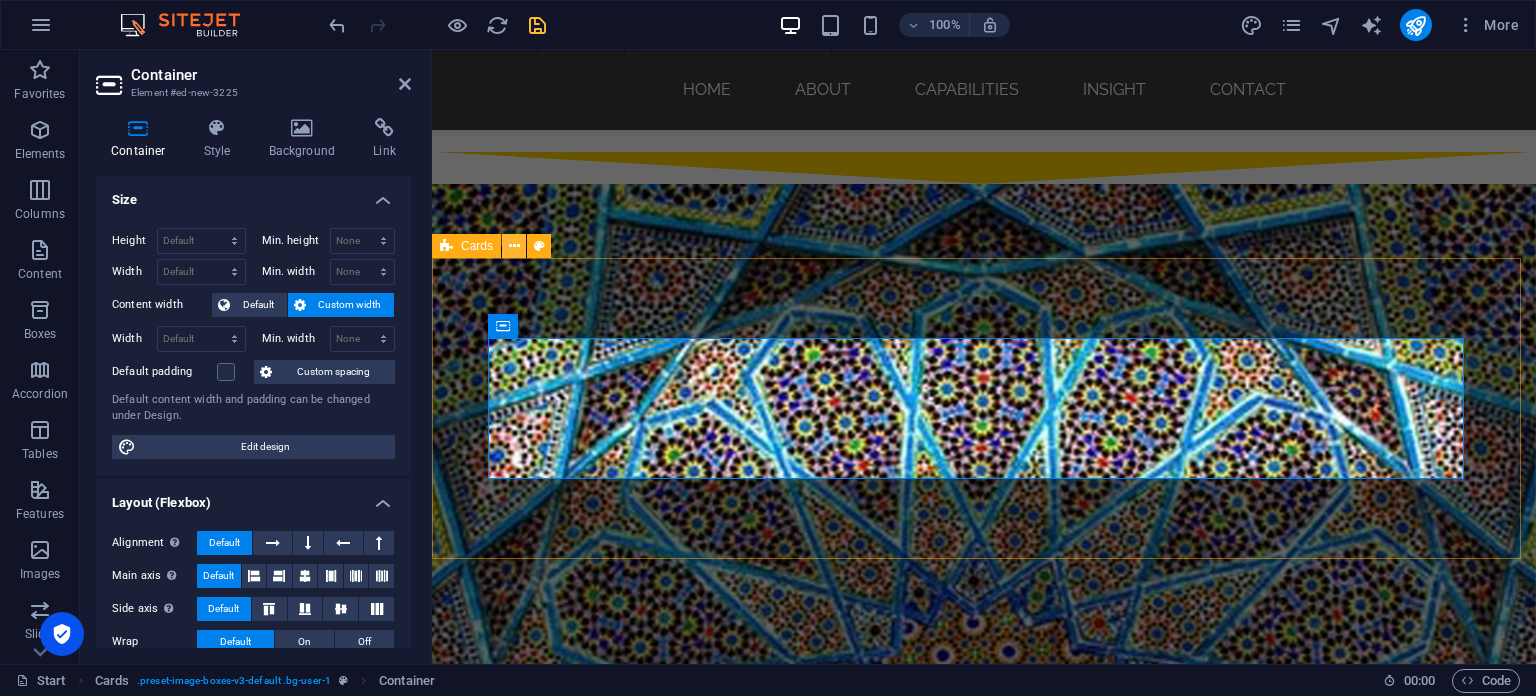 click at bounding box center [514, 246] 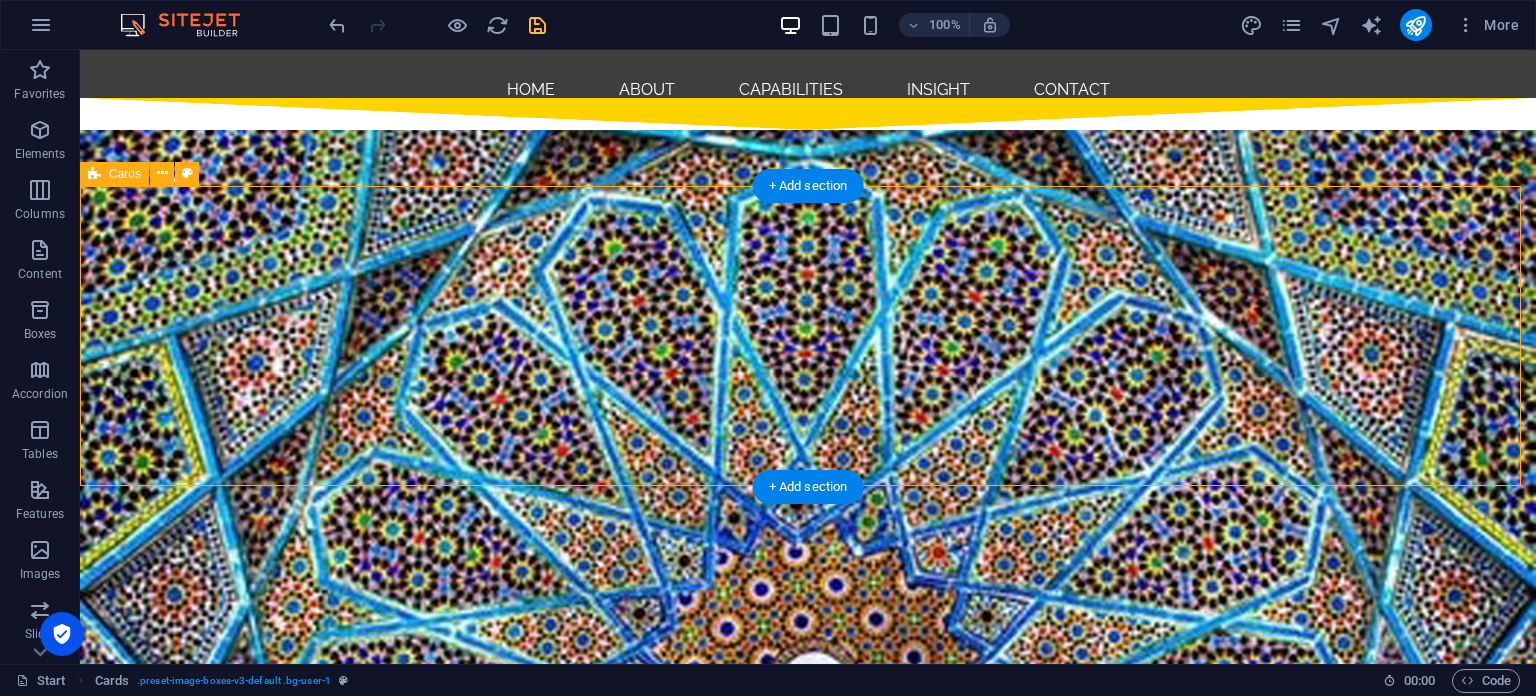 click on "Drop content here or  Add elements  Paste clipboard" at bounding box center [808, 4160] 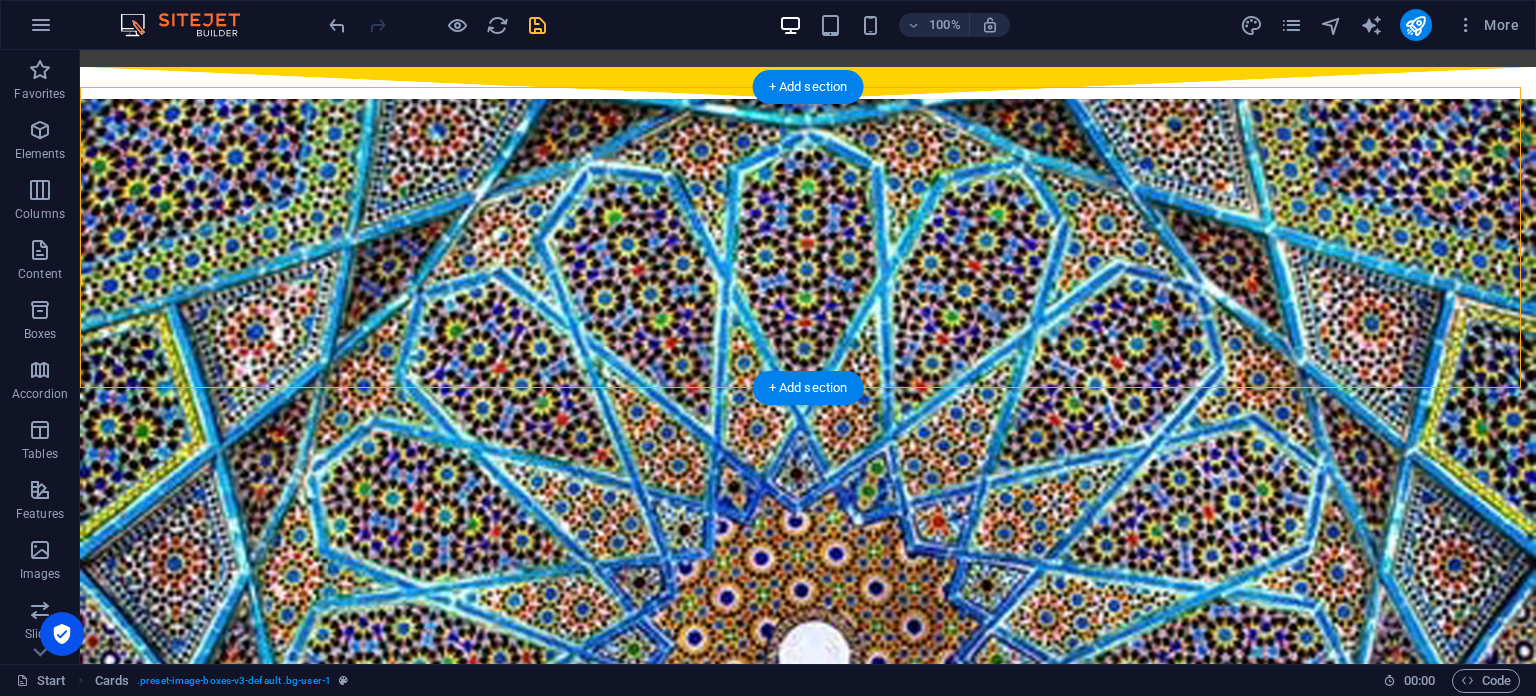 scroll, scrollTop: 2286, scrollLeft: 0, axis: vertical 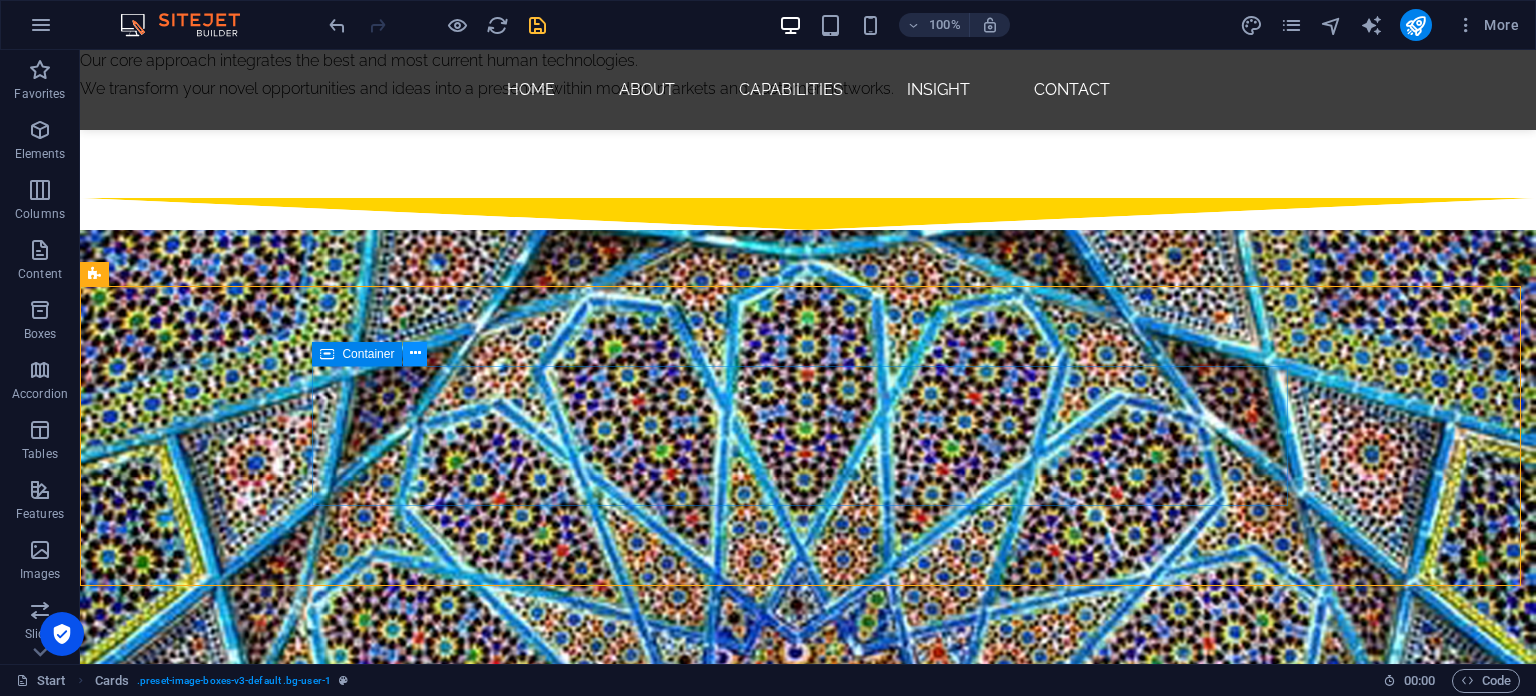 click at bounding box center [415, 353] 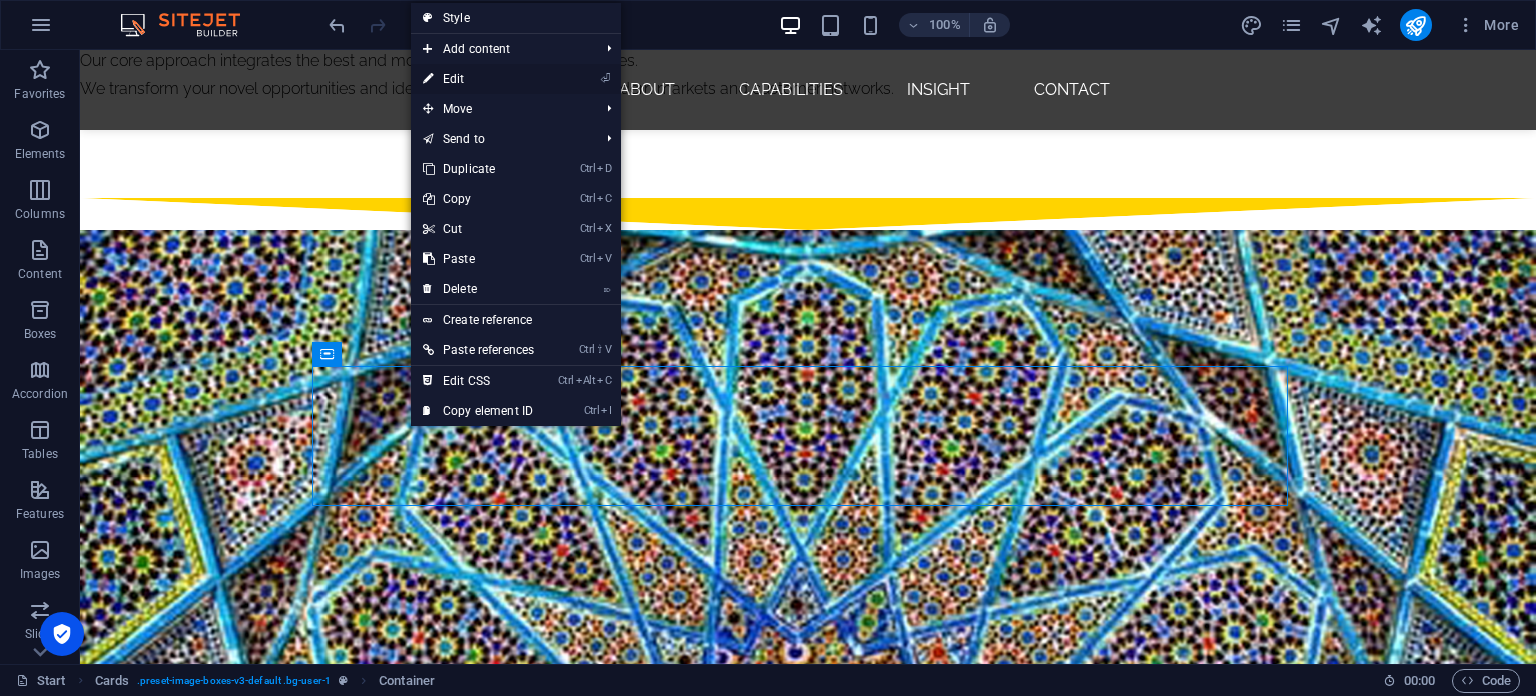 click on "⏎  Edit" at bounding box center [478, 79] 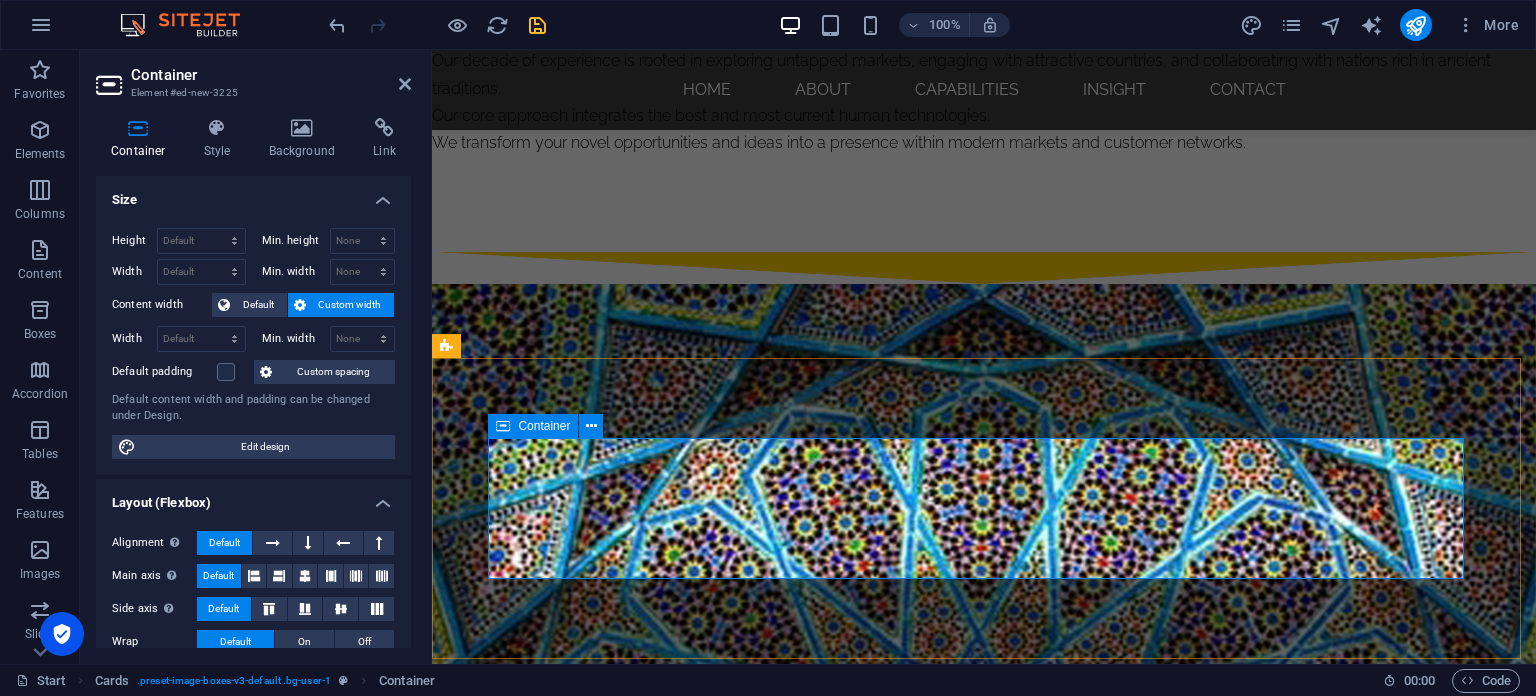 click on "Drop content here or  Add elements  Paste clipboard" at bounding box center (920, 4314) 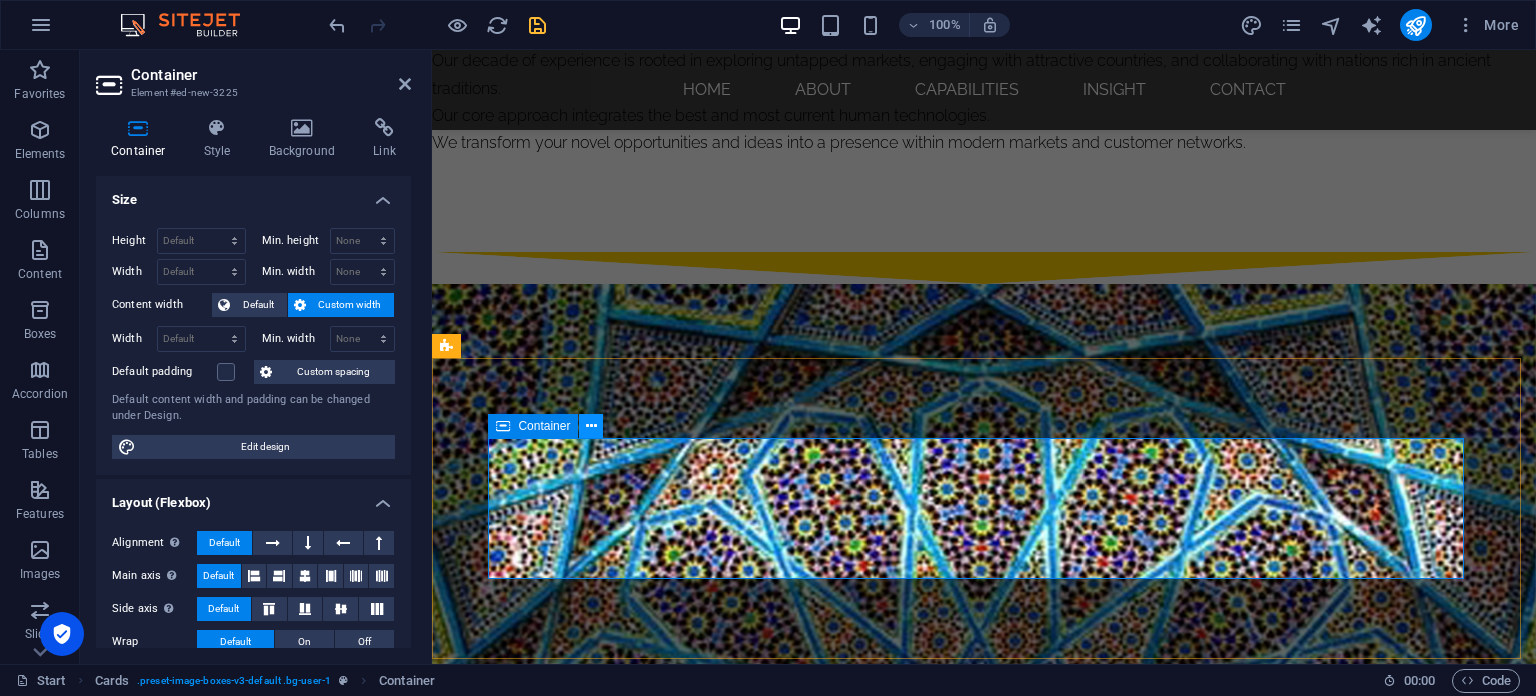 click at bounding box center (591, 426) 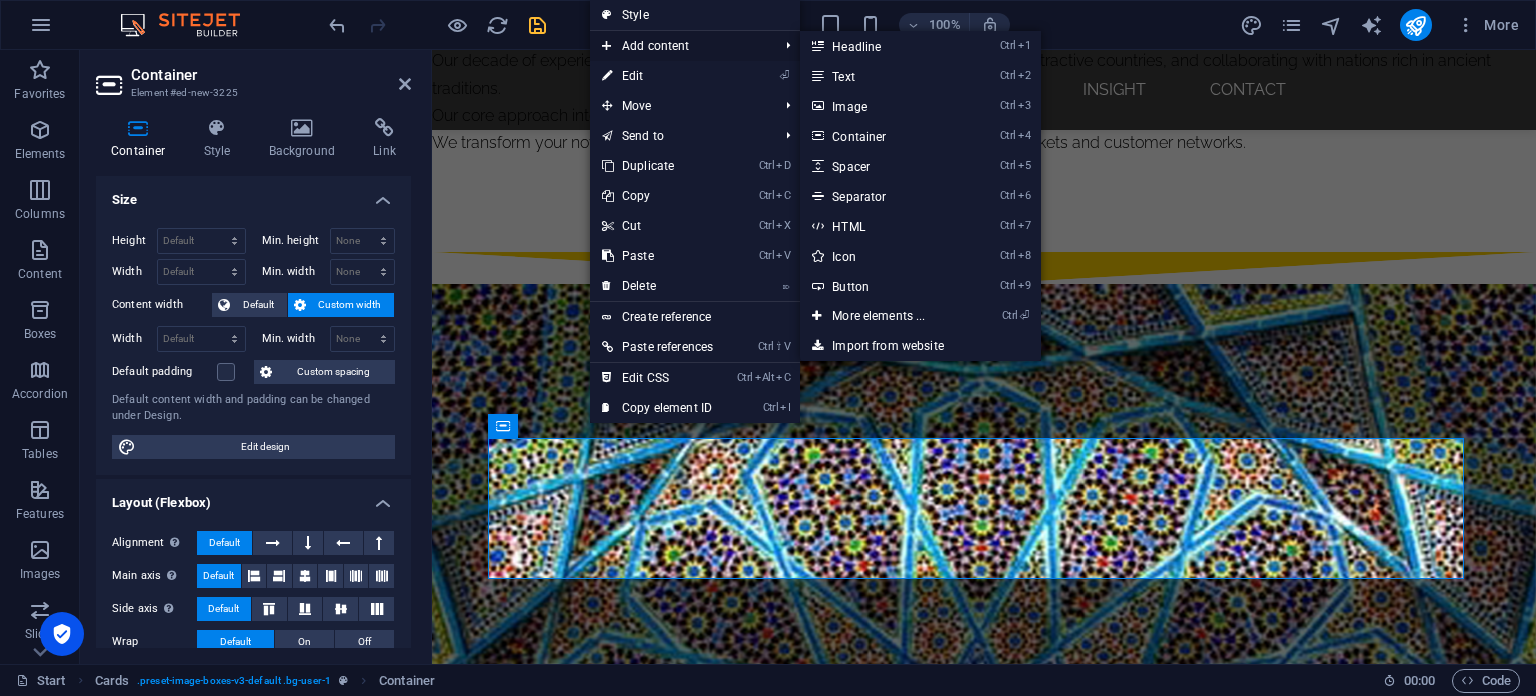 click on "Add content" at bounding box center (680, 46) 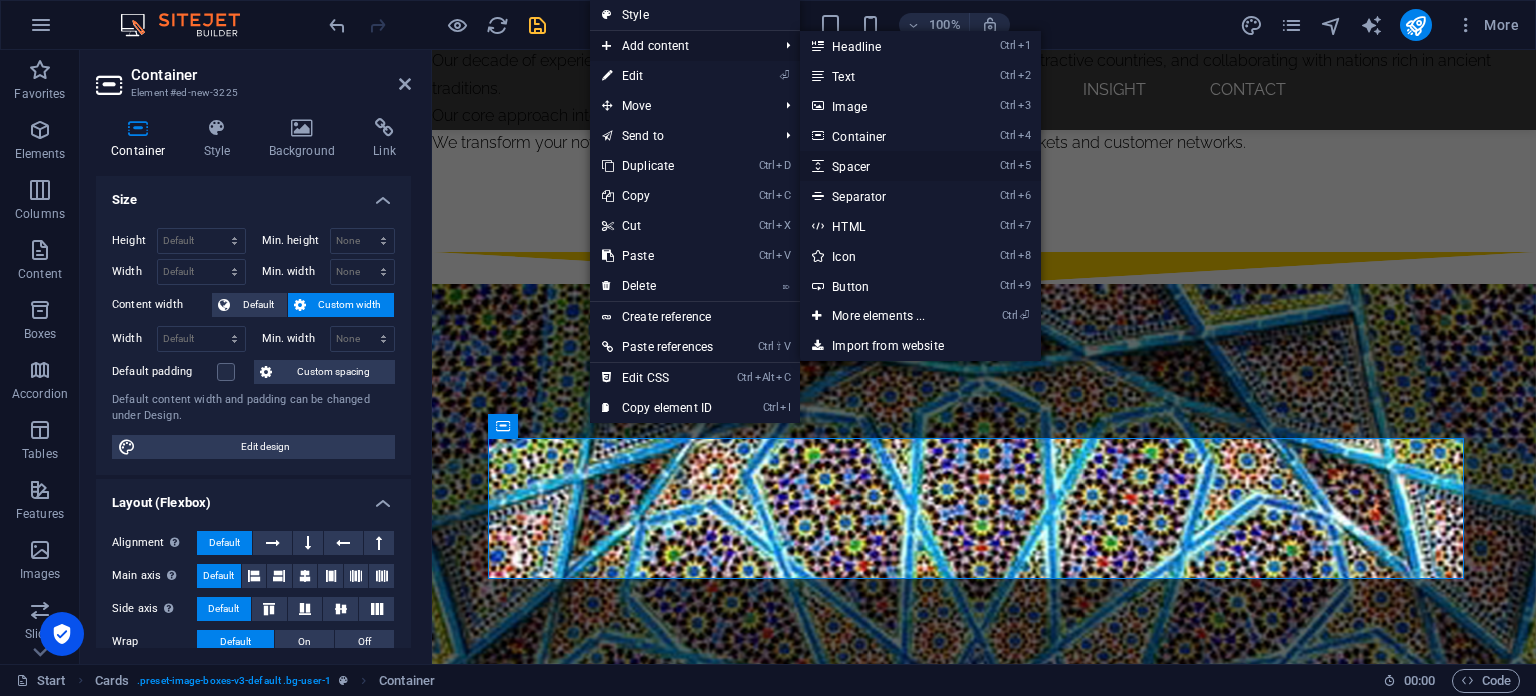 click on "Ctrl 5  Spacer" at bounding box center [882, 166] 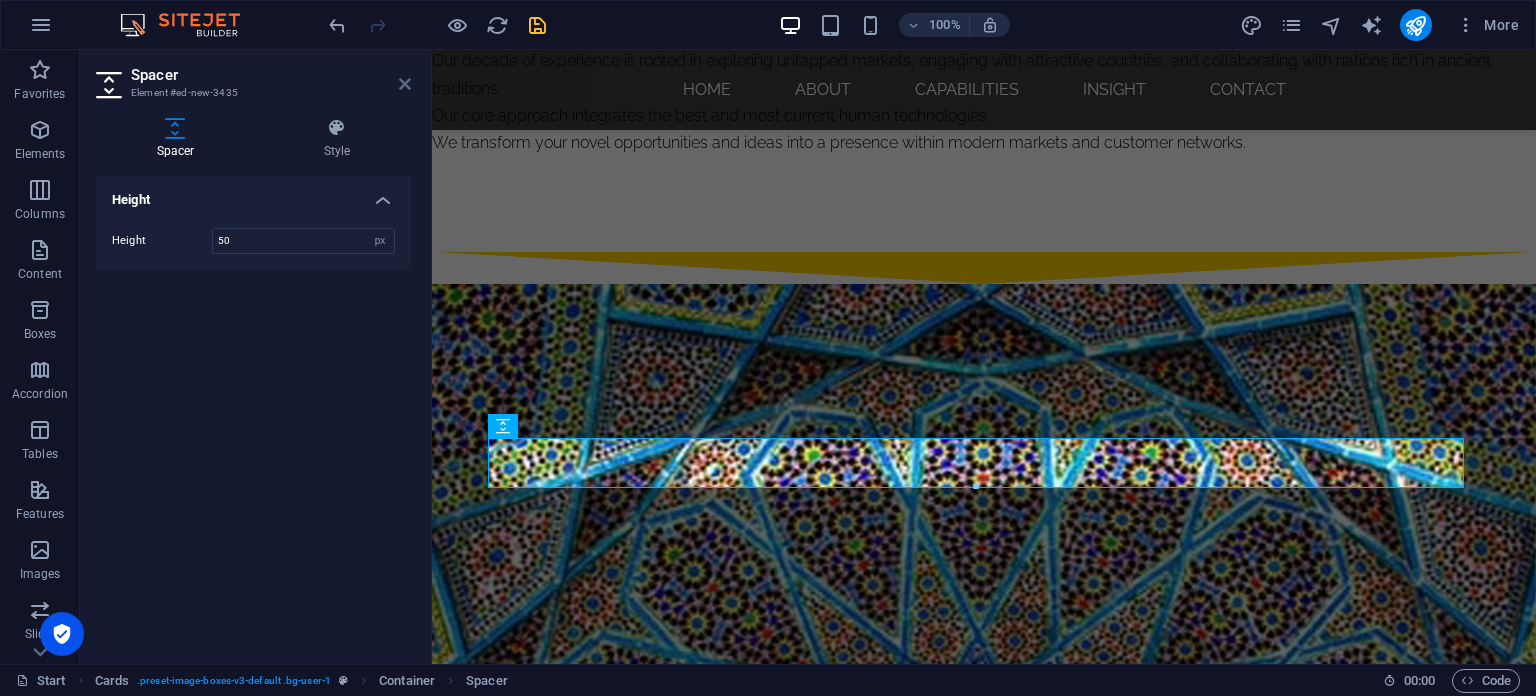 drag, startPoint x: 401, startPoint y: 79, endPoint x: 321, endPoint y: 29, distance: 94.33981 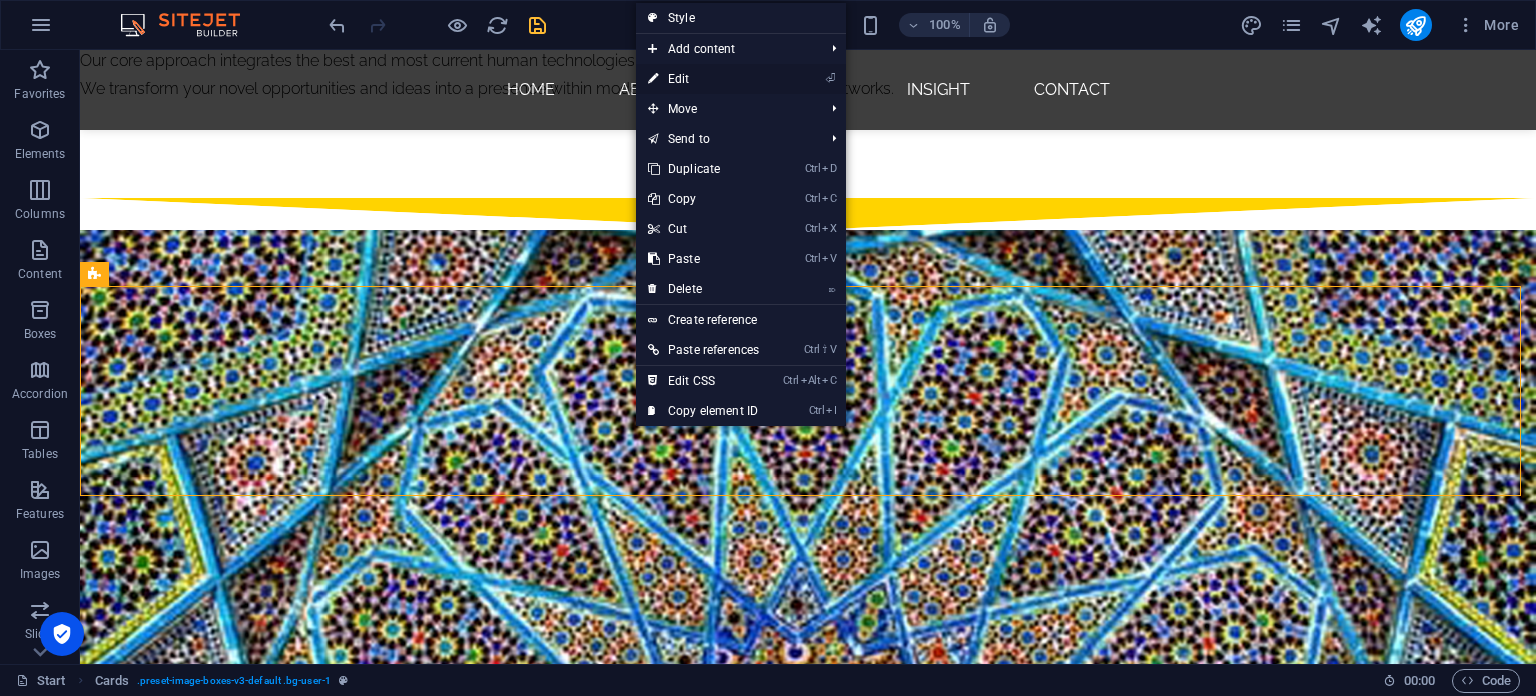 drag, startPoint x: 701, startPoint y: 72, endPoint x: 195, endPoint y: 105, distance: 507.07495 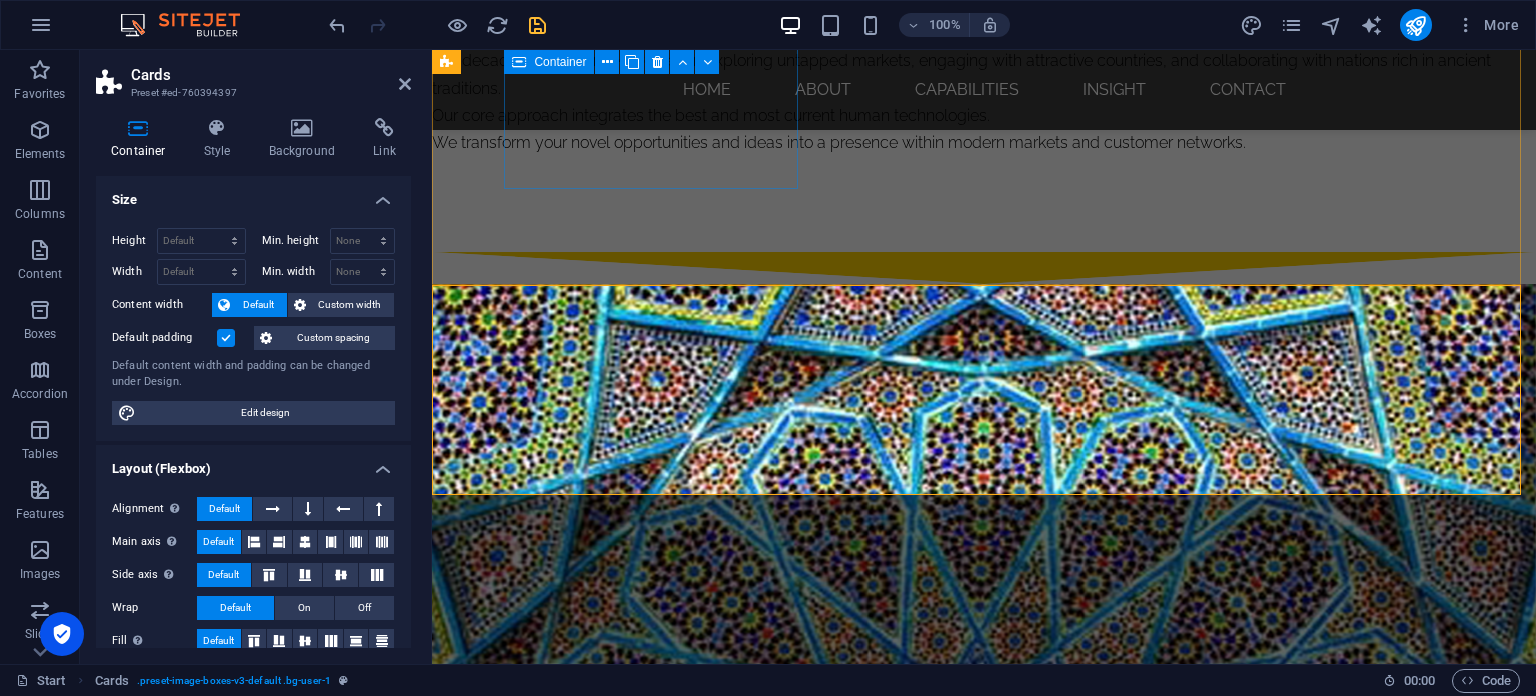 scroll, scrollTop: 2359, scrollLeft: 0, axis: vertical 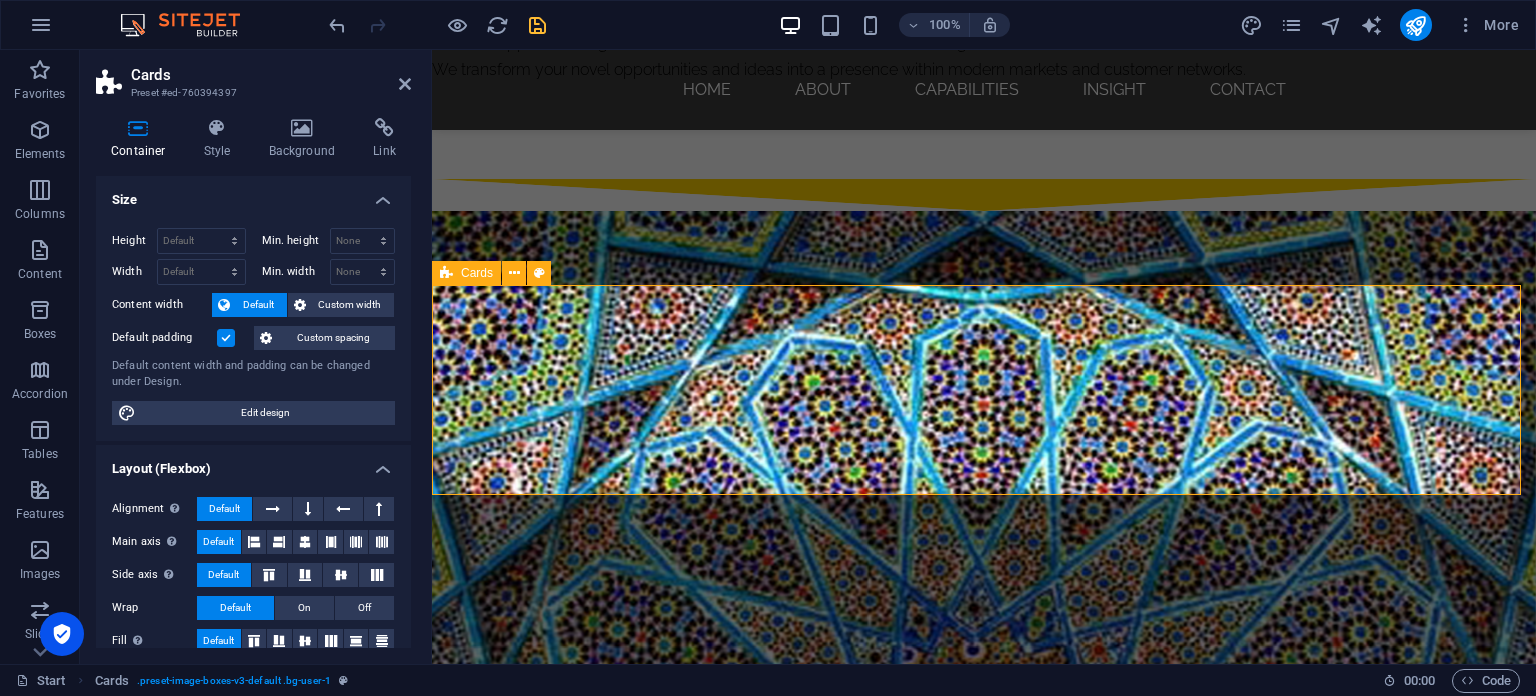click at bounding box center (984, 4195) 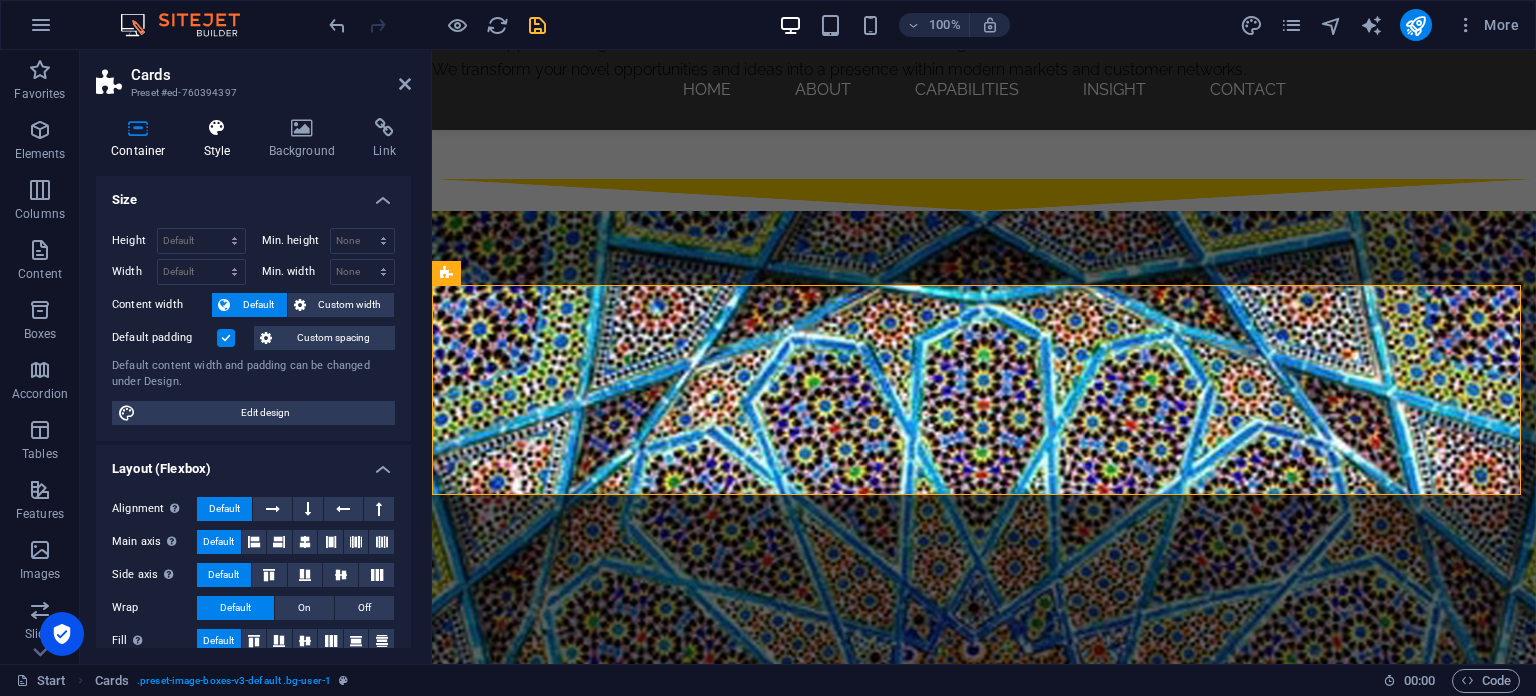 click on "Style" at bounding box center [221, 139] 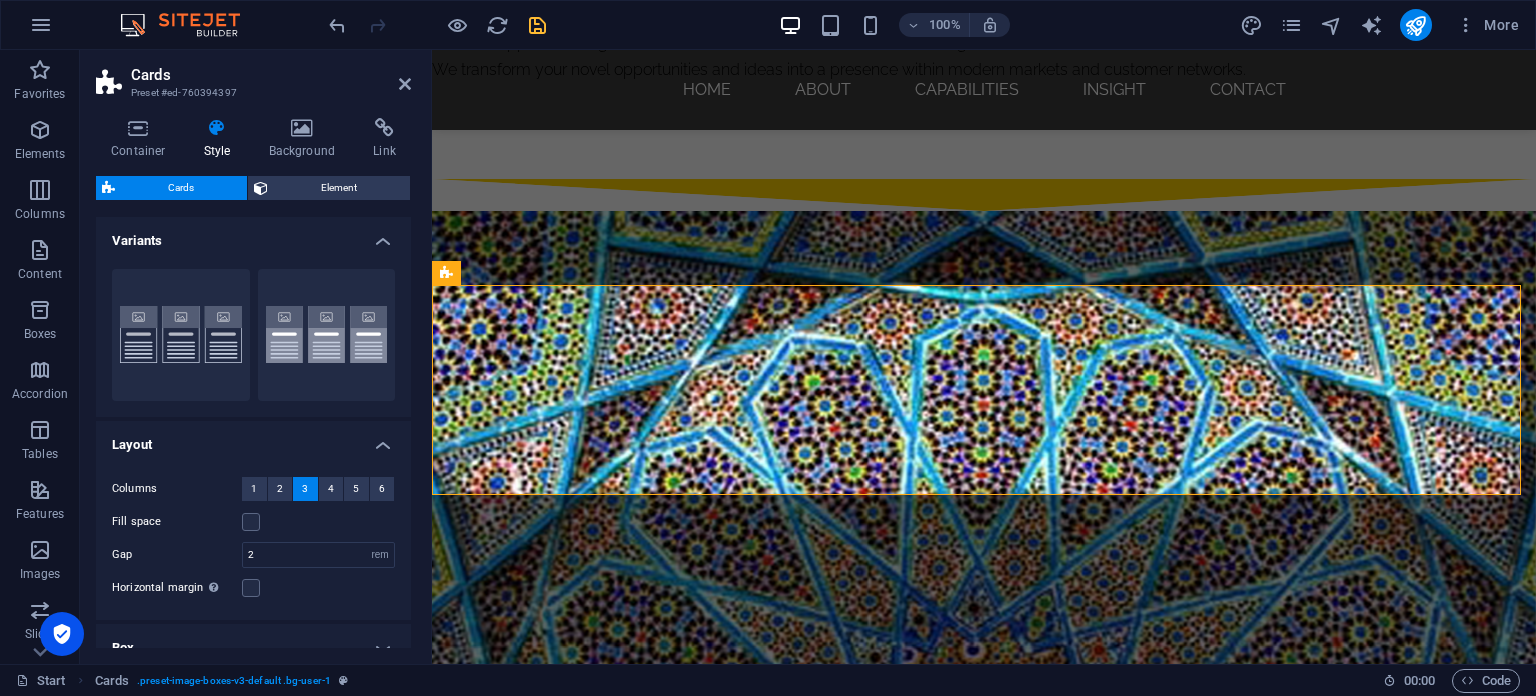 click on "Variants" at bounding box center [253, 235] 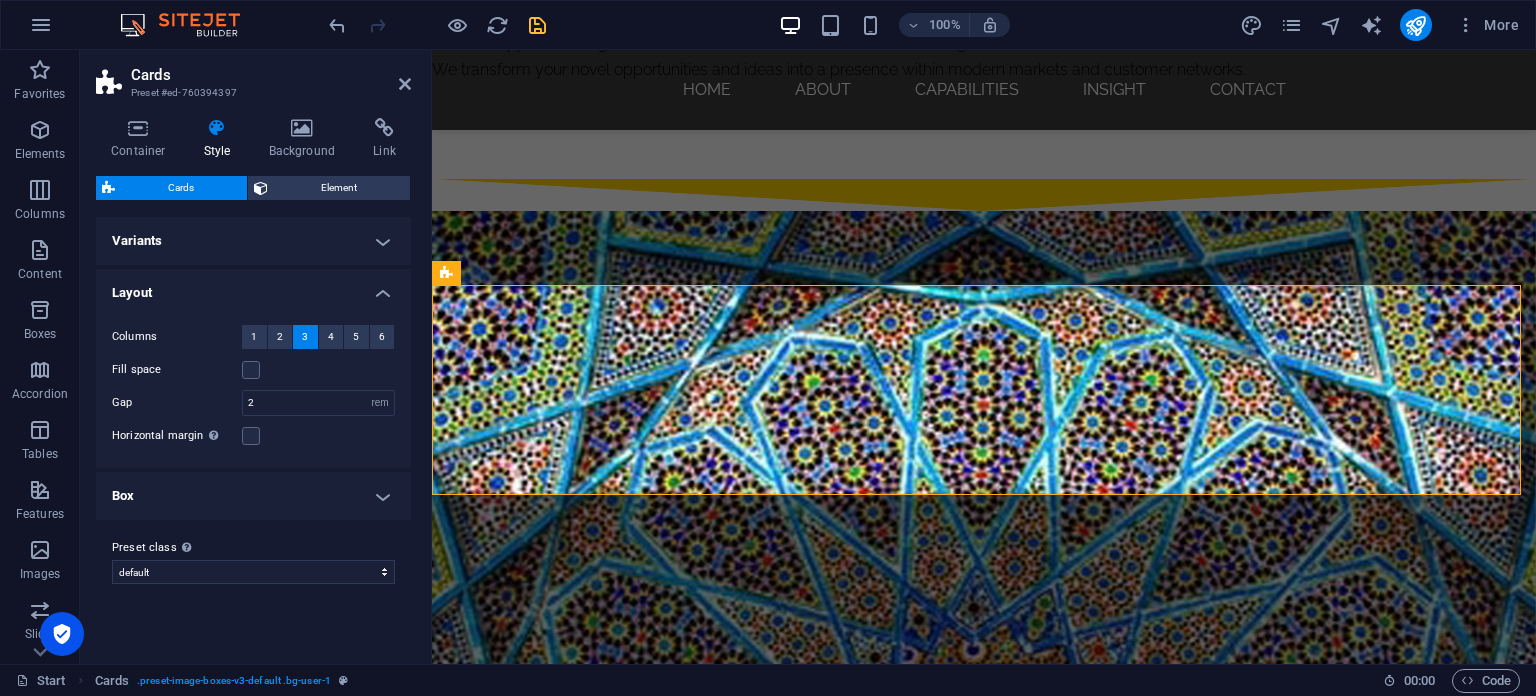 click on "Variants" at bounding box center [253, 241] 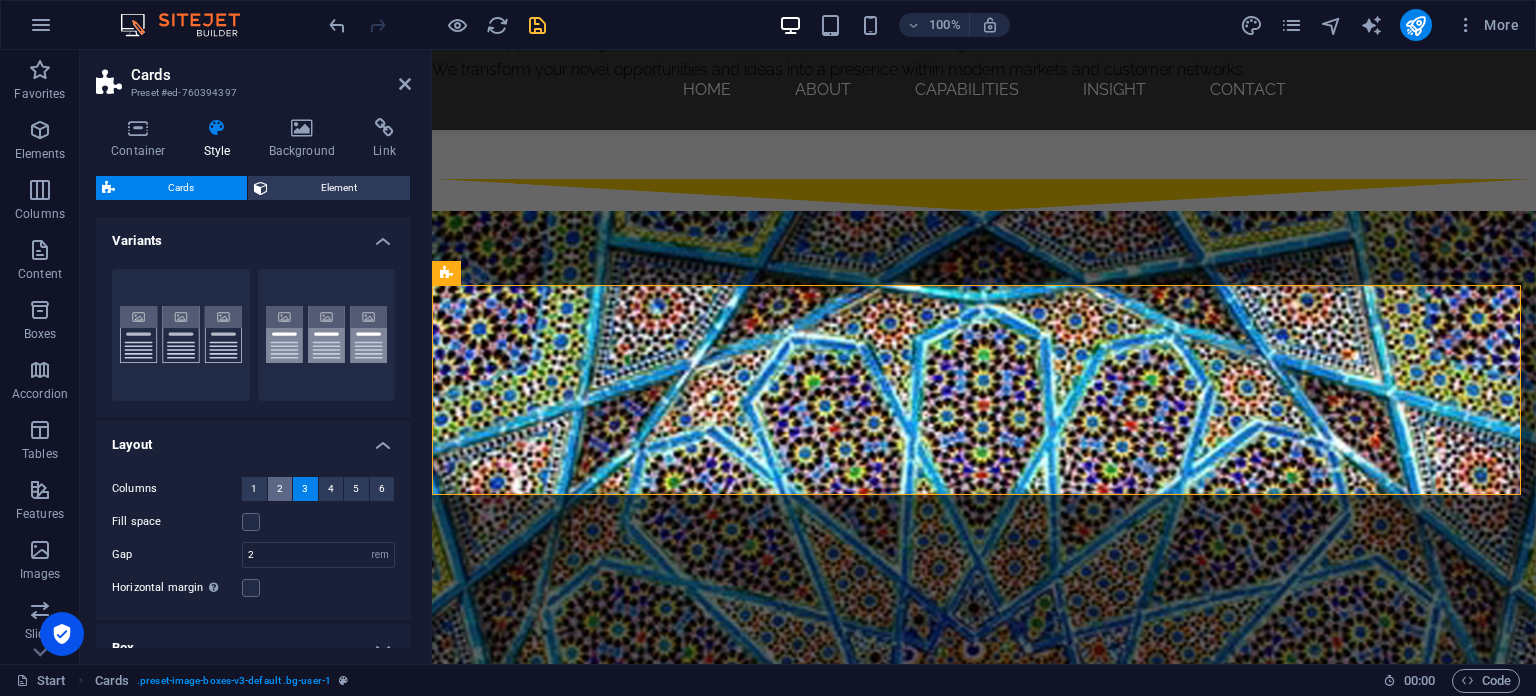 click on "2" at bounding box center [280, 489] 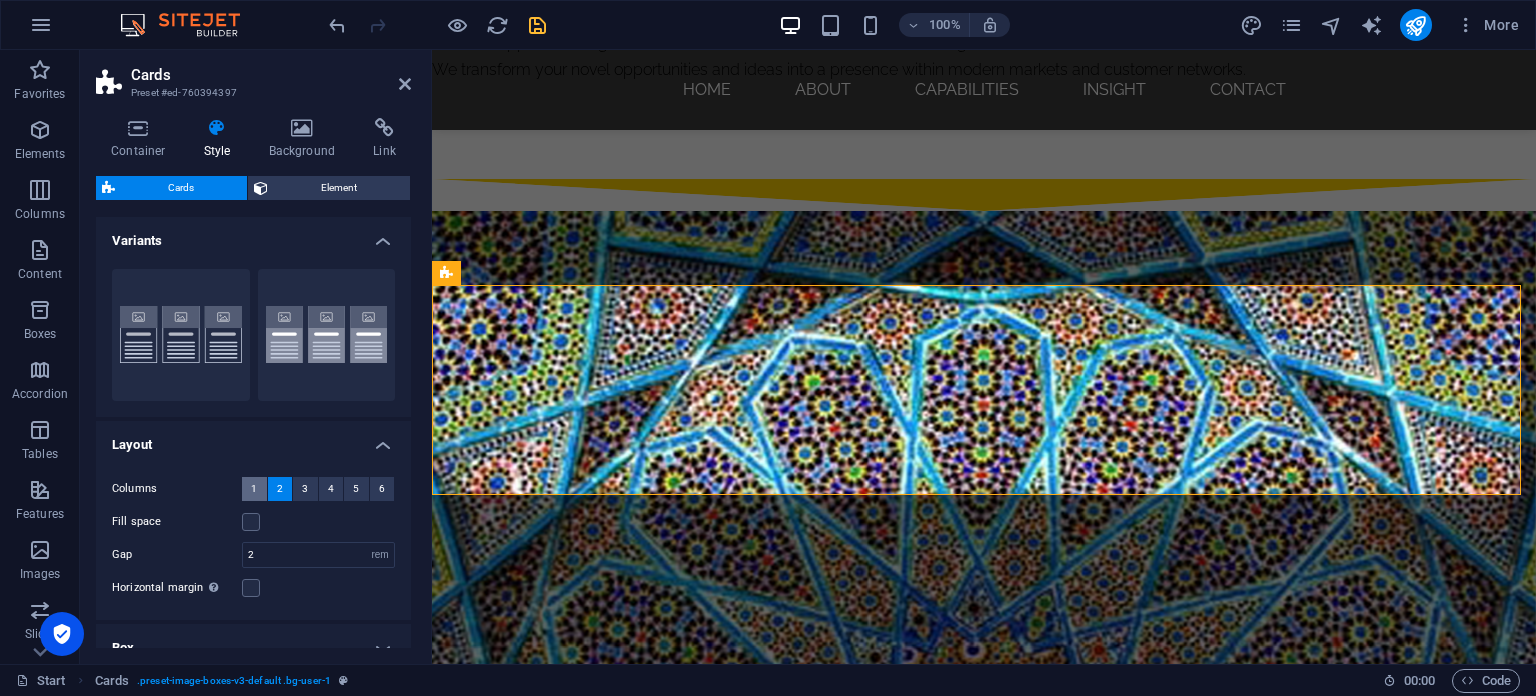 click on "1" at bounding box center (254, 489) 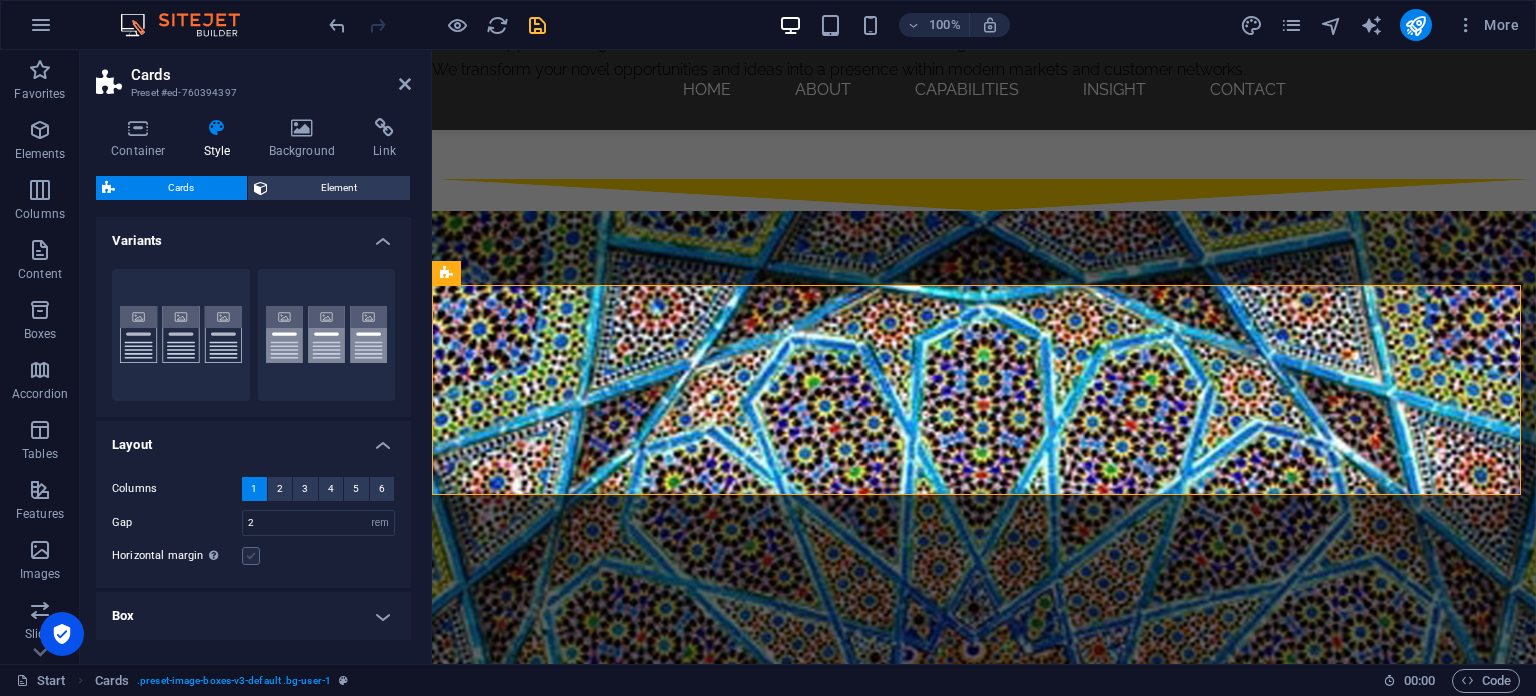 click at bounding box center (251, 556) 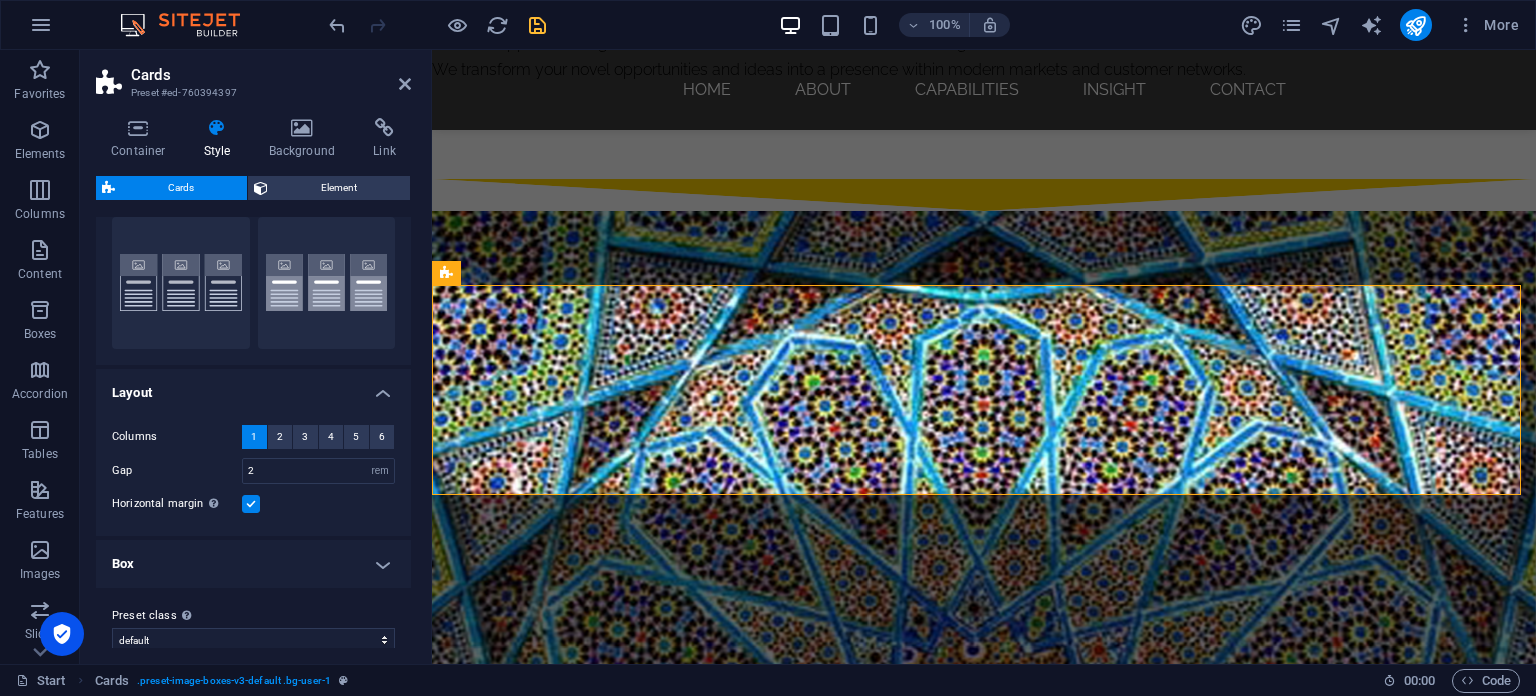 scroll, scrollTop: 71, scrollLeft: 0, axis: vertical 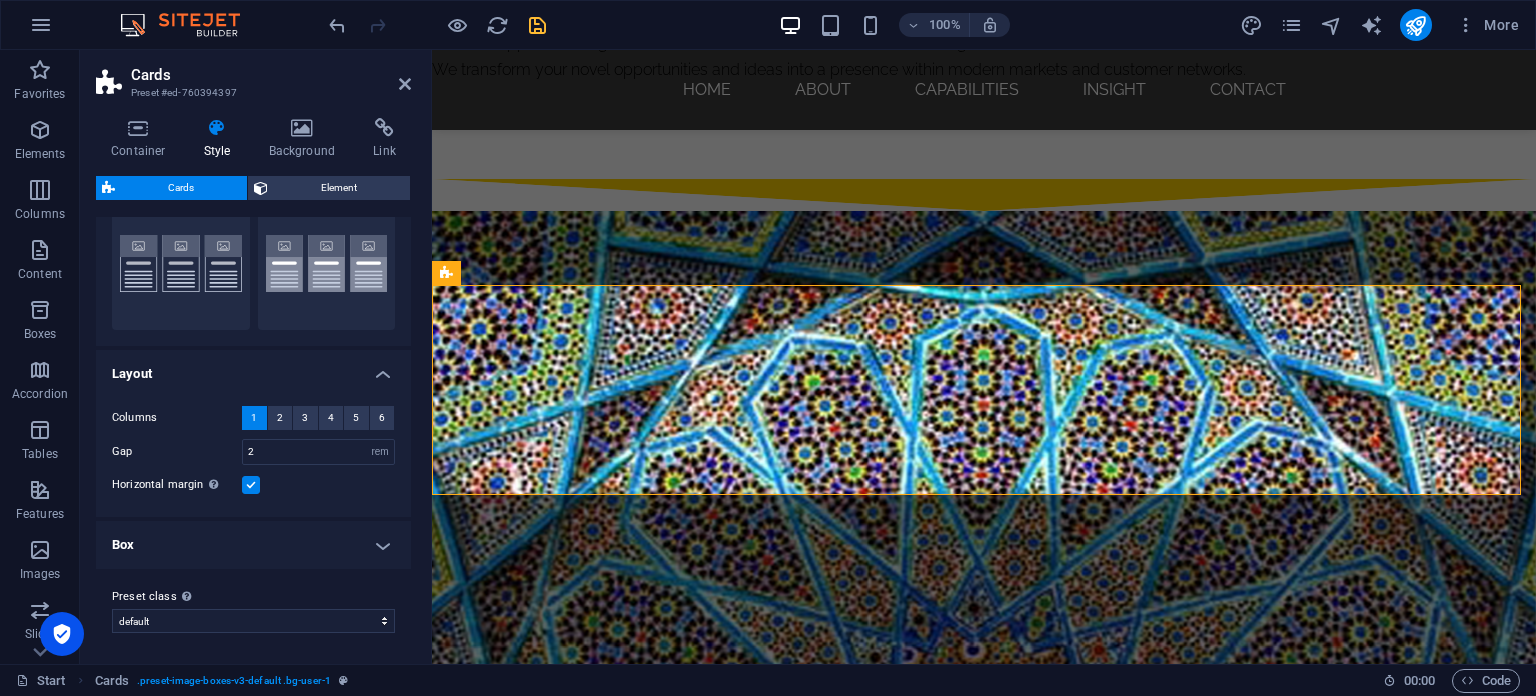 click on "Box" at bounding box center [253, 545] 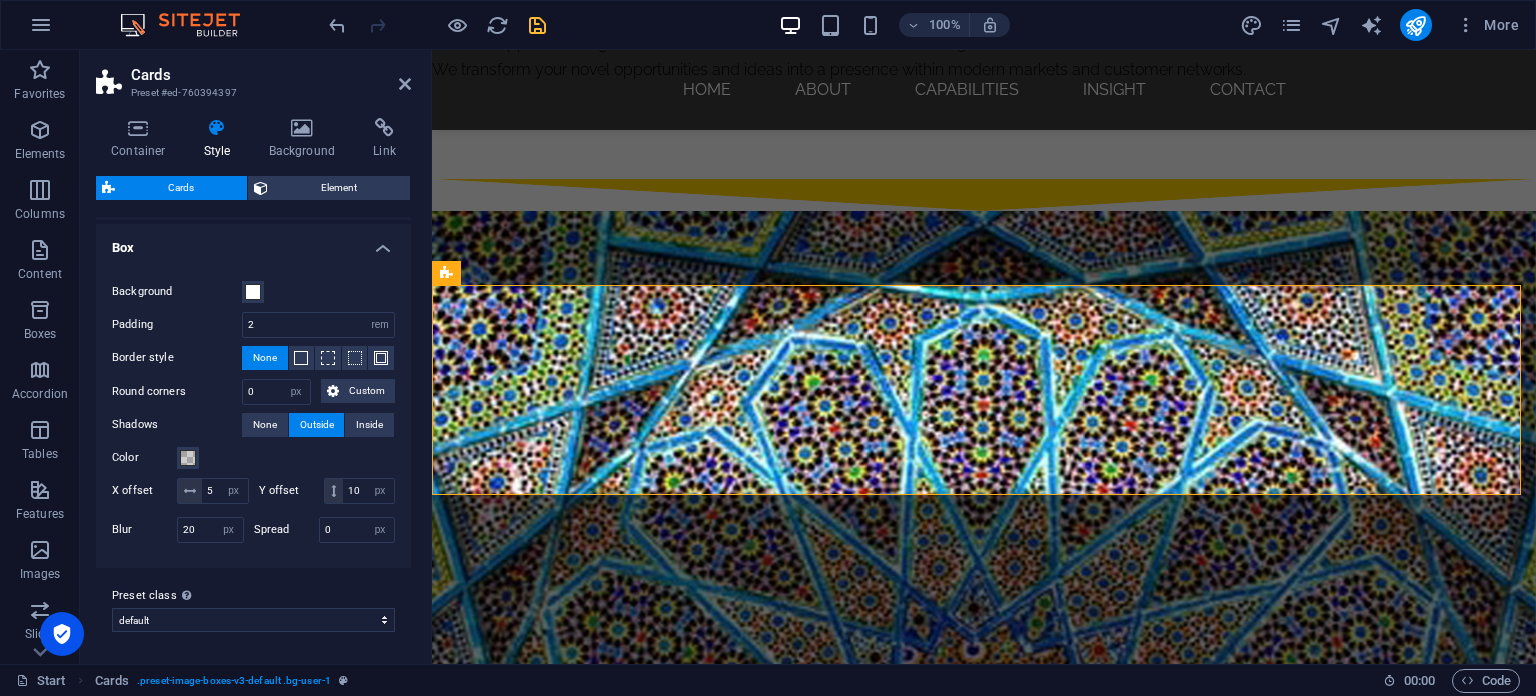scroll, scrollTop: 371, scrollLeft: 0, axis: vertical 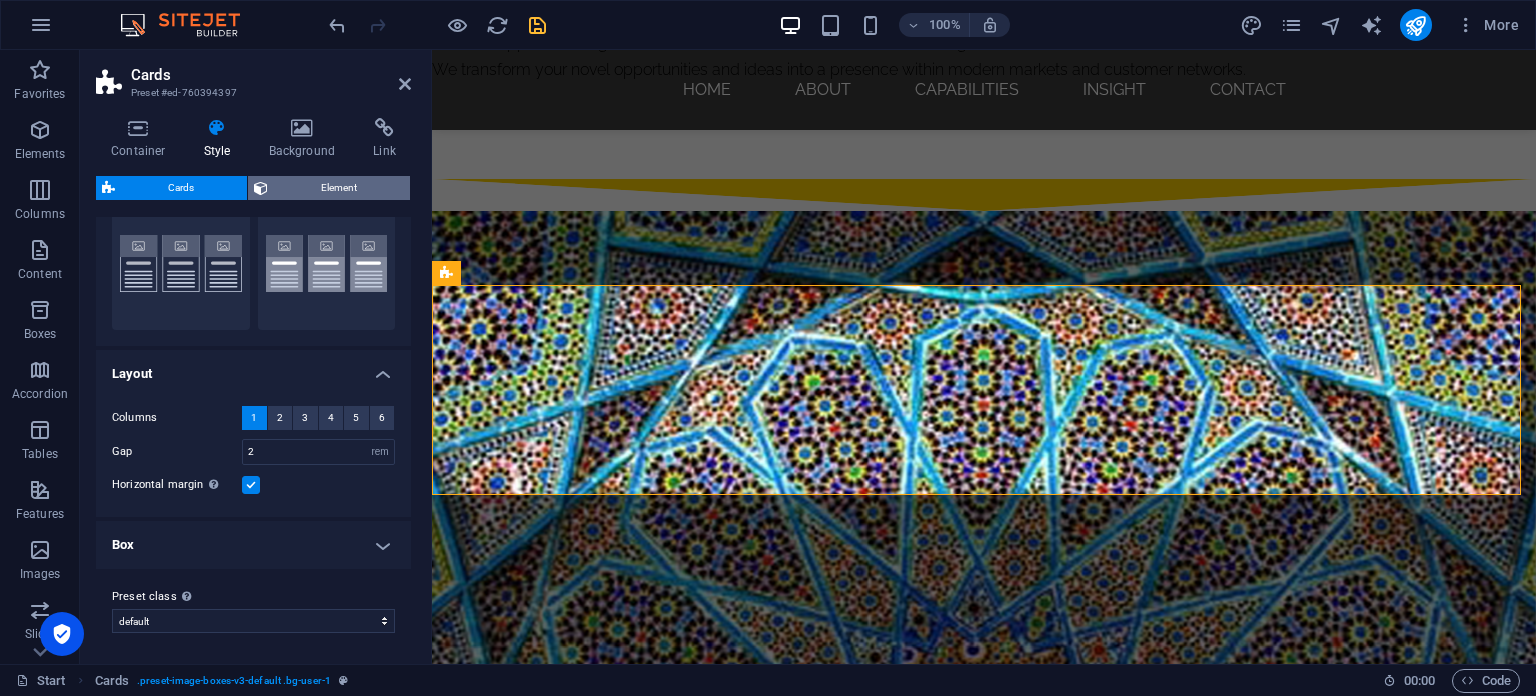 click on "Element" at bounding box center [339, 188] 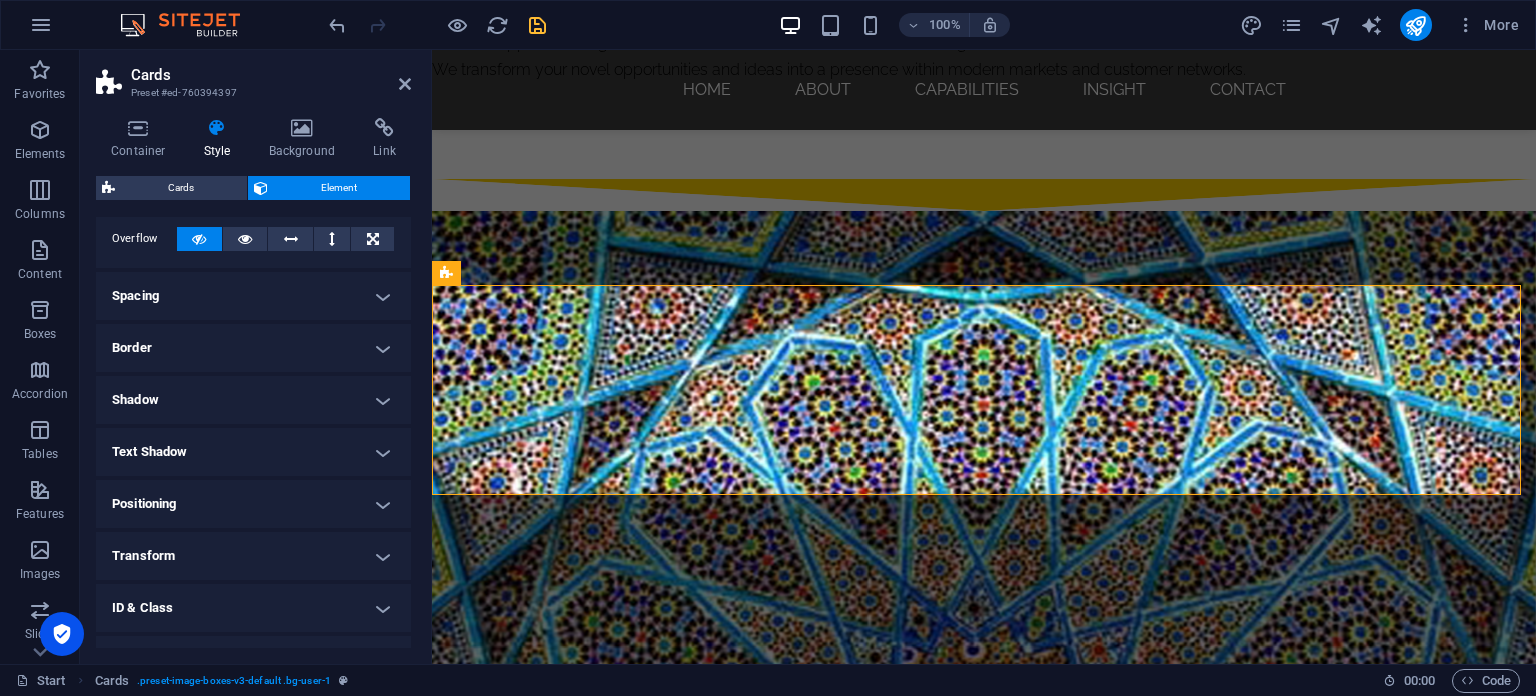 scroll, scrollTop: 0, scrollLeft: 0, axis: both 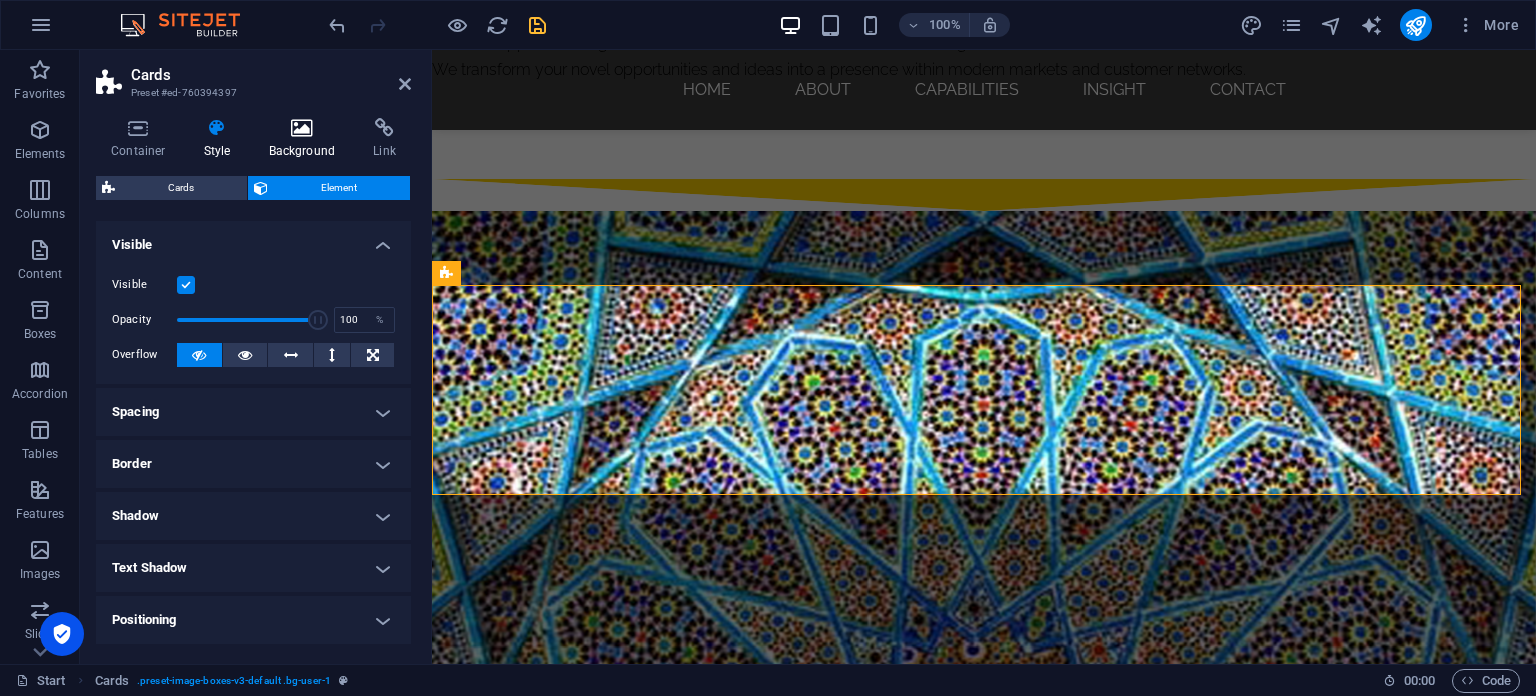 click at bounding box center [302, 128] 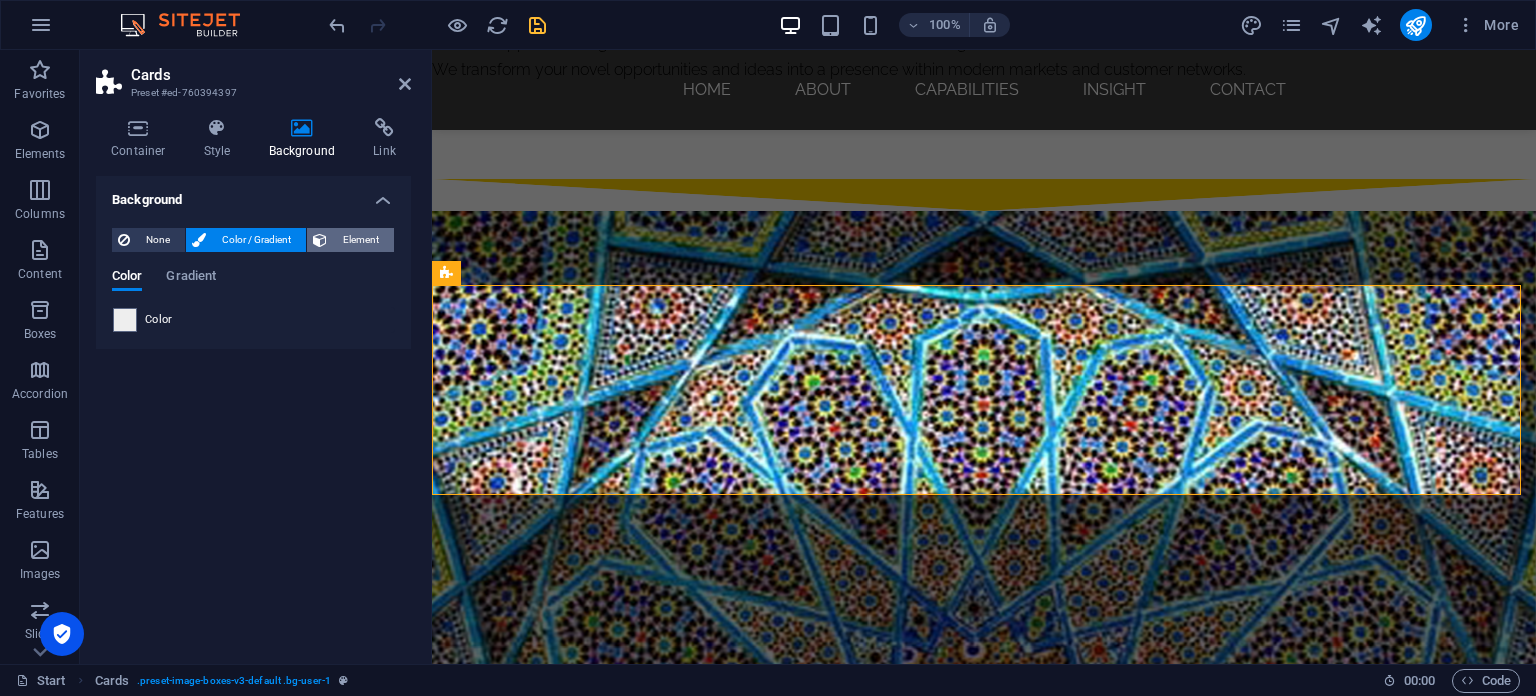 click on "Element" at bounding box center [360, 240] 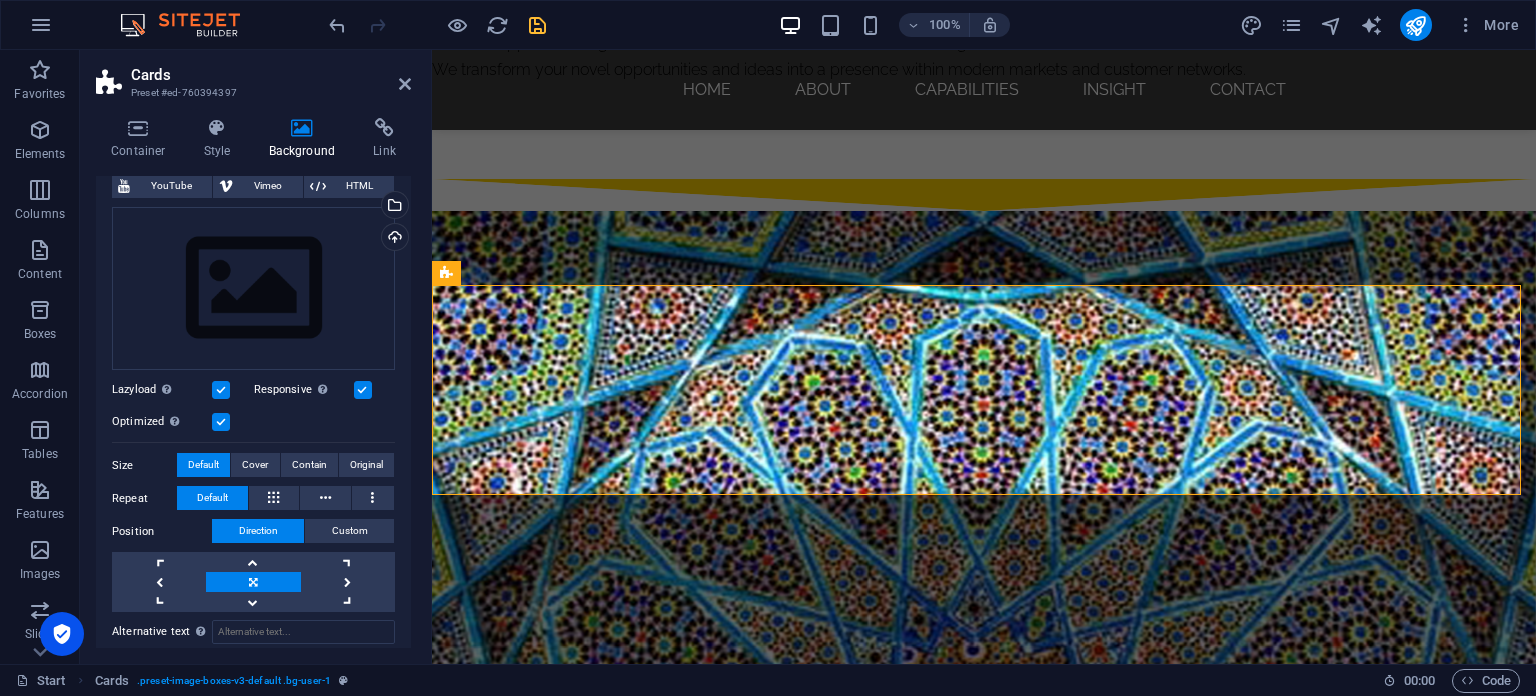 scroll, scrollTop: 0, scrollLeft: 0, axis: both 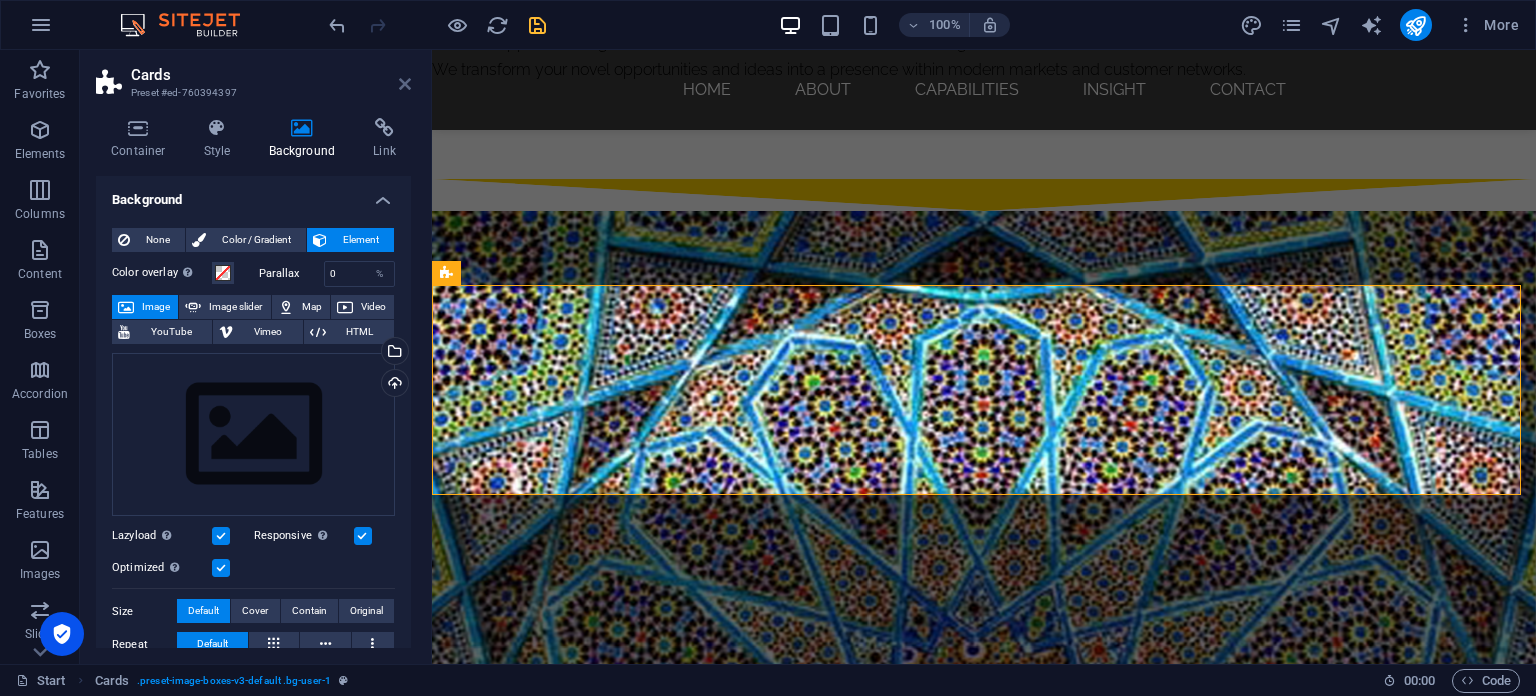 click at bounding box center [405, 84] 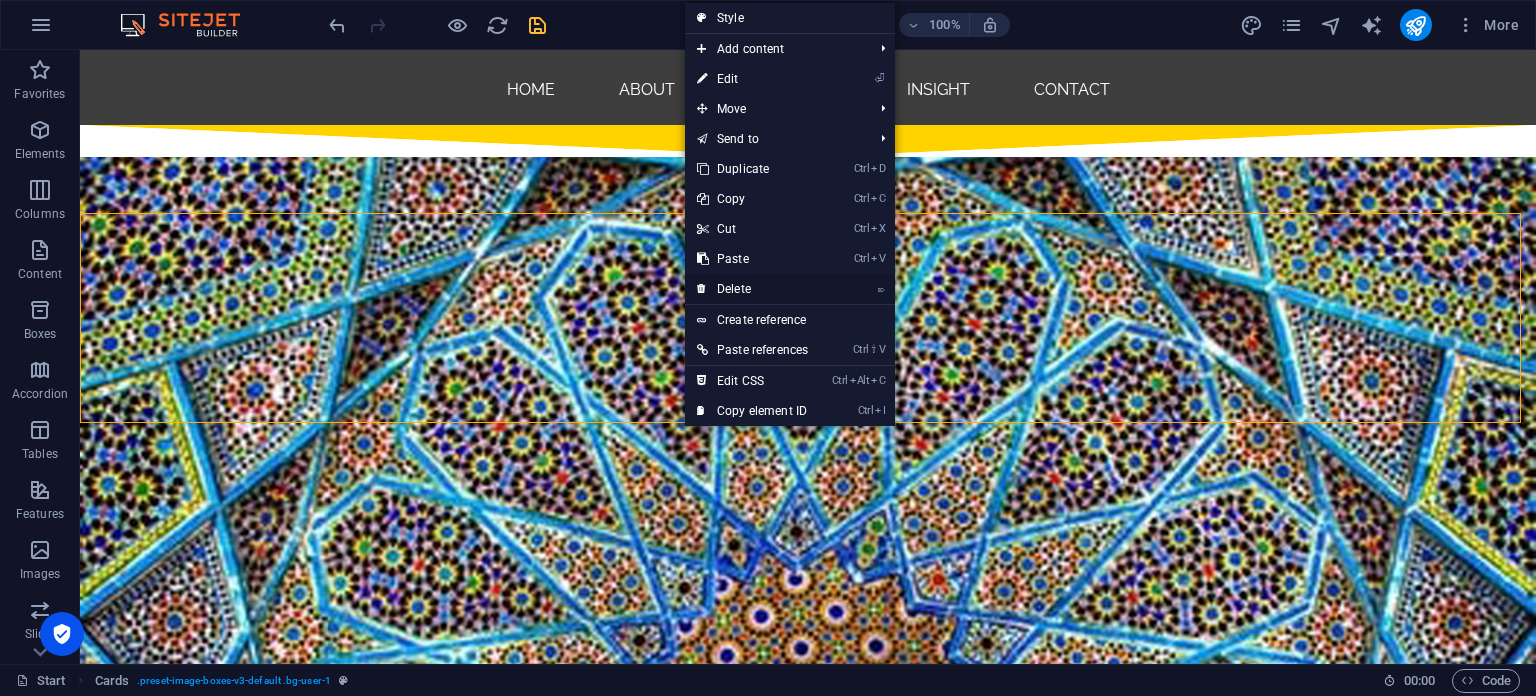 click on "⌦  Delete" at bounding box center [752, 289] 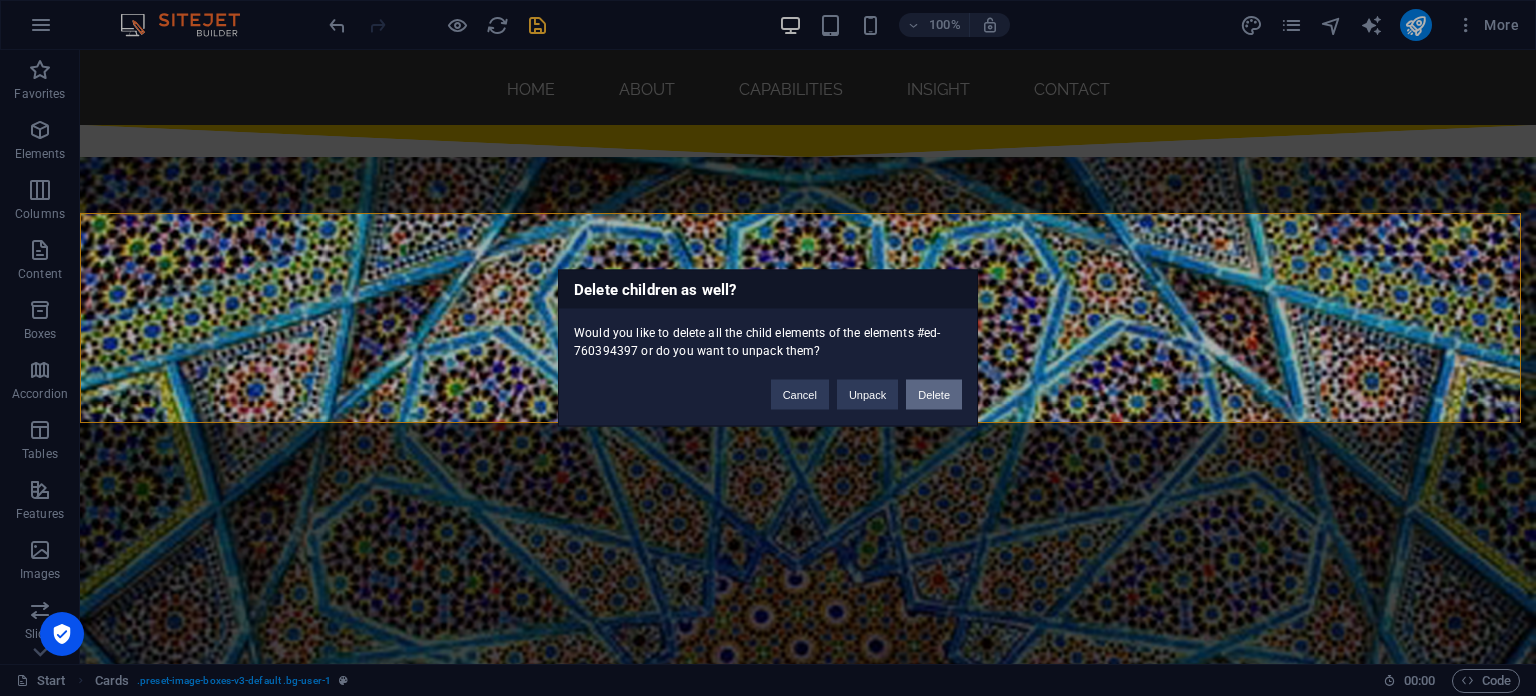 click on "Delete" at bounding box center (934, 395) 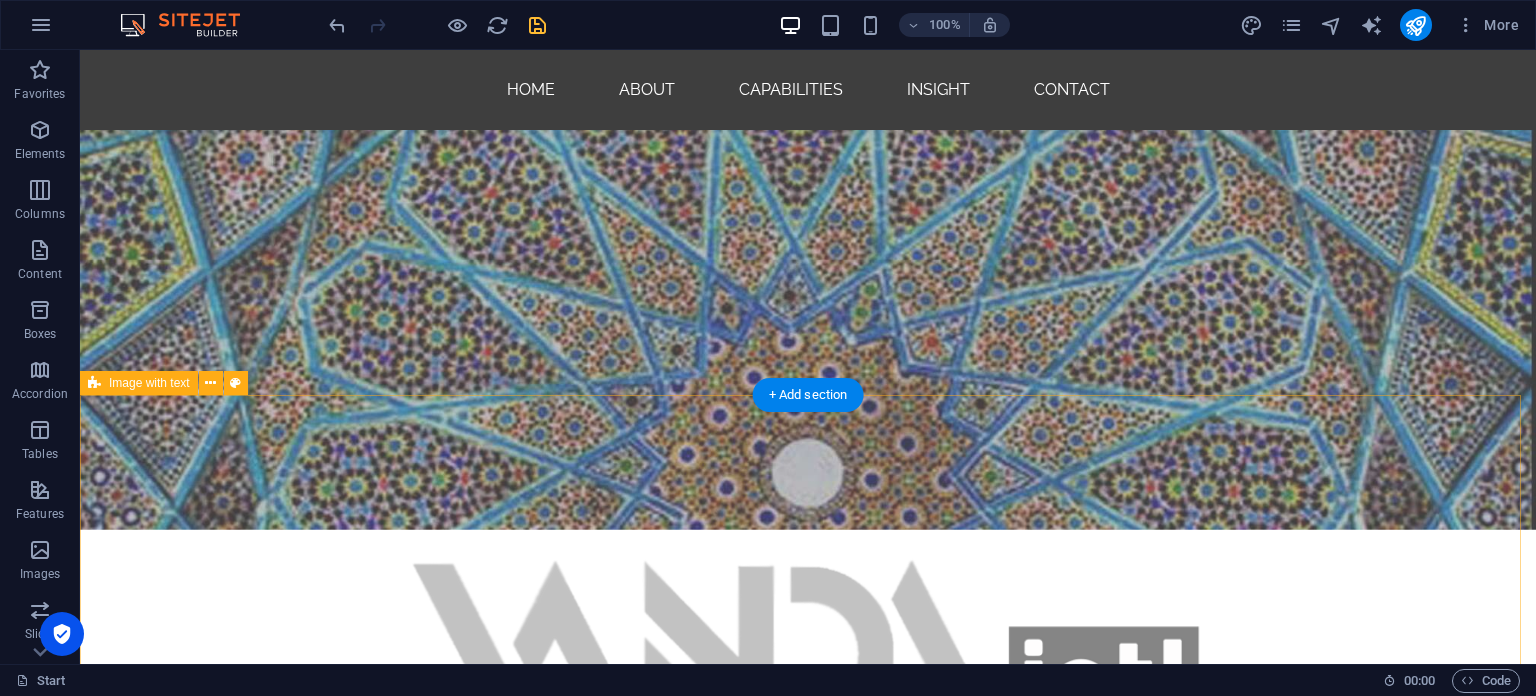 scroll, scrollTop: 0, scrollLeft: 0, axis: both 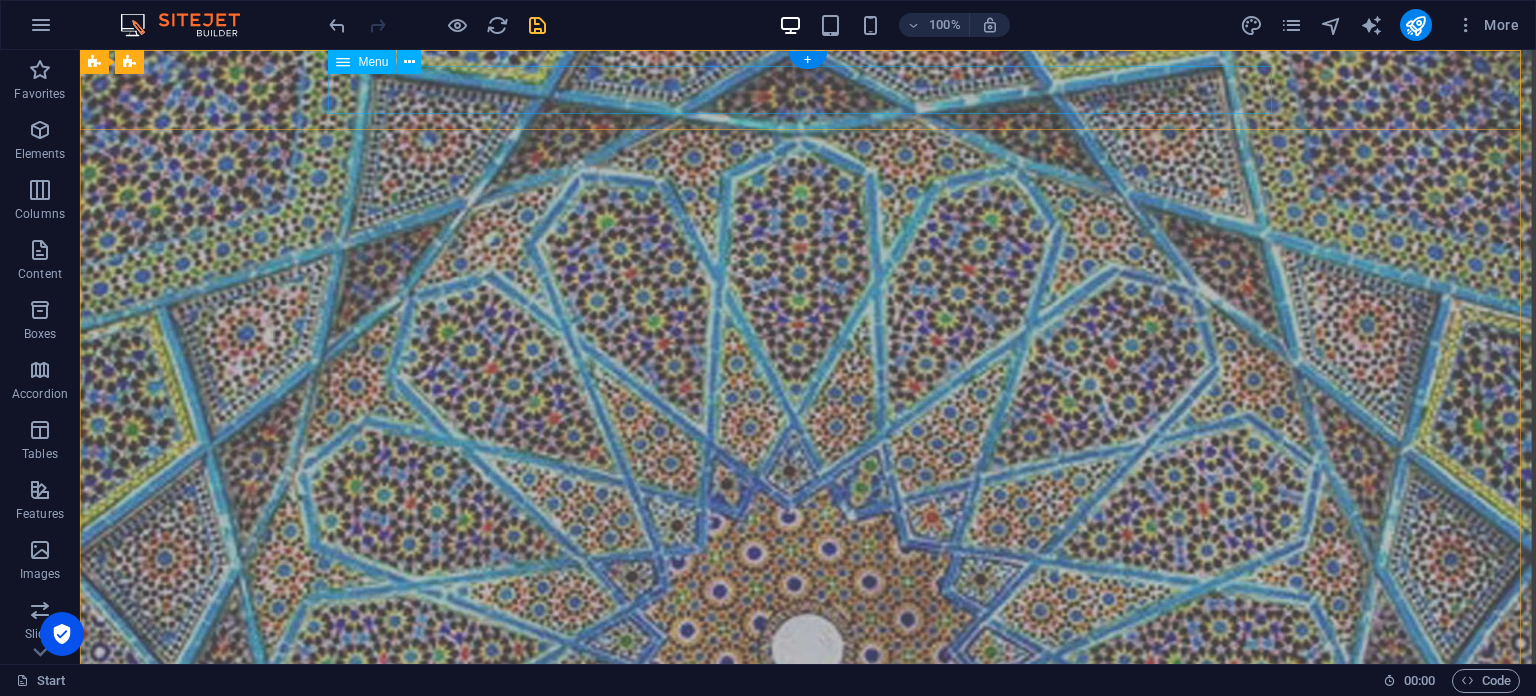 click on "Home About Capabilities Insight Contact" at bounding box center (808, 745) 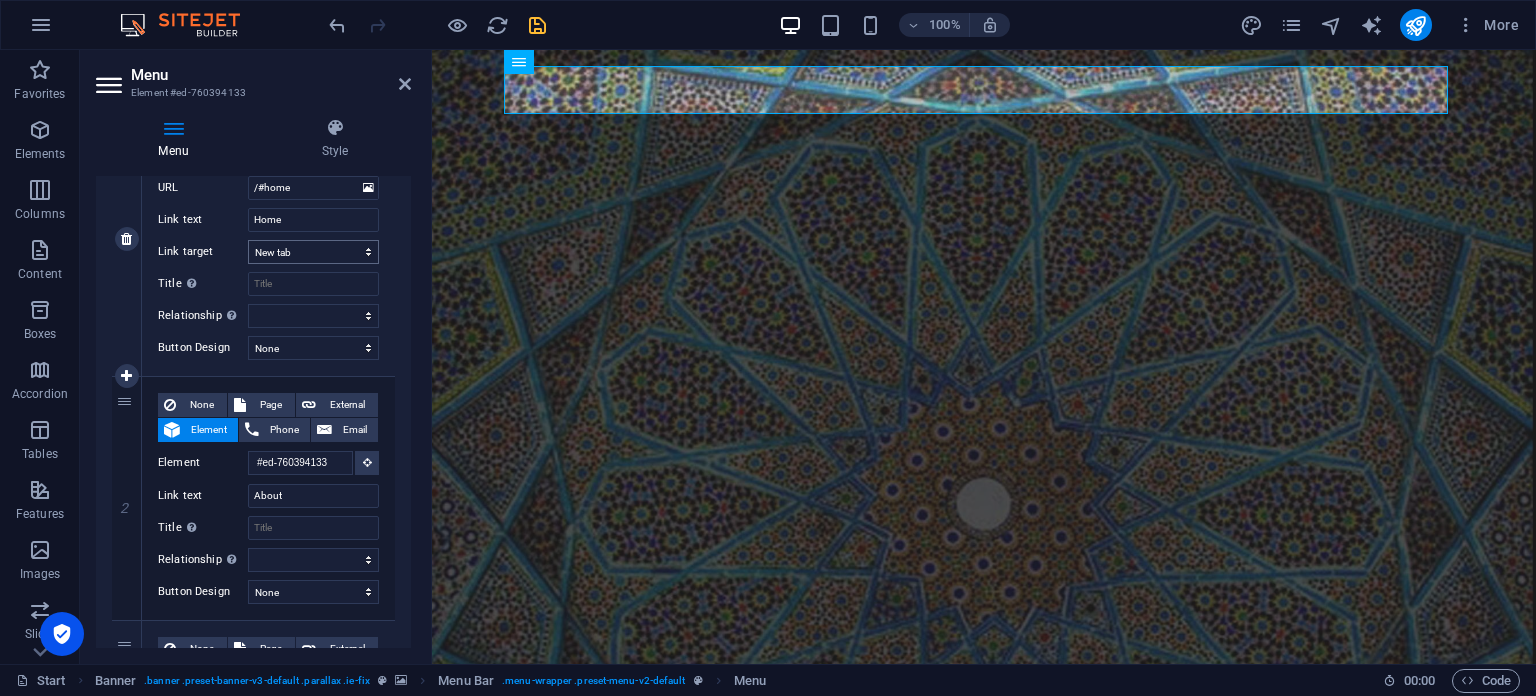 scroll, scrollTop: 600, scrollLeft: 0, axis: vertical 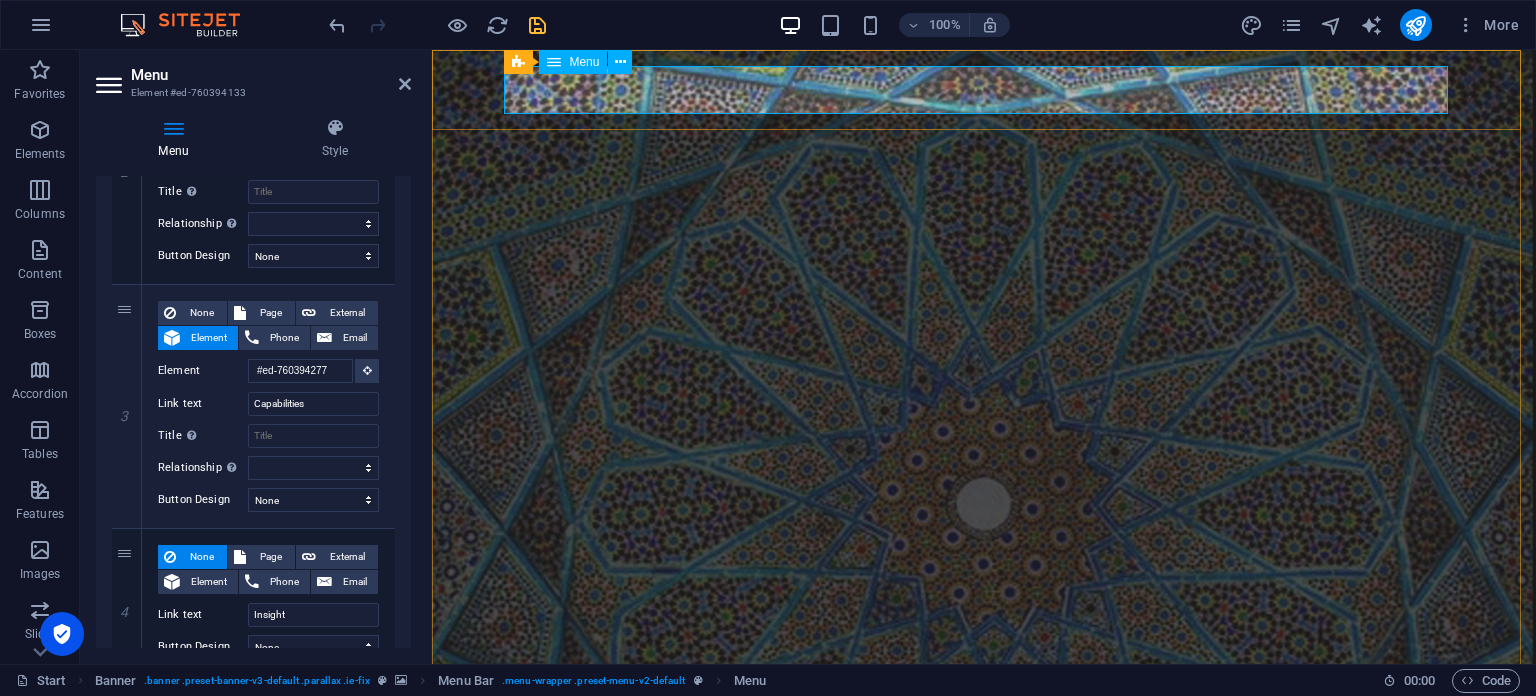 click on "Home About Capabilities Insight Contact" at bounding box center [984, 745] 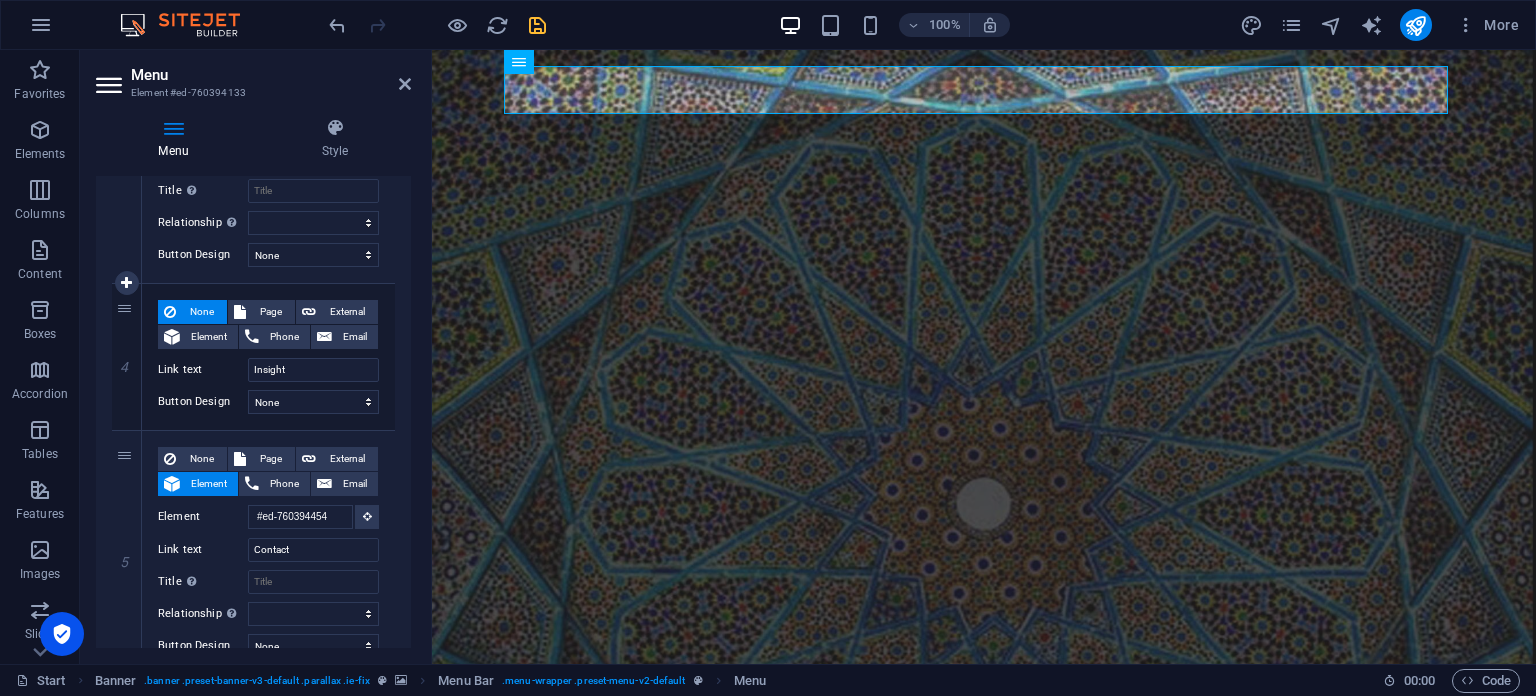 scroll, scrollTop: 900, scrollLeft: 0, axis: vertical 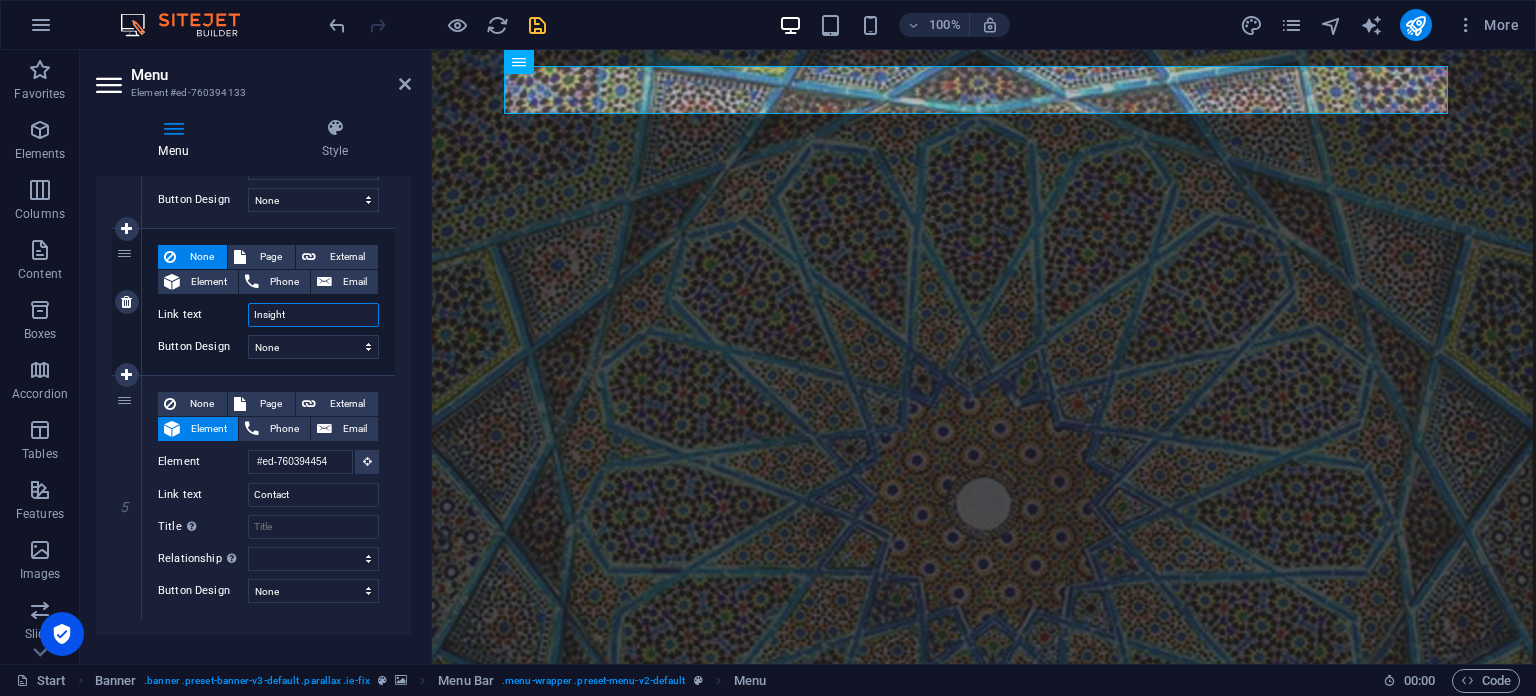drag, startPoint x: 318, startPoint y: 313, endPoint x: 185, endPoint y: 313, distance: 133 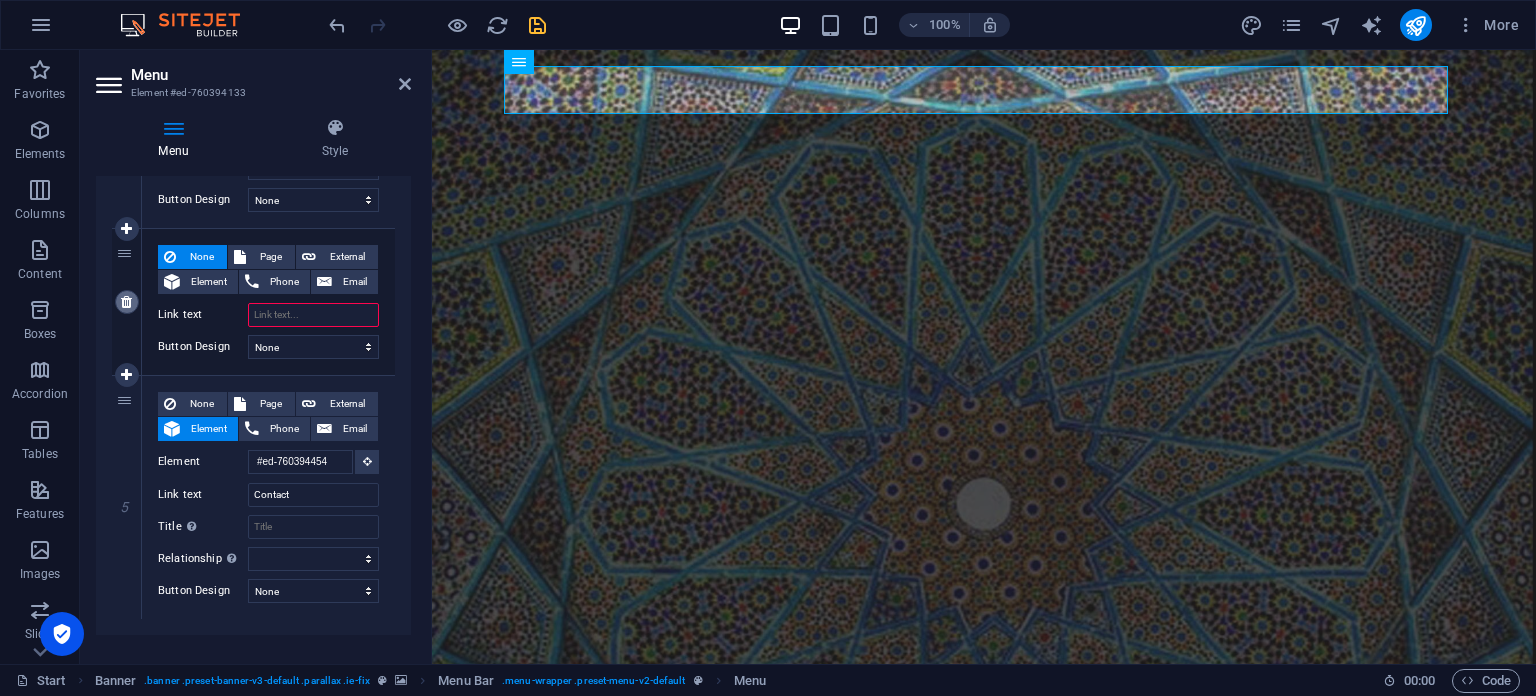 click at bounding box center [126, 302] 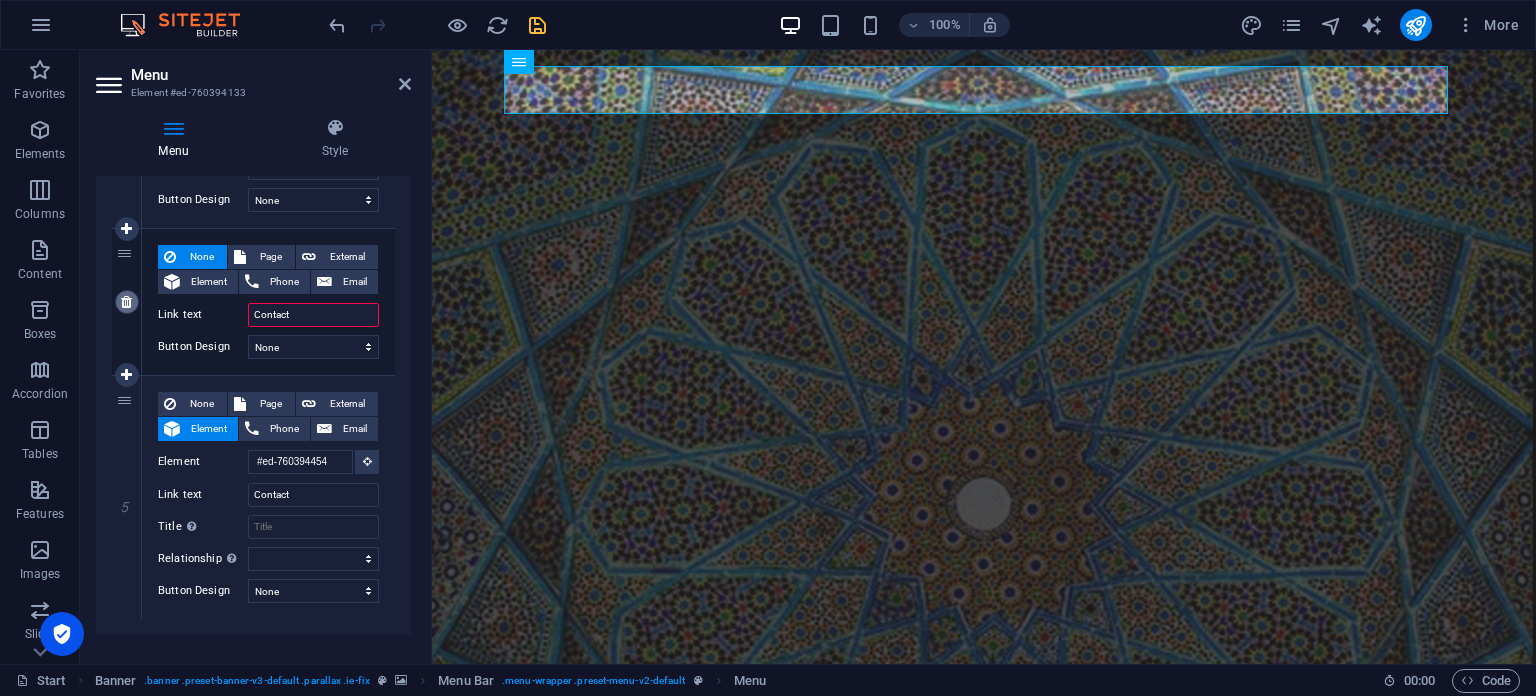 scroll, scrollTop: 779, scrollLeft: 0, axis: vertical 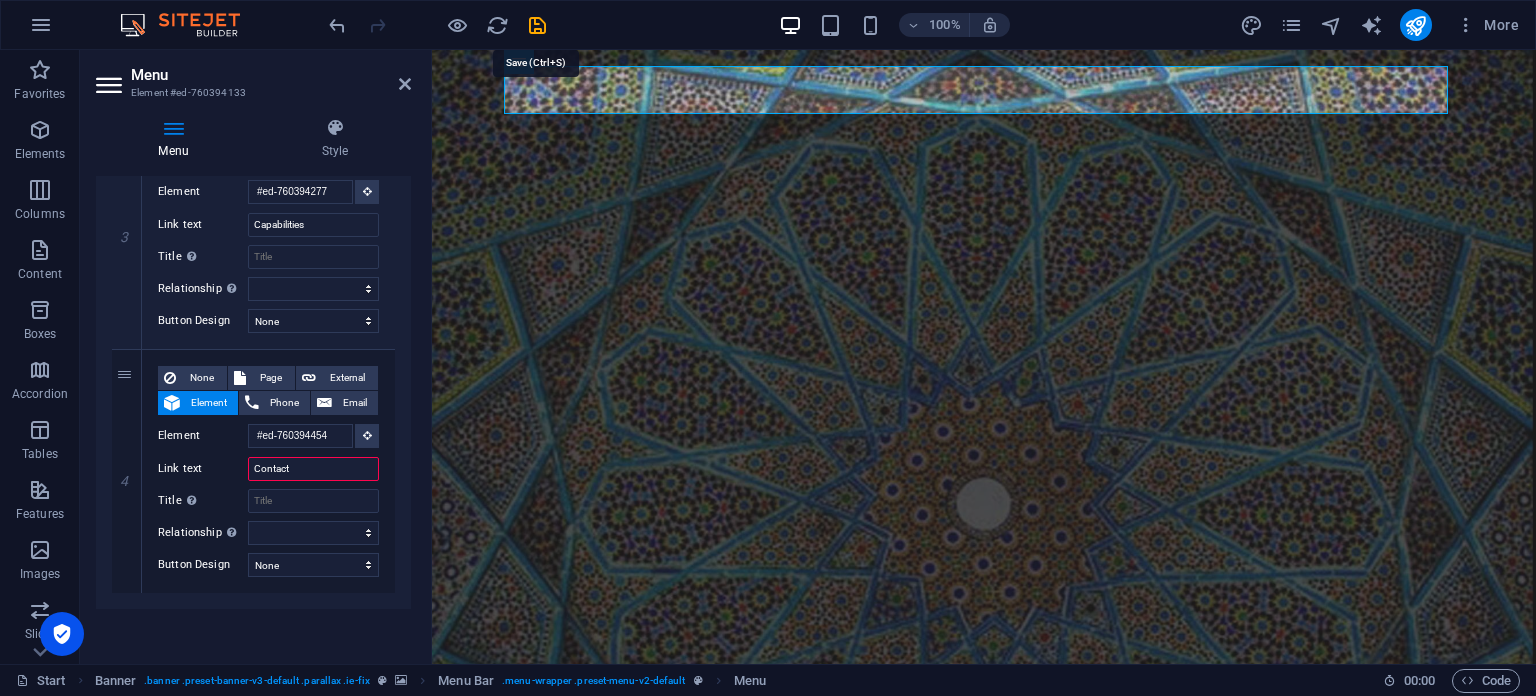 click at bounding box center [537, 25] 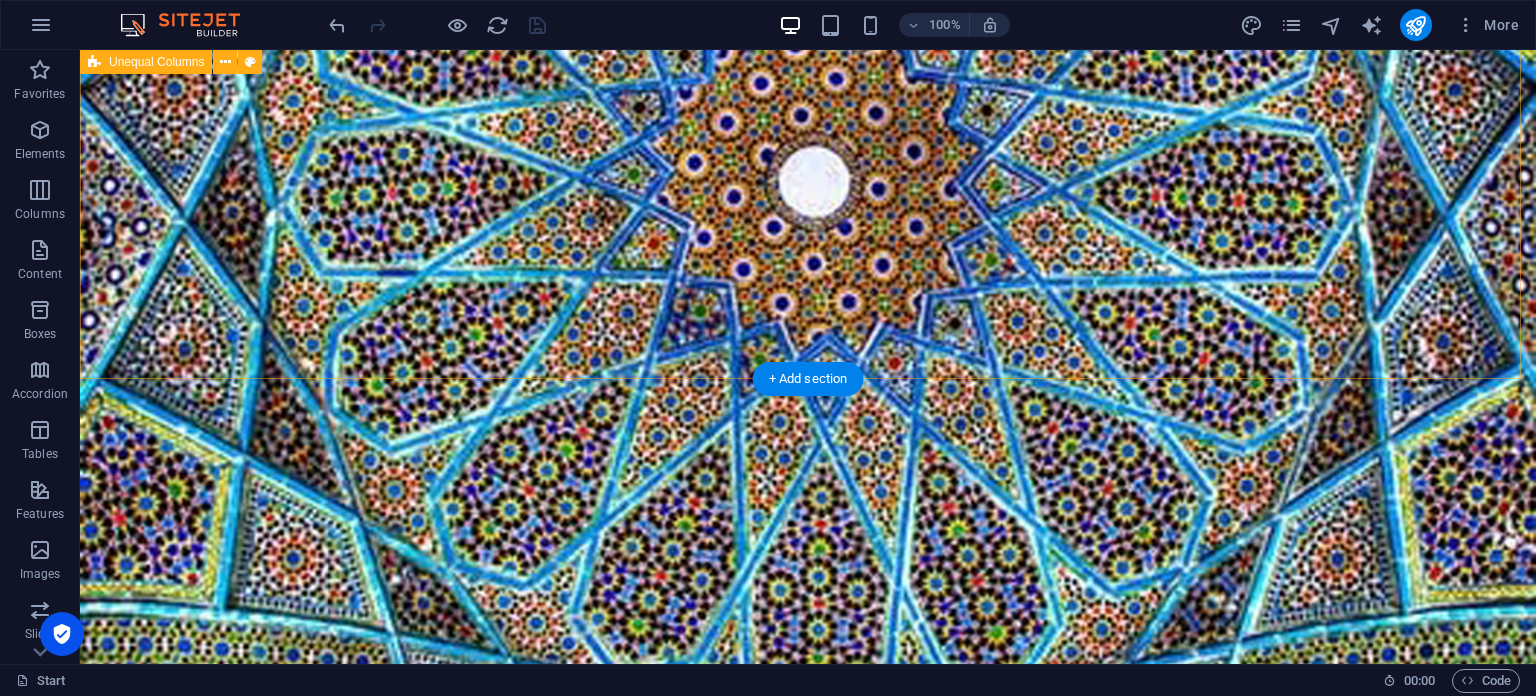 scroll, scrollTop: 2992, scrollLeft: 0, axis: vertical 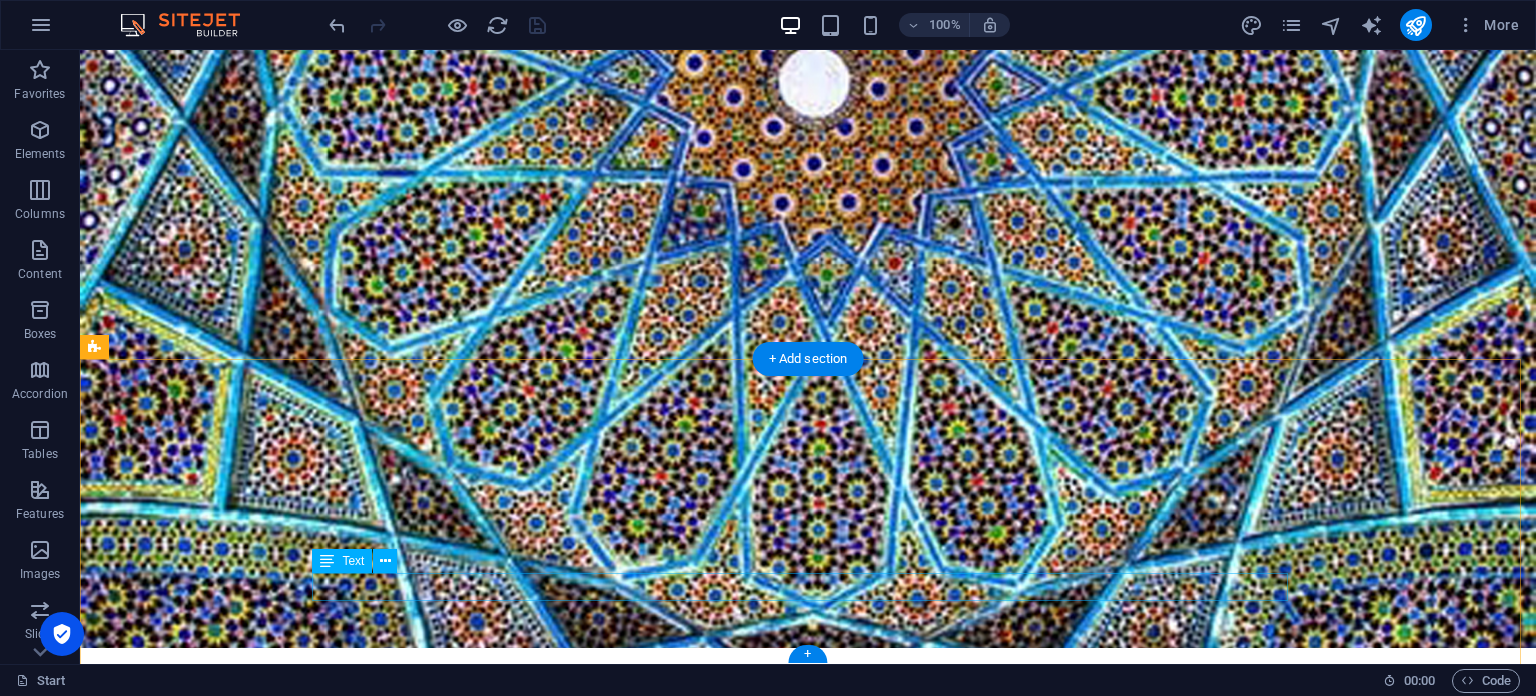 click on "Legal Notice  |  Privacy Policy" at bounding box center (808, 5078) 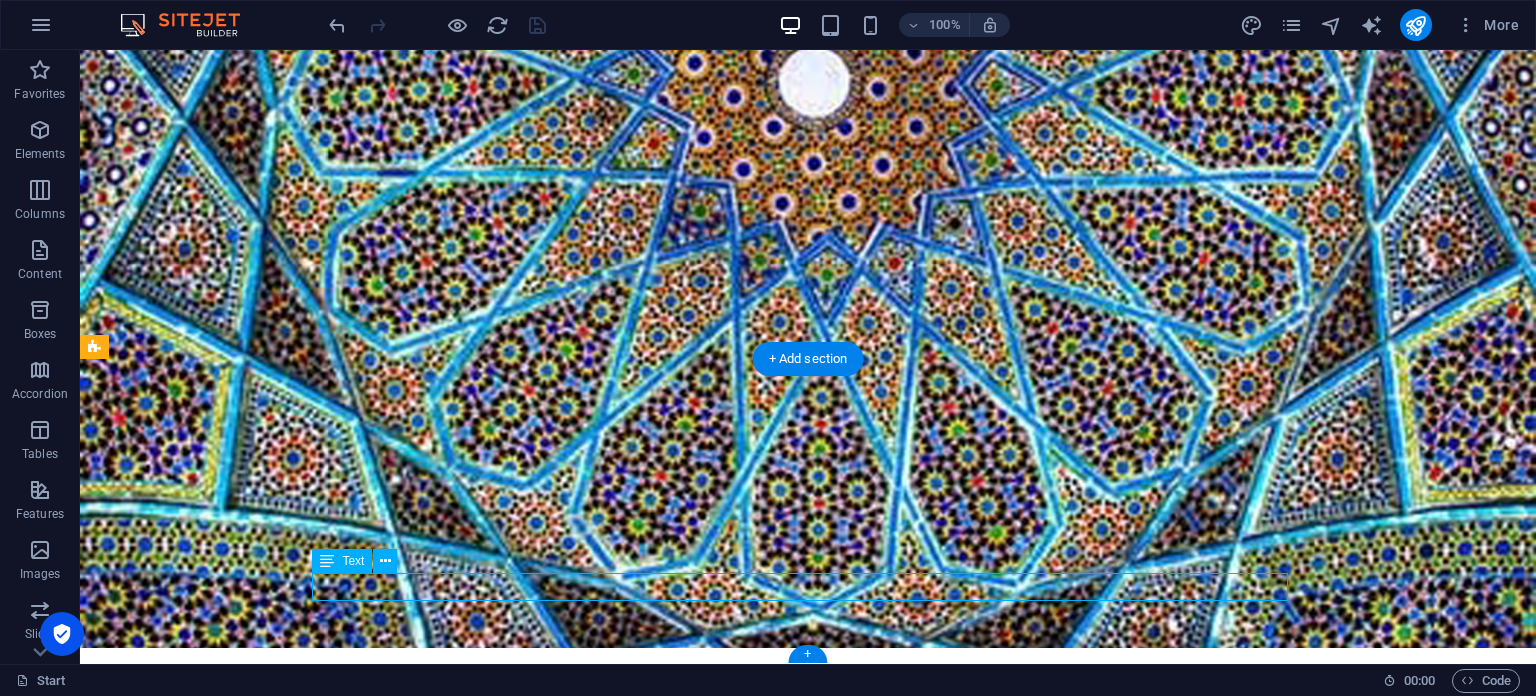 click on "Legal Notice  |  Privacy Policy" at bounding box center [808, 5078] 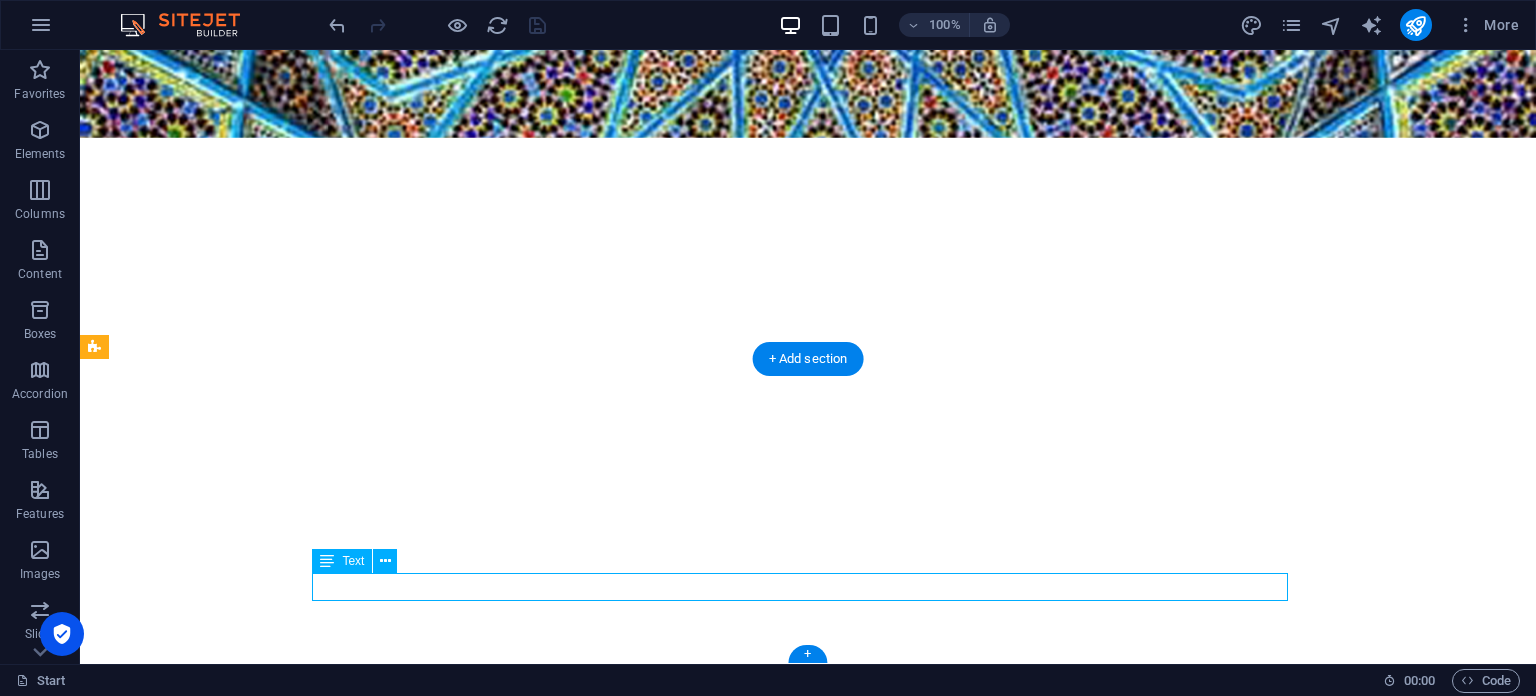 scroll, scrollTop: 3064, scrollLeft: 0, axis: vertical 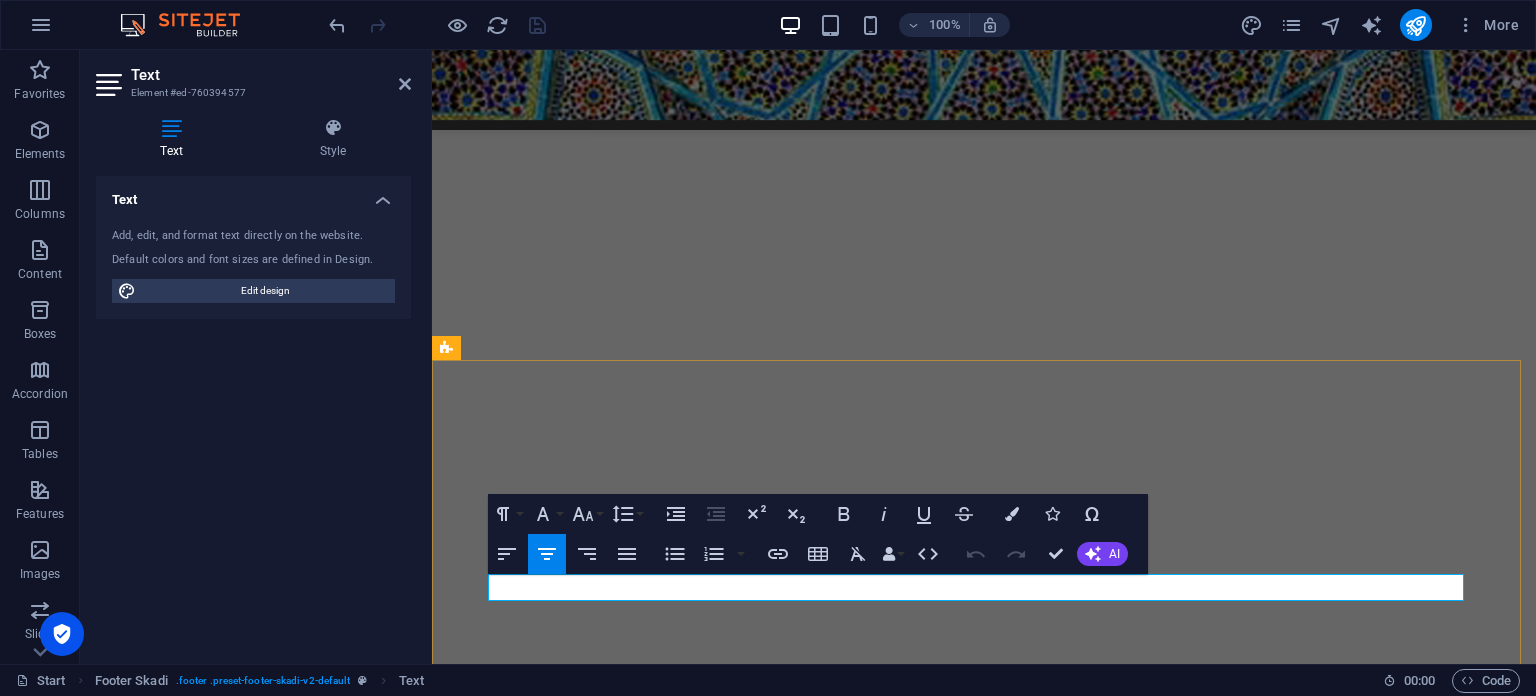 click on "Legal Notice  |  Privacy Policy" at bounding box center [984, 5061] 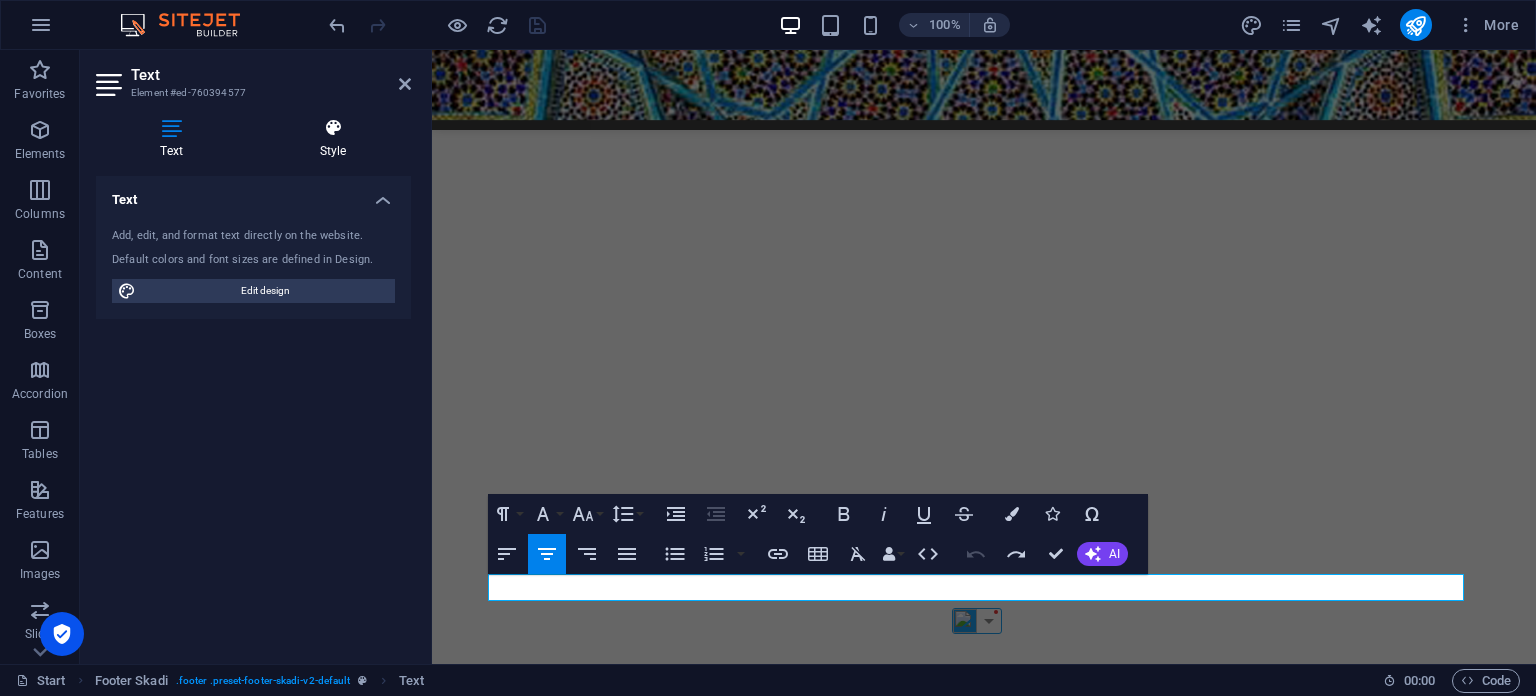 click on "Style" at bounding box center (333, 139) 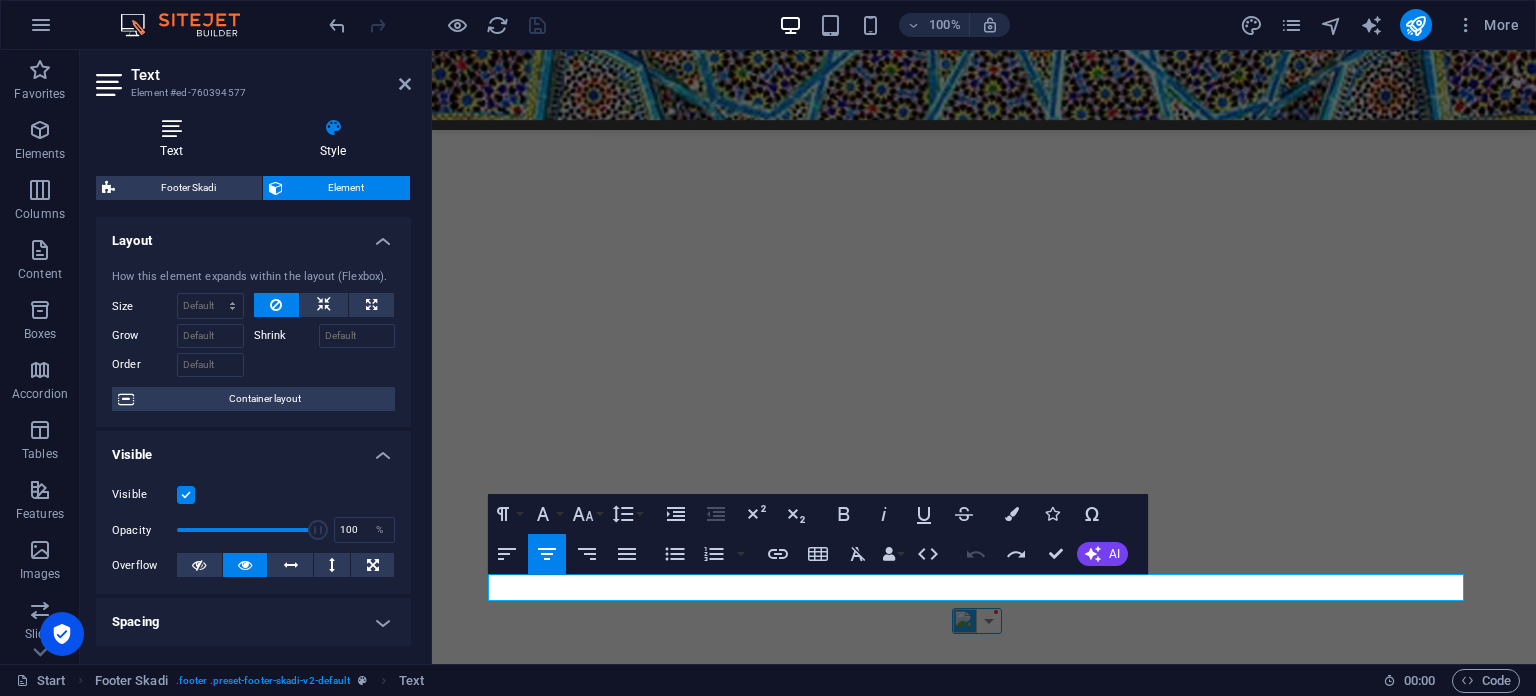 click on "Text" at bounding box center (175, 139) 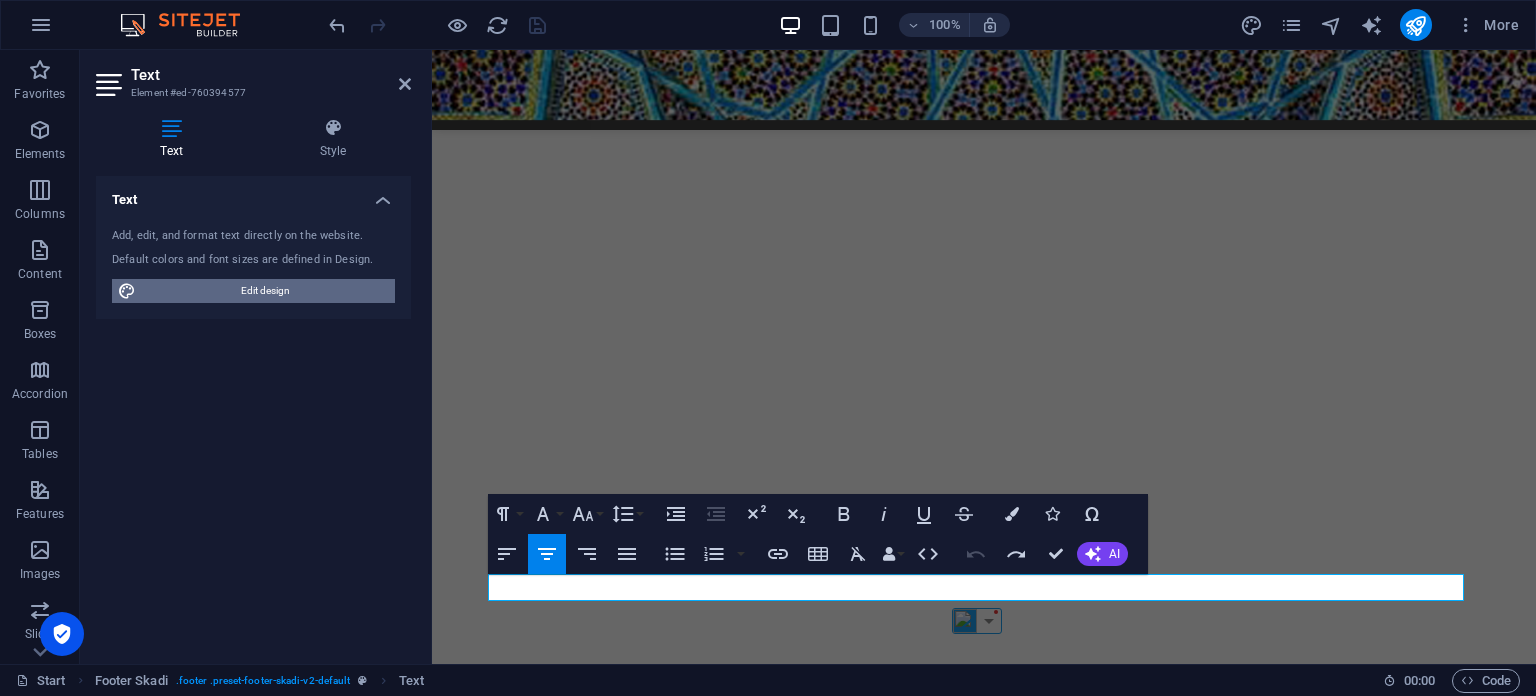 click on "Edit design" at bounding box center [265, 291] 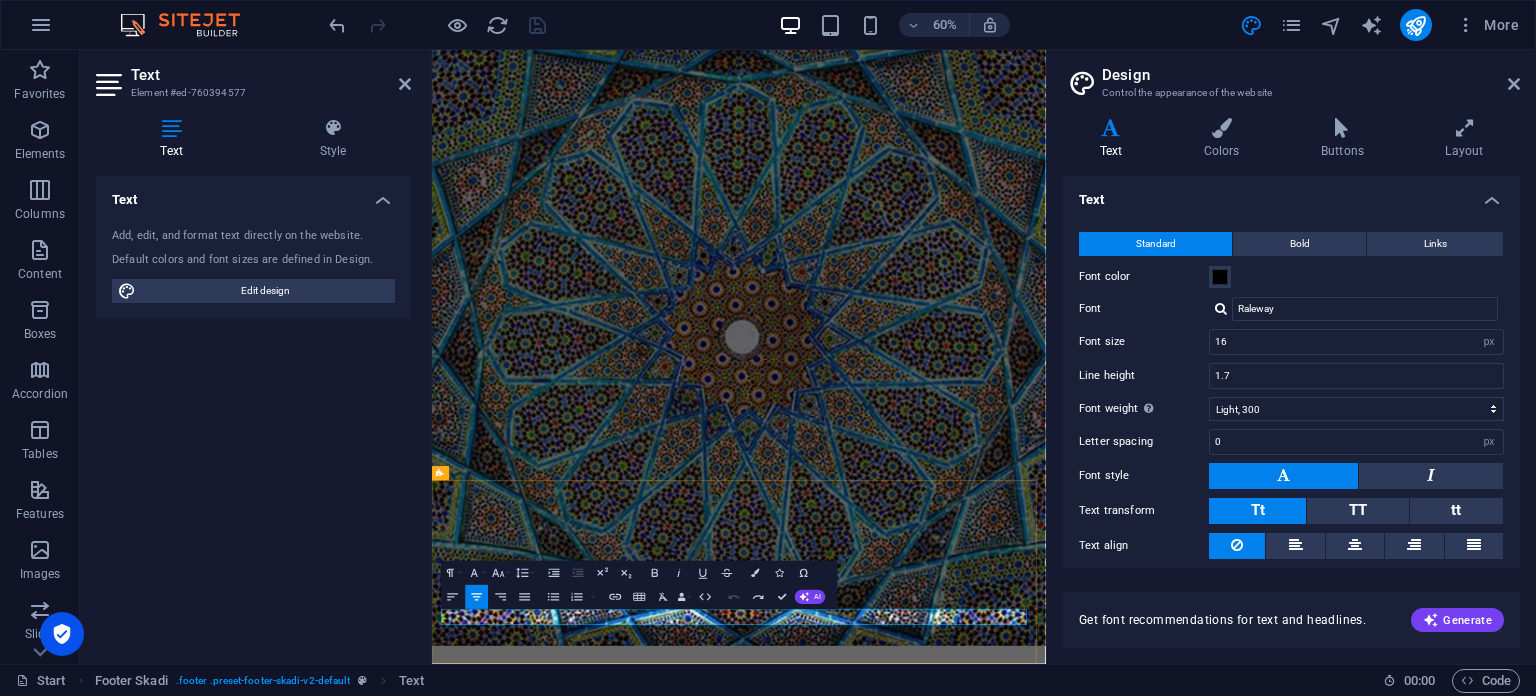click on "Privacy Policy" at bounding box center (991, 5575) 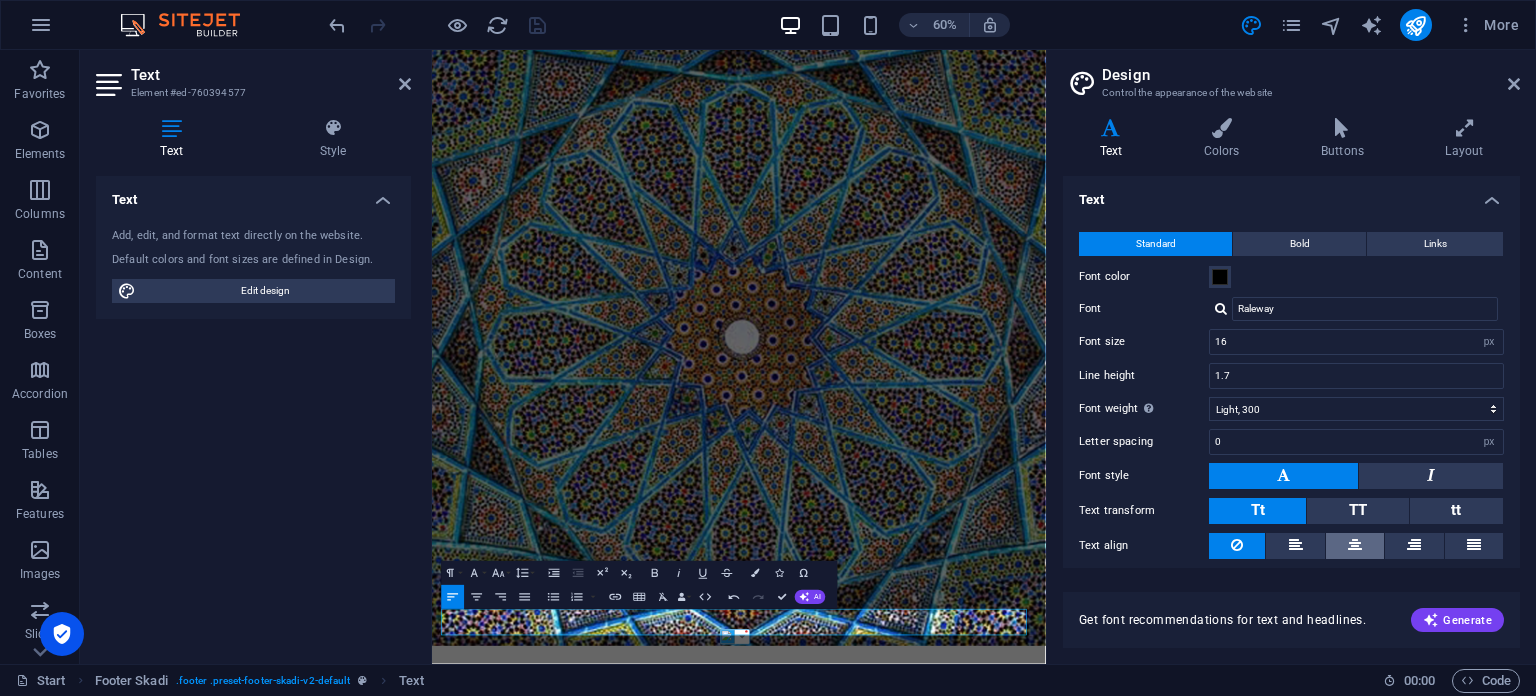 click at bounding box center (1355, 546) 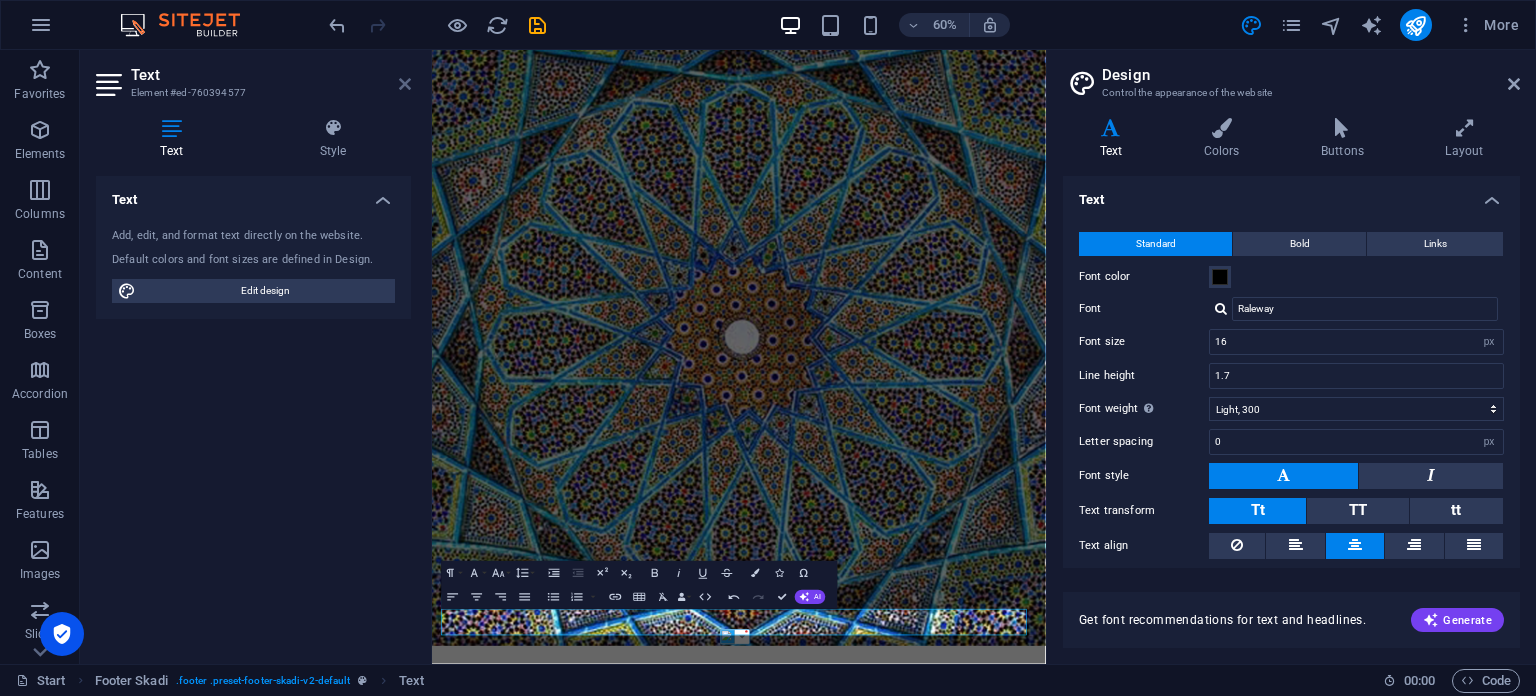 click at bounding box center (405, 84) 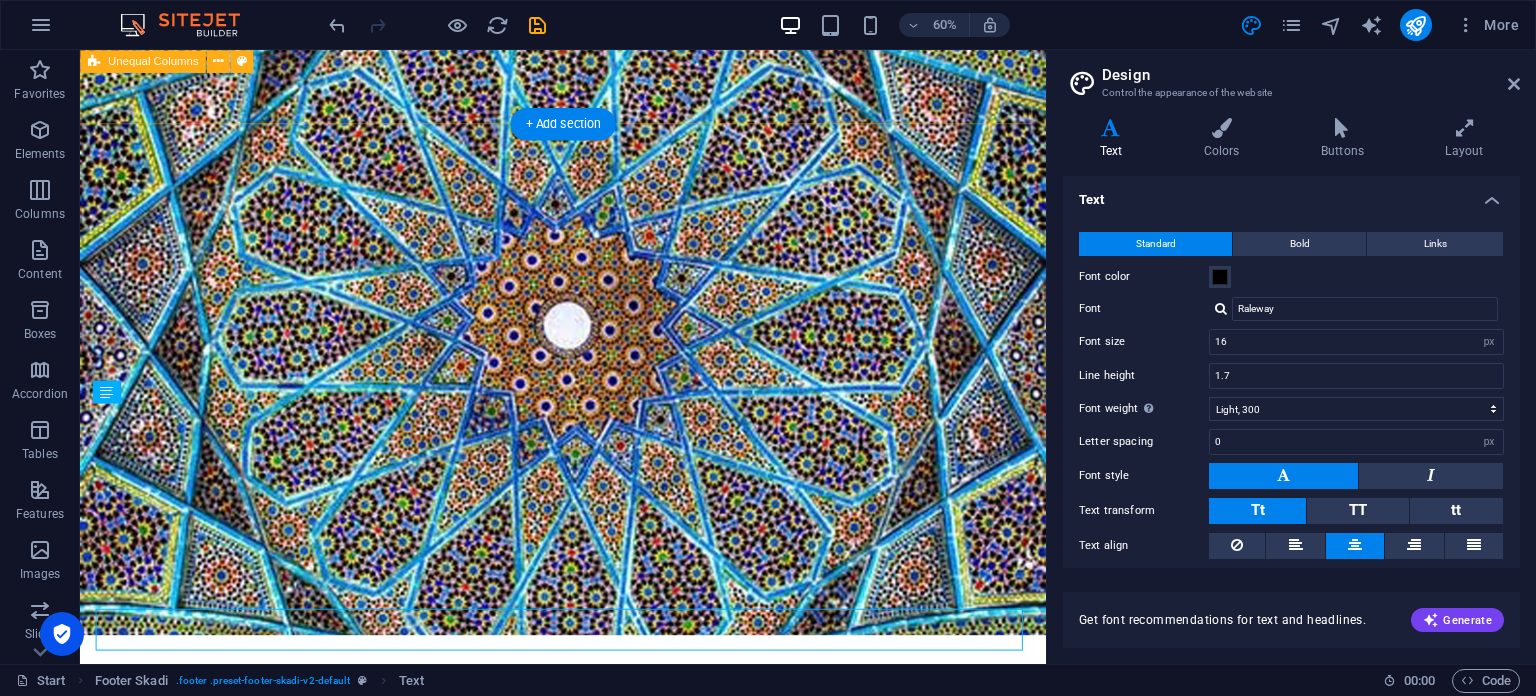 scroll, scrollTop: 3244, scrollLeft: 0, axis: vertical 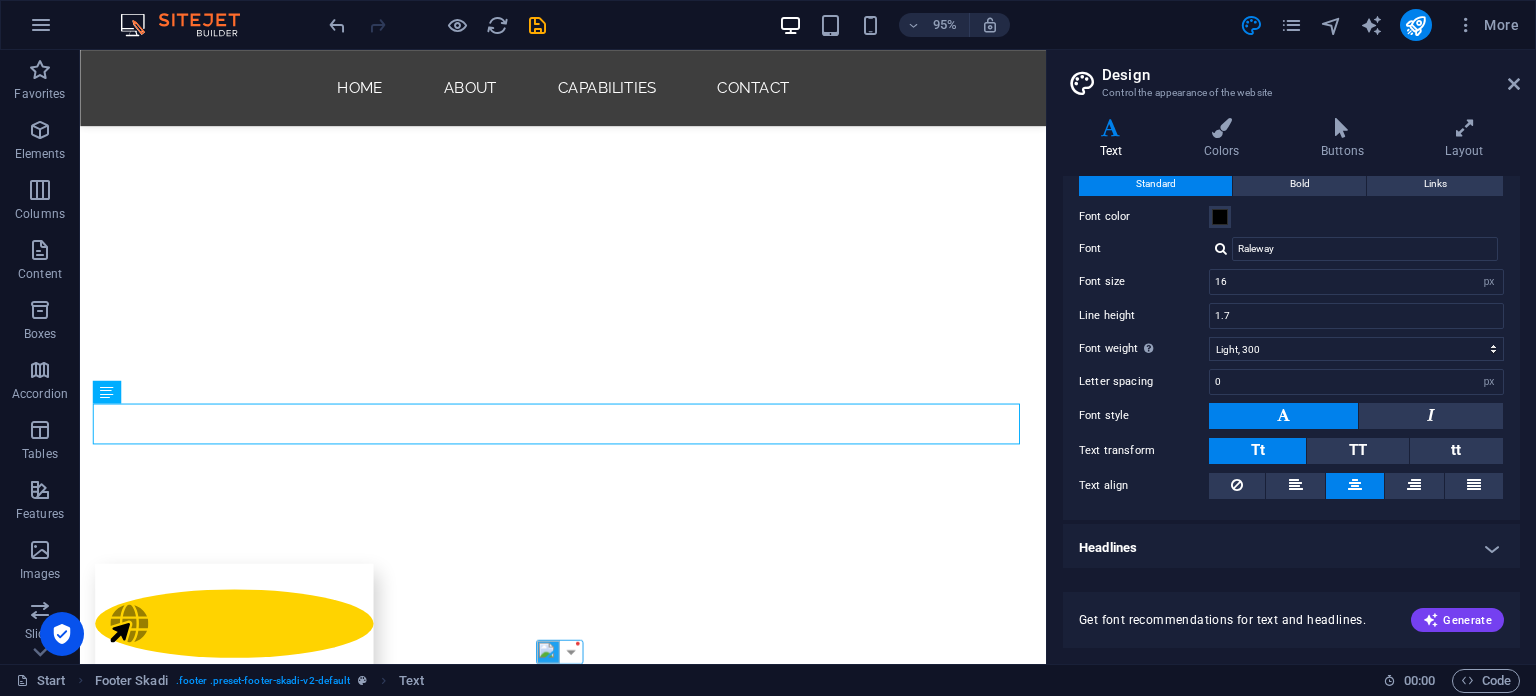 click on "Headlines" at bounding box center (1291, 548) 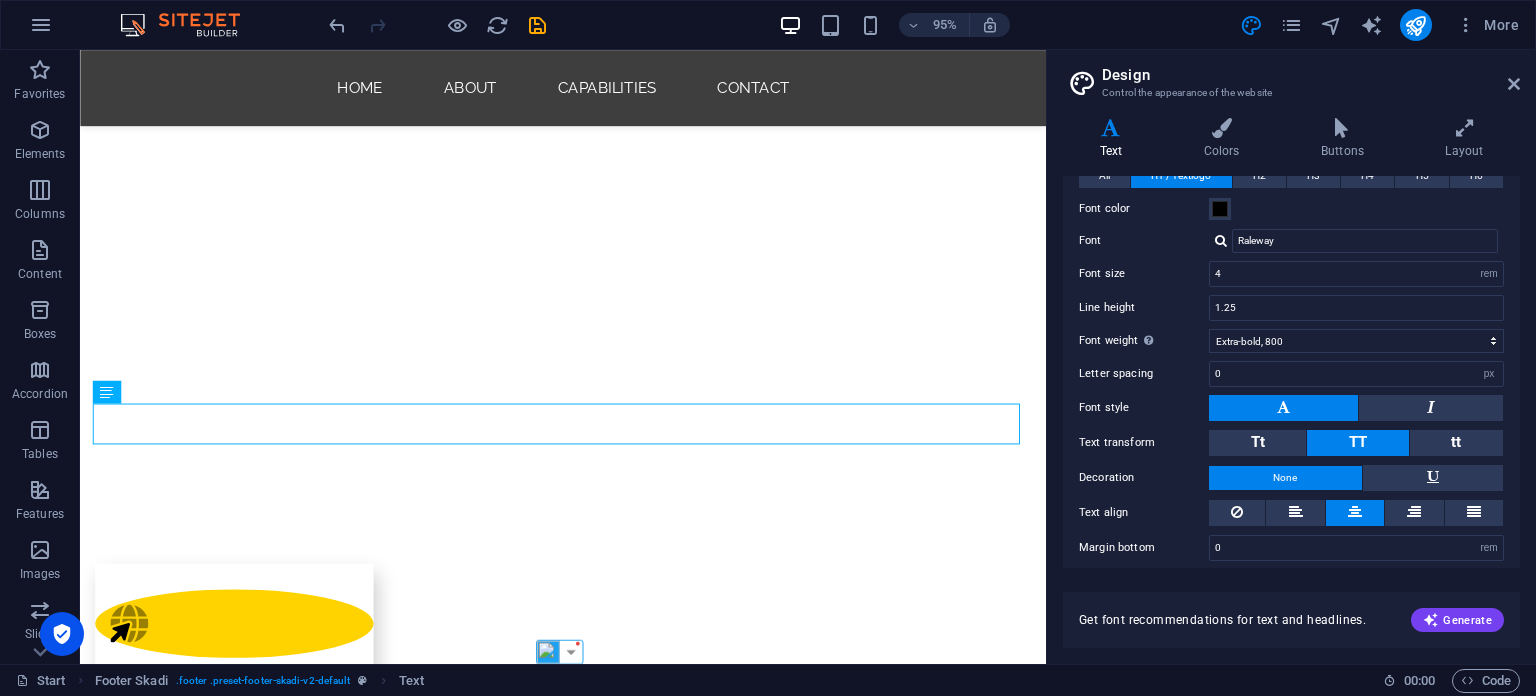 scroll, scrollTop: 482, scrollLeft: 0, axis: vertical 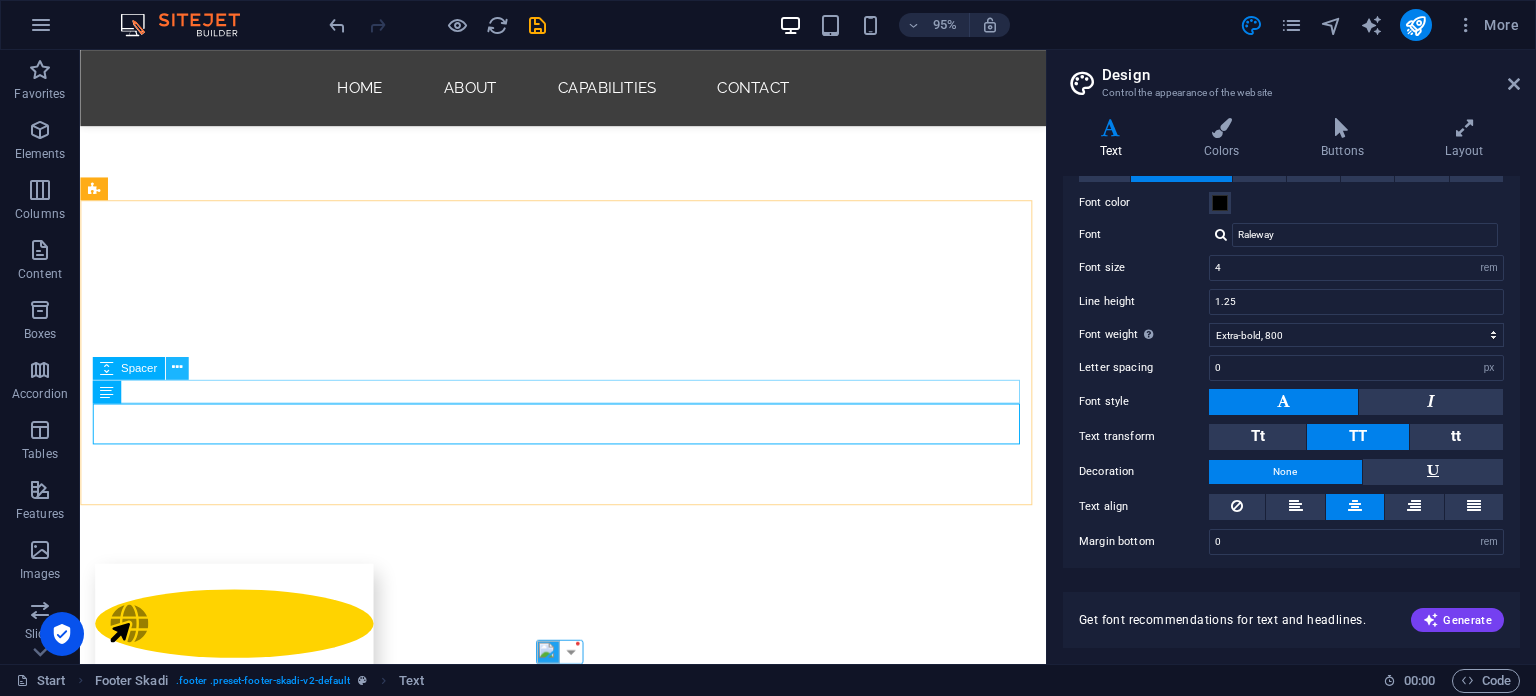 click at bounding box center (177, 368) 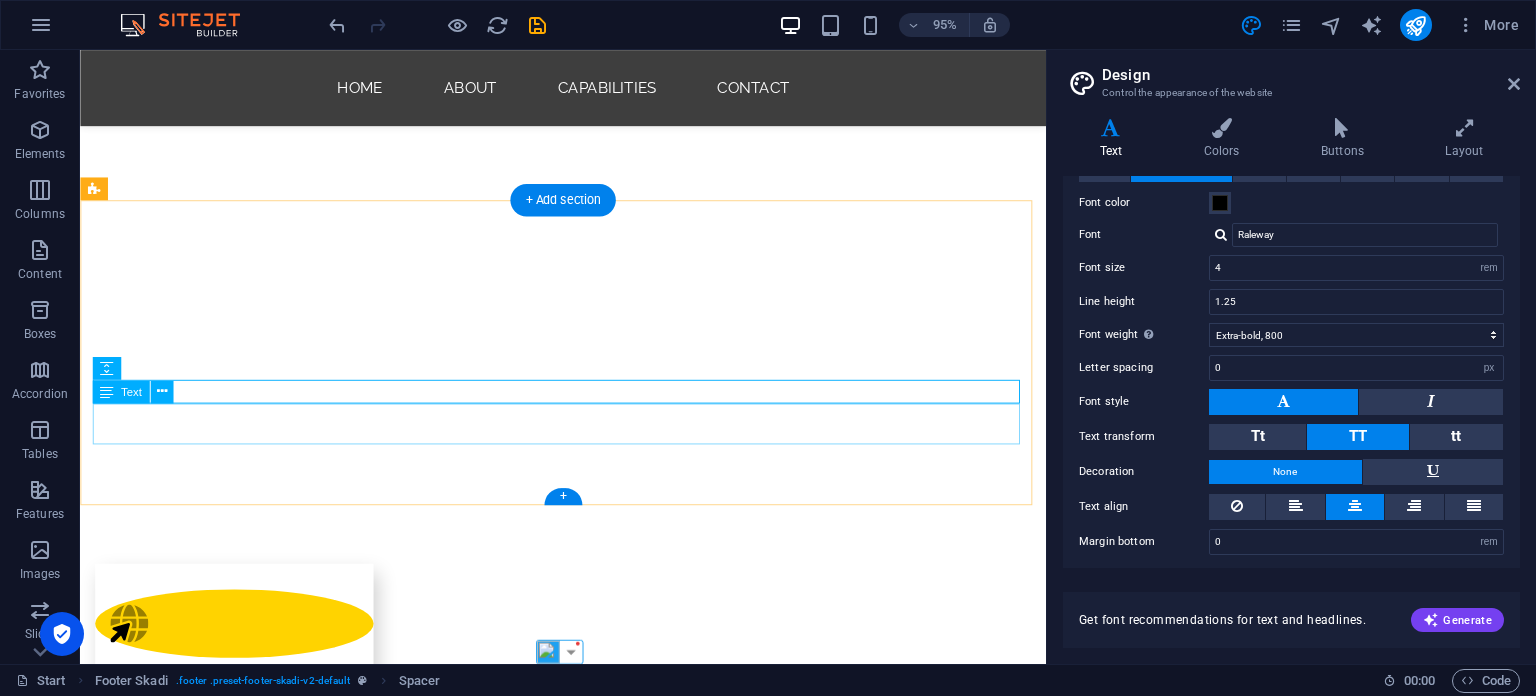 click on "© 2020 All Rights Reserved' mean? Quora 10+ answers · 4 years ago" at bounding box center (589, 4800) 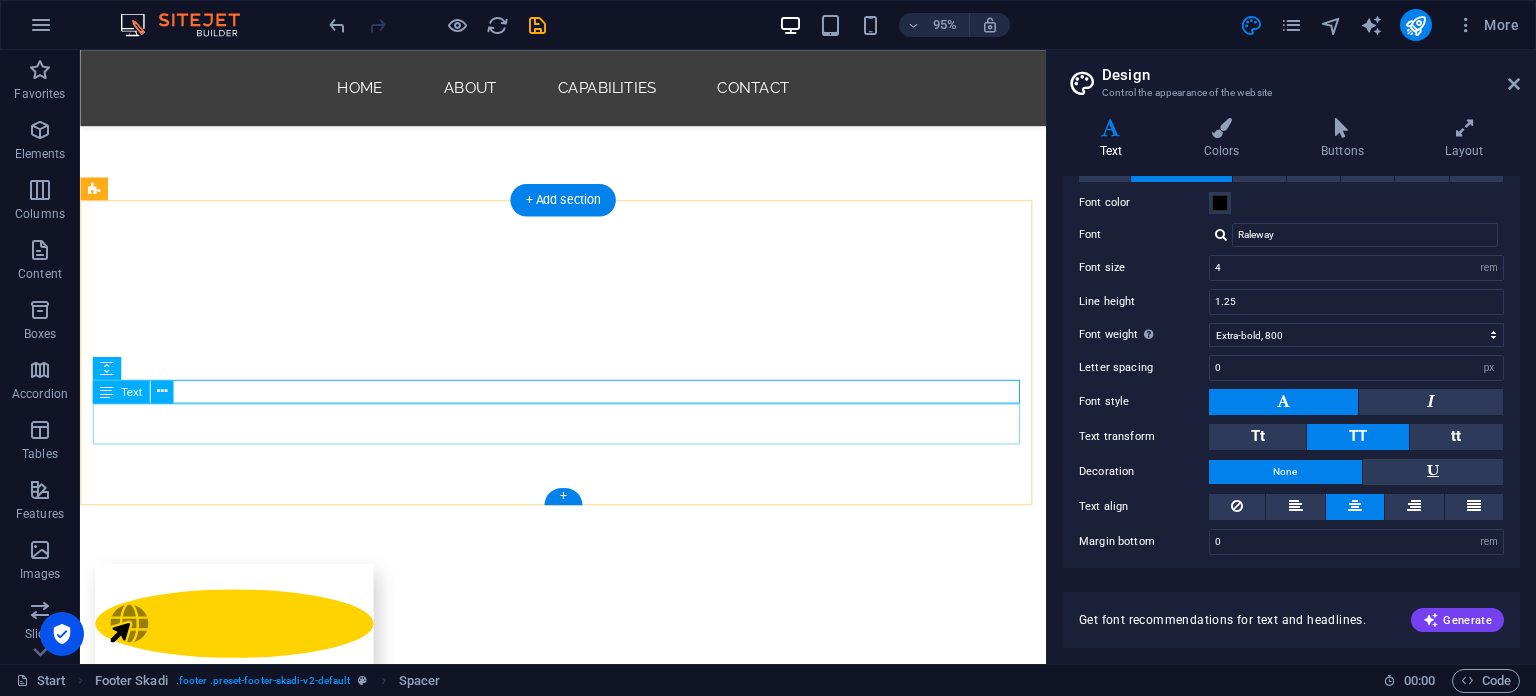 scroll, scrollTop: 3076, scrollLeft: 0, axis: vertical 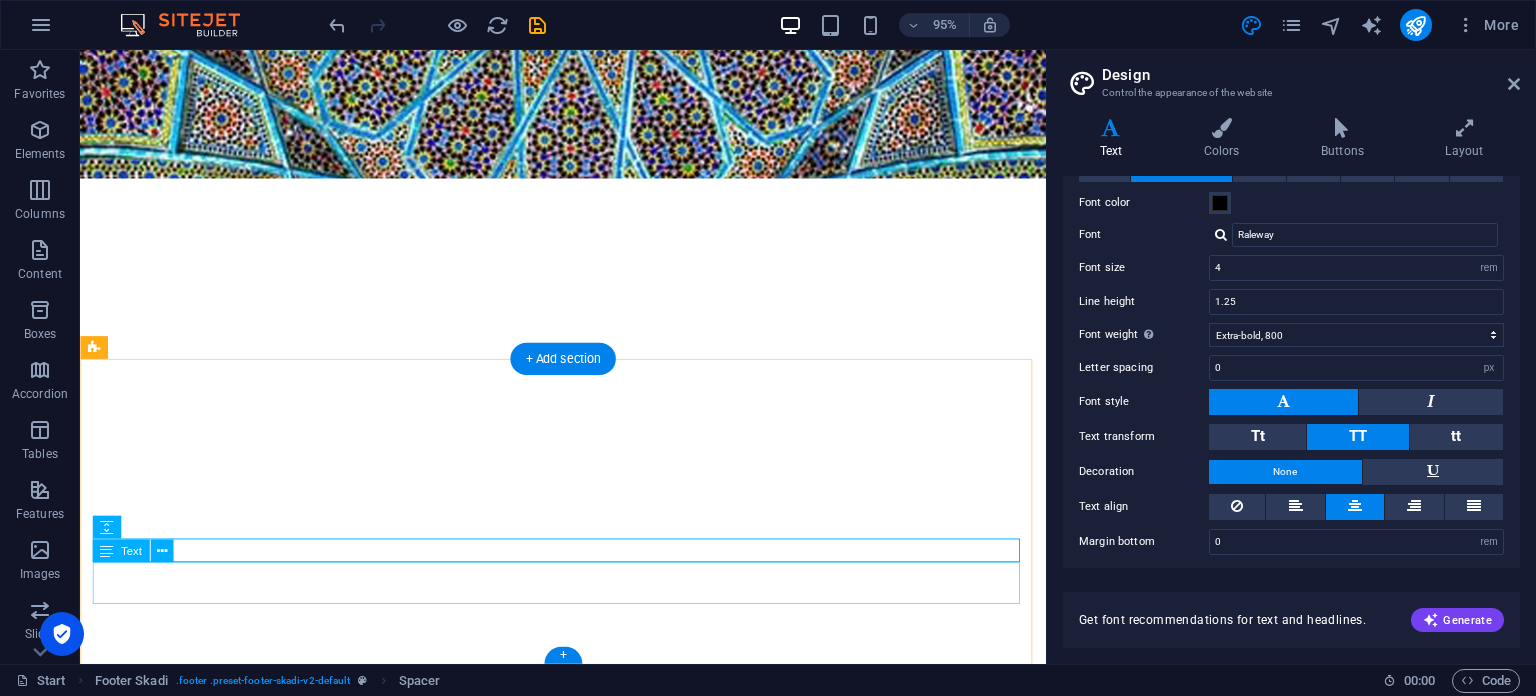 click on "© 2020 All Rights Reserved' mean? Quora 10+ answers · 4 years ago" at bounding box center [589, 5103] 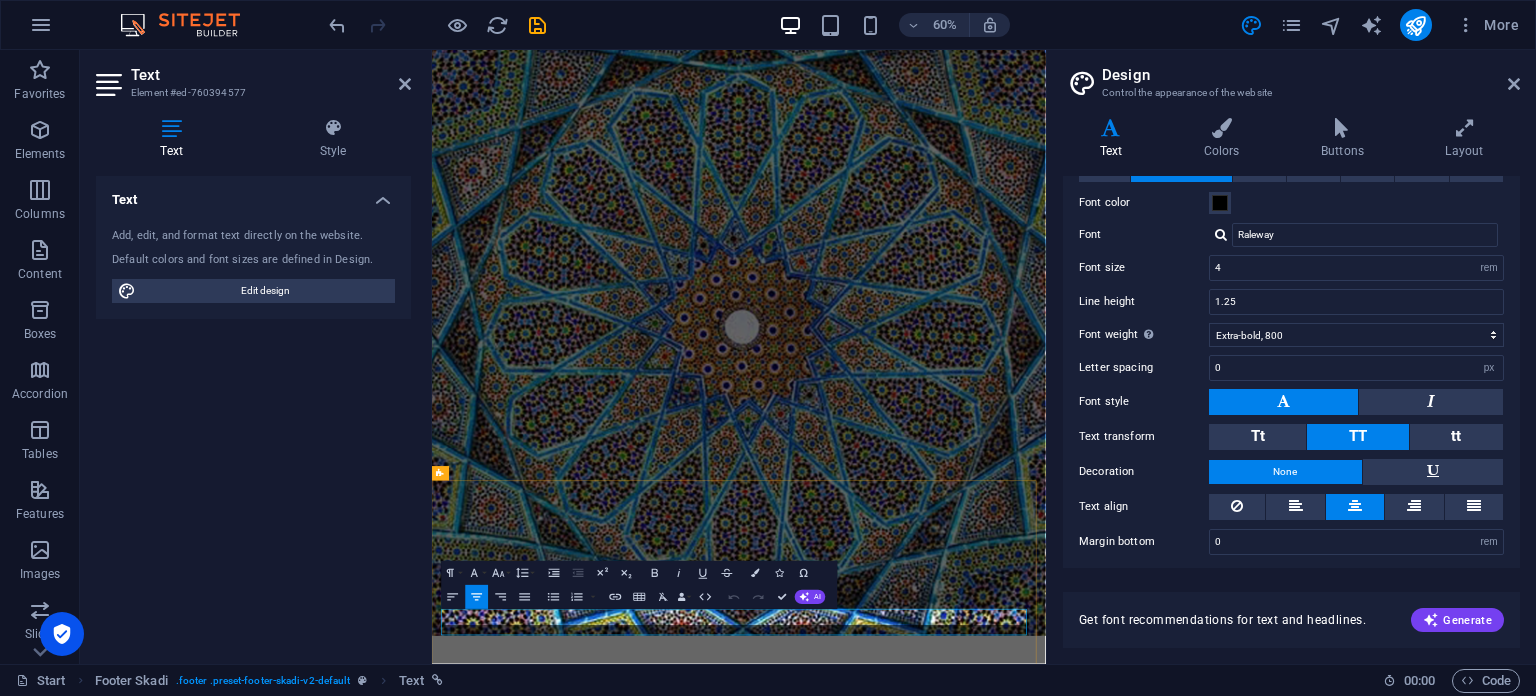 scroll, scrollTop: 2900, scrollLeft: 0, axis: vertical 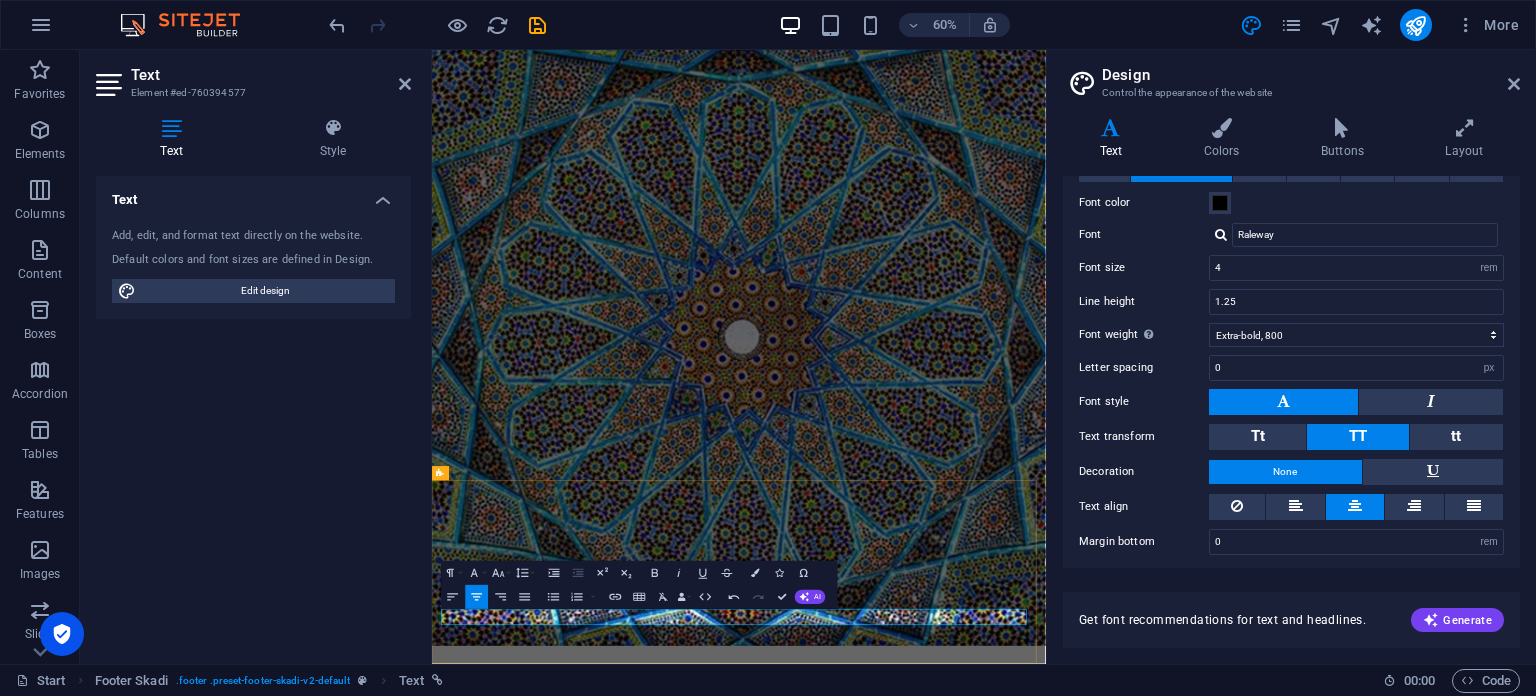click at bounding box center [944, 5575] 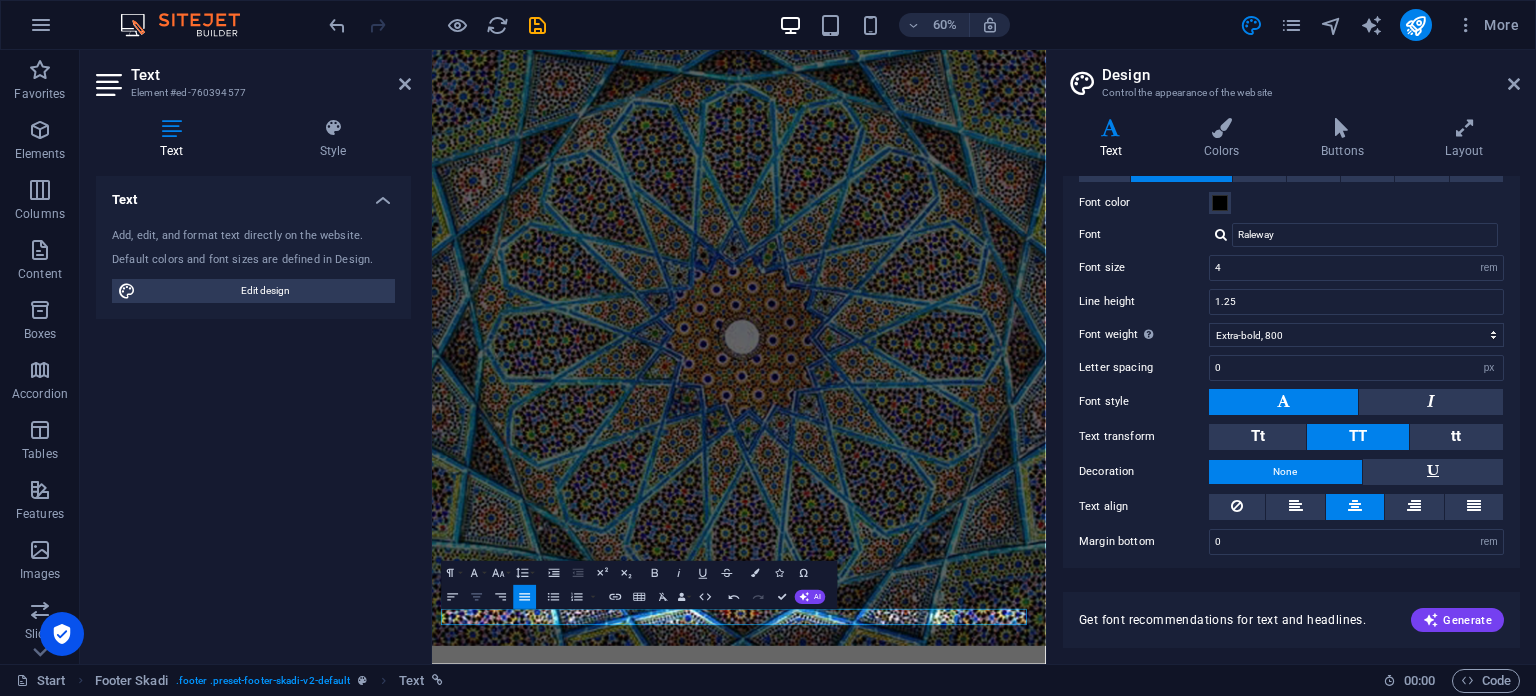 click 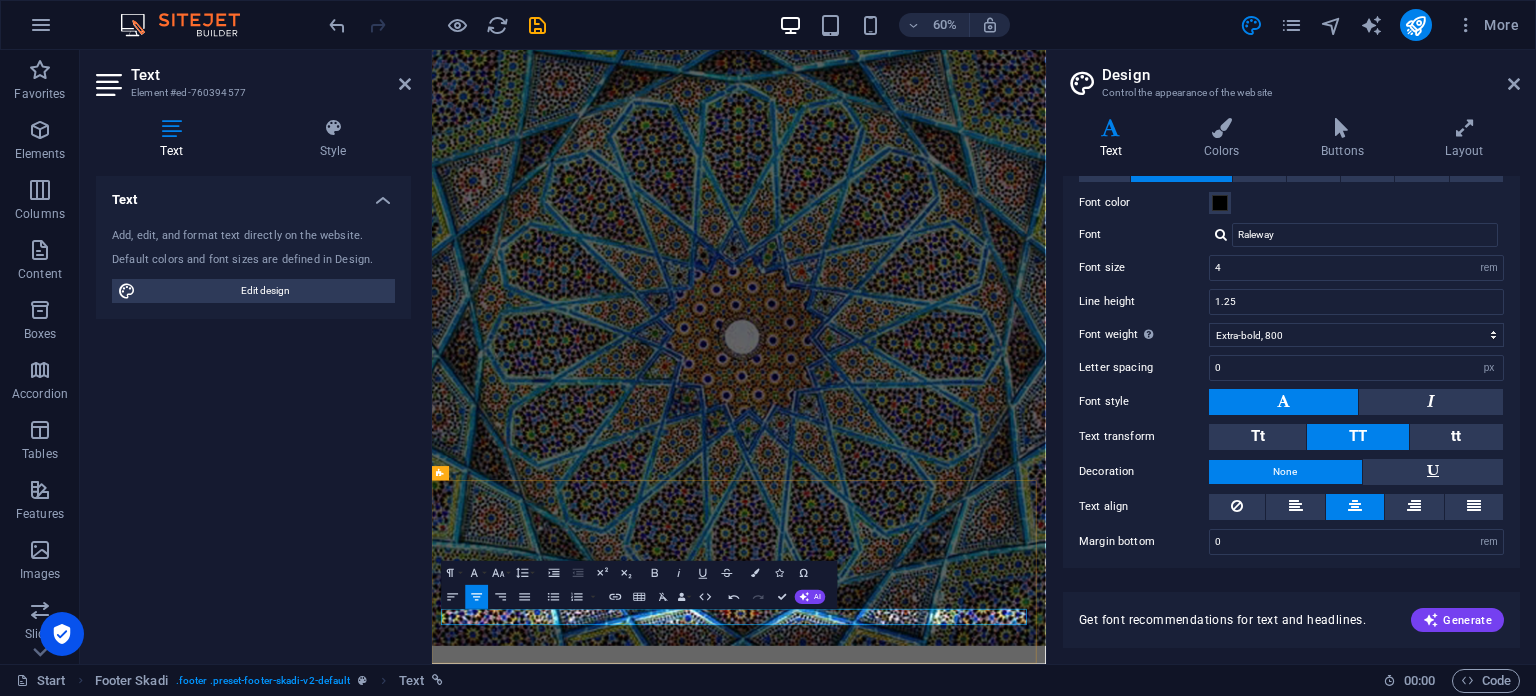 click on "‎© 2020 All Rights Reserved‎" at bounding box center [944, 5575] 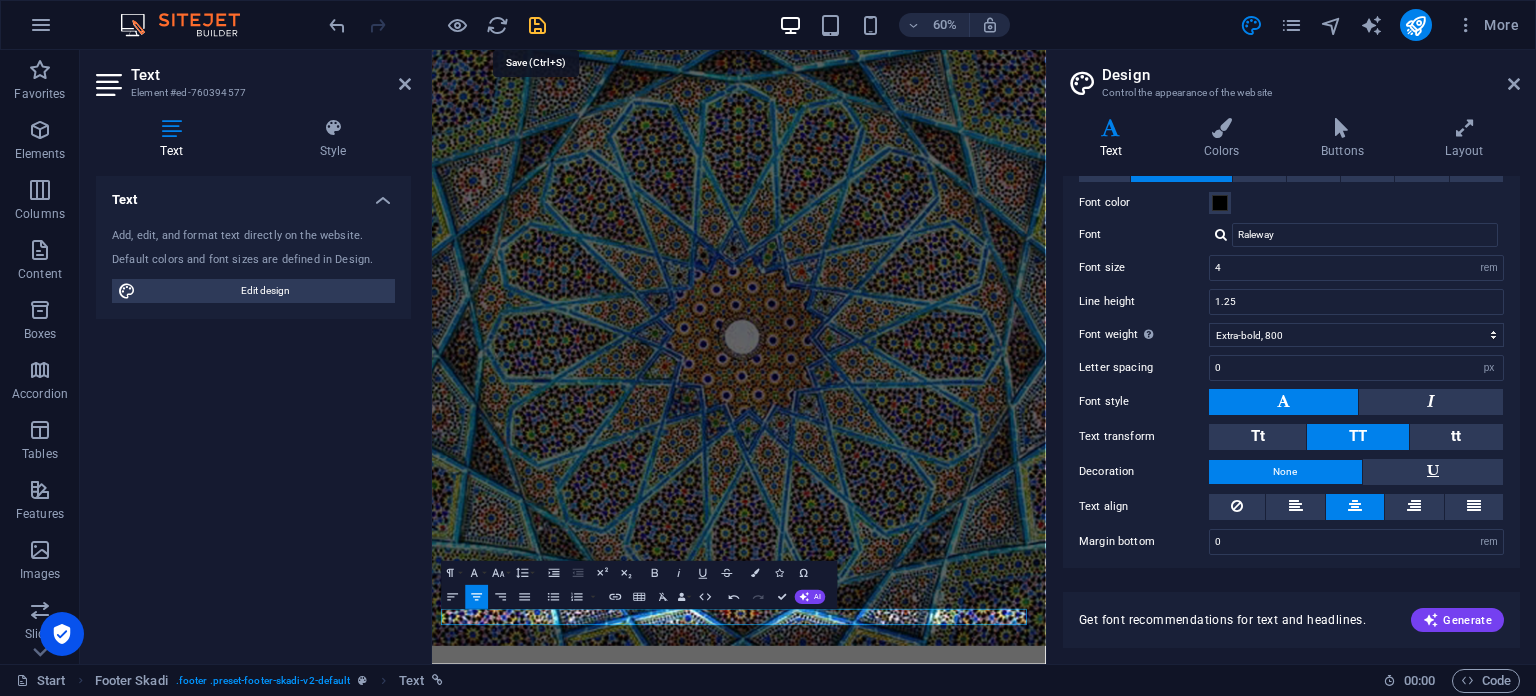 click at bounding box center (537, 25) 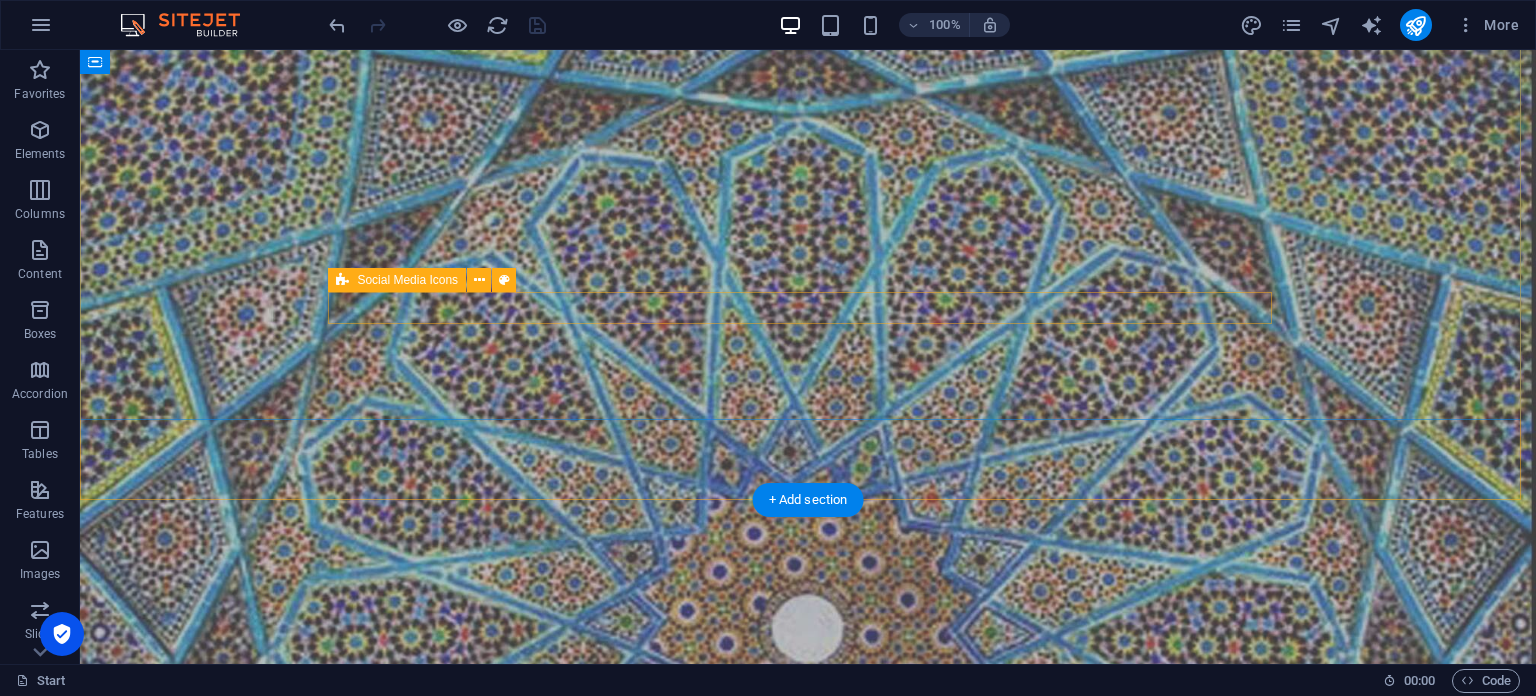 scroll, scrollTop: 0, scrollLeft: 0, axis: both 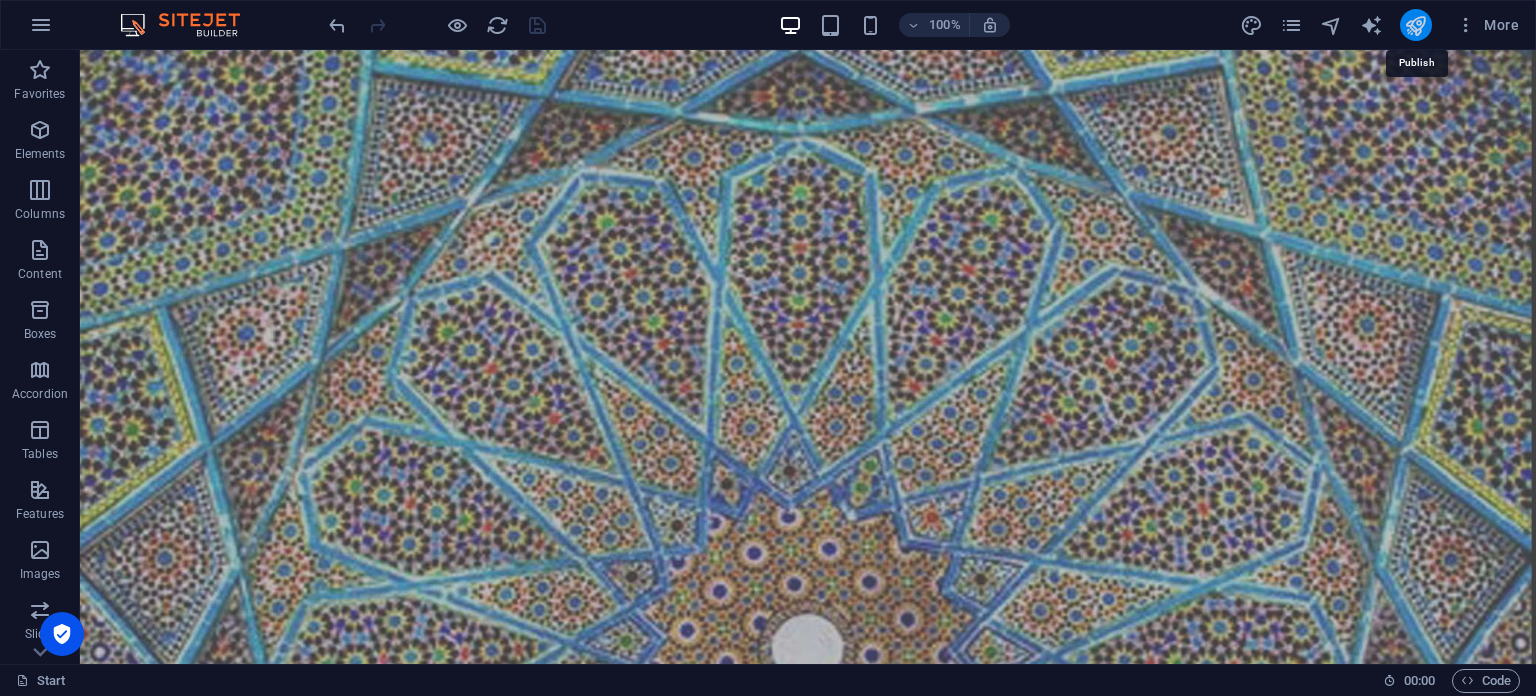 click at bounding box center [1415, 25] 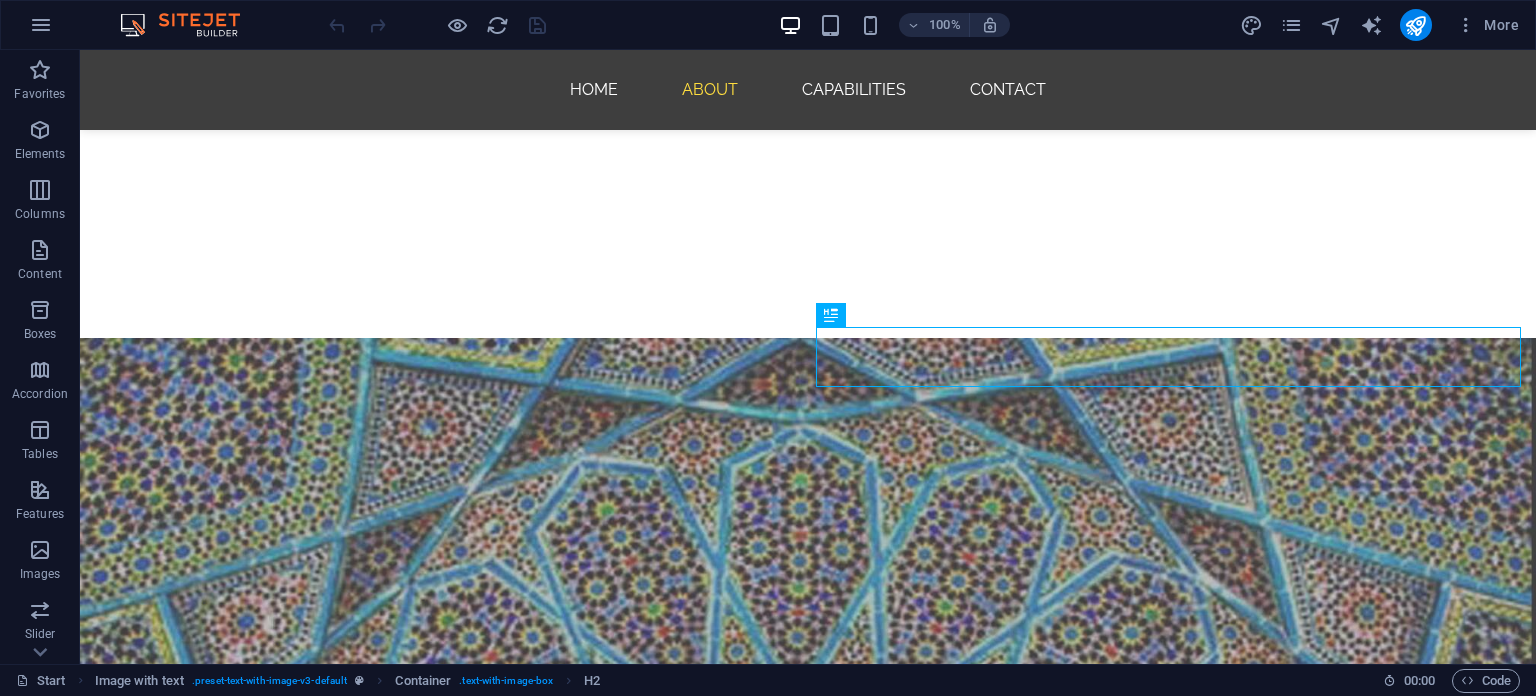scroll, scrollTop: 523, scrollLeft: 0, axis: vertical 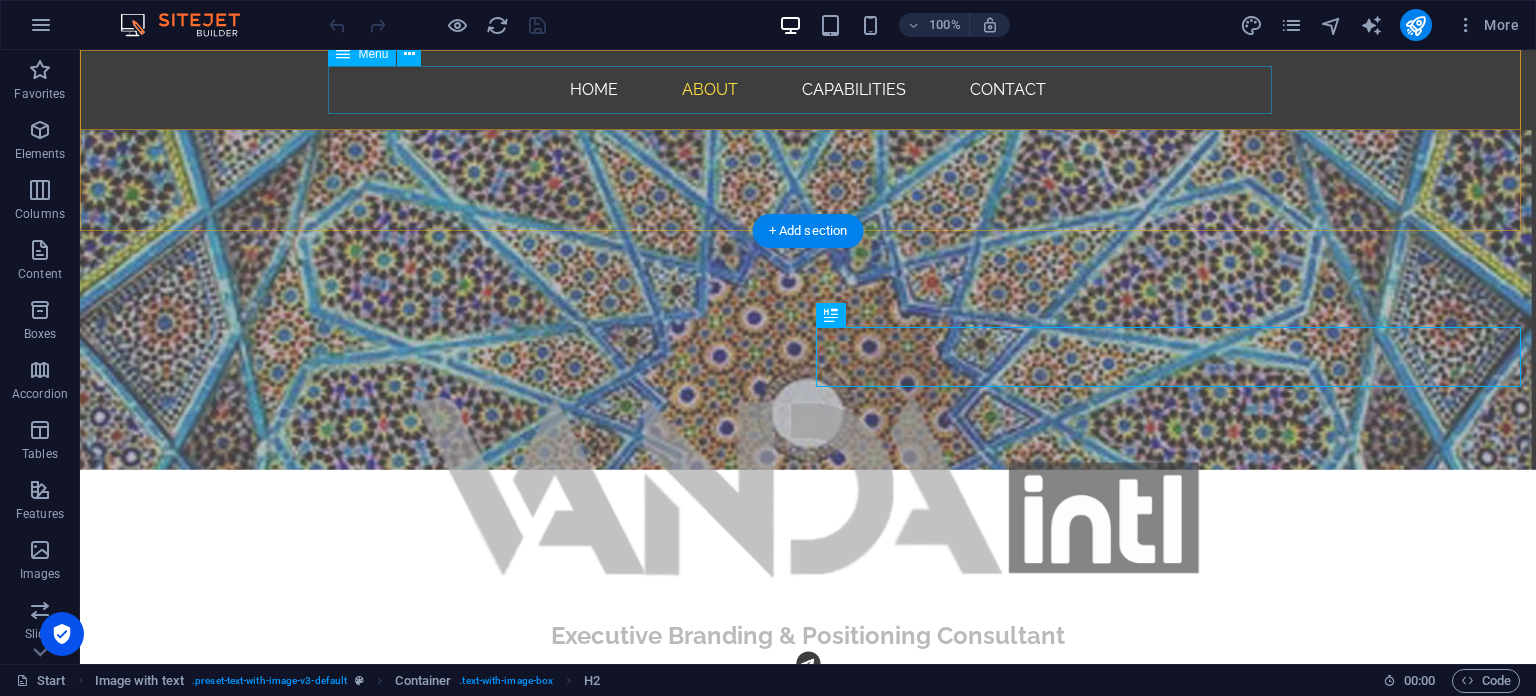 click on "Home About Capabilities Contact" at bounding box center (808, 90) 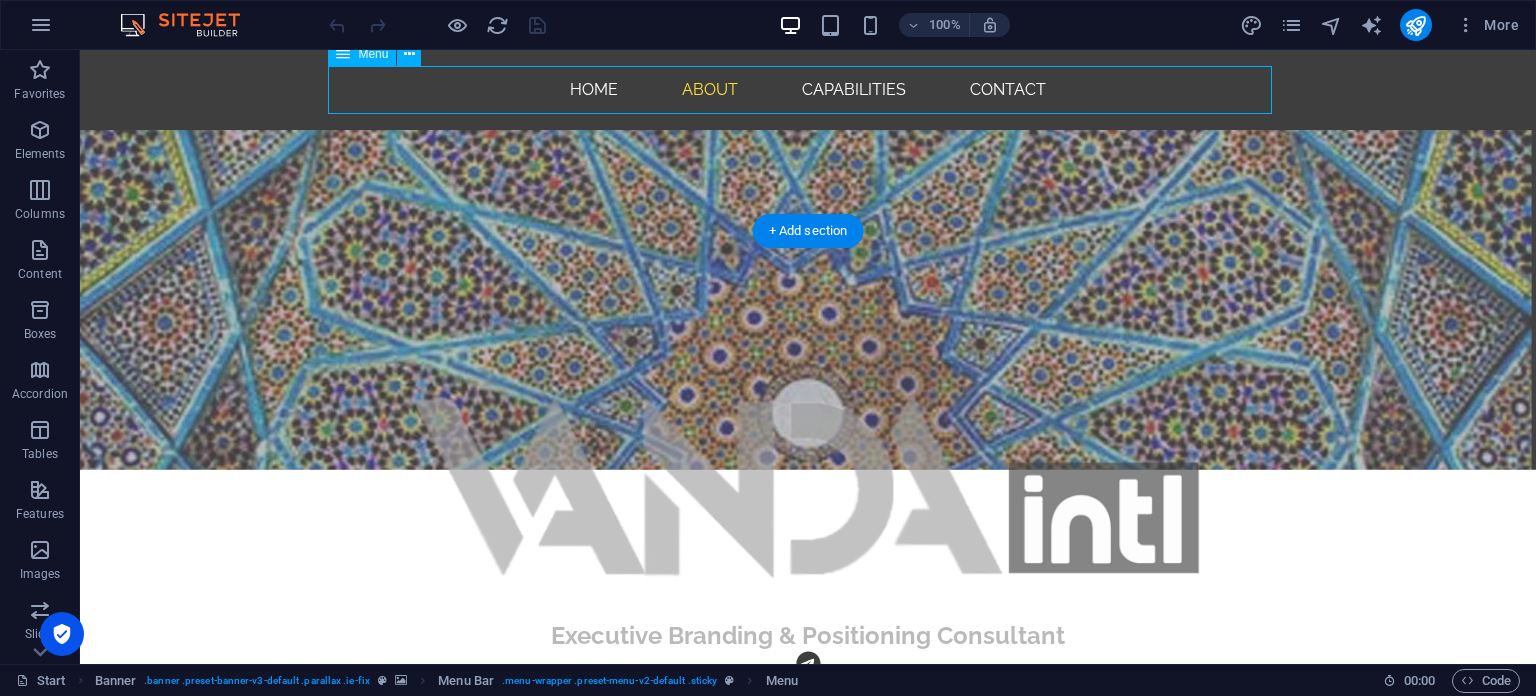 click on "Home About Capabilities Contact" at bounding box center [808, 90] 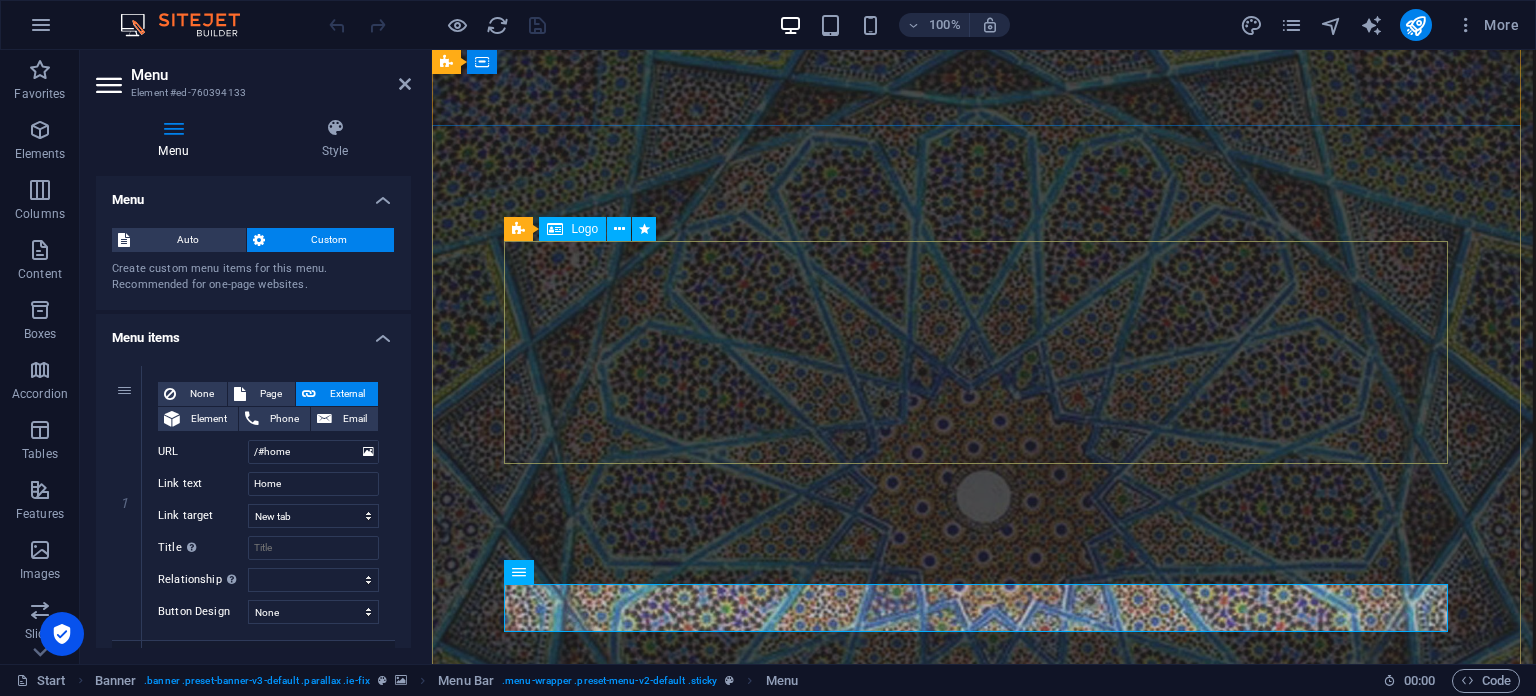 scroll, scrollTop: 0, scrollLeft: 0, axis: both 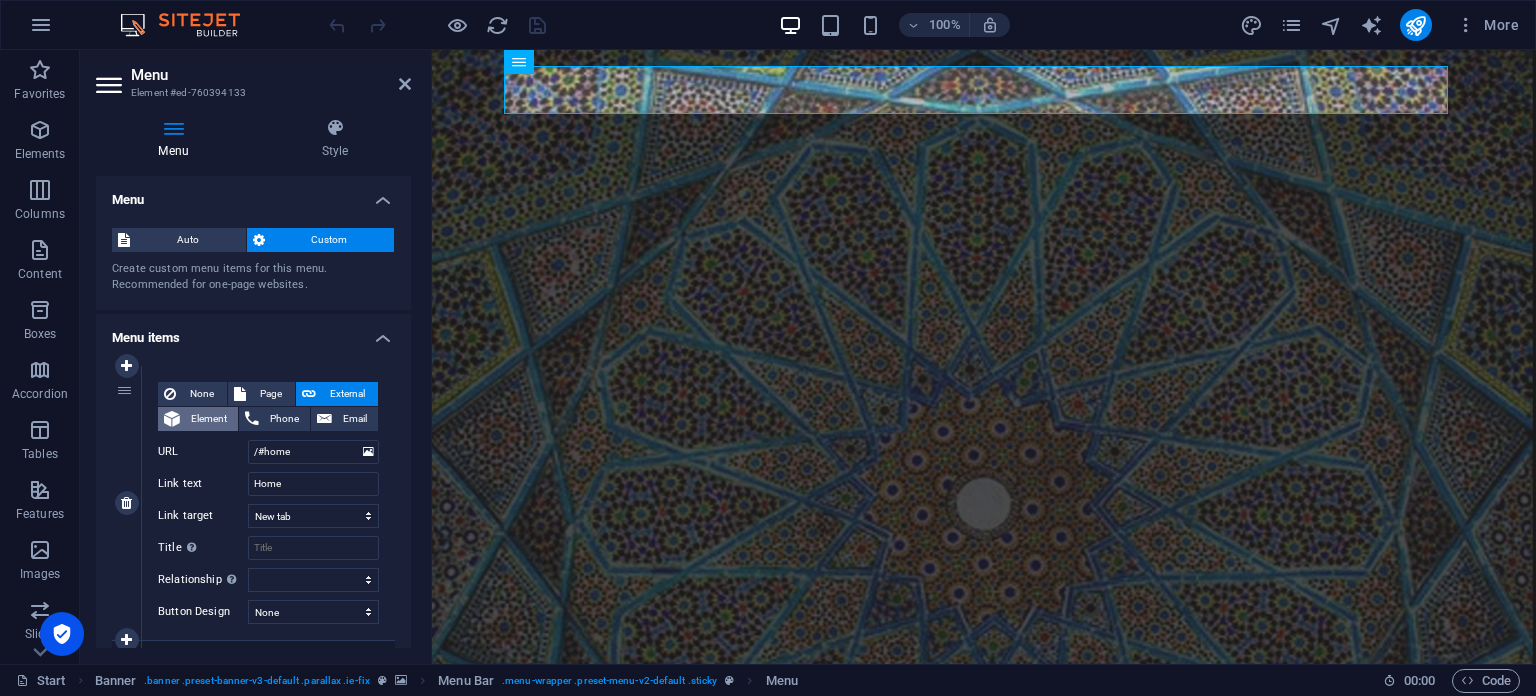 click on "Element" at bounding box center (198, 419) 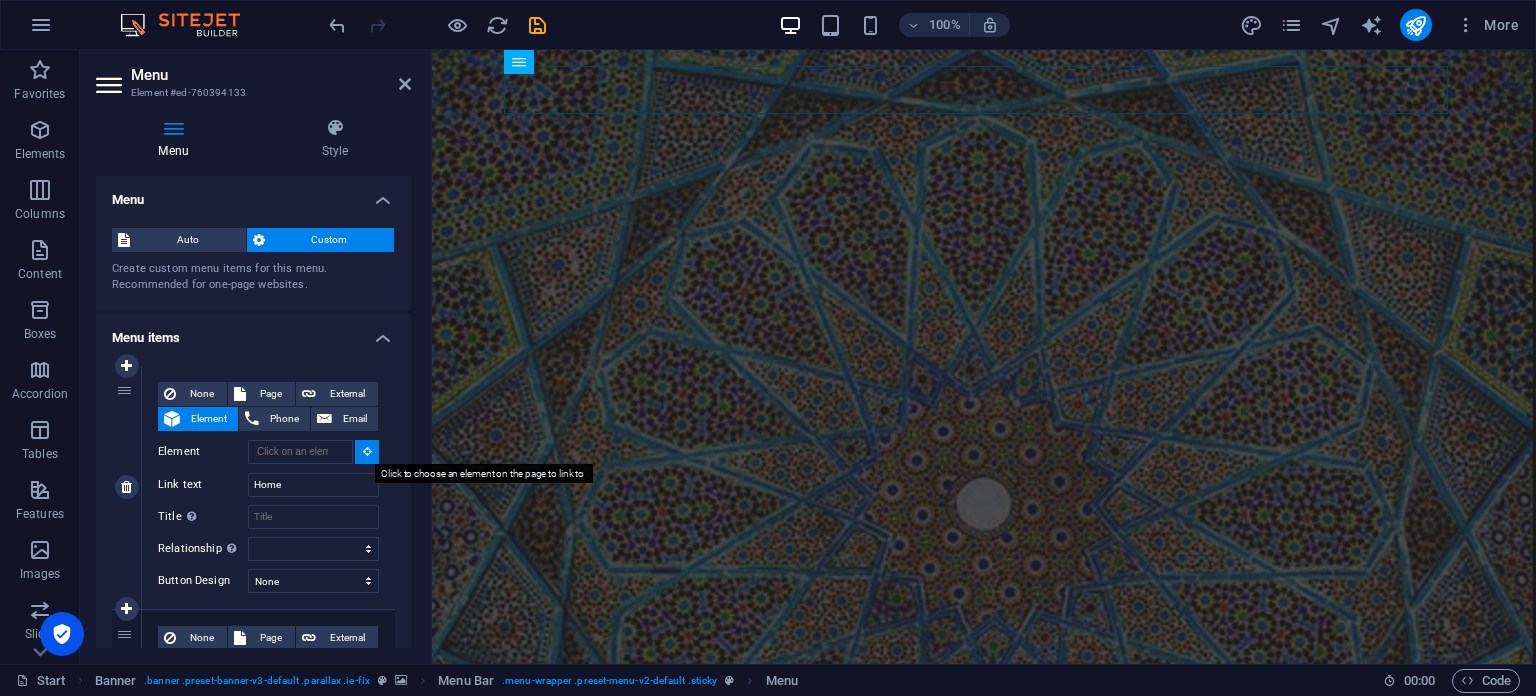 click at bounding box center (367, 451) 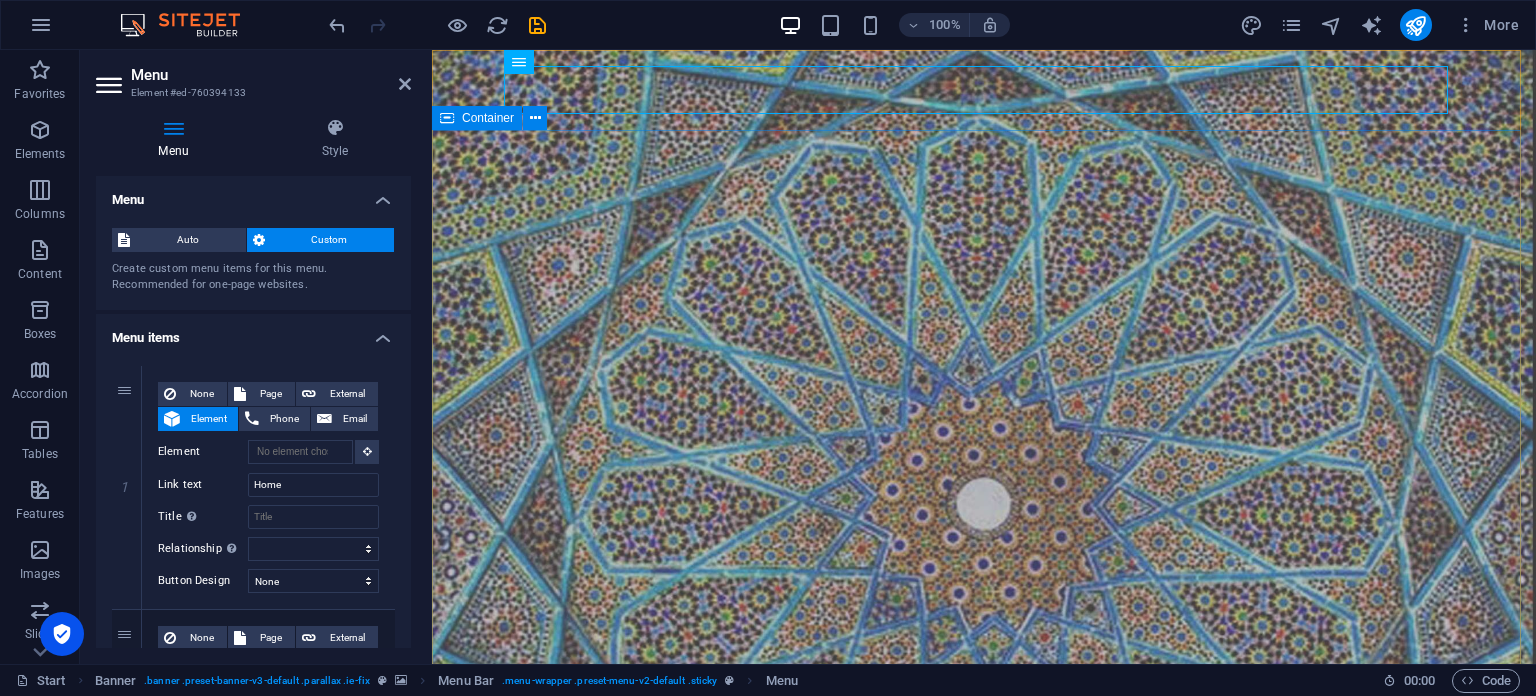 click on "Executive Branding & Positioning Consultant" at bounding box center [984, 1120] 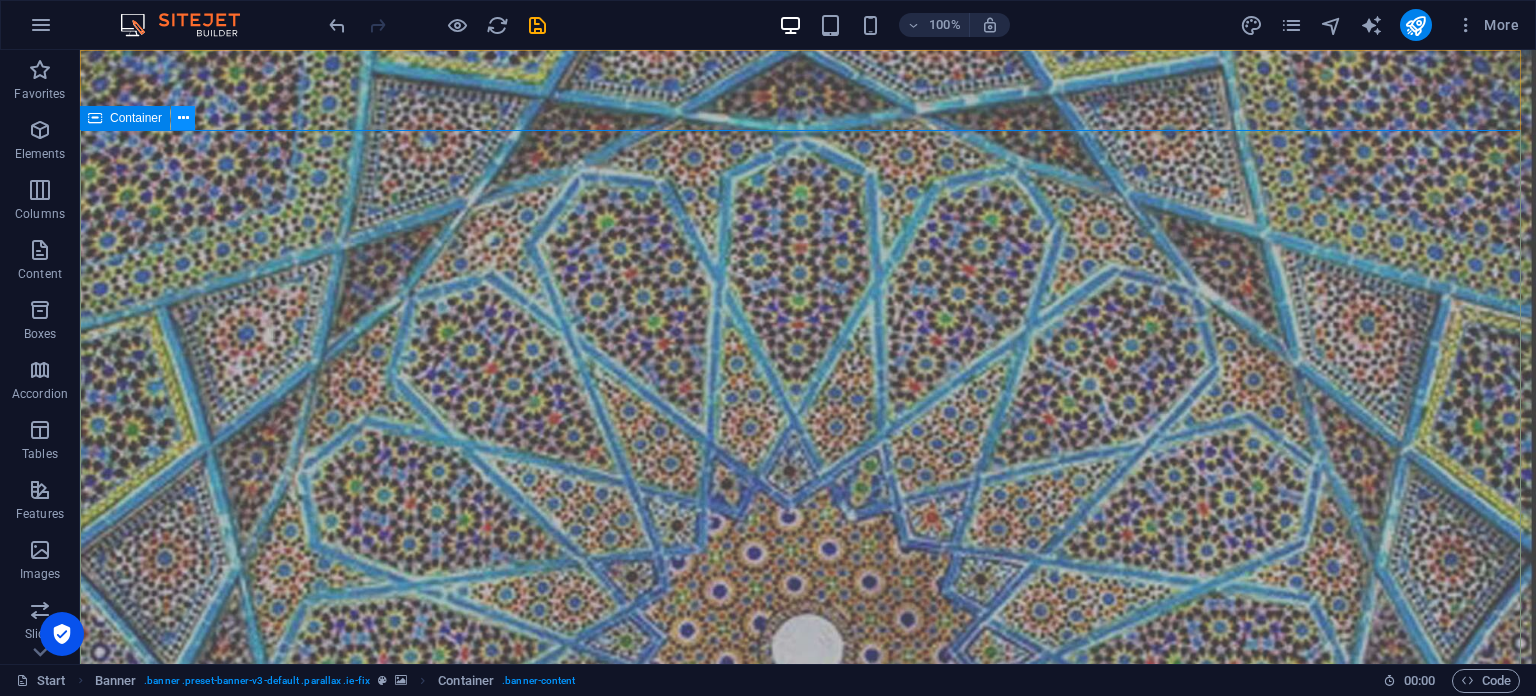 click at bounding box center [183, 118] 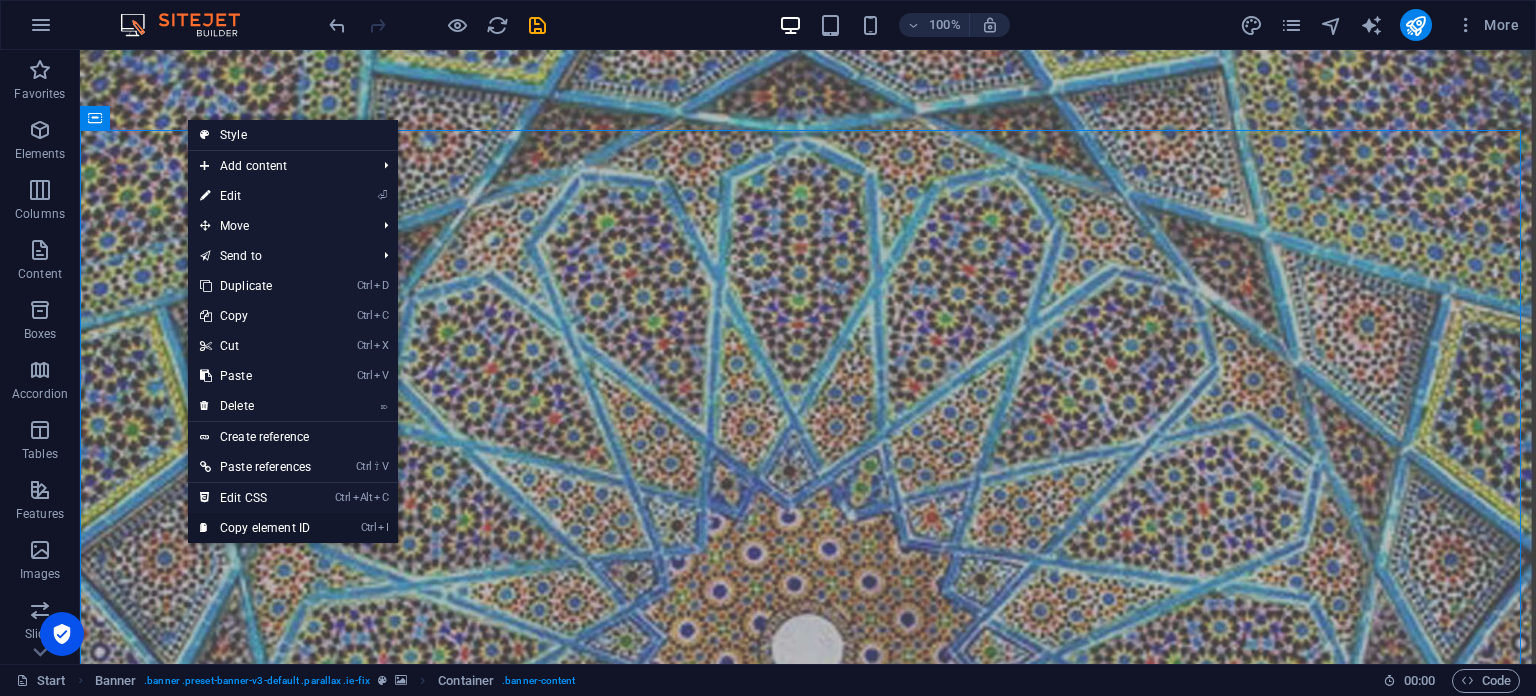 drag, startPoint x: 281, startPoint y: 529, endPoint x: 204, endPoint y: 461, distance: 102.7278 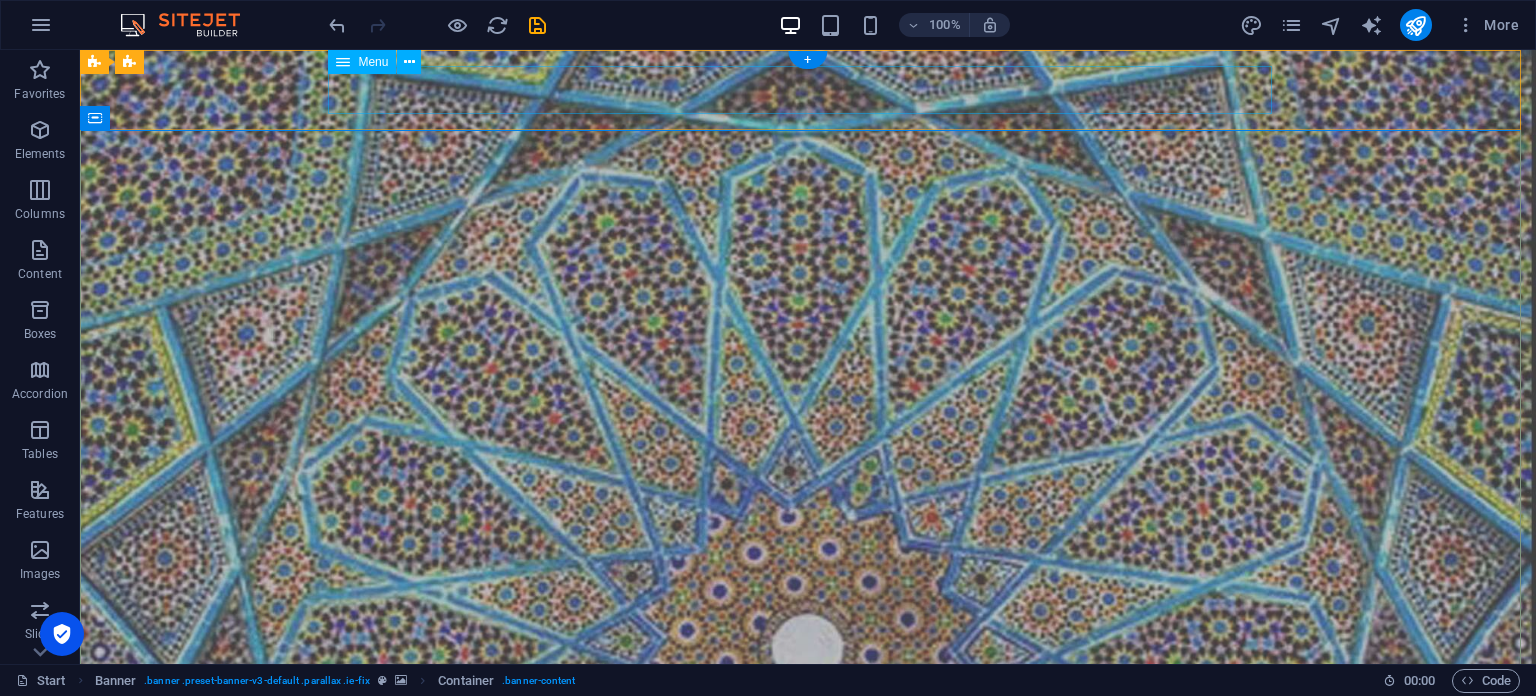 click on "Home About Capabilities Contact" at bounding box center (808, 745) 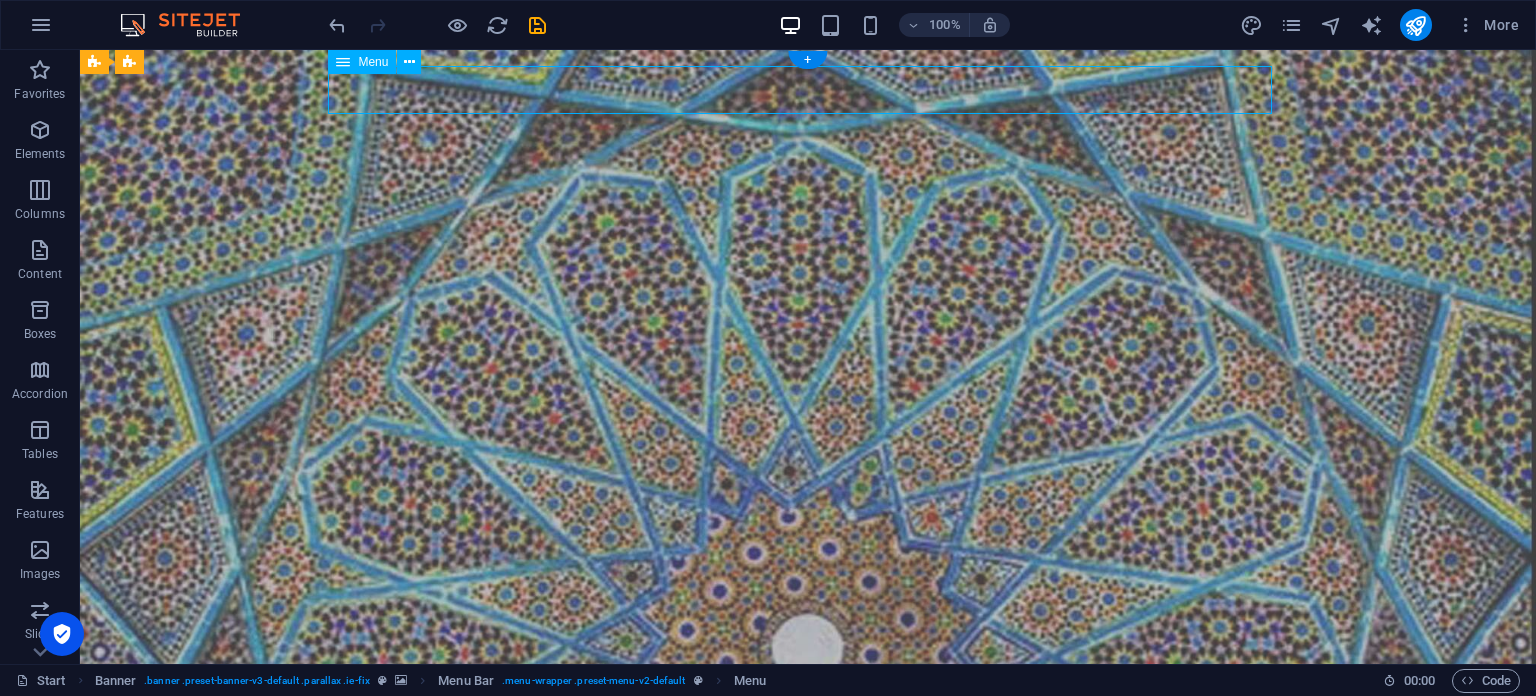 click on "Home About Capabilities Contact" at bounding box center [808, 745] 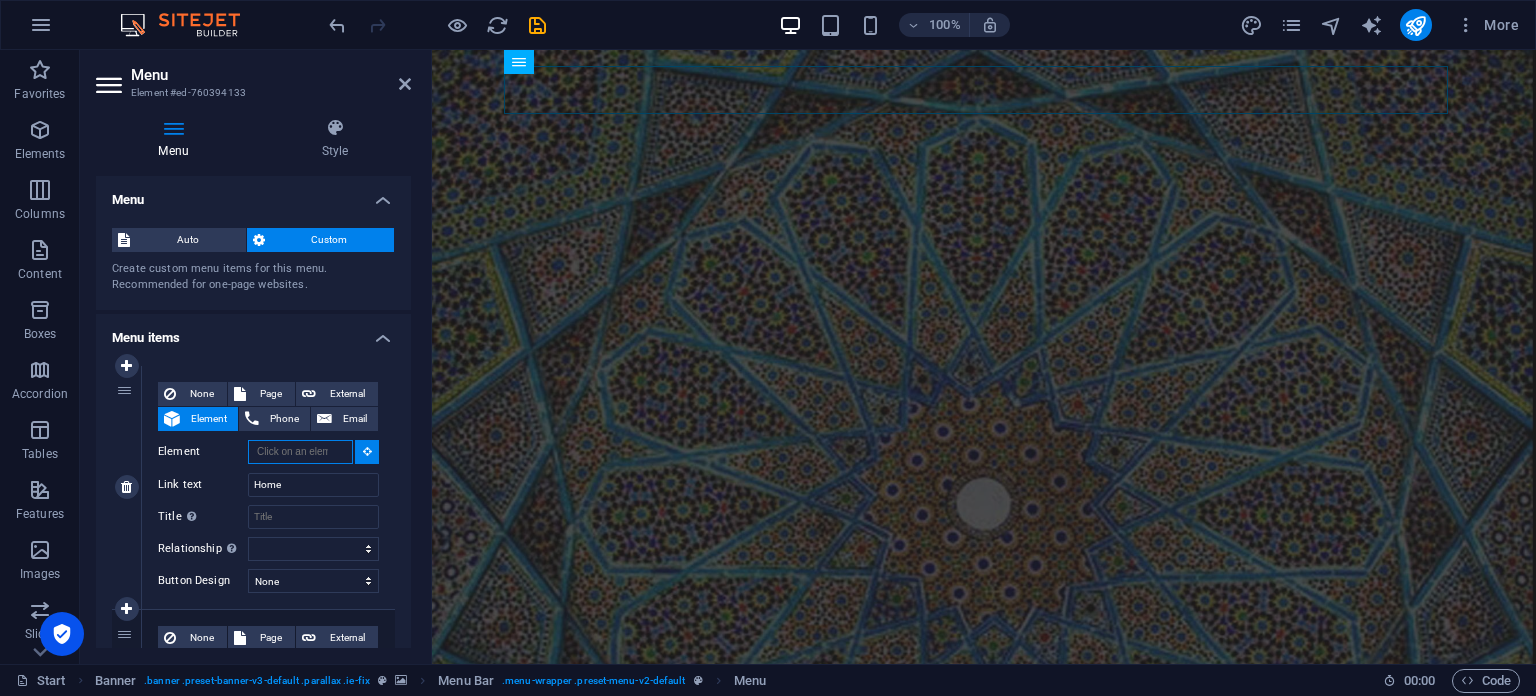 paste on "#ed-760394148" 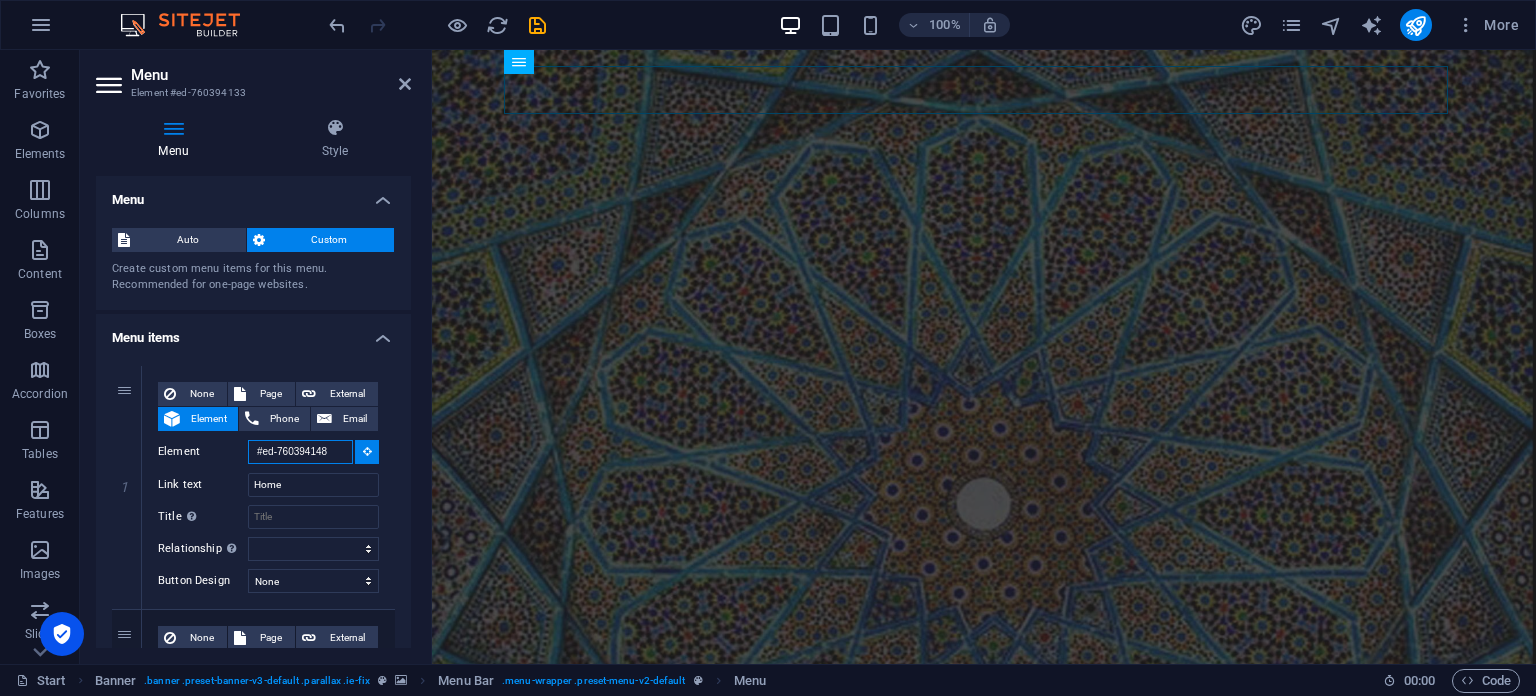 scroll, scrollTop: 0, scrollLeft: 2, axis: horizontal 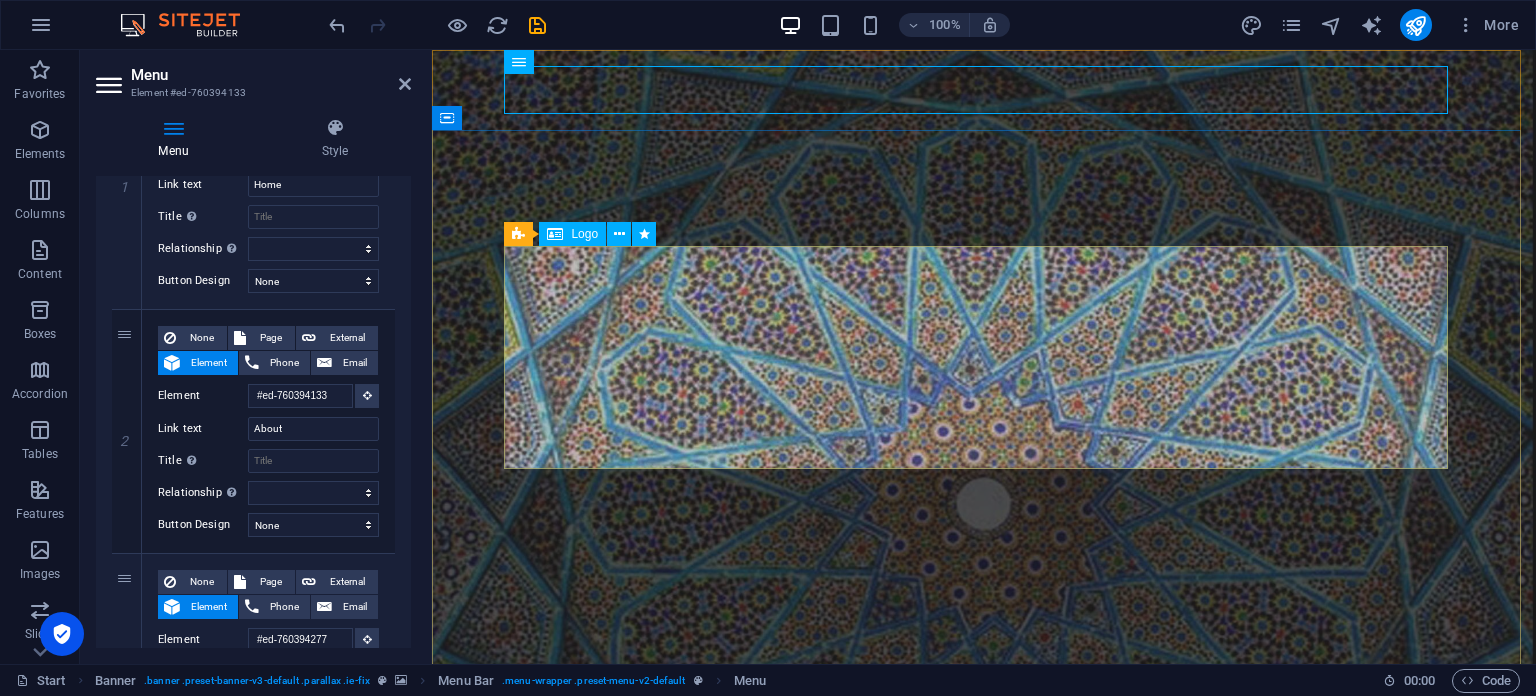 type on "#ed-760394148" 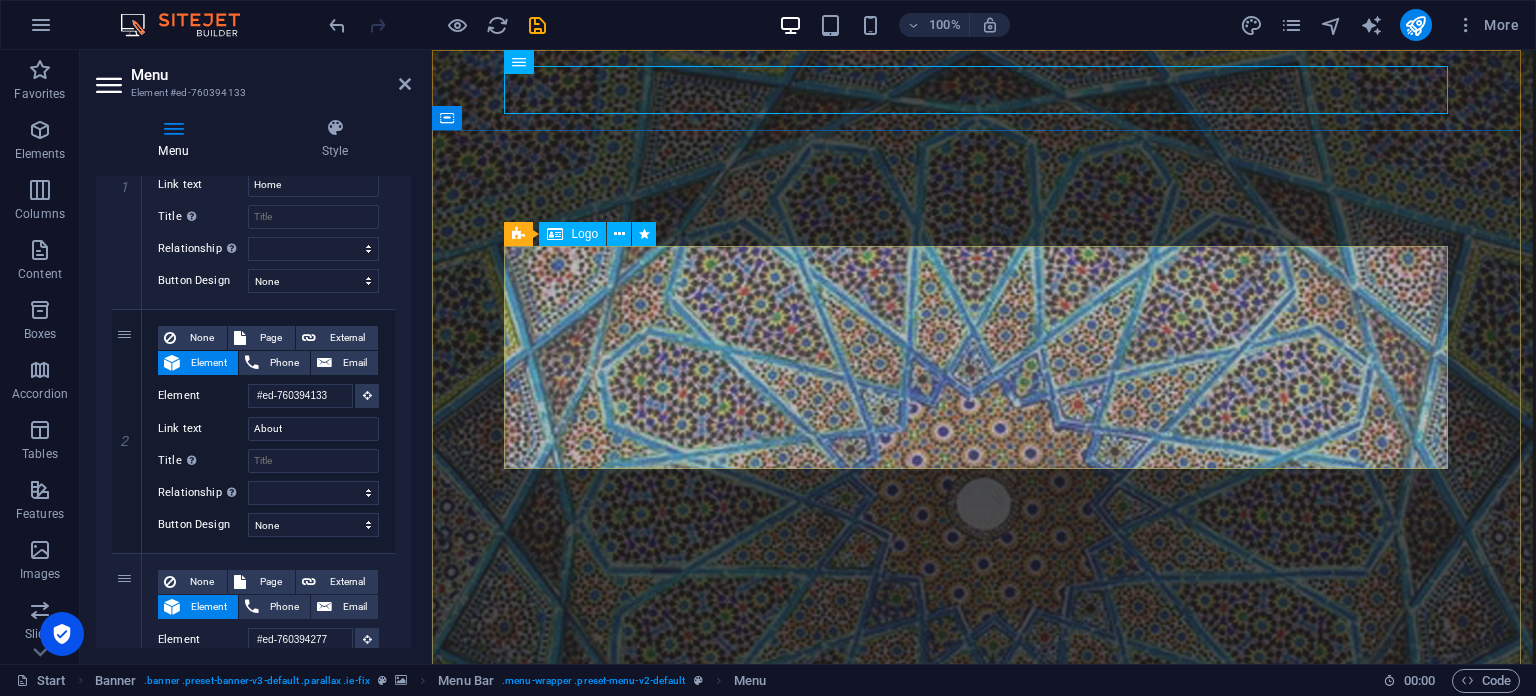 scroll, scrollTop: 0, scrollLeft: 0, axis: both 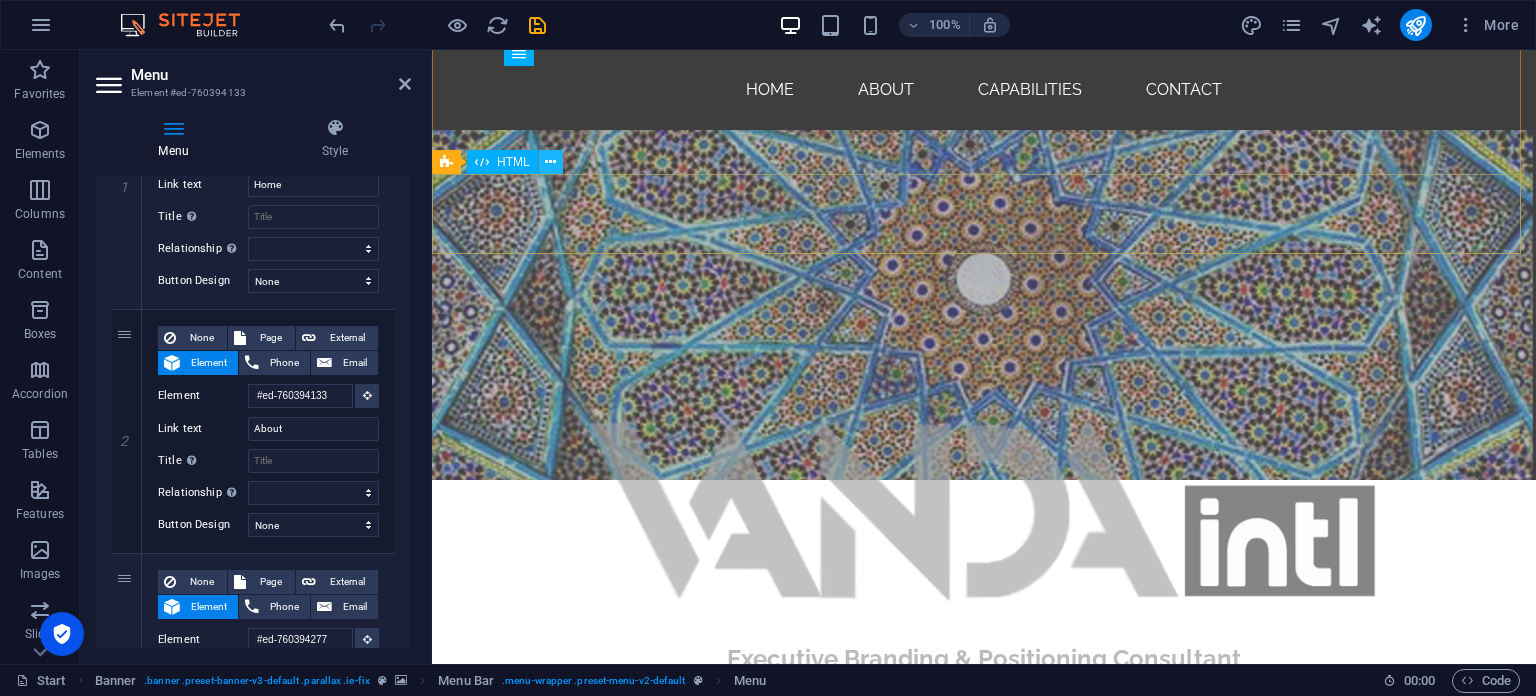 click at bounding box center (550, 162) 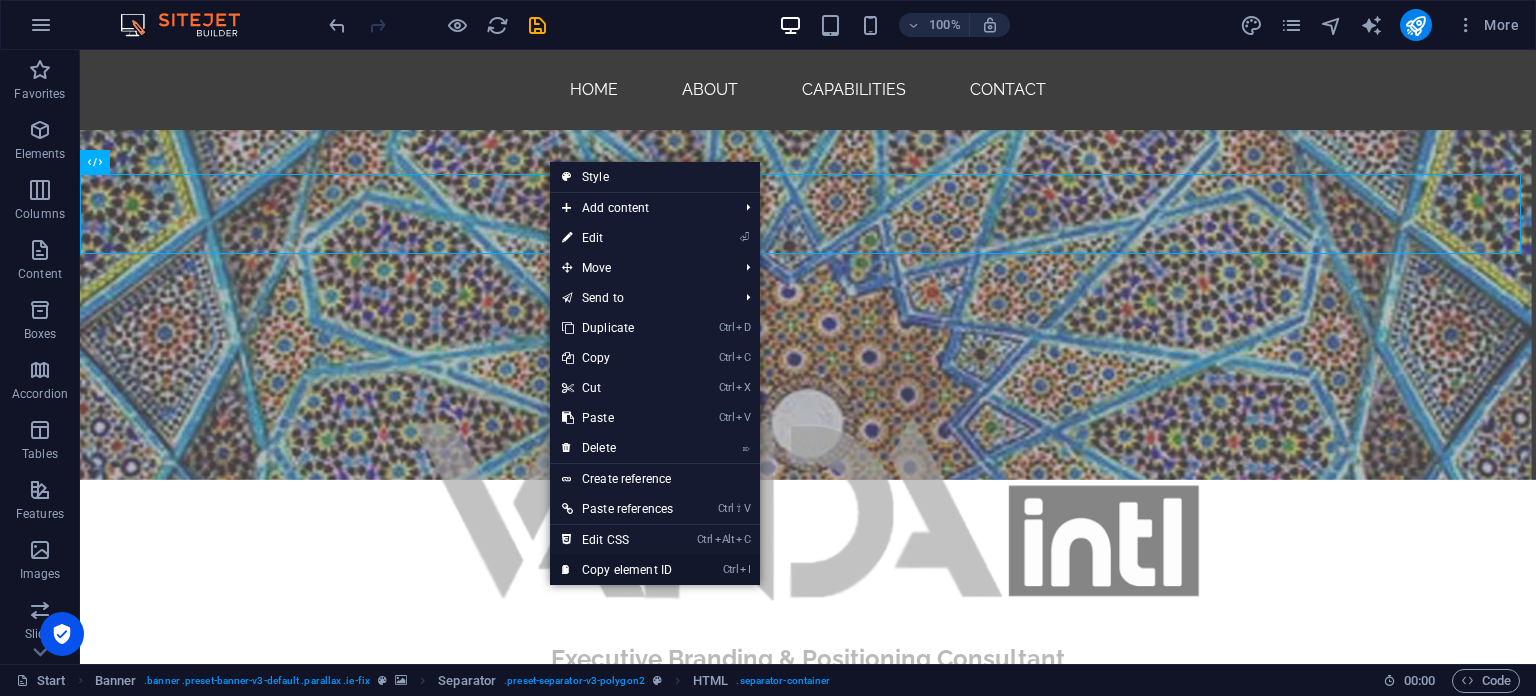 click on "Ctrl I  Copy element ID" at bounding box center [617, 570] 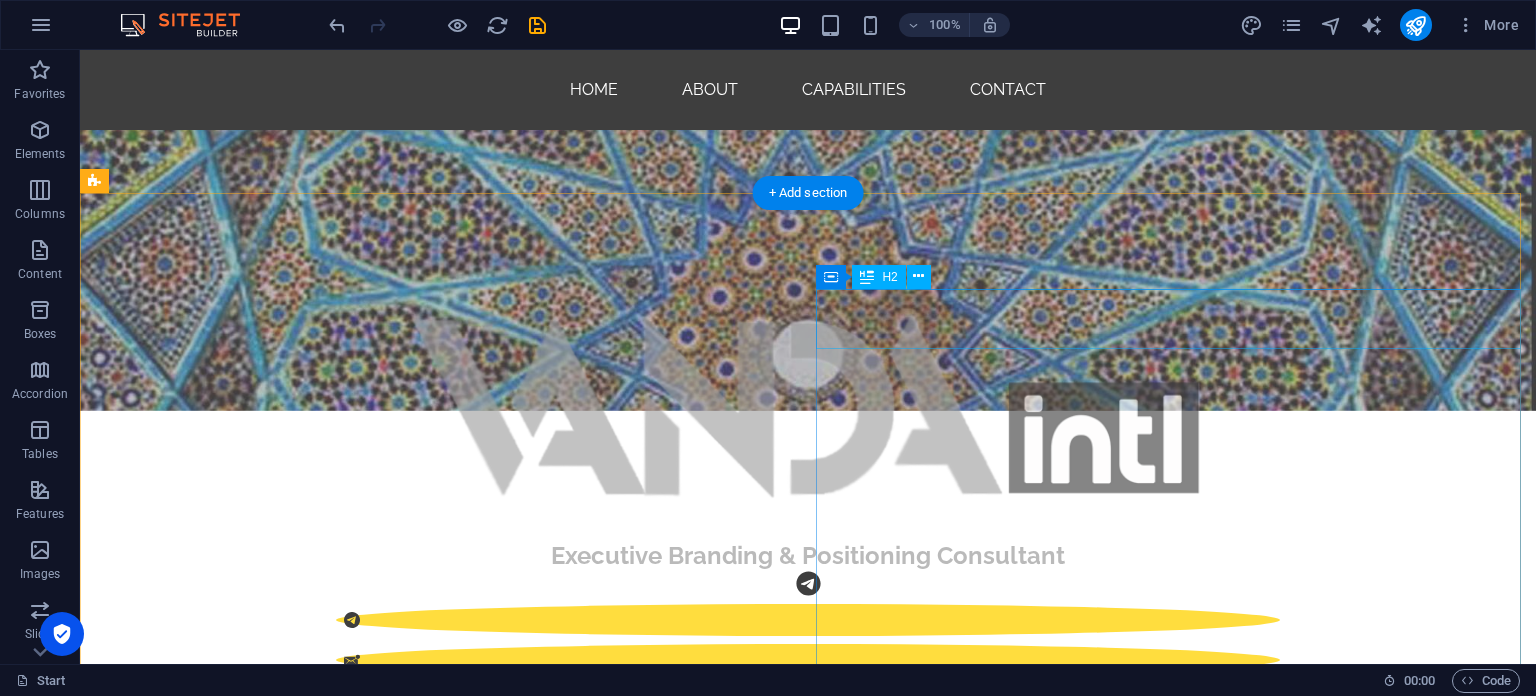scroll, scrollTop: 500, scrollLeft: 0, axis: vertical 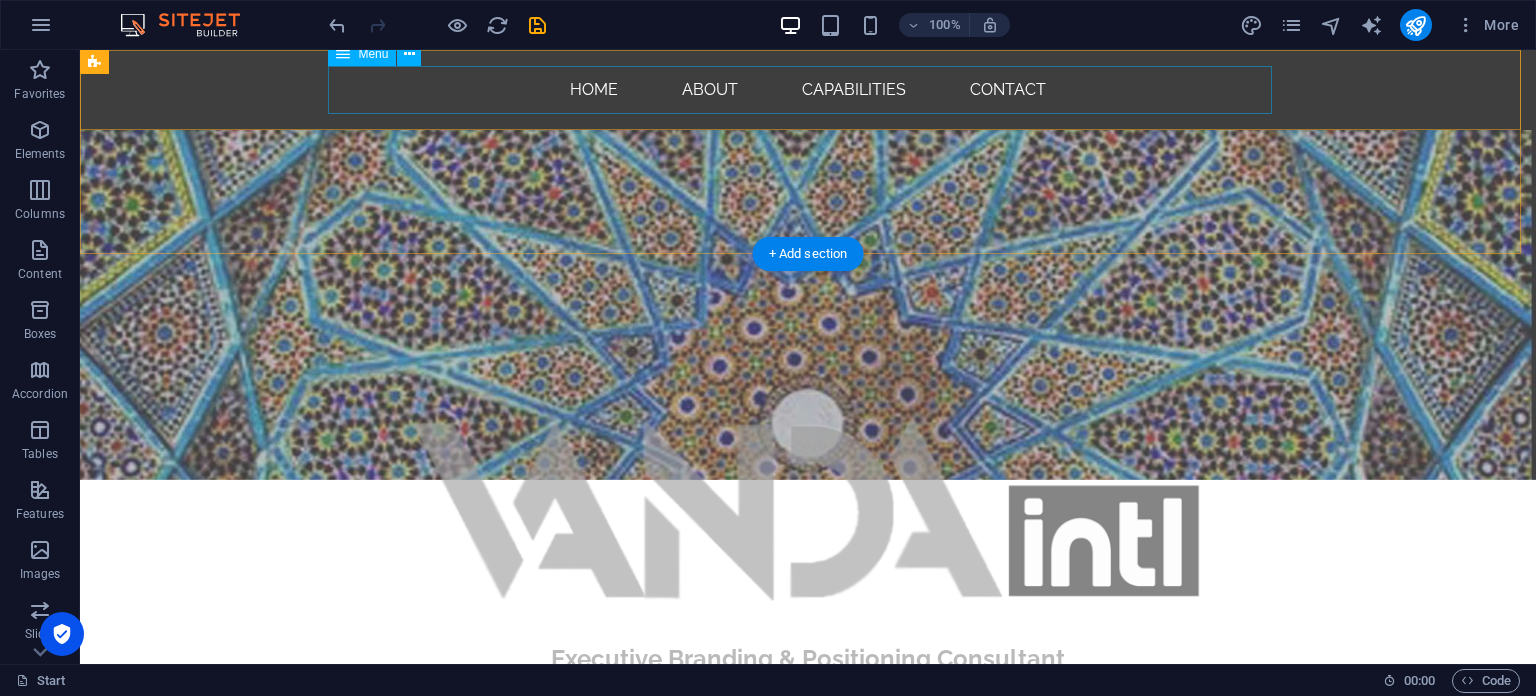 click on "Home About Capabilities Contact" at bounding box center (808, 90) 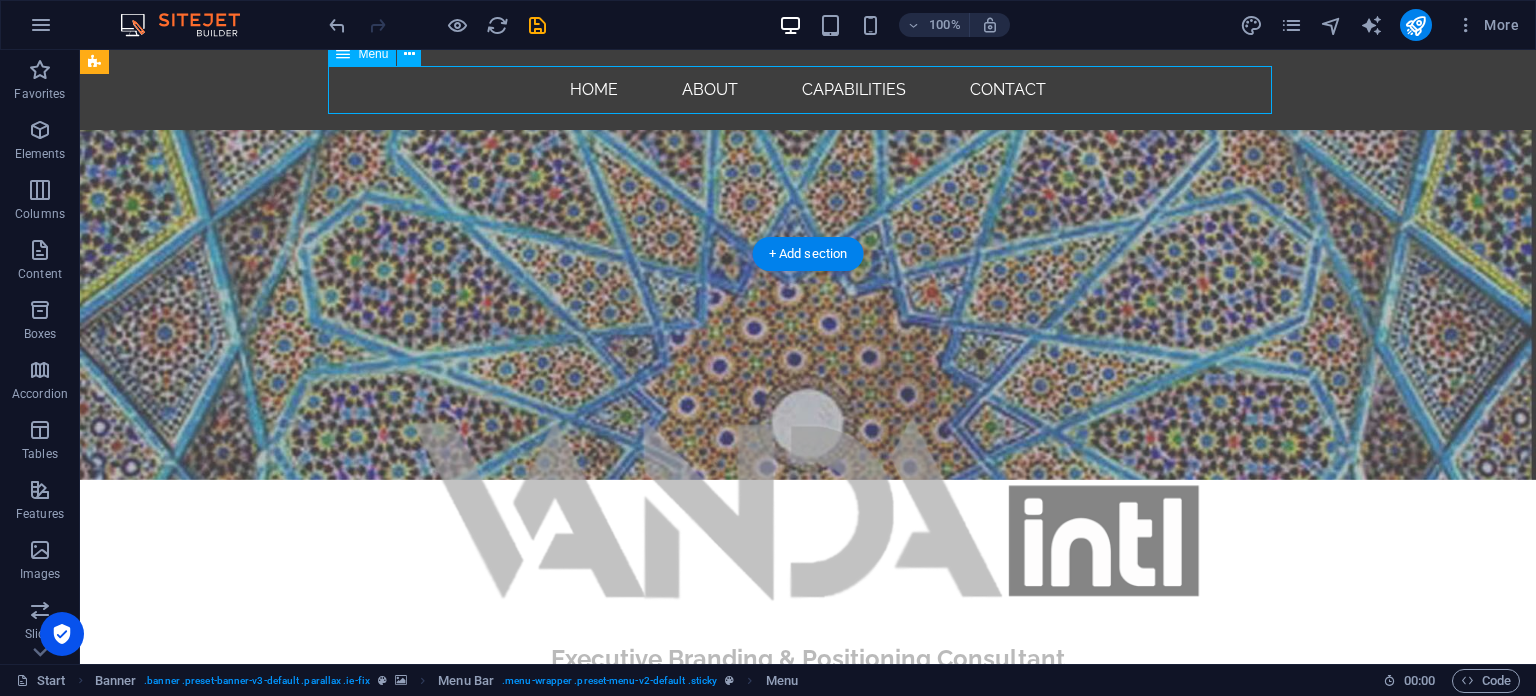 click on "Home About Capabilities Contact" at bounding box center (808, 90) 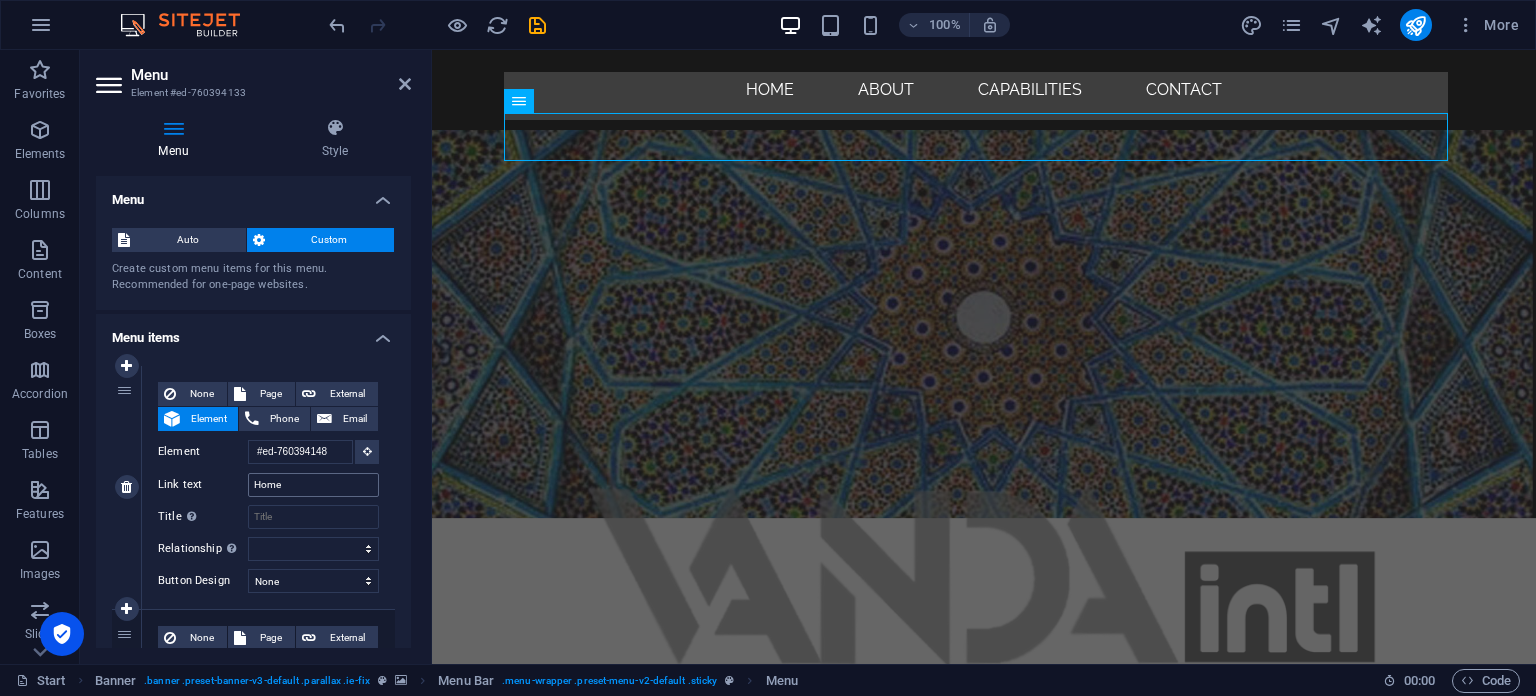 scroll, scrollTop: 420, scrollLeft: 0, axis: vertical 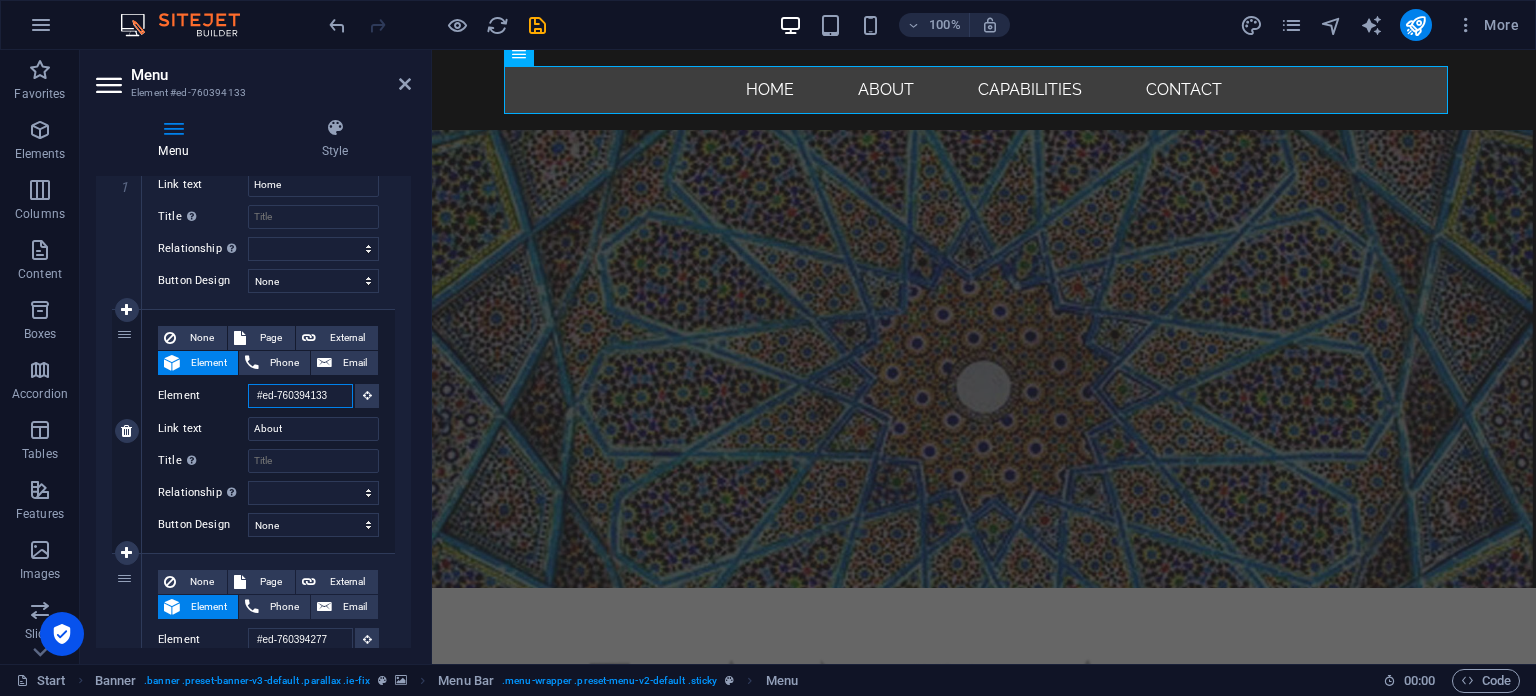 drag, startPoint x: 332, startPoint y: 393, endPoint x: 228, endPoint y: 392, distance: 104.00481 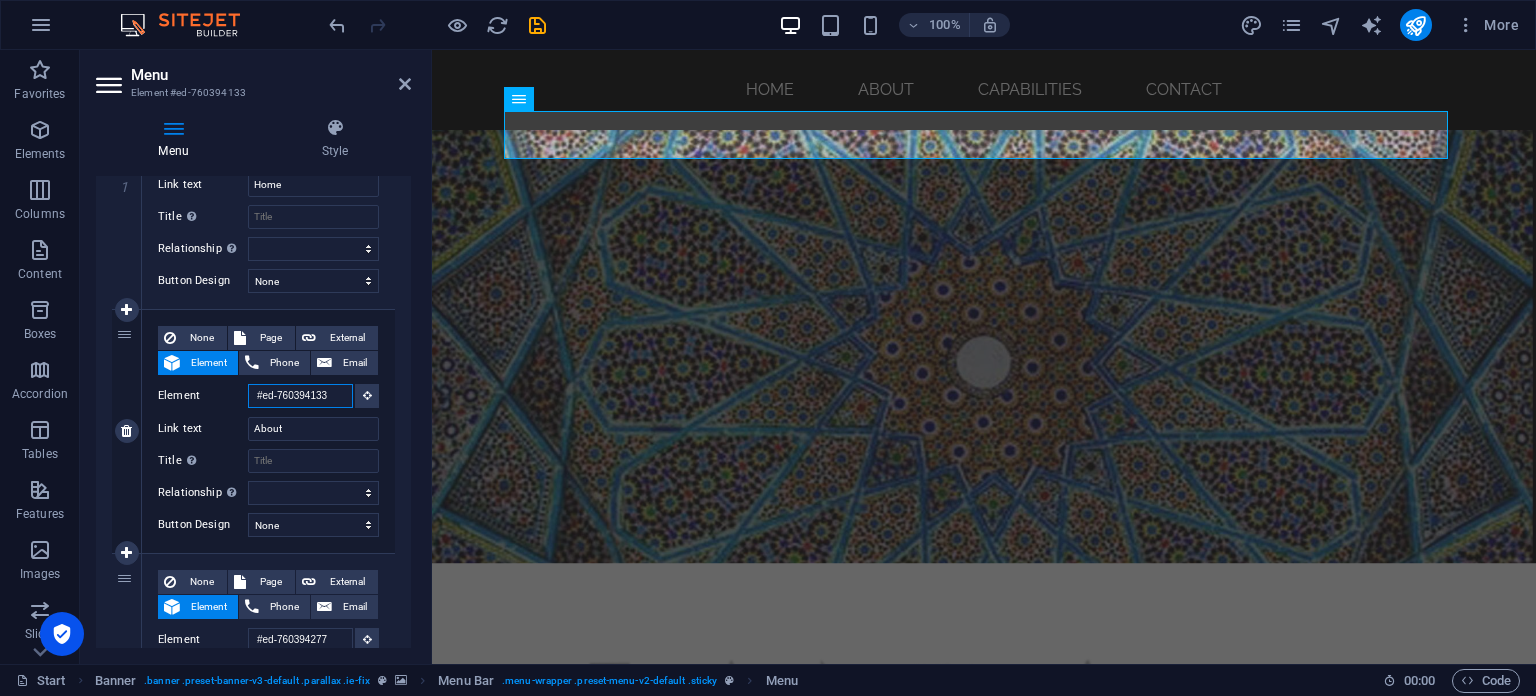 scroll, scrollTop: 0, scrollLeft: 0, axis: both 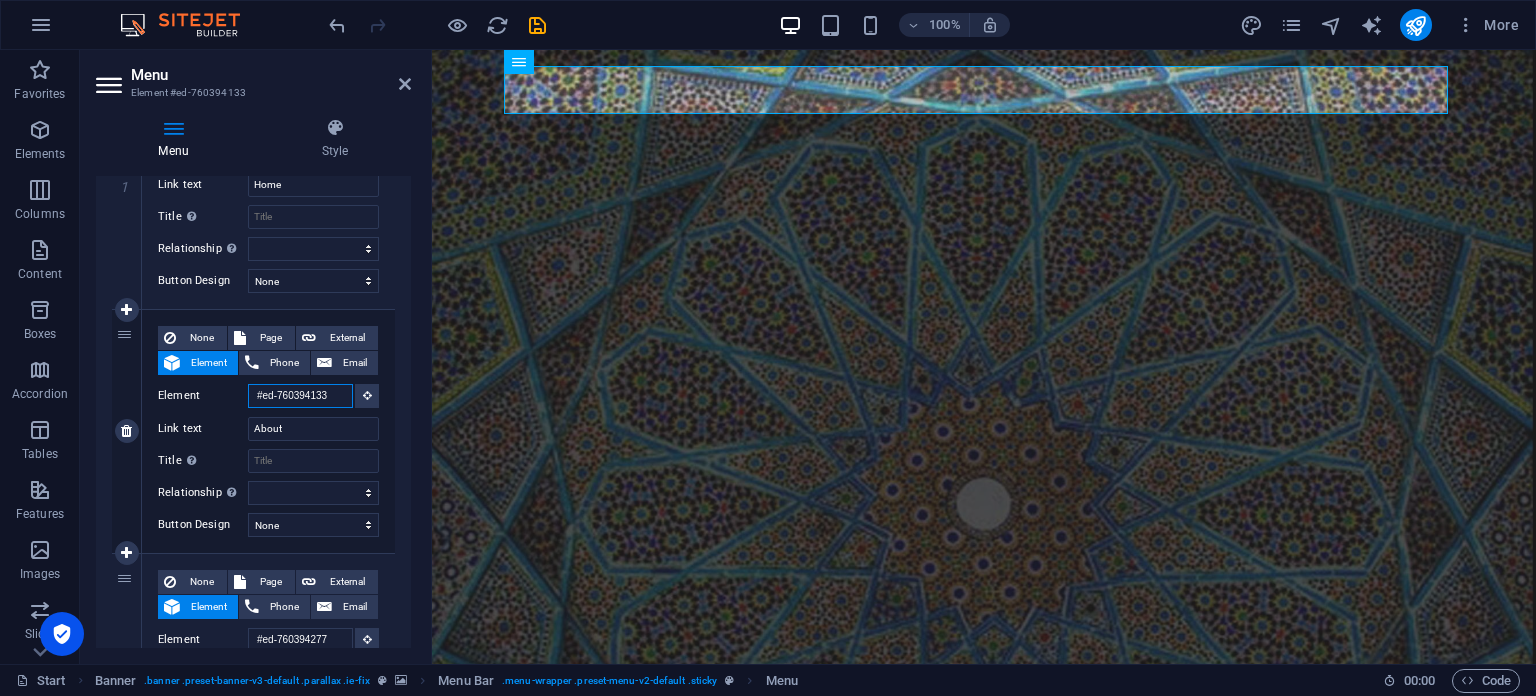 paste on "96" 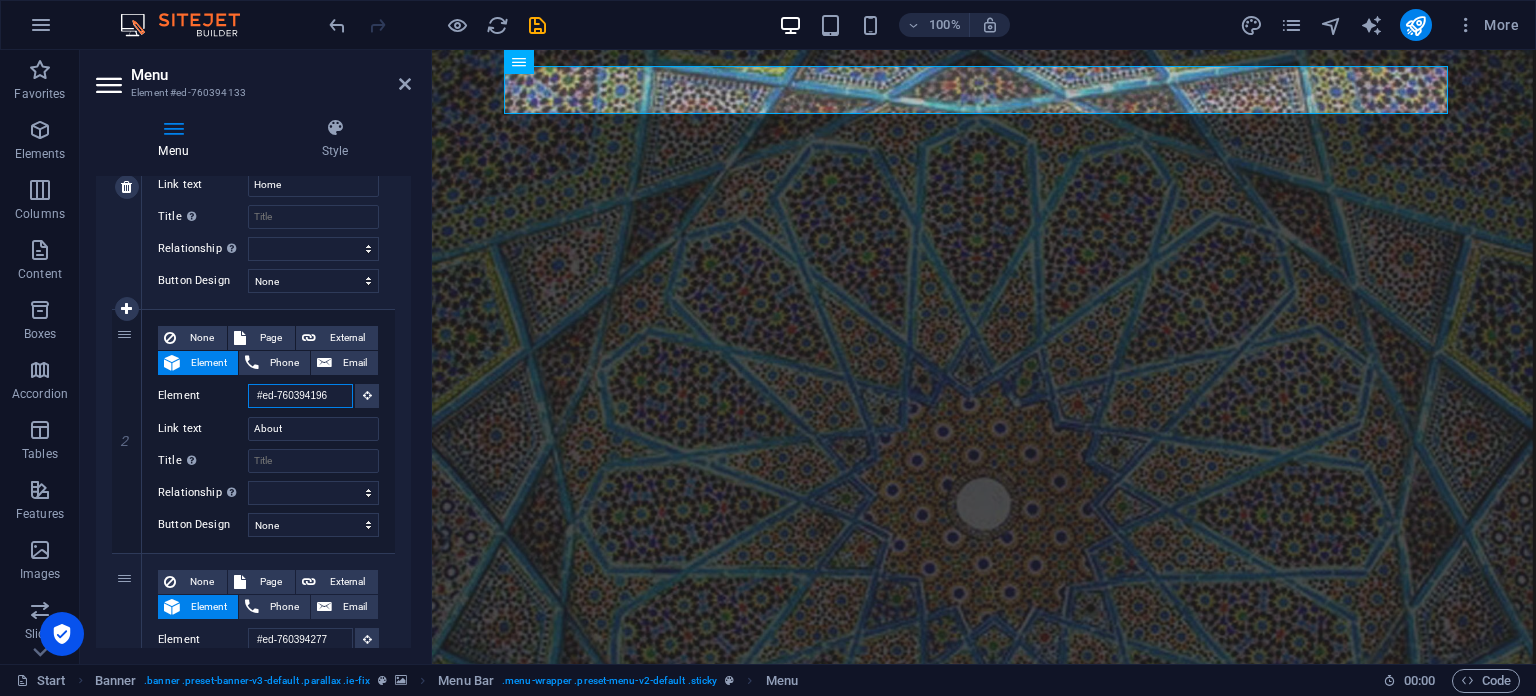 scroll, scrollTop: 0, scrollLeft: 2, axis: horizontal 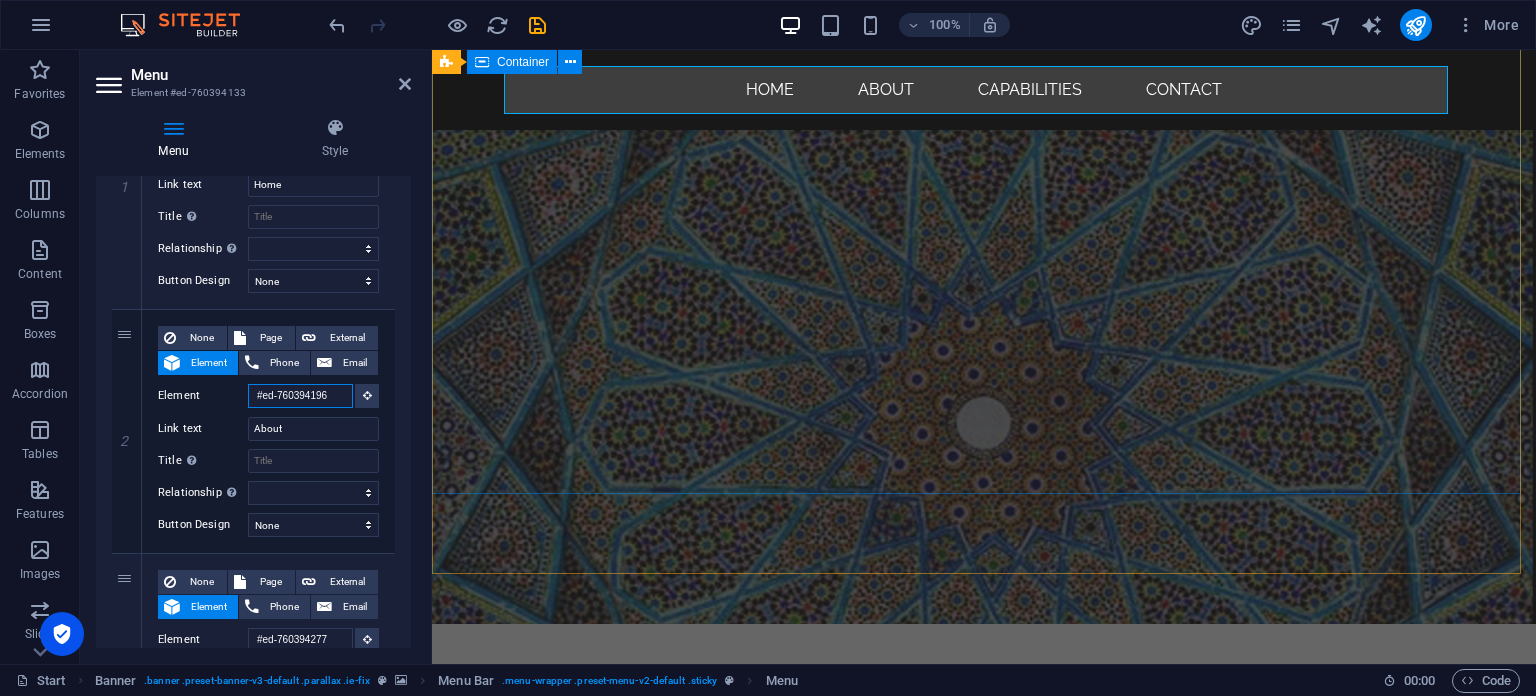 type on "#ed-760394196" 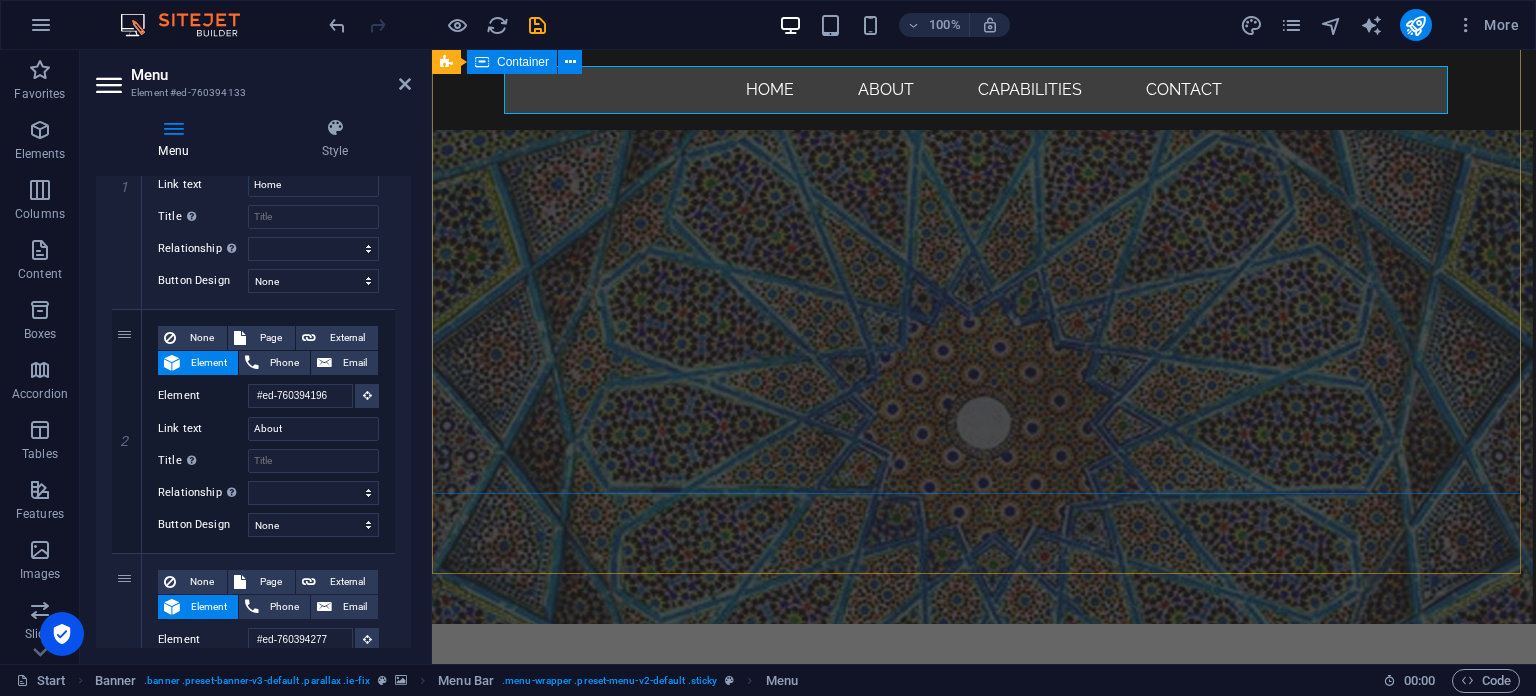 select 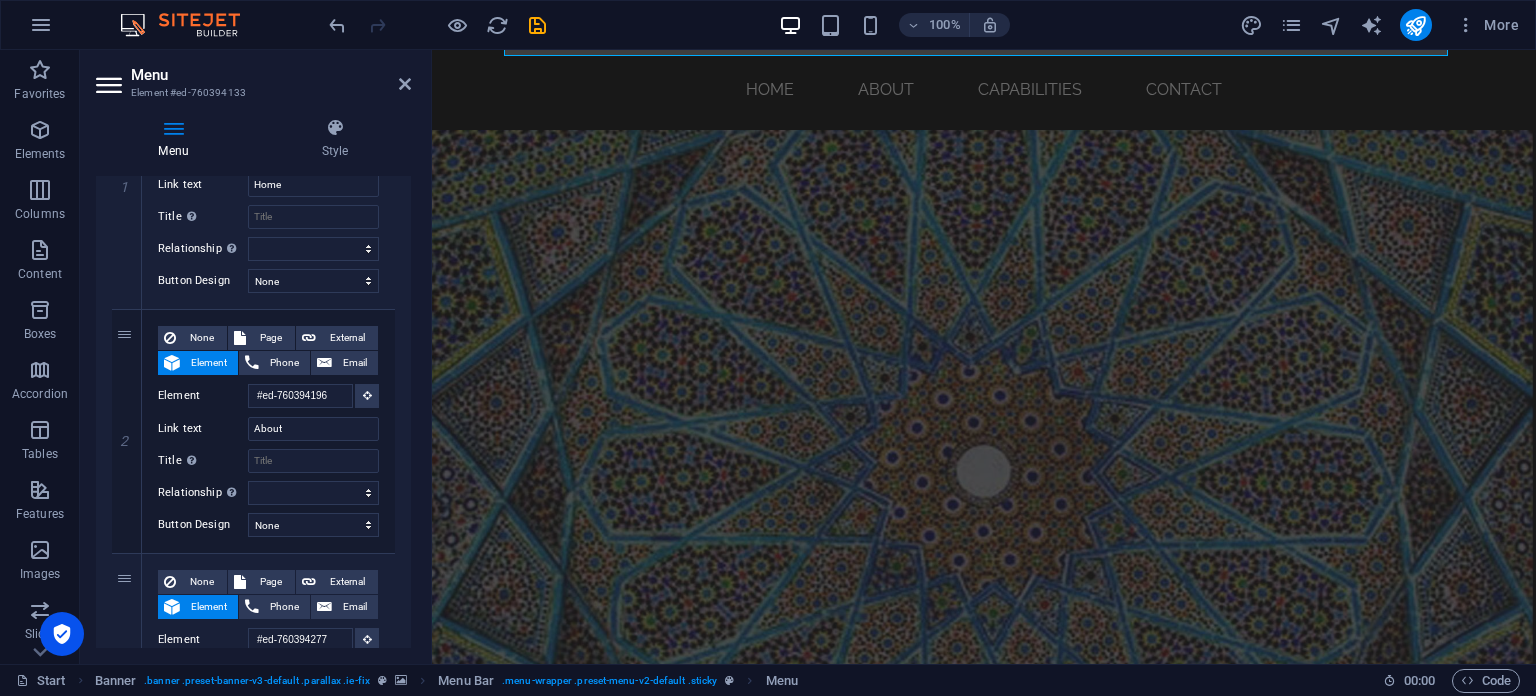 scroll, scrollTop: 0, scrollLeft: 0, axis: both 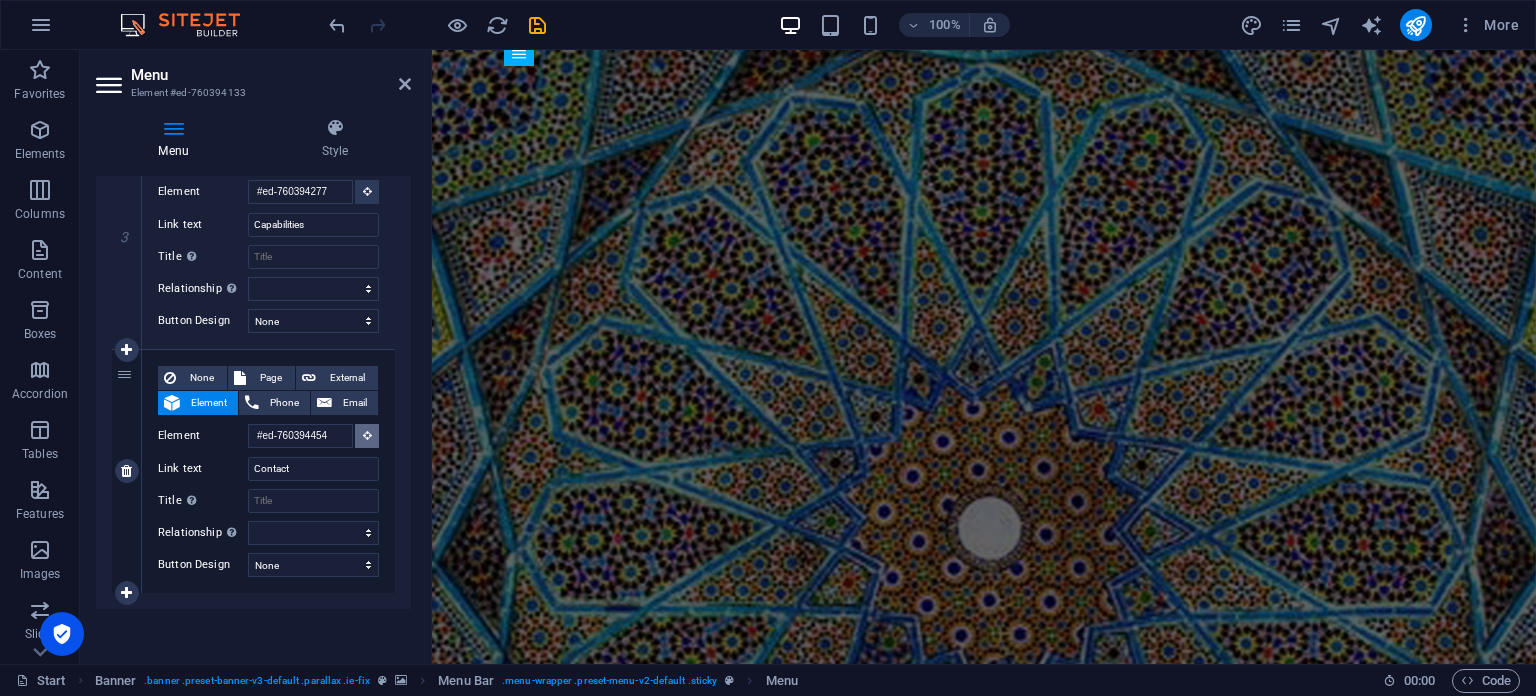 click at bounding box center [367, 435] 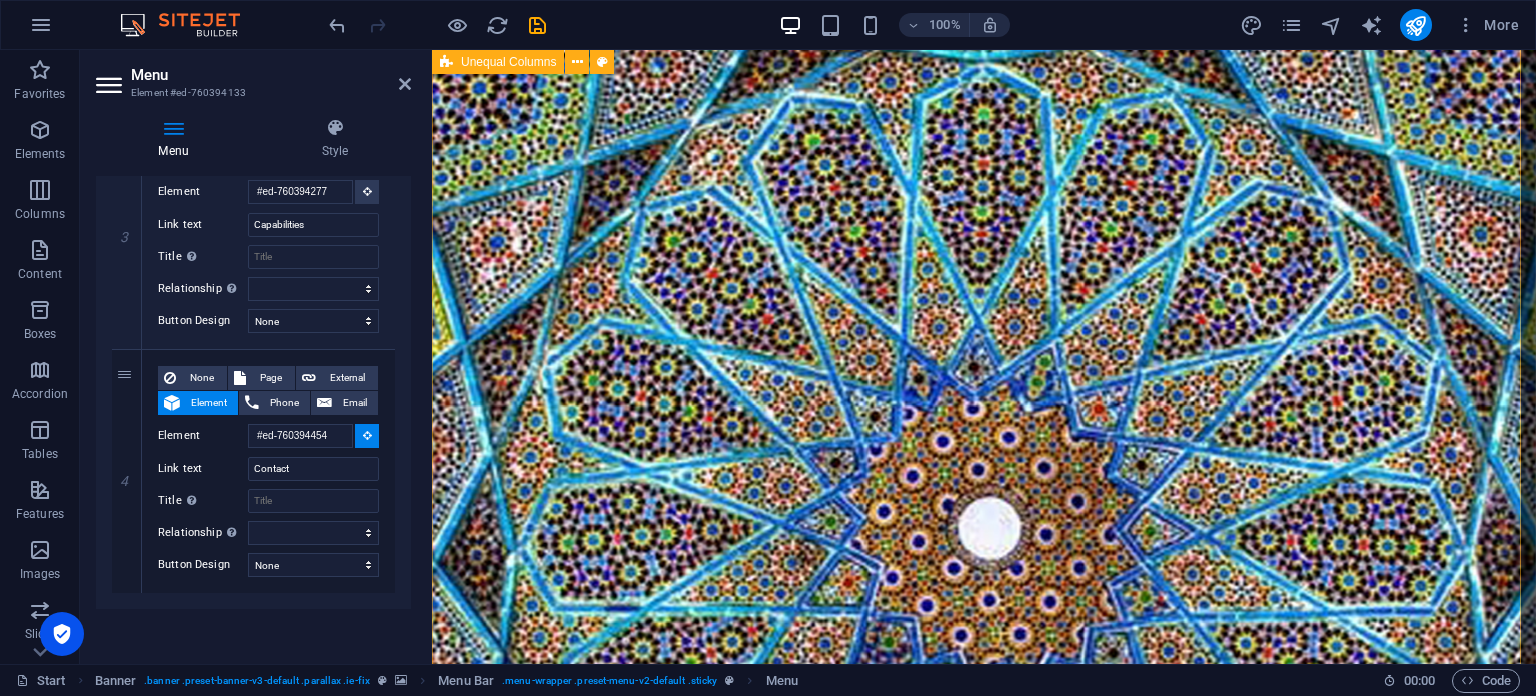 click on "CONTACT You are welcome to contact us from anywhere in the world; with us, you will discover unique opportunities, brilliant ideas, and distinctive projects Phone [PHONE_NUMBER] Email [EMAIL_ADDRESS][DOMAIN_NAME] Telegram @VANDAIntl   I have read and understand the privacy policy. Unreadable? Regenerate Submit" at bounding box center [984, 4473] 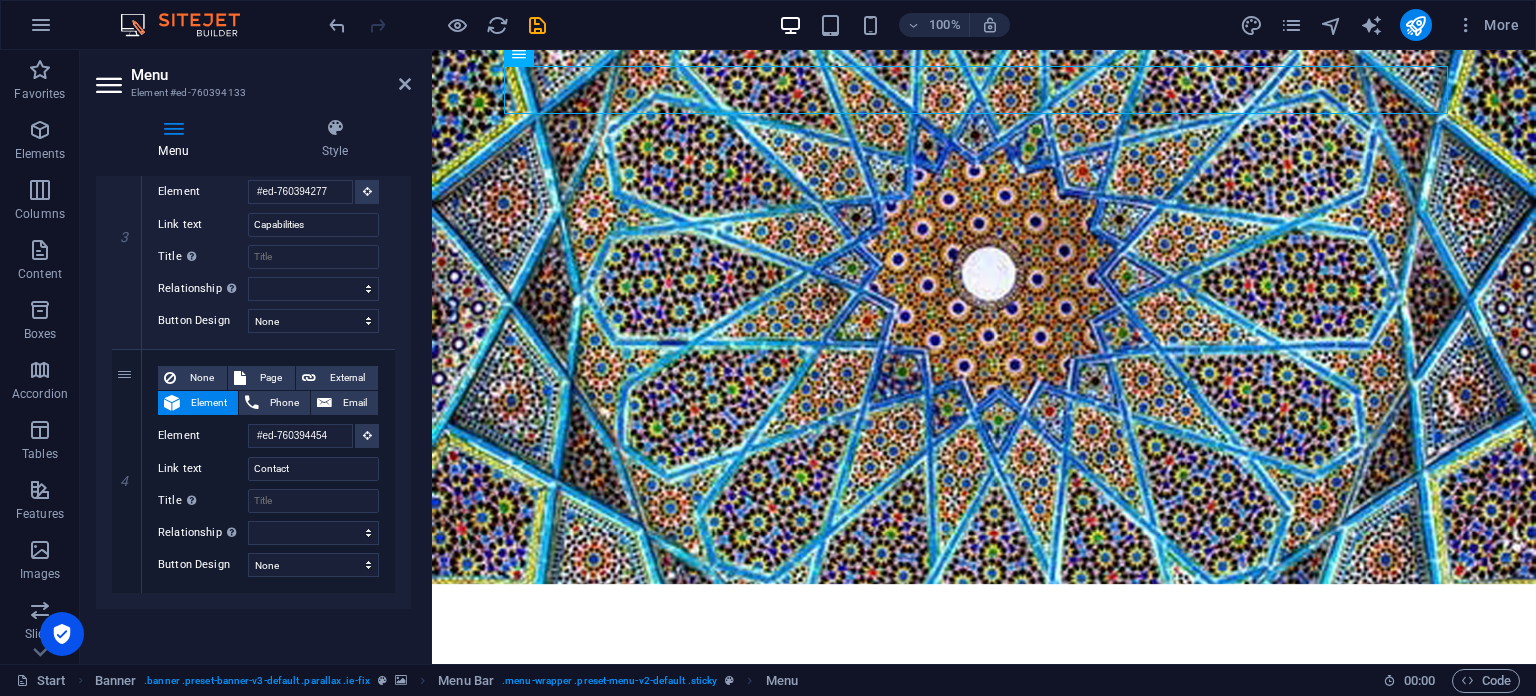 scroll, scrollTop: 448, scrollLeft: 0, axis: vertical 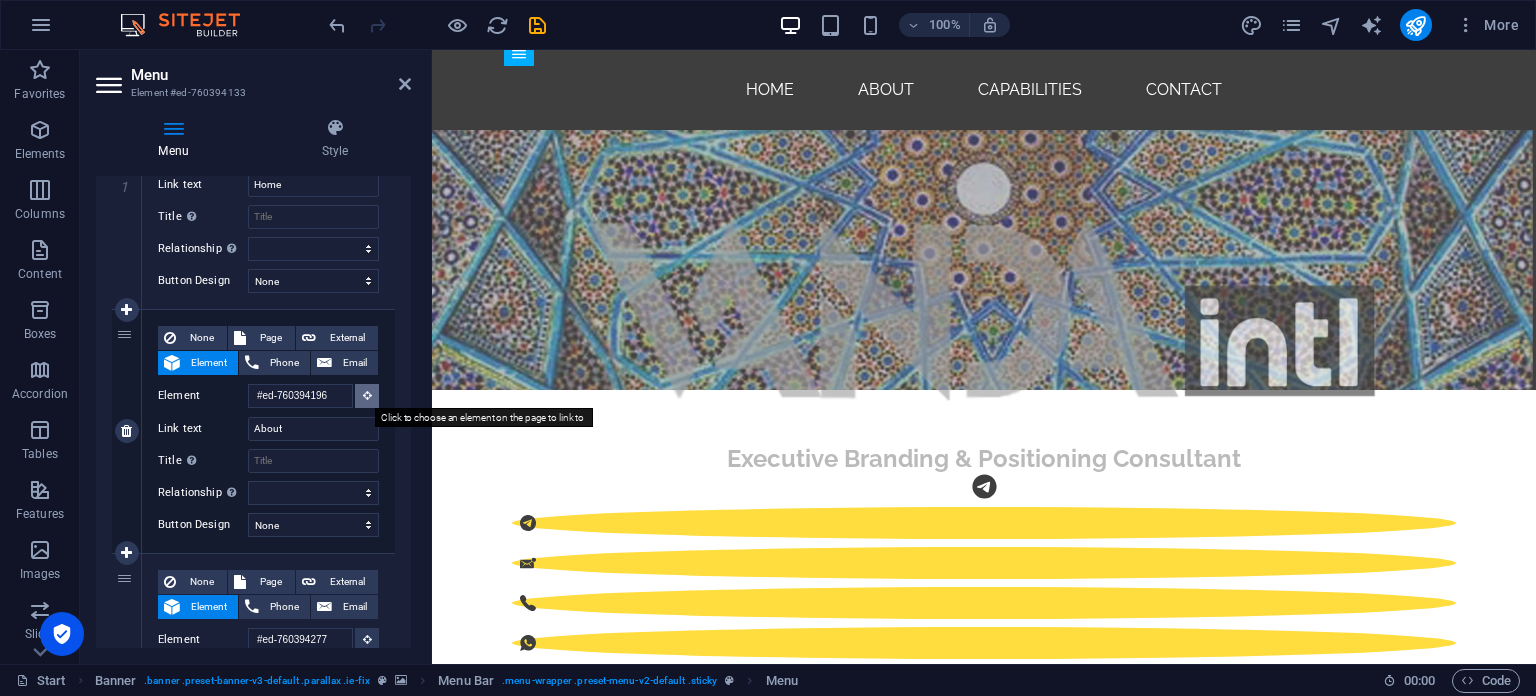 click at bounding box center (367, 395) 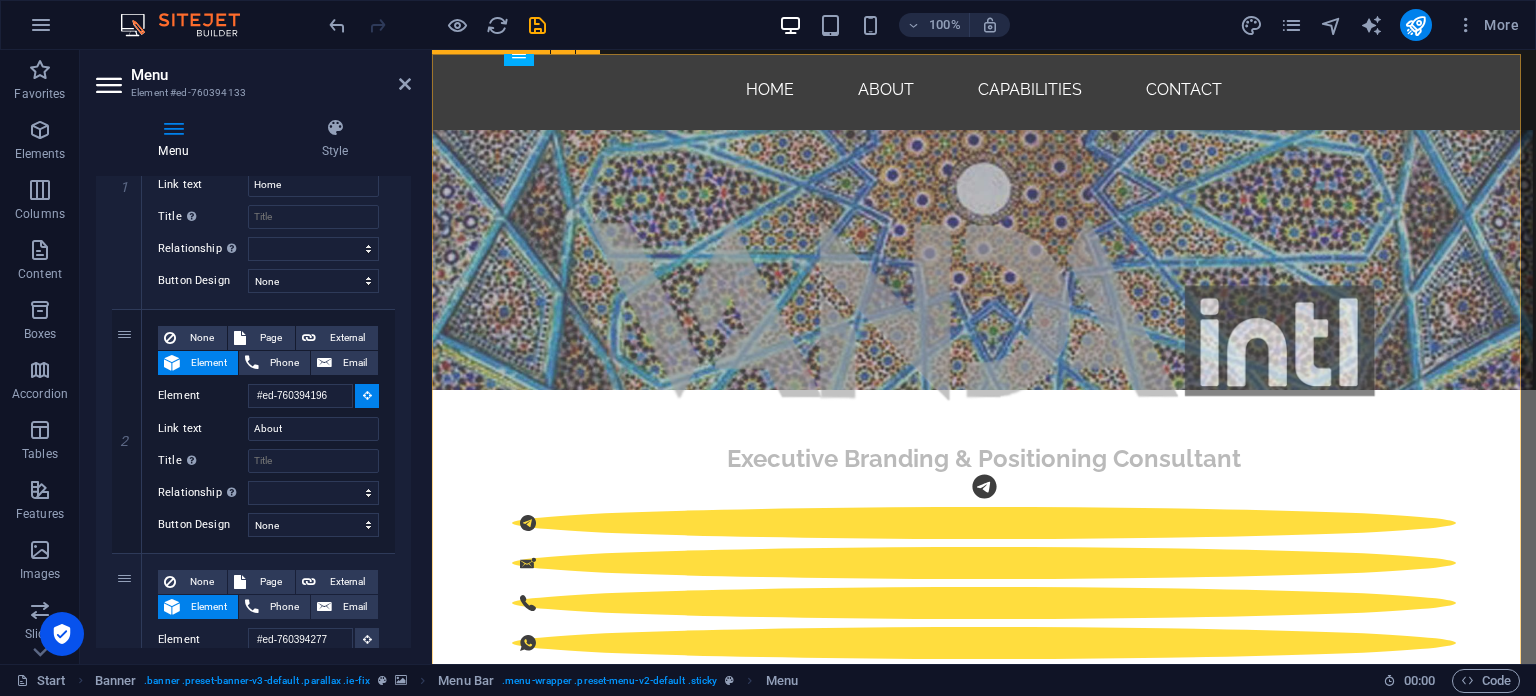click on "Why Us? Traditional, outdated, and repetitive approaches to branding and positioning are no longer sufficient for successful product market entry. Today, even innovative and unique ideas face significant risks, with their creators unable to justify potential failure without the support of expert consulting teams. VANDA Intel has strategically positioned itself within a unique and untapped market space.  We concurrently focus on branding, positioning, market analysis and expert assessment, customer psychology, and innovative advertising methods, all while cultivating robust customer networks. Our decade of experience is rooted in exploring untapped markets, engaging with attractive countries, and collaborating with nations rich in ancient traditions.  Our core approach integrates the best and most current human technologies.  We transform your novel opportunities and ideas into a presence within modern markets and customer networks." at bounding box center [984, 1336] 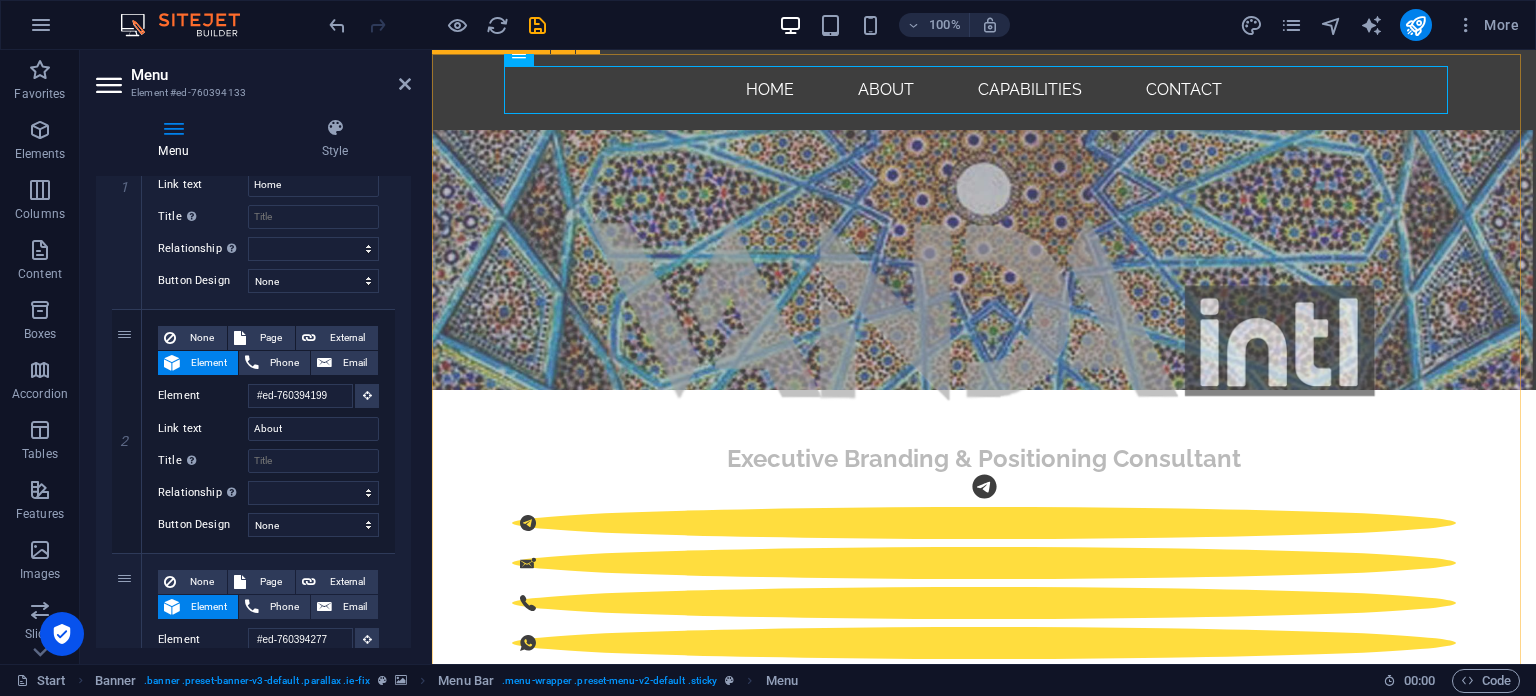 click on "Why Us? Traditional, outdated, and repetitive approaches to branding and positioning are no longer sufficient for successful product market entry. Today, even innovative and unique ideas face significant risks, with their creators unable to justify potential failure without the support of expert consulting teams. VANDA Intel has strategically positioned itself within a unique and untapped market space.  We concurrently focus on branding, positioning, market analysis and expert assessment, customer psychology, and innovative advertising methods, all while cultivating robust customer networks. Our decade of experience is rooted in exploring untapped markets, engaging with attractive countries, and collaborating with nations rich in ancient traditions.  Our core approach integrates the best and most current human technologies.  We transform your novel opportunities and ideas into a presence within modern markets and customer networks." at bounding box center (984, 1336) 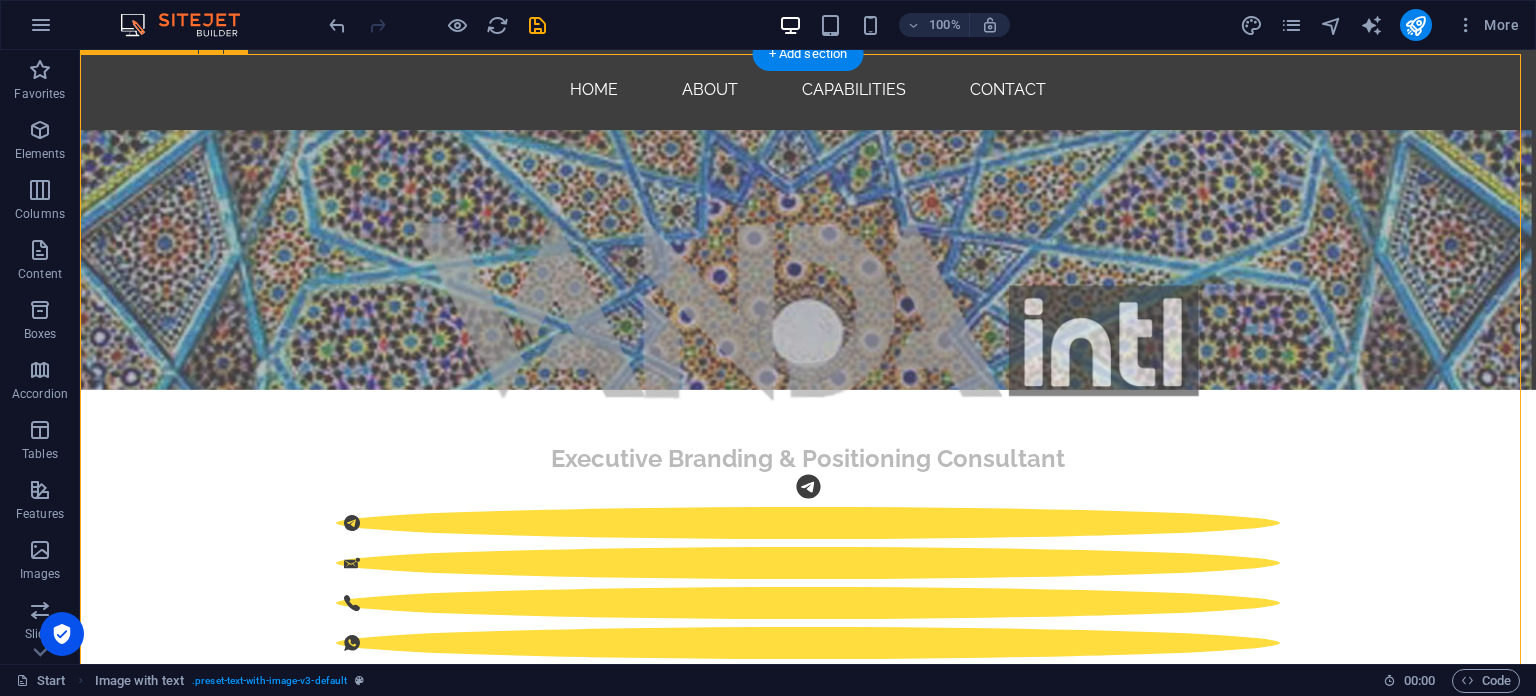click on "Why Us? Traditional, outdated, and repetitive approaches to branding and positioning are no longer sufficient for successful product market entry. Today, even innovative and unique ideas face significant risks, with their creators unable to justify potential failure without the support of expert consulting teams. VANDA Intel has strategically positioned itself within a unique and untapped market space.  We concurrently focus on branding, positioning, market analysis and expert assessment, customer psychology, and innovative advertising methods, all while cultivating robust customer networks. Our decade of experience is rooted in exploring untapped markets, engaging with attractive countries, and collaborating with nations rich in ancient traditions.  Our core approach integrates the best and most current human technologies.  We transform your novel opportunities and ideas into a presence within modern markets and customer networks." at bounding box center (808, 1309) 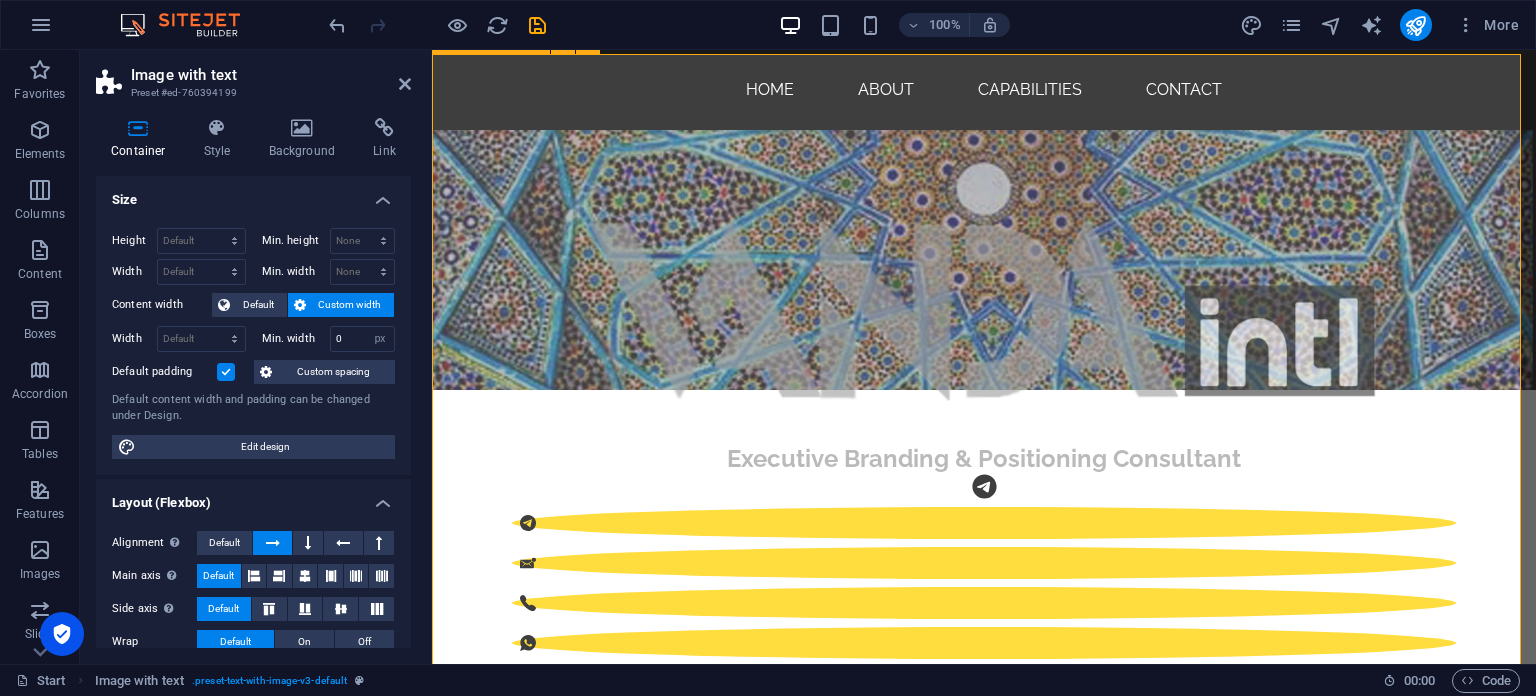 click on "Why Us? Traditional, outdated, and repetitive approaches to branding and positioning are no longer sufficient for successful product market entry. Today, even innovative and unique ideas face significant risks, with their creators unable to justify potential failure without the support of expert consulting teams. VANDA Intel has strategically positioned itself within a unique and untapped market space.  We concurrently focus on branding, positioning, market analysis and expert assessment, customer psychology, and innovative advertising methods, all while cultivating robust customer networks. Our decade of experience is rooted in exploring untapped markets, engaging with attractive countries, and collaborating with nations rich in ancient traditions.  Our core approach integrates the best and most current human technologies.  We transform your novel opportunities and ideas into a presence within modern markets and customer networks." at bounding box center [984, 1336] 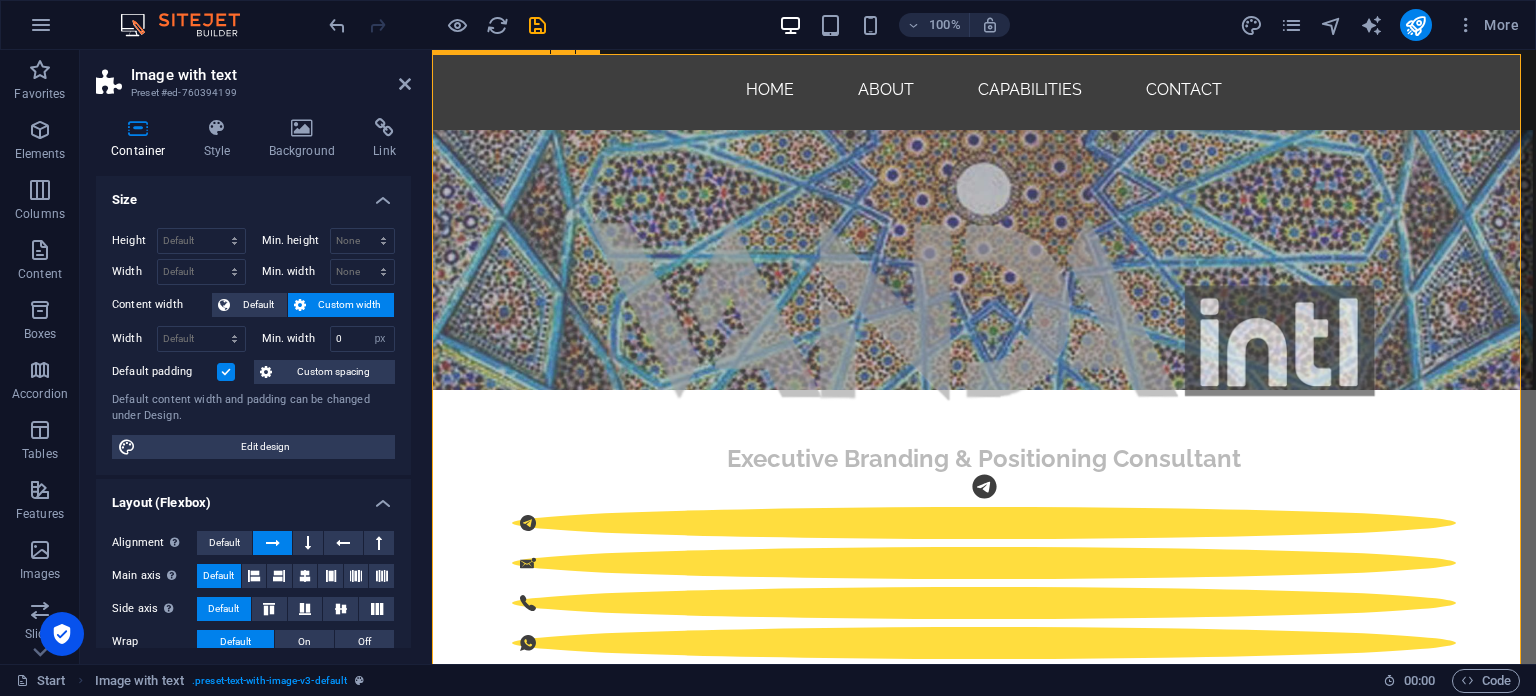 click on "Why Us? Traditional, outdated, and repetitive approaches to branding and positioning are no longer sufficient for successful product market entry. Today, even innovative and unique ideas face significant risks, with their creators unable to justify potential failure without the support of expert consulting teams. VANDA Intel has strategically positioned itself within a unique and untapped market space.  We concurrently focus on branding, positioning, market analysis and expert assessment, customer psychology, and innovative advertising methods, all while cultivating robust customer networks. Our decade of experience is rooted in exploring untapped markets, engaging with attractive countries, and collaborating with nations rich in ancient traditions.  Our core approach integrates the best and most current human technologies.  We transform your novel opportunities and ideas into a presence within modern markets and customer networks." at bounding box center (984, 1336) 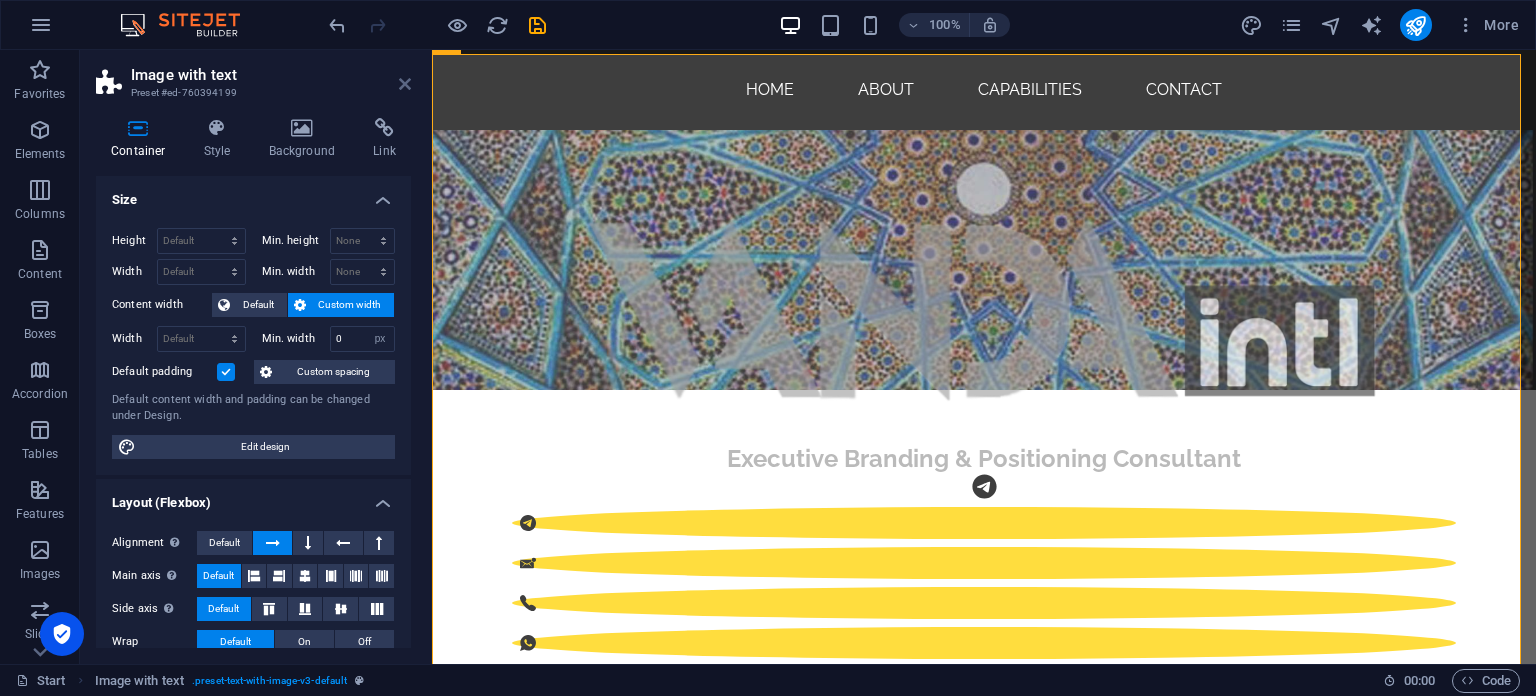 click at bounding box center (405, 84) 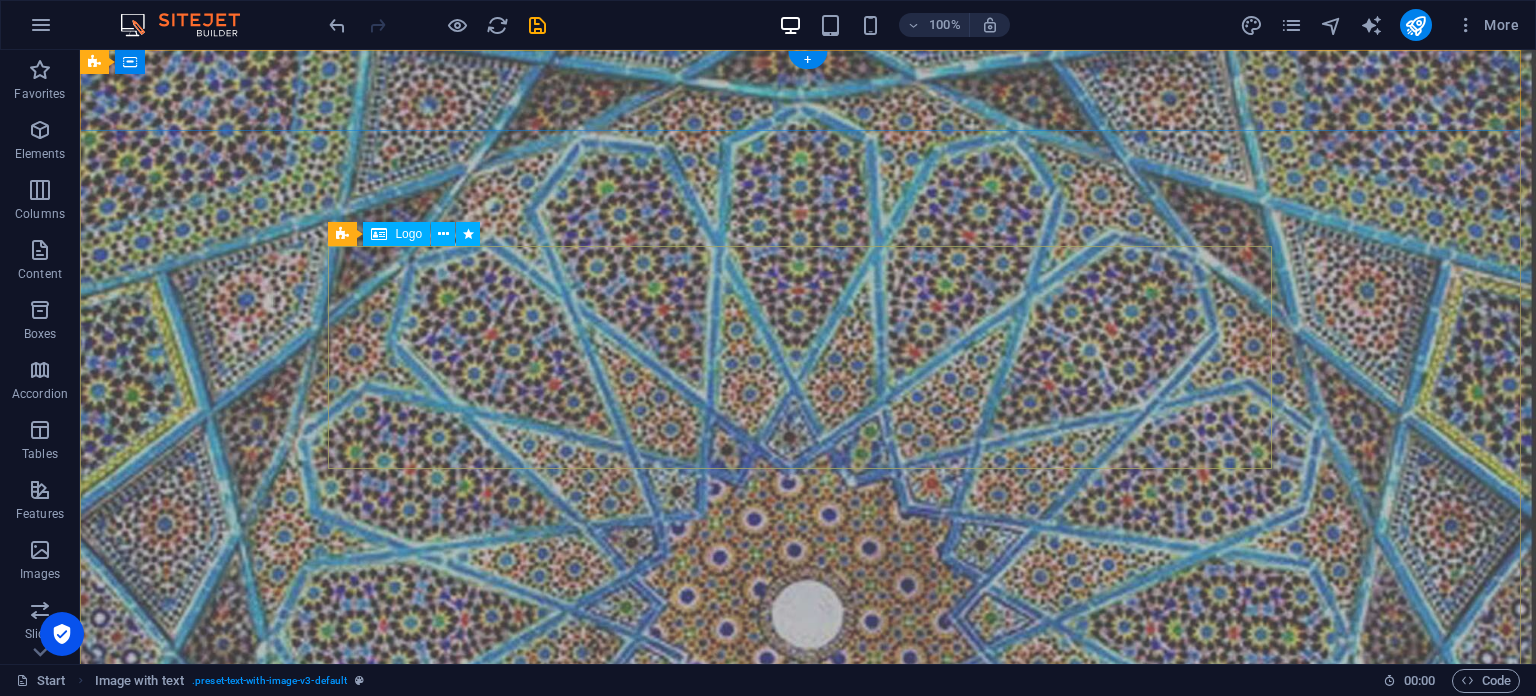 scroll, scrollTop: 0, scrollLeft: 0, axis: both 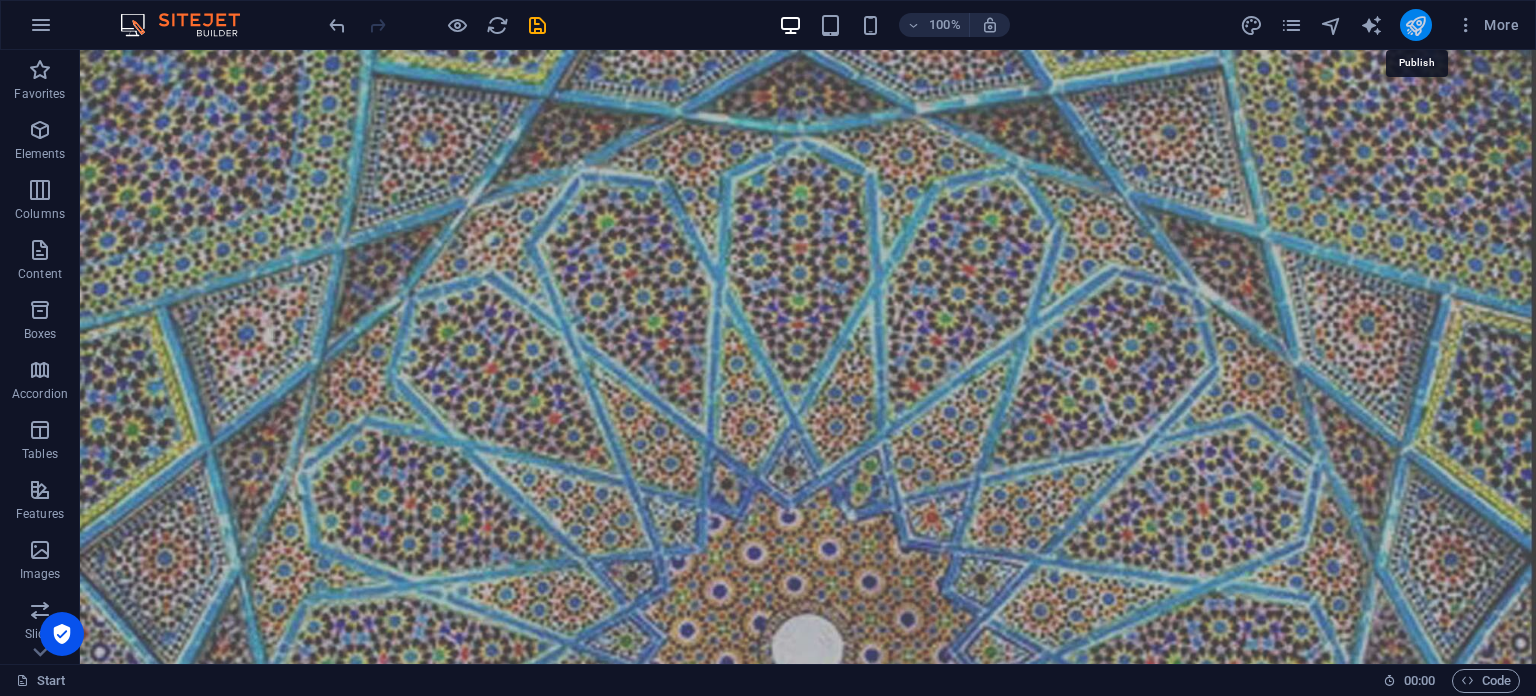 click at bounding box center [1415, 25] 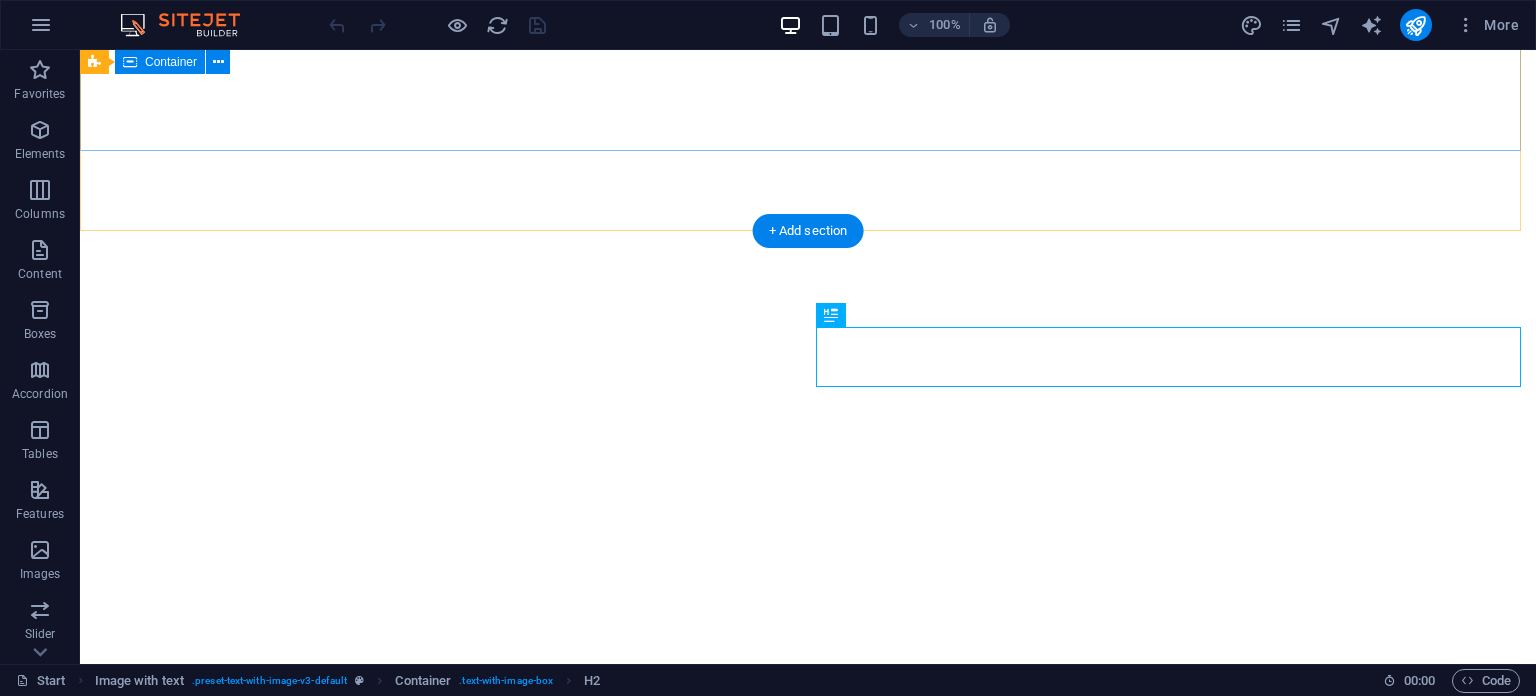 scroll, scrollTop: 0, scrollLeft: 0, axis: both 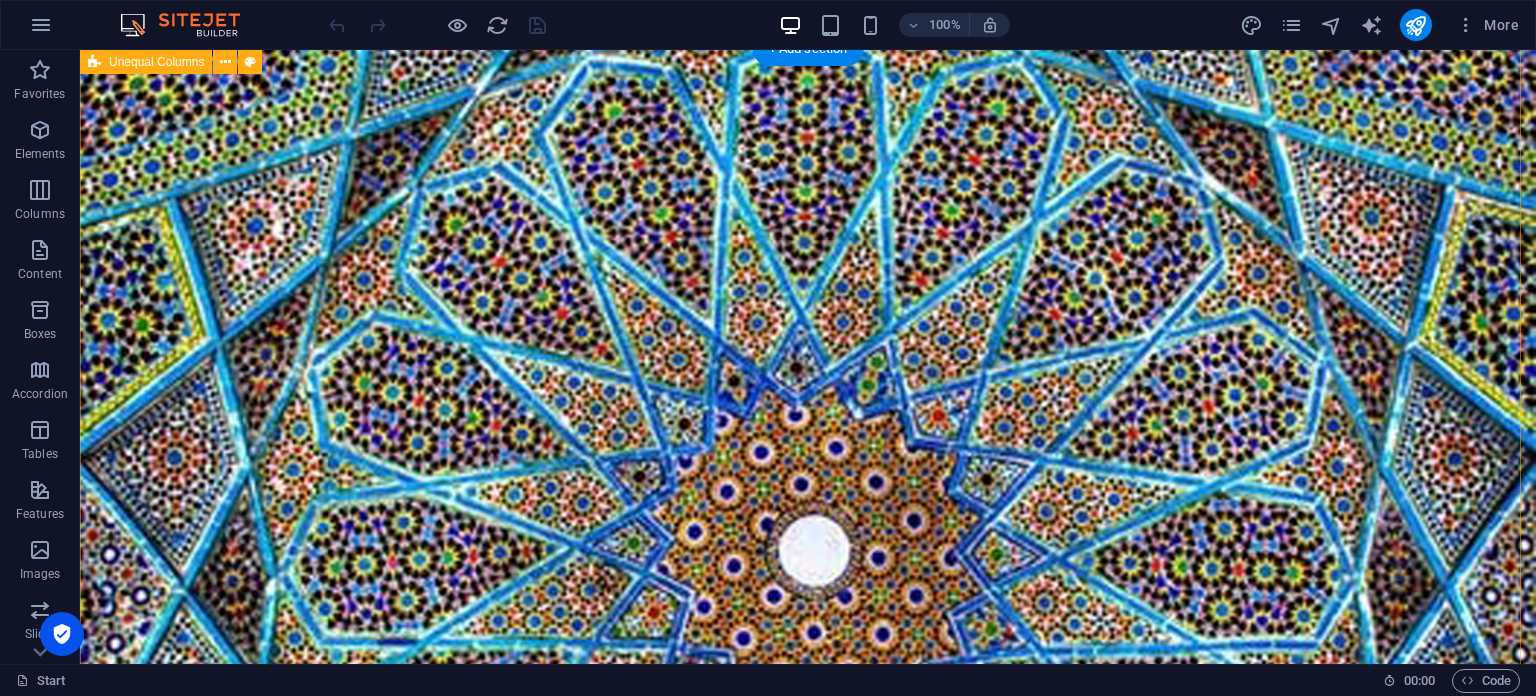 click on "CONTACT You are welcome to contact us from anywhere in the world; with us, you will discover unique opportunities, brilliant ideas, and distinctive projects Phone [PHONE_NUMBER] Email [EMAIL_ADDRESS][DOMAIN_NAME] Telegram @VANDAIntl   I have read and understand the privacy policy. Unreadable? Regenerate Submit" at bounding box center (808, 4496) 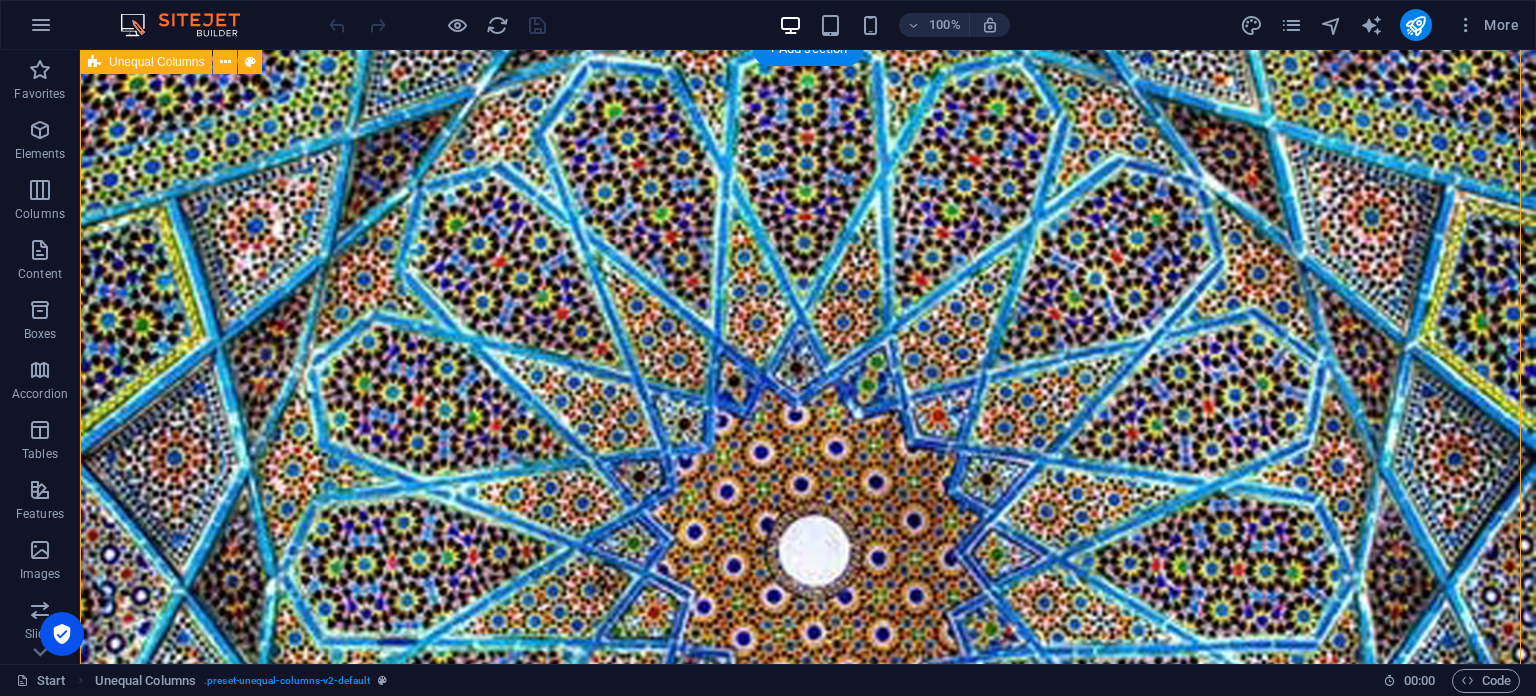 click on "CONTACT You are welcome to contact us from anywhere in the world; with us, you will discover unique opportunities, brilliant ideas, and distinctive projects Phone [PHONE_NUMBER] Email [EMAIL_ADDRESS][DOMAIN_NAME] Telegram @VANDAIntl   I have read and understand the privacy policy. Unreadable? Regenerate Submit" at bounding box center [808, 4496] 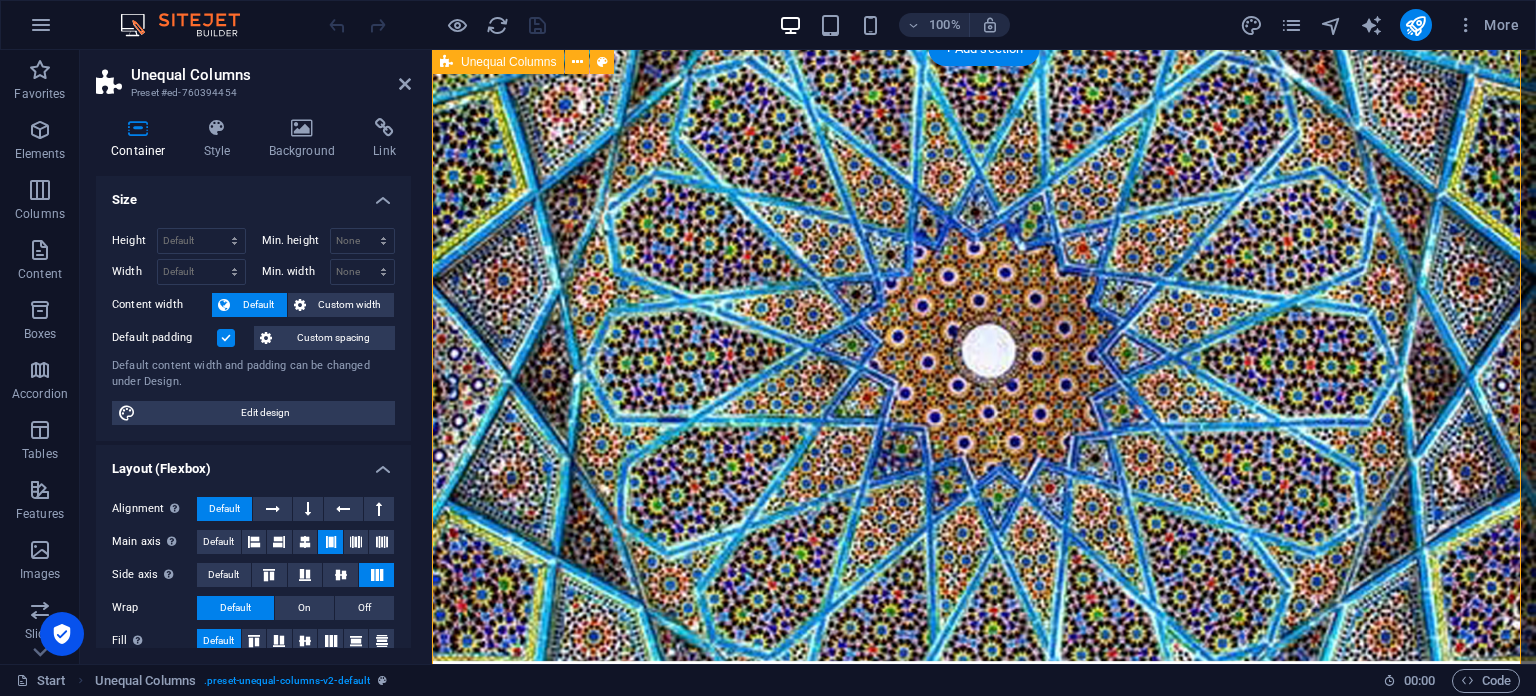 scroll, scrollTop: 2595, scrollLeft: 0, axis: vertical 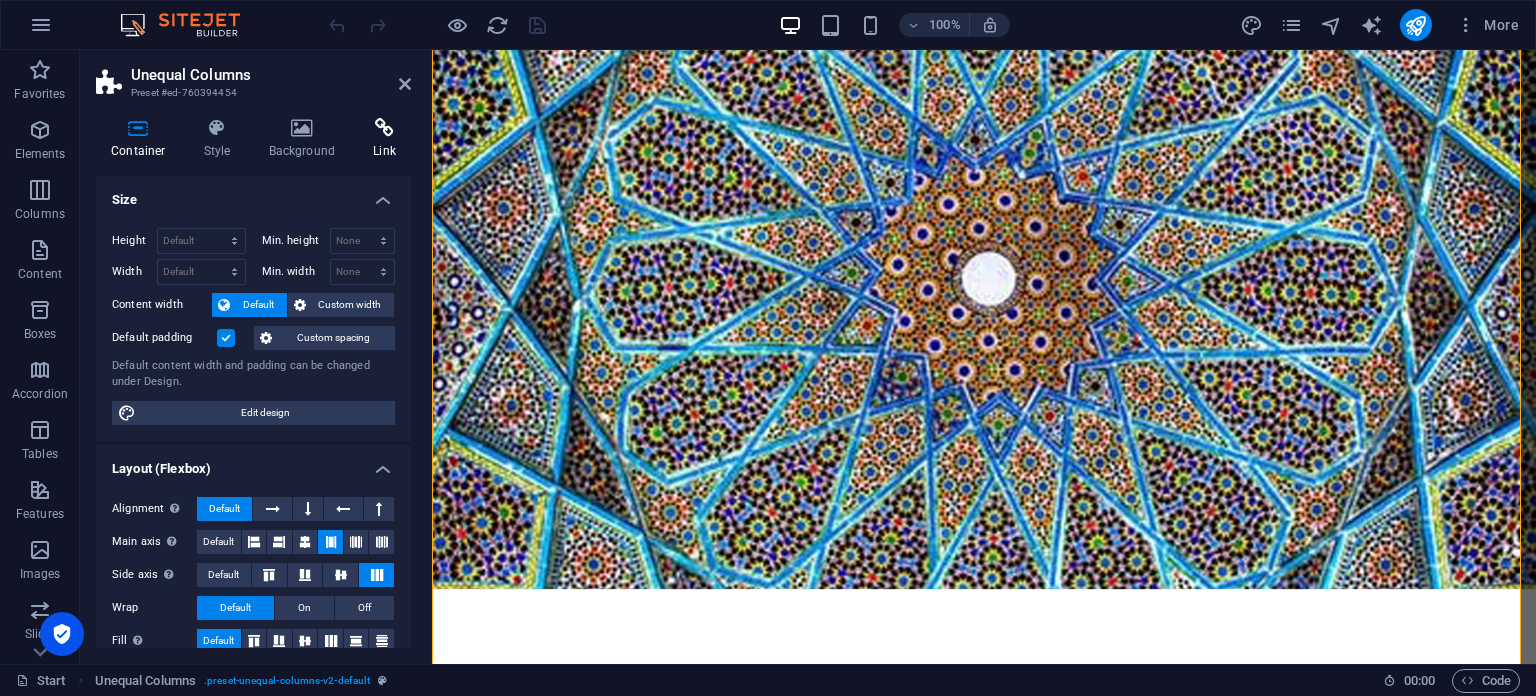 click at bounding box center [384, 128] 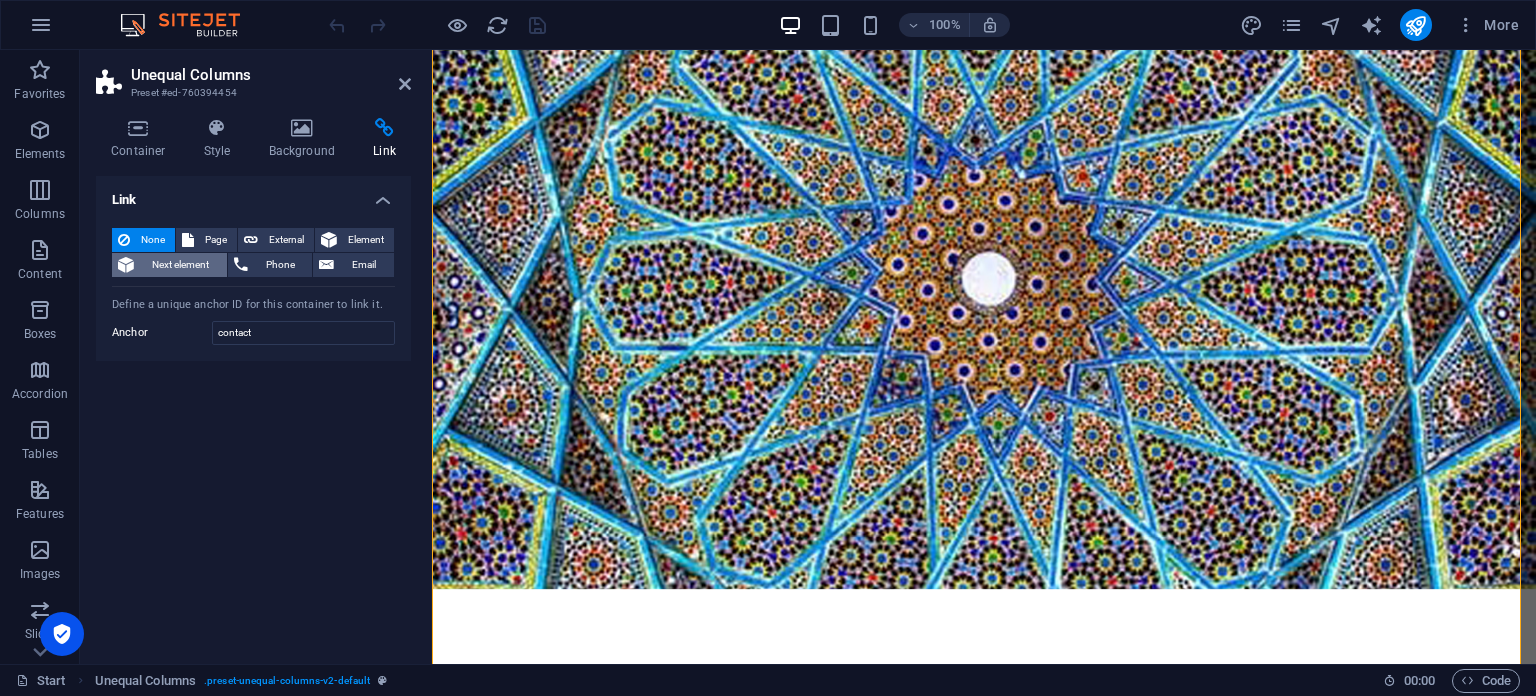 click on "Next element" at bounding box center (180, 265) 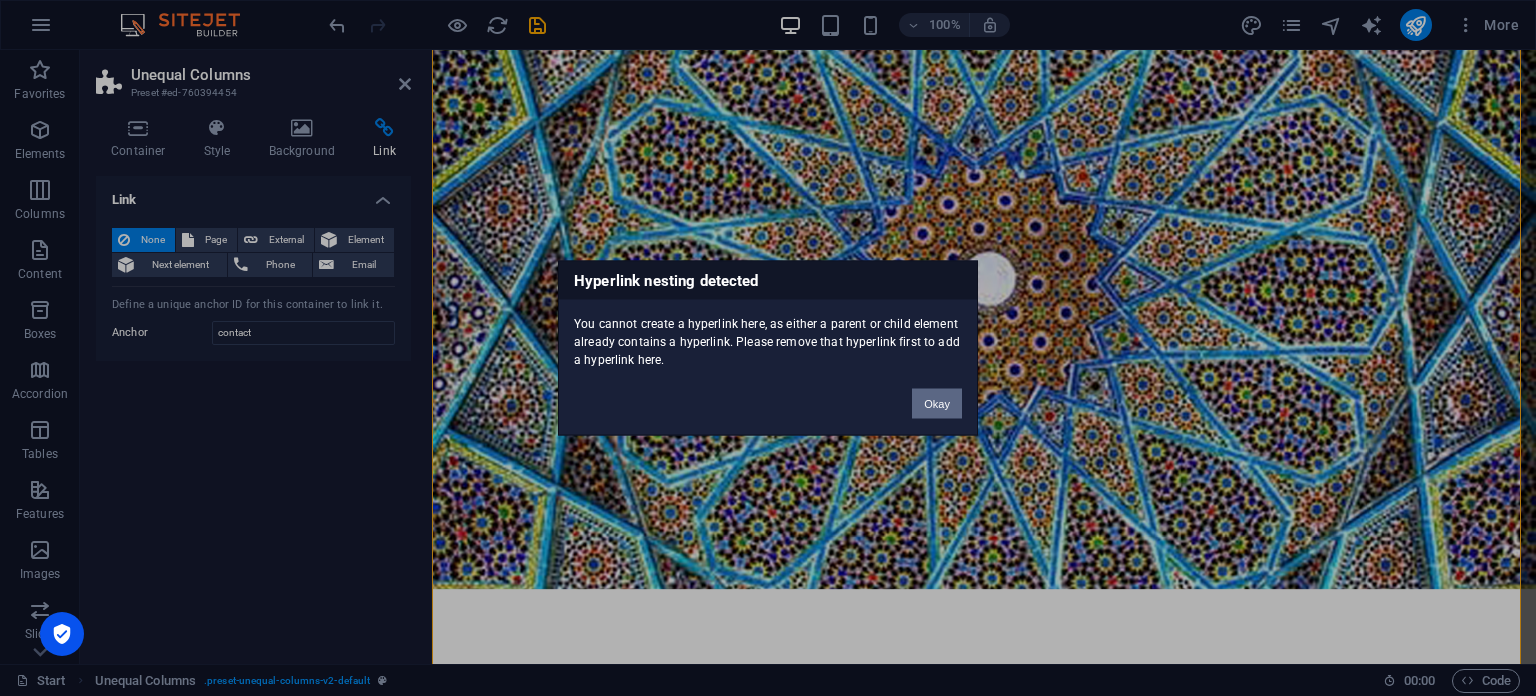 click on "Okay" at bounding box center (937, 404) 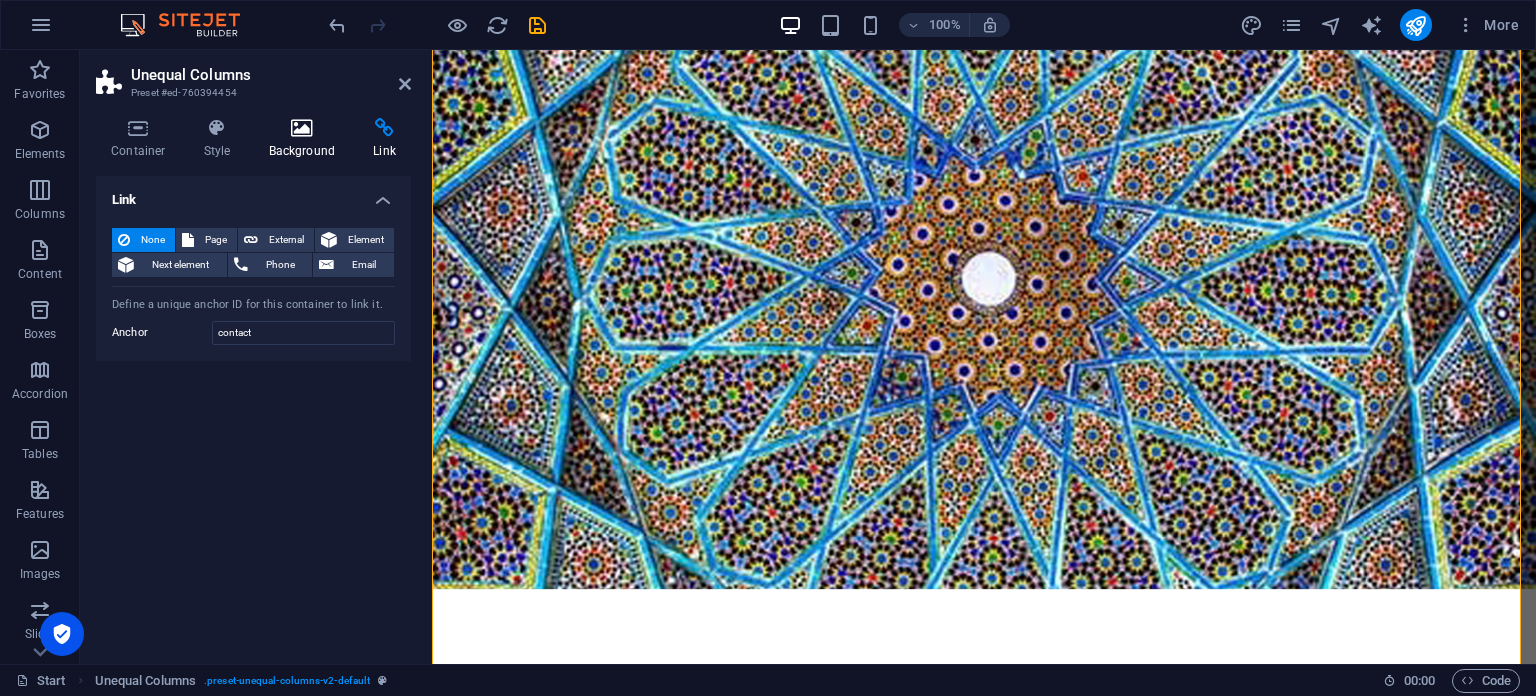 click on "Background" at bounding box center [306, 139] 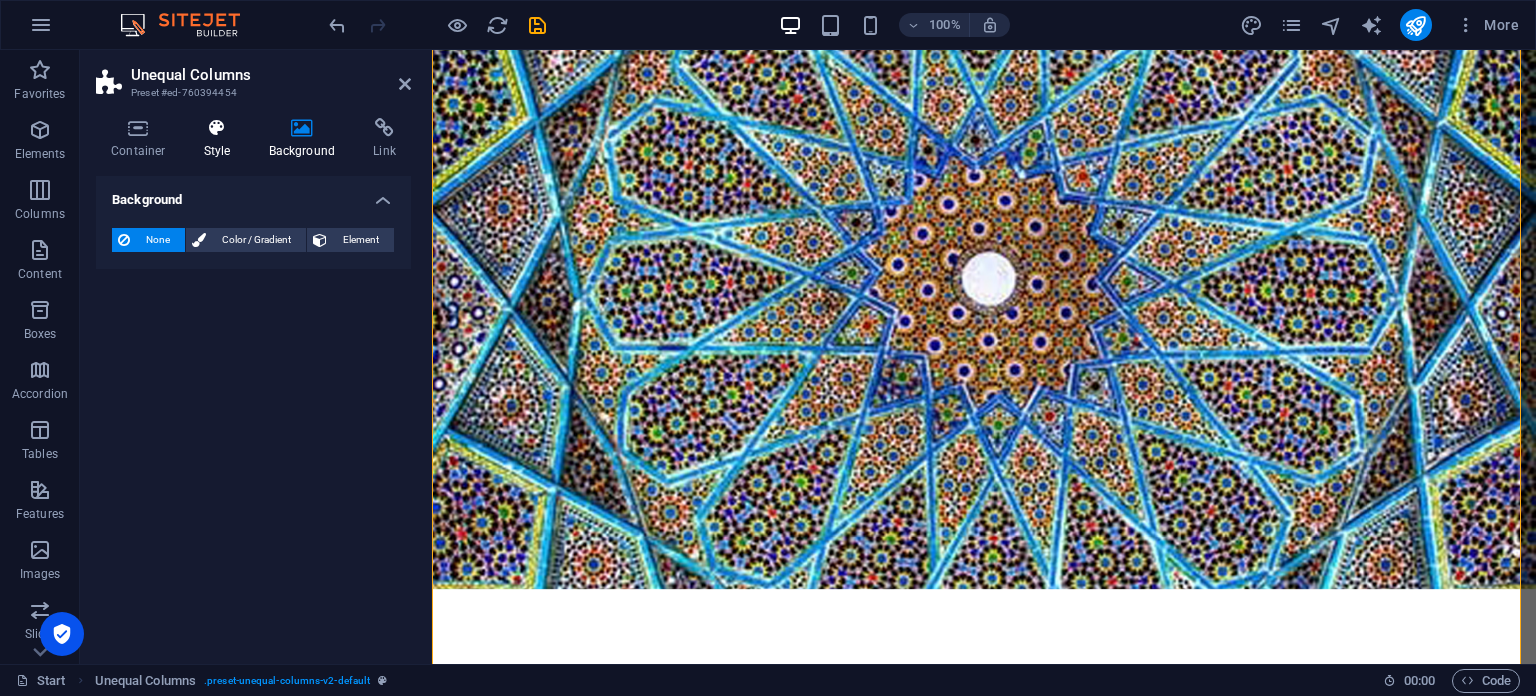 click on "Style" at bounding box center [221, 139] 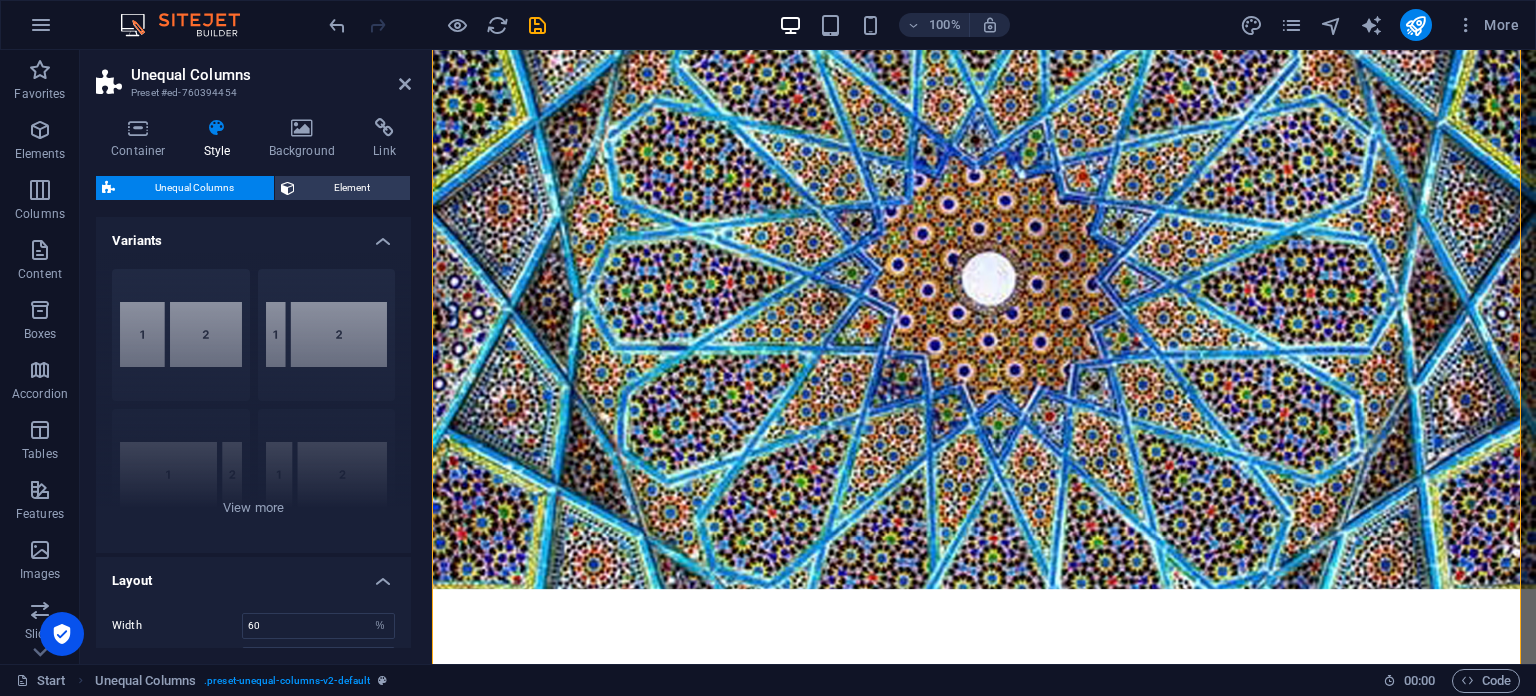click on "Unequal Columns Preset #ed-760394454
Container Style Background Link Size Height Default px rem % vh vw Min. height None px rem % vh vw Width Default px rem % em vh vw Min. width None px rem % vh vw Content width Default Custom width Width Default px rem % em vh vw Min. width None px rem % vh vw Default padding Custom spacing Default content width and padding can be changed under Design. Edit design Layout (Flexbox) Alignment Determines the flex direction. Default Main axis Determine how elements should behave along the main axis inside this container (justify content). Default Side axis Control the vertical direction of the element inside of the container (align items). Default Wrap Default On Off Fill Controls the distances and direction of elements on the y-axis across several lines (align content). Default Accessibility ARIA helps assistive technologies (like screen readers) to understand the role, state, and behavior of web elements Role The ARIA role defines the purpose of an element." at bounding box center [256, 357] 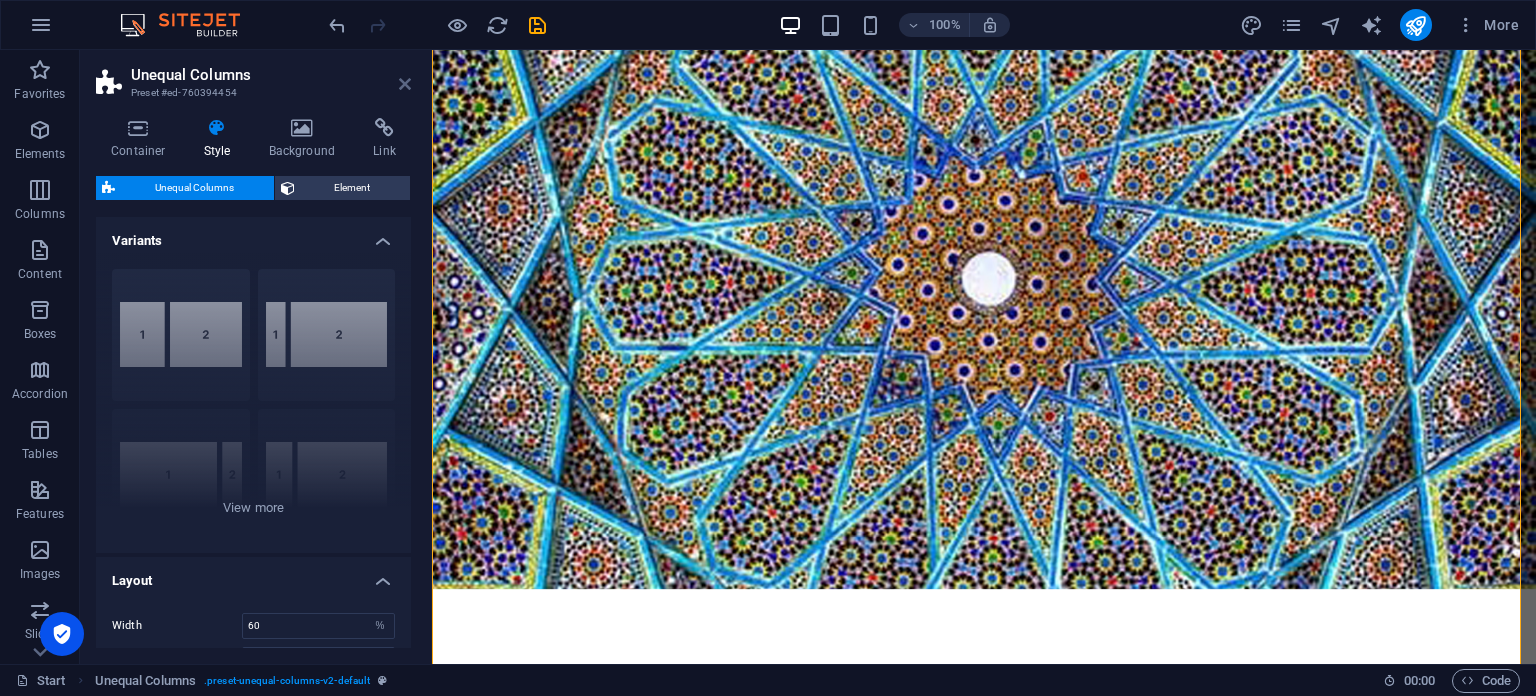 click at bounding box center (405, 84) 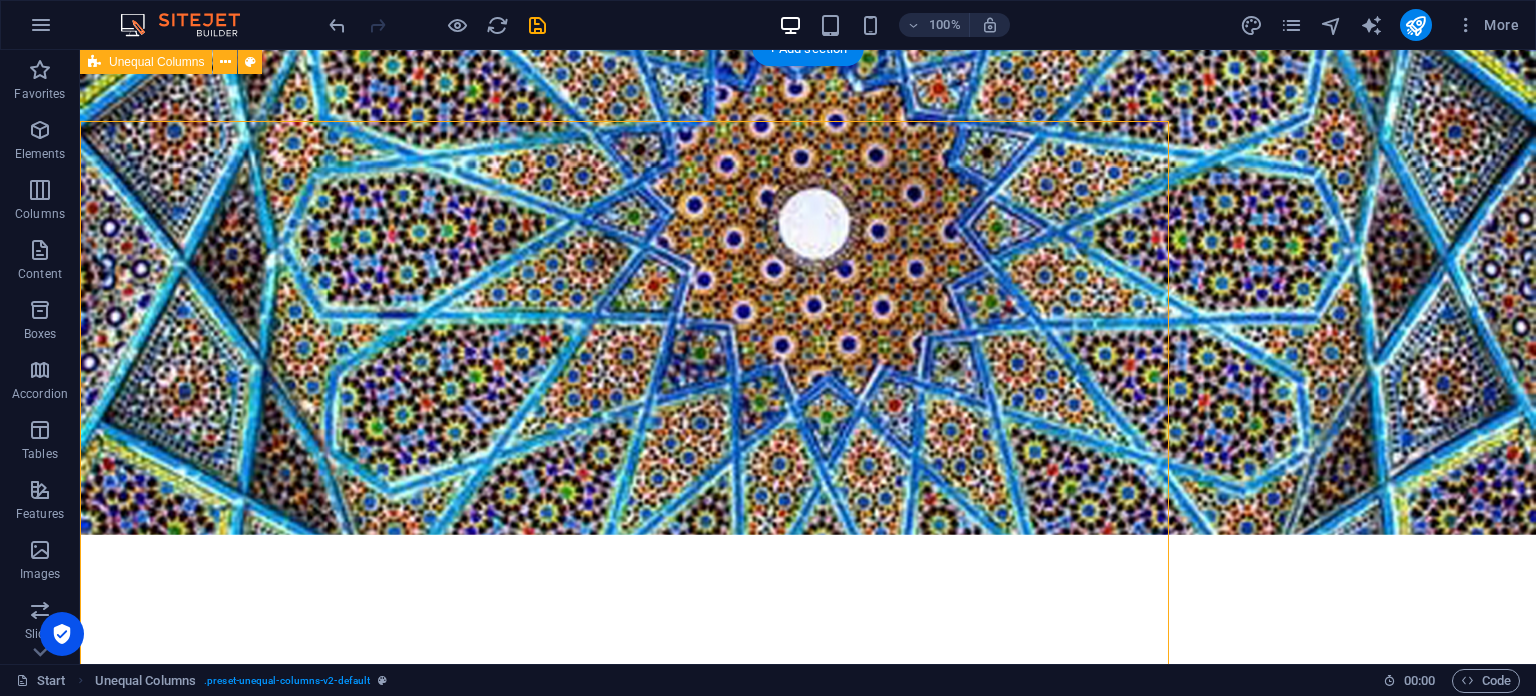 scroll, scrollTop: 2523, scrollLeft: 0, axis: vertical 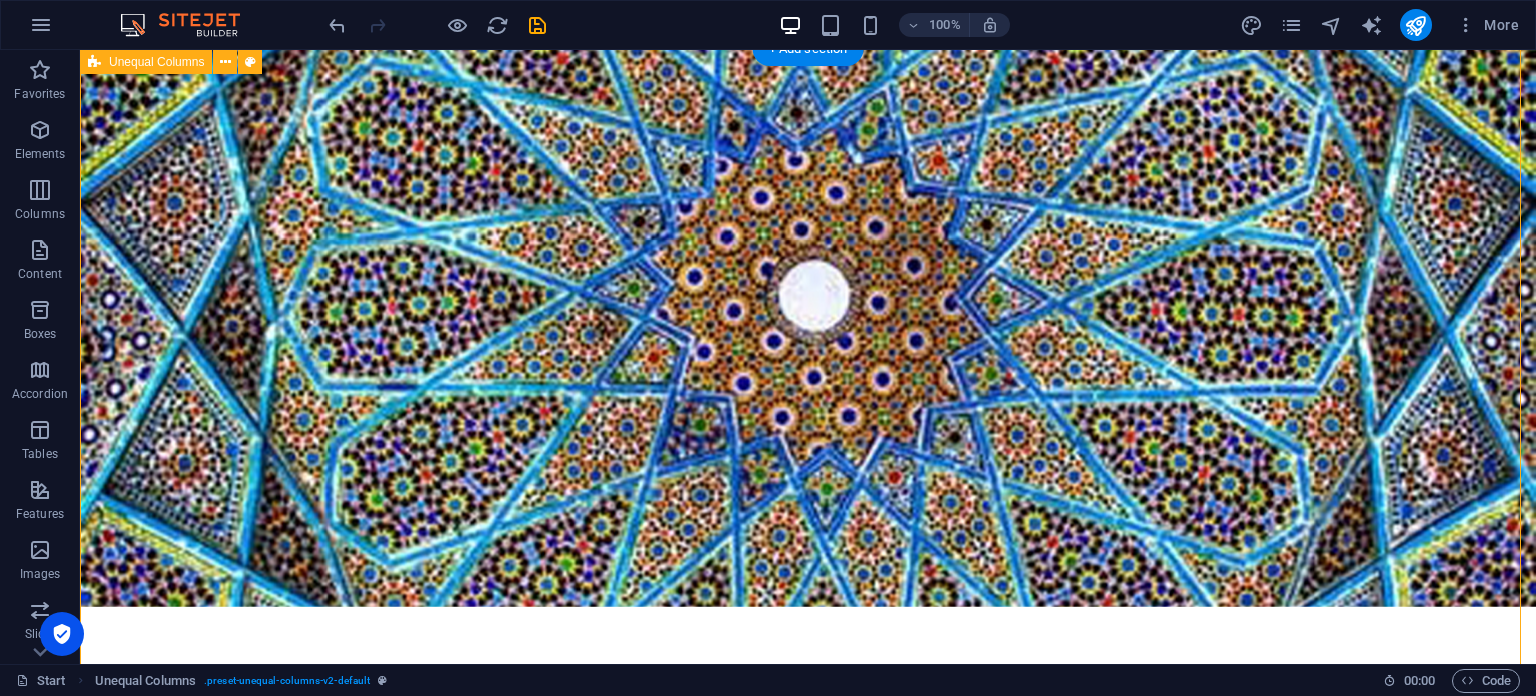 click on "CONTACT You are welcome to contact us from anywhere in the world; with us, you will discover unique opportunities, brilliant ideas, and distinctive projects Phone [PHONE_NUMBER] Email [EMAIL_ADDRESS][DOMAIN_NAME] Telegram @VANDAIntl   I have read and understand the privacy policy. Unreadable? Regenerate Submit" at bounding box center (808, 4496) 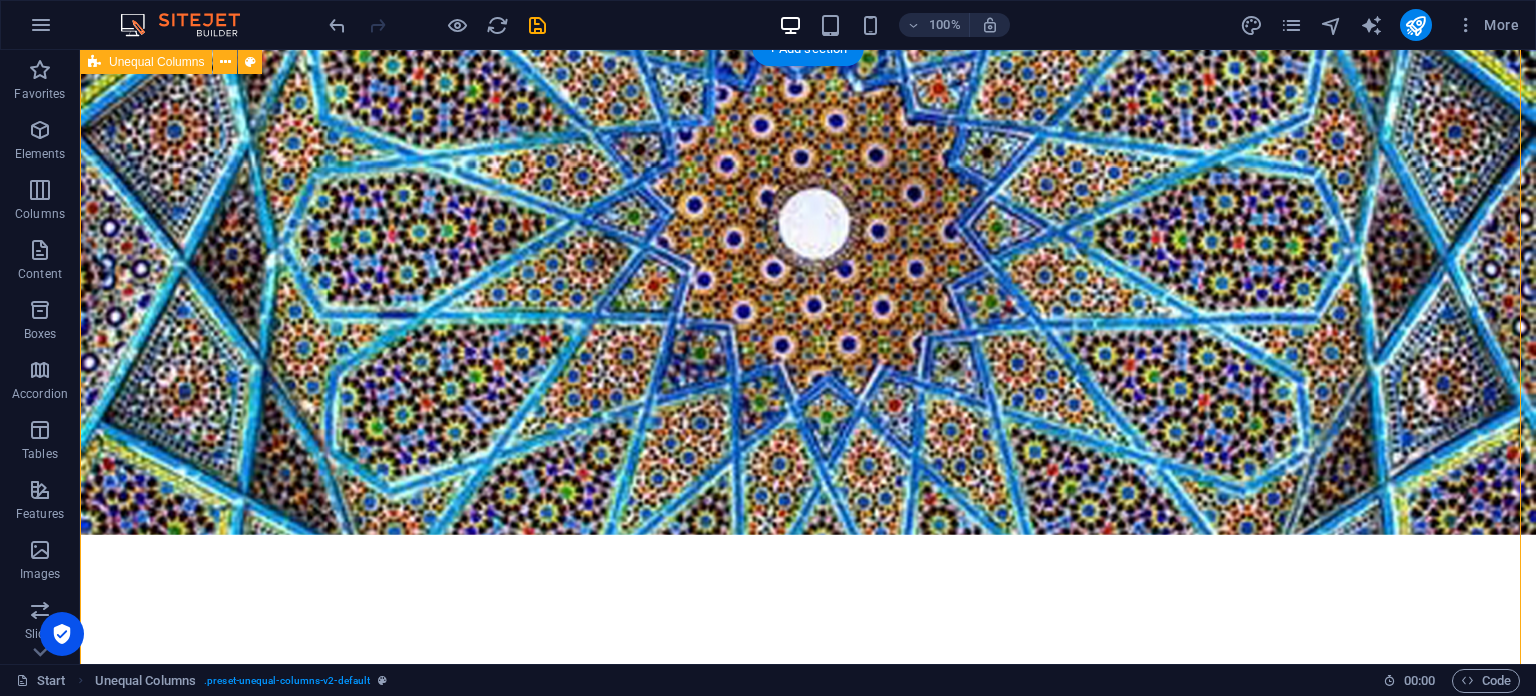 select on "%" 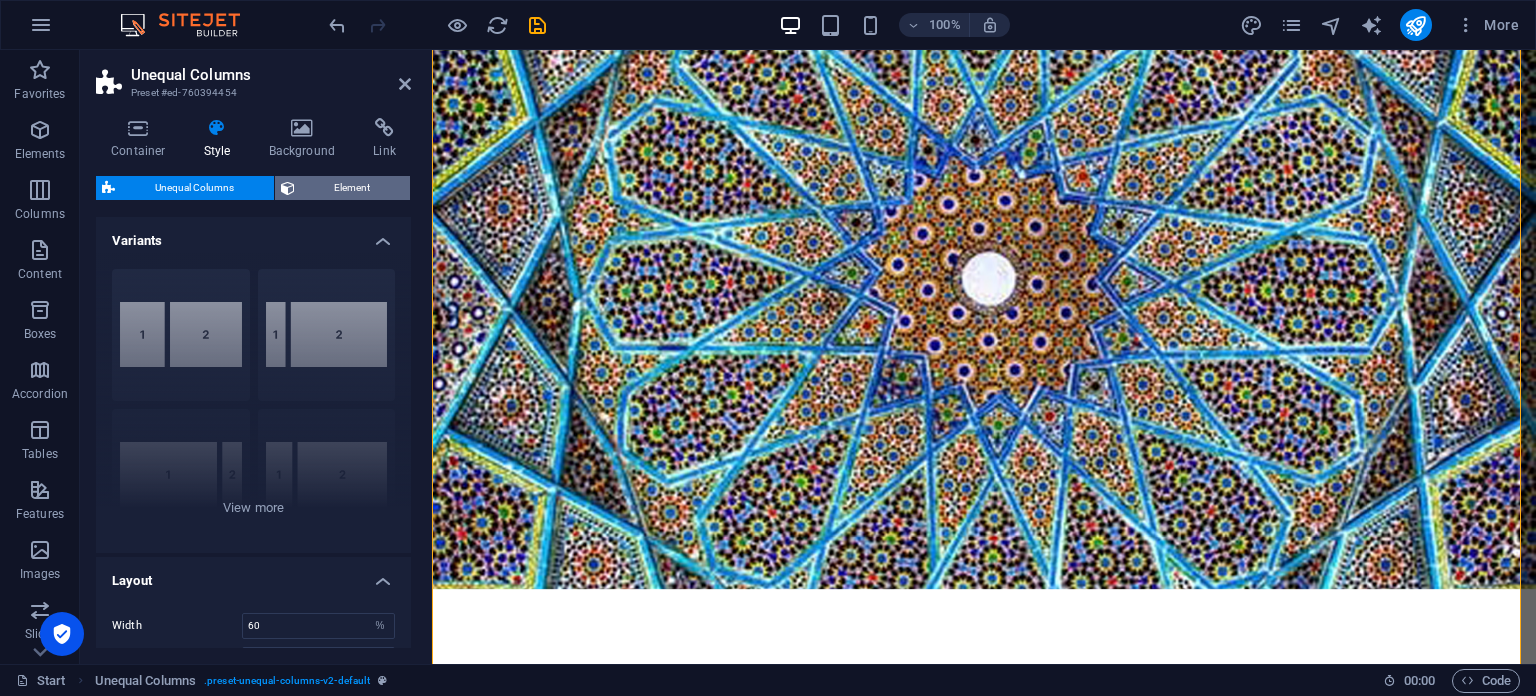 click on "Element" at bounding box center (353, 188) 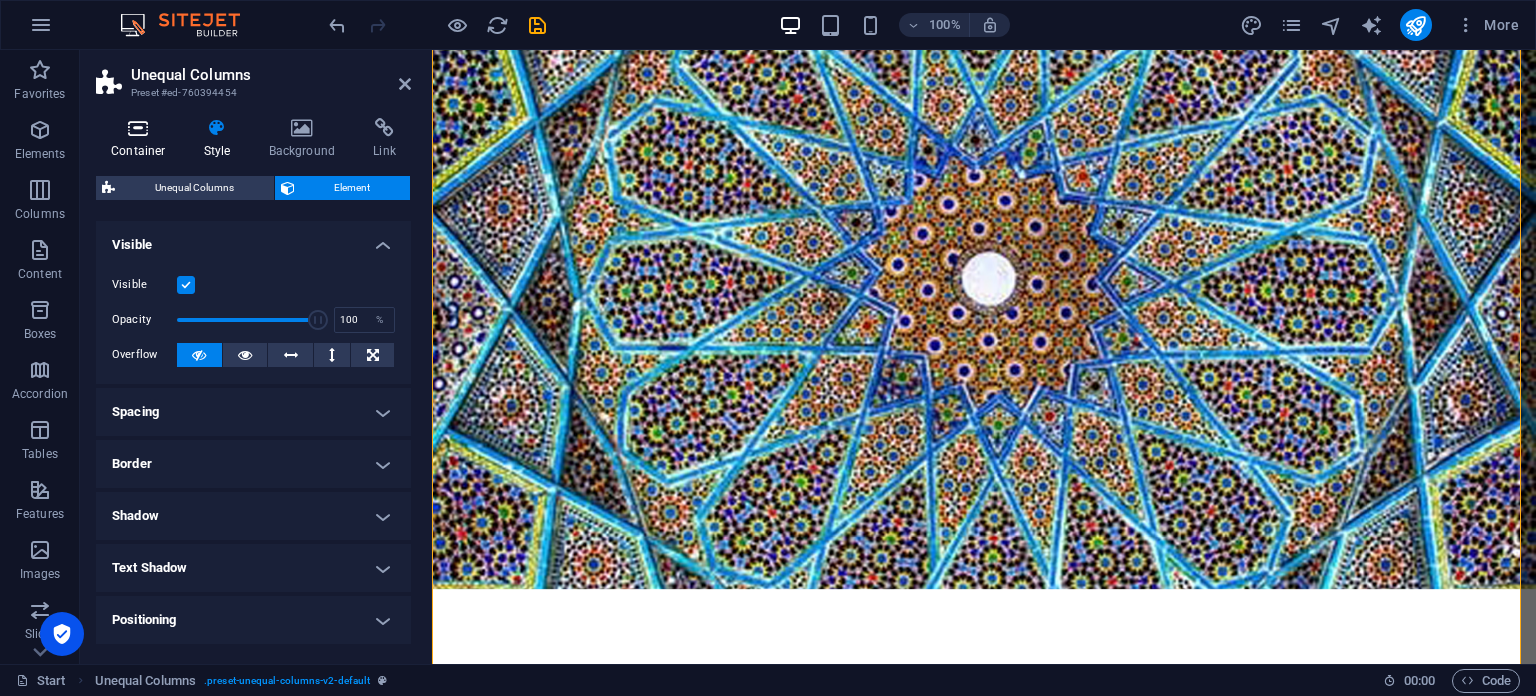 click at bounding box center [138, 128] 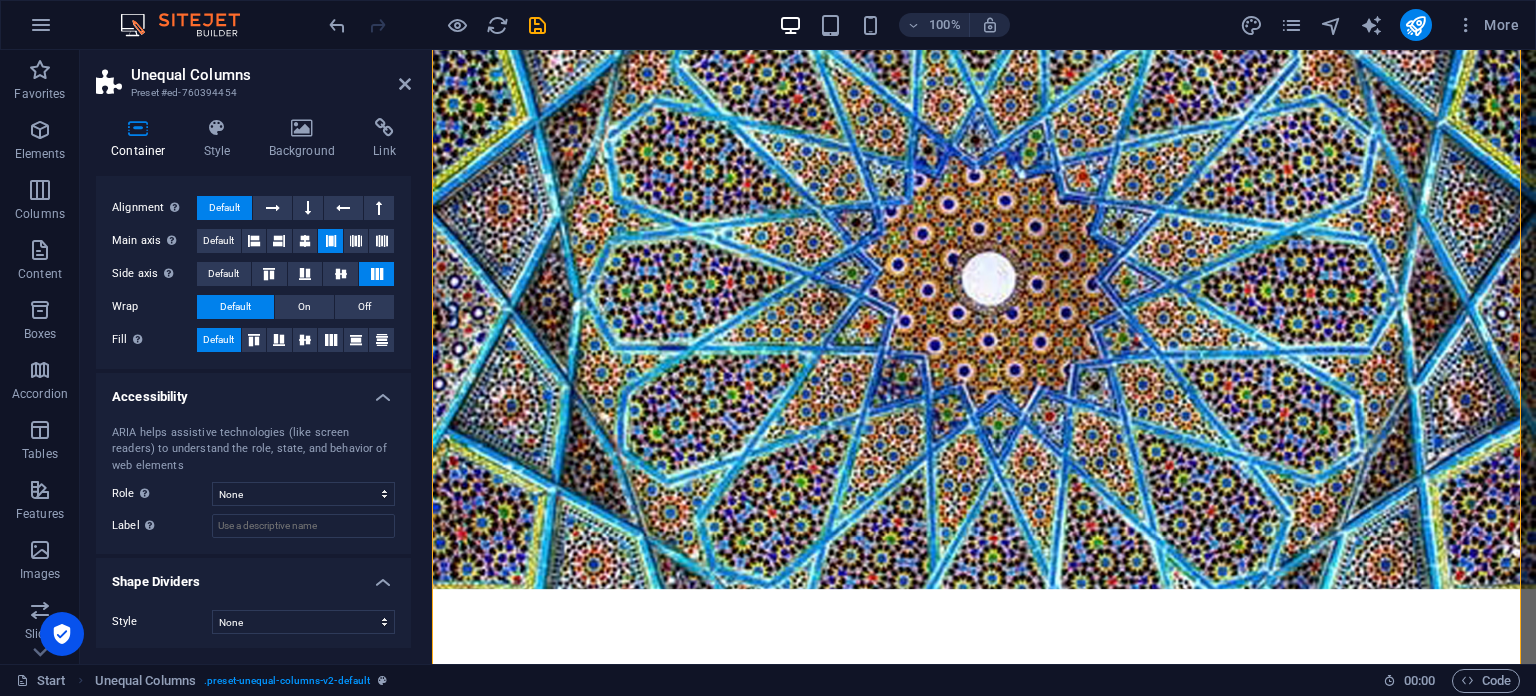 scroll, scrollTop: 0, scrollLeft: 0, axis: both 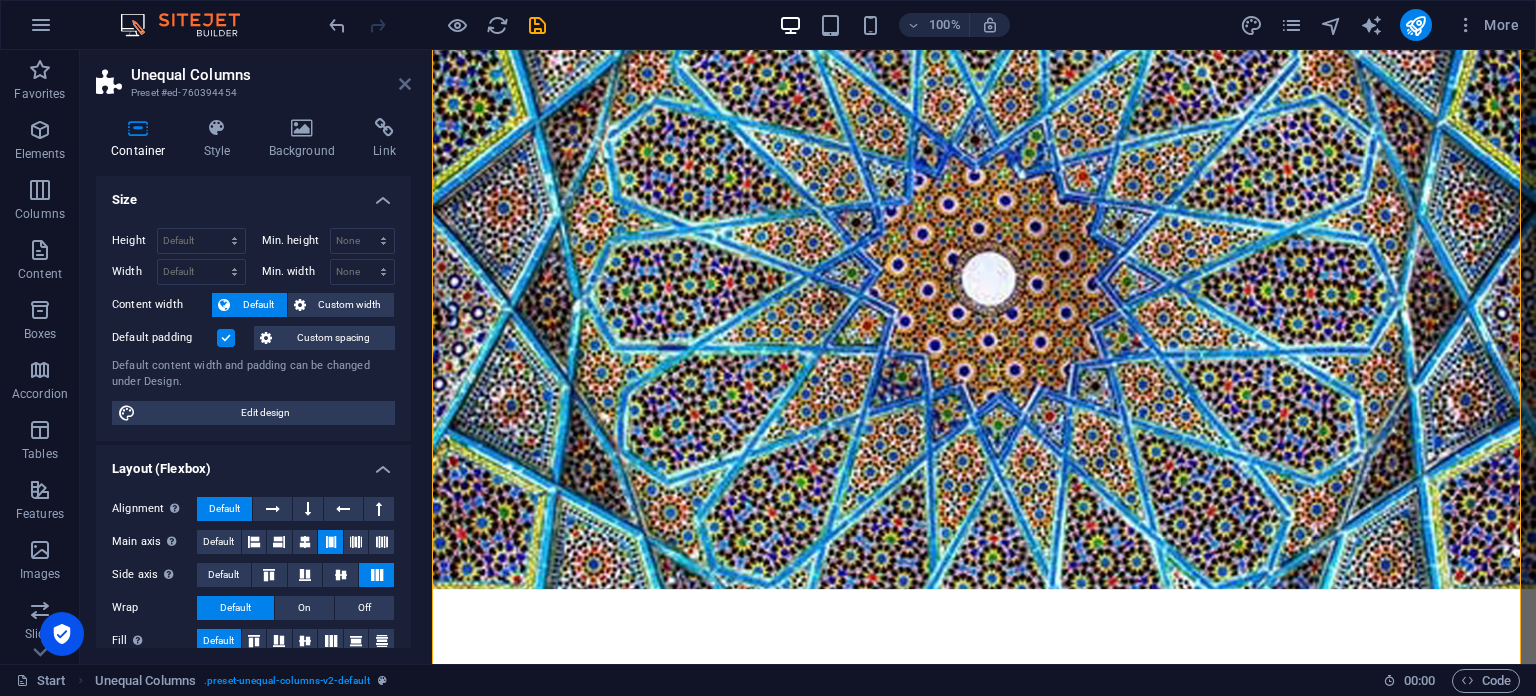 click at bounding box center [405, 84] 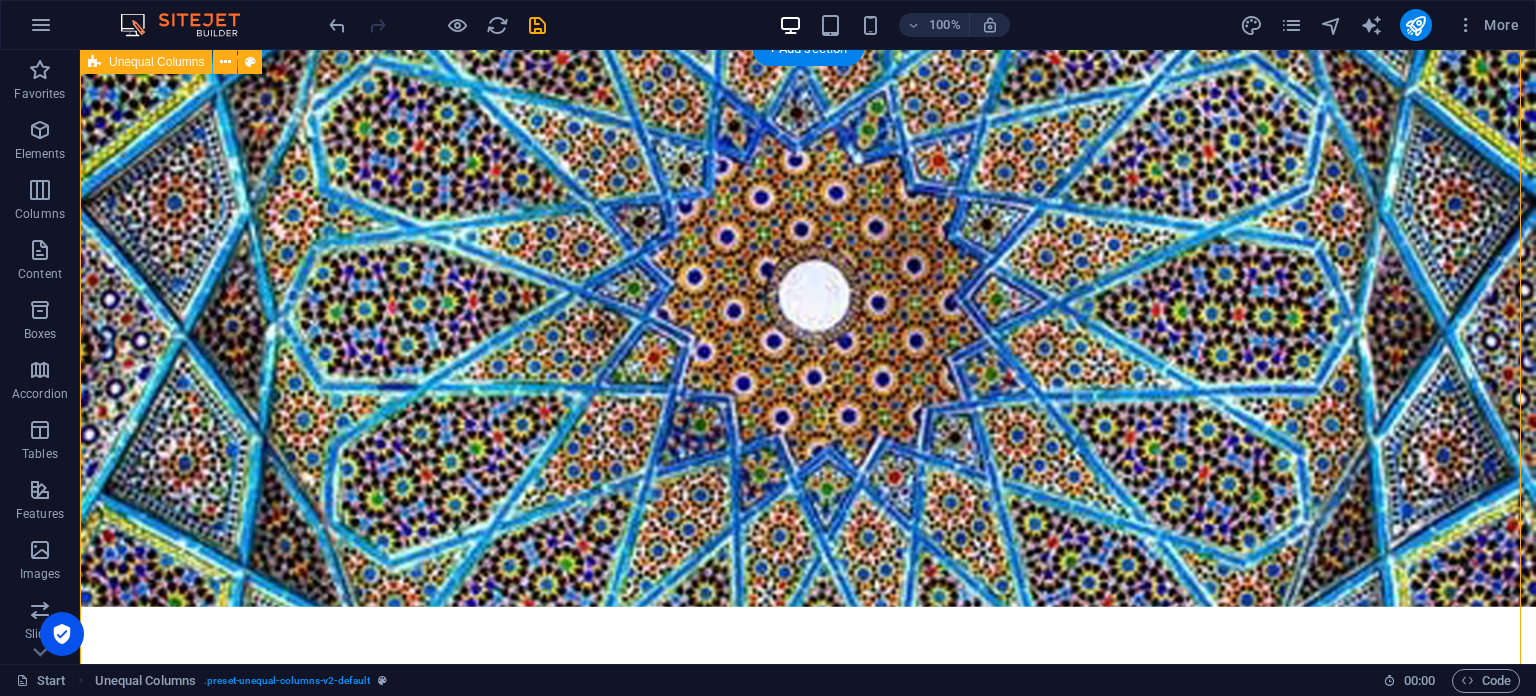 click on "CONTACT You are welcome to contact us from anywhere in the world; with us, you will discover unique opportunities, brilliant ideas, and distinctive projects Phone [PHONE_NUMBER] Email [EMAIL_ADDRESS][DOMAIN_NAME] Telegram @VANDAIntl   I have read and understand the privacy policy. Unreadable? Regenerate Submit" at bounding box center [808, 4496] 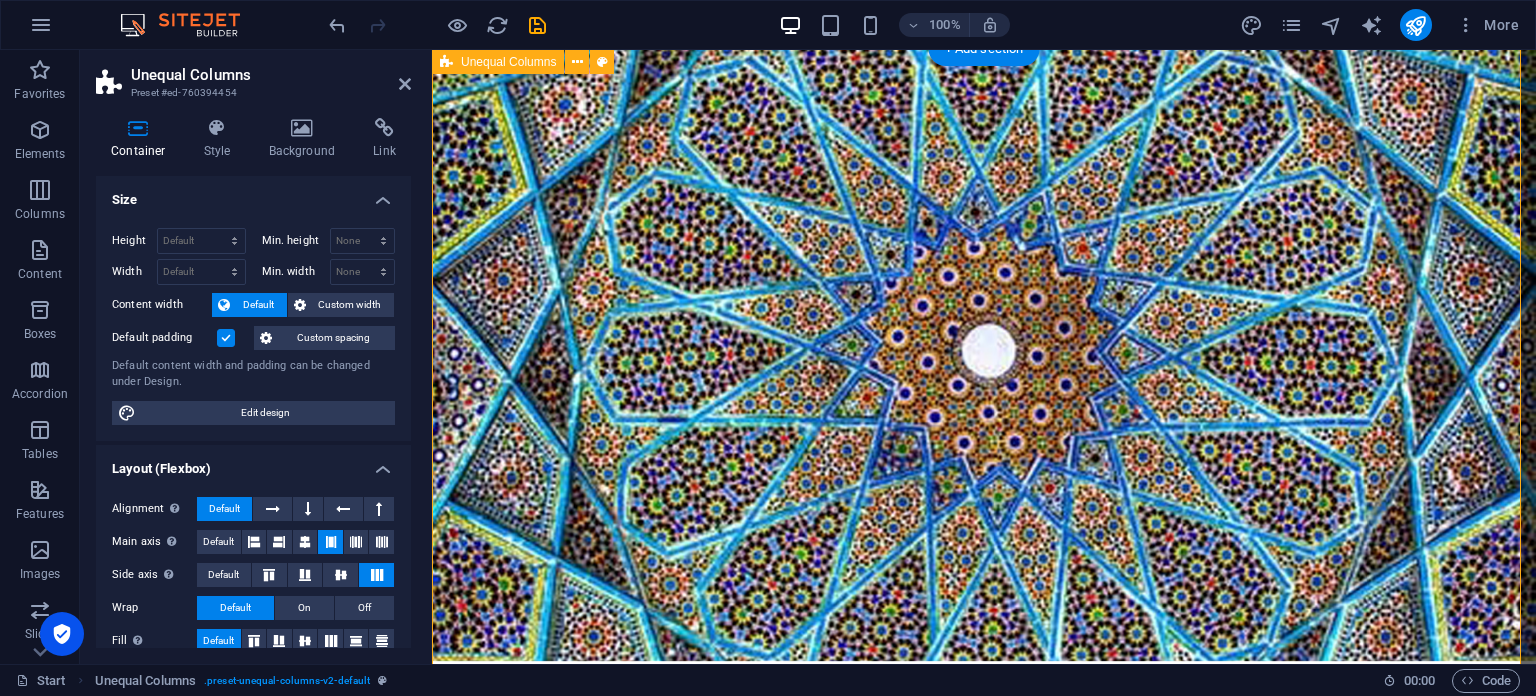 scroll, scrollTop: 2595, scrollLeft: 0, axis: vertical 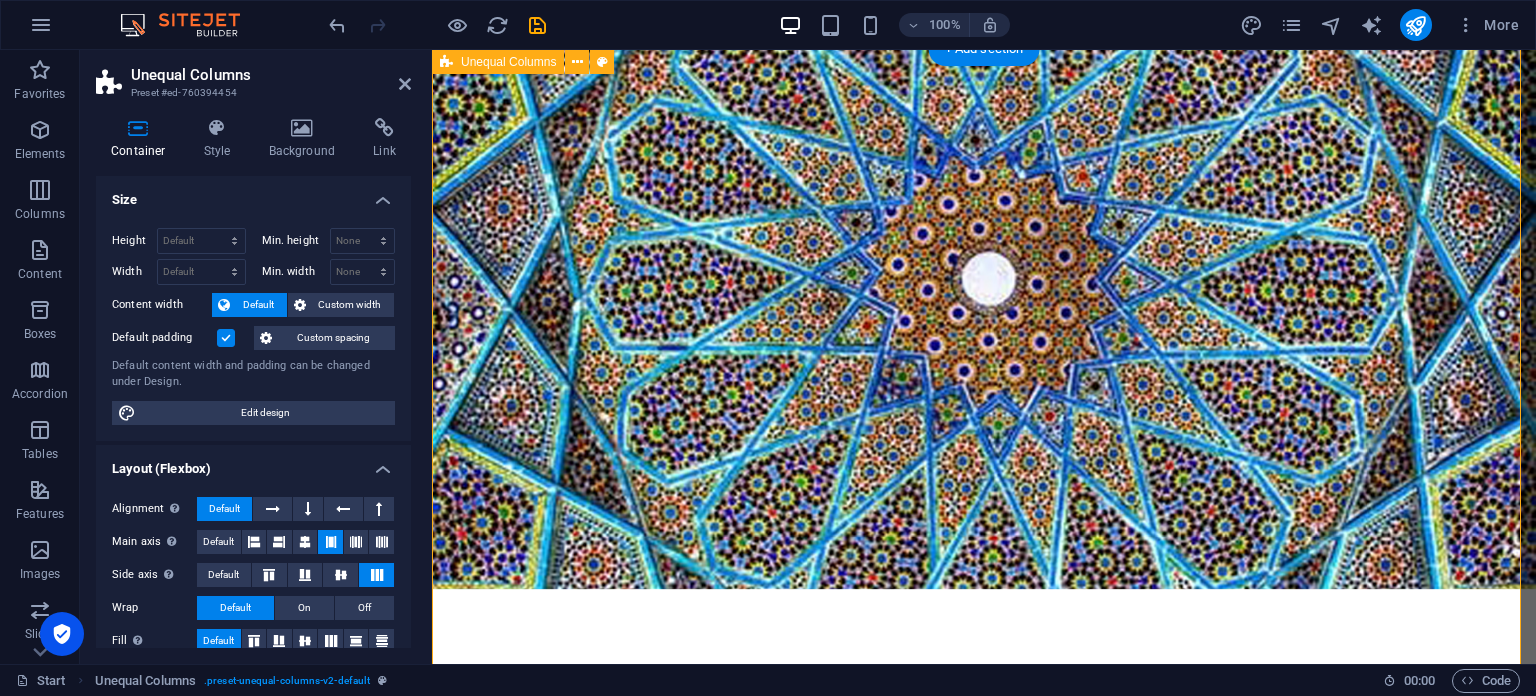 click on "CONTACT You are welcome to contact us from anywhere in the world; with us, you will discover unique opportunities, brilliant ideas, and distinctive projects Phone [PHONE_NUMBER] Email [EMAIL_ADDRESS][DOMAIN_NAME] Telegram @VANDAIntl   I have read and understand the privacy policy. Unreadable? Regenerate Submit" at bounding box center (984, 4478) 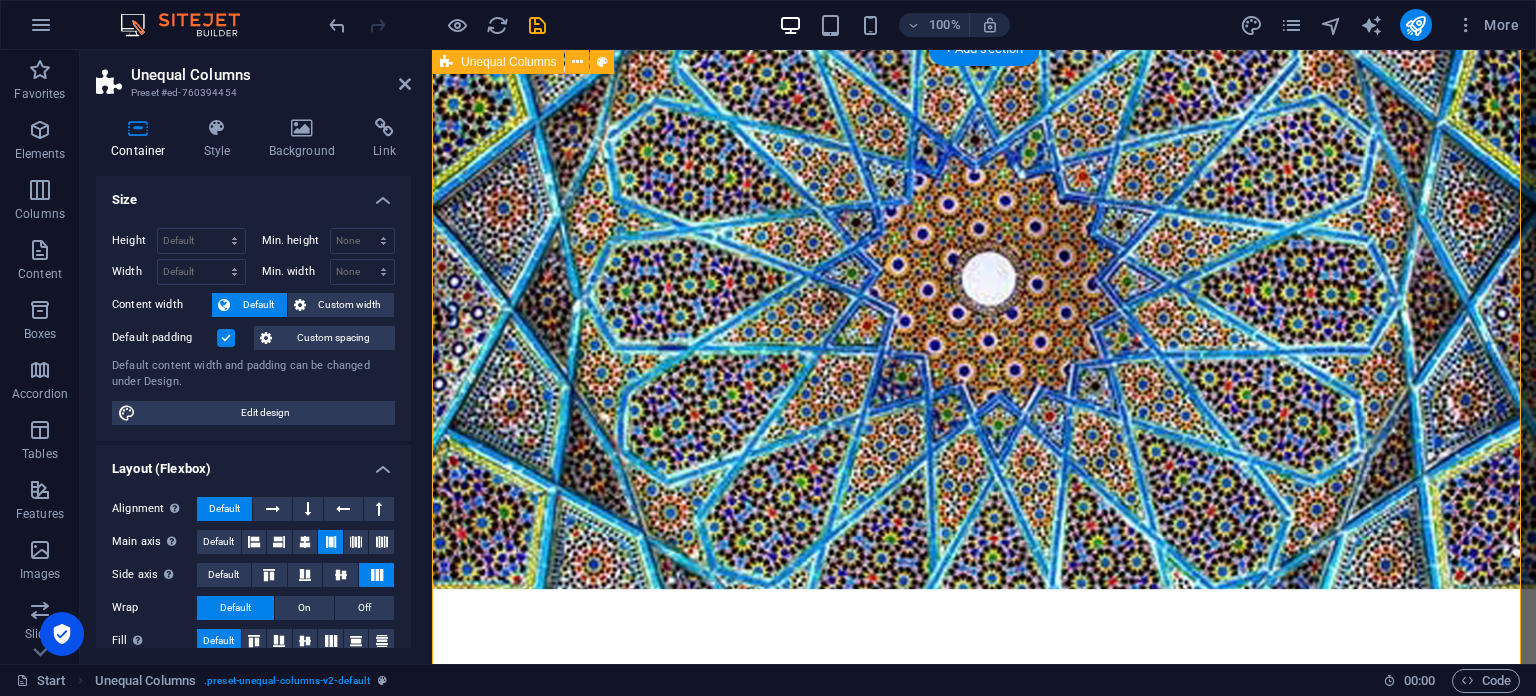 click on "CONTACT You are welcome to contact us from anywhere in the world; with us, you will discover unique opportunities, brilliant ideas, and distinctive projects Phone [PHONE_NUMBER] Email [EMAIL_ADDRESS][DOMAIN_NAME] Telegram @VANDAIntl   I have read and understand the privacy policy. Unreadable? Regenerate Submit" at bounding box center (984, 4478) 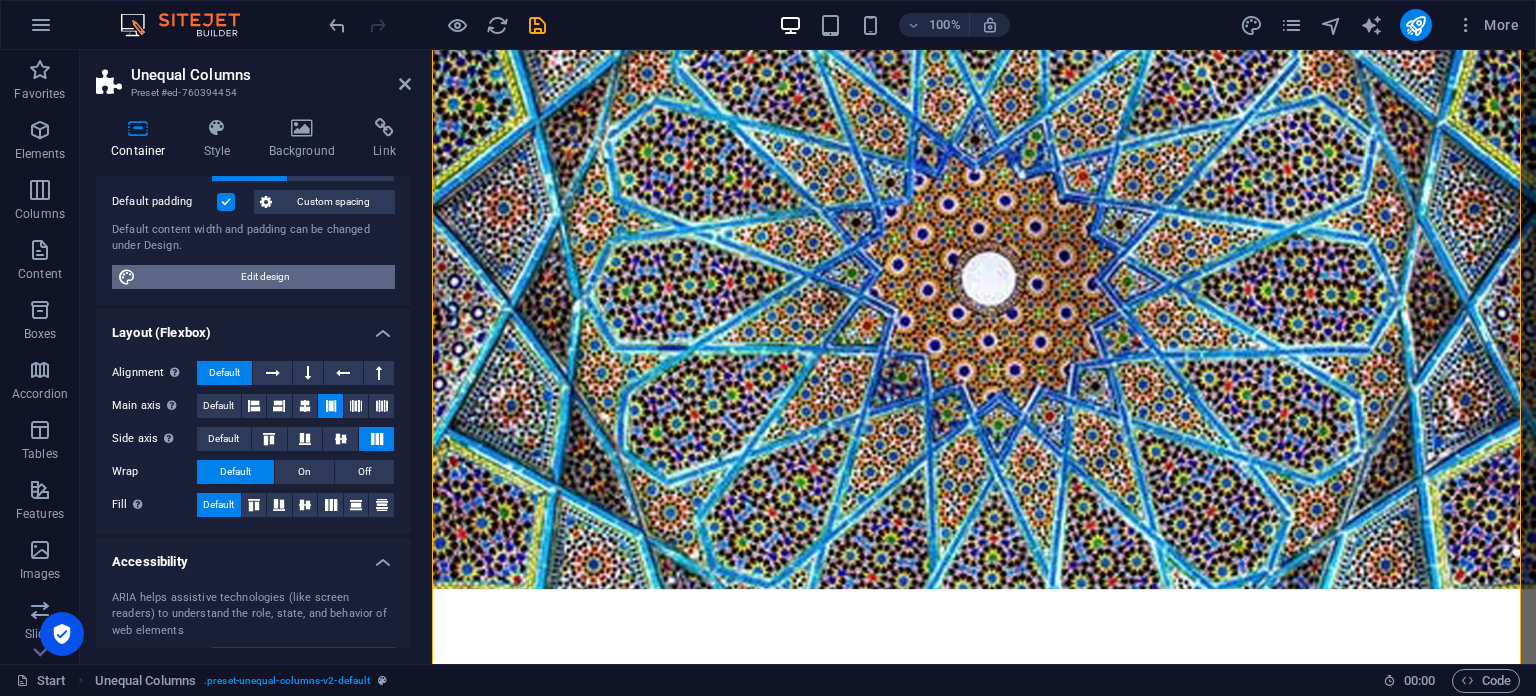 scroll, scrollTop: 0, scrollLeft: 0, axis: both 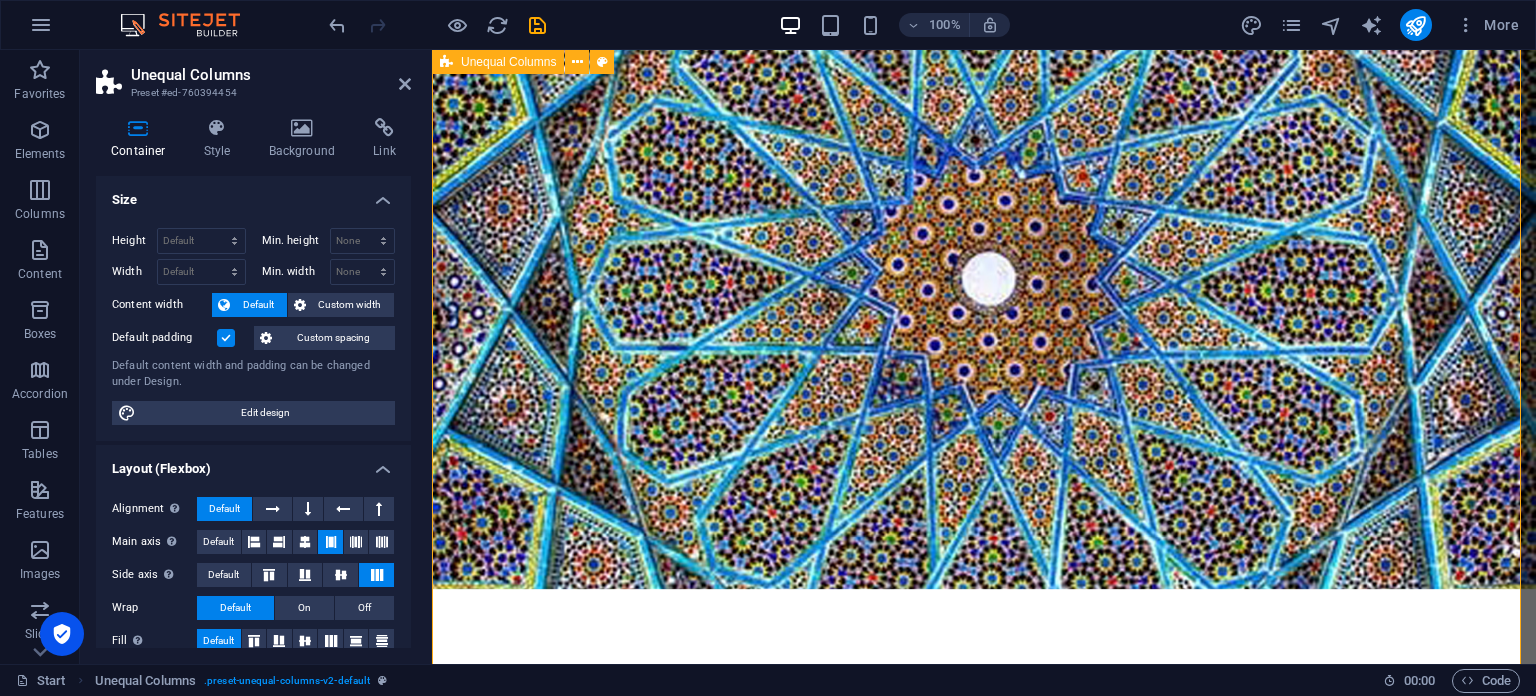 click on "CONTACT You are welcome to contact us from anywhere in the world; with us, you will discover unique opportunities, brilliant ideas, and distinctive projects Phone [PHONE_NUMBER] Email [EMAIL_ADDRESS][DOMAIN_NAME] Telegram @VANDAIntl   I have read and understand the privacy policy. Unreadable? Regenerate Submit" at bounding box center [984, 4478] 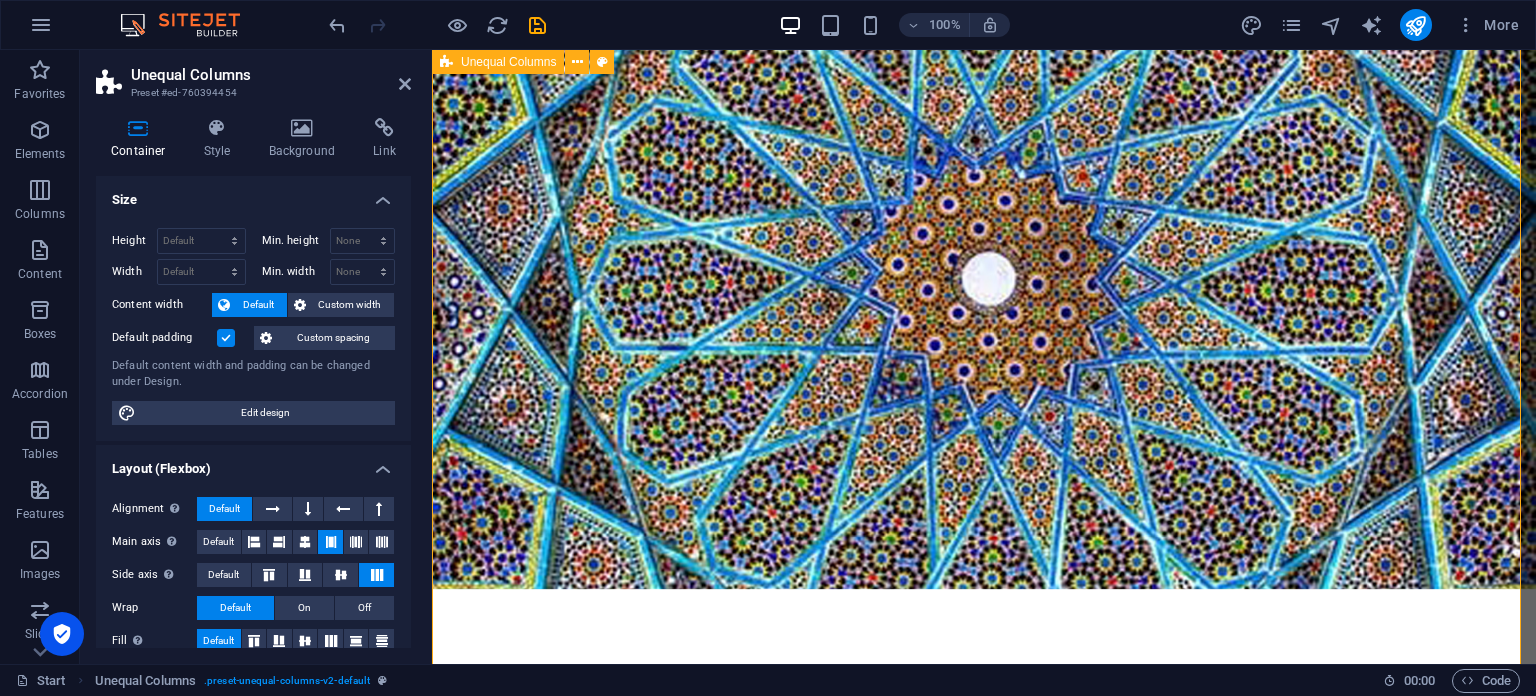 click on "CONTACT You are welcome to contact us from anywhere in the world; with us, you will discover unique opportunities, brilliant ideas, and distinctive projects Phone [PHONE_NUMBER] Email [EMAIL_ADDRESS][DOMAIN_NAME] Telegram @VANDAIntl   I have read and understand the privacy policy. Unreadable? Regenerate Submit" at bounding box center (984, 4478) 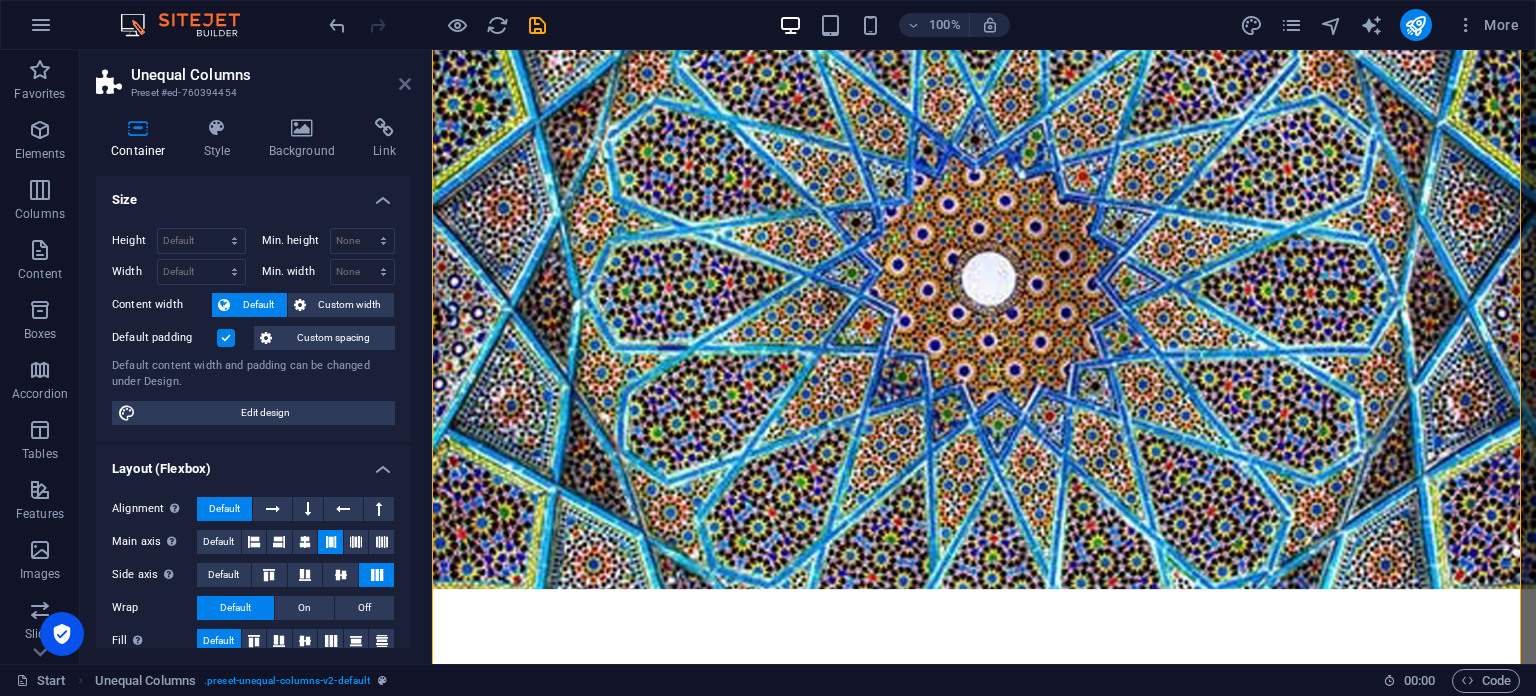 click at bounding box center [405, 84] 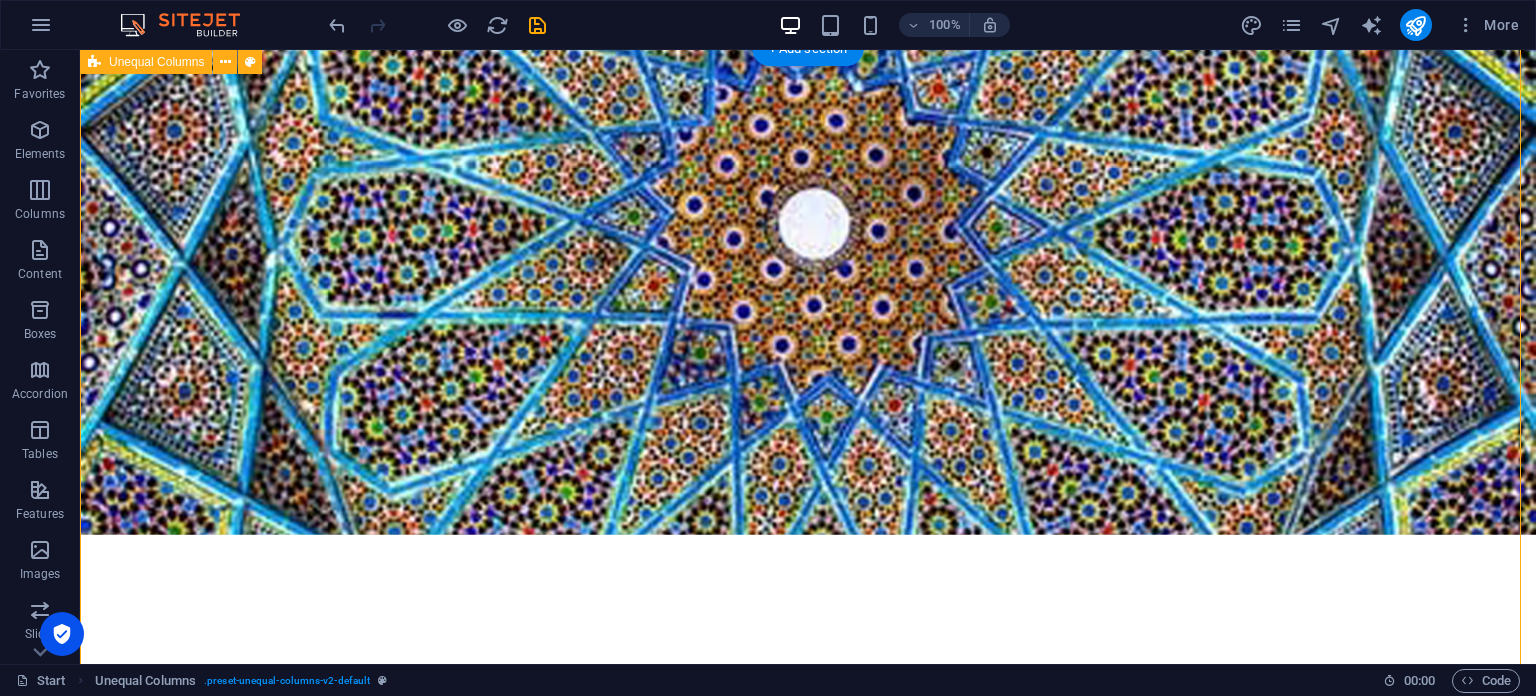 scroll, scrollTop: 2523, scrollLeft: 0, axis: vertical 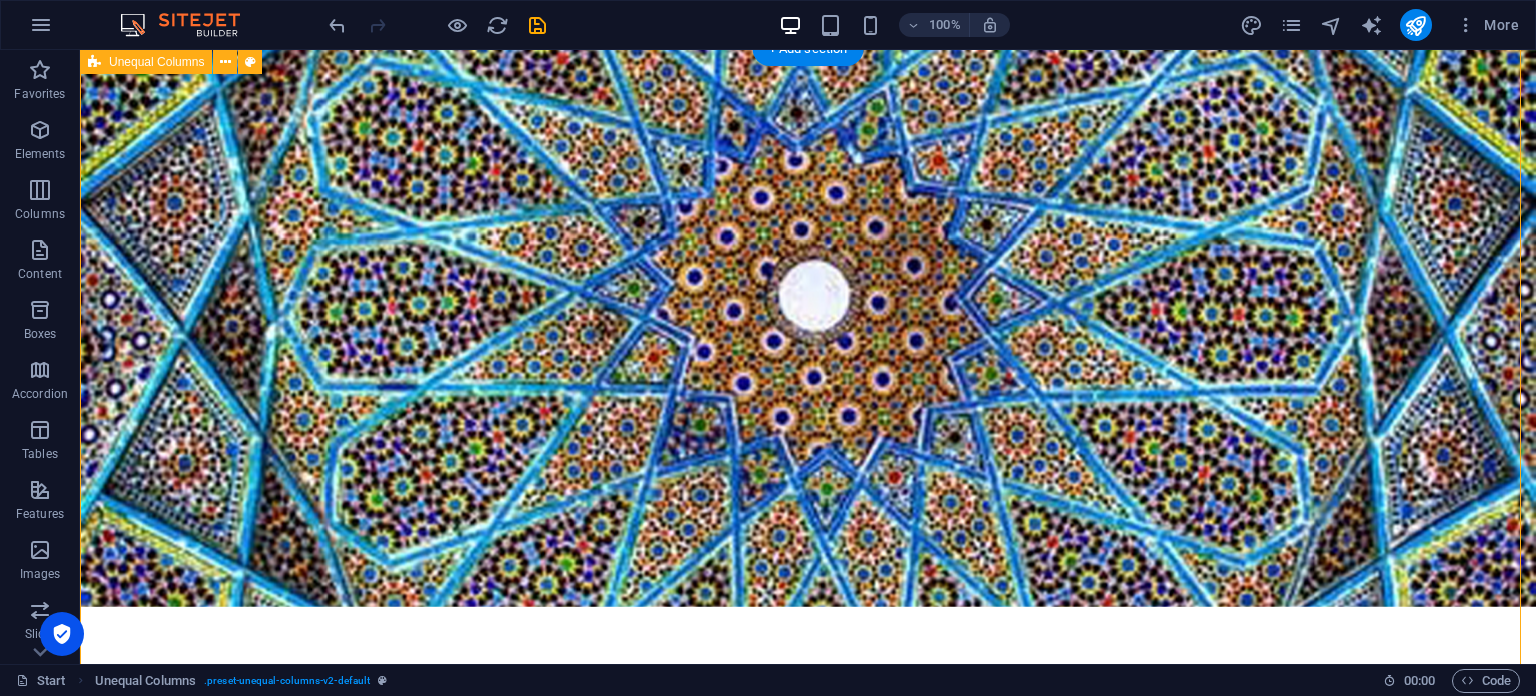 click on "CONTACT You are welcome to contact us from anywhere in the world; with us, you will discover unique opportunities, brilliant ideas, and distinctive projects Phone [PHONE_NUMBER] Email [EMAIL_ADDRESS][DOMAIN_NAME] Telegram @VANDAIntl   I have read and understand the privacy policy. Unreadable? Regenerate Submit" at bounding box center [808, 4496] 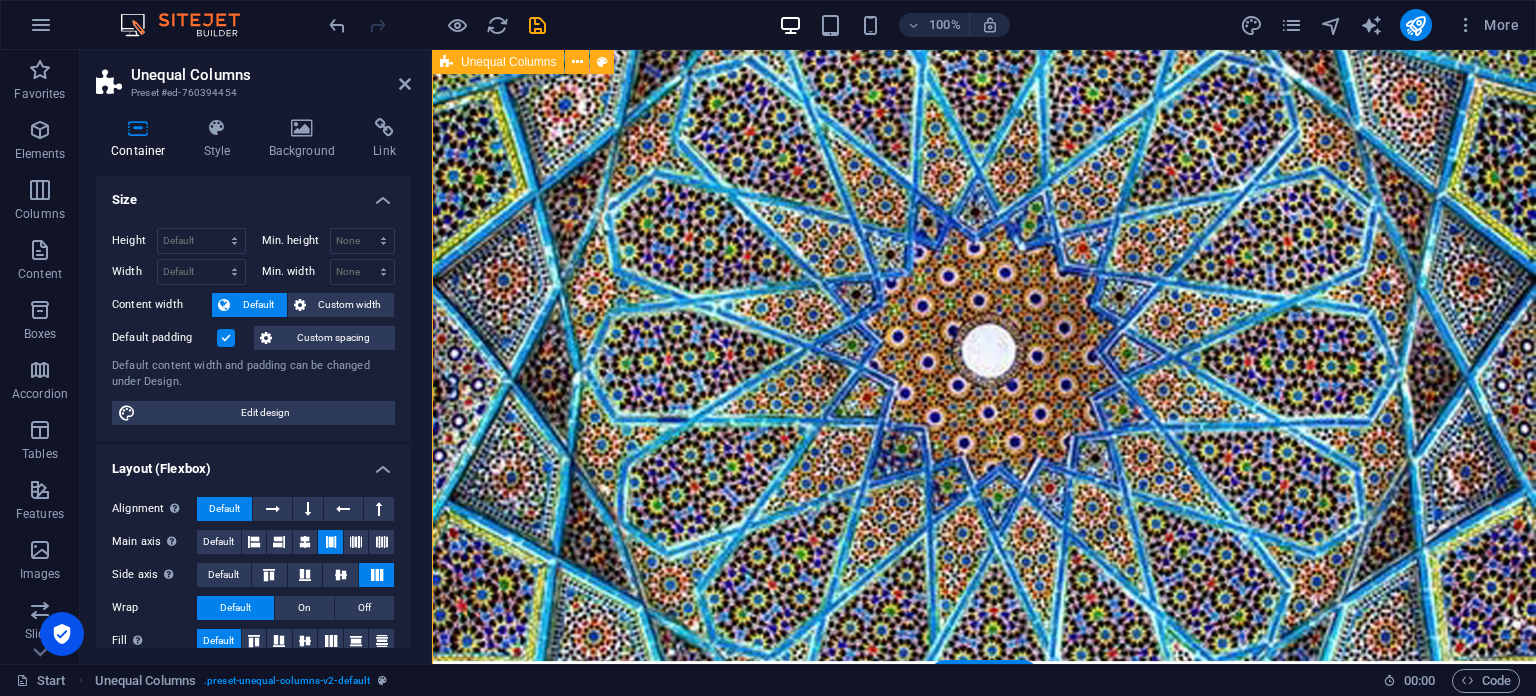 scroll, scrollTop: 2595, scrollLeft: 0, axis: vertical 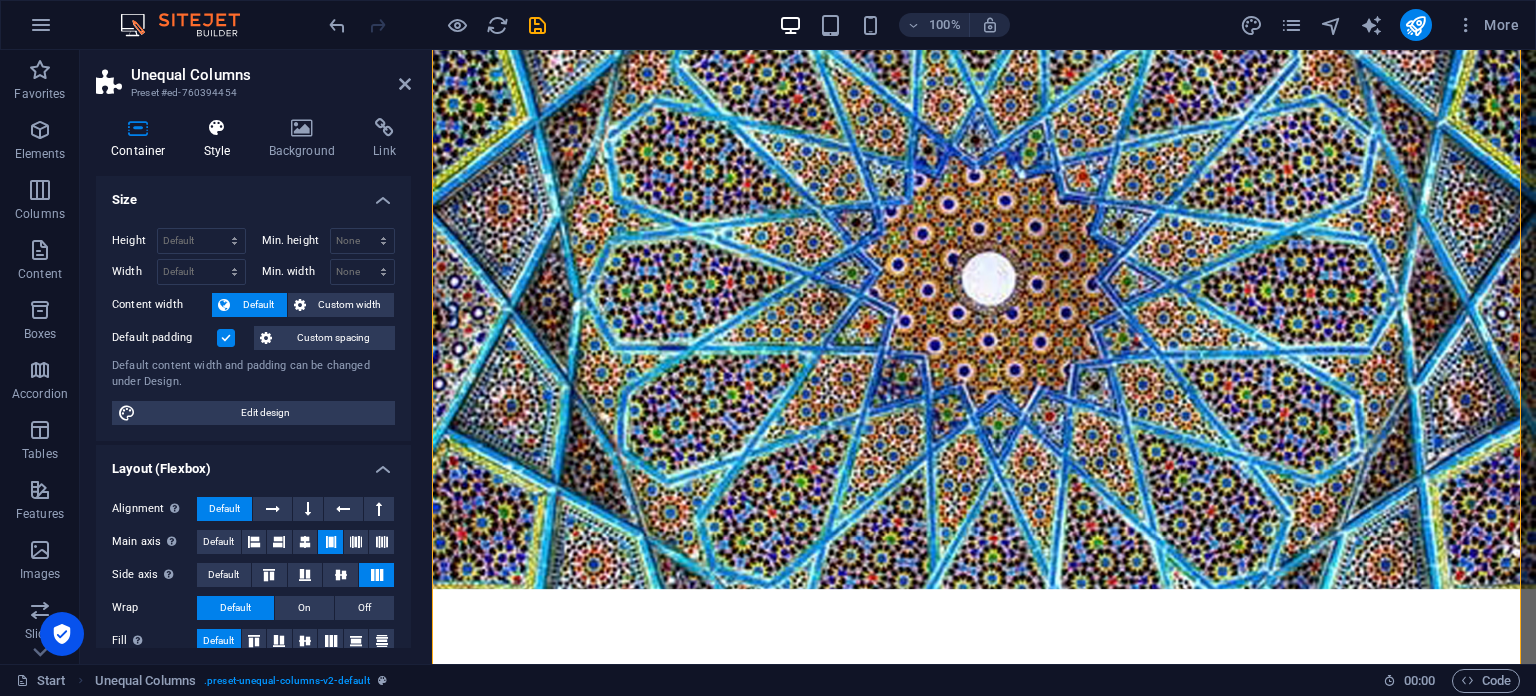 click on "Style" at bounding box center [221, 139] 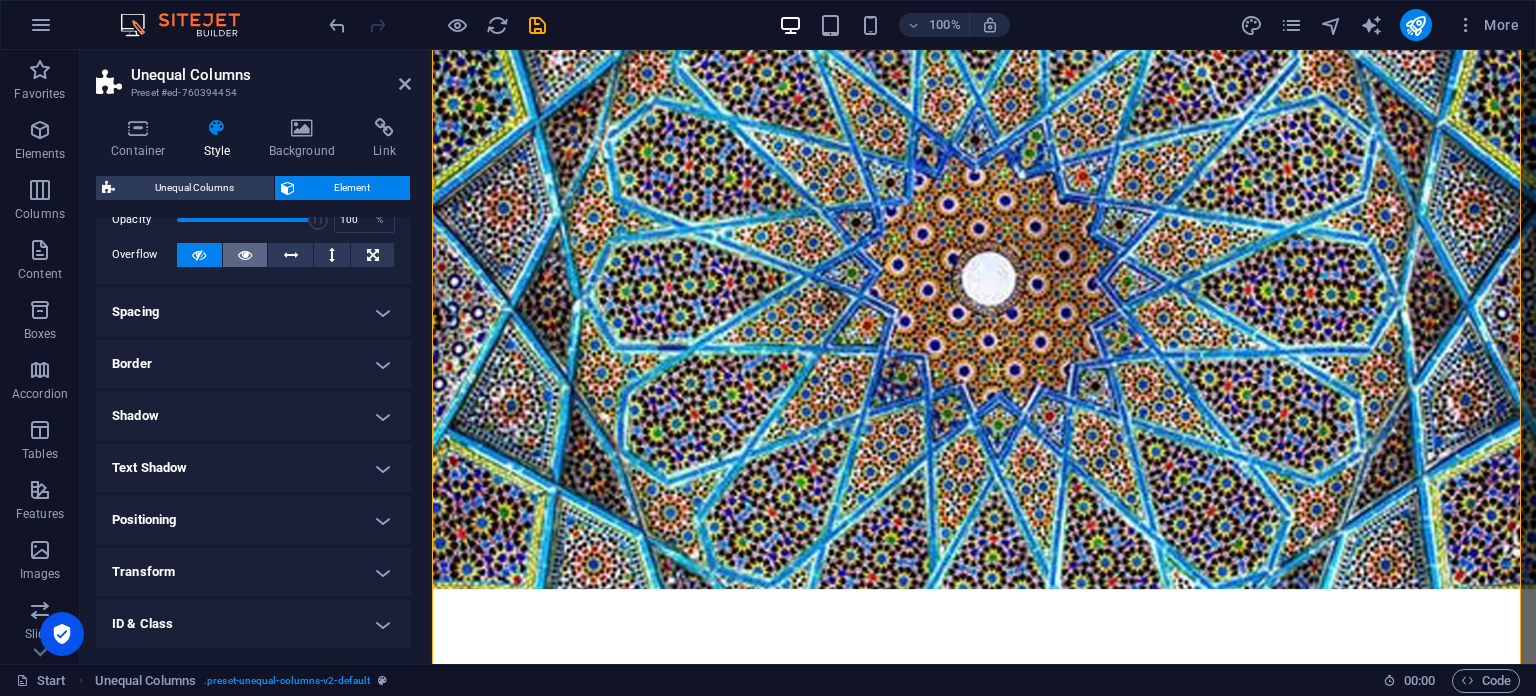 scroll, scrollTop: 0, scrollLeft: 0, axis: both 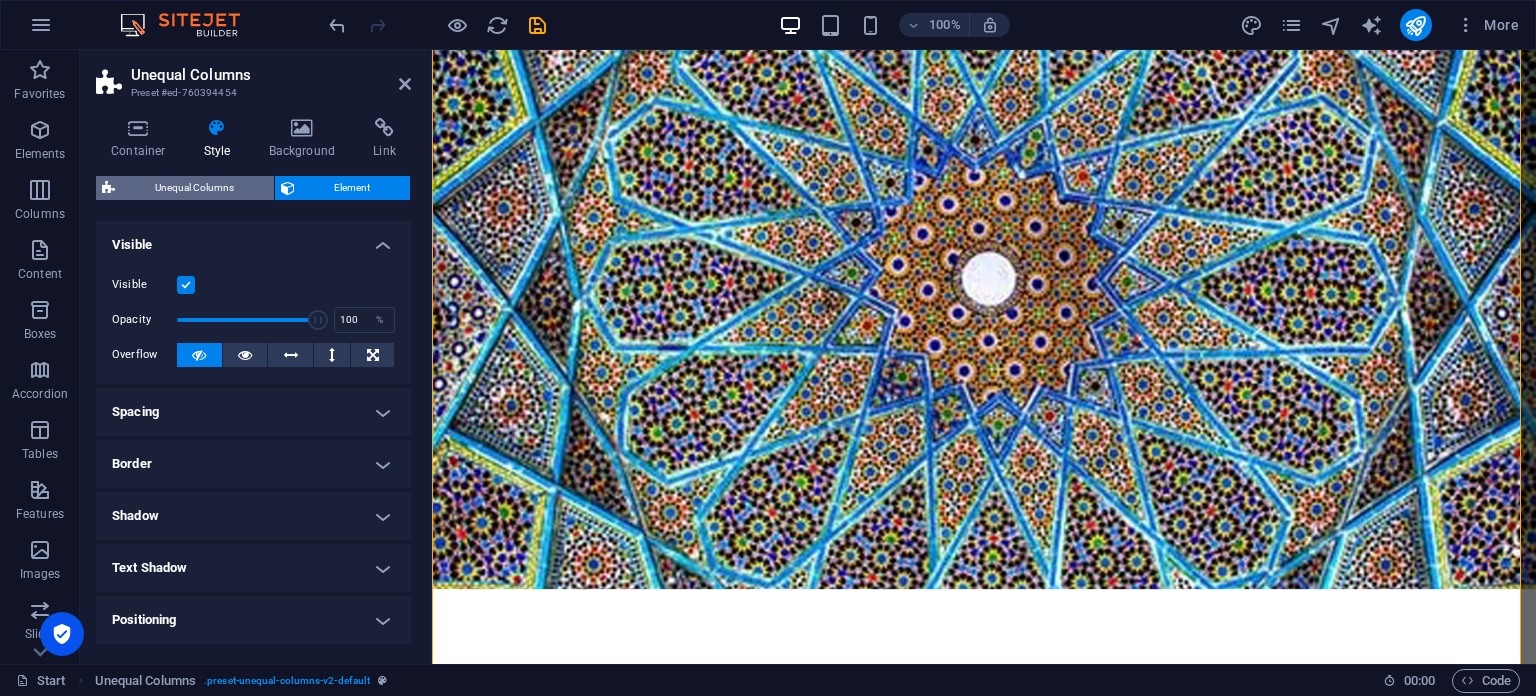 click on "Unequal Columns" at bounding box center (194, 188) 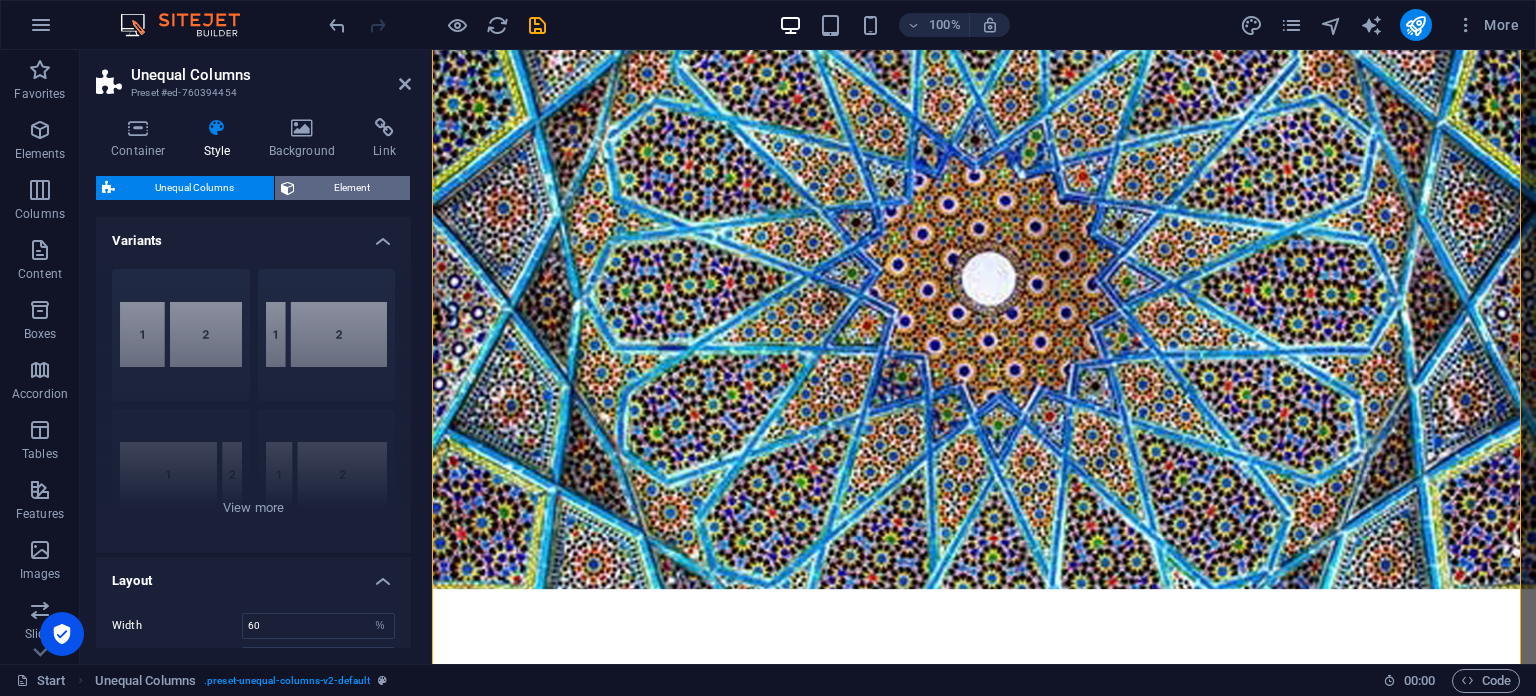 click on "Element" at bounding box center (353, 188) 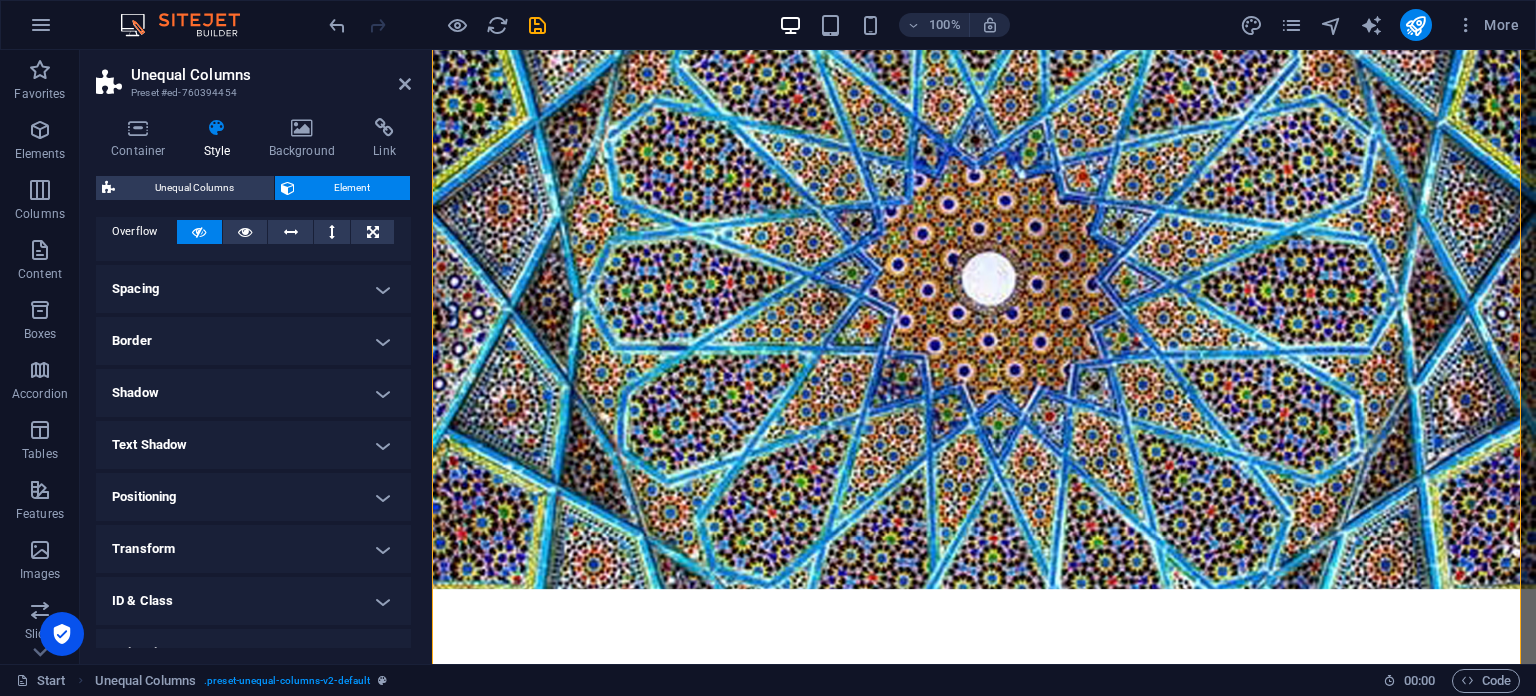 scroll, scrollTop: 0, scrollLeft: 0, axis: both 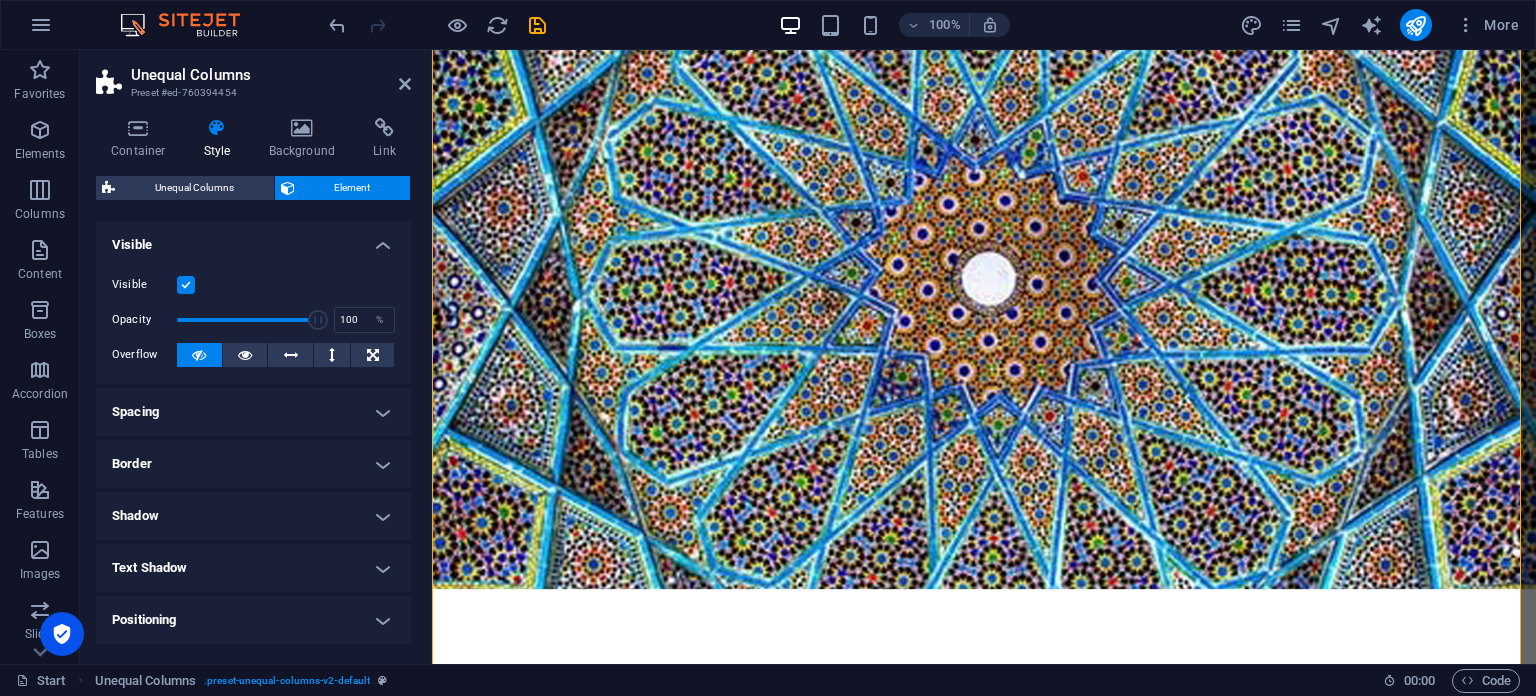 click on "Visible" at bounding box center (253, 239) 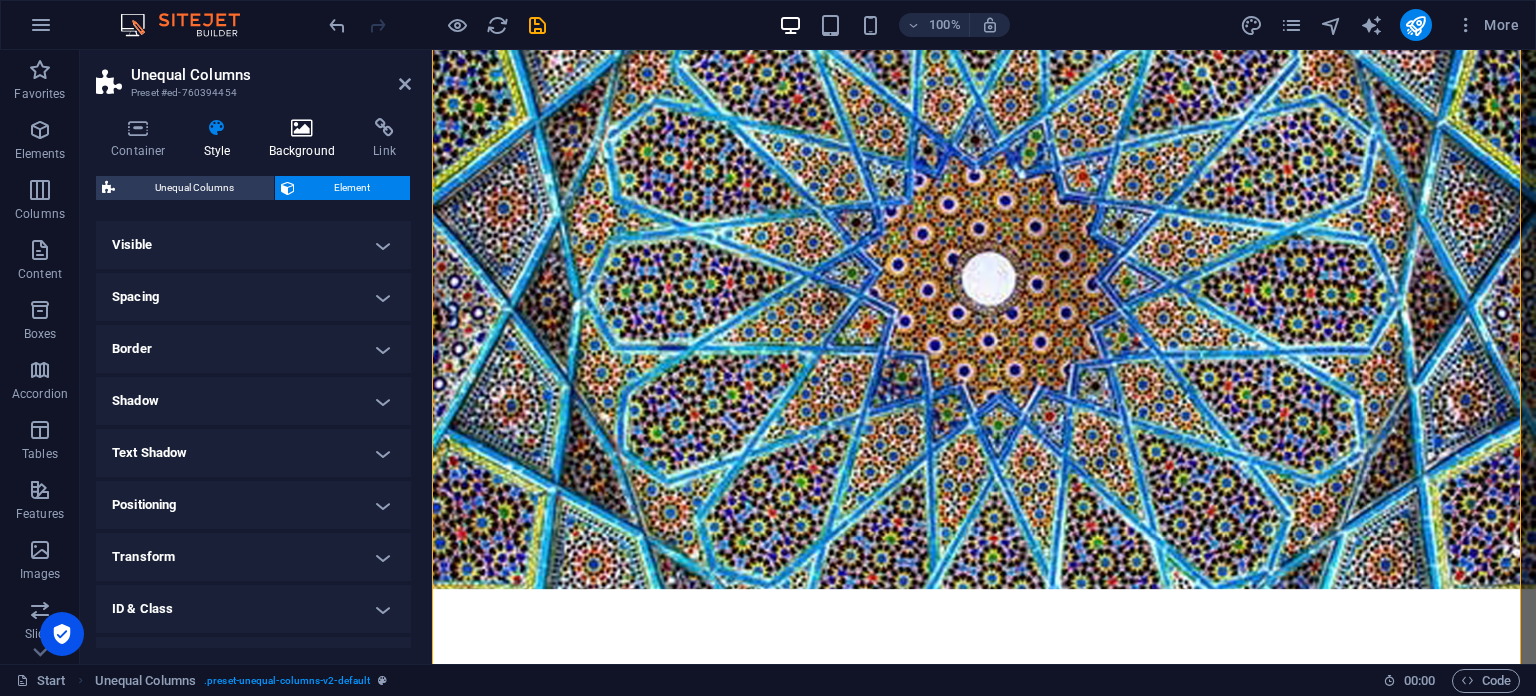 click on "Background" at bounding box center (306, 139) 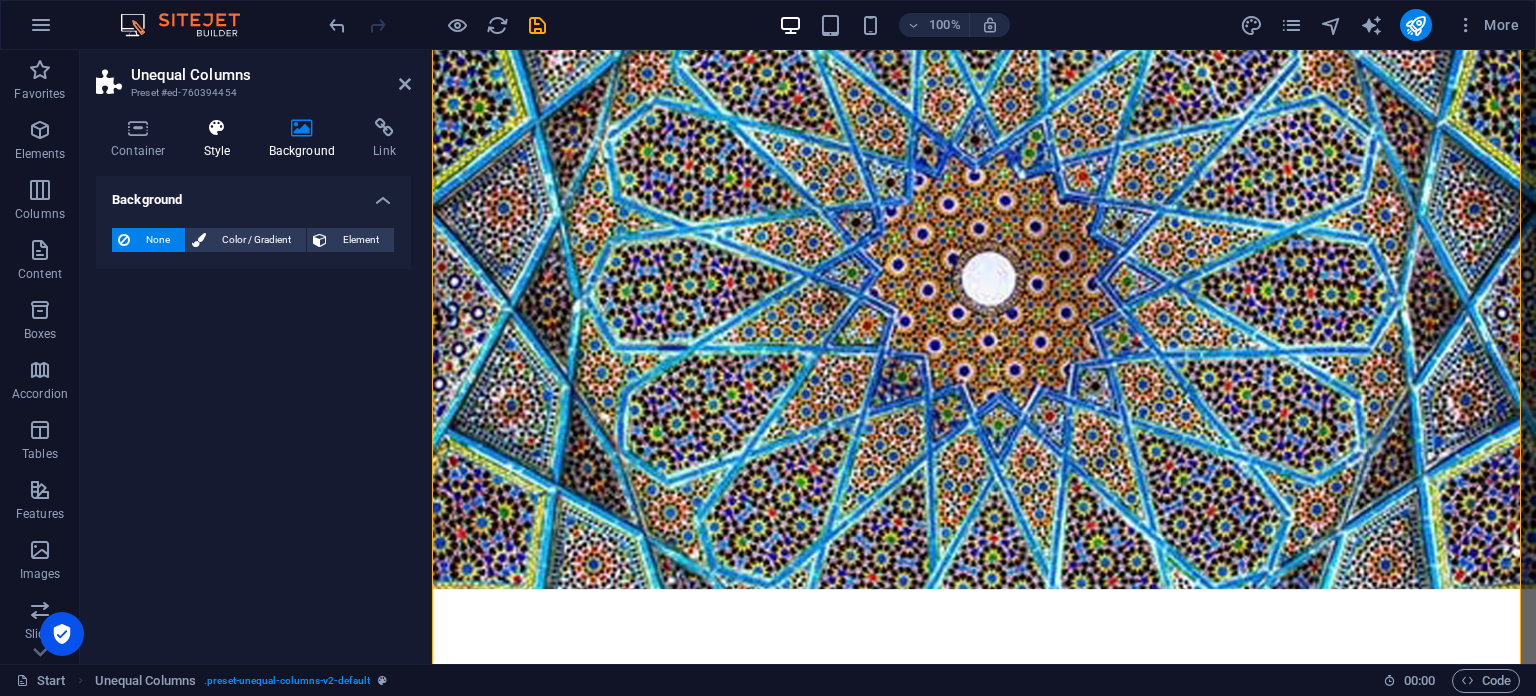 click at bounding box center [217, 128] 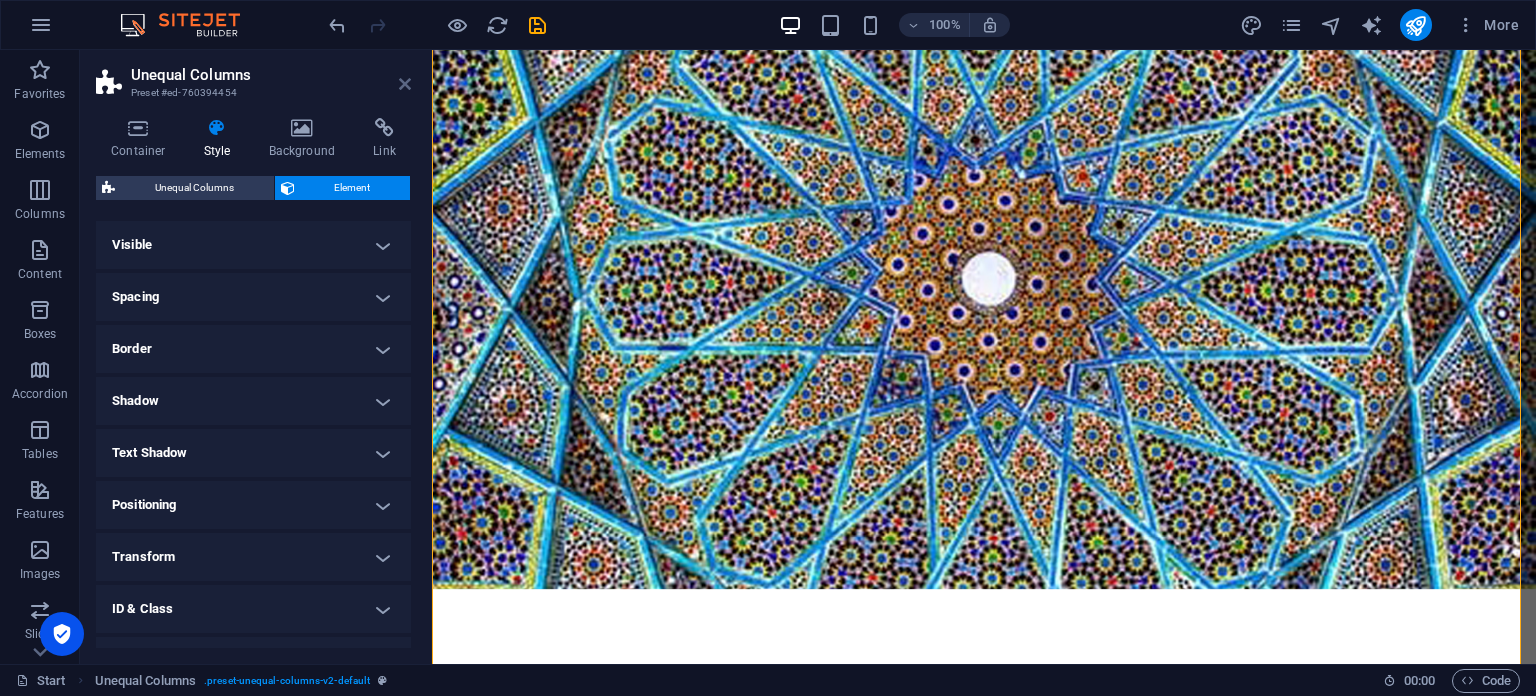 click at bounding box center [405, 84] 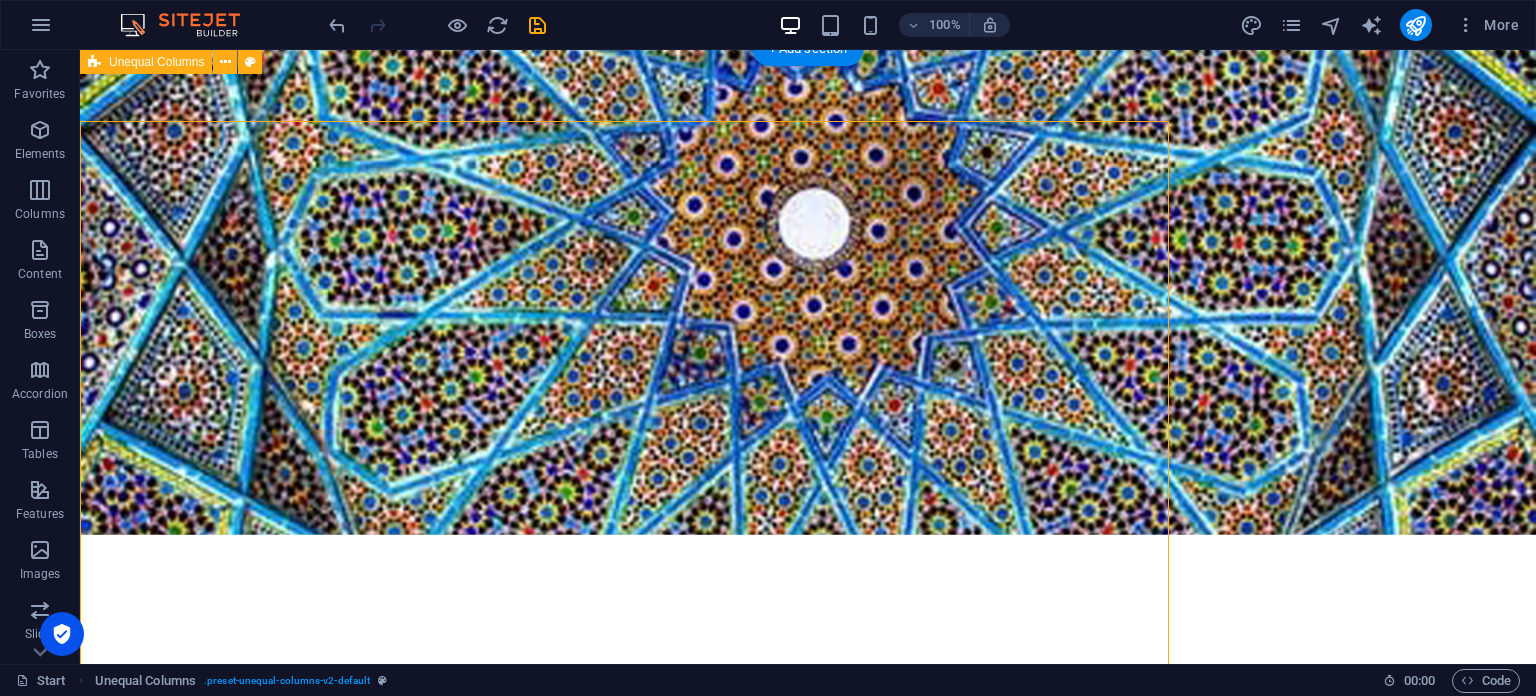 scroll, scrollTop: 2523, scrollLeft: 0, axis: vertical 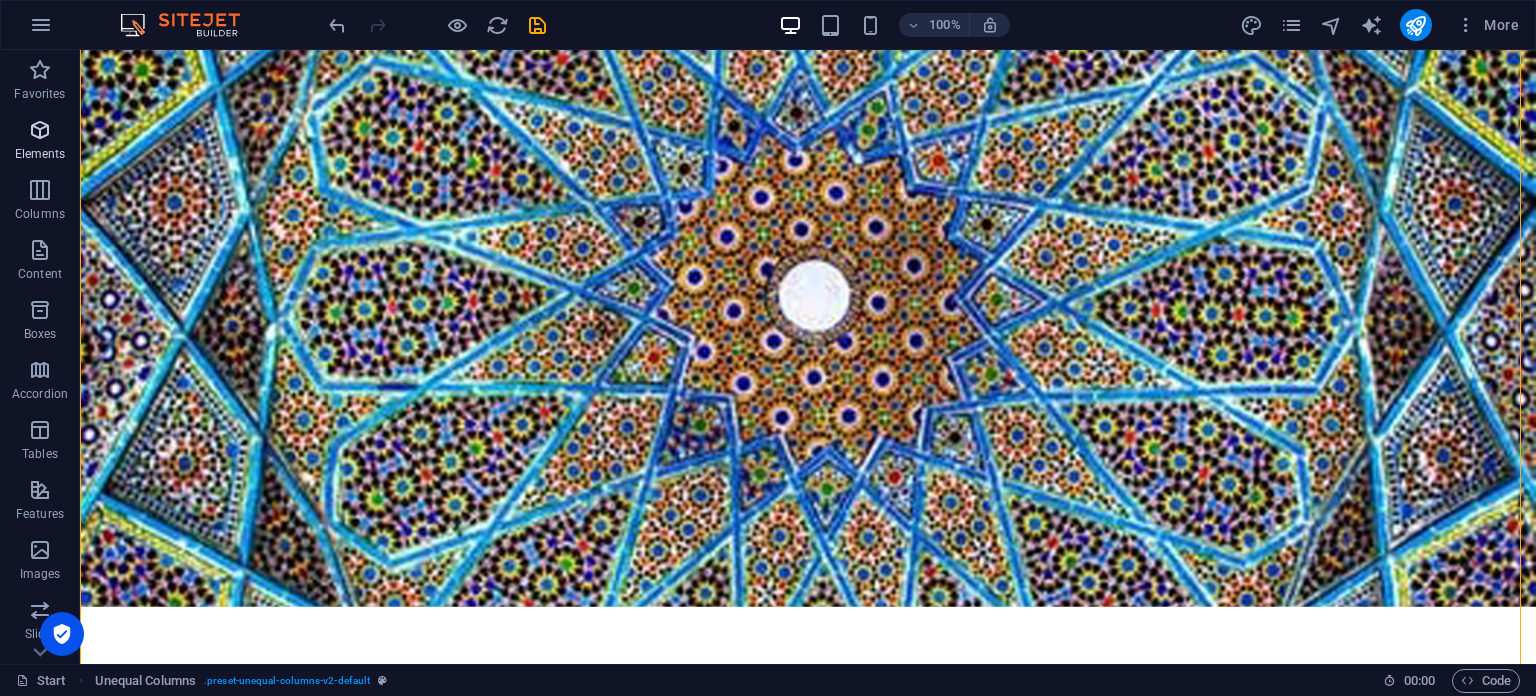 click on "Elements" at bounding box center (40, 154) 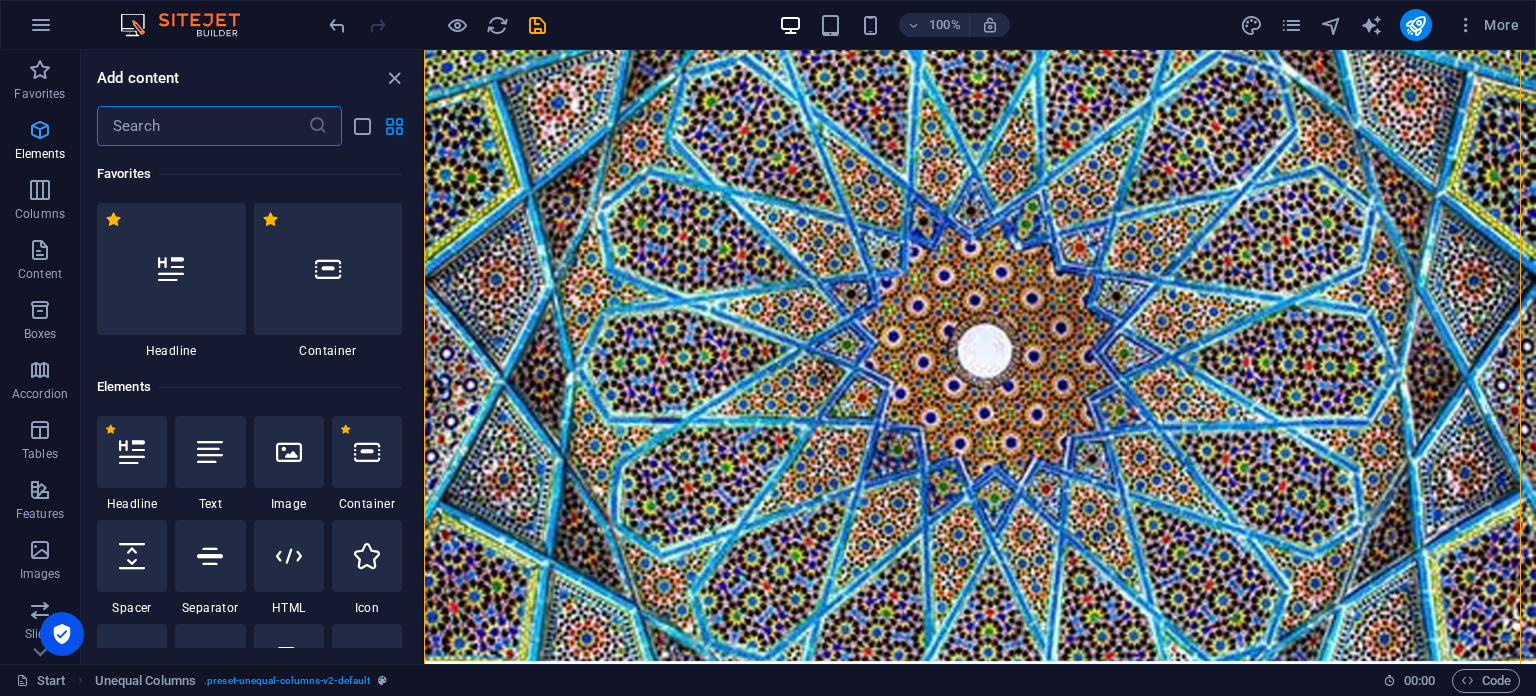 scroll, scrollTop: 2595, scrollLeft: 0, axis: vertical 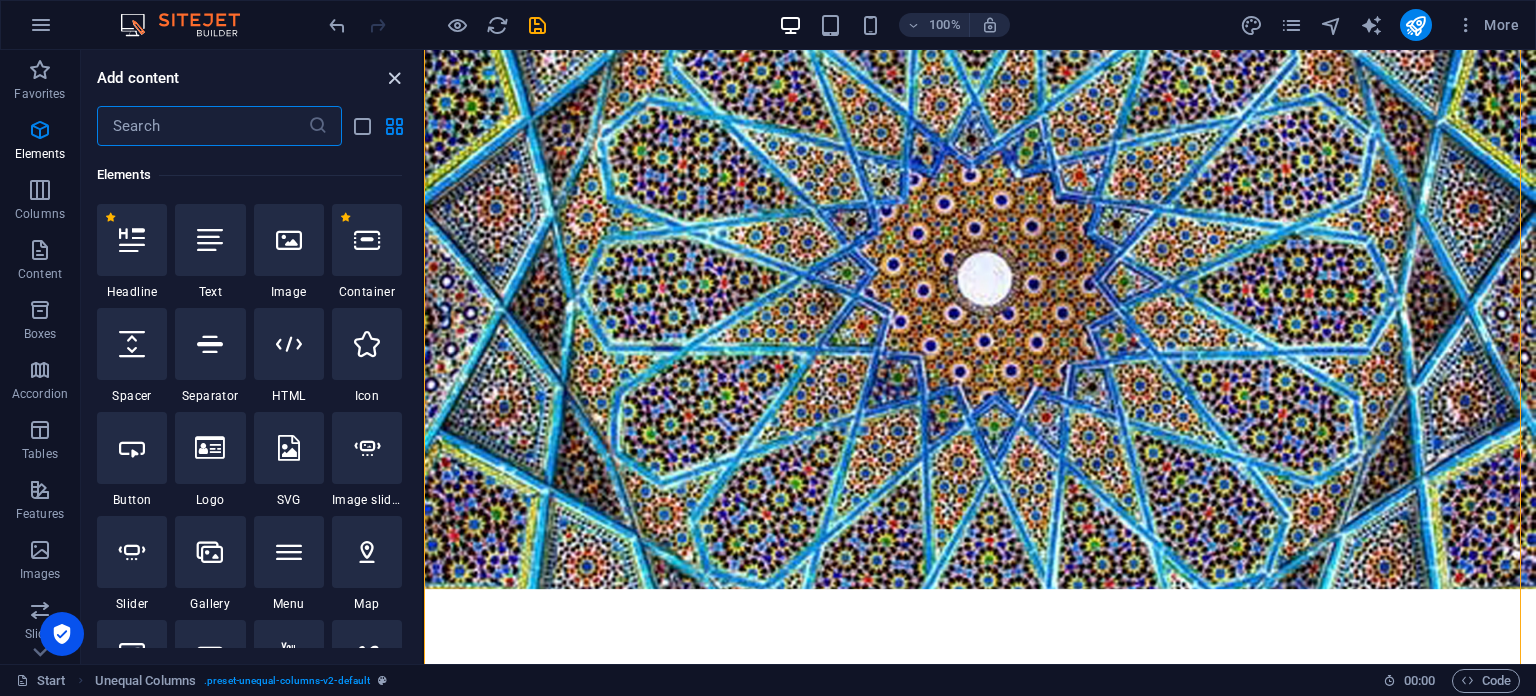 click at bounding box center [394, 78] 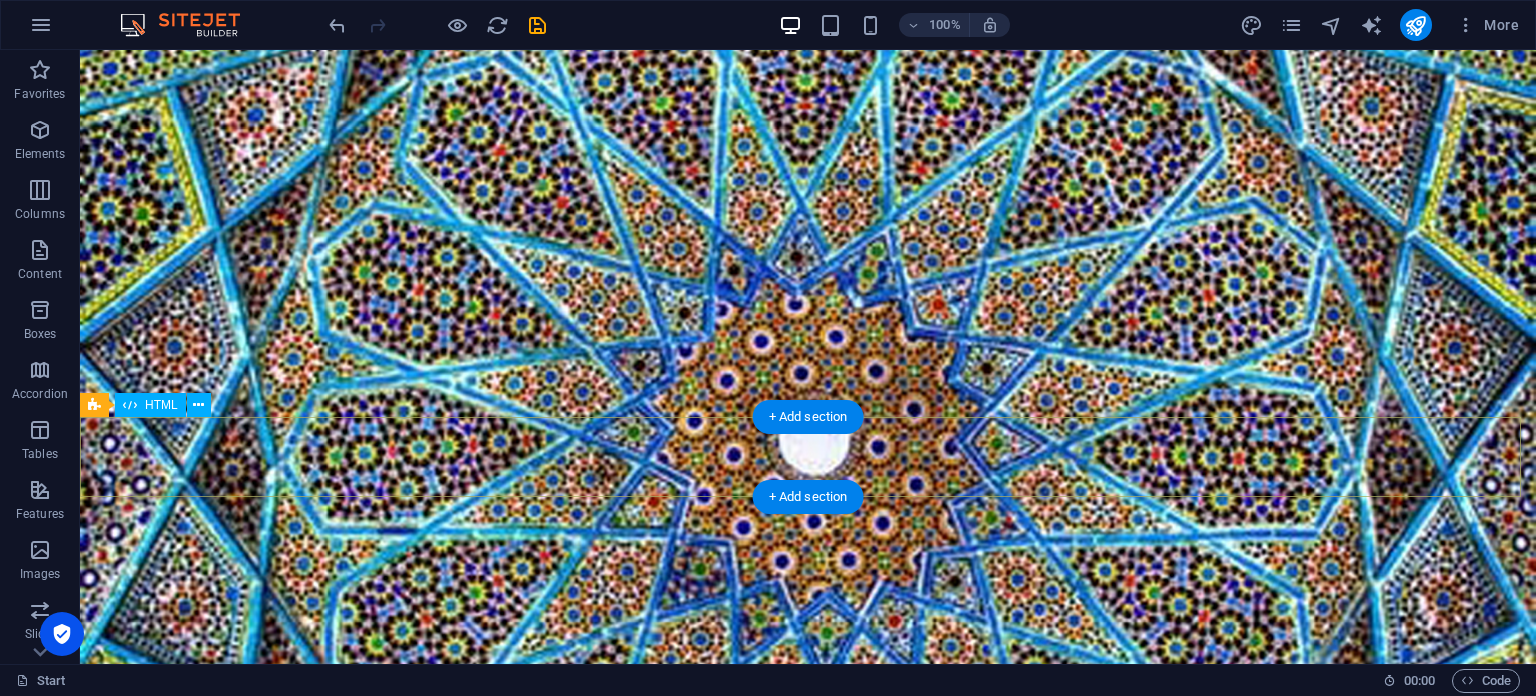 scroll, scrollTop: 2992, scrollLeft: 0, axis: vertical 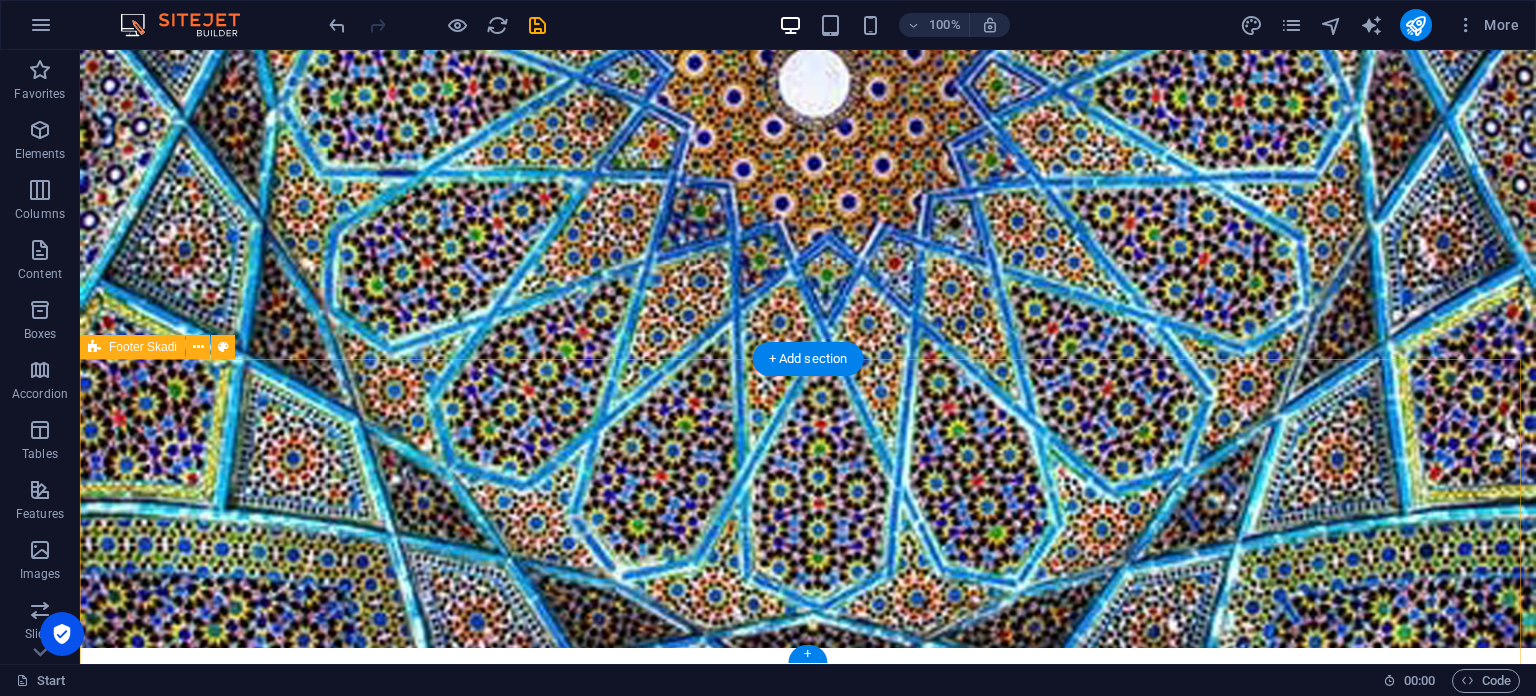 click on "‎© 2022 All Rights Reserved‎" at bounding box center (808, 4943) 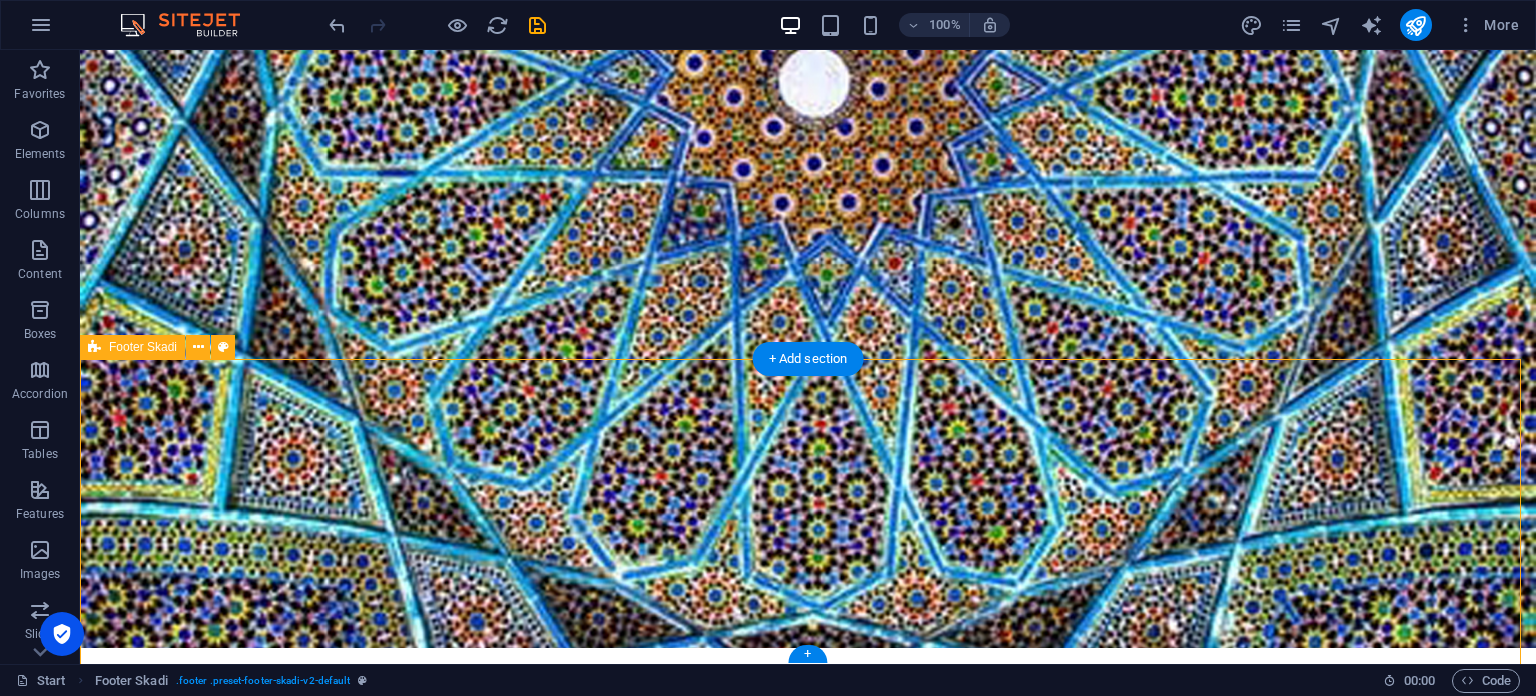 click on "‎© 2022 All Rights Reserved‎" at bounding box center [808, 4943] 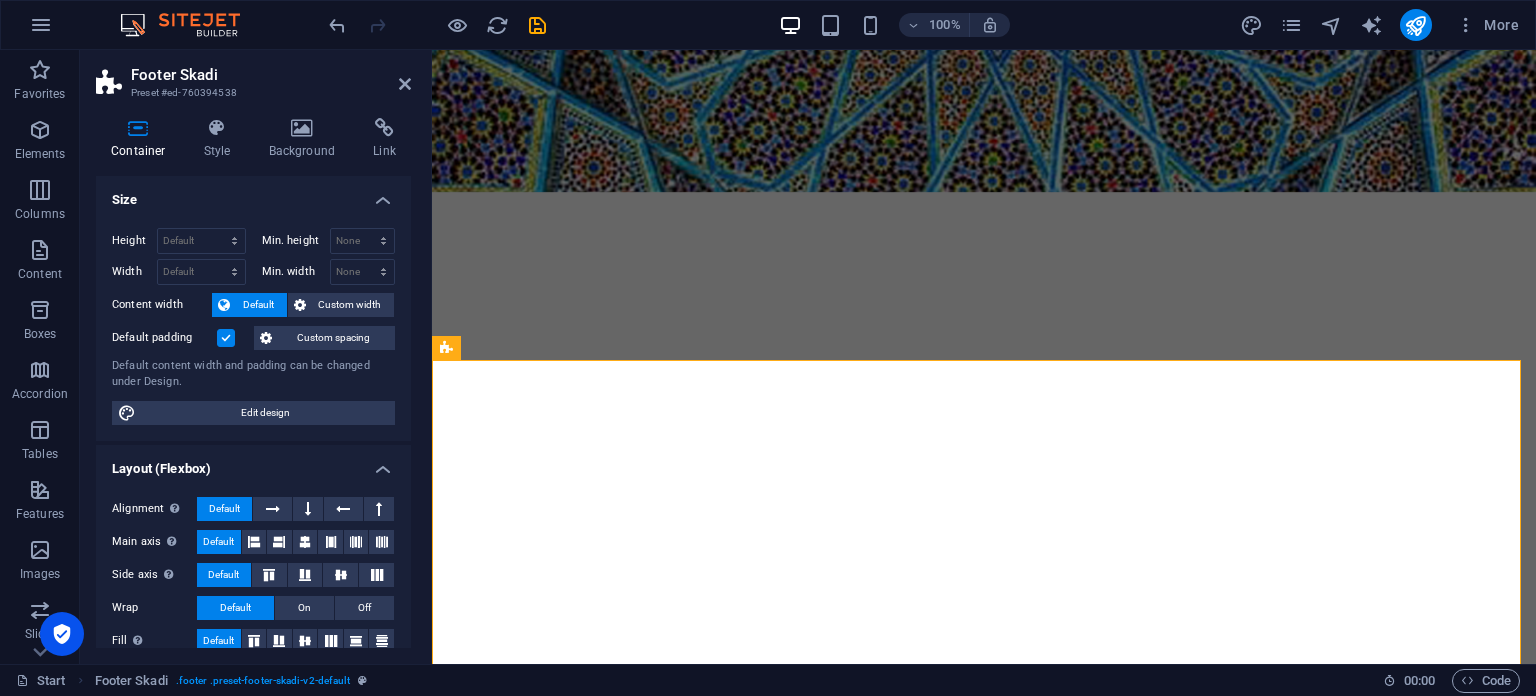 scroll, scrollTop: 3064, scrollLeft: 0, axis: vertical 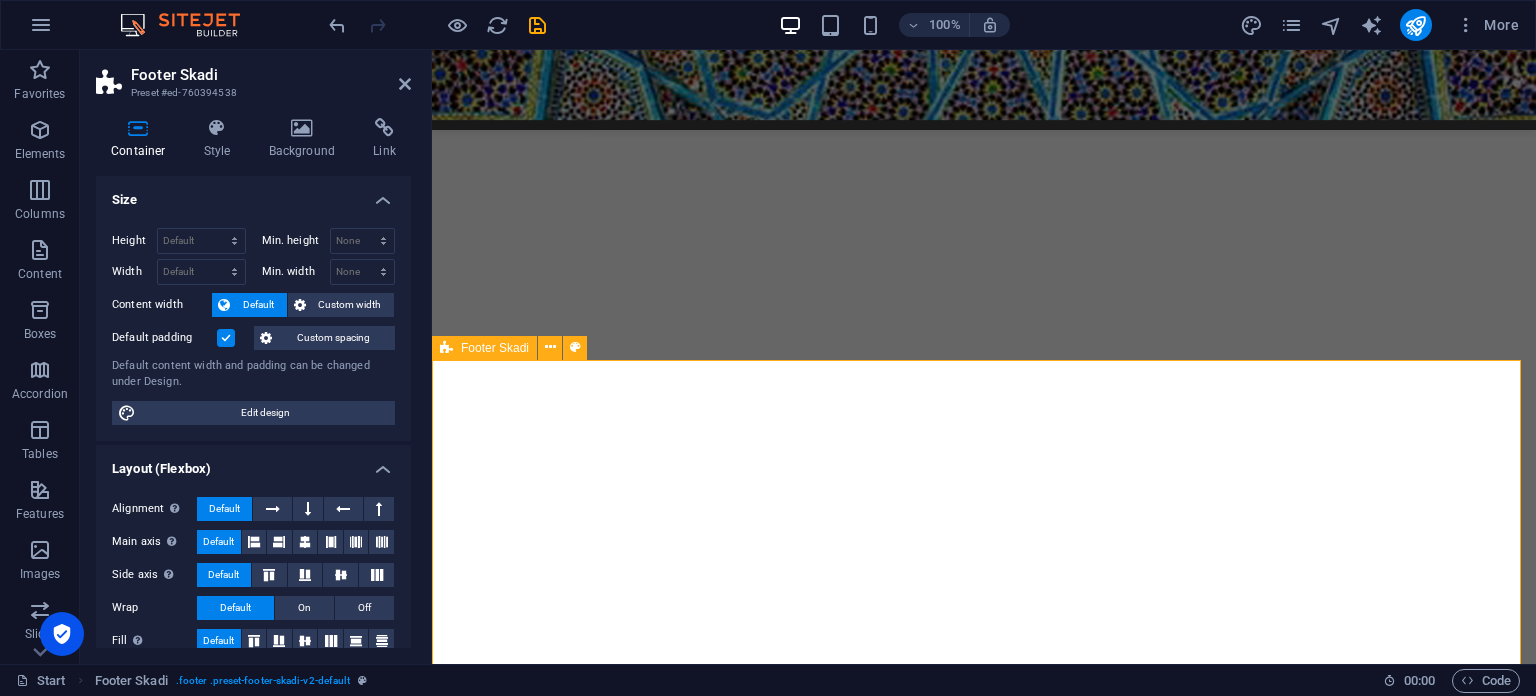 drag, startPoint x: 916, startPoint y: 409, endPoint x: 488, endPoint y: 399, distance: 428.11682 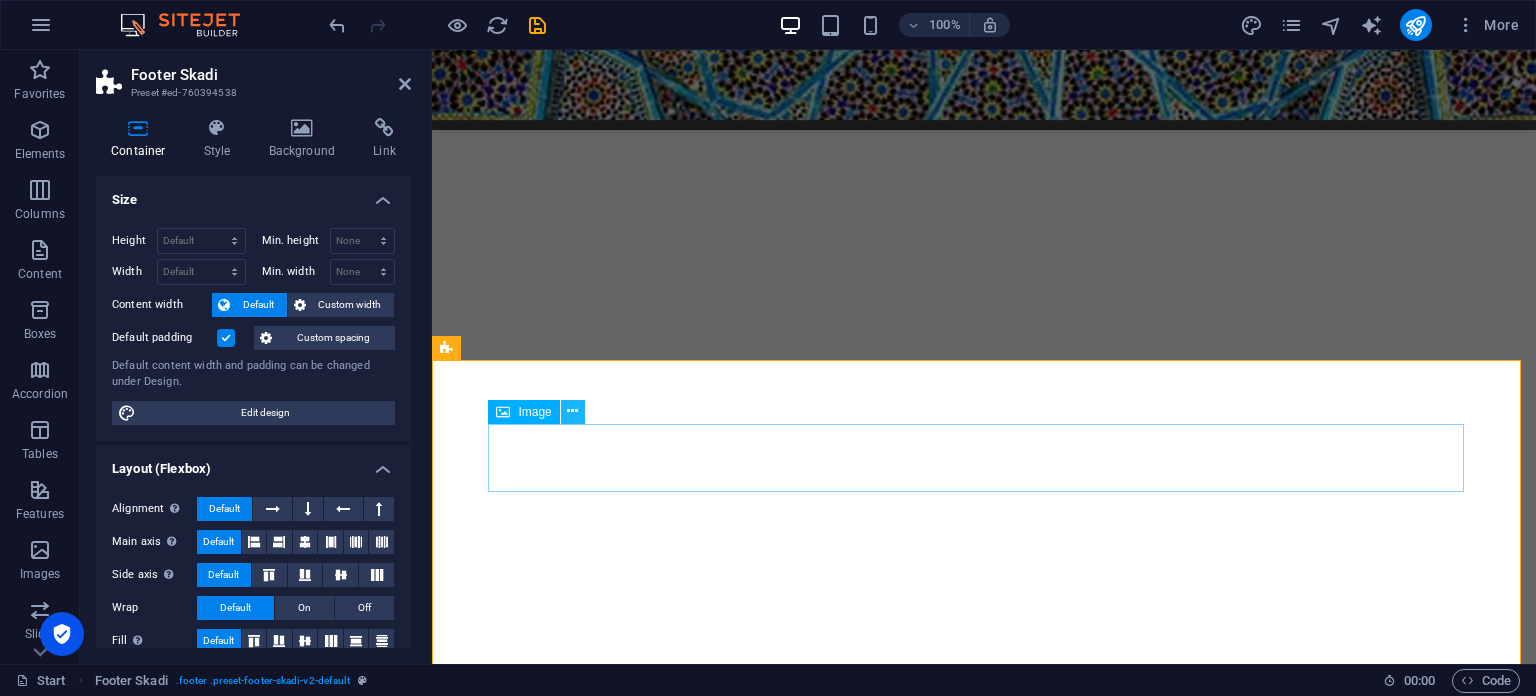 click at bounding box center (572, 411) 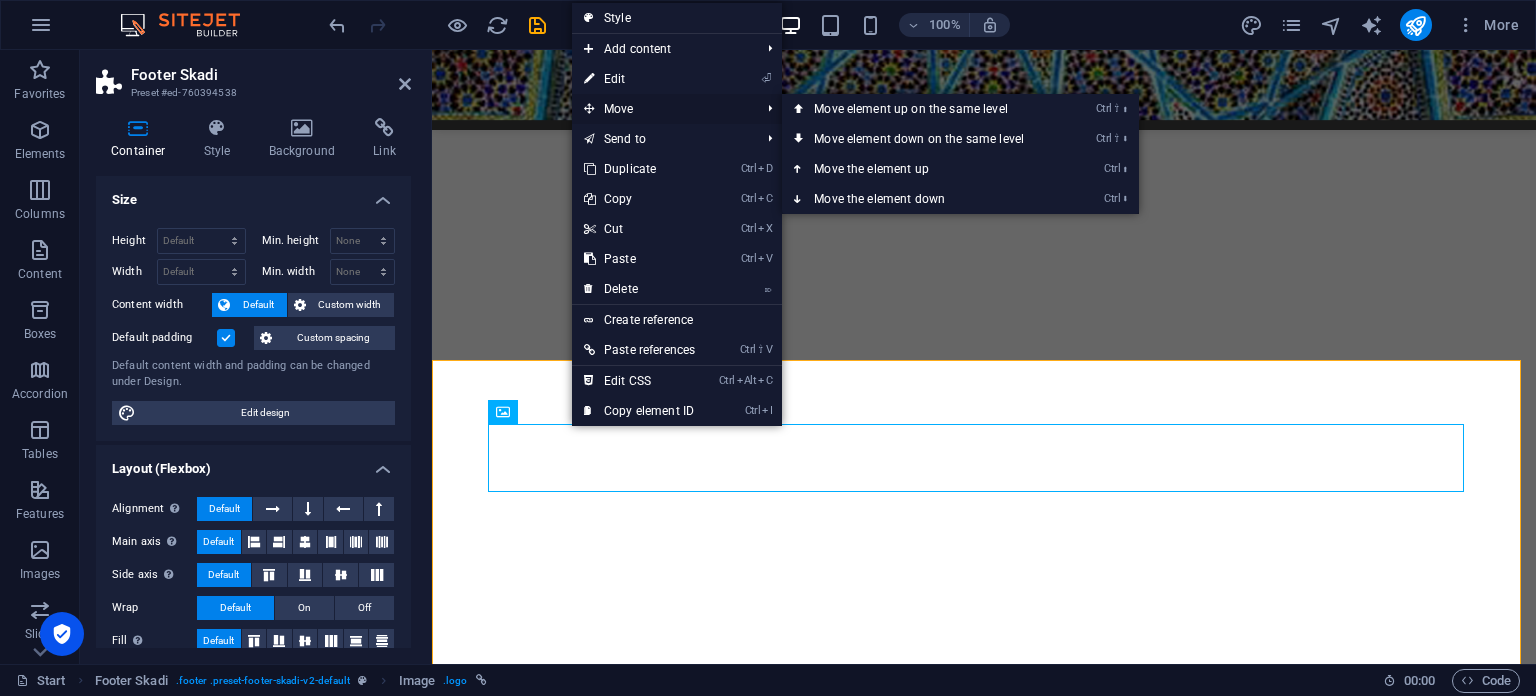 click on "Move" at bounding box center [662, 109] 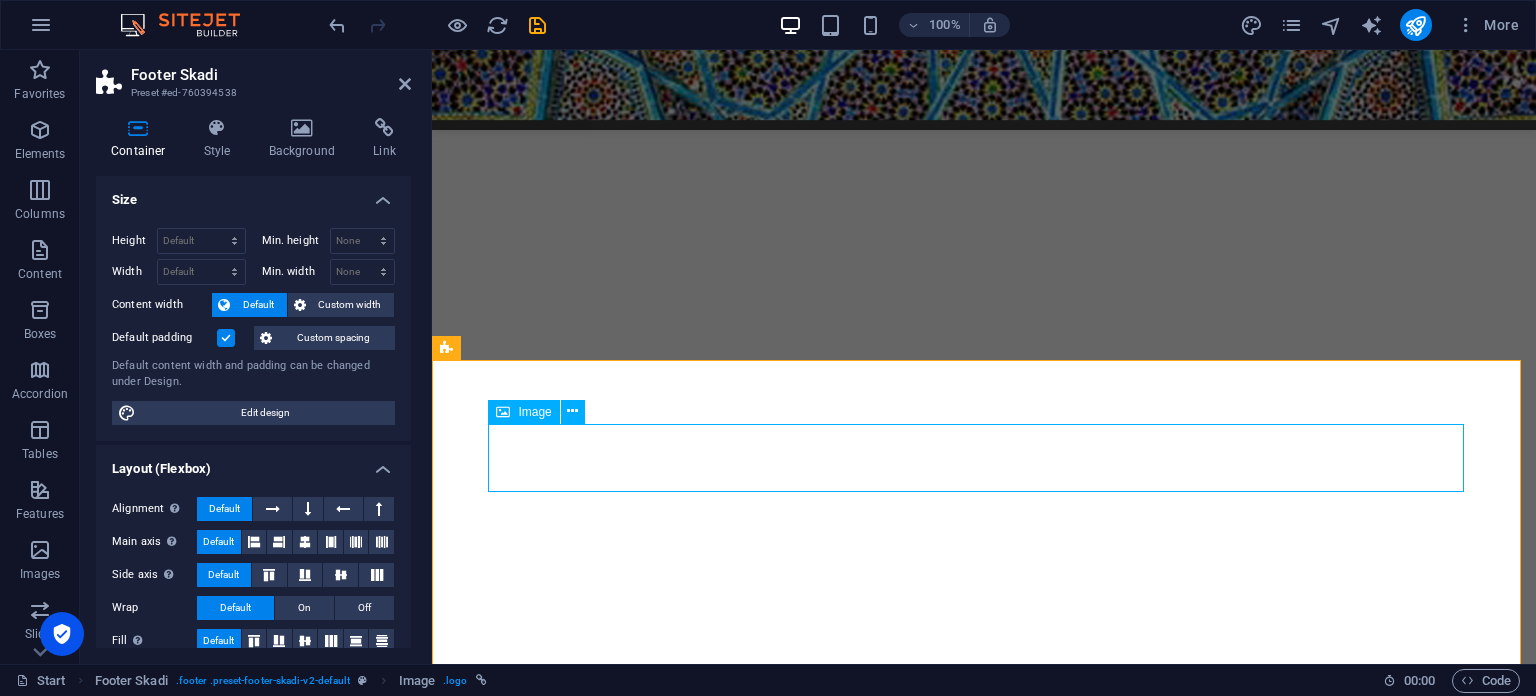 scroll, scrollTop: 2992, scrollLeft: 0, axis: vertical 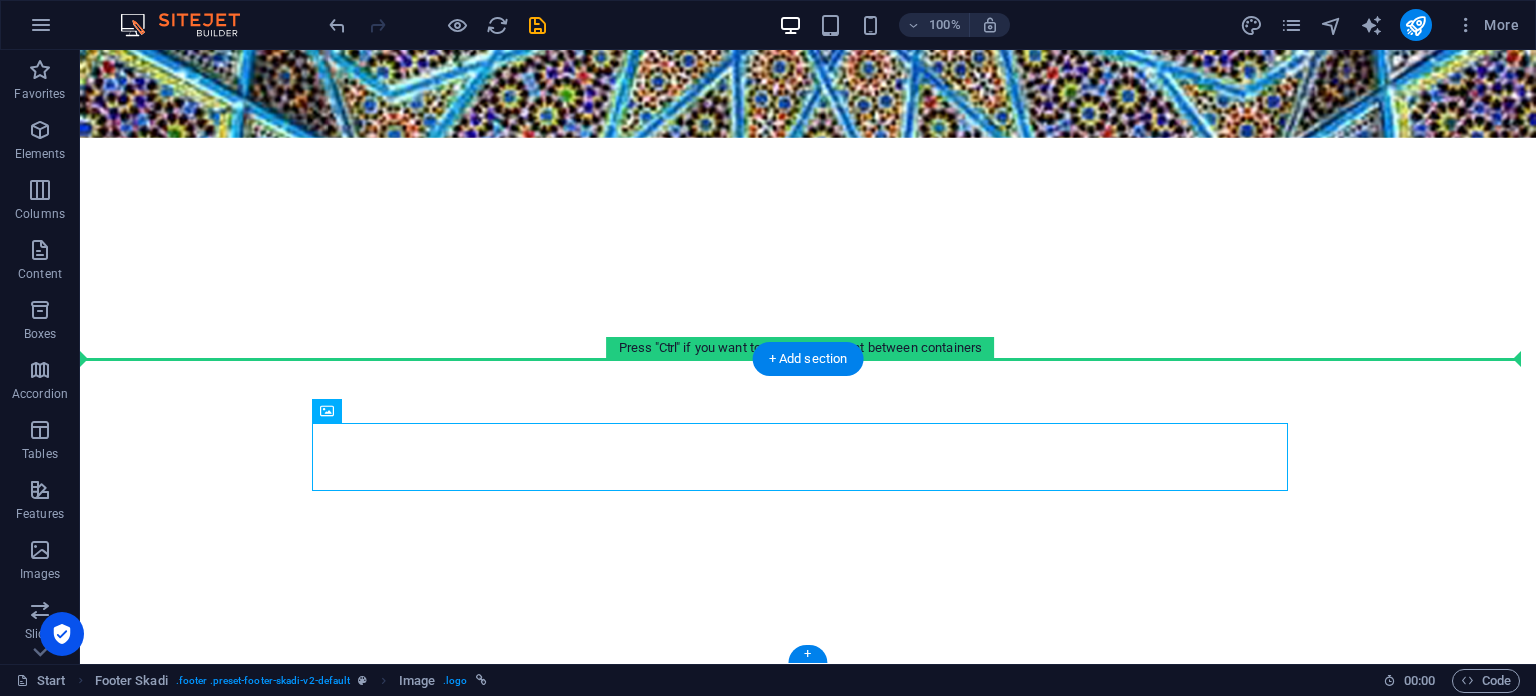 drag, startPoint x: 335, startPoint y: 431, endPoint x: 683, endPoint y: 372, distance: 352.966 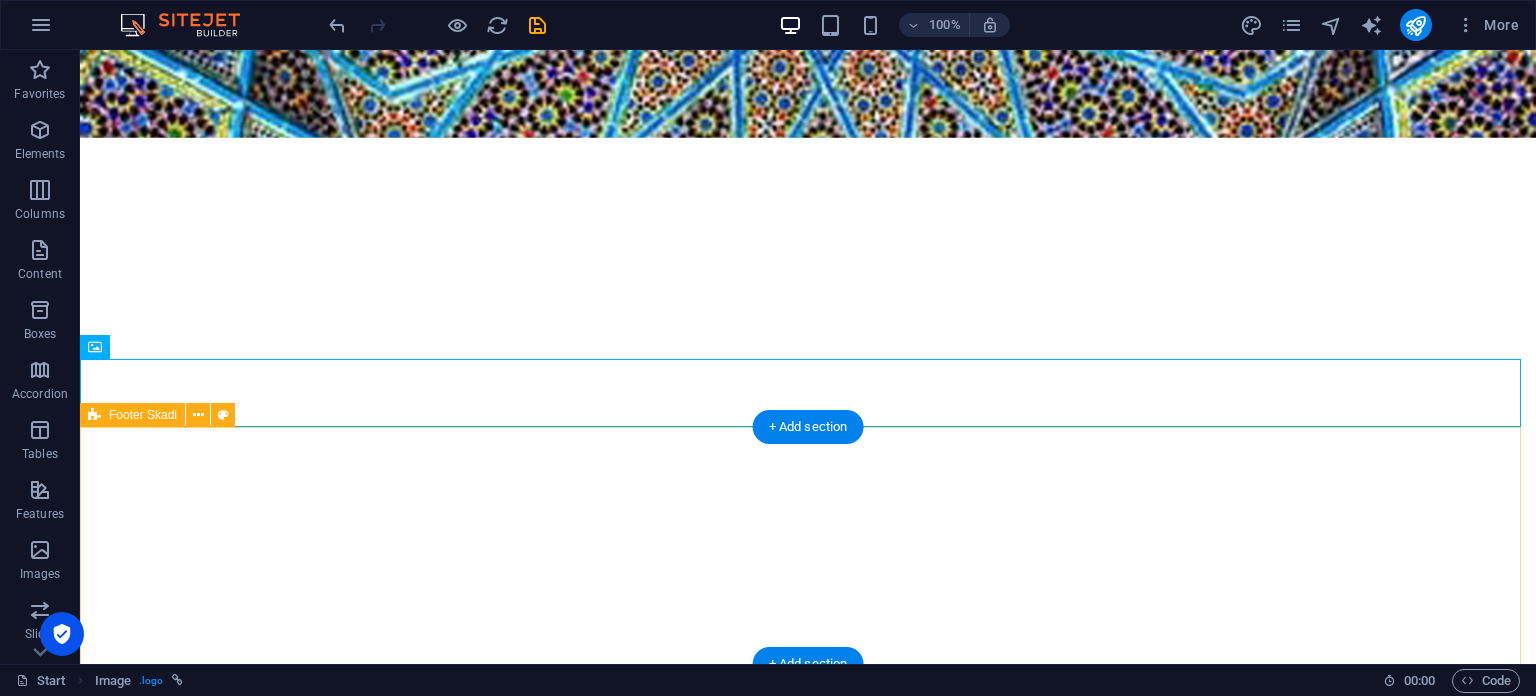 click on "‎© 2022 All Rights Reserved‎" at bounding box center [808, 4977] 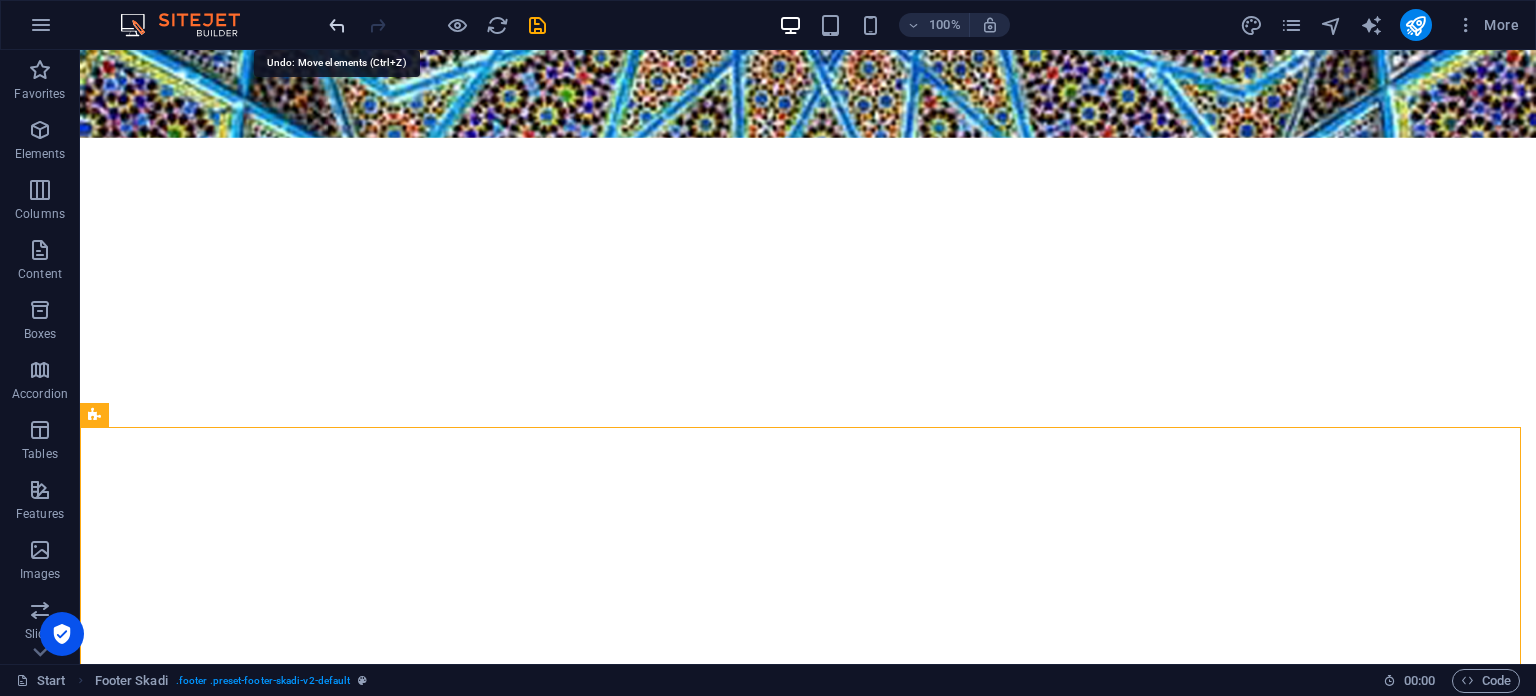click at bounding box center (337, 25) 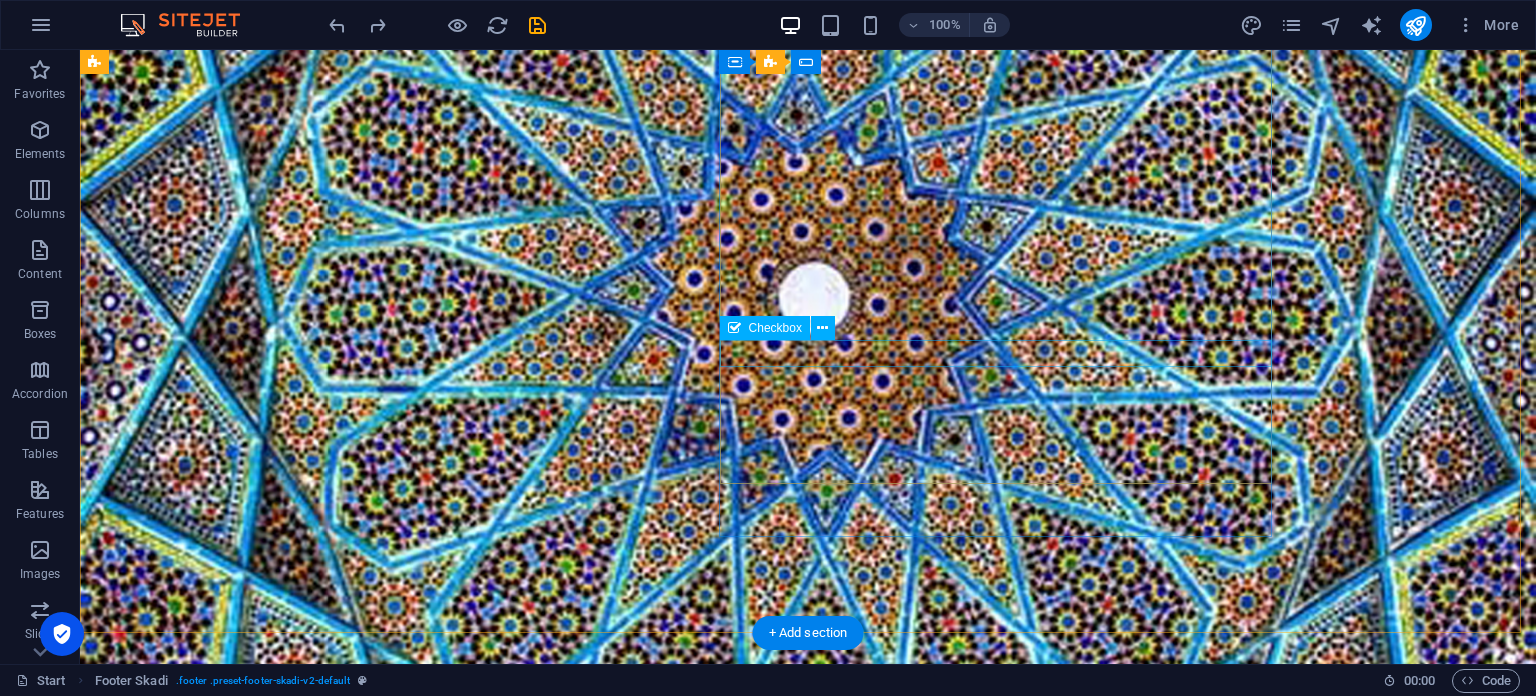 scroll, scrollTop: 2492, scrollLeft: 0, axis: vertical 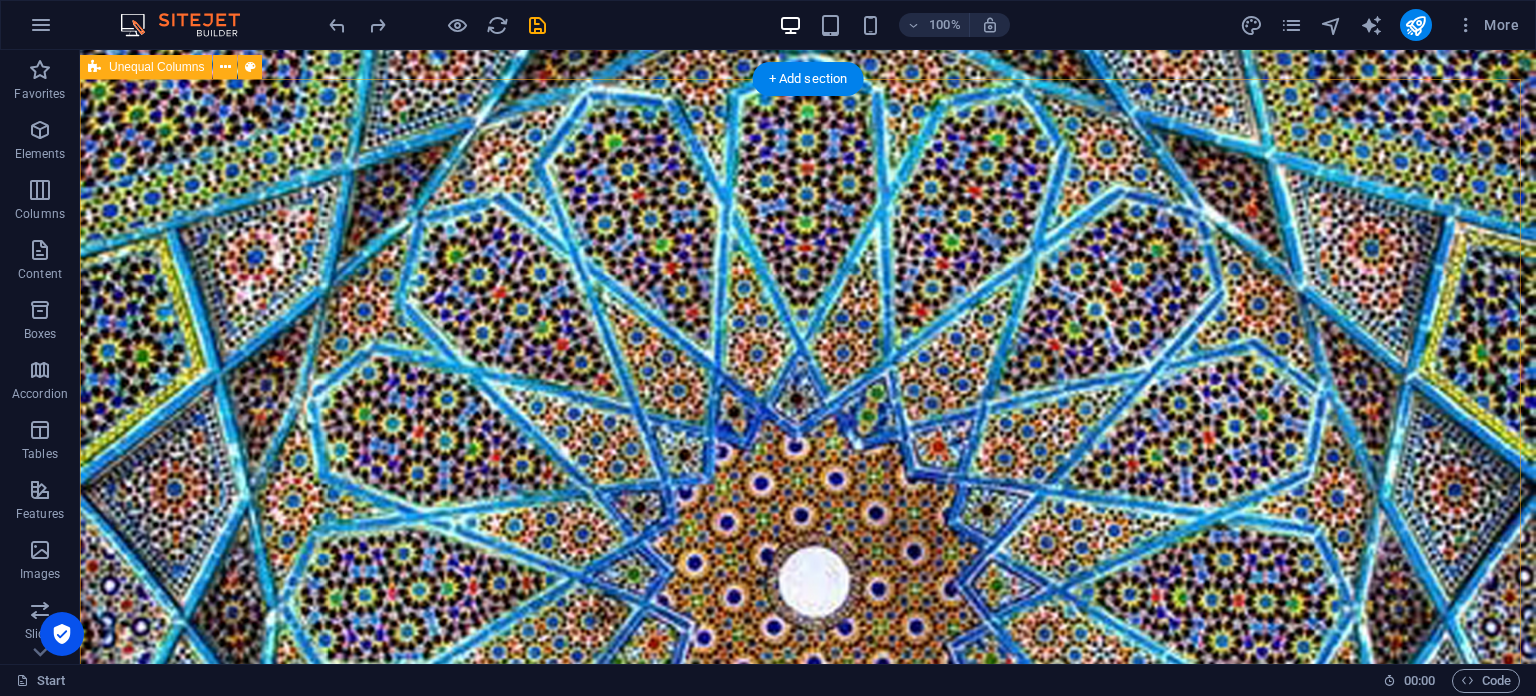 click on "CONTACT You are welcome to contact us from anywhere in the world; with us, you will discover unique opportunities, brilliant ideas, and distinctive projects Phone [PHONE_NUMBER] Email [EMAIL_ADDRESS][DOMAIN_NAME] Telegram @VANDAIntl   I have read and understand the privacy policy. Unreadable? Regenerate Submit" at bounding box center (808, 4527) 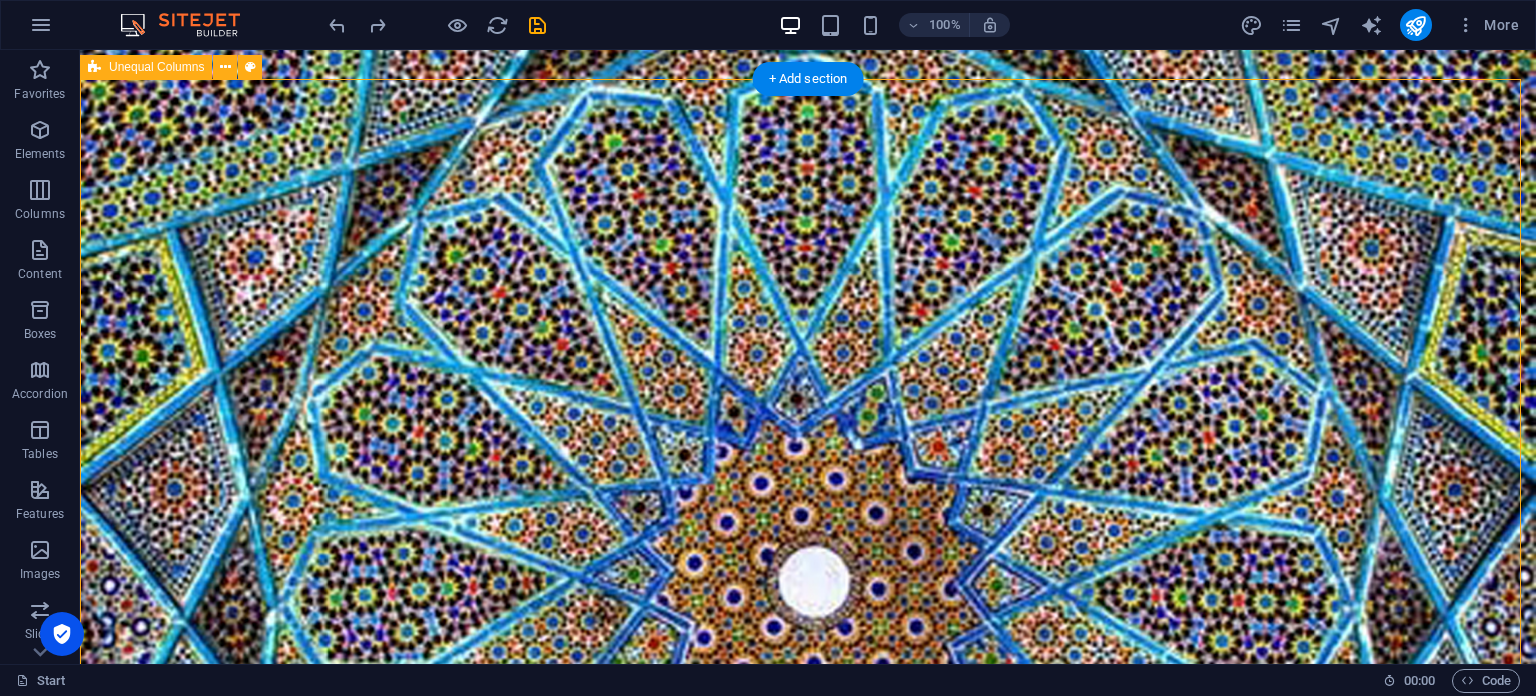 click on "CONTACT You are welcome to contact us from anywhere in the world; with us, you will discover unique opportunities, brilliant ideas, and distinctive projects Phone [PHONE_NUMBER] Email [EMAIL_ADDRESS][DOMAIN_NAME] Telegram @VANDAIntl   I have read and understand the privacy policy. Unreadable? Regenerate Submit" at bounding box center [808, 4527] 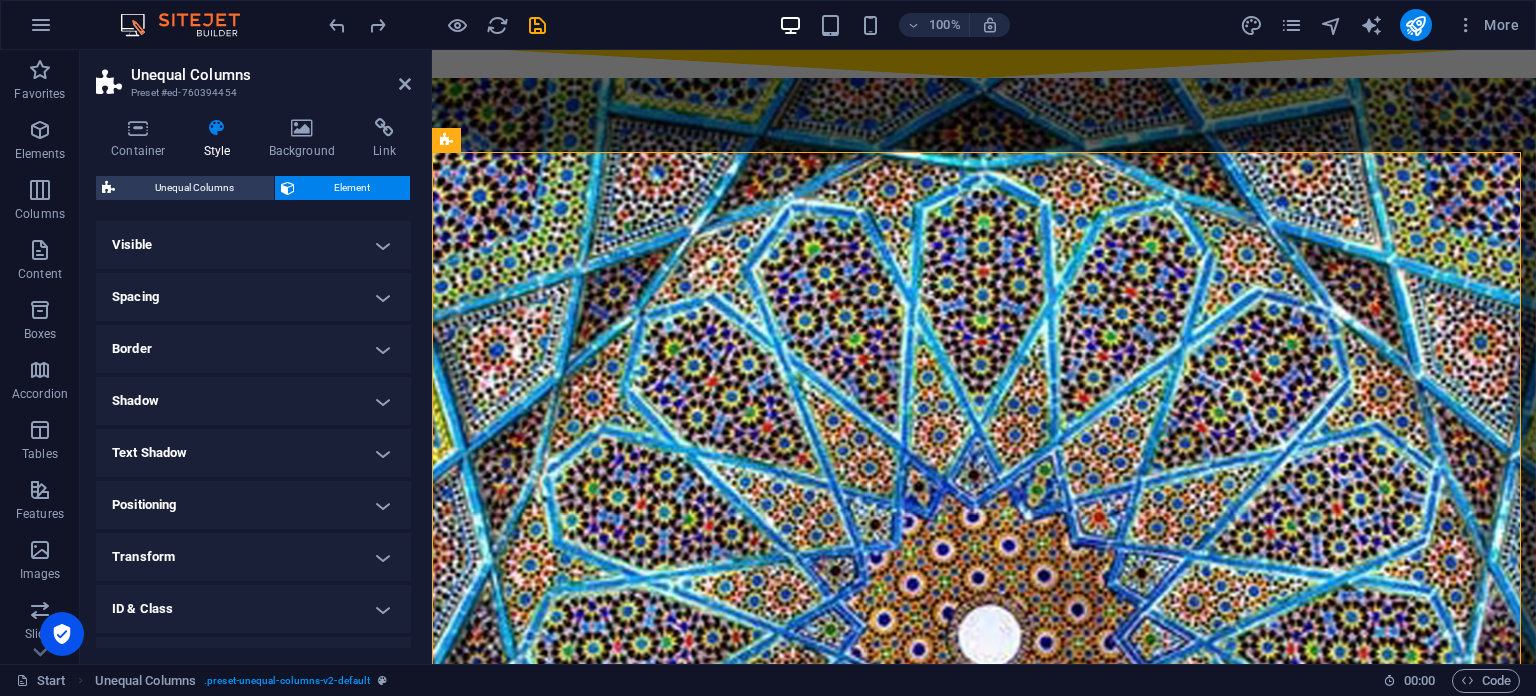 click on "Visible" at bounding box center (253, 245) 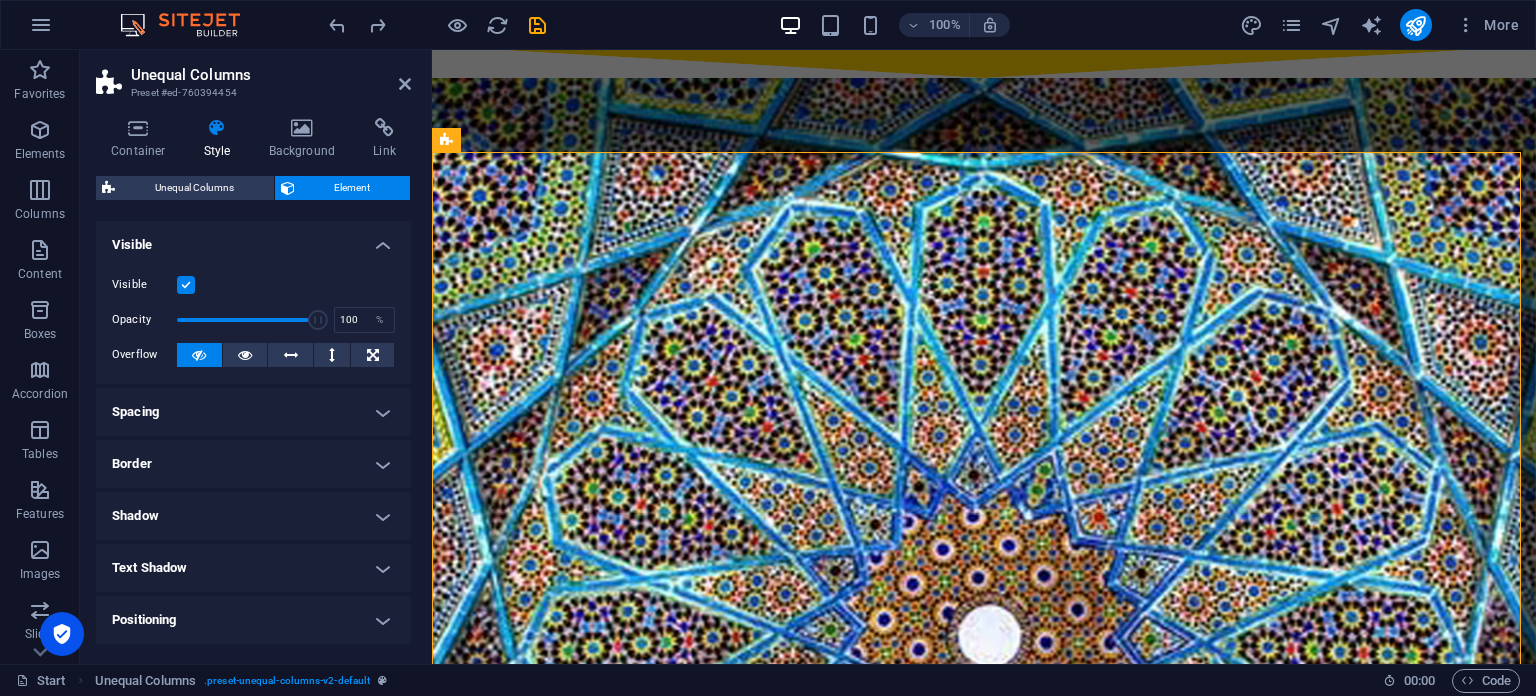 click on "Visible" at bounding box center [253, 239] 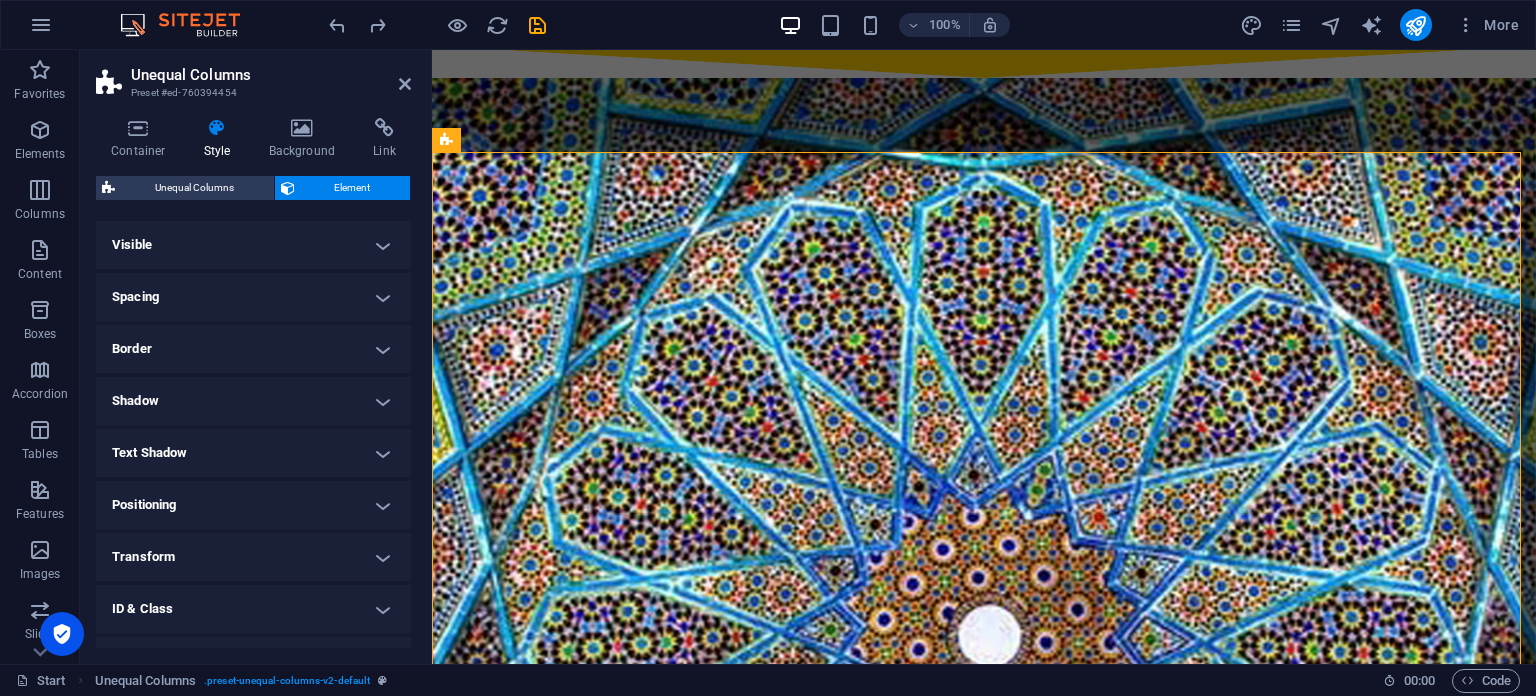 click on "Spacing" at bounding box center [253, 297] 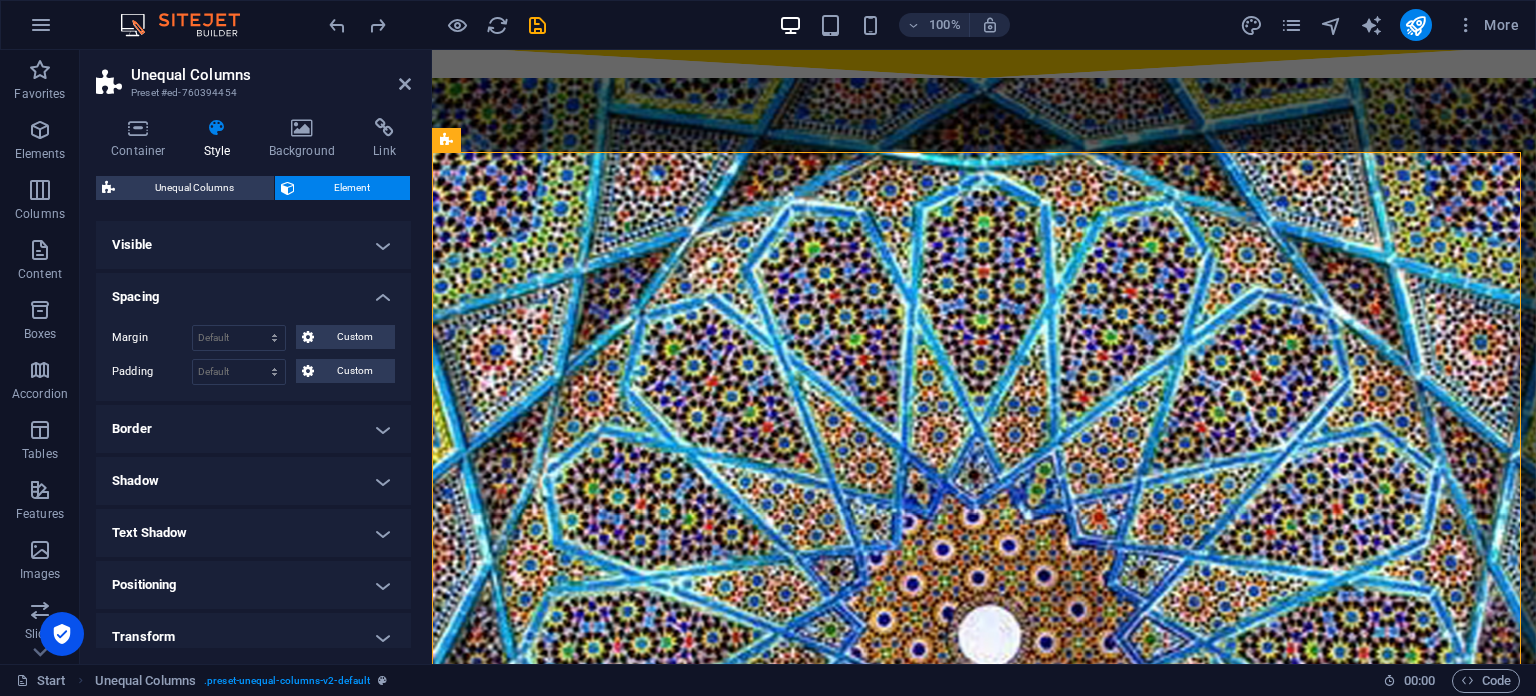 click on "Spacing" at bounding box center (253, 291) 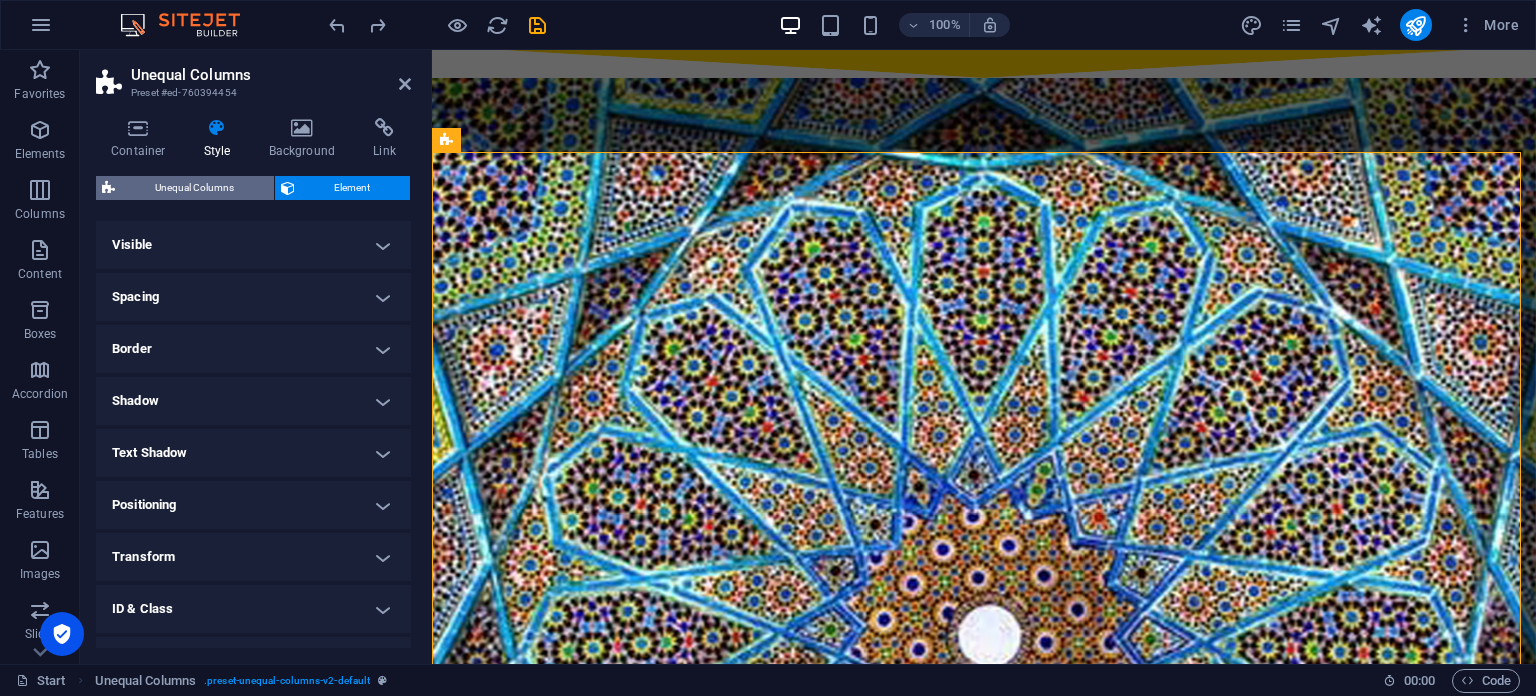 click on "Unequal Columns" at bounding box center (194, 188) 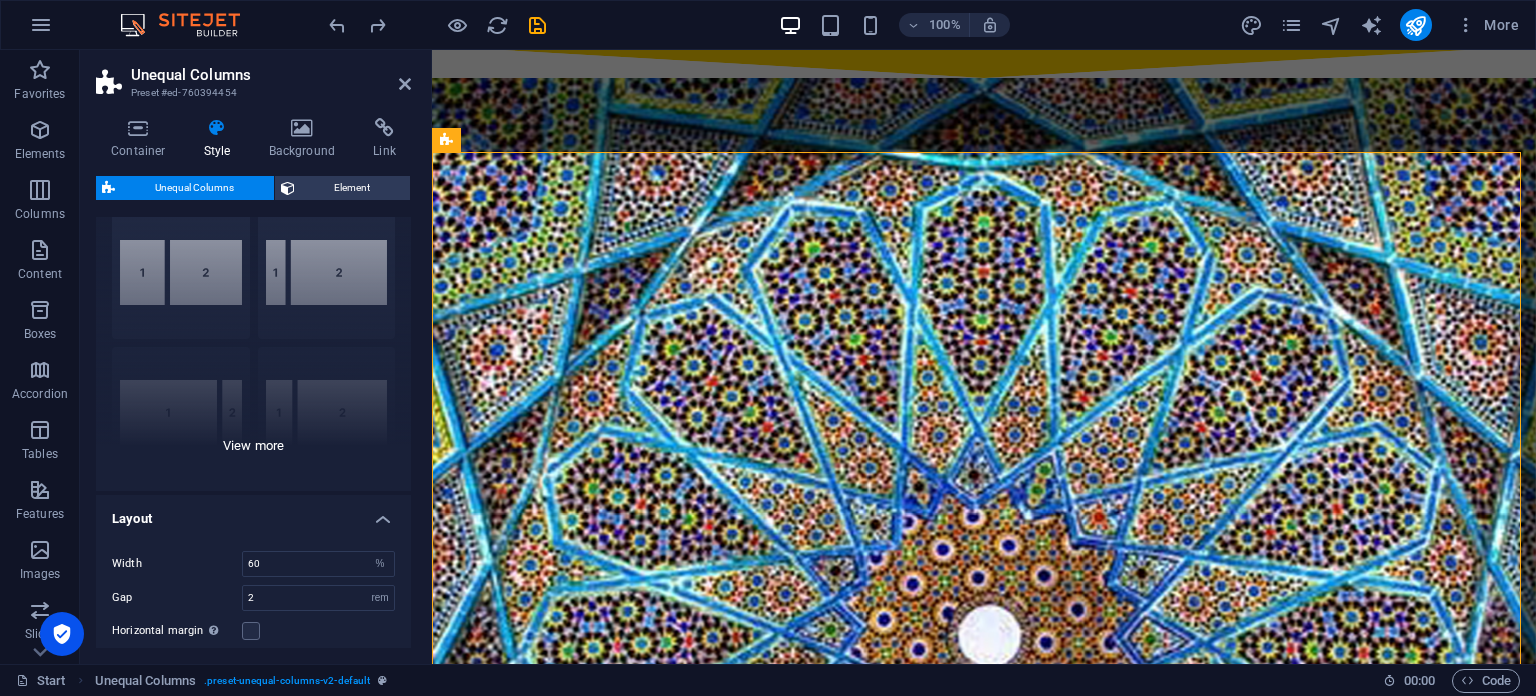 scroll, scrollTop: 0, scrollLeft: 0, axis: both 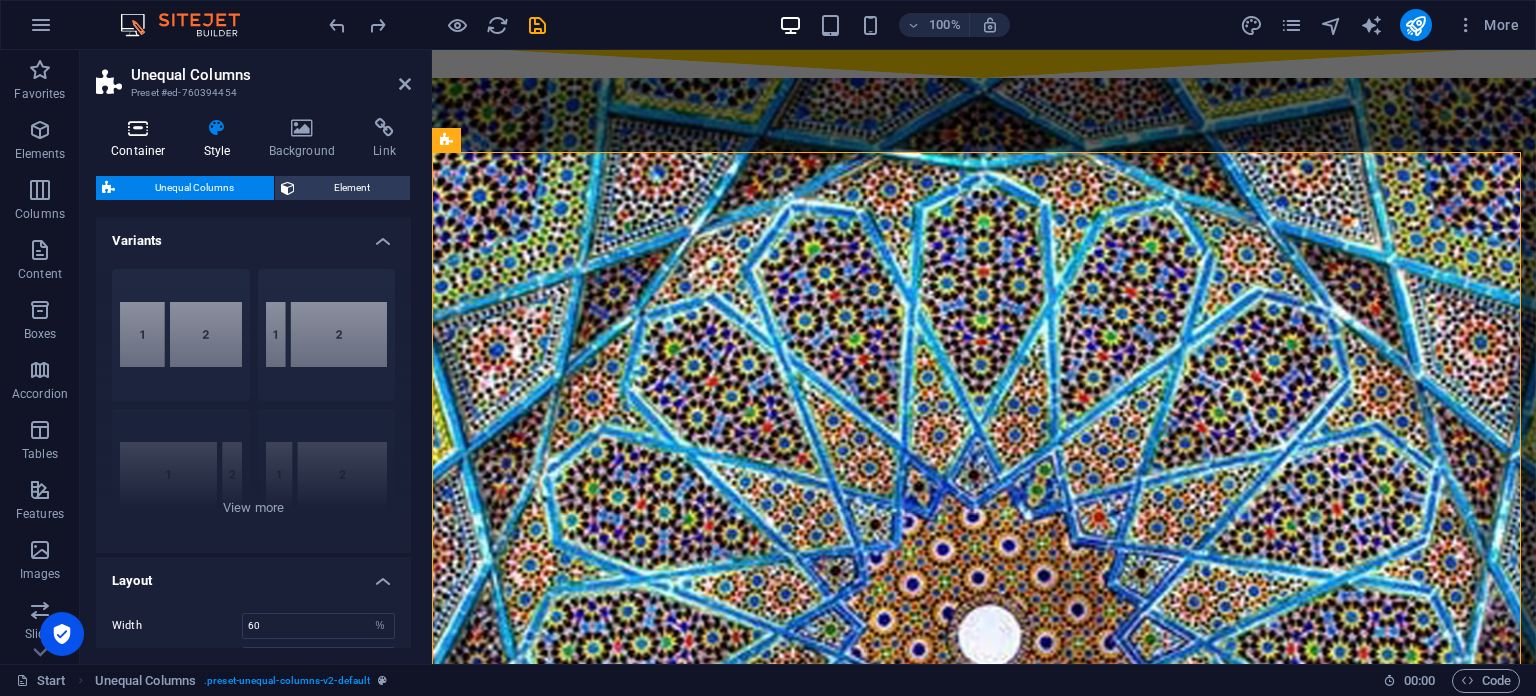 click on "Container" at bounding box center [142, 139] 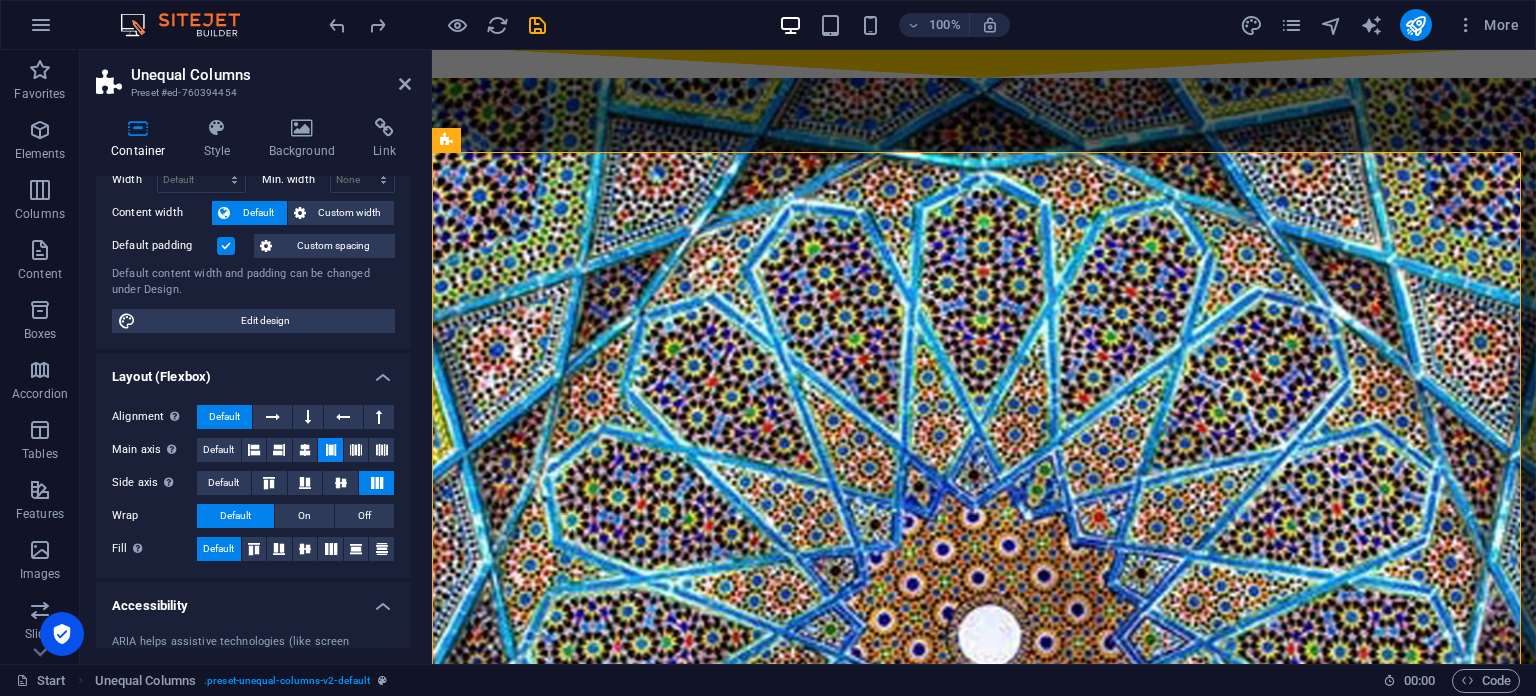 scroll, scrollTop: 0, scrollLeft: 0, axis: both 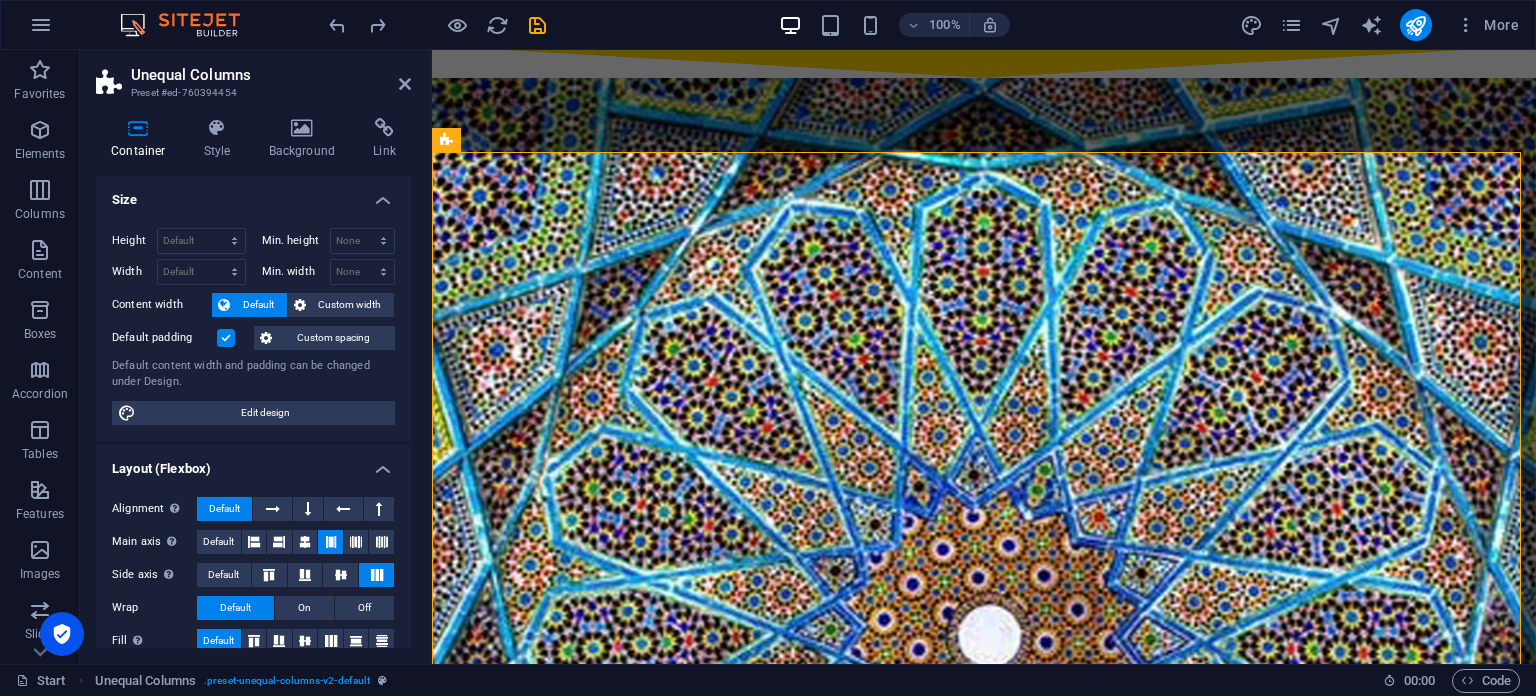 click on "Unequal Columns" at bounding box center (271, 75) 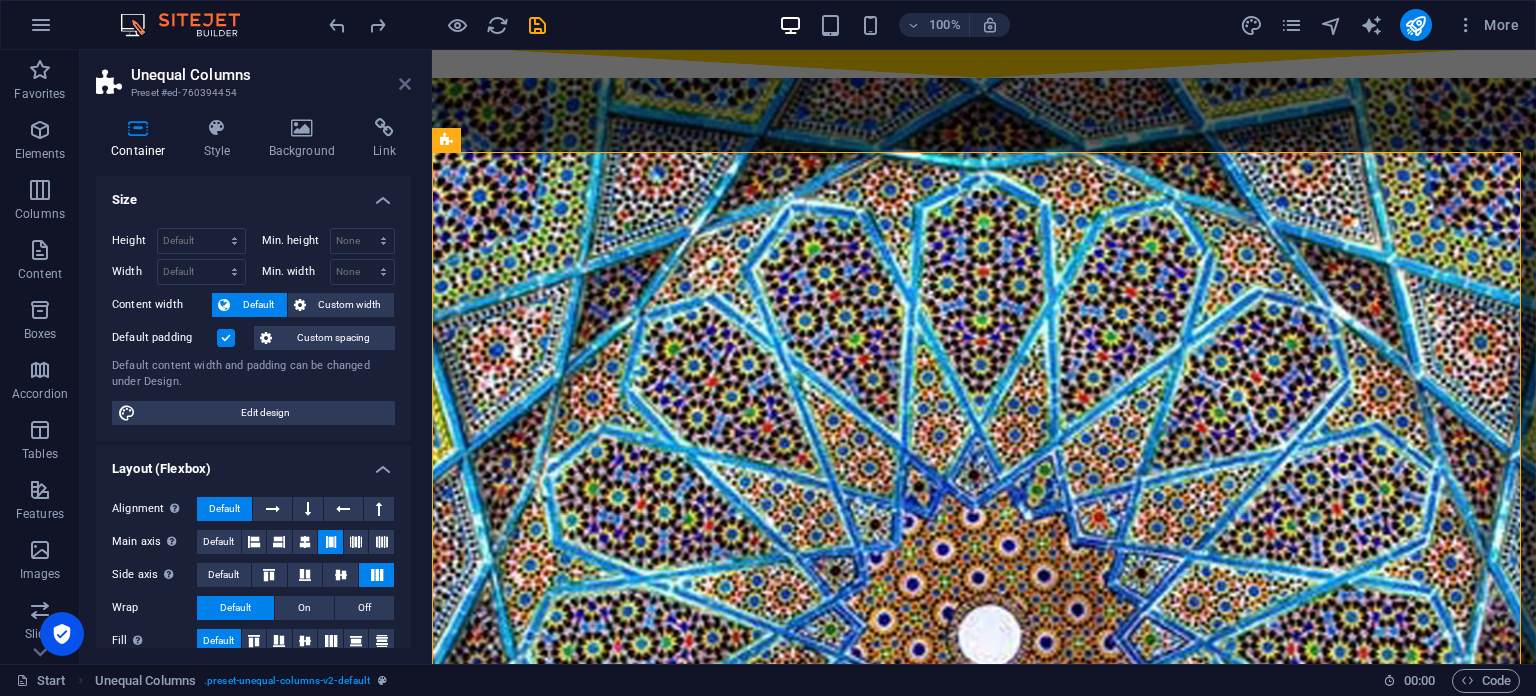 click at bounding box center [405, 84] 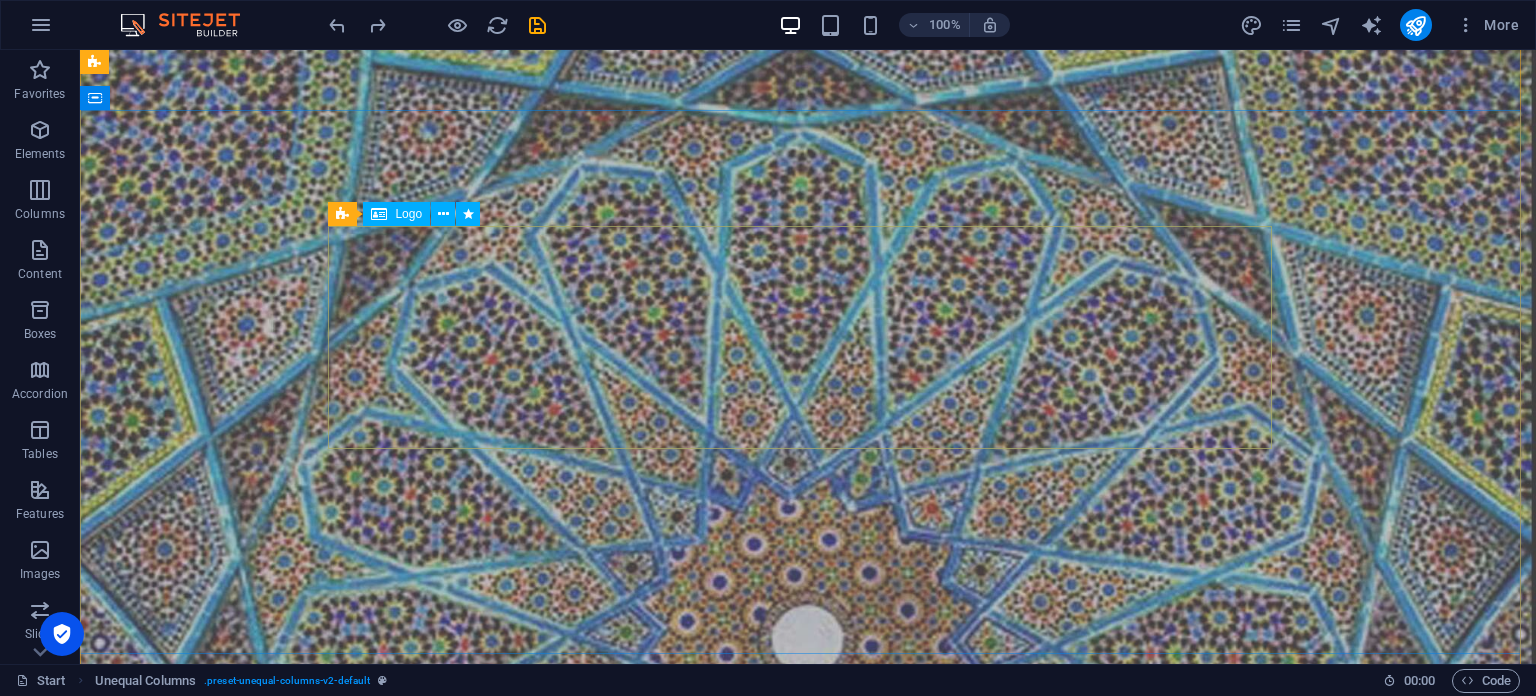 scroll, scrollTop: 0, scrollLeft: 0, axis: both 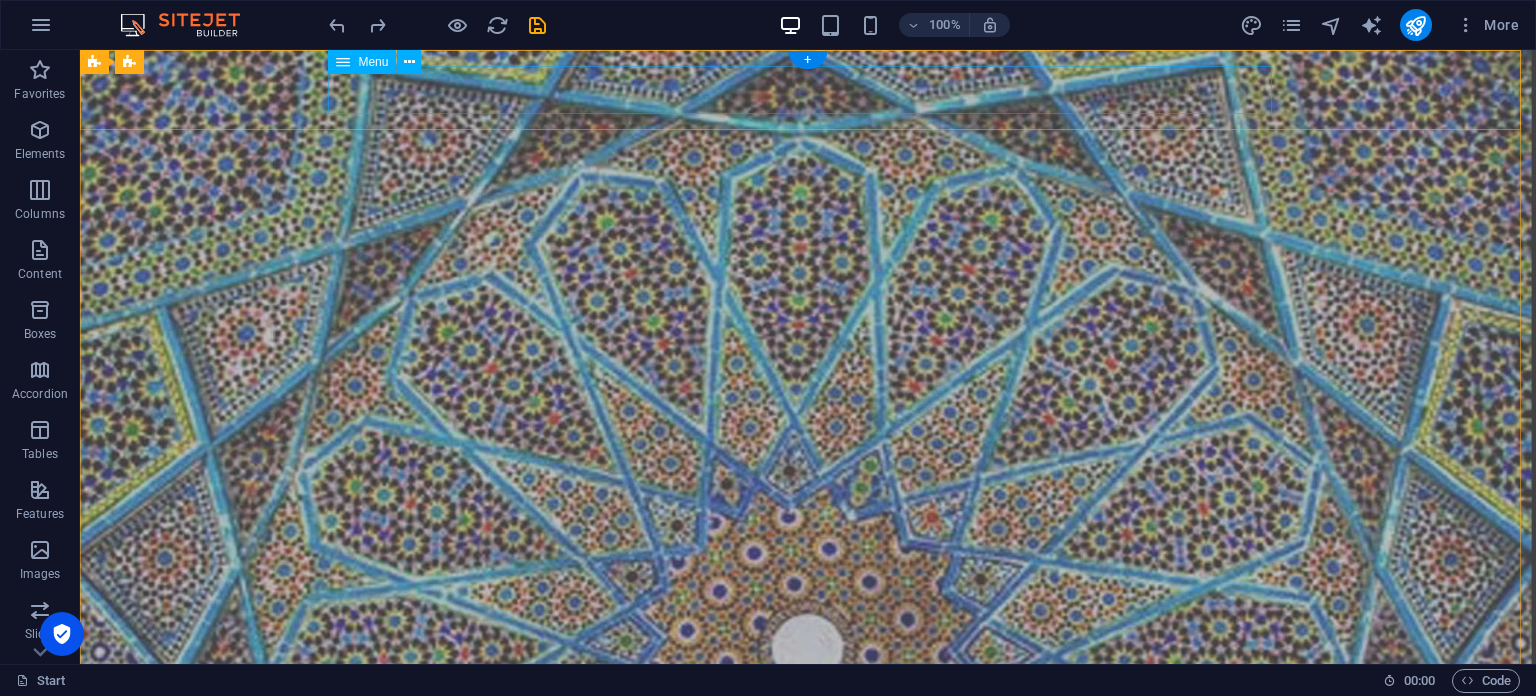click on "Home About Capabilities Contact" at bounding box center [808, 745] 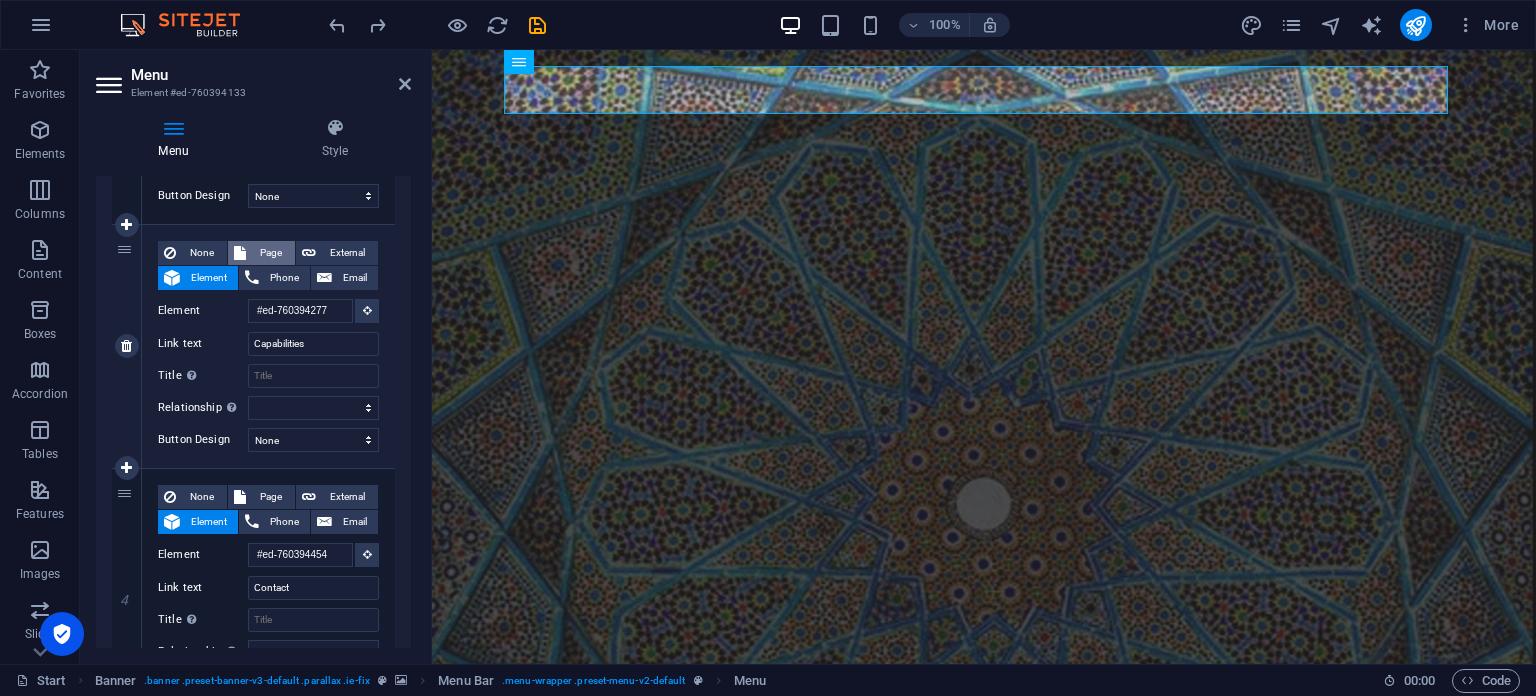 scroll, scrollTop: 748, scrollLeft: 0, axis: vertical 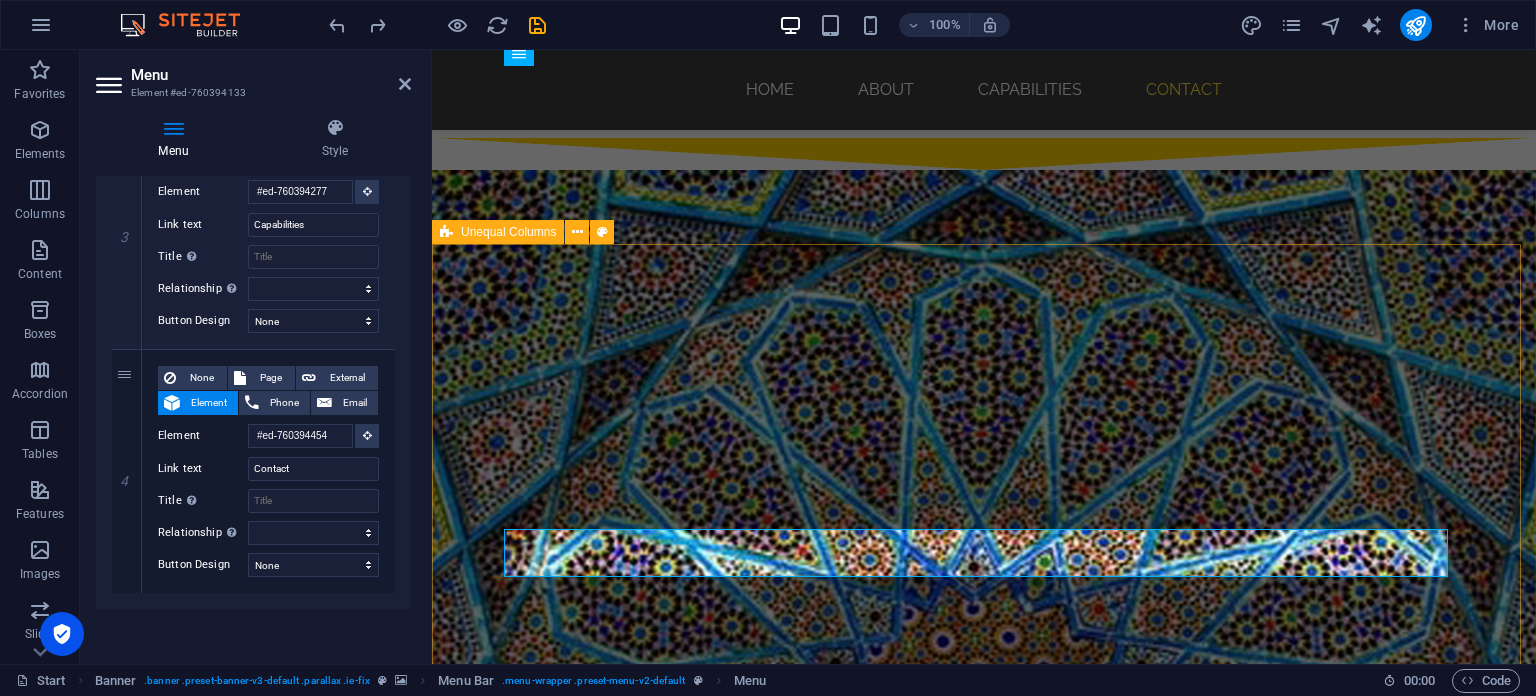 click on "CONTACT You are welcome to contact us from anywhere in the world; with us, you will discover unique opportunities, brilliant ideas, and distinctive projects Phone [PHONE_NUMBER] Email [EMAIL_ADDRESS][DOMAIN_NAME] Telegram @VANDAIntl   I have read and understand the privacy policy. Unreadable? Regenerate Submit" at bounding box center (984, 4673) 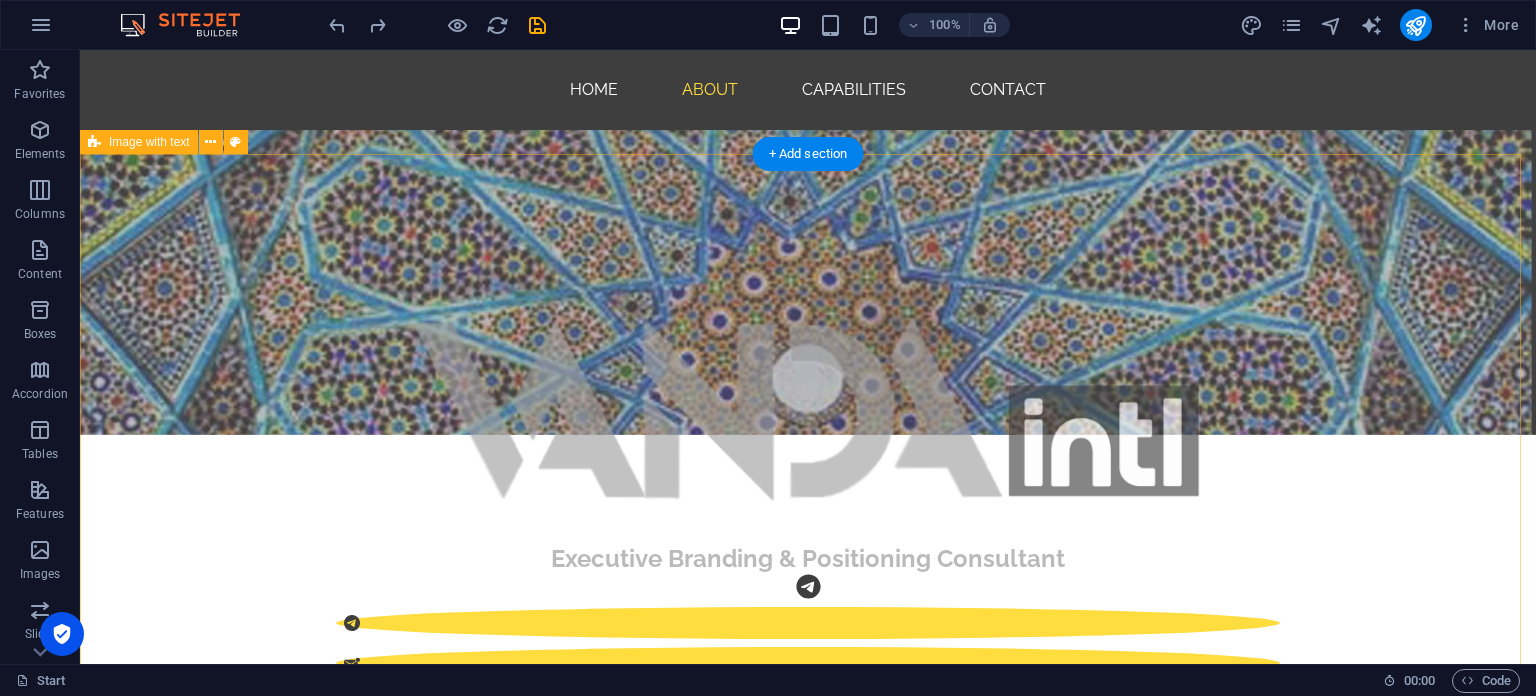 scroll, scrollTop: 0, scrollLeft: 0, axis: both 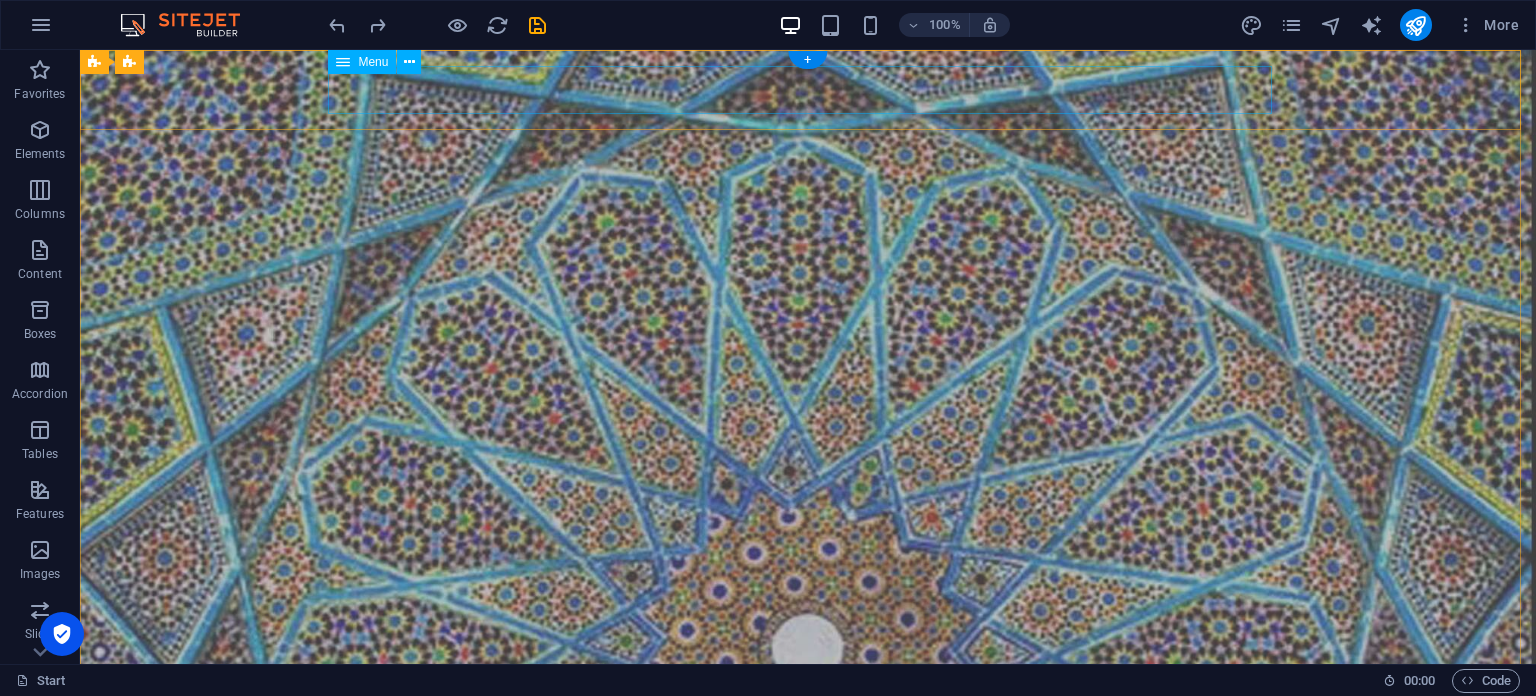 click on "Home About Capabilities Contact" at bounding box center (808, 745) 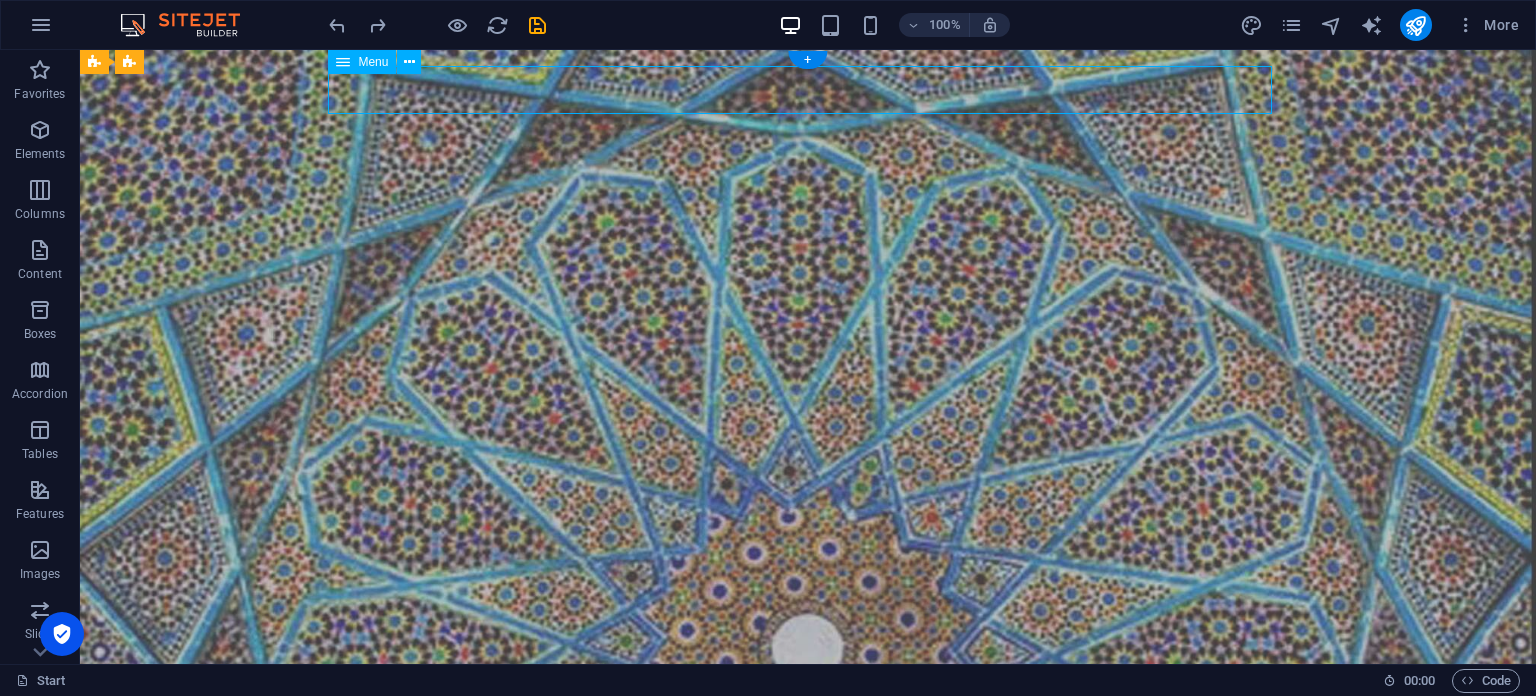 click on "Home About Capabilities Contact" at bounding box center [808, 745] 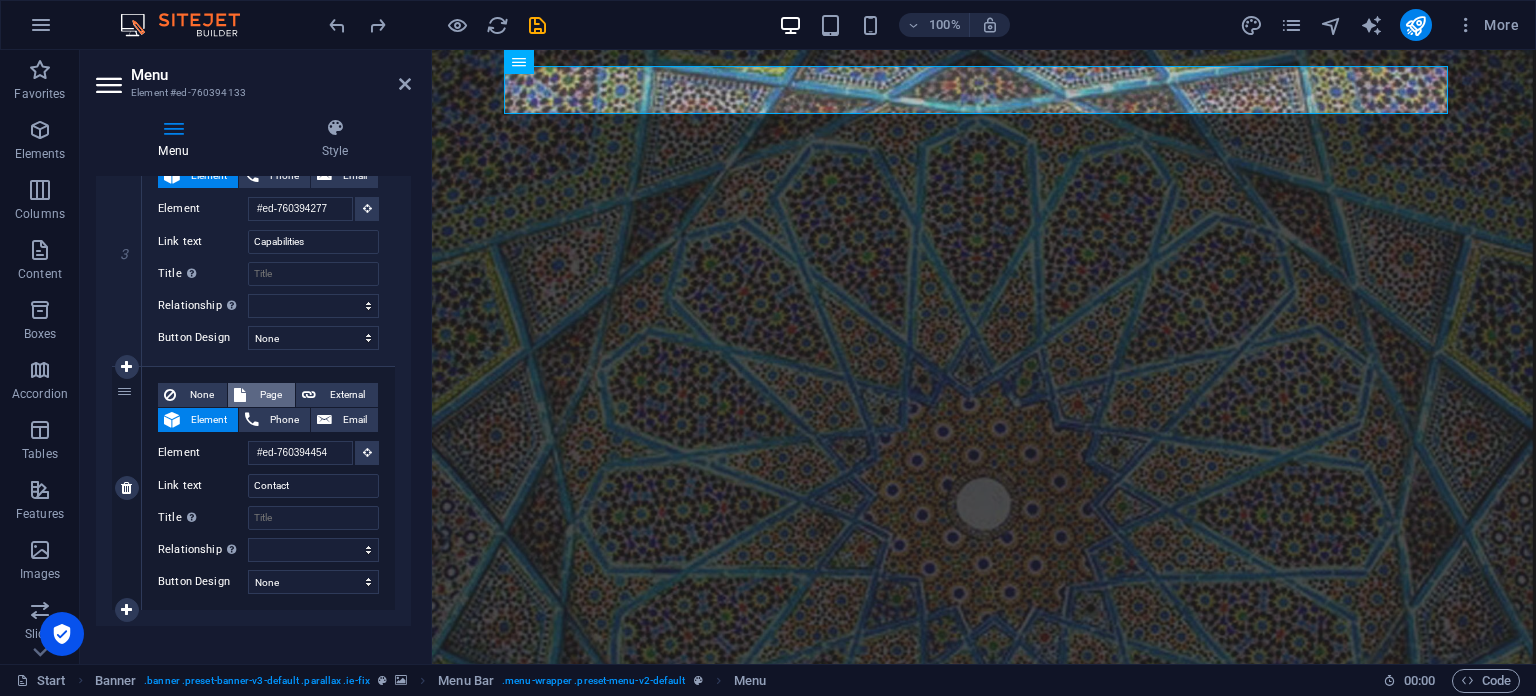 scroll, scrollTop: 748, scrollLeft: 0, axis: vertical 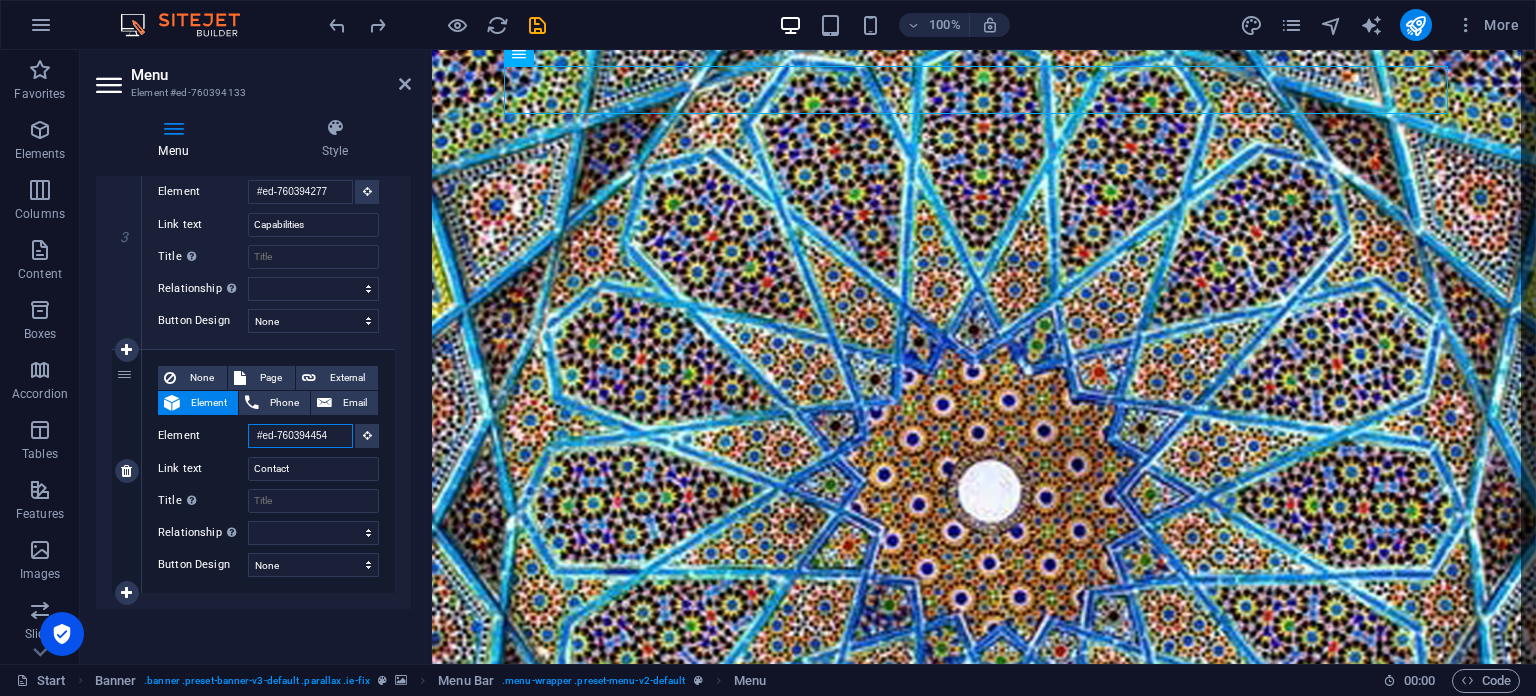 click on "#ed-760394454" at bounding box center [300, 436] 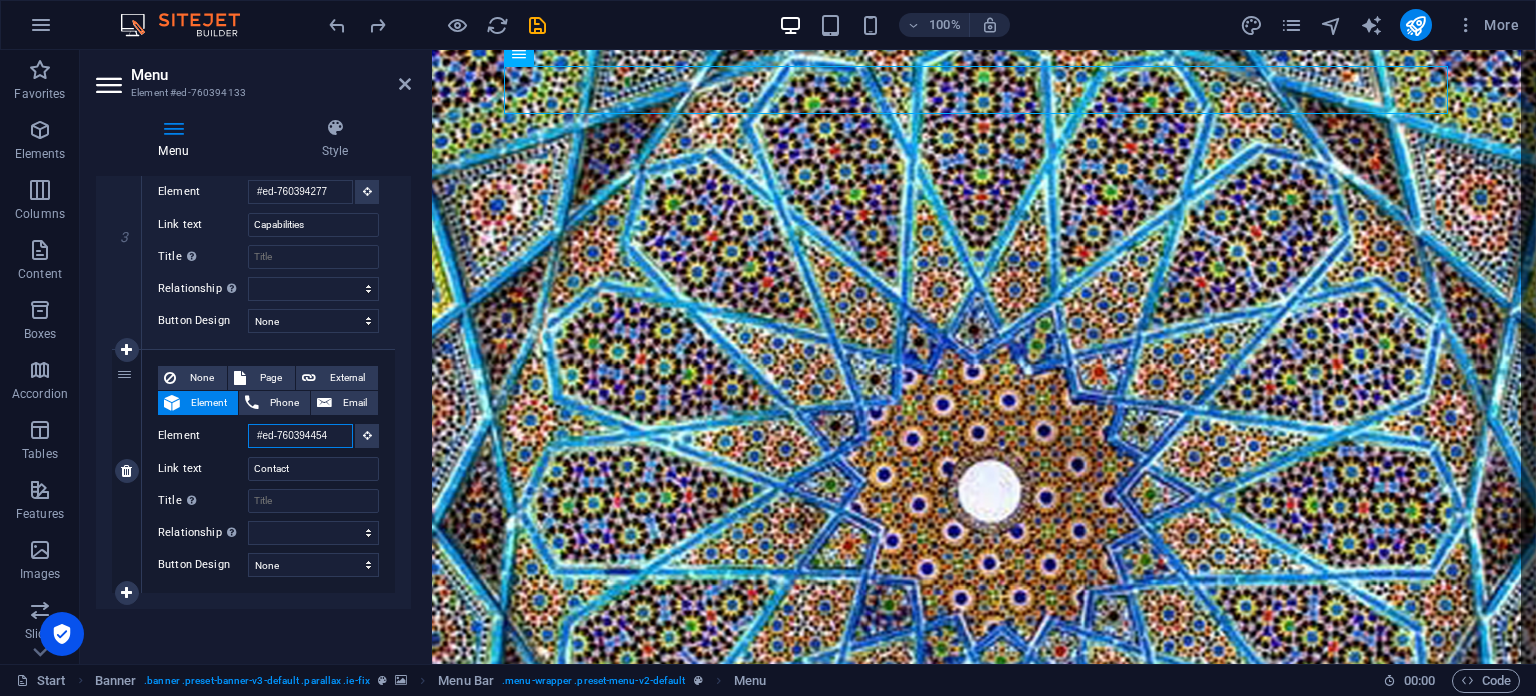 scroll, scrollTop: 0, scrollLeft: 0, axis: both 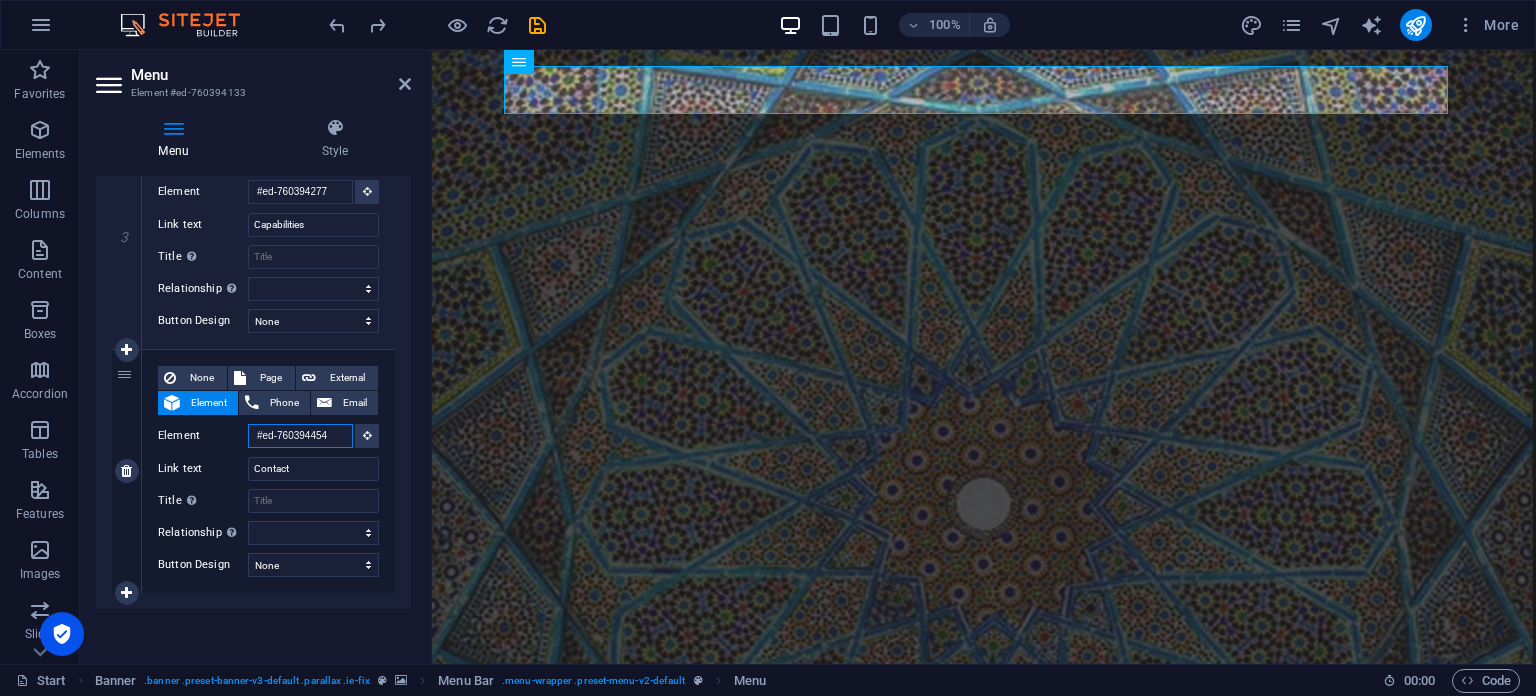 drag, startPoint x: 336, startPoint y: 431, endPoint x: 216, endPoint y: 430, distance: 120.004166 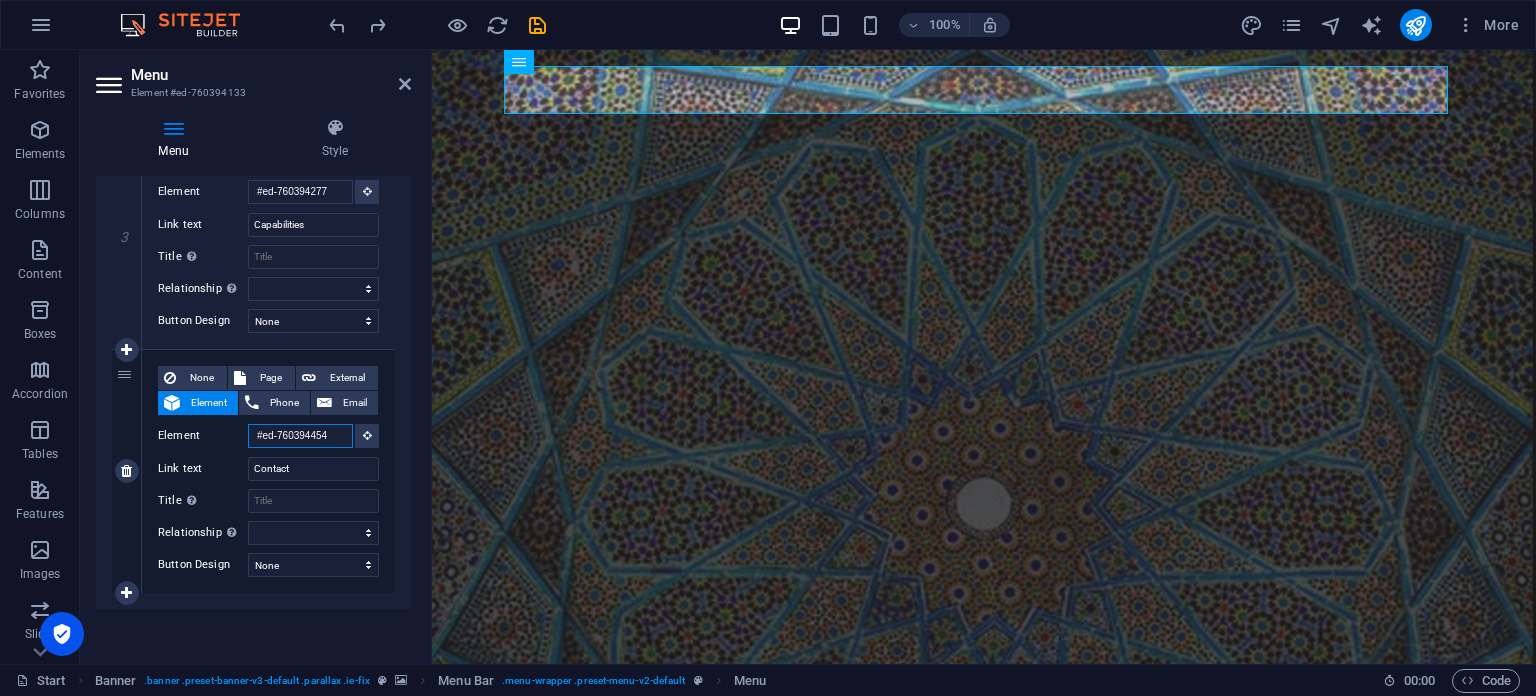 type 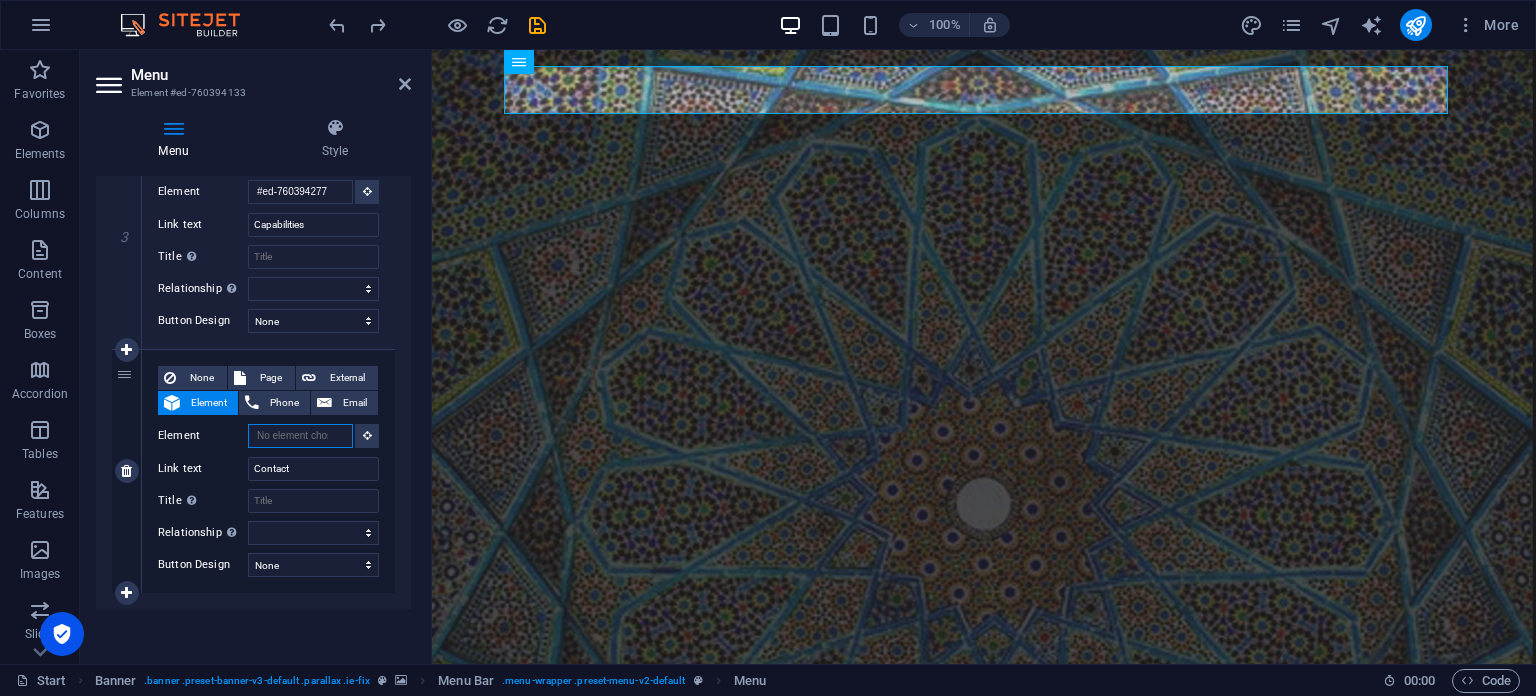 select 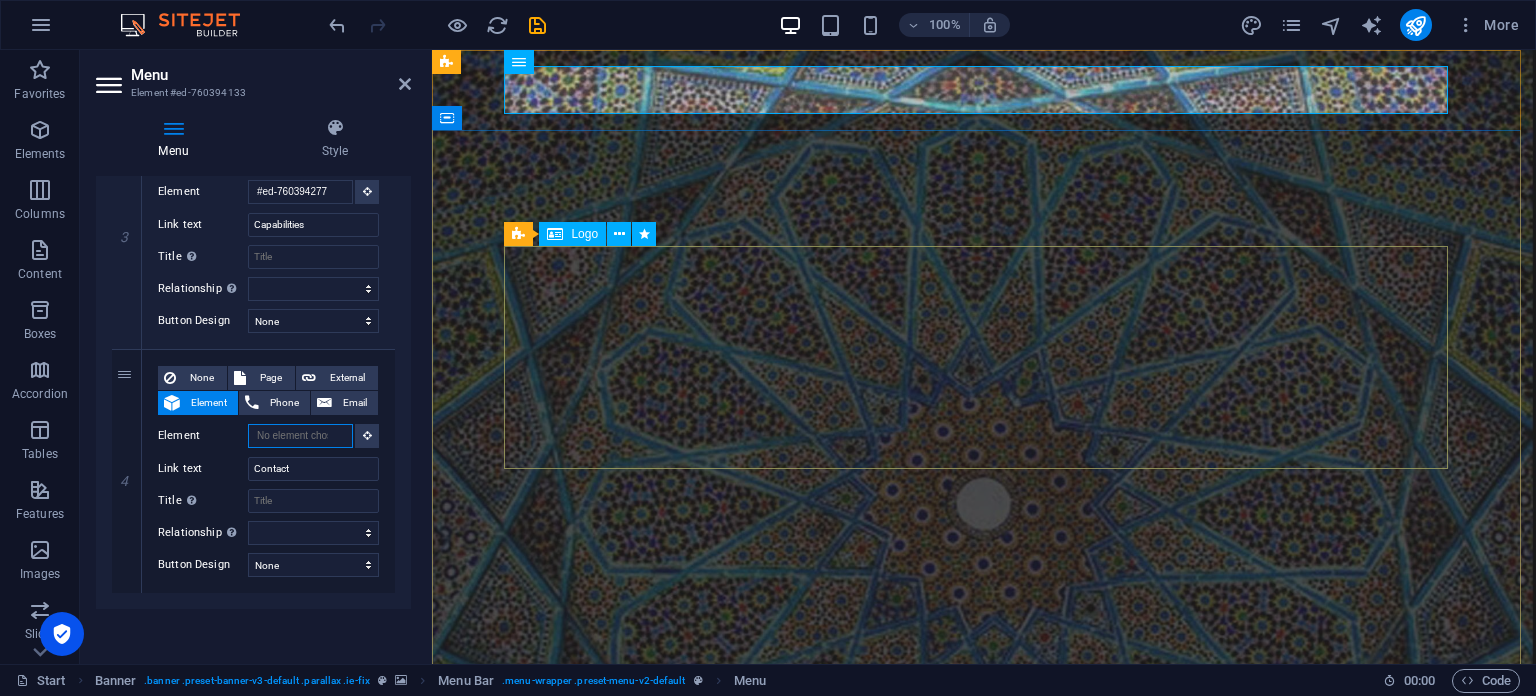 type 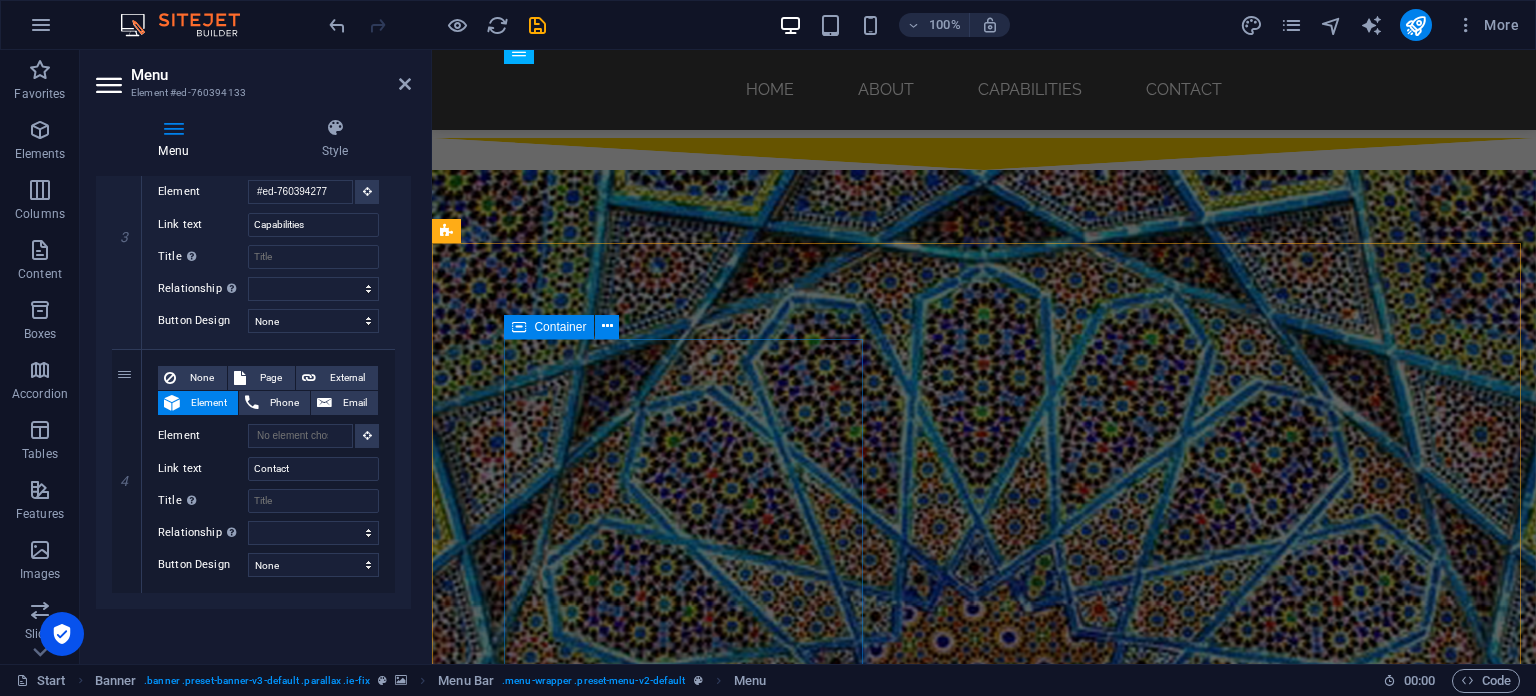 scroll, scrollTop: 2500, scrollLeft: 0, axis: vertical 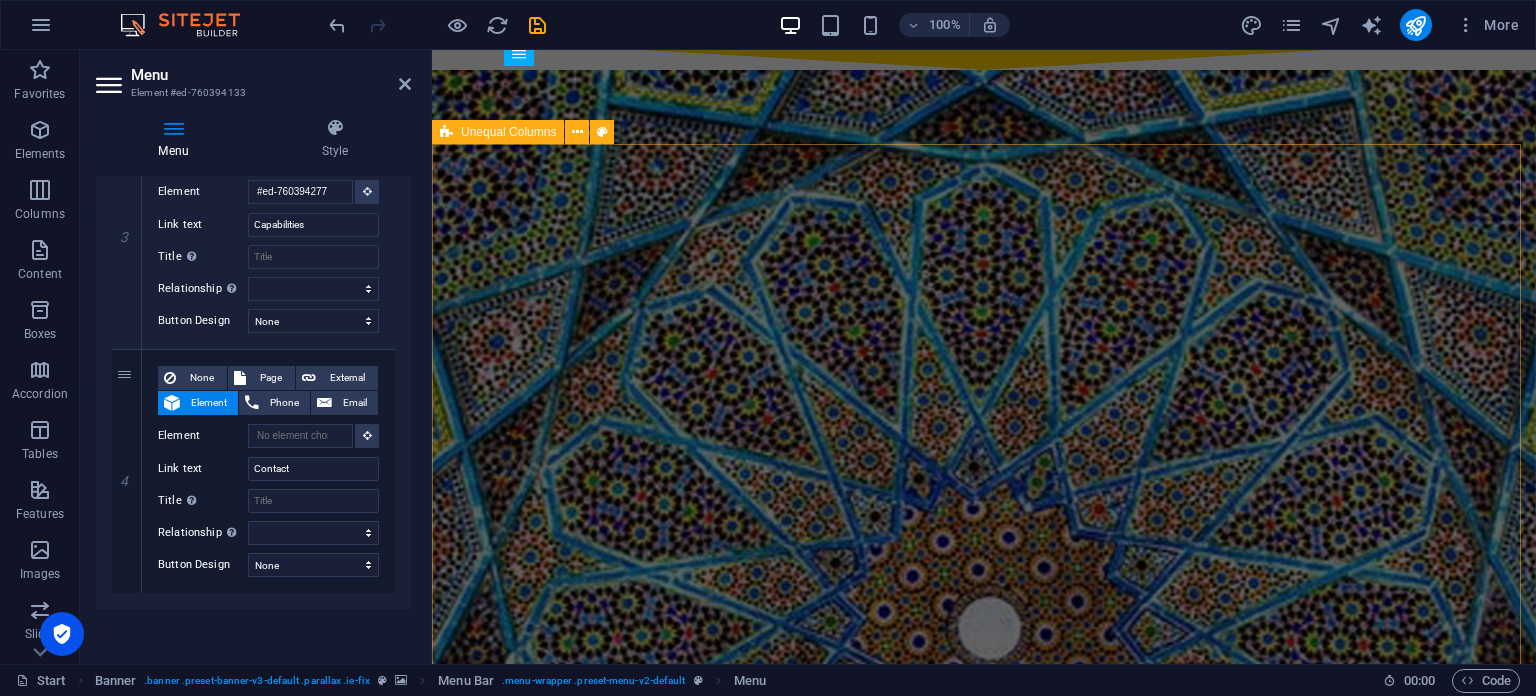 click on "CONTACT You are welcome to contact us from anywhere in the world; with us, you will discover unique opportunities, brilliant ideas, and distinctive projects Phone [PHONE_NUMBER] Email [EMAIL_ADDRESS][DOMAIN_NAME] Telegram @VANDAIntl   I have read and understand the privacy policy. Unreadable? Regenerate Submit" at bounding box center [984, 4573] 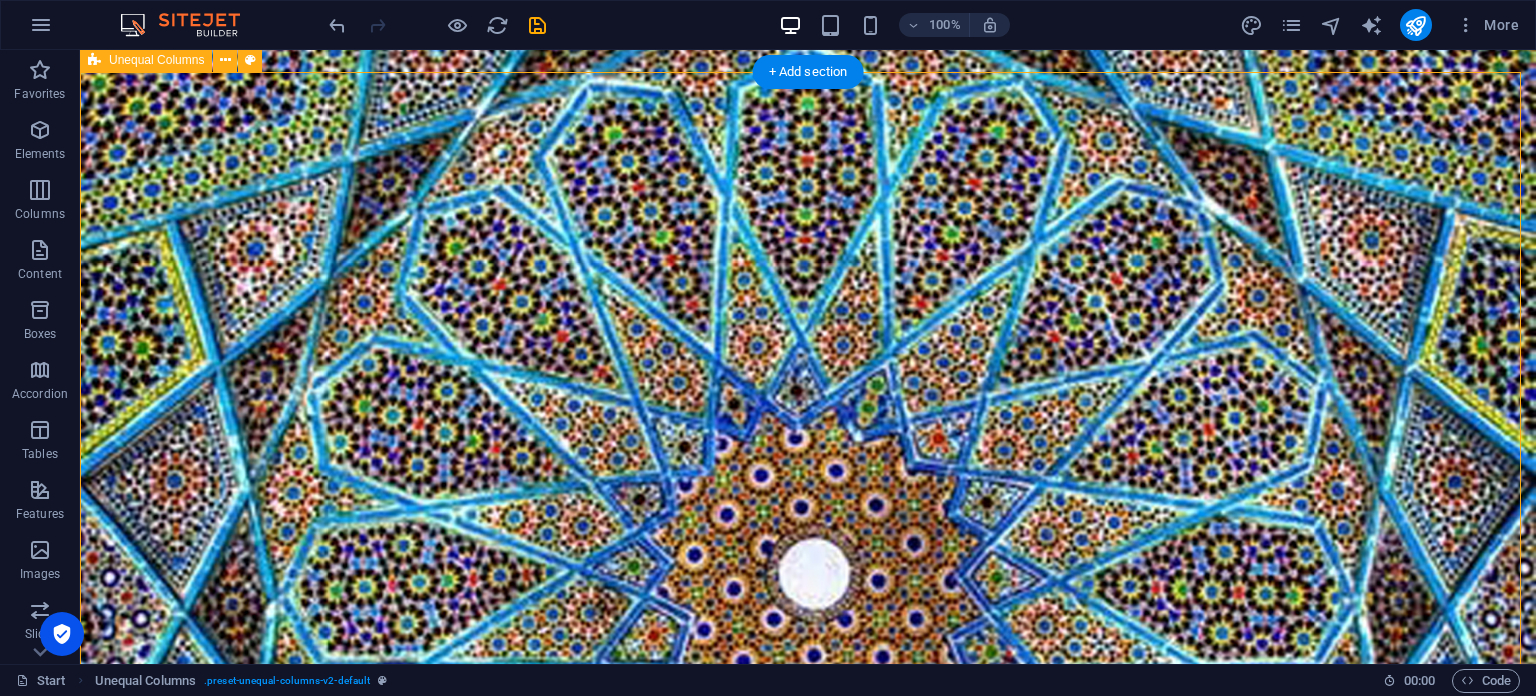 click on "CONTACT You are welcome to contact us from anywhere in the world; with us, you will discover unique opportunities, brilliant ideas, and distinctive projects Phone [PHONE_NUMBER] Email [EMAIL_ADDRESS][DOMAIN_NAME] Telegram @VANDAIntl   I have read and understand the privacy policy. Unreadable? Regenerate Submit" at bounding box center [808, 4519] 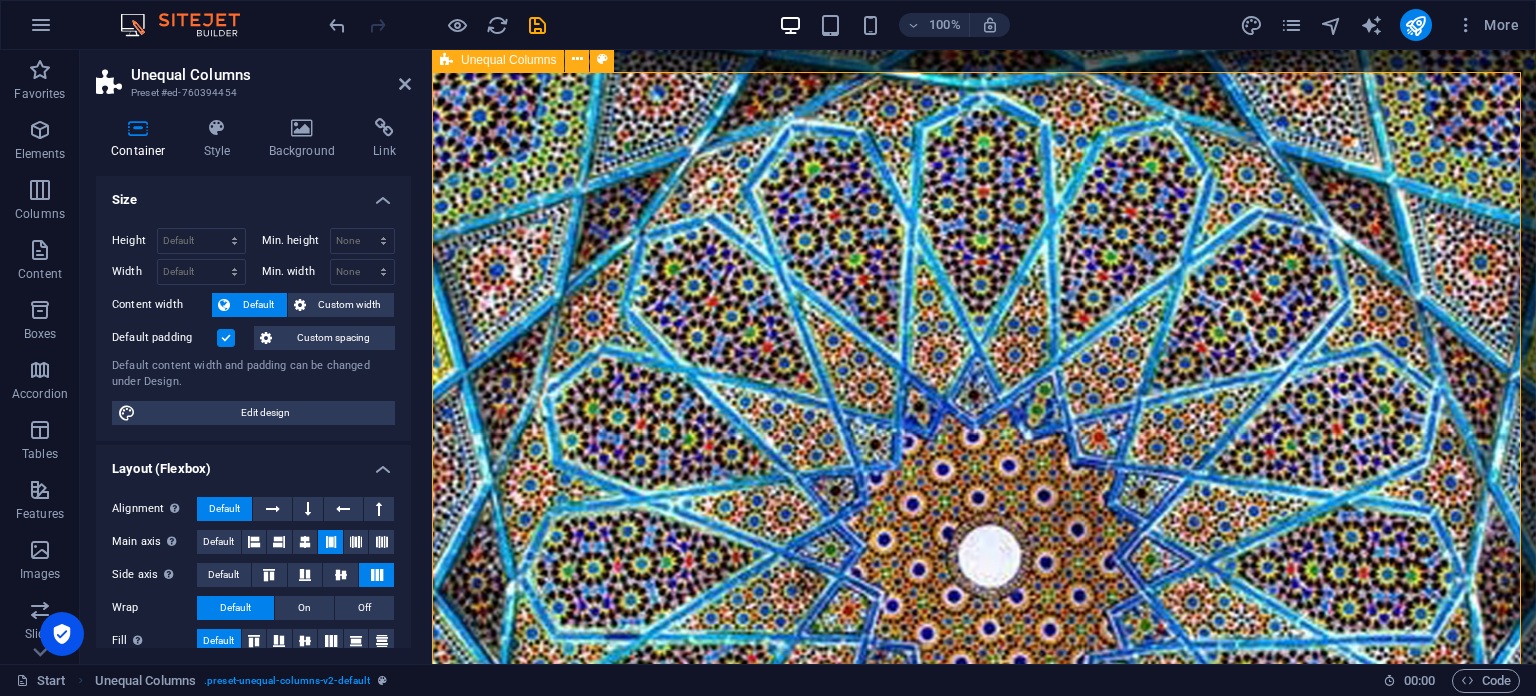 click on "CONTACT You are welcome to contact us from anywhere in the world; with us, you will discover unique opportunities, brilliant ideas, and distinctive projects Phone [PHONE_NUMBER] Email [EMAIL_ADDRESS][DOMAIN_NAME] Telegram @VANDAIntl   I have read and understand the privacy policy. Unreadable? Regenerate Submit" at bounding box center [984, 4501] 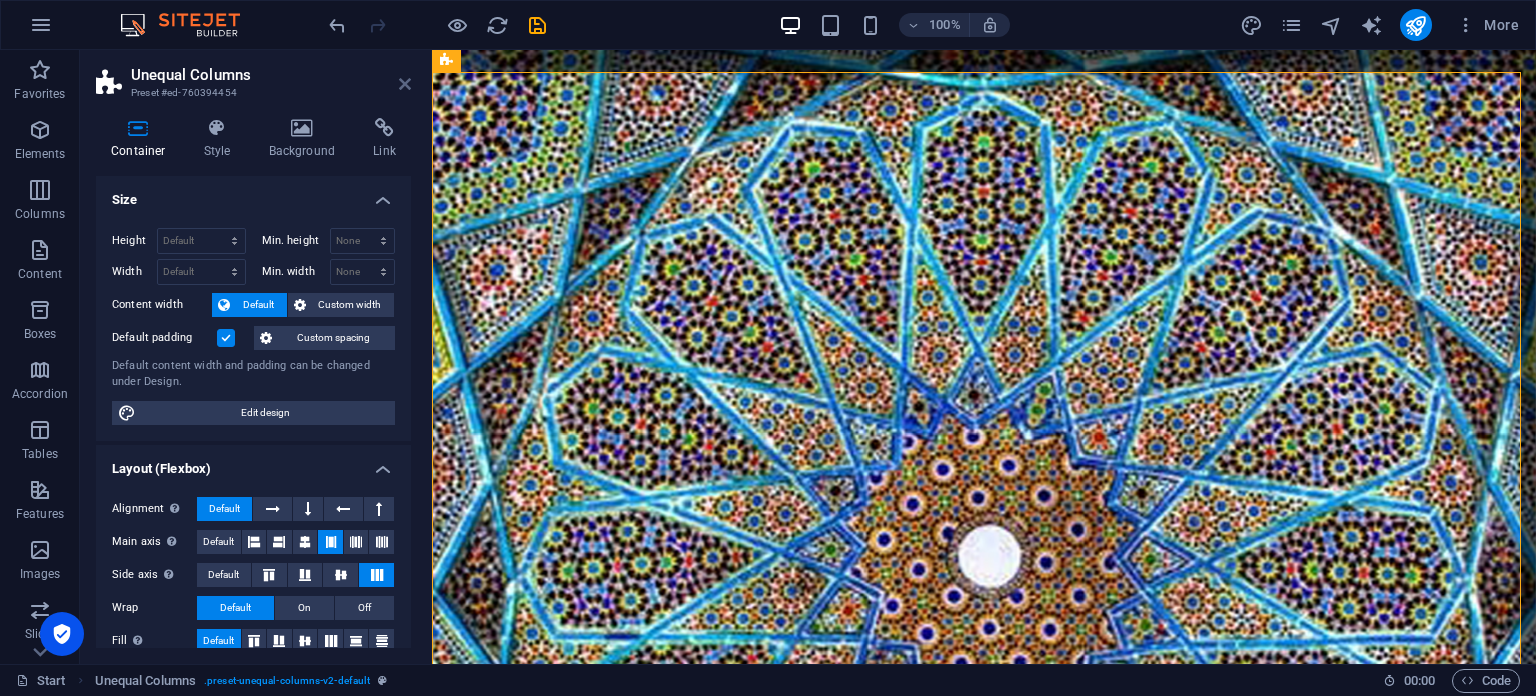 click at bounding box center [405, 84] 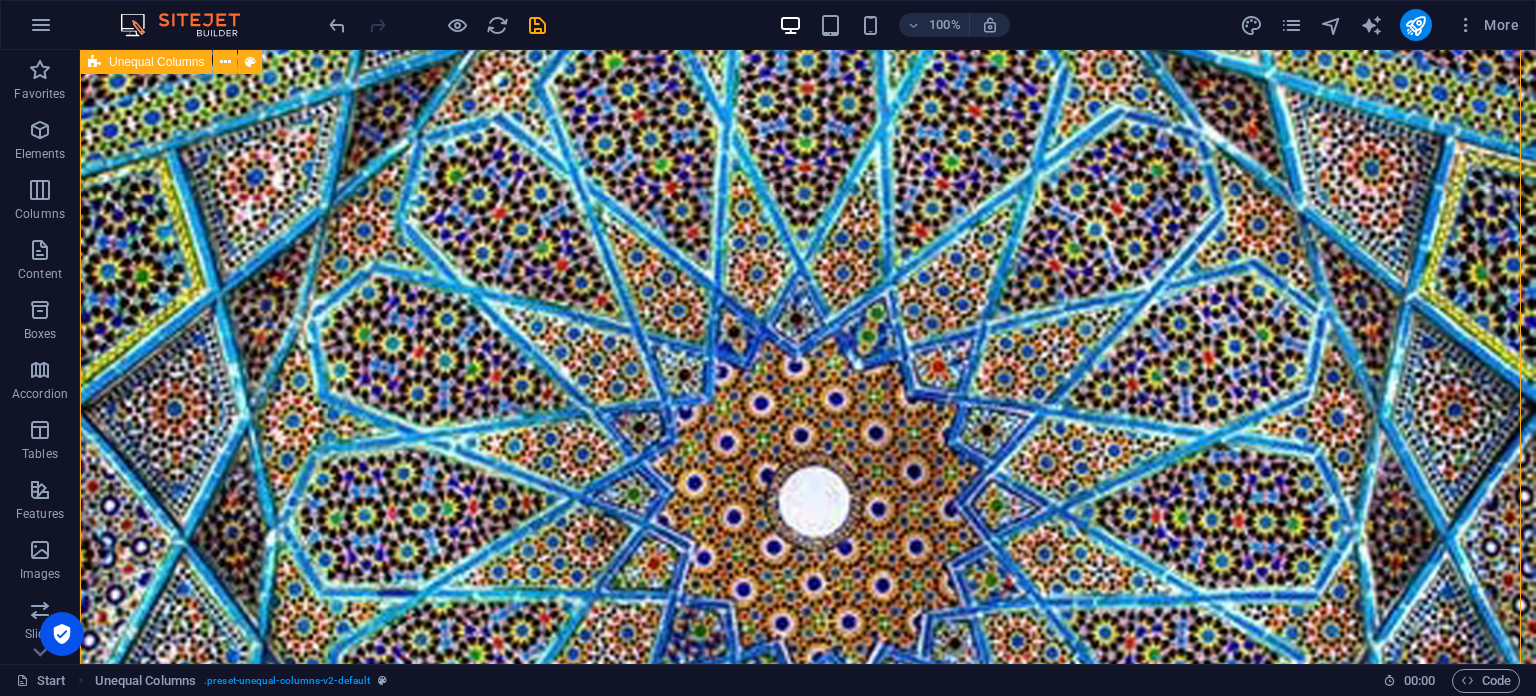 click on "CONTACT You are welcome to contact us from anywhere in the world; with us, you will discover unique opportunities, brilliant ideas, and distinctive projects Phone [PHONE_NUMBER] Email [EMAIL_ADDRESS][DOMAIN_NAME] Telegram @VANDAIntl   I have read and understand the privacy policy. Unreadable? Regenerate Submit" at bounding box center (808, 4447) 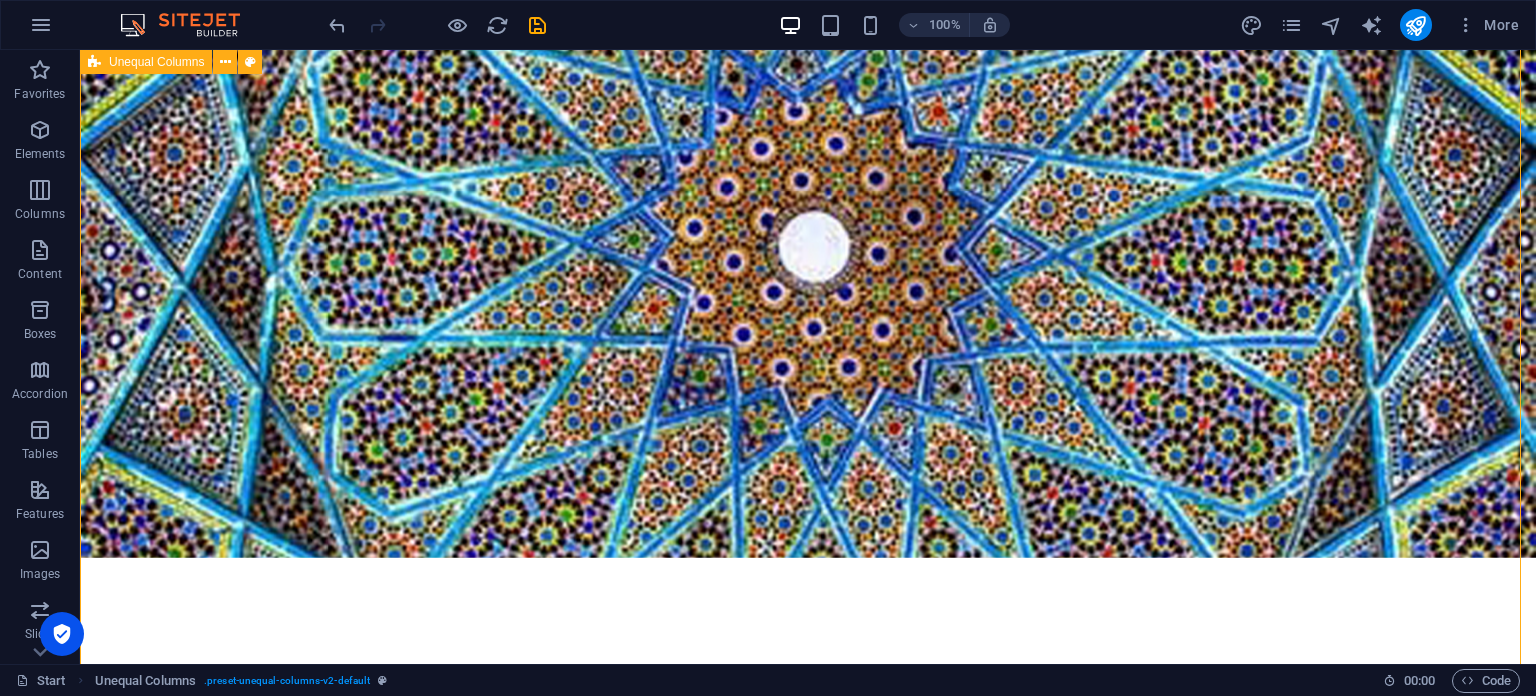 scroll, scrollTop: 2644, scrollLeft: 0, axis: vertical 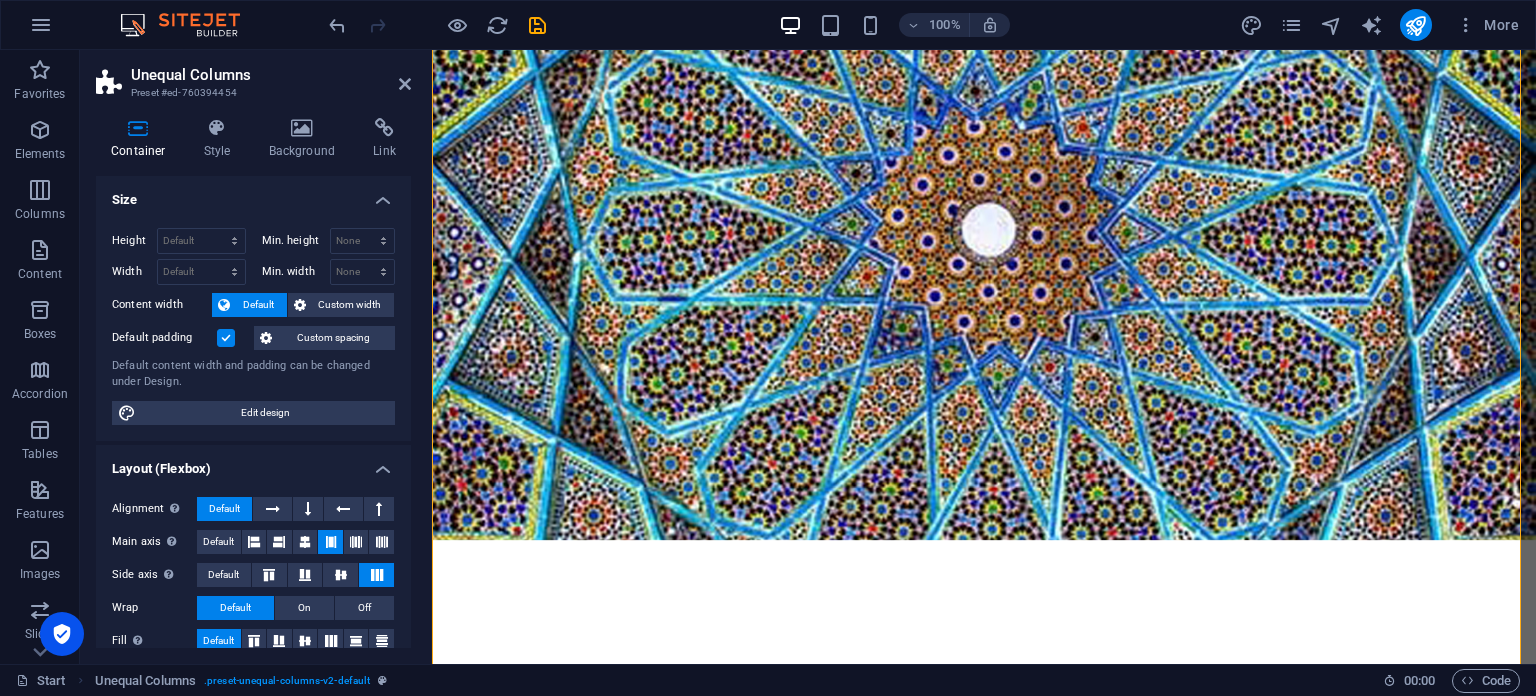 click on "Unequal Columns Preset #ed-760394454
Container Style Background Link Size Height Default px rem % vh vw Min. height None px rem % vh vw Width Default px rem % em vh vw Min. width None px rem % vh vw Content width Default Custom width Width Default px rem % em vh vw Min. width None px rem % vh vw Default padding Custom spacing Default content width and padding can be changed under Design. Edit design Layout (Flexbox) Alignment Determines the flex direction. Default Main axis Determine how elements should behave along the main axis inside this container (justify content). Default Side axis Control the vertical direction of the element inside of the container (align items). Default Wrap Default On Off Fill Controls the distances and direction of elements on the y-axis across several lines (align content). Default Accessibility ARIA helps assistive technologies (like screen readers) to understand the role, state, and behavior of web elements Role The ARIA role defines the purpose of an element." at bounding box center (256, 357) 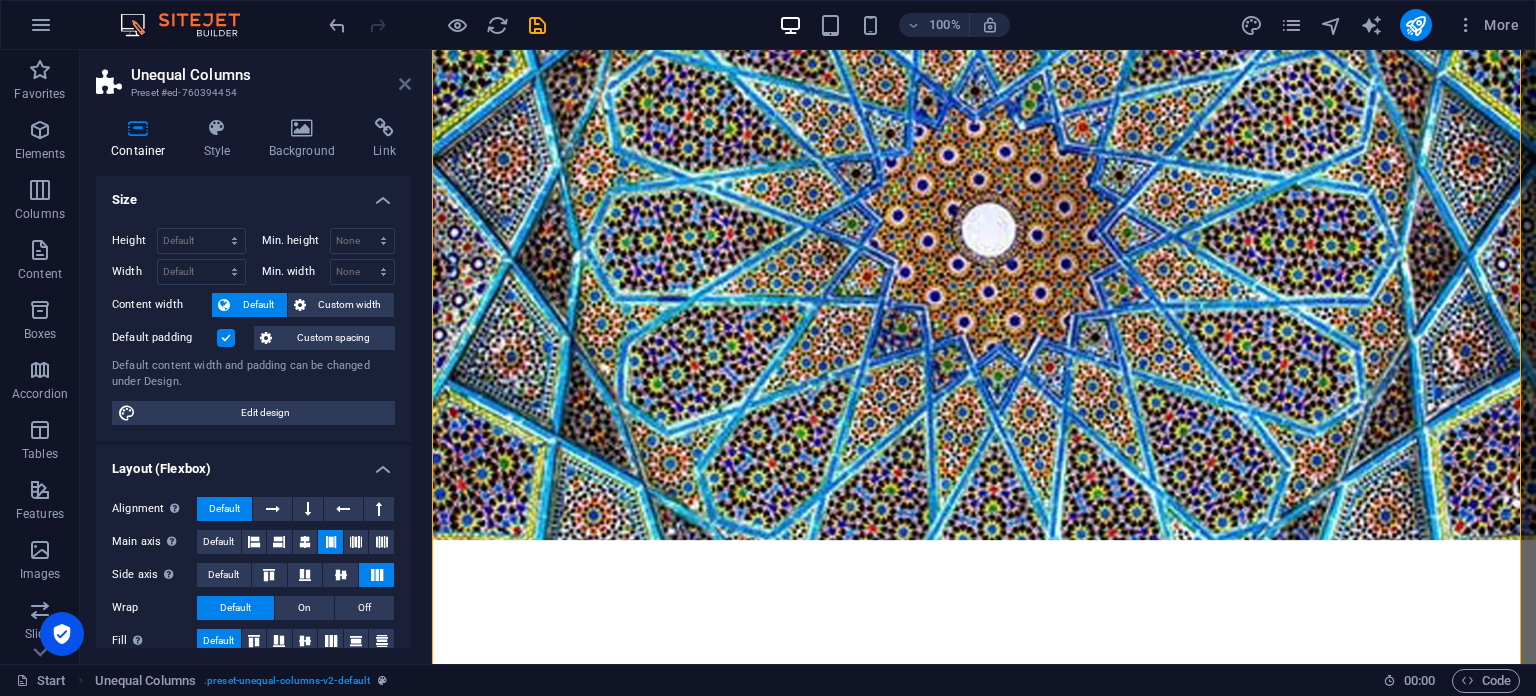 click at bounding box center [405, 84] 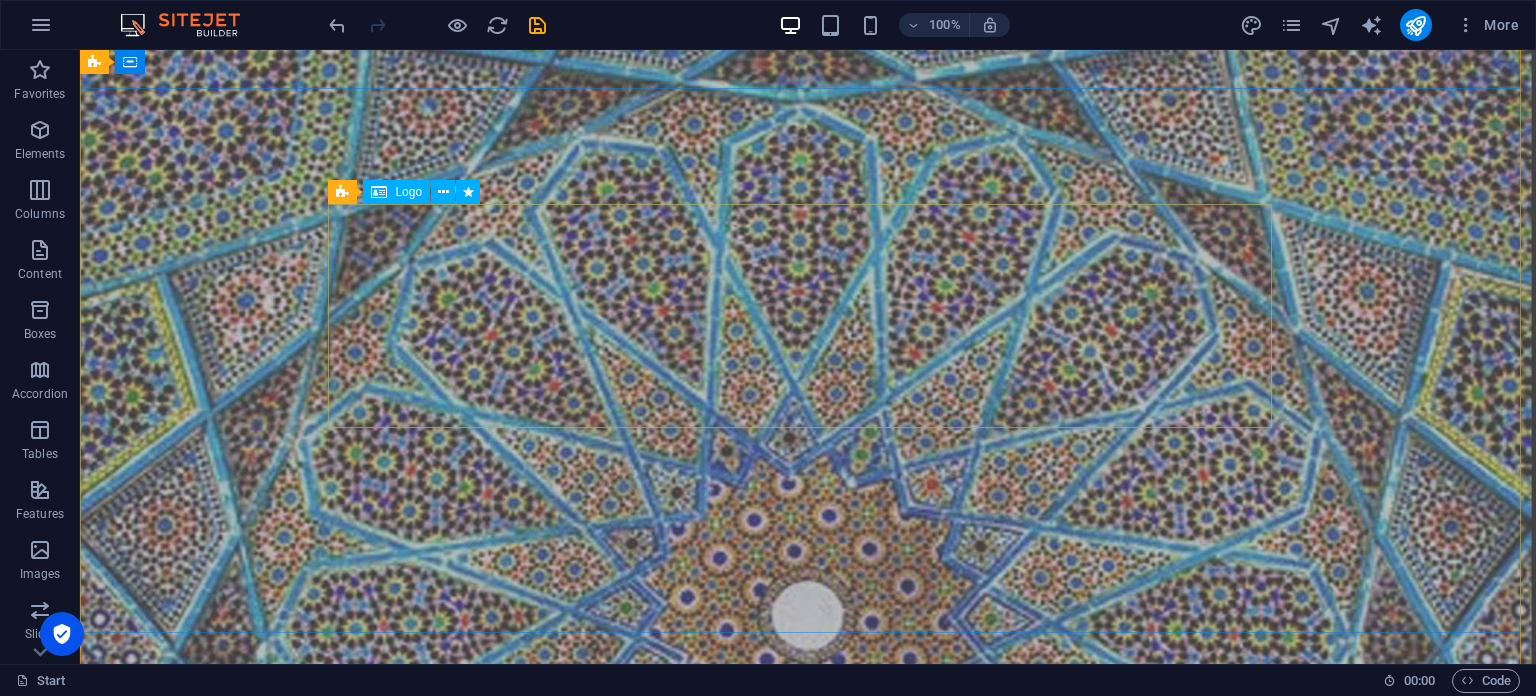 scroll, scrollTop: 0, scrollLeft: 0, axis: both 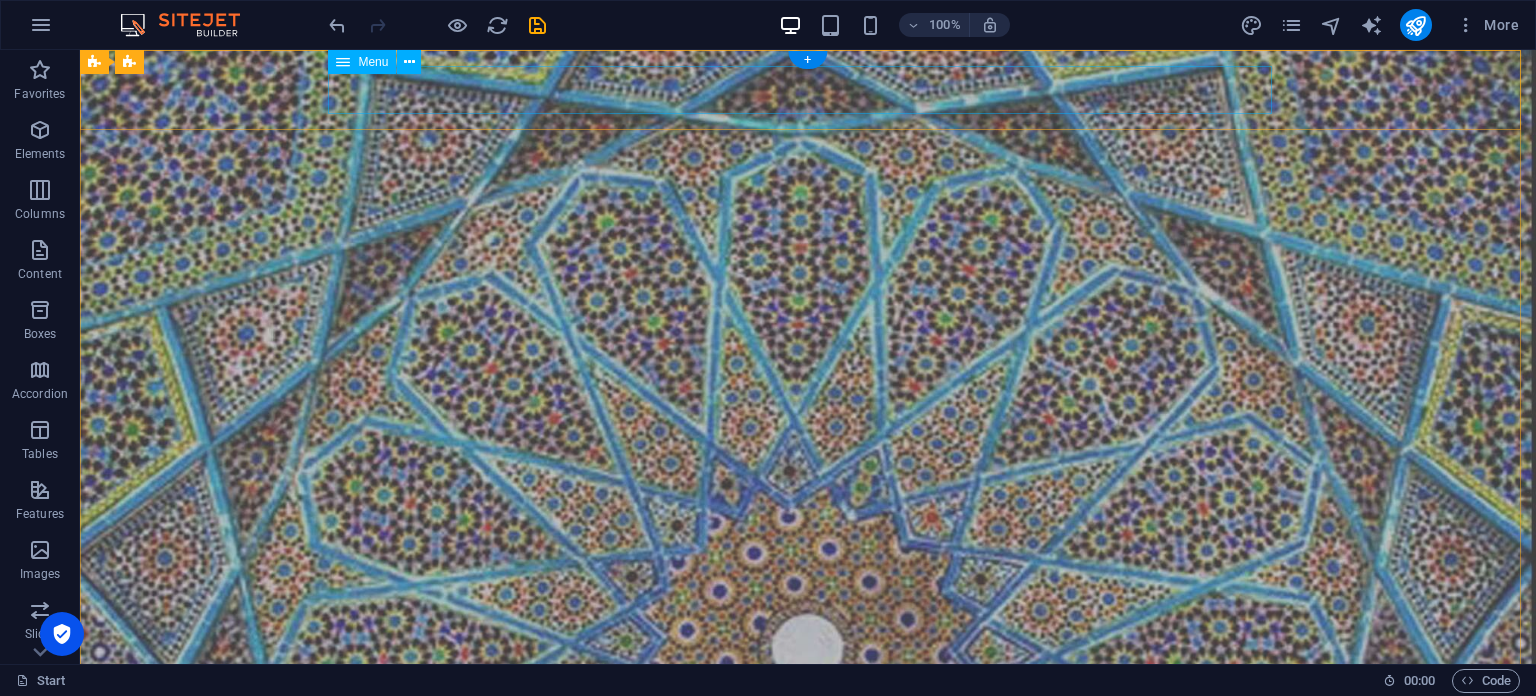 click on "Home About Capabilities Contact" at bounding box center (808, 745) 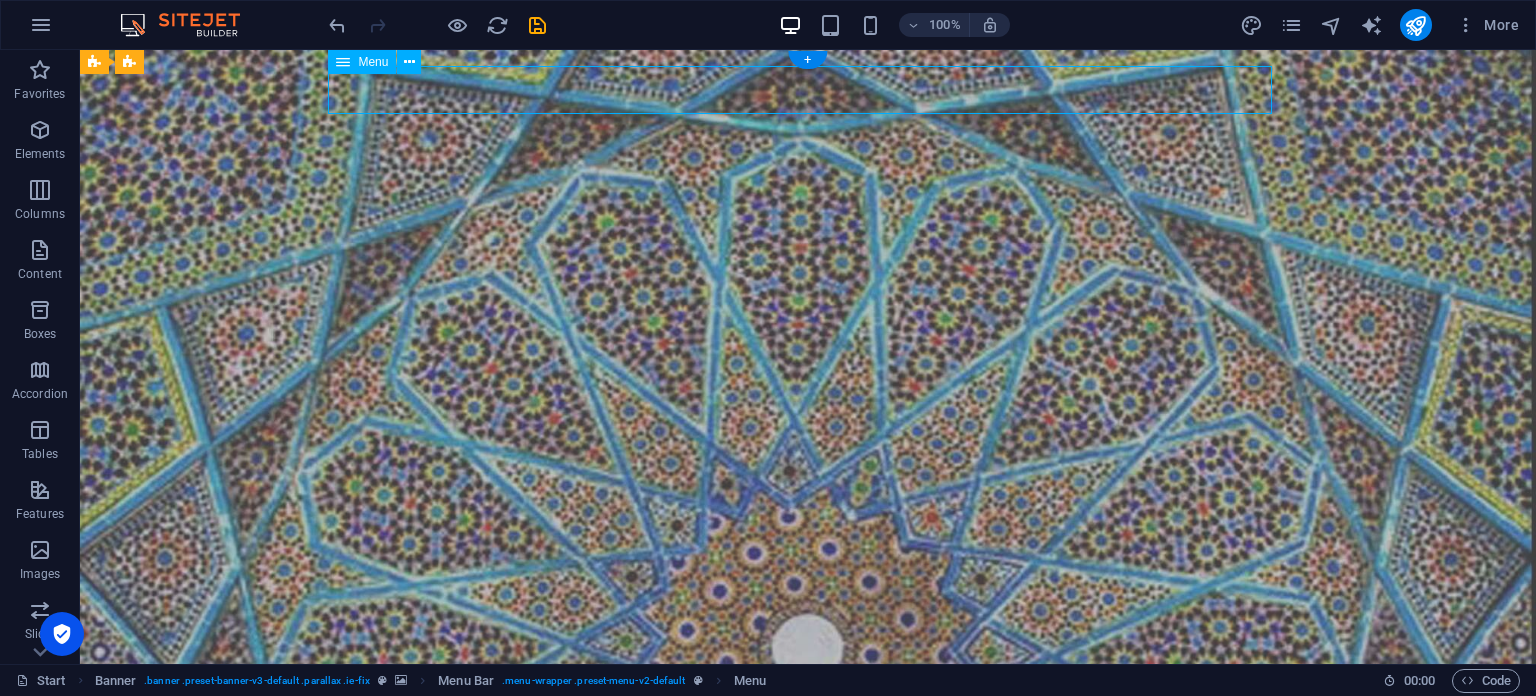 click on "Home About Capabilities Contact" at bounding box center (808, 745) 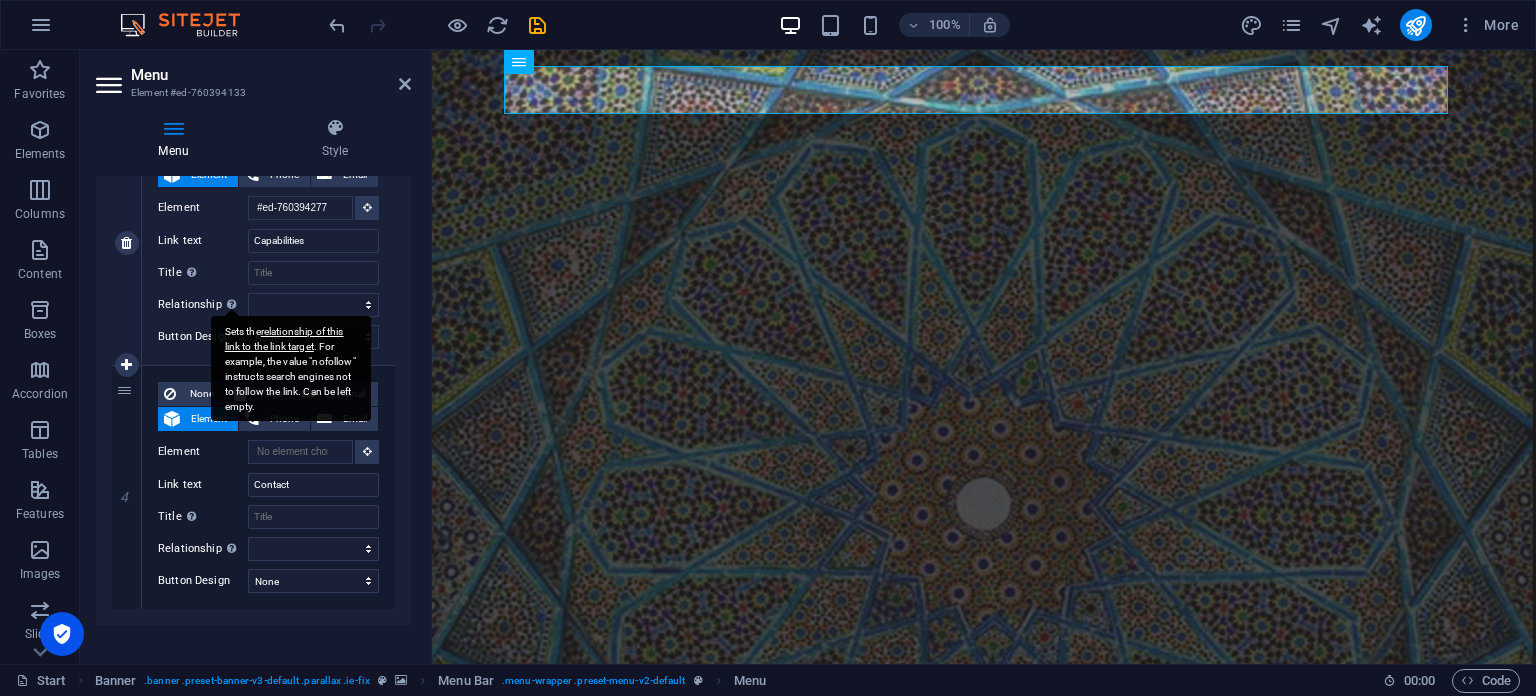 scroll, scrollTop: 748, scrollLeft: 0, axis: vertical 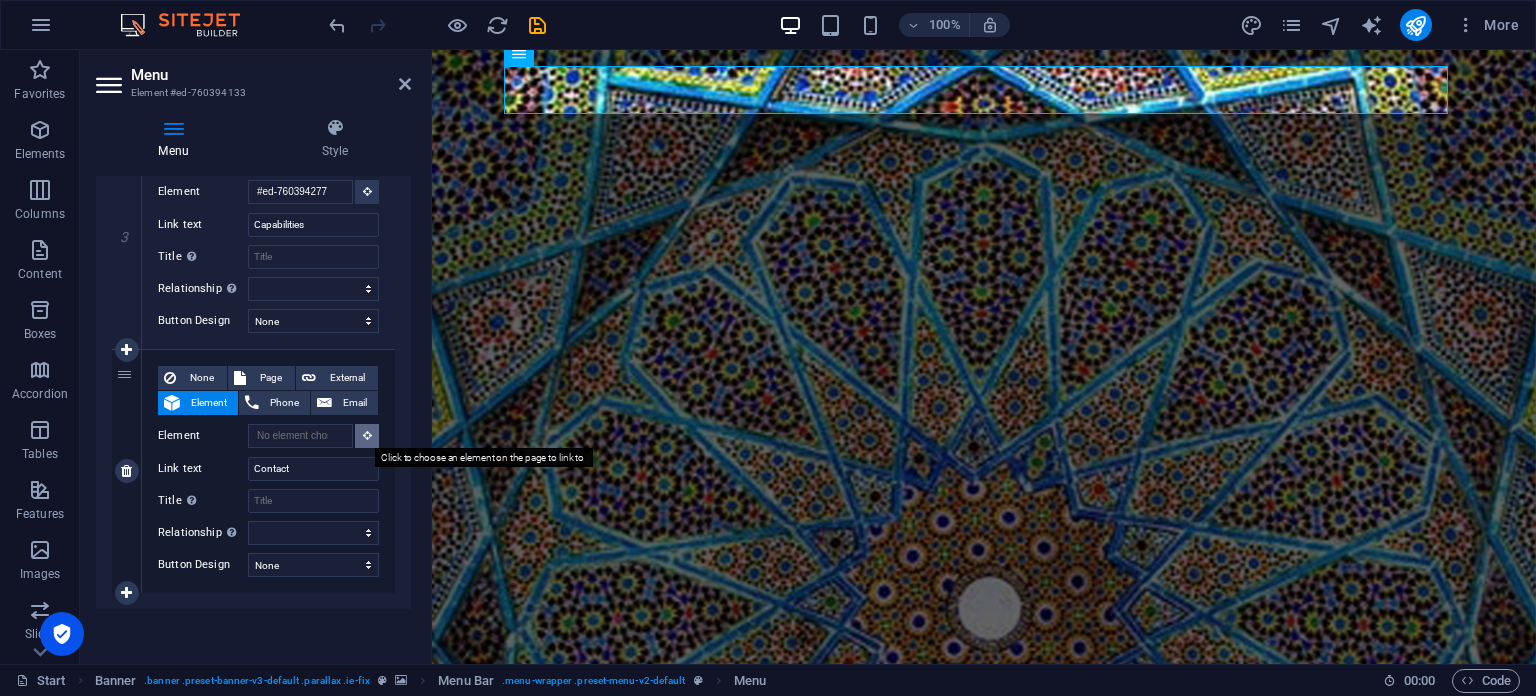 click at bounding box center (367, 435) 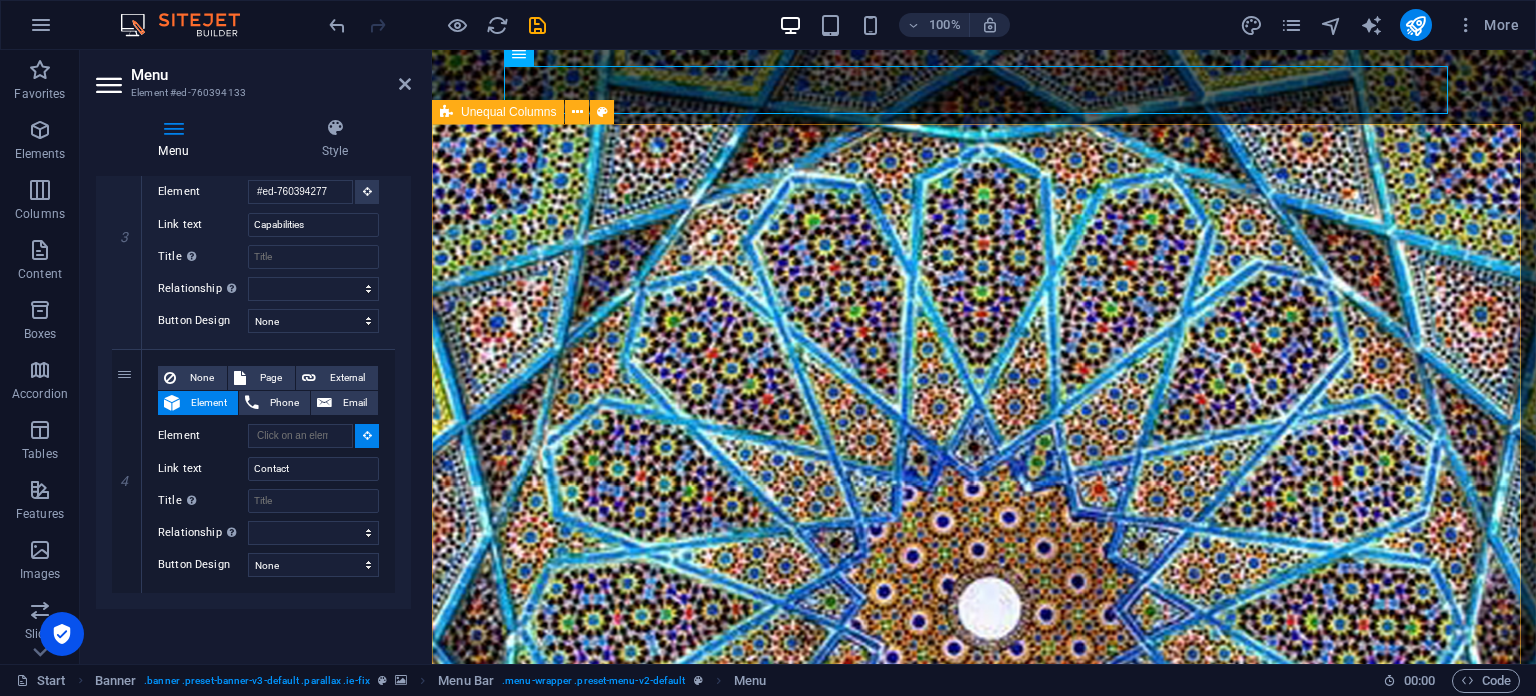 click on "CONTACT You are welcome to contact us from anywhere in the world; with us, you will discover unique opportunities, brilliant ideas, and distinctive projects Phone [PHONE_NUMBER] Email [EMAIL_ADDRESS][DOMAIN_NAME] Telegram @VANDAIntl   I have read and understand the privacy policy. Unreadable? Regenerate Submit" at bounding box center [984, 4553] 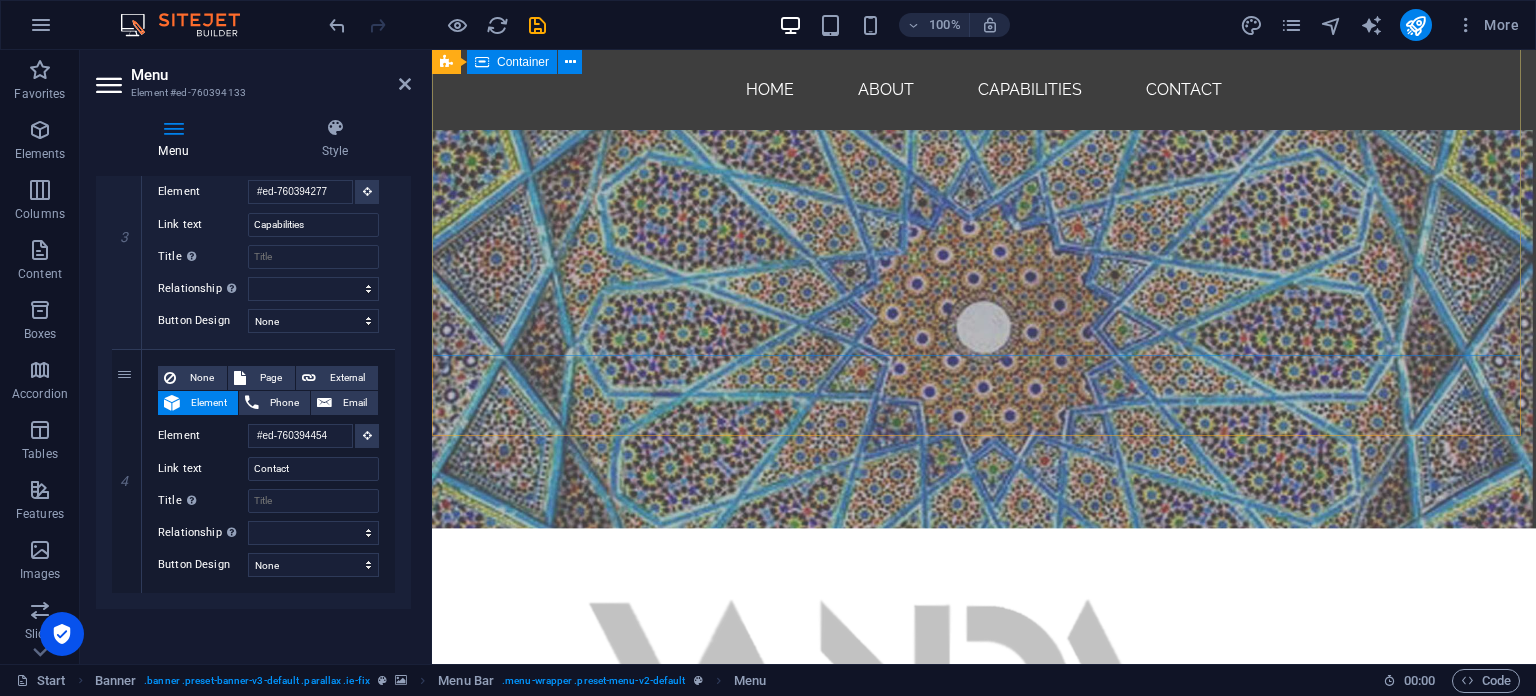 scroll, scrollTop: 0, scrollLeft: 0, axis: both 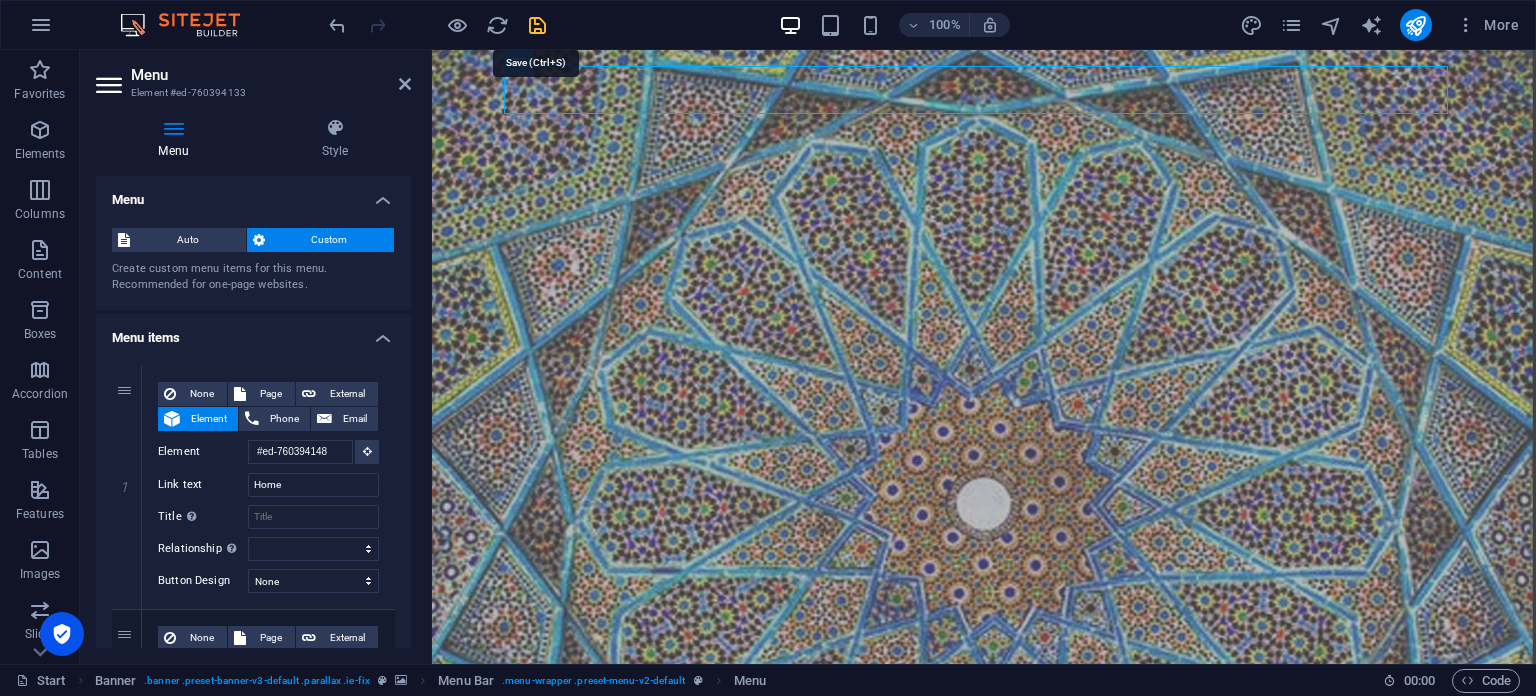 click at bounding box center (537, 25) 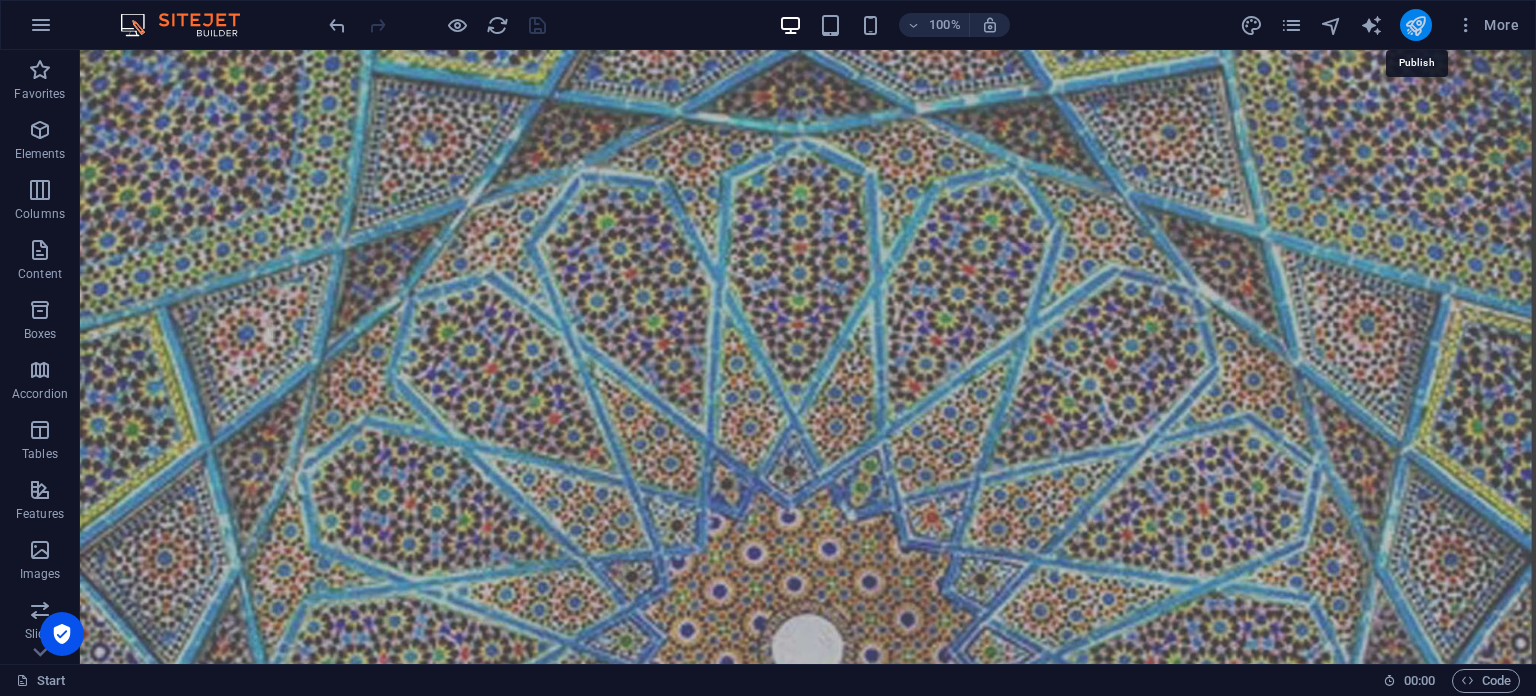 click at bounding box center (1415, 25) 